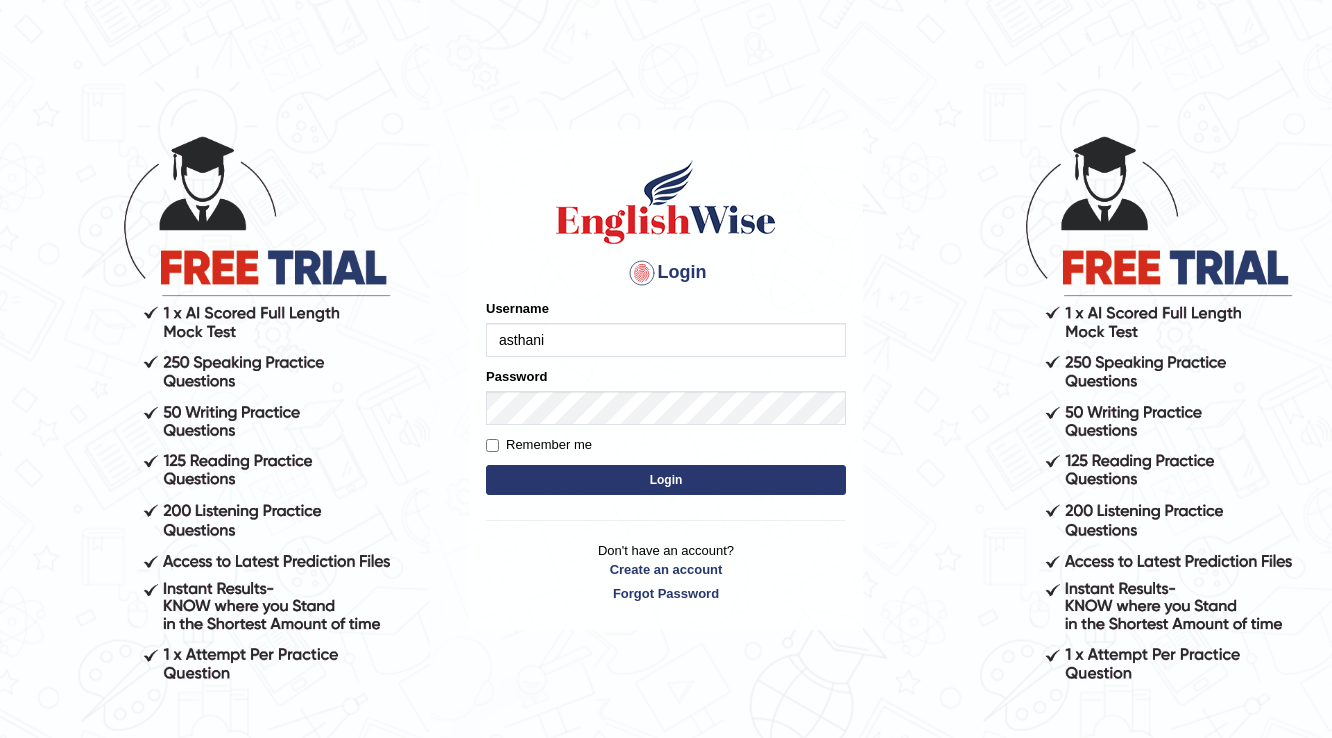 scroll, scrollTop: 0, scrollLeft: 0, axis: both 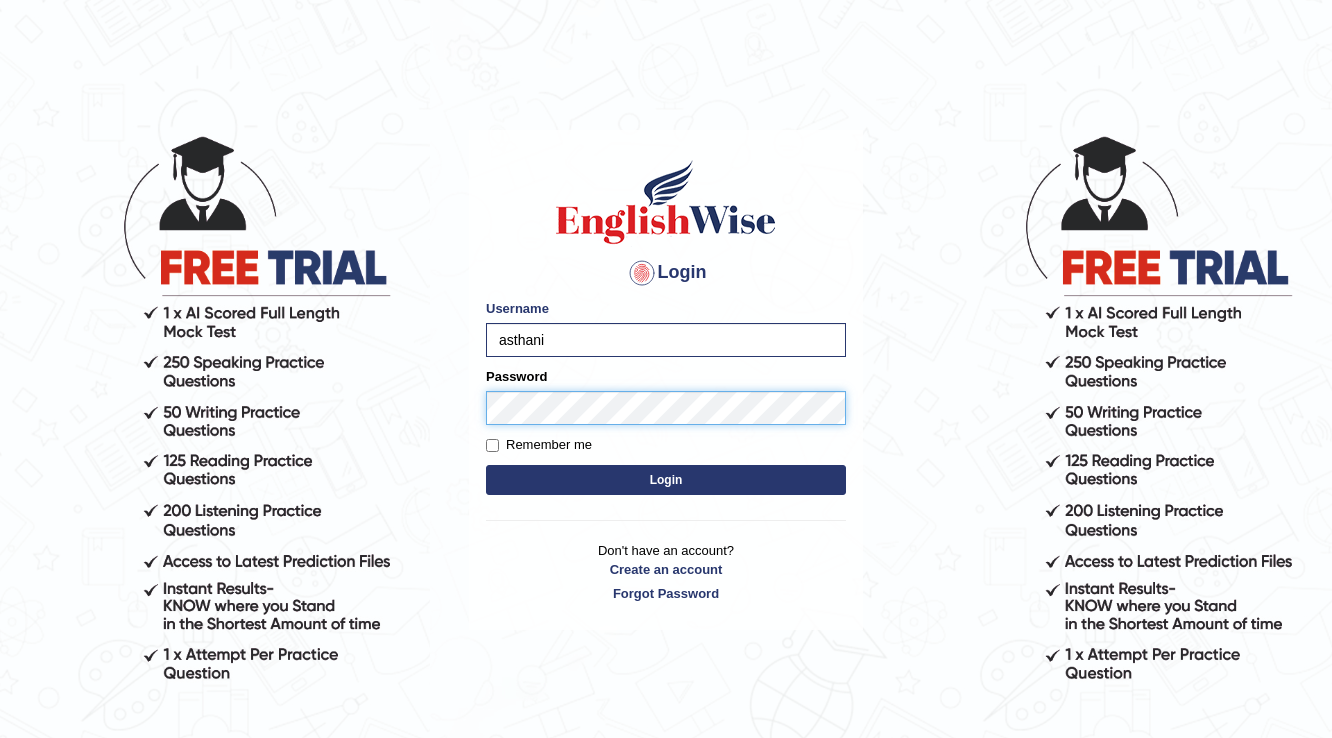 click on "Login" at bounding box center (666, 480) 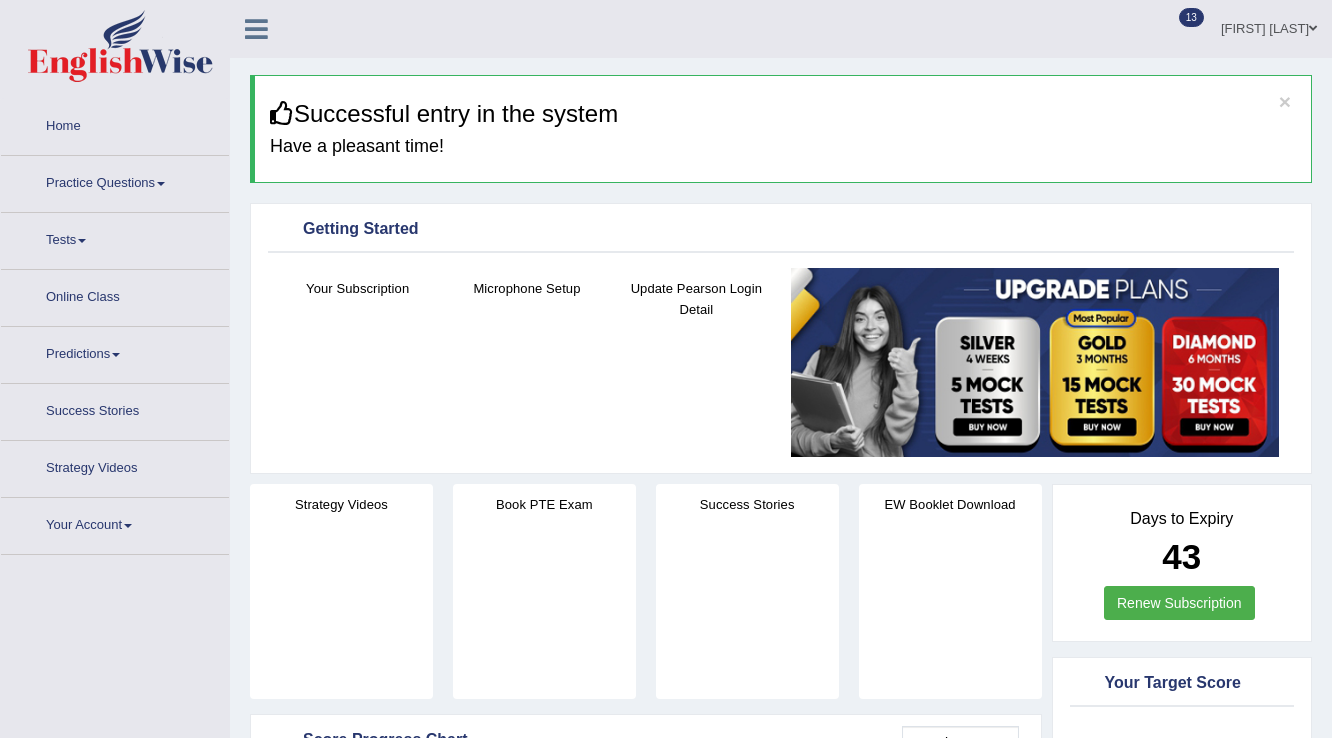 scroll, scrollTop: 0, scrollLeft: 0, axis: both 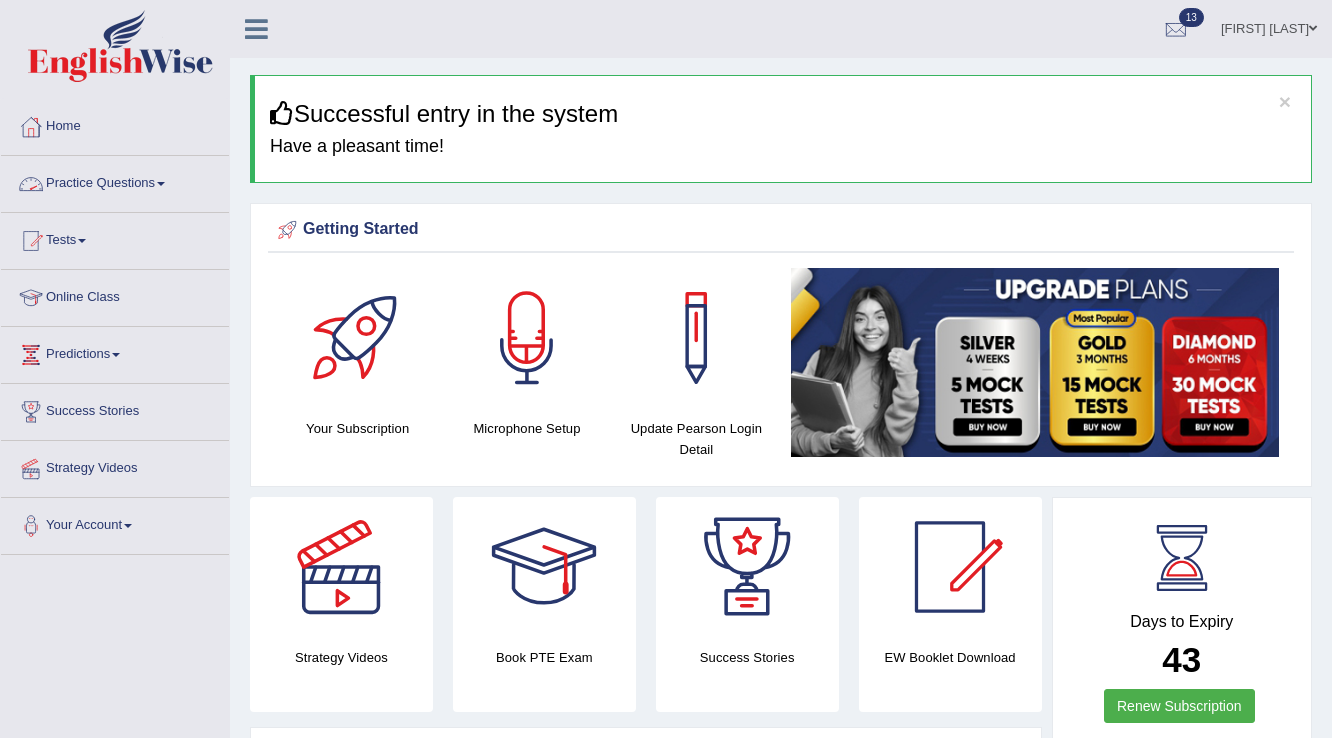 click on "Practice Questions" at bounding box center [115, 181] 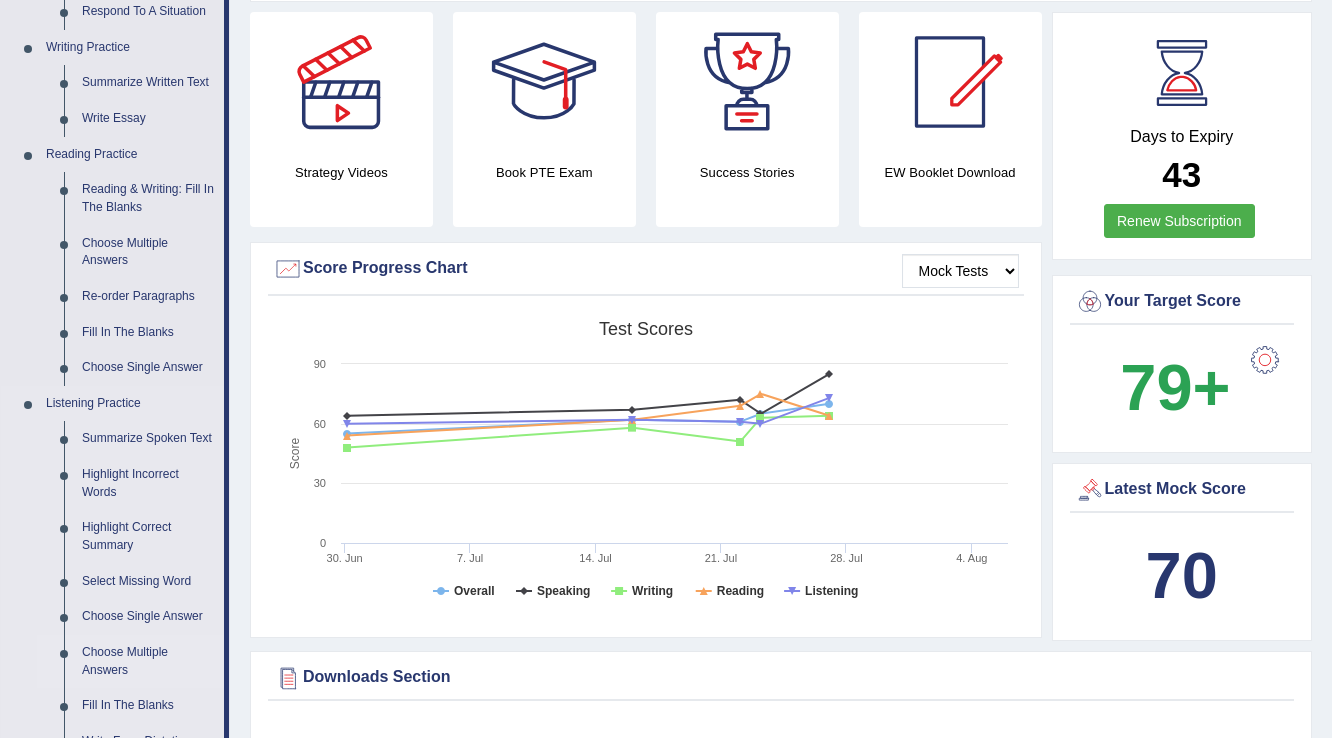 scroll, scrollTop: 640, scrollLeft: 0, axis: vertical 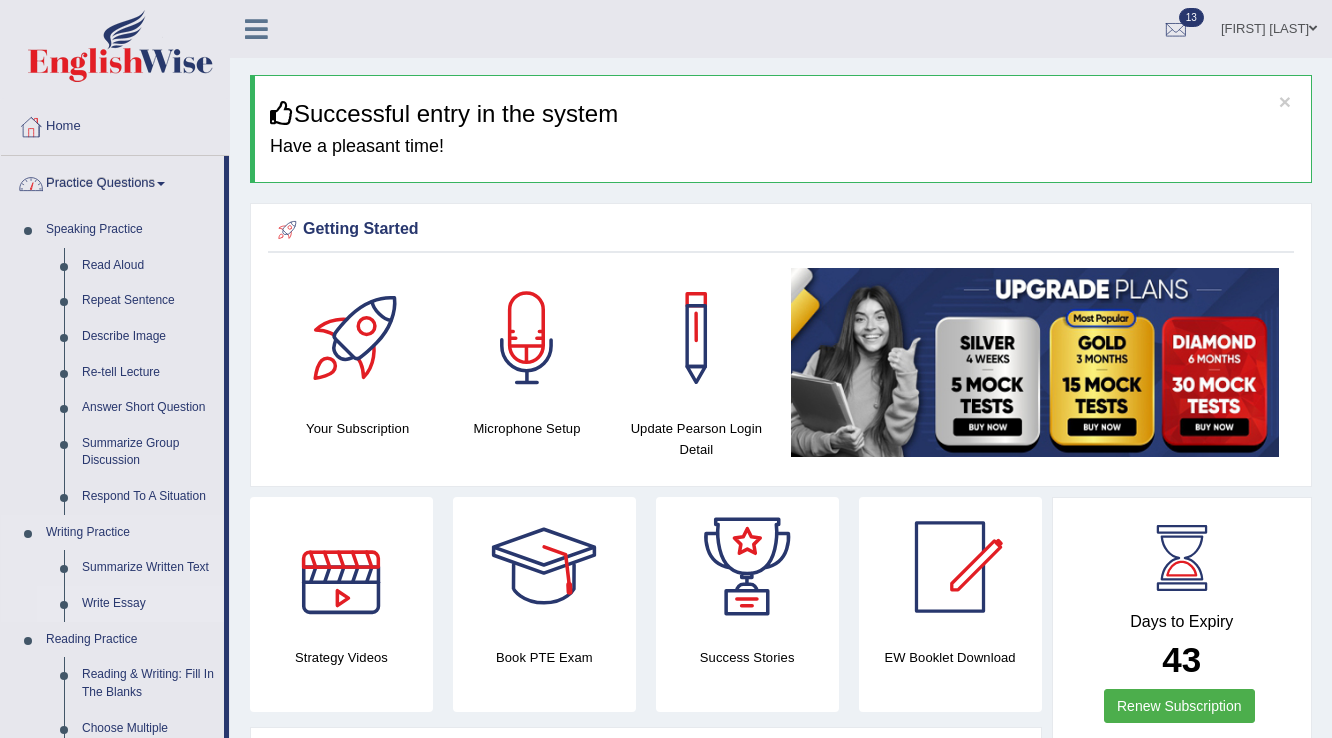 click on "Write Essay" at bounding box center [148, 604] 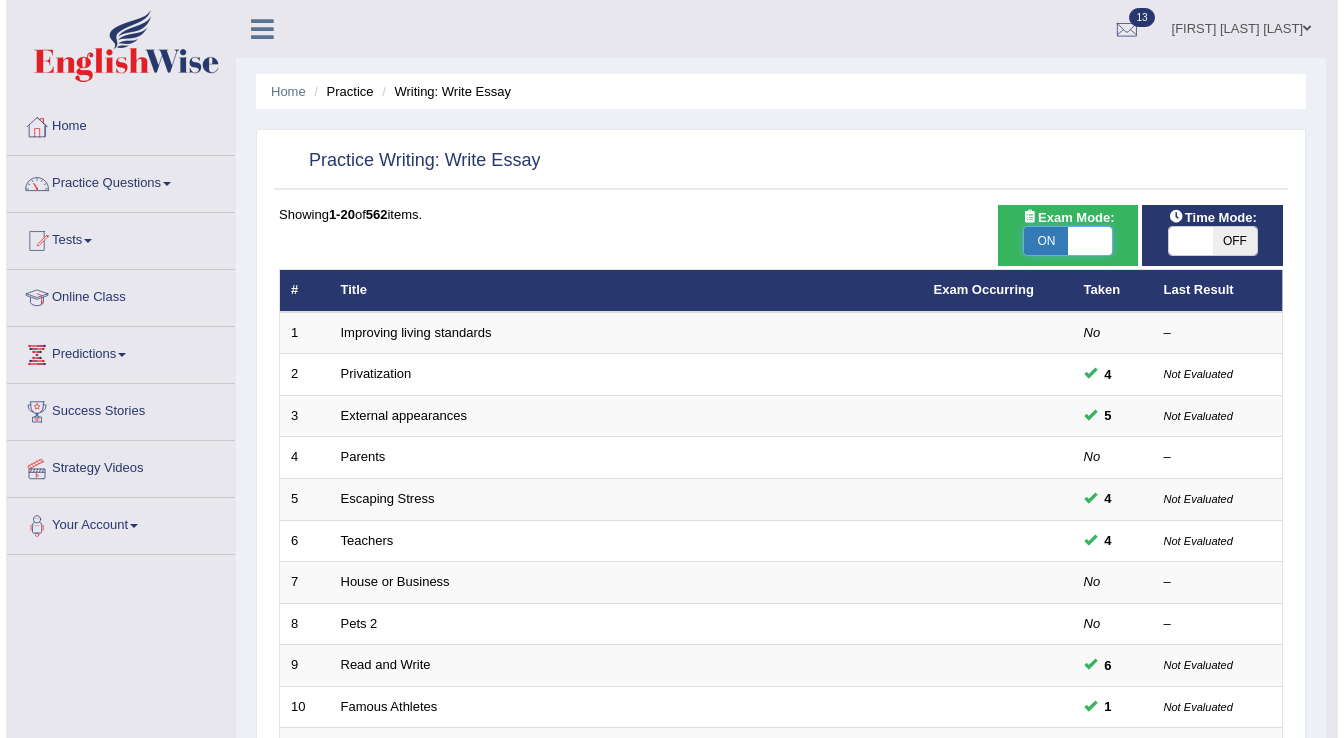 scroll, scrollTop: 0, scrollLeft: 0, axis: both 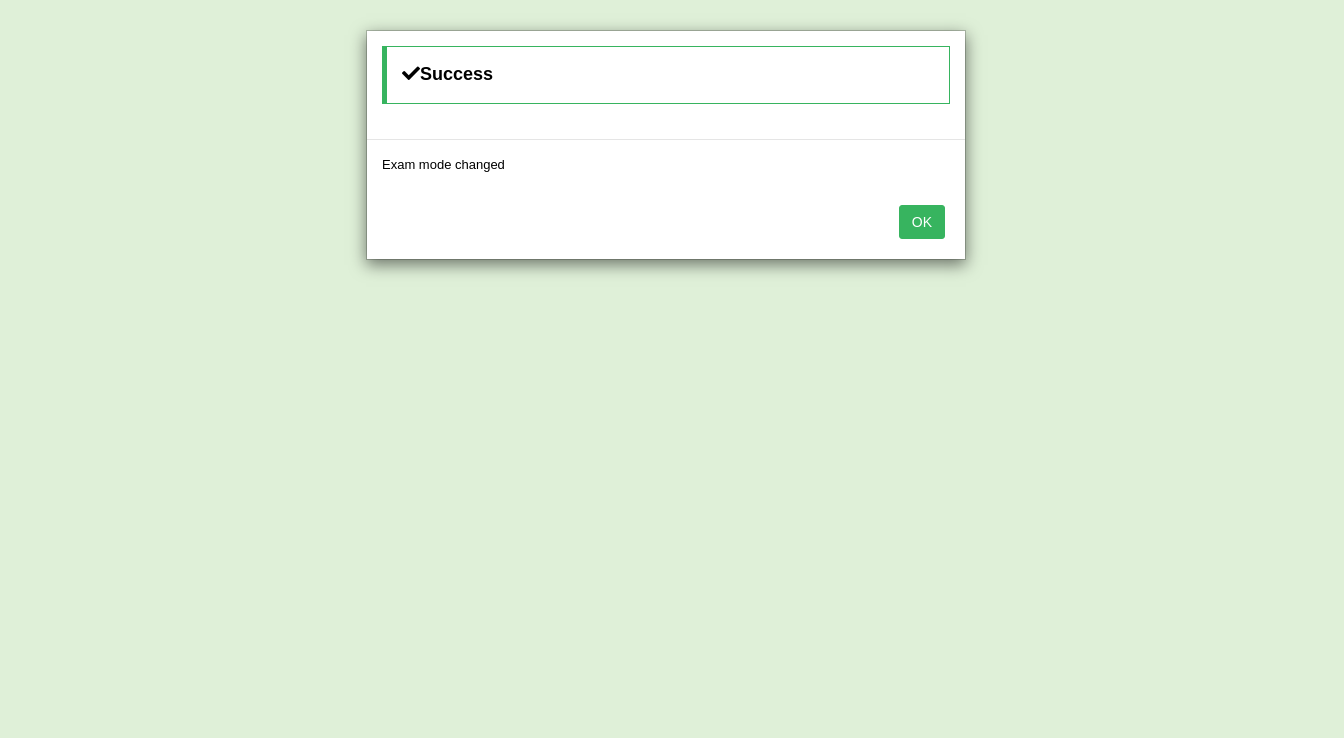 click on "Success Exam mode changed OK" at bounding box center [672, 369] 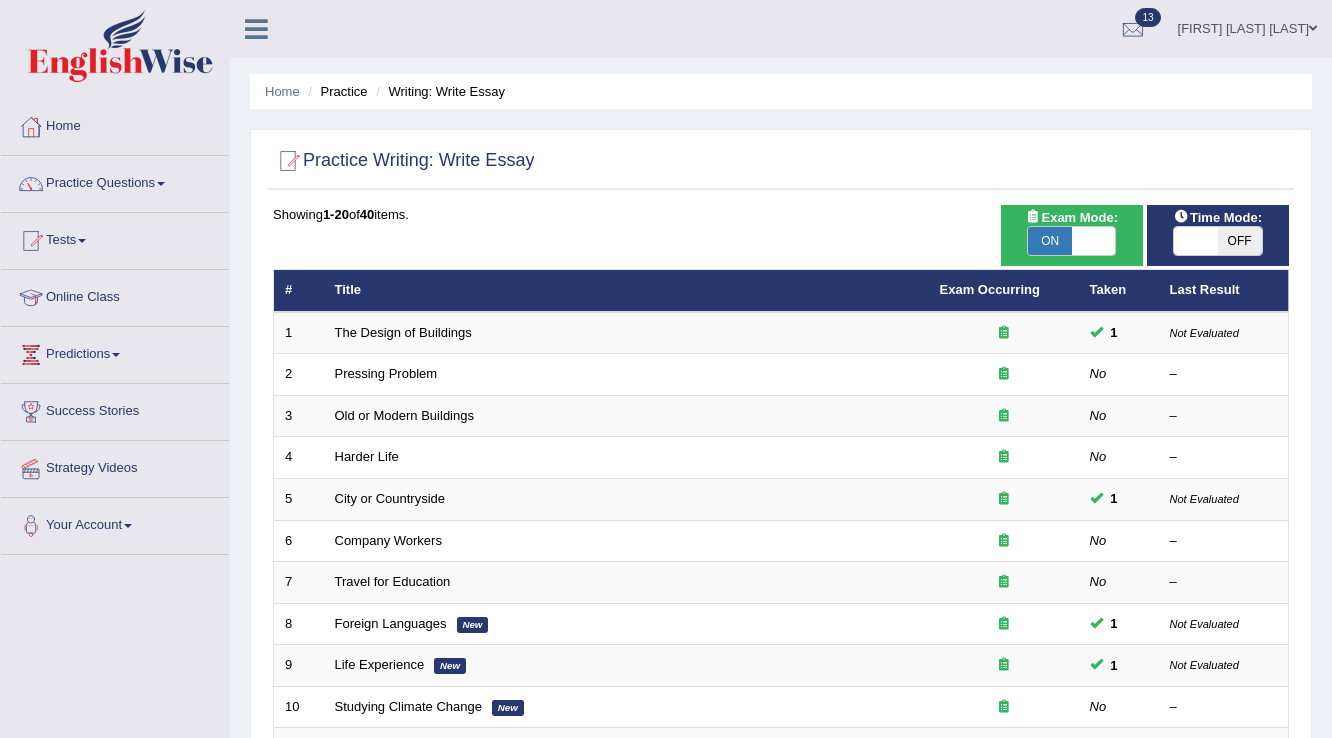 scroll, scrollTop: 0, scrollLeft: 0, axis: both 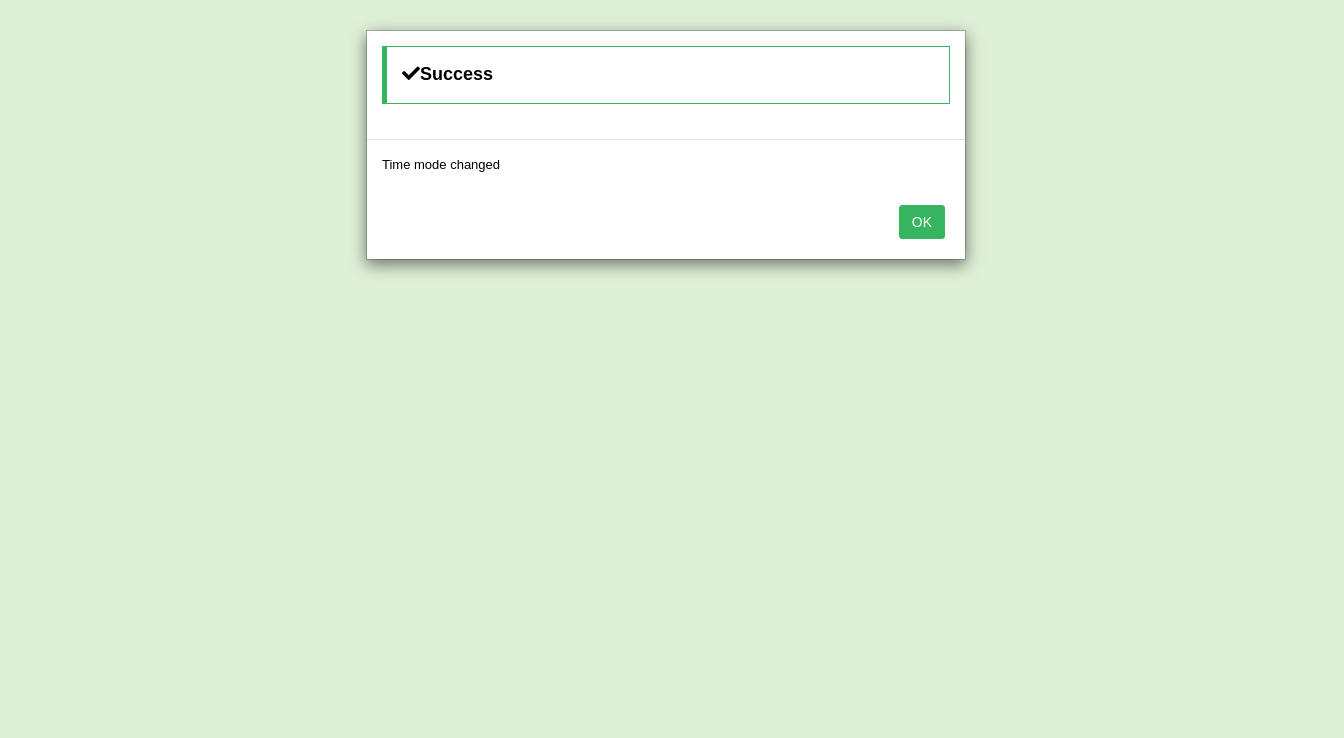 click on "OK" at bounding box center [922, 222] 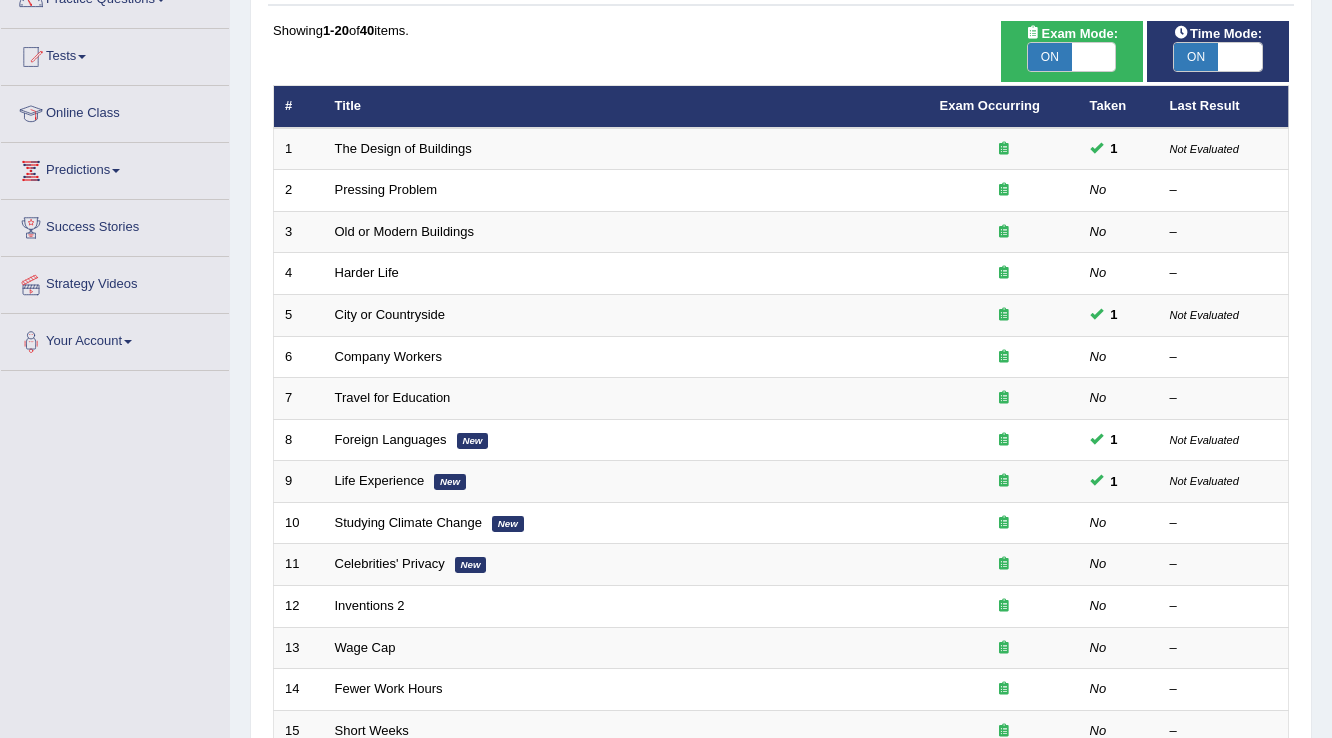 scroll, scrollTop: 160, scrollLeft: 0, axis: vertical 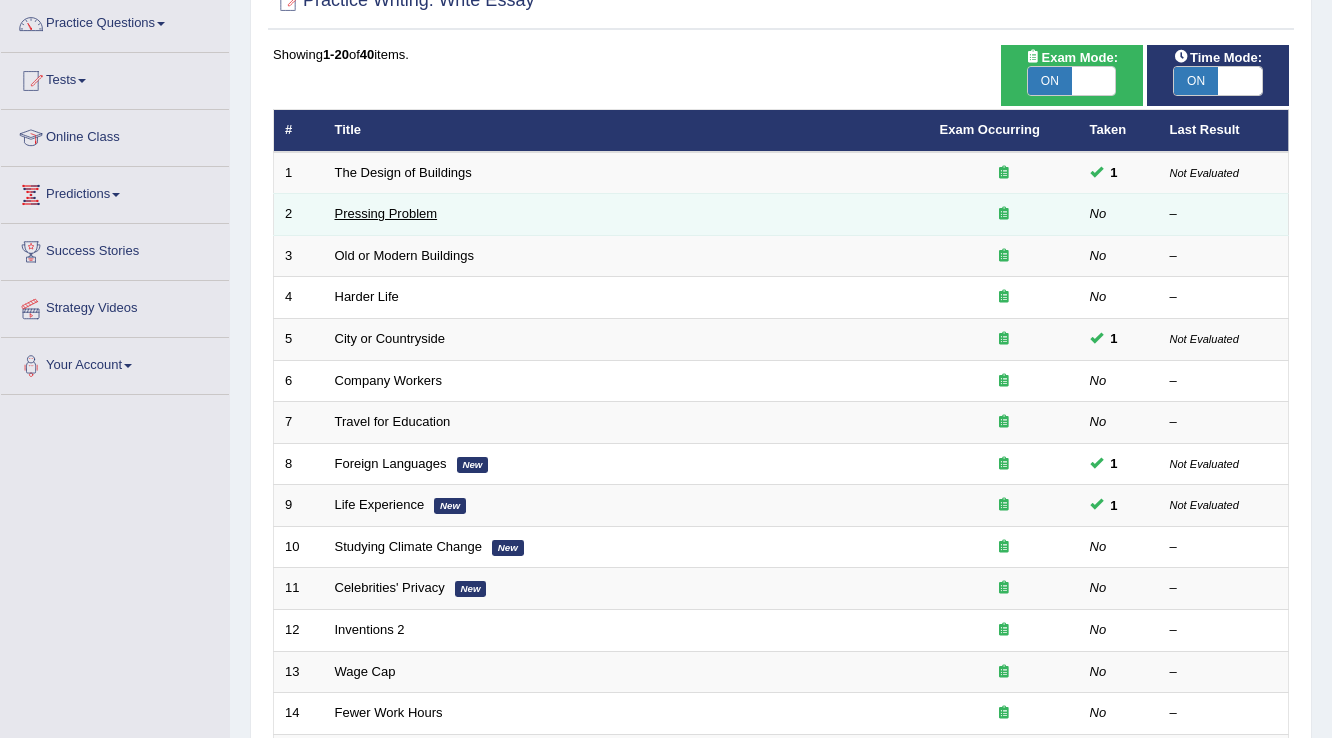 click on "Pressing Problem" at bounding box center [386, 213] 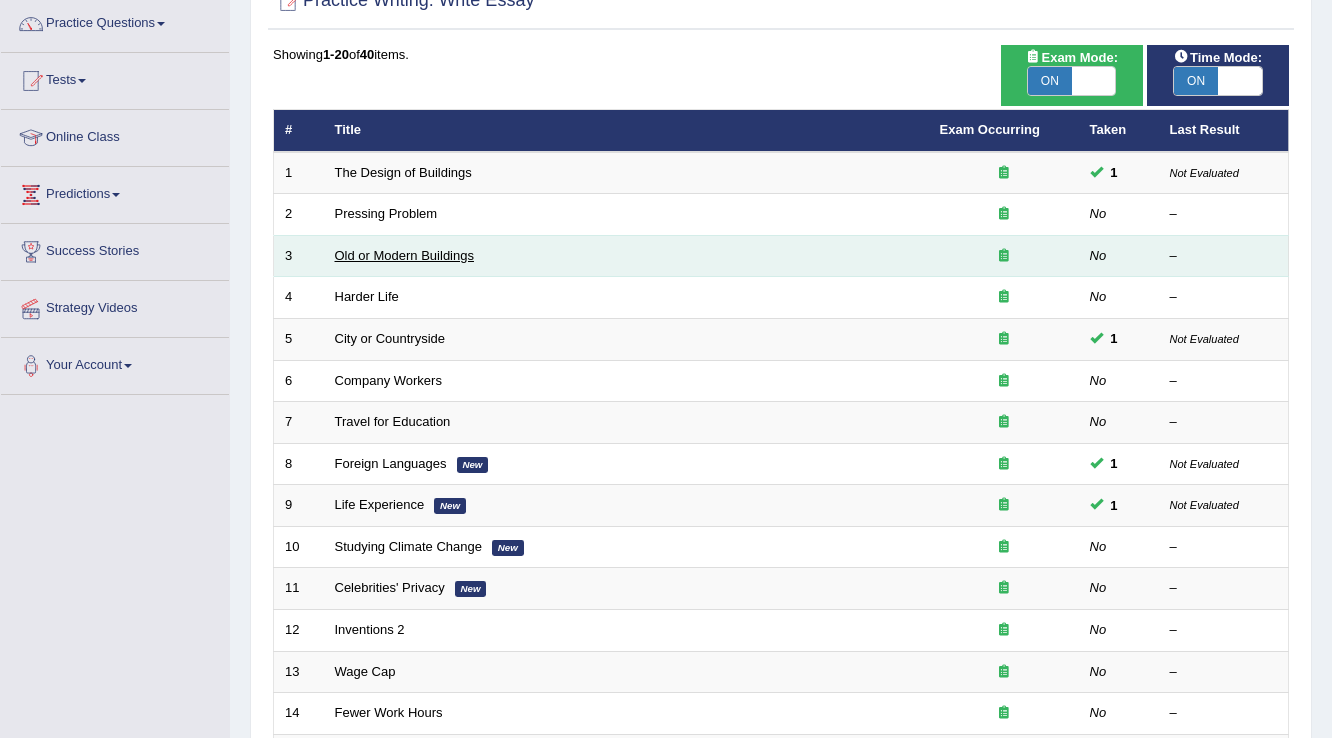 click on "Old or Modern Buildings" at bounding box center [404, 255] 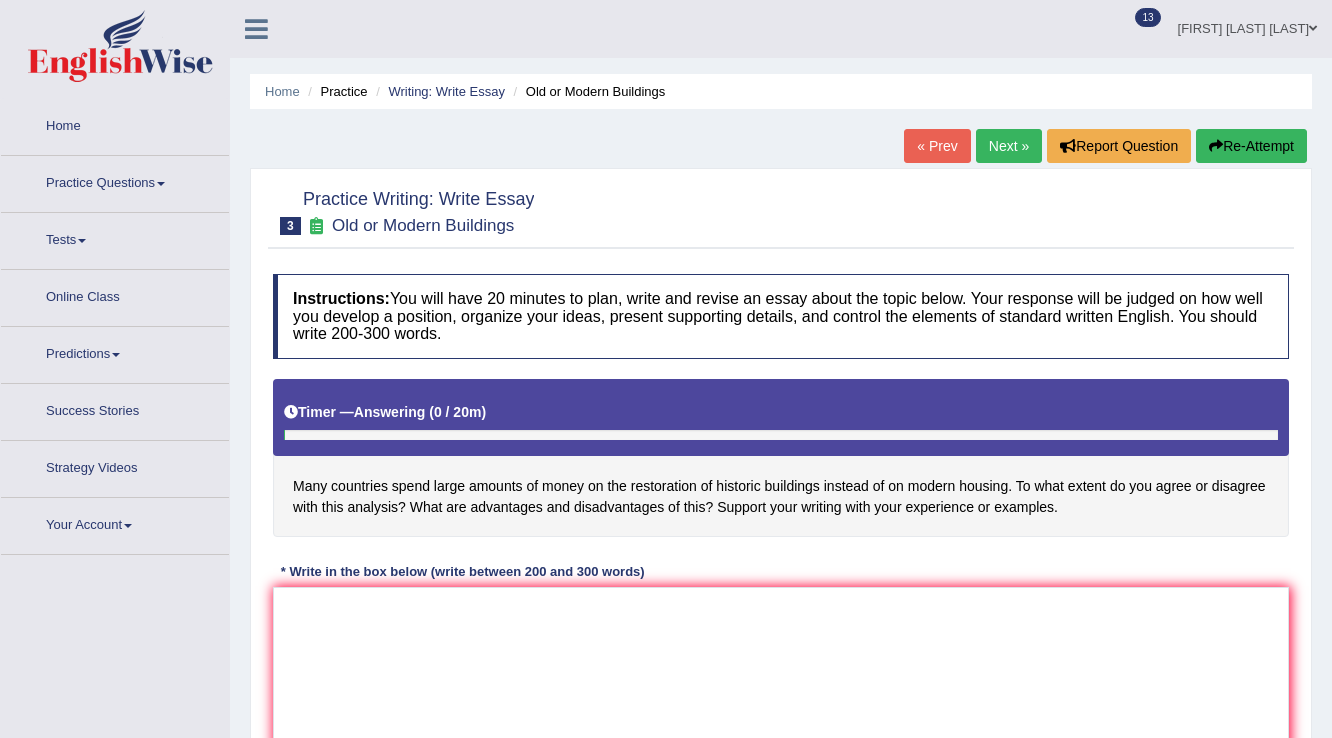 scroll, scrollTop: 0, scrollLeft: 0, axis: both 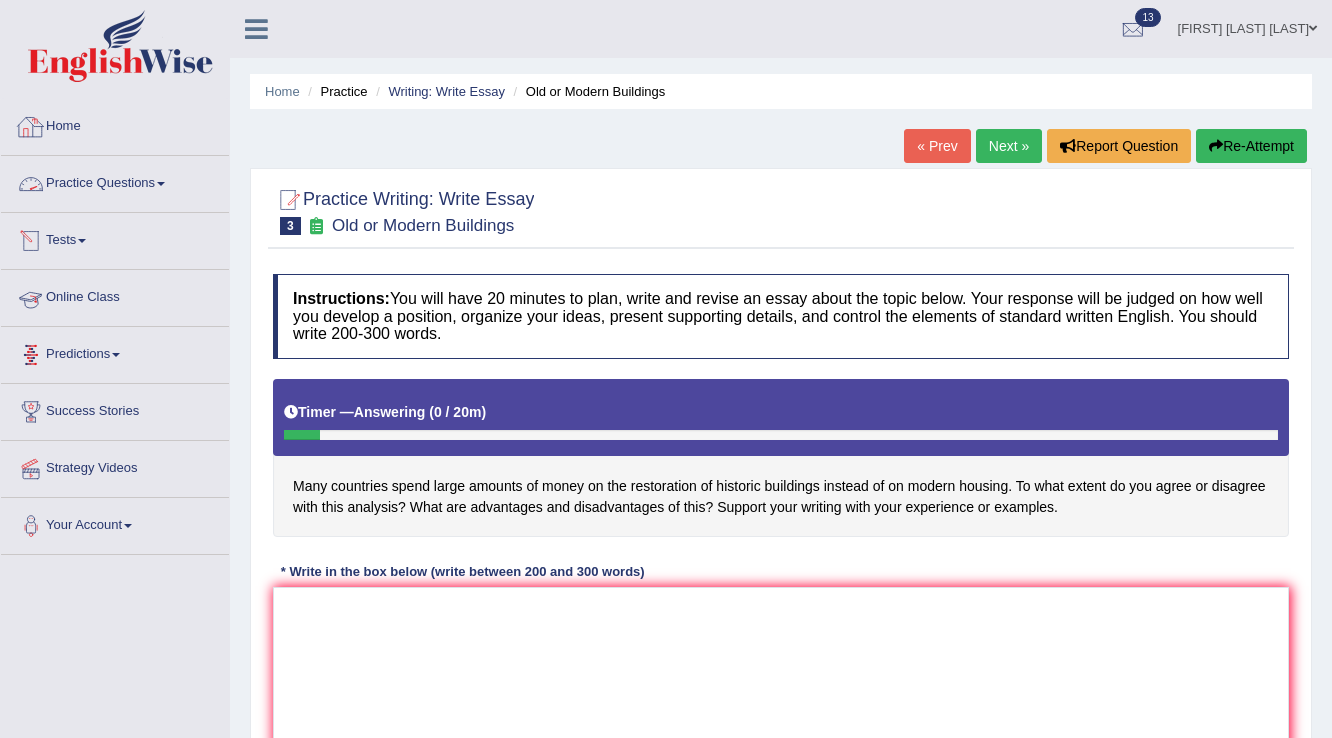 click on "Practice Questions" at bounding box center [115, 181] 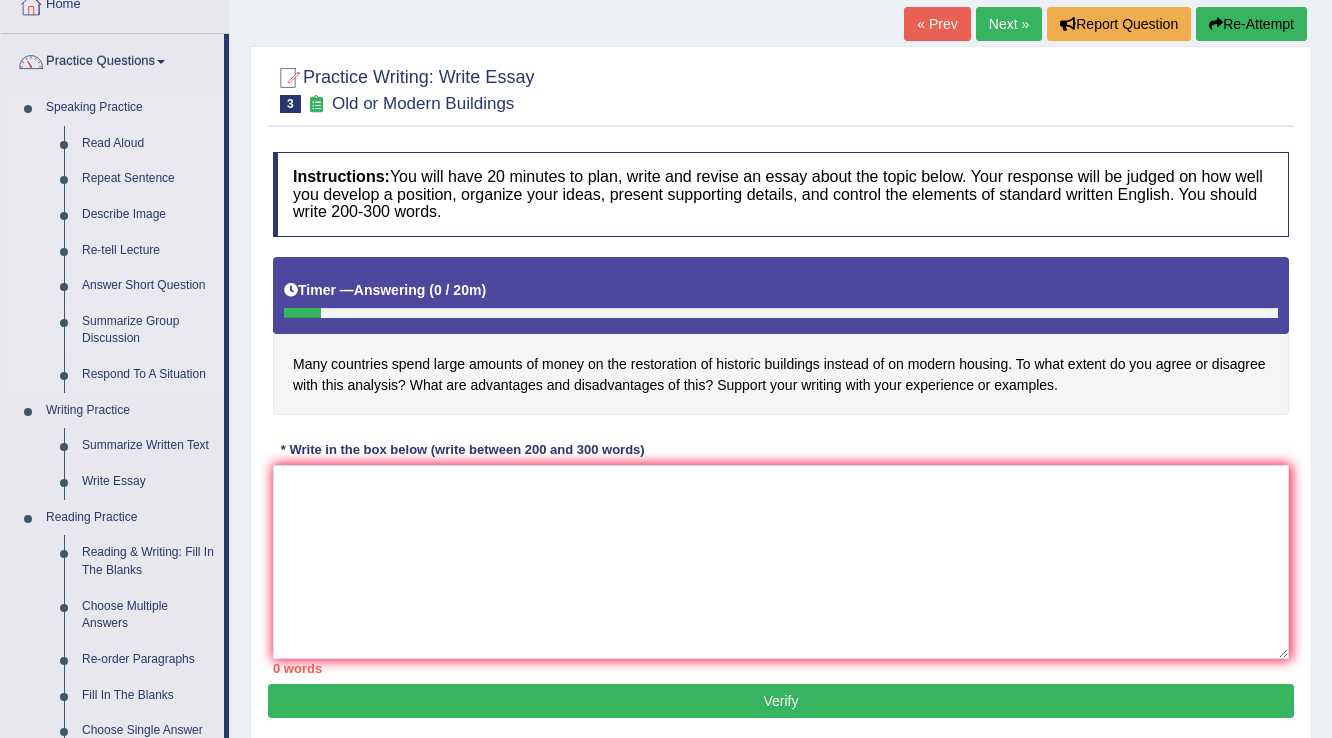 scroll, scrollTop: 240, scrollLeft: 0, axis: vertical 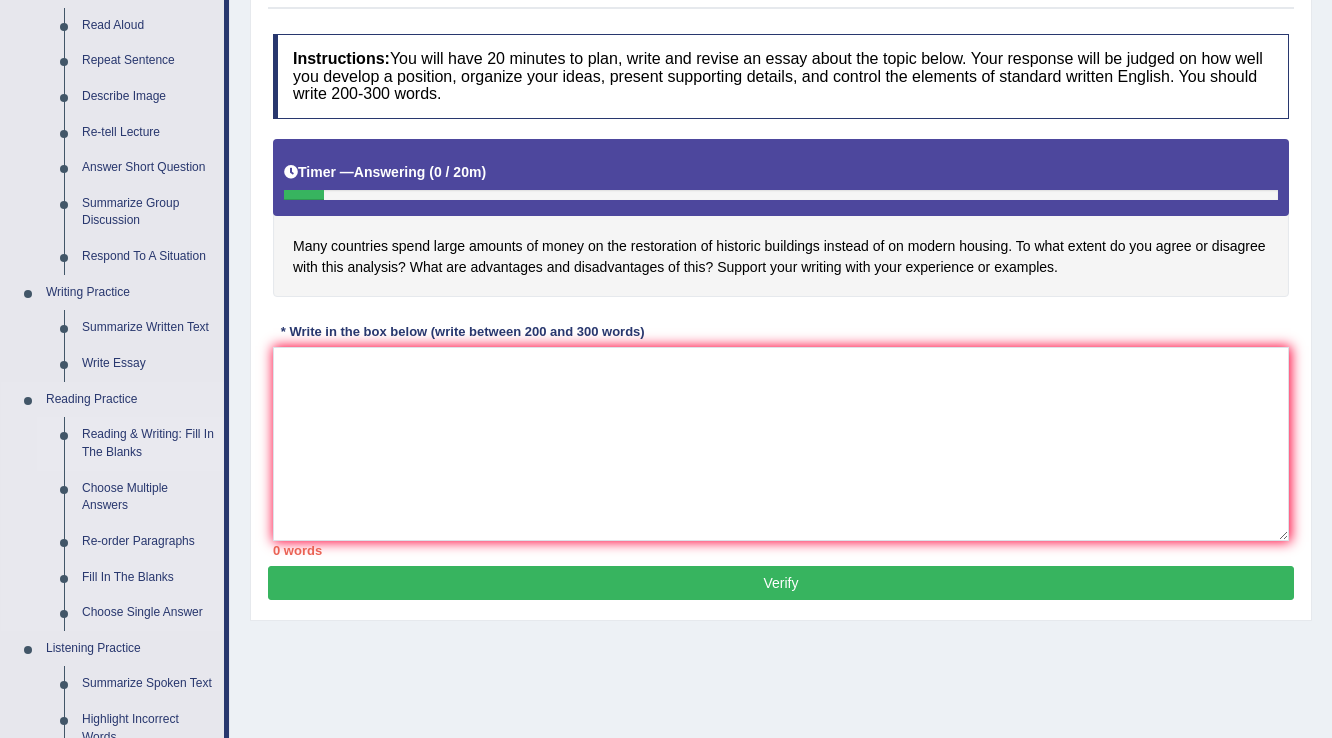 click on "Reading & Writing: Fill In The Blanks" at bounding box center (148, 443) 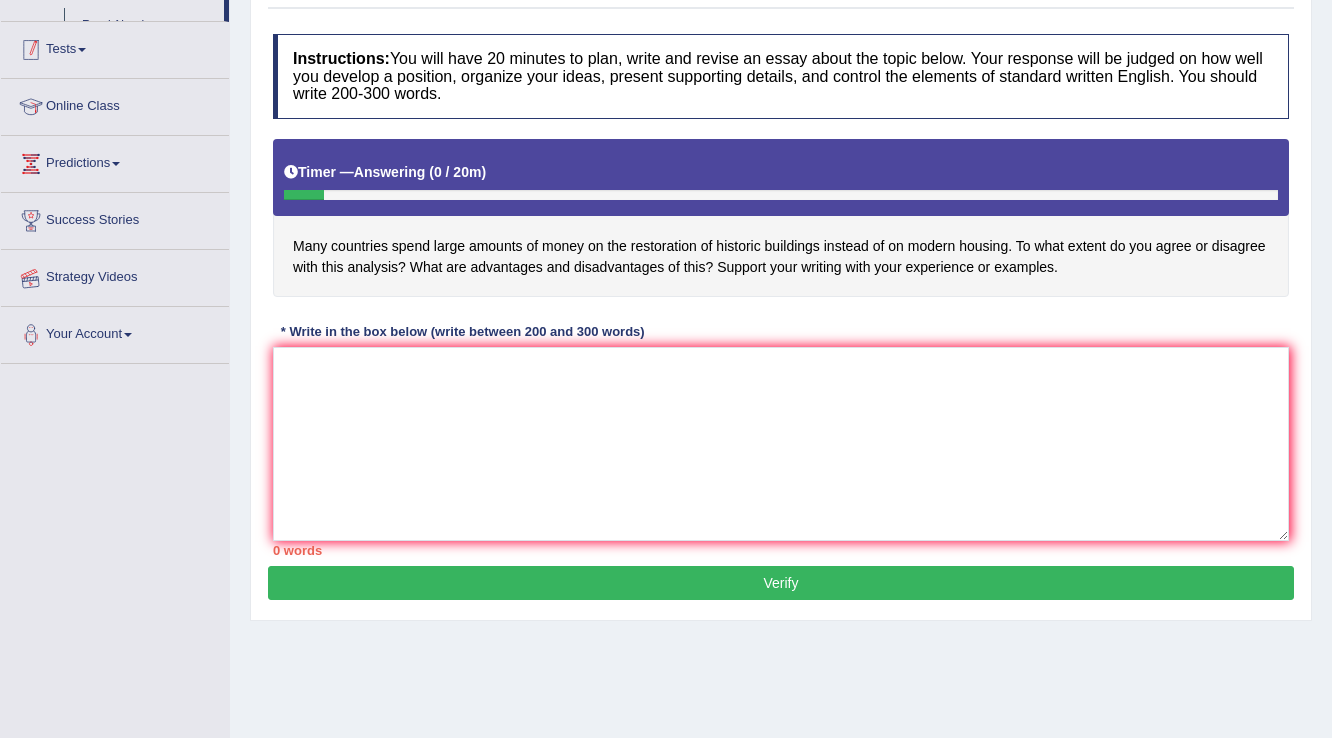 scroll, scrollTop: 312, scrollLeft: 0, axis: vertical 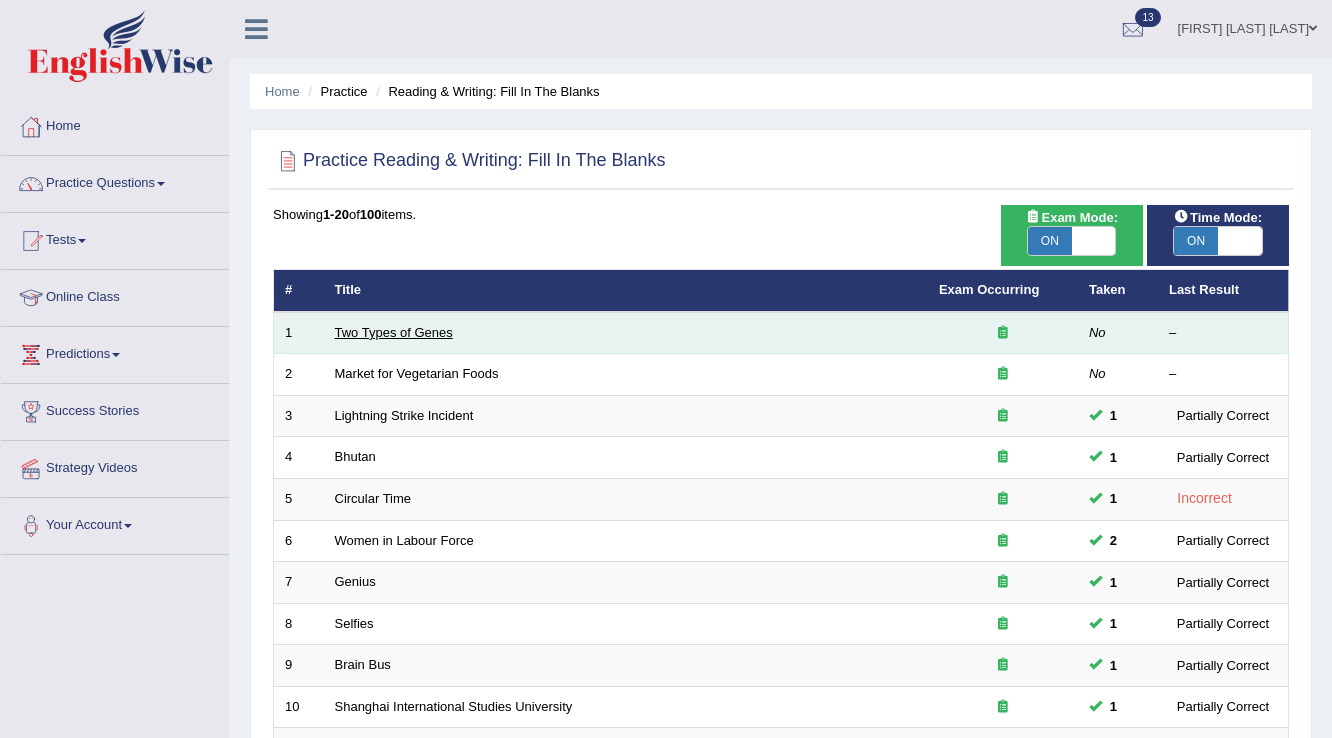 click on "Two Types of Genes" at bounding box center [394, 332] 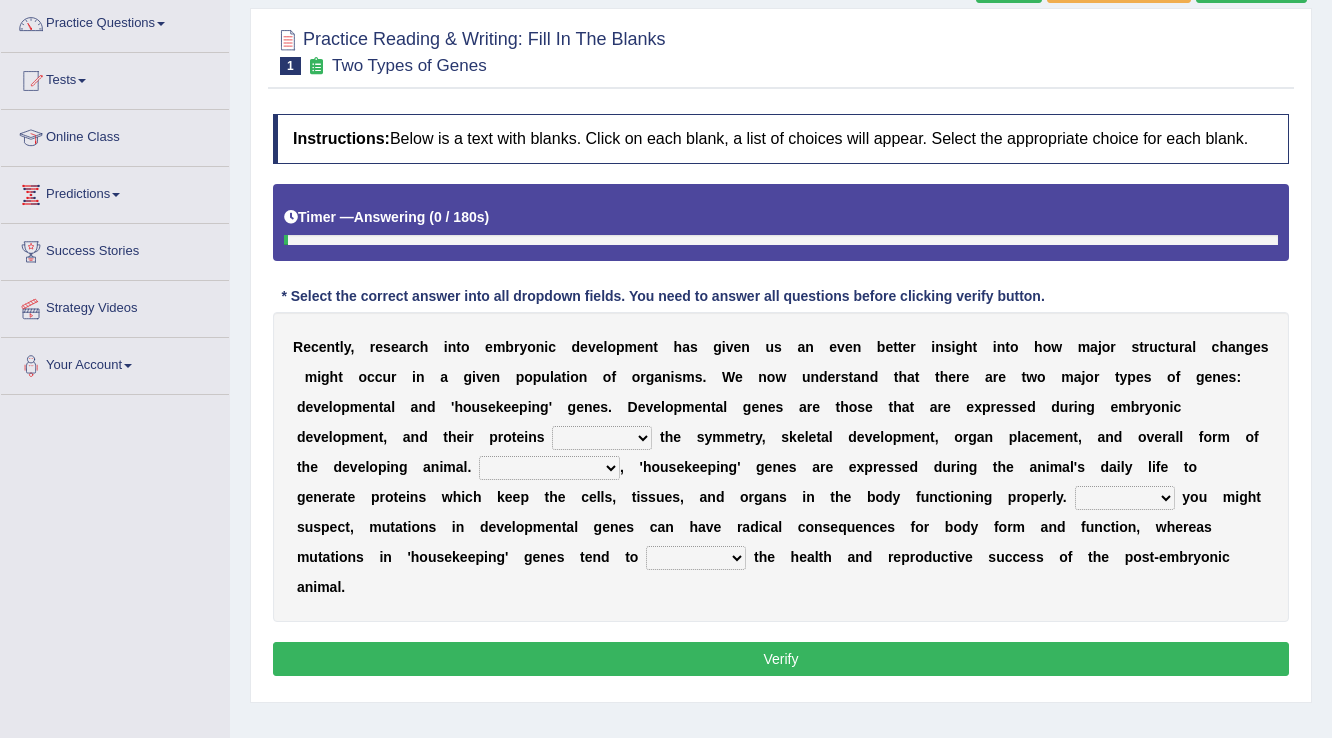 scroll, scrollTop: 160, scrollLeft: 0, axis: vertical 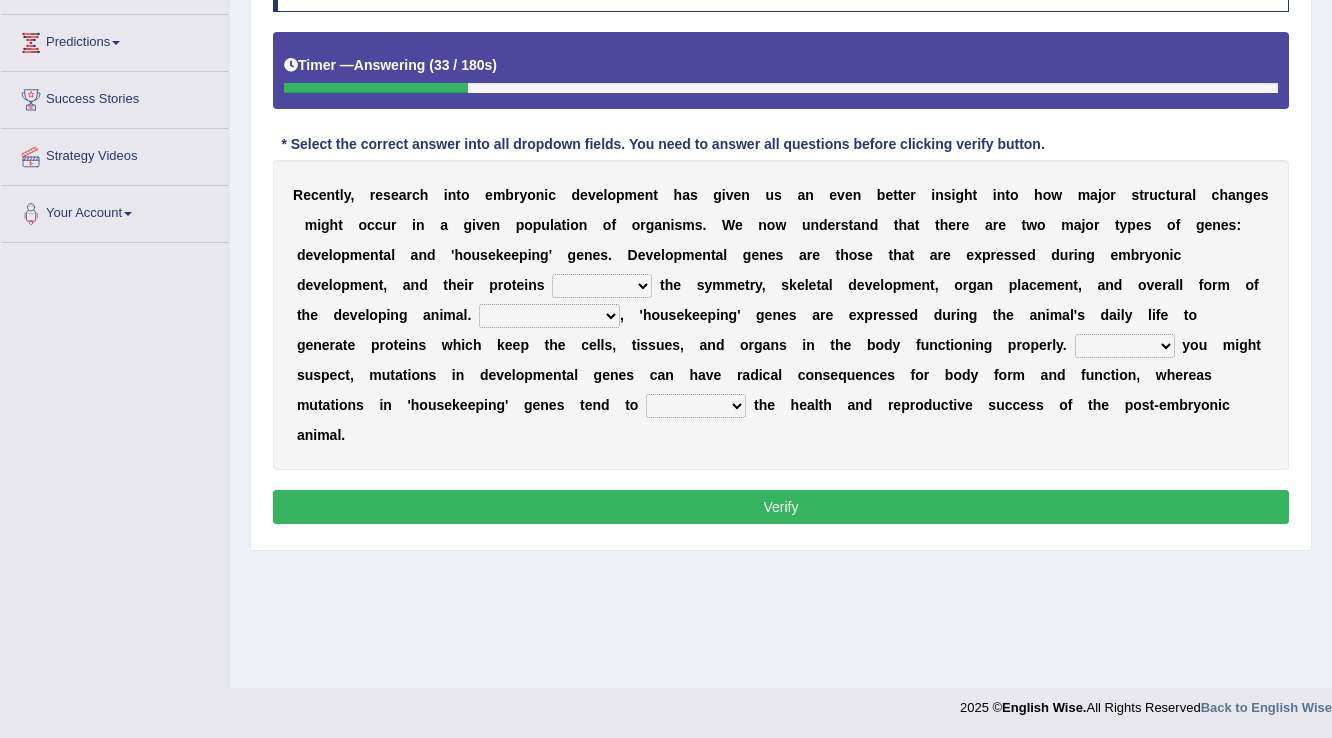 click on "push control hold elevate" at bounding box center [602, 286] 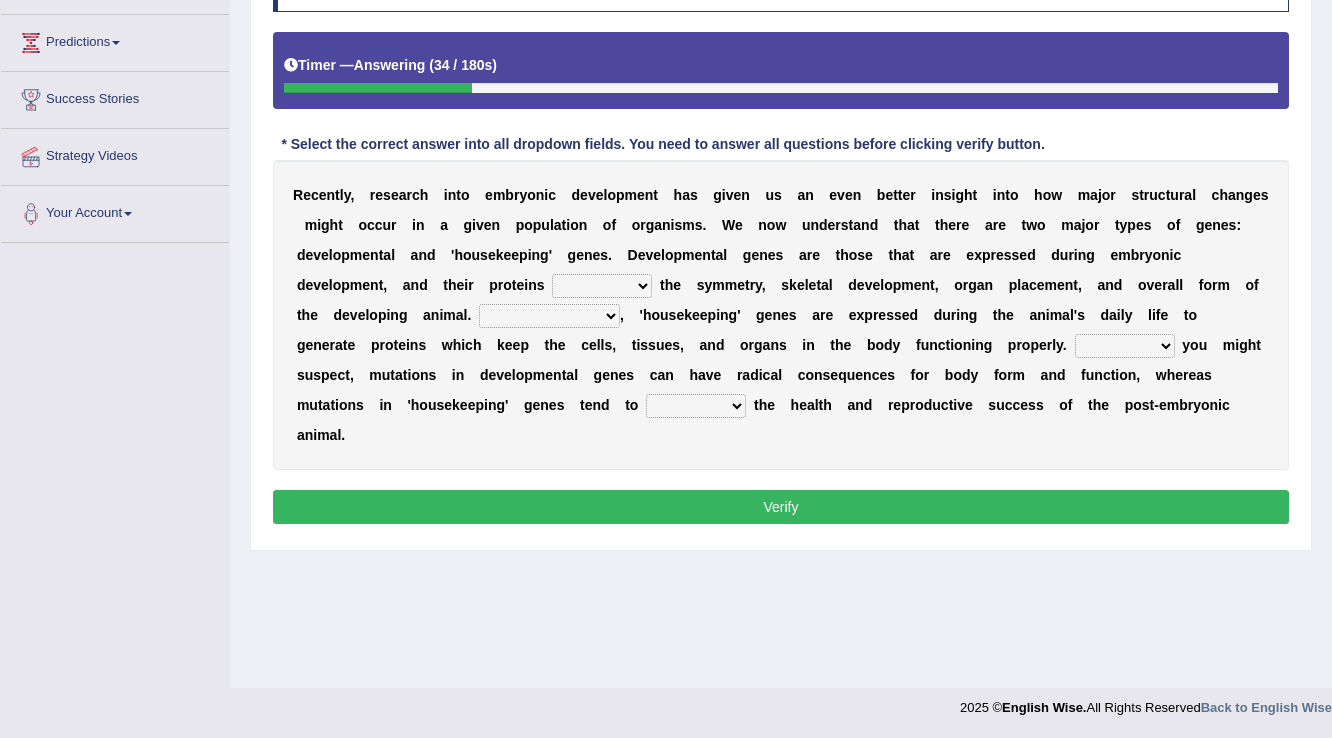 click on "push control hold elevate" at bounding box center [602, 286] 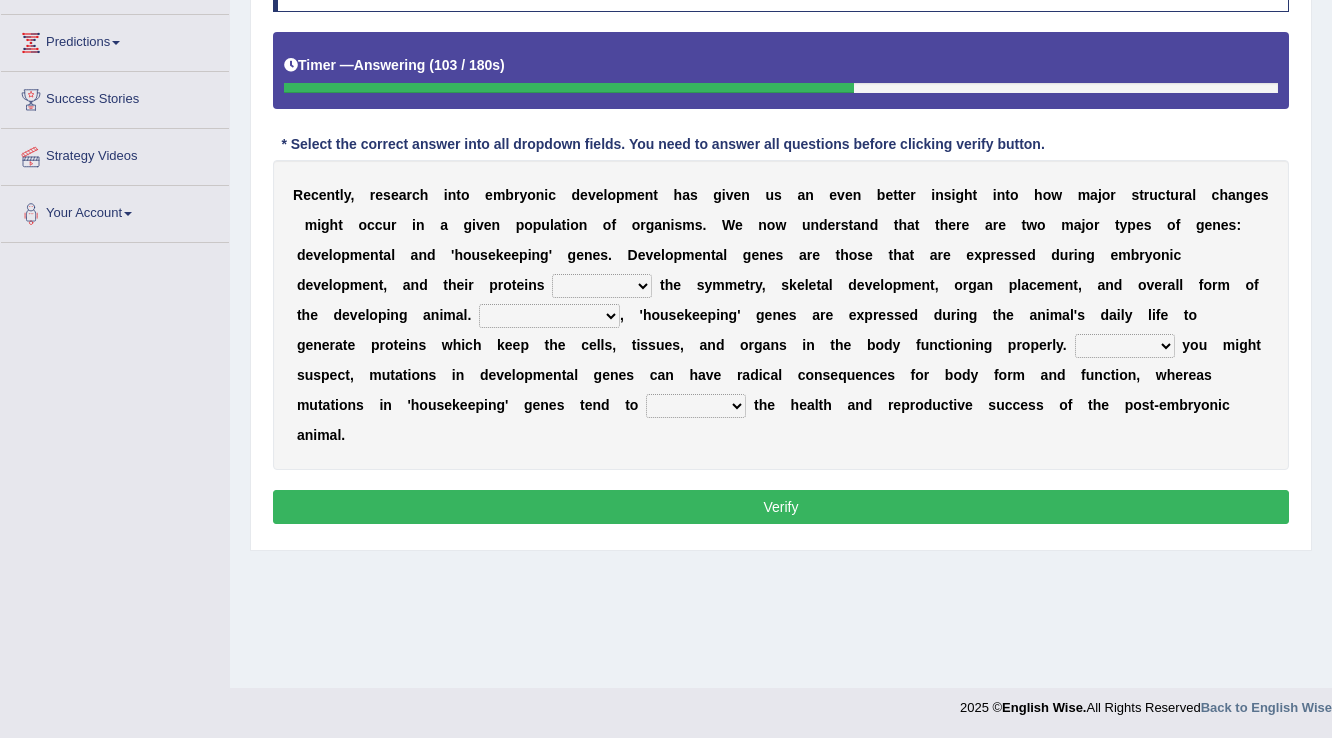 click on "push control hold elevate" at bounding box center (602, 286) 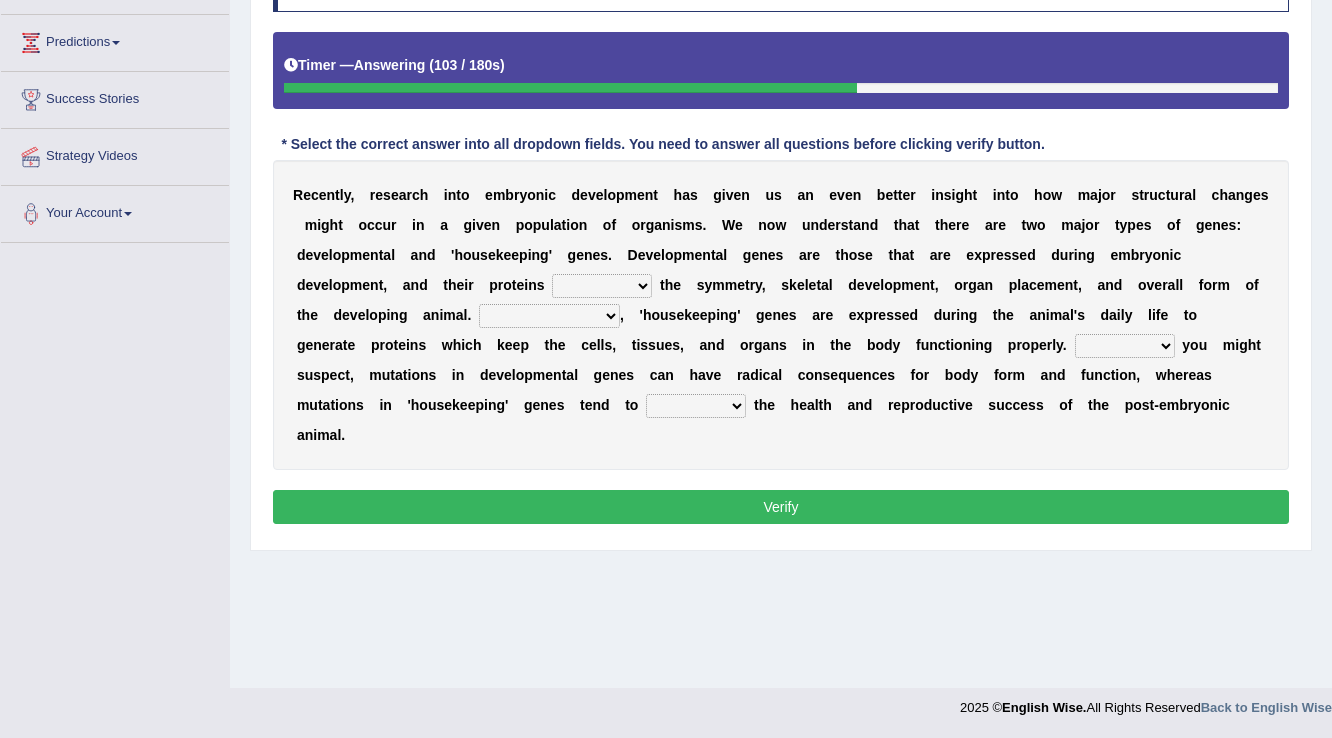 click on "push control hold elevate" at bounding box center [602, 286] 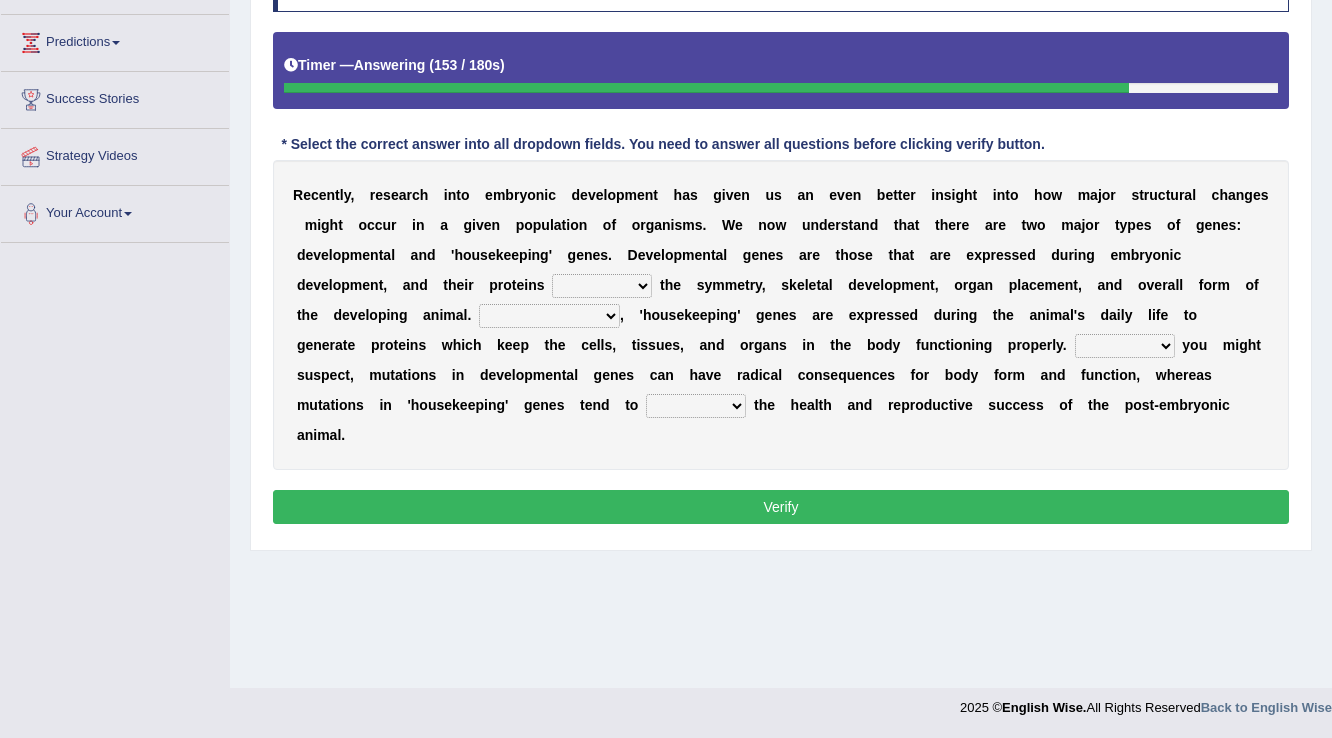 click on "push control hold elevate" at bounding box center [602, 286] 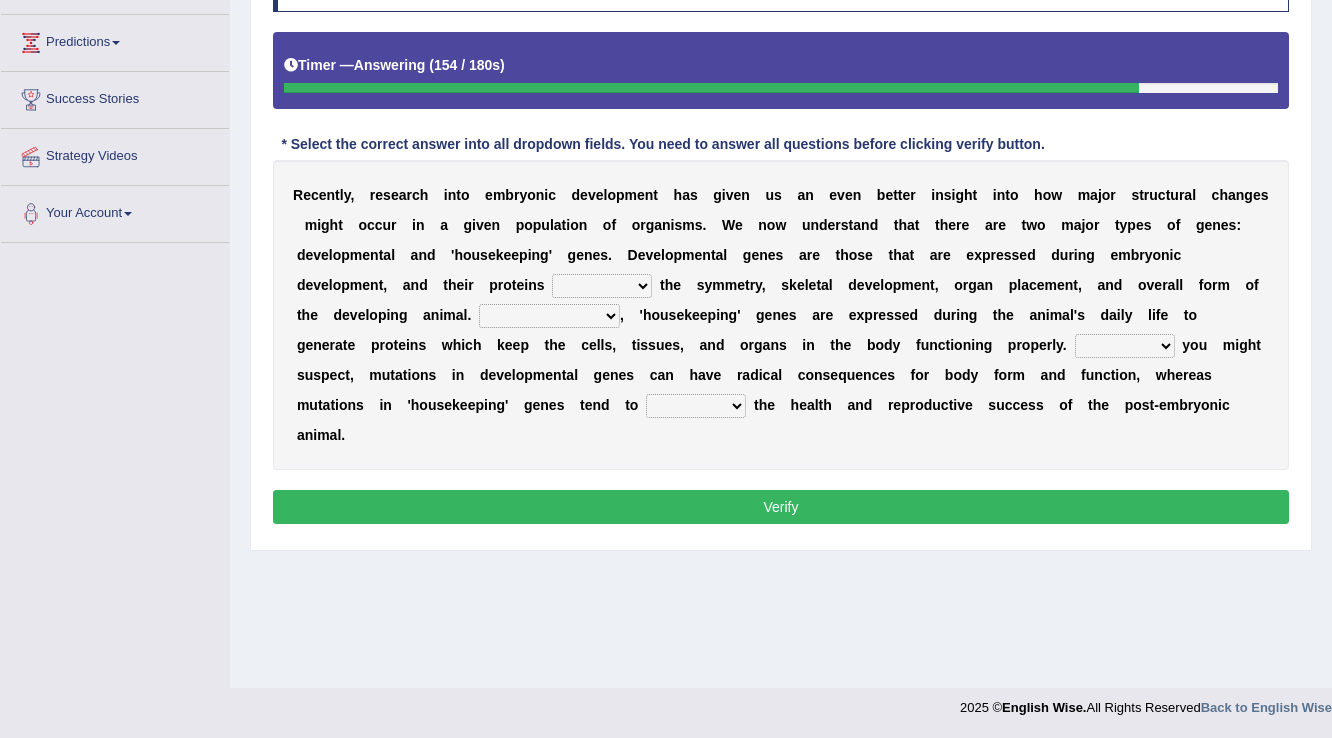 click on "push control hold elevate" at bounding box center [602, 286] 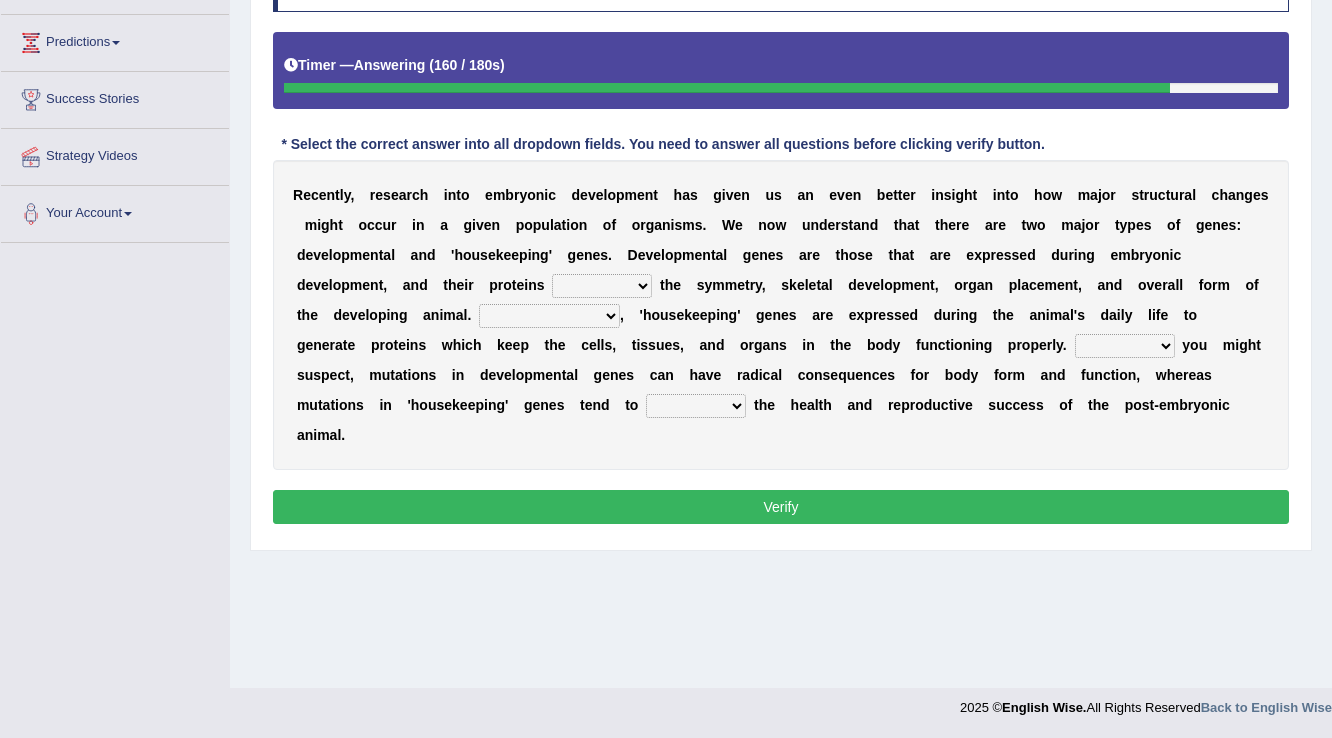 click on "push control hold elevate" at bounding box center [602, 286] 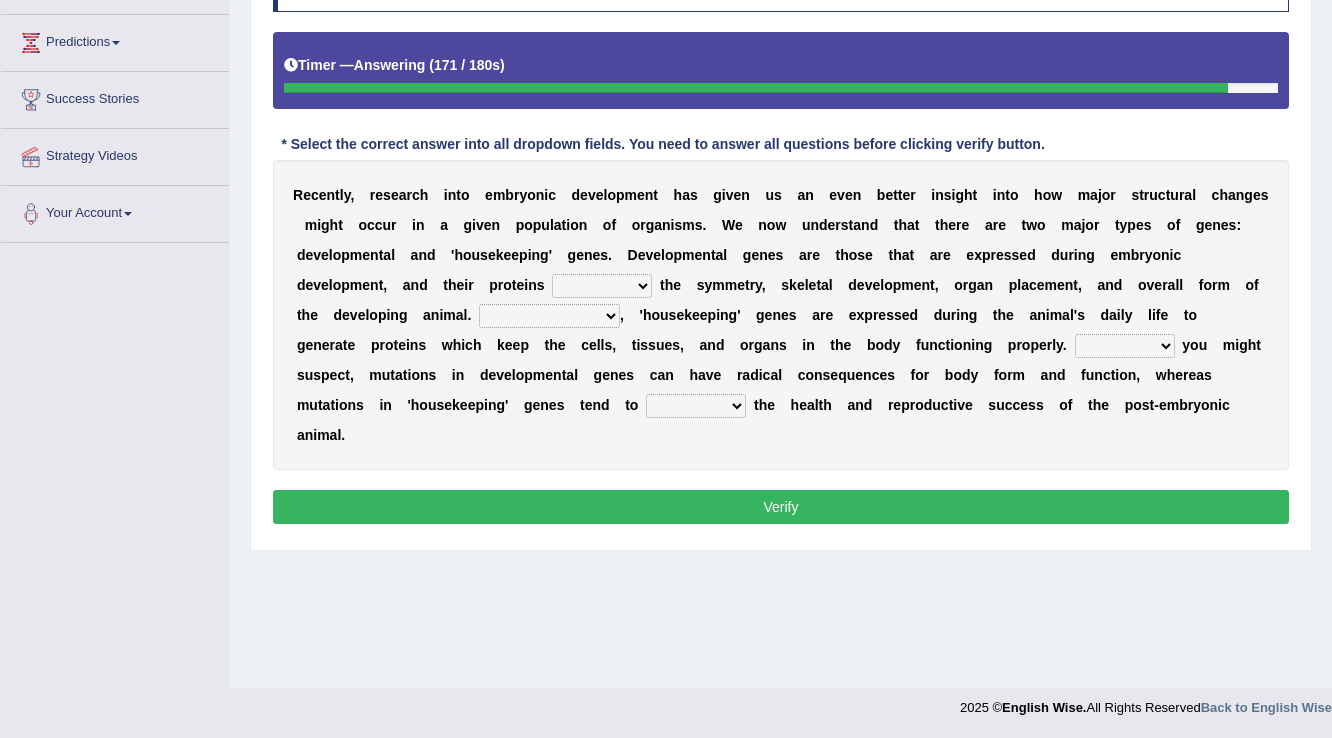 click on "push control hold elevate" at bounding box center (602, 286) 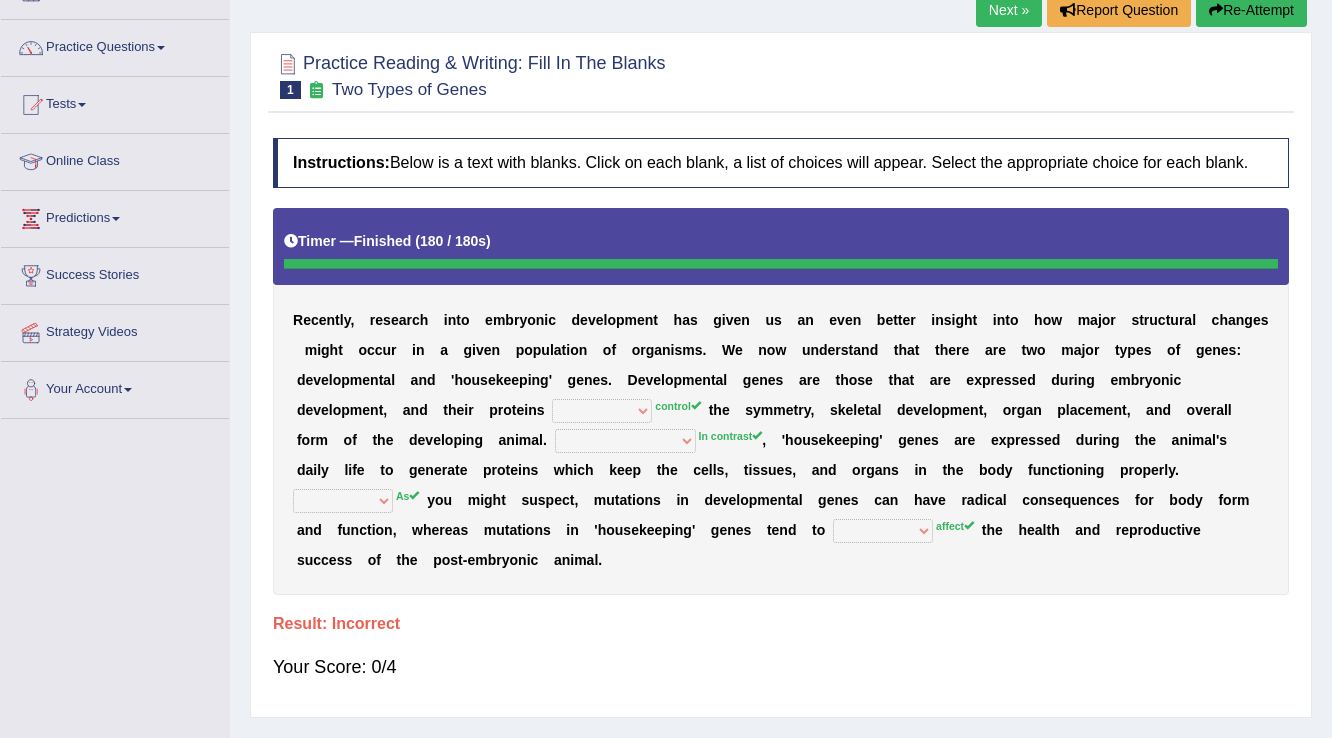 scroll, scrollTop: 72, scrollLeft: 0, axis: vertical 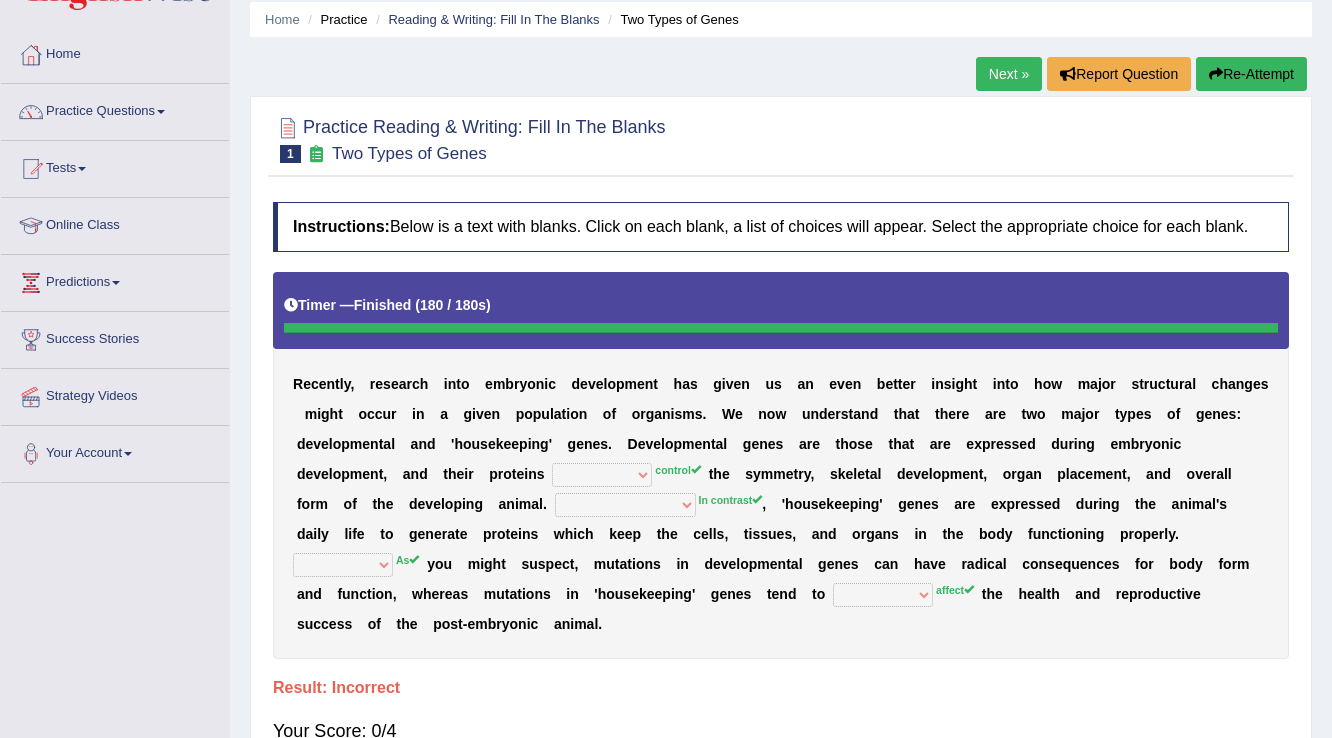 click on "Re-Attempt" at bounding box center (1251, 74) 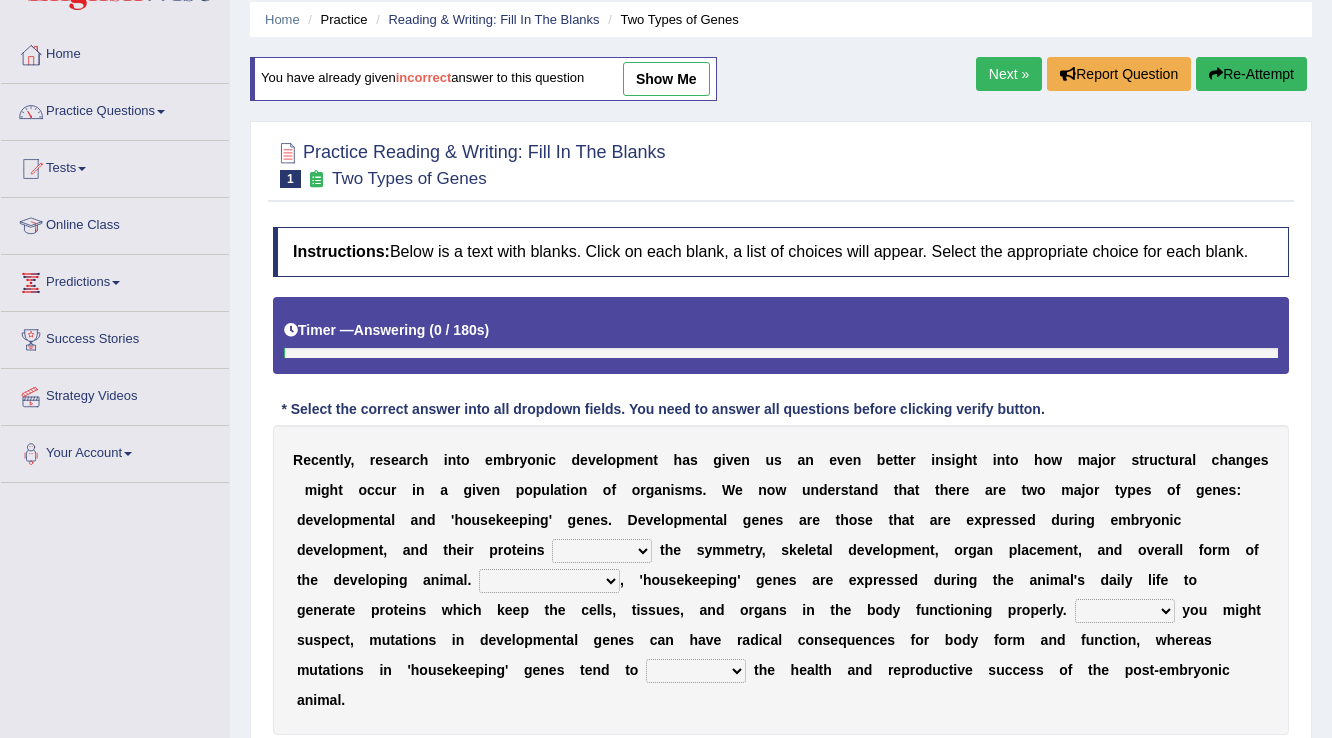 scroll, scrollTop: 72, scrollLeft: 0, axis: vertical 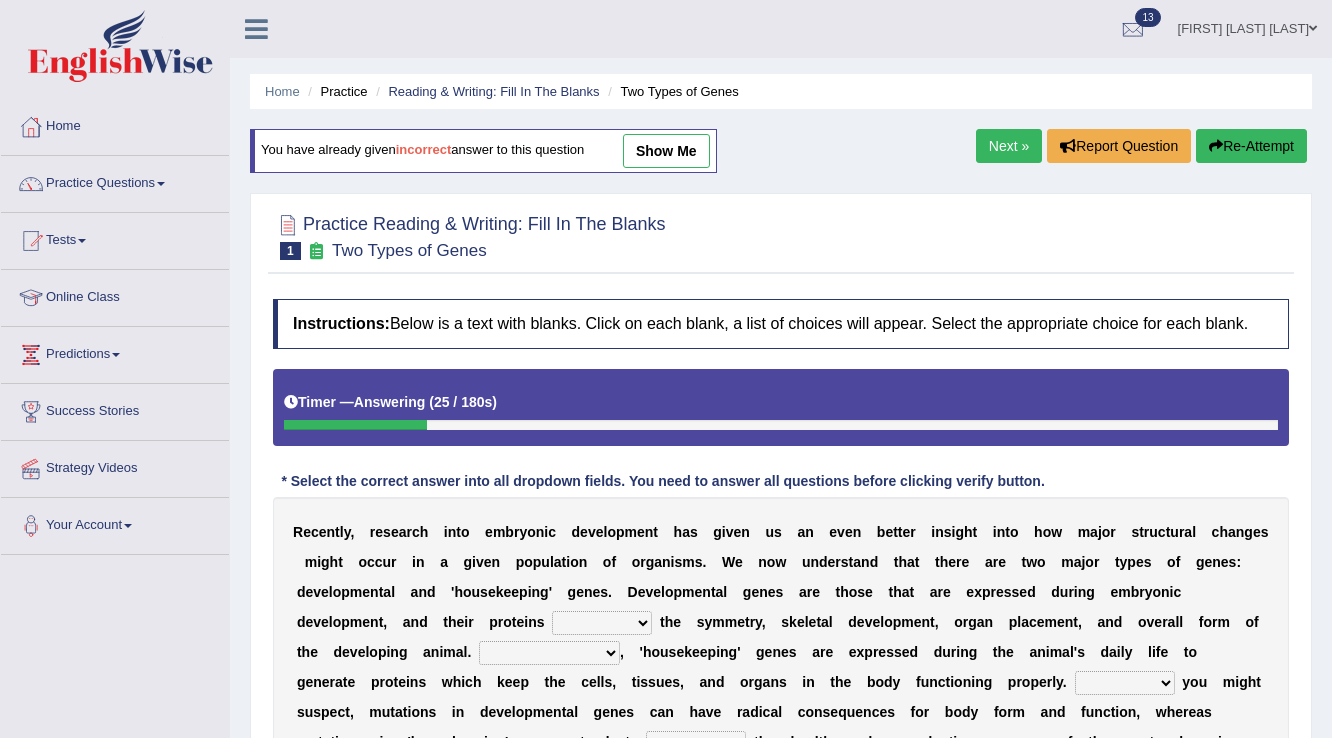 click on "Re-Attempt" at bounding box center [1251, 146] 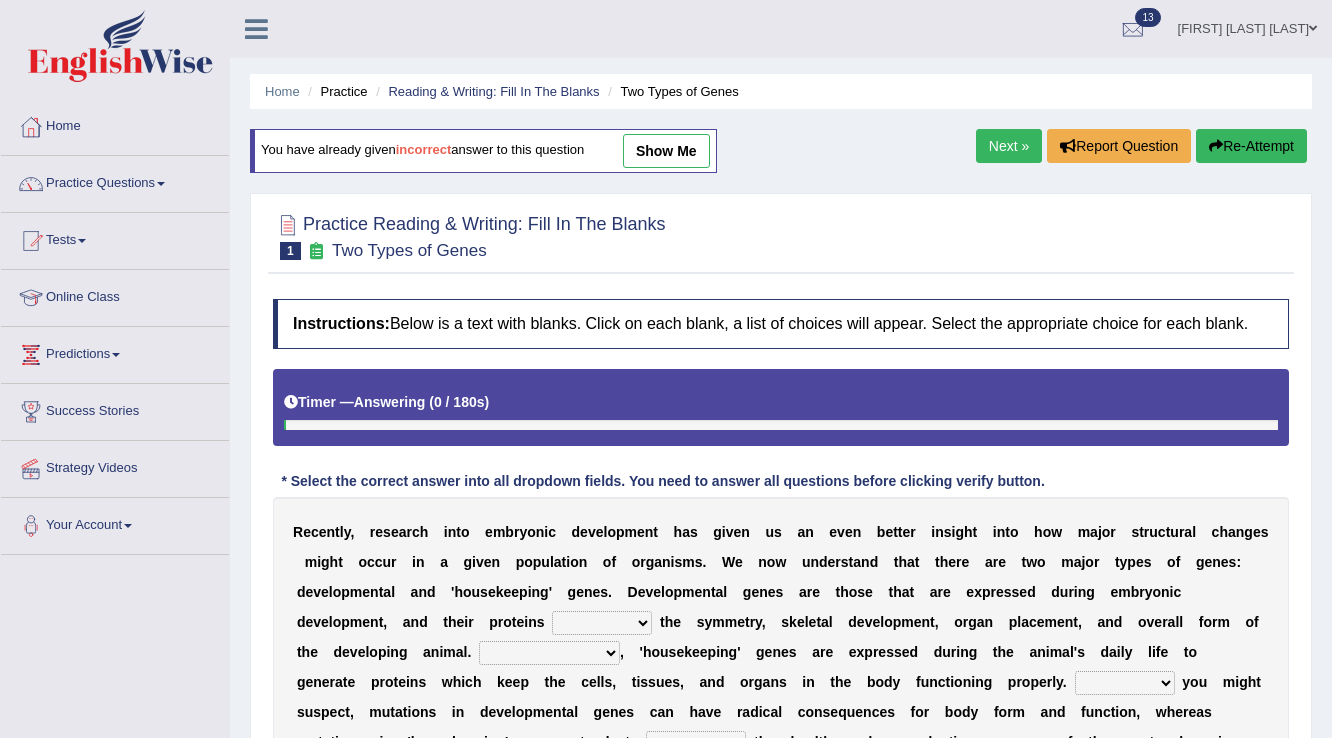 scroll, scrollTop: 0, scrollLeft: 0, axis: both 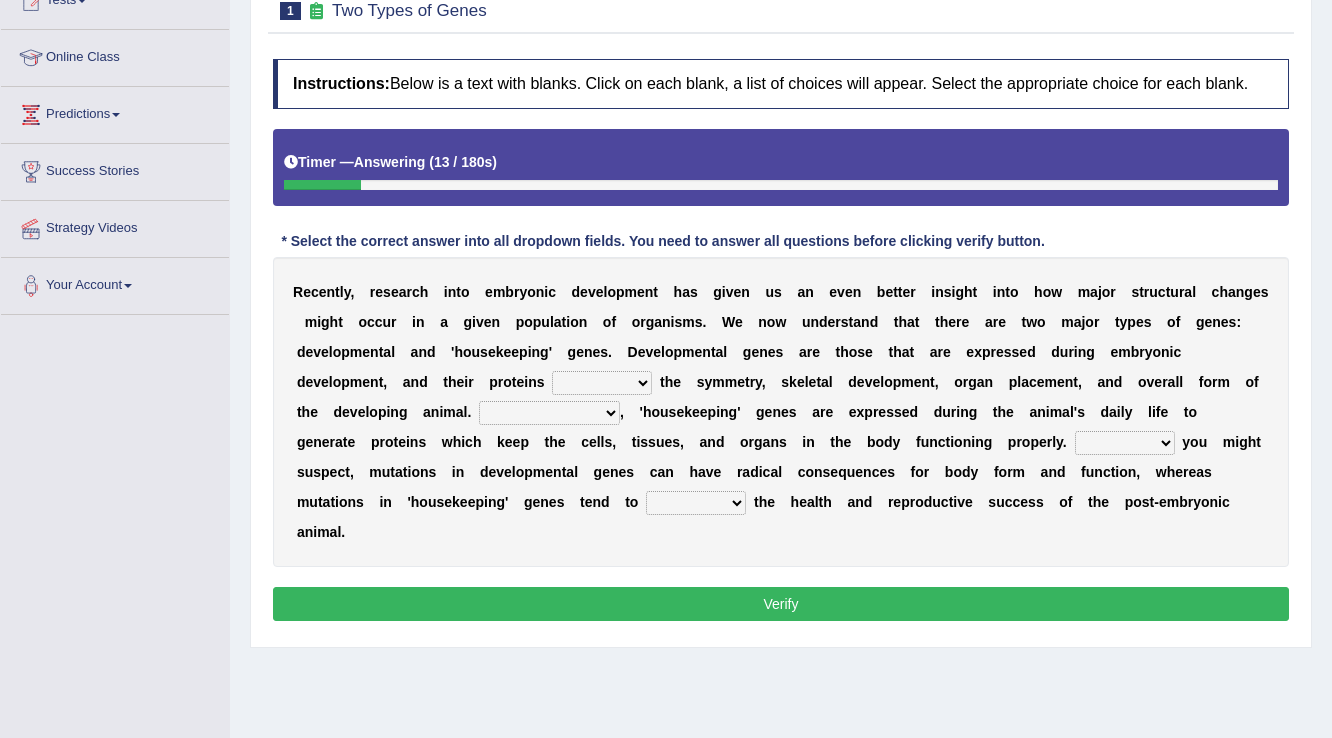 click on "push control hold elevate" at bounding box center (602, 383) 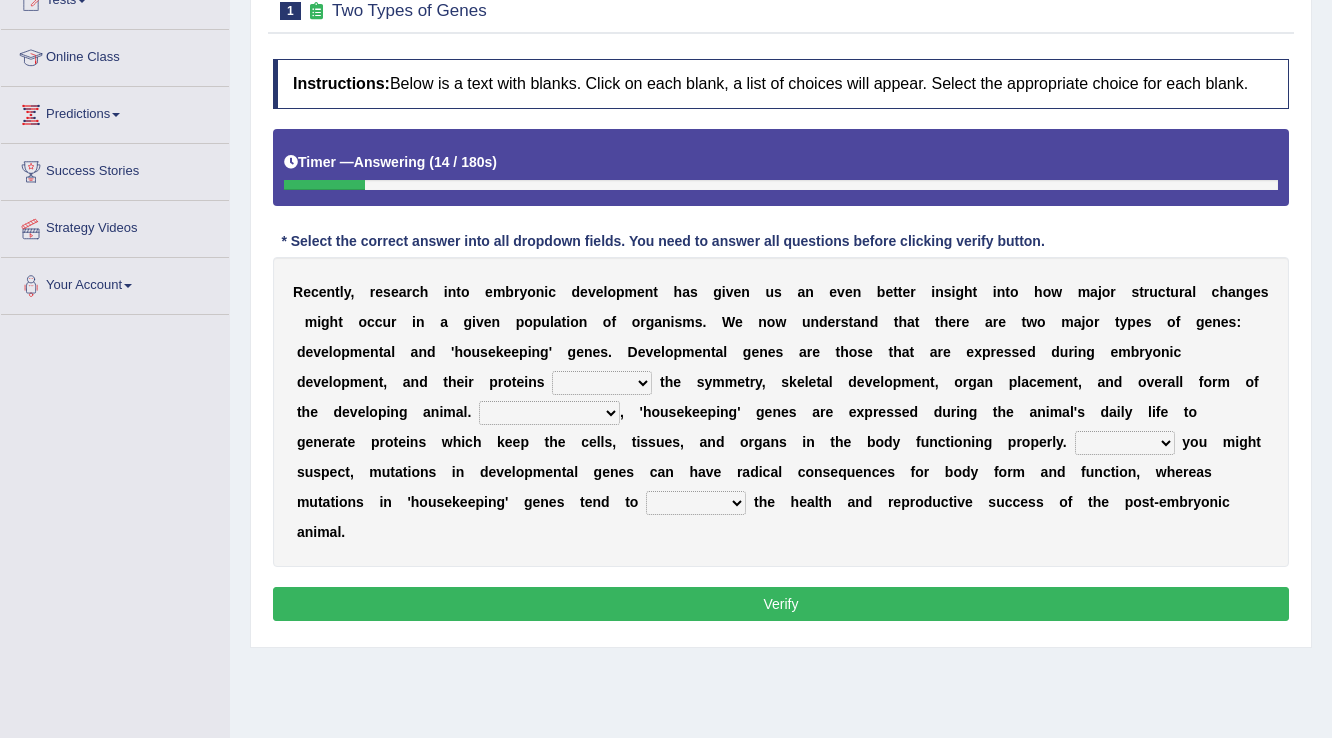 click on "push control hold elevate" at bounding box center (602, 383) 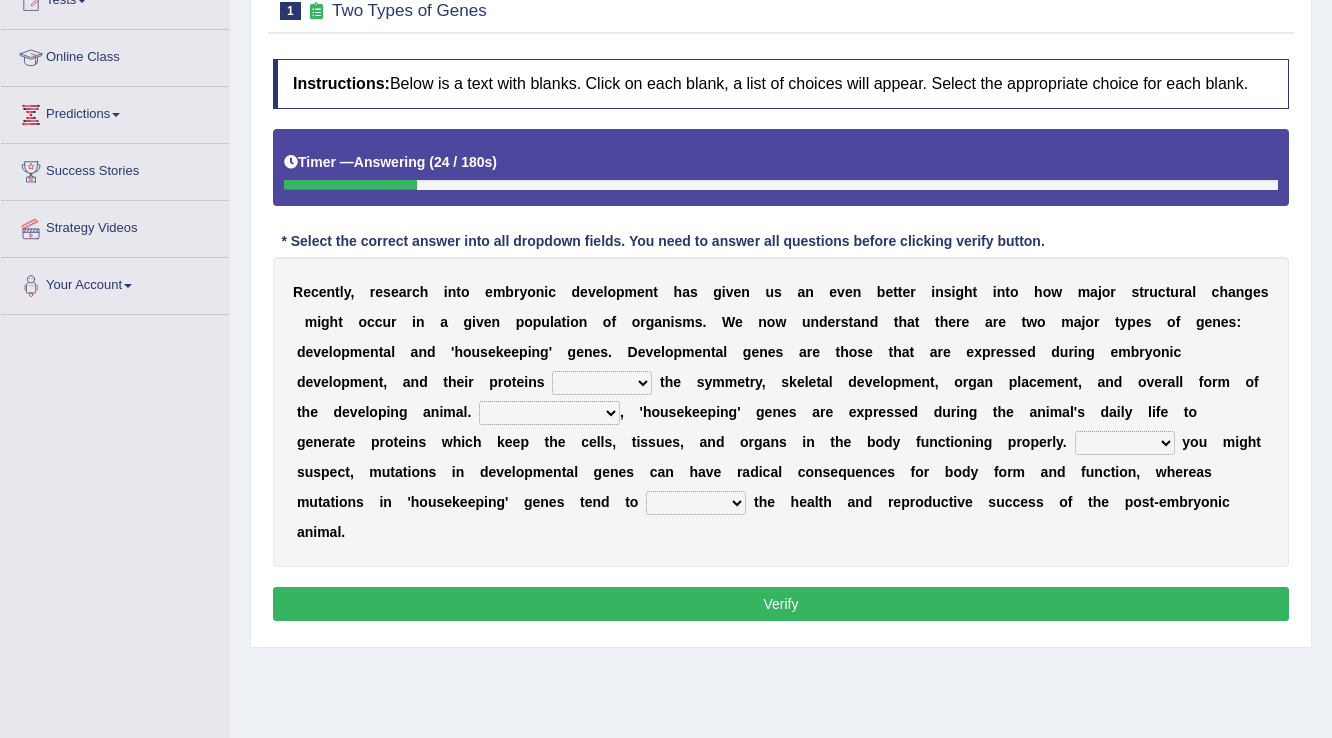 click on "push control hold elevate" at bounding box center (602, 383) 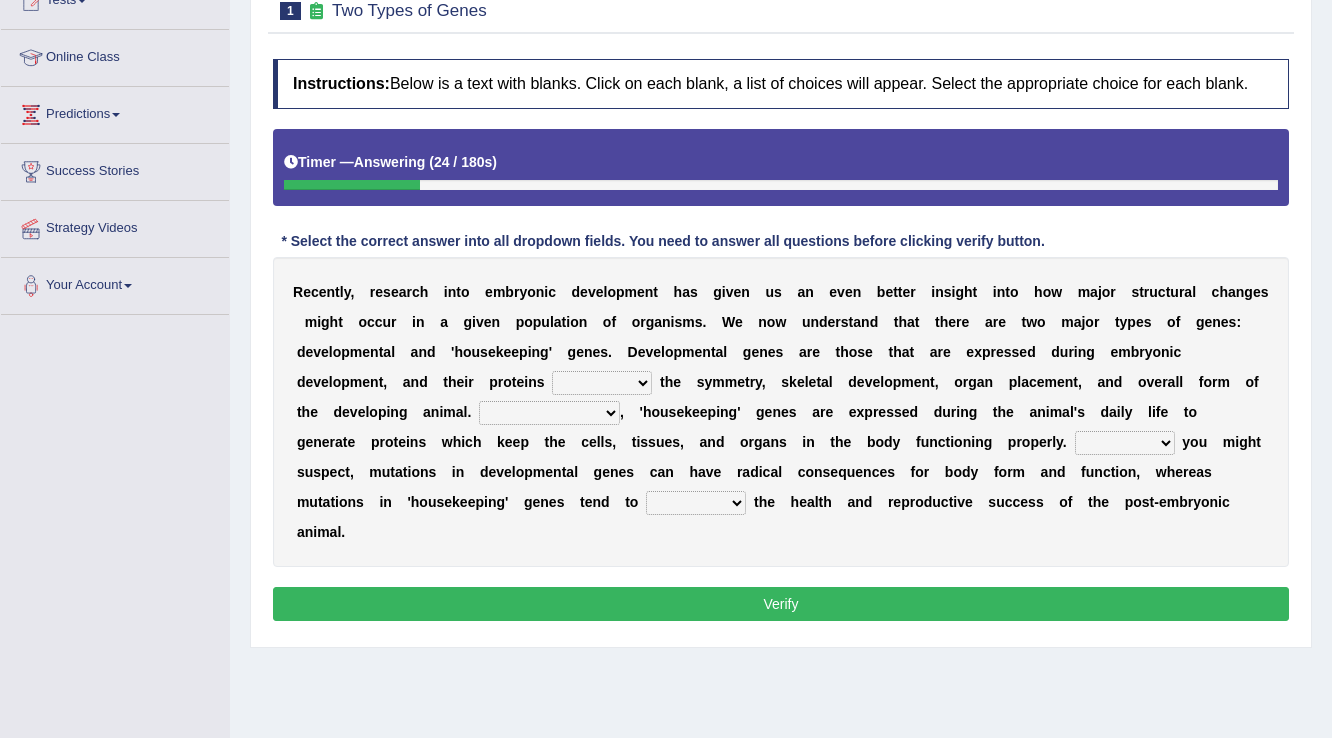 click on "push control hold elevate" at bounding box center [602, 383] 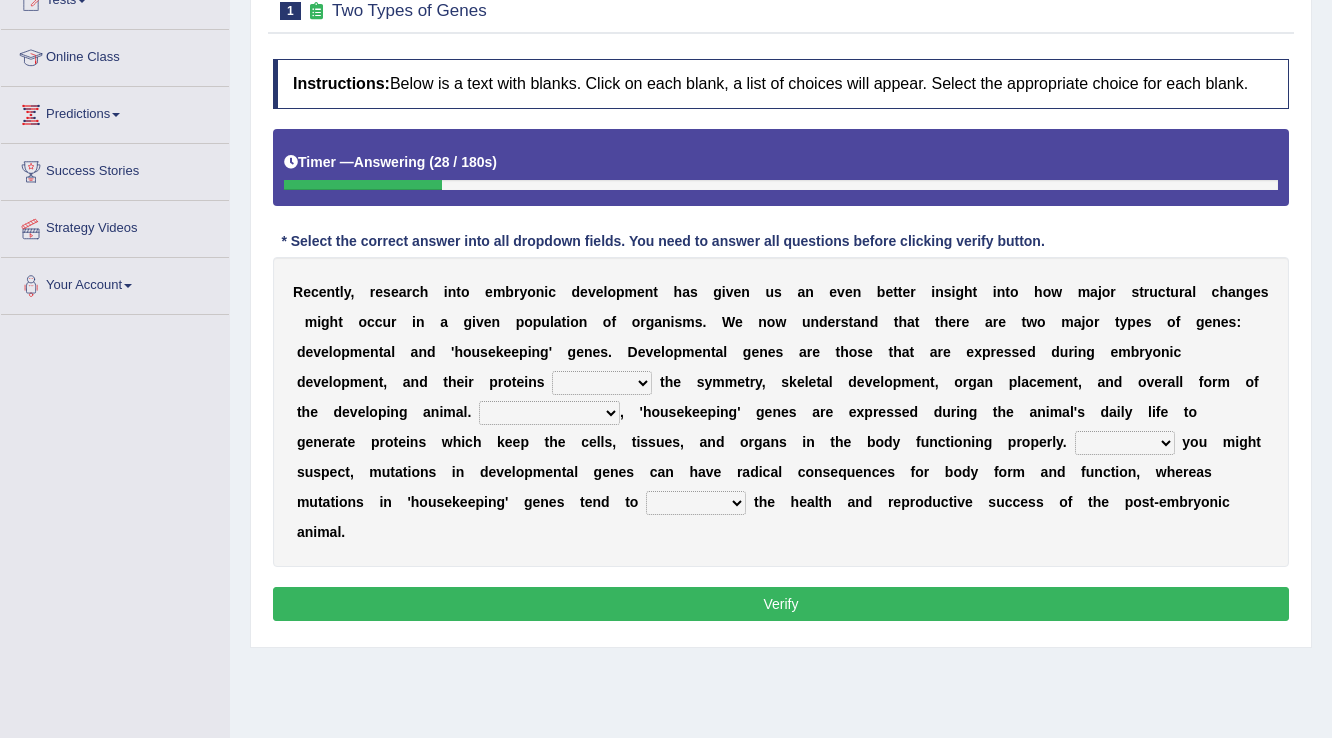 click on "push control hold elevate" at bounding box center [602, 383] 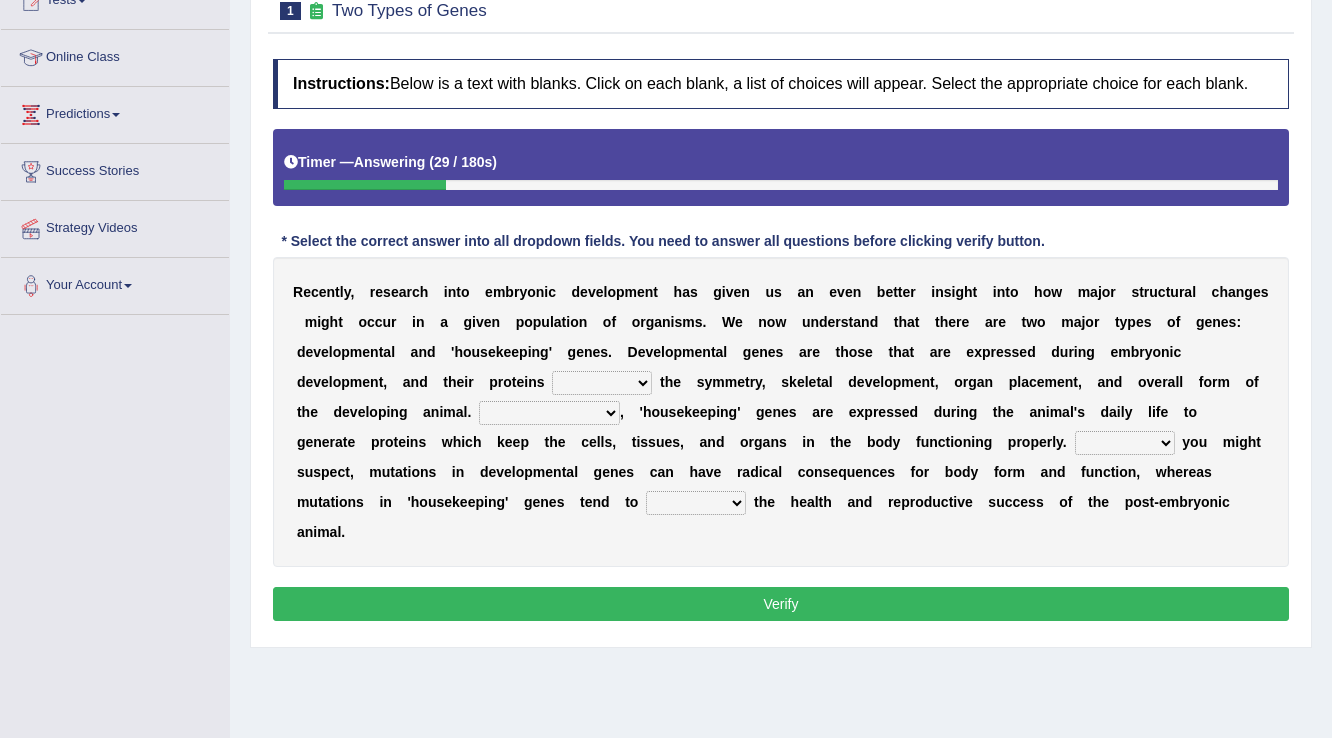 click on "push control hold elevate" at bounding box center [602, 383] 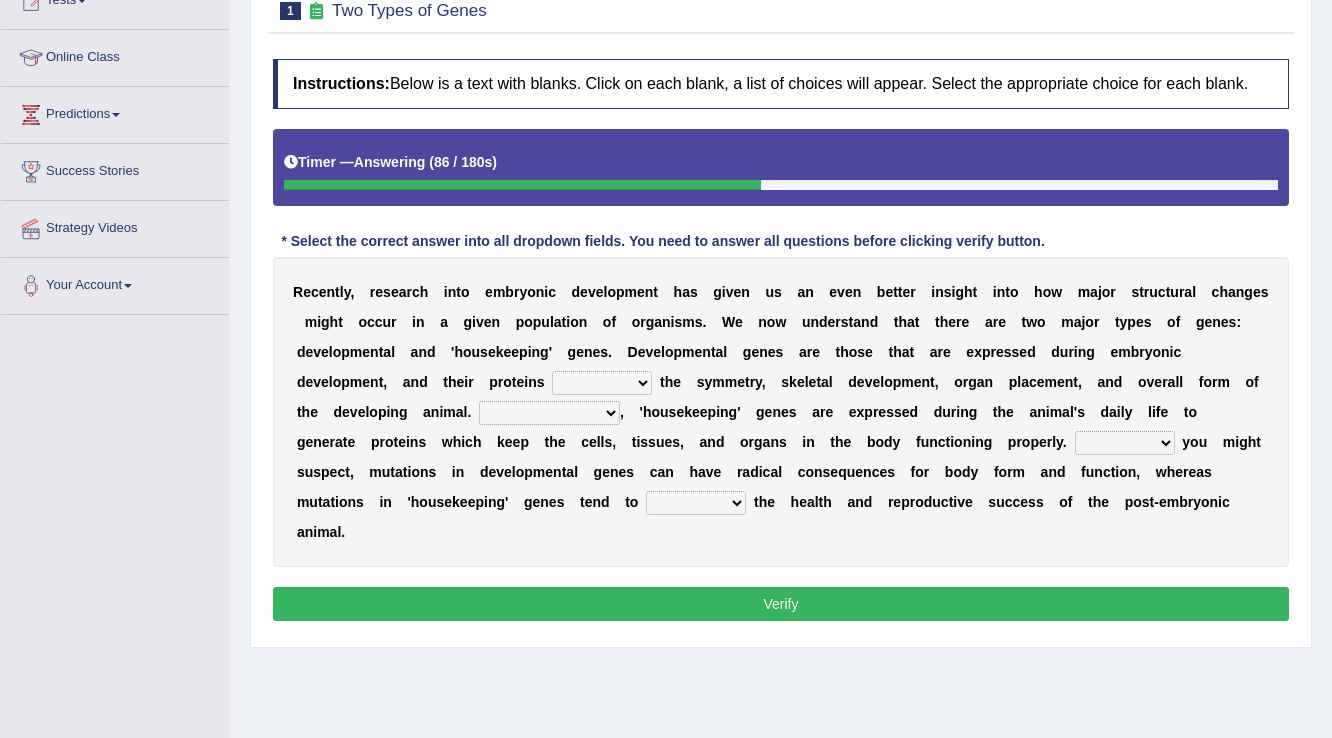 click on "push control hold elevate" at bounding box center (602, 383) 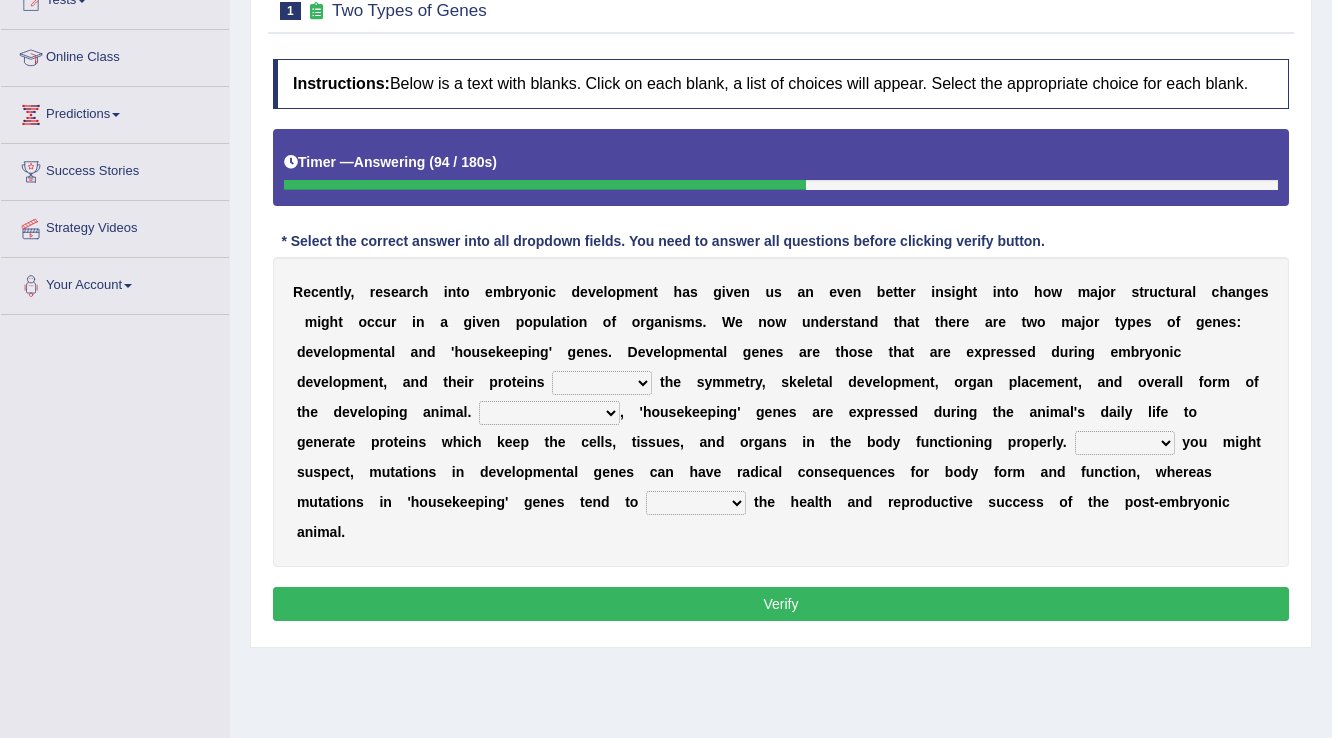 click on "R e c e n t l y ,       r e s e a r c h       i n t o       e m b r y o n i c       d e v e l o p m e n t       h a s       g i v e n       u s       a n       e v e n       b e t t e r       i n s i g h t       i n t o       h o w       m a j o r       s t r u c t u r a l       c h a n g e s       m i g h t       o c c u r       i n       a       g i v e n       p o p u l a t i o n       o f       o r g a n i s m s .       W e       n o w       u n d e r s t a n d       t h a t       t h e r e       a r e       t w o       m a j o r       t y p e s       o f       g e n e s :       d e v e l o p m e n t a l       a n d       ' h o u s e k e e p i n g '       g e n e s .       D e v e l o p m e n t a l       g e n e s       a r e       t h o s e       t h a t       a r e       e x p r e s s e d       d u r i n g       e m b r y o n i c       d e v e l o p m e n t ,       a n d       t h e i r       p r o t" at bounding box center (781, 412) 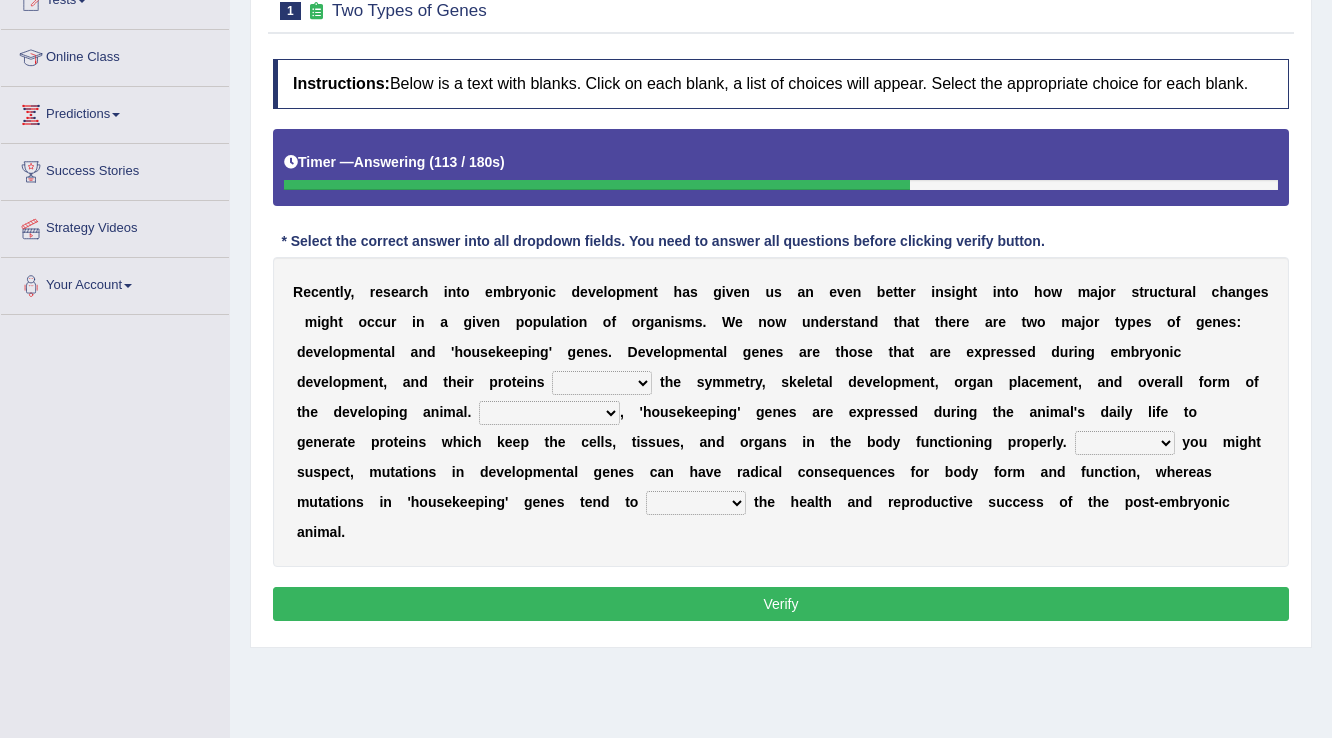 click on "push control hold elevate" at bounding box center [602, 383] 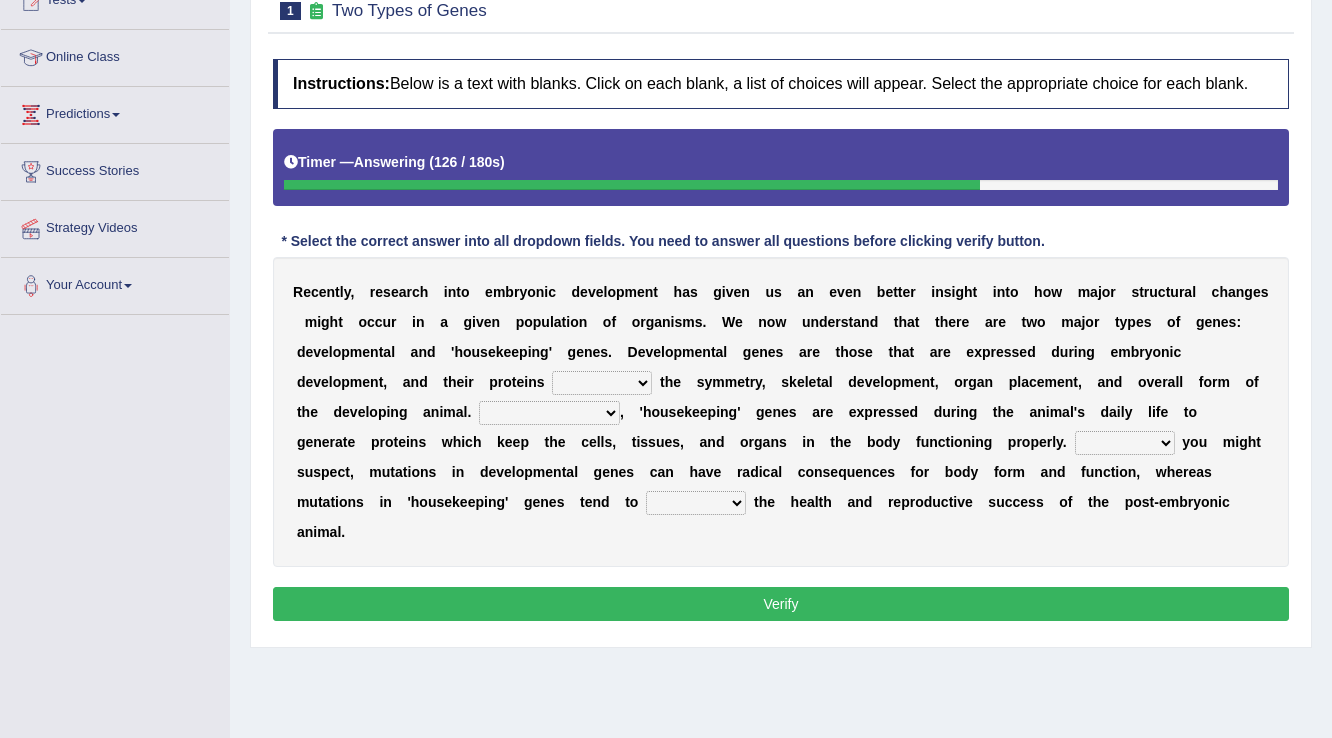 select on "hold" 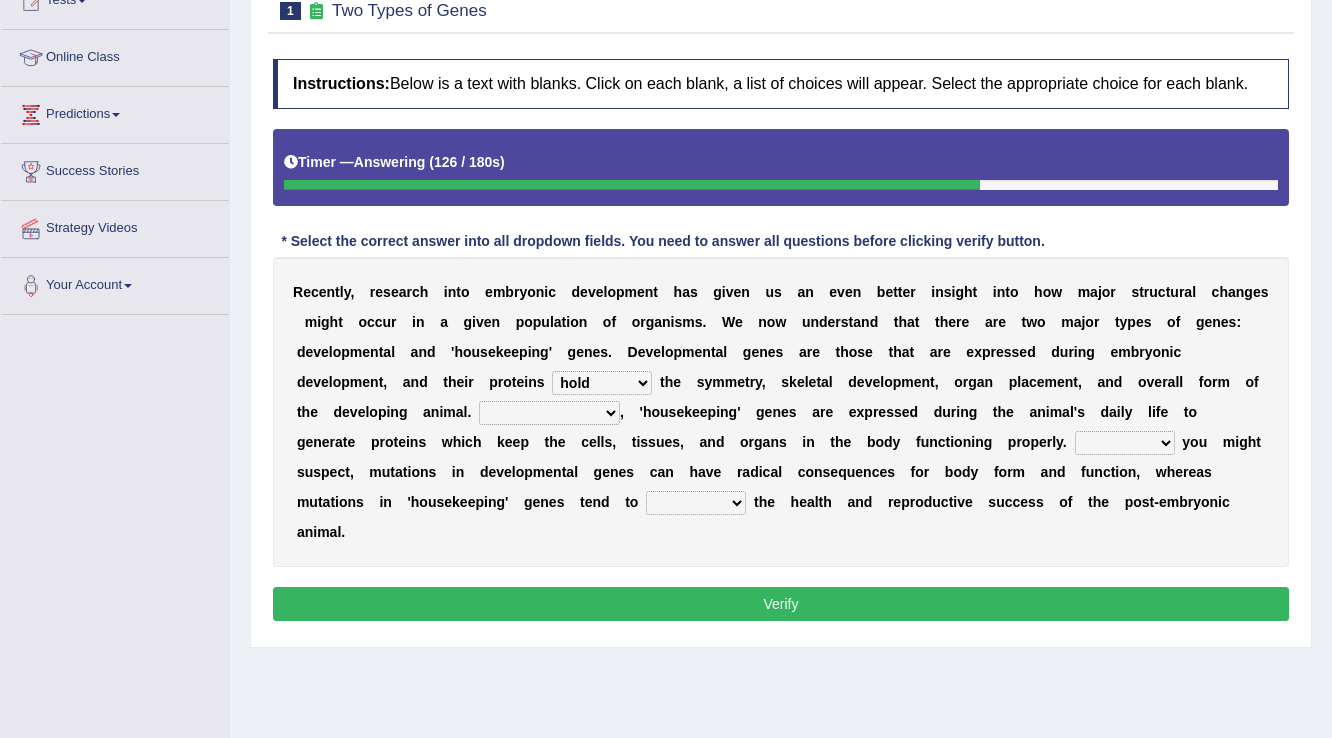 click on "push control hold elevate" at bounding box center (602, 383) 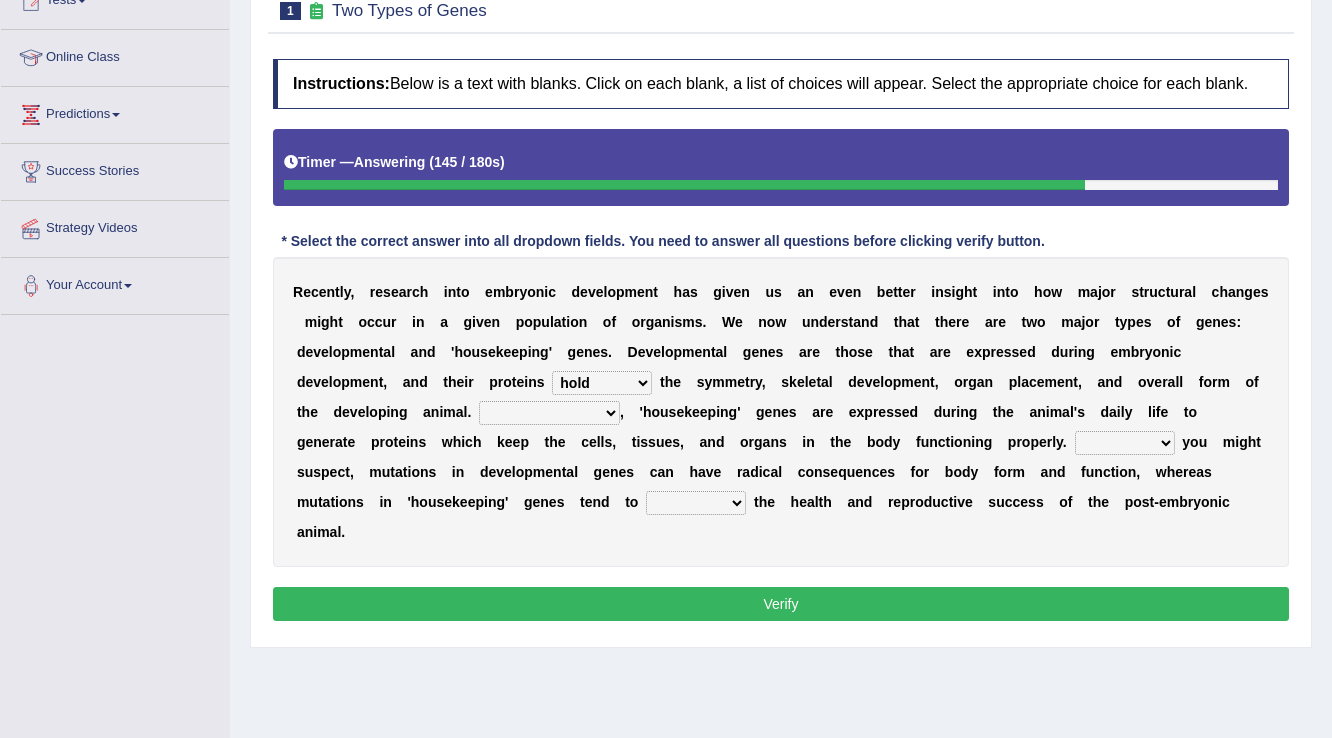click on "Correspondingly Inclusively Conversely In contrast" at bounding box center (549, 413) 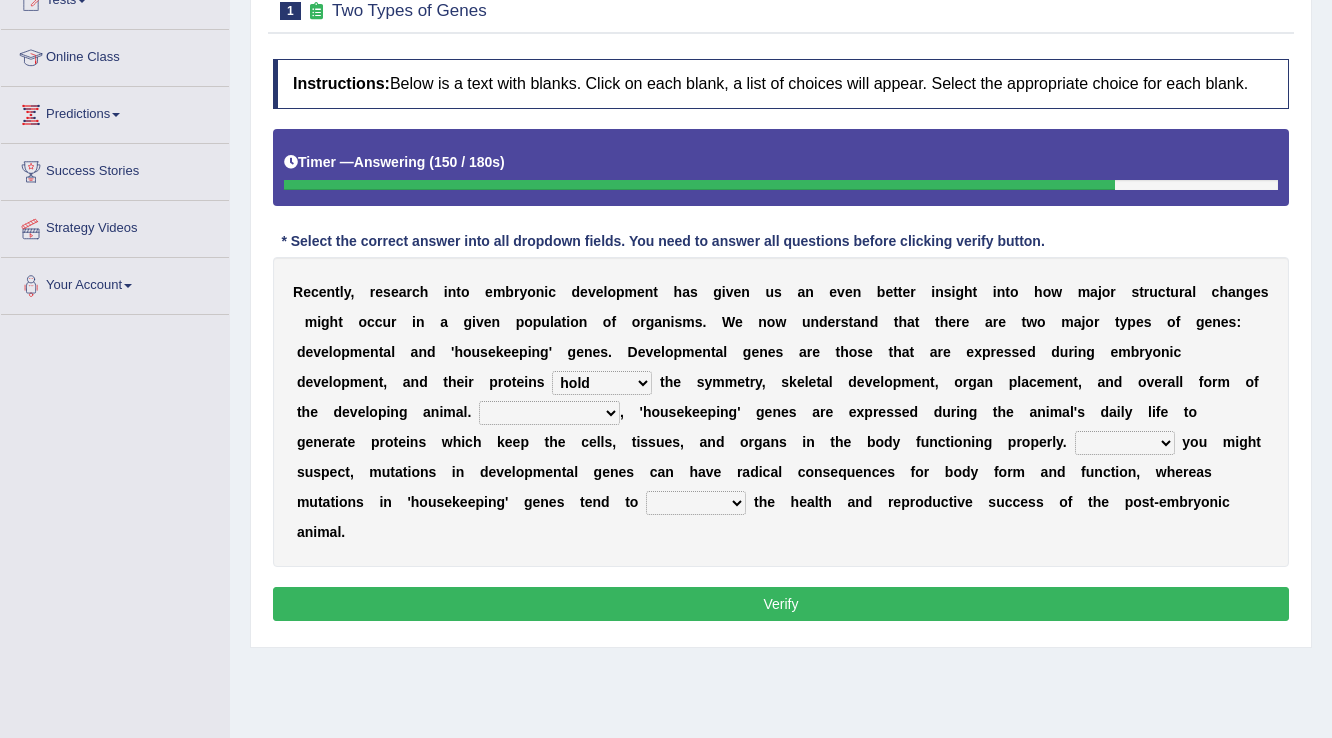 select on "Inclusively" 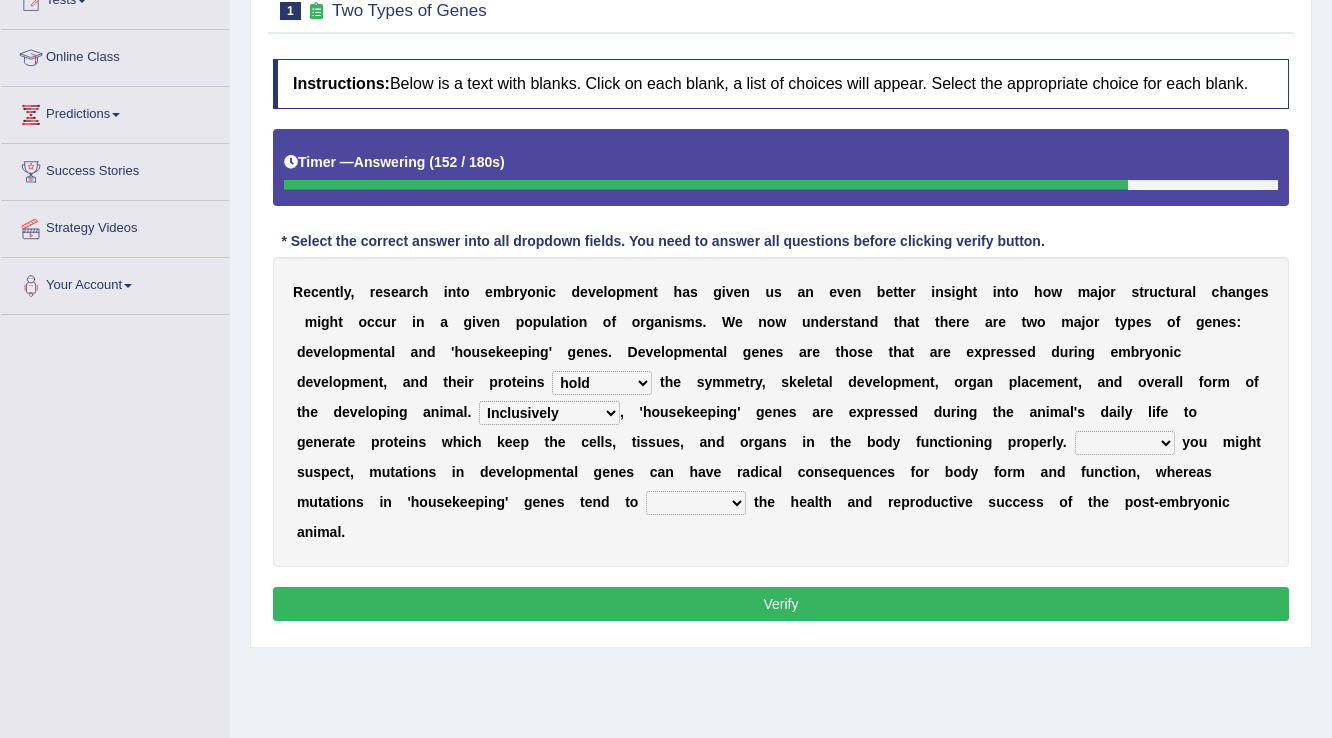 click on "For As With Within" at bounding box center (1125, 443) 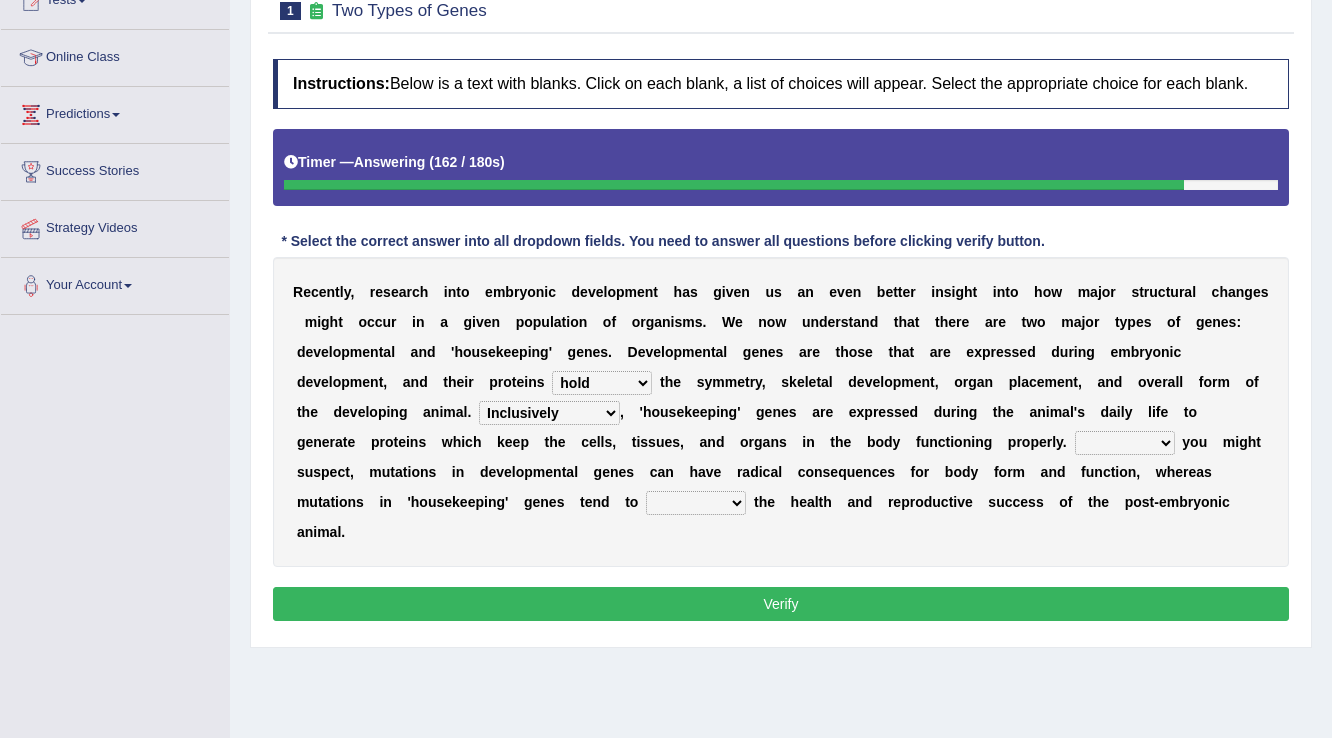 select on "With" 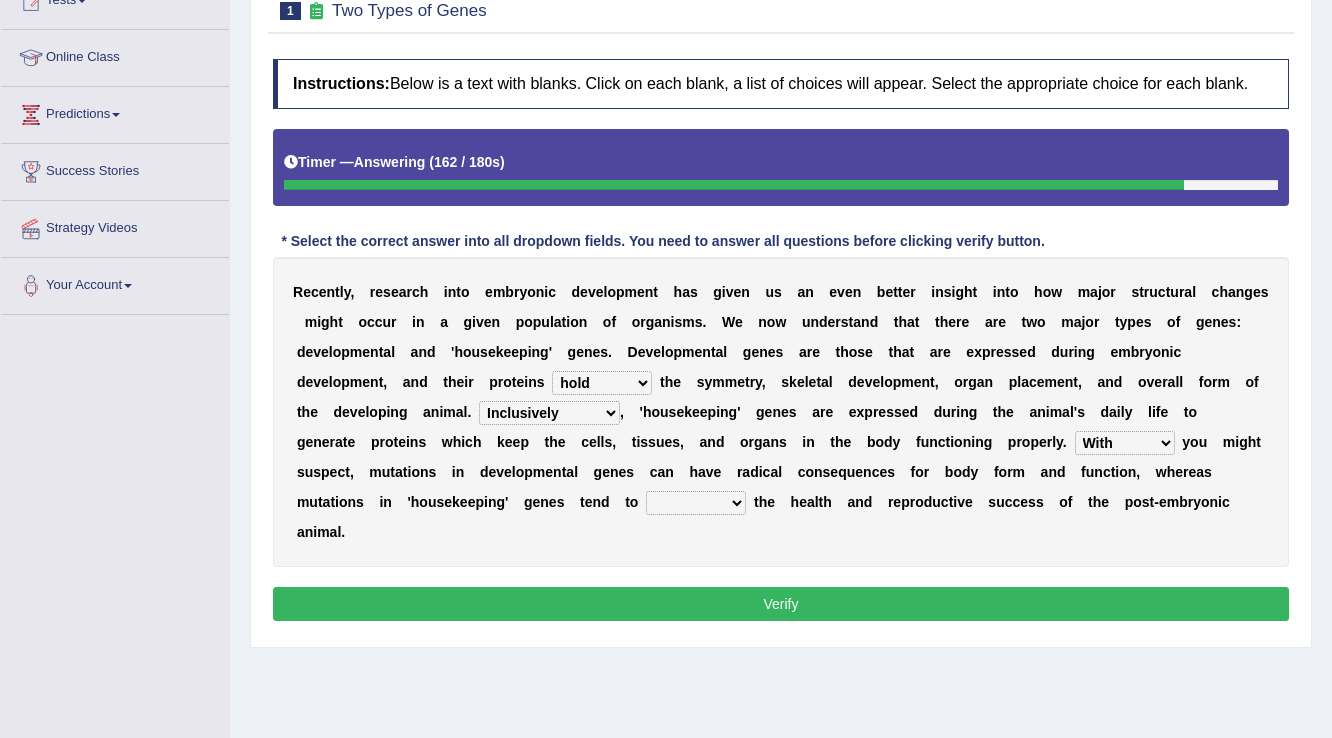 click on "For As With Within" at bounding box center (1125, 443) 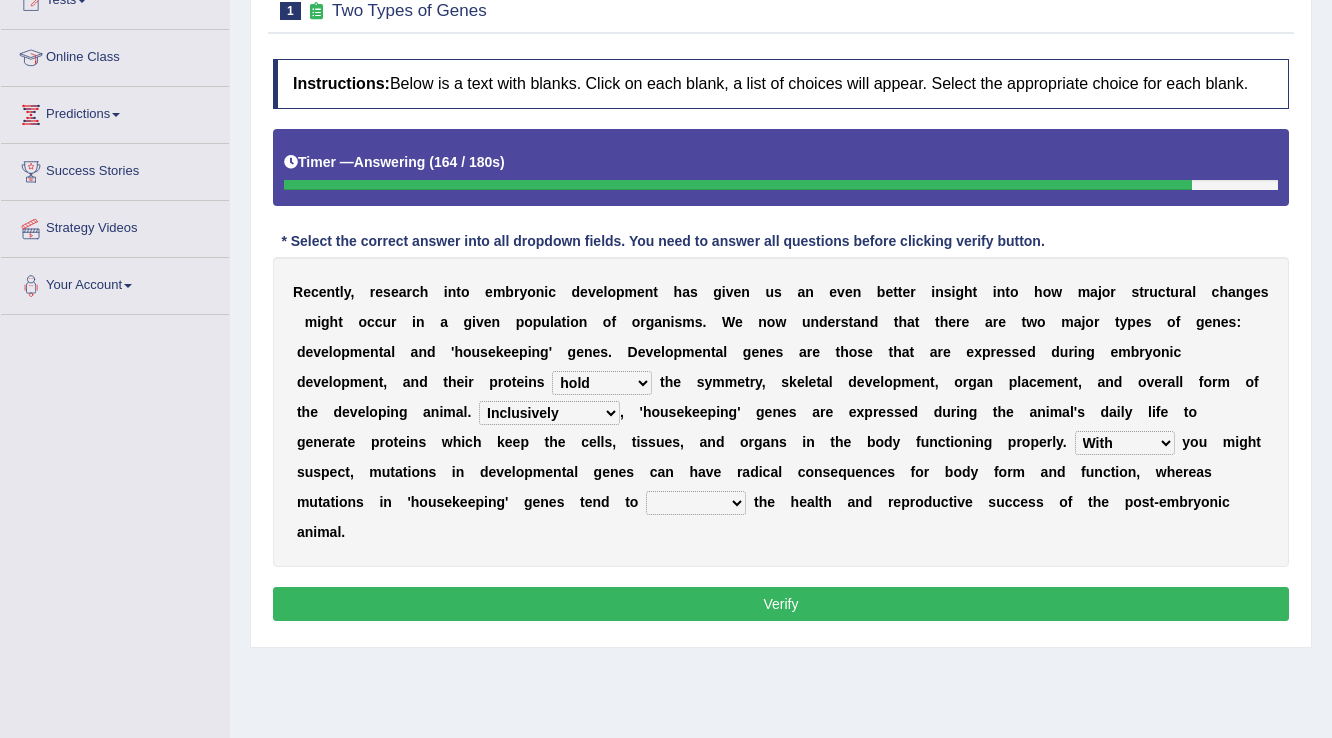 click on "affect effect interrupt defect" at bounding box center [696, 503] 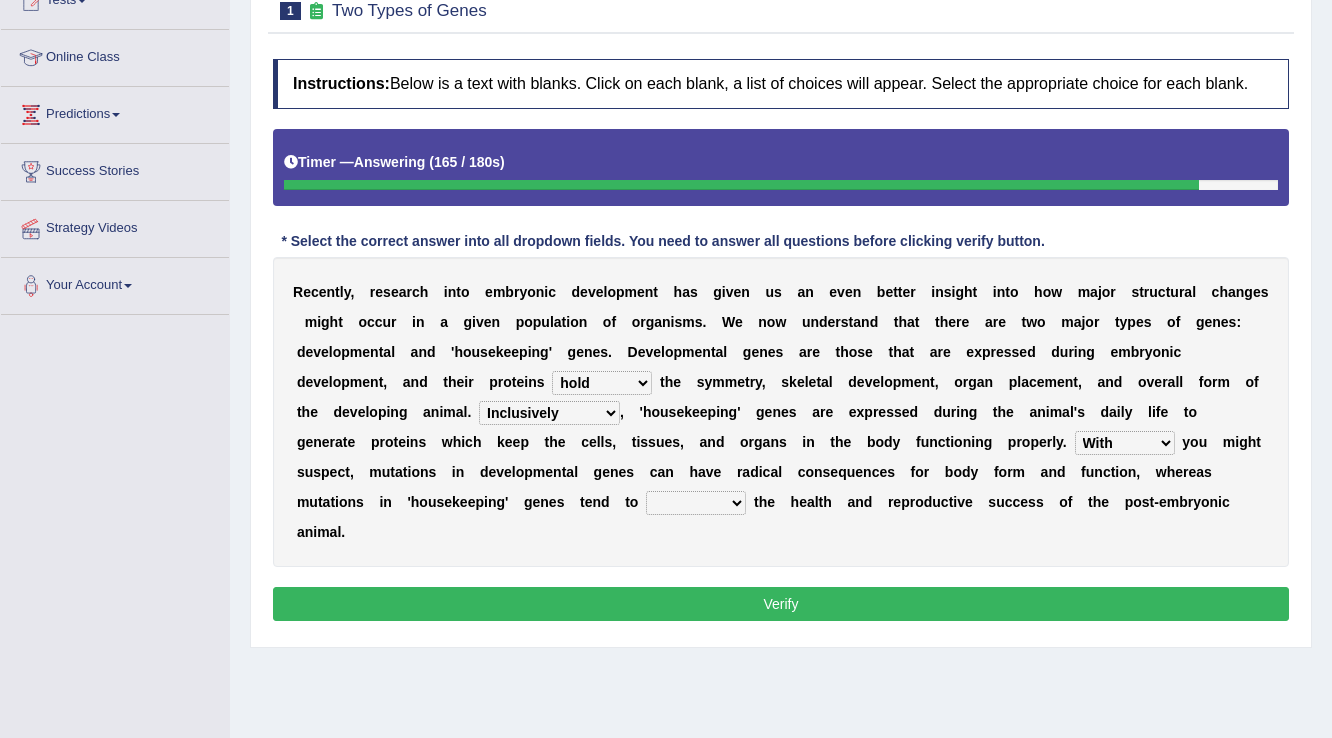 select on "defect" 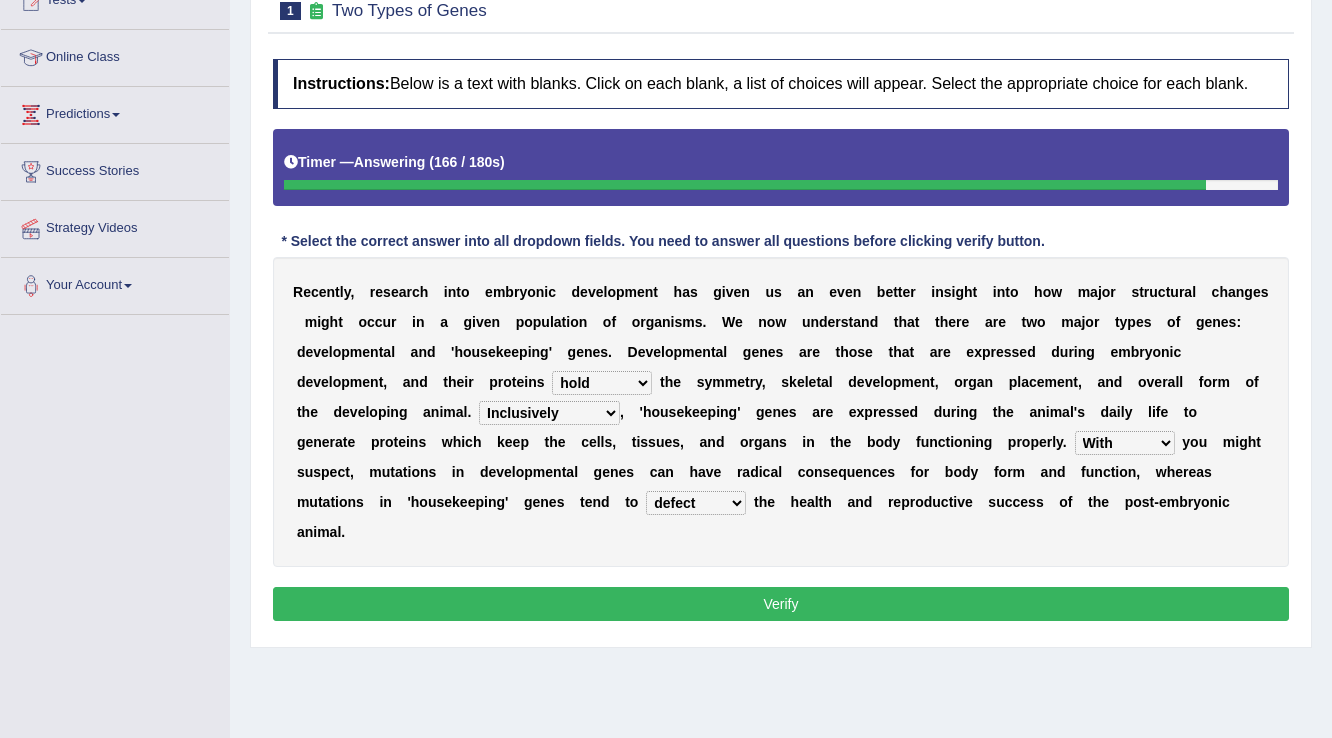 click on "Verify" at bounding box center [781, 604] 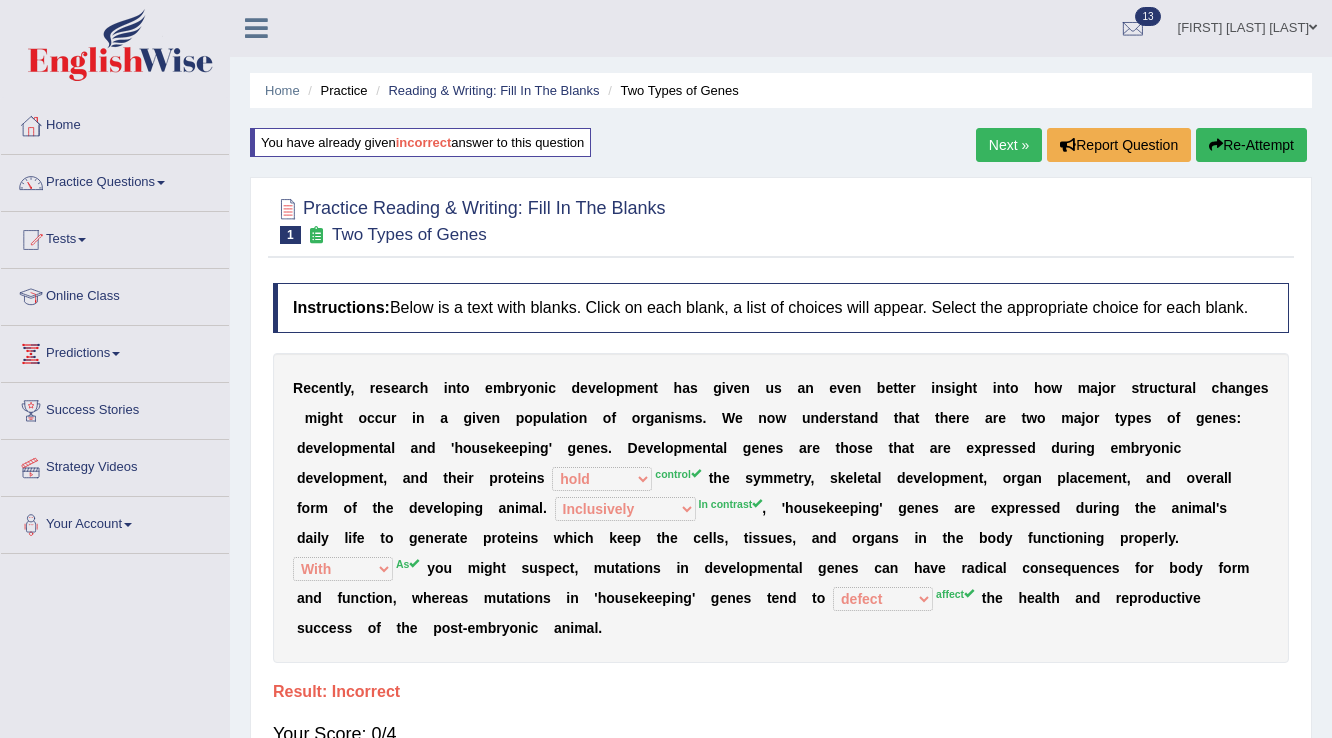 scroll, scrollTop: 0, scrollLeft: 0, axis: both 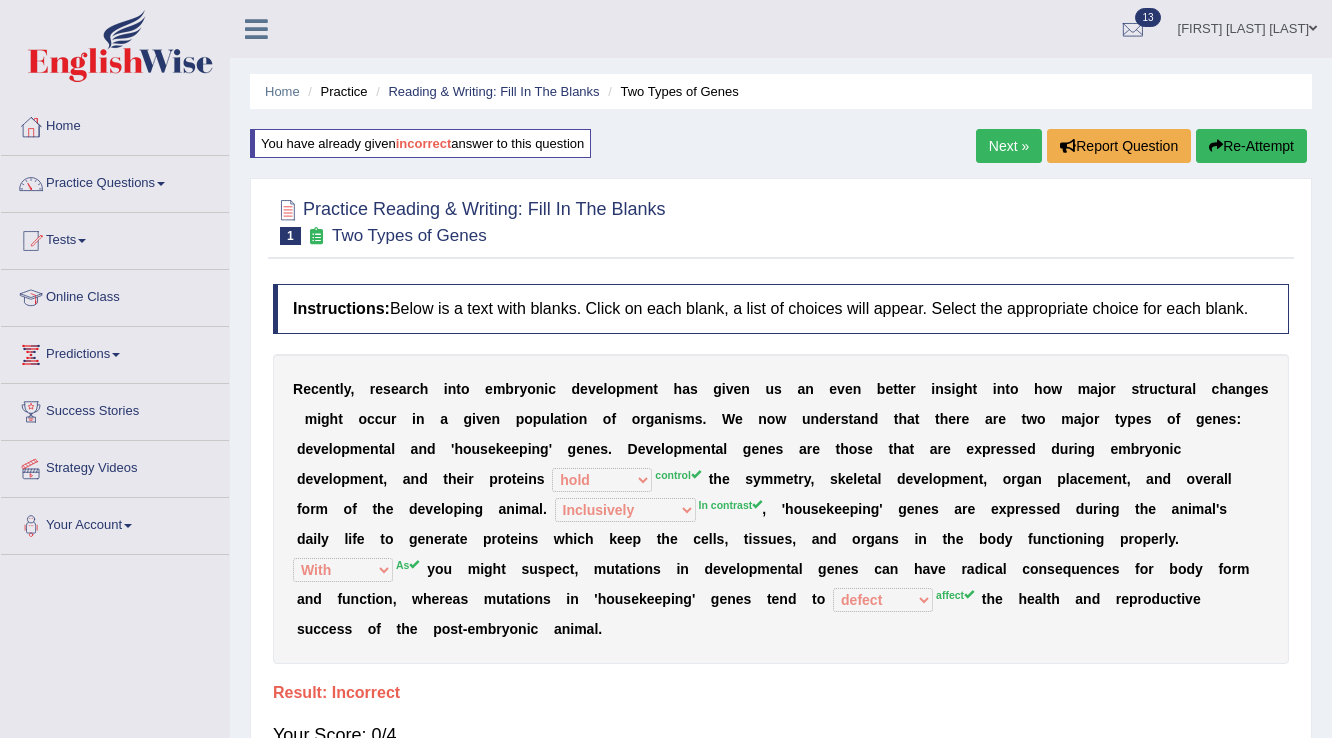 click on "Next »" at bounding box center [1009, 146] 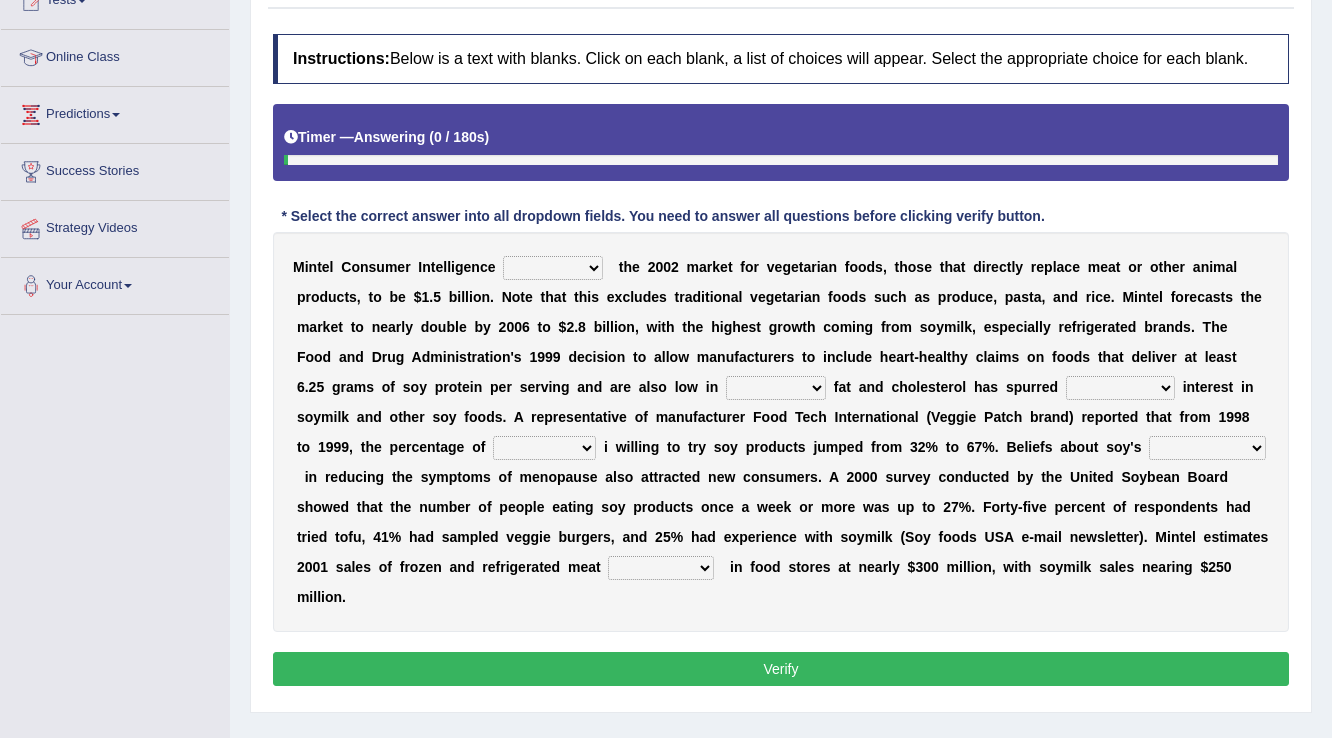 scroll, scrollTop: 240, scrollLeft: 0, axis: vertical 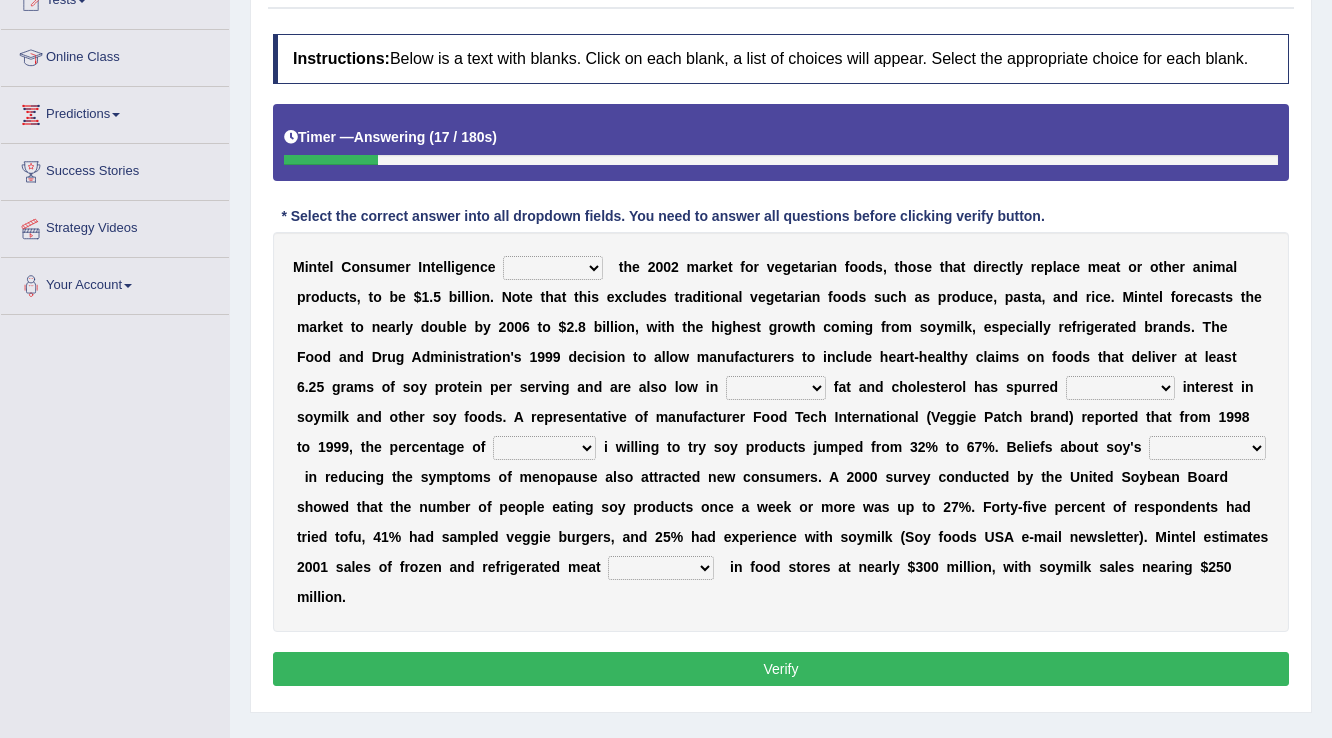 click on "deals fulfills creates estimates" at bounding box center [553, 268] 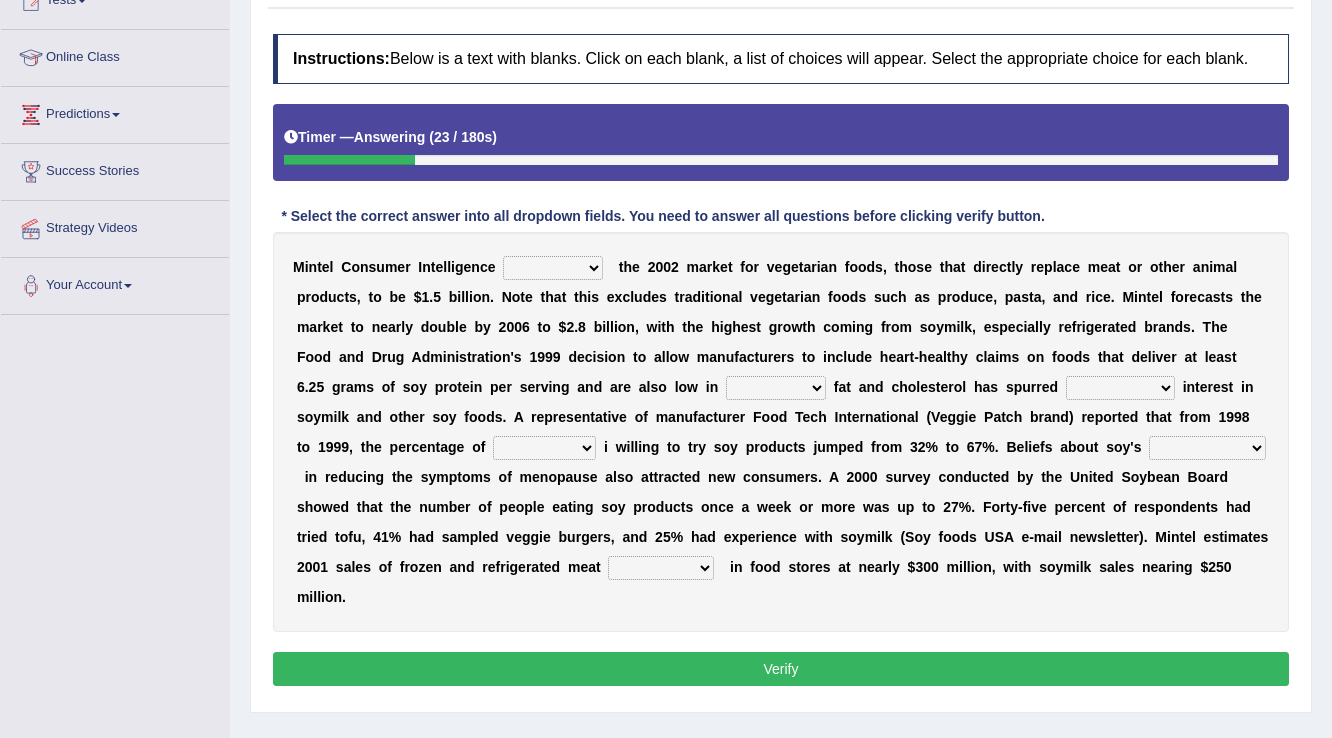select on "deals" 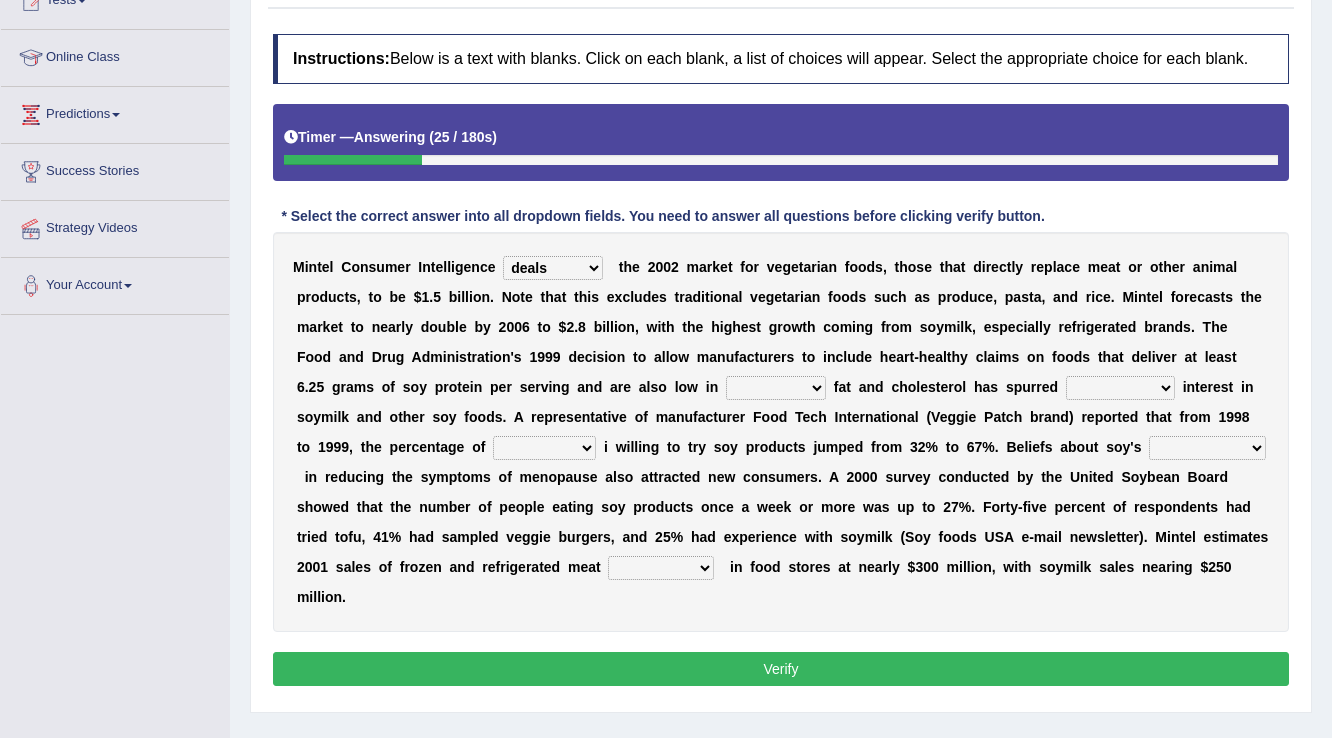 click on "deals fulfills creates estimates" at bounding box center [553, 268] 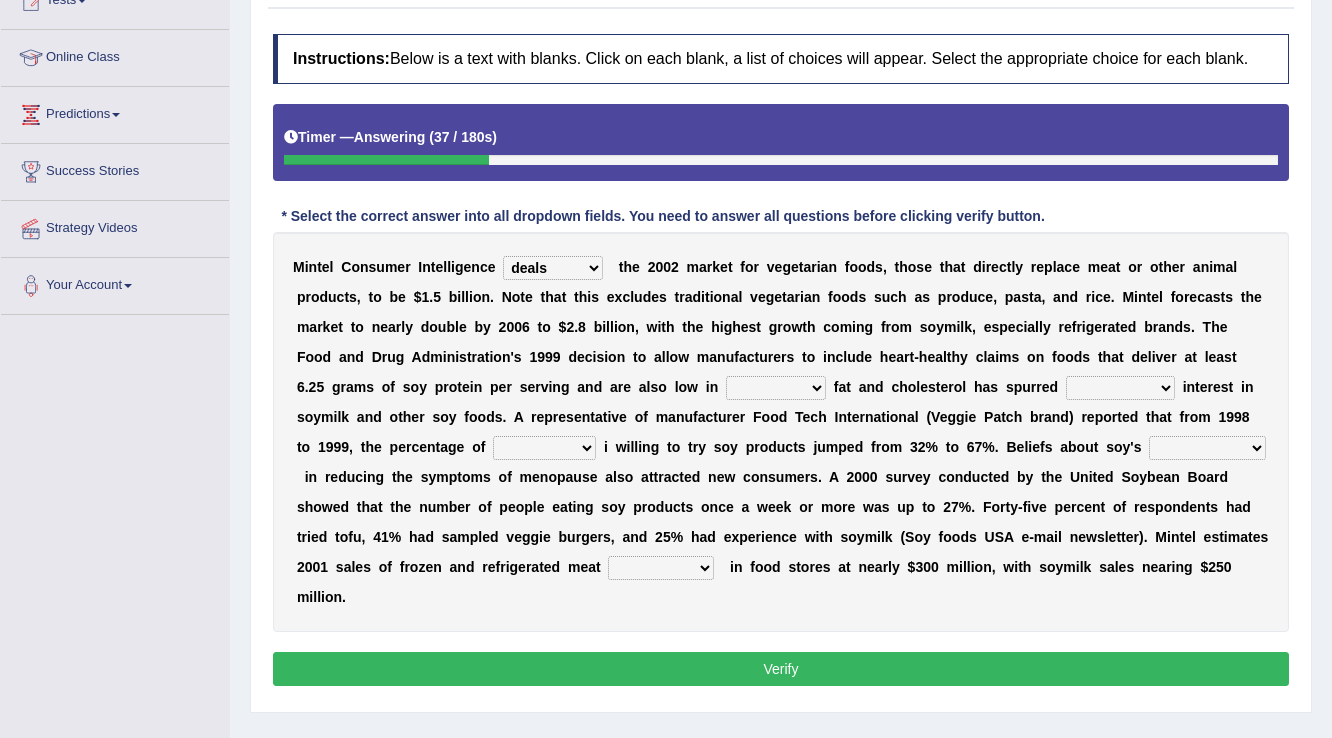click on "M i n t e l    C o n s u m e r    I n t e l l i g e n c e    deals fulfills creates estimates       t h e    2 0 0 2    m a r k e t    f o r    v e g e t a r i a n    f o o d s ,    t h o s e    t h a t    d i r e c t l y    r e p l a c e    m e a t    o r    o t h e r    a n i m a l    p r o d u c t s ,    t o    b e    $ 1 . 5    b i l l i o n .    N o t e    t h a t    t h i s    e x c l u d e s    t r a d i t i o n a l    v e g e t a r i a n    f o o d s    s u c h    a s    p r o d u c e ,    p a s t a ,    a n d    r i c e .    M i n t e l    f o r e c a s t s    t h e    m a r k e t    t o    n e a r l y    d o u b l e    b y    2 0 0 6    t o    $ 2 . 8    b i l l i o n ,    w i t h    t h e    h i g h e s t    g r o w t h    c o m i n g    f r o m    s o y m i l k ,    e s p e c i a l l y    r e f r i g e r a t e d    b r a n d s .    T h e    F o o d    a n d    D r u g    A d m i n i s t r a t i o n ' s    1 9 9 9    d e c i s i o n t" at bounding box center [781, 432] 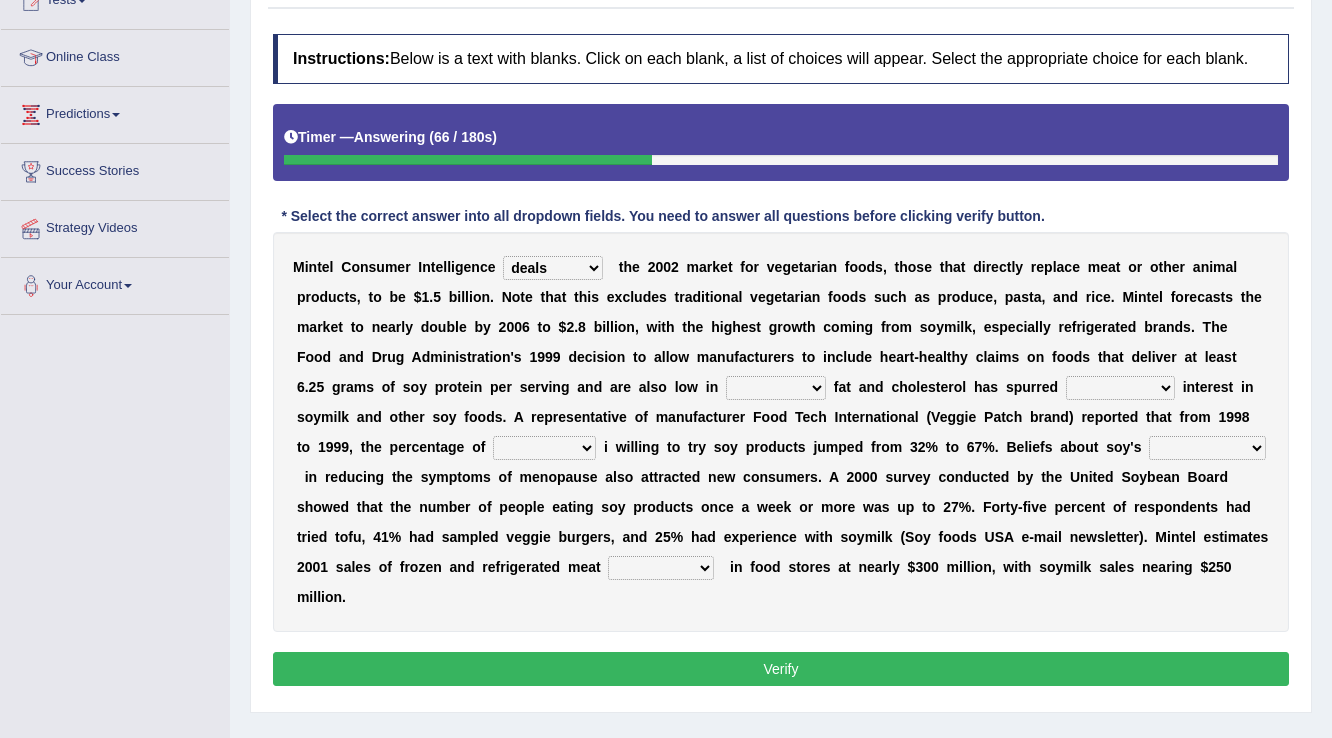 click on "saturated solid acid liquid" at bounding box center [776, 388] 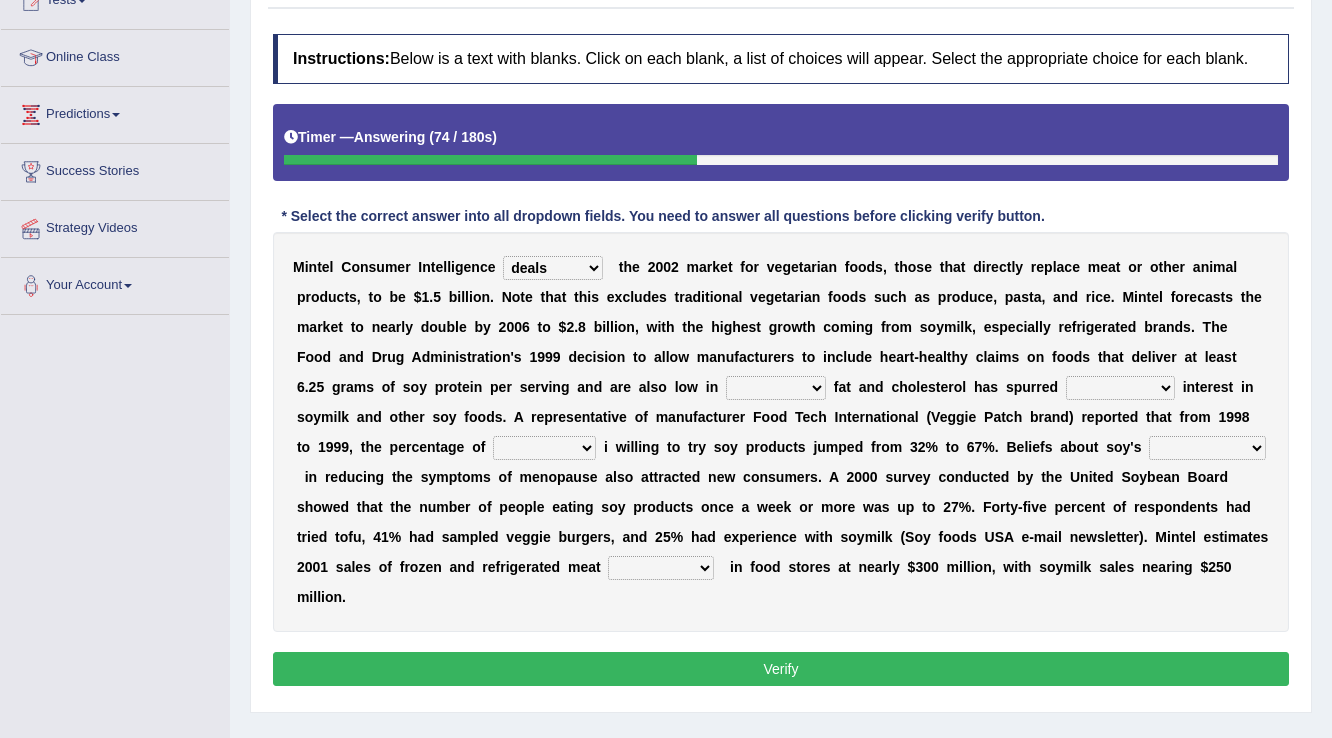 select on "saturated" 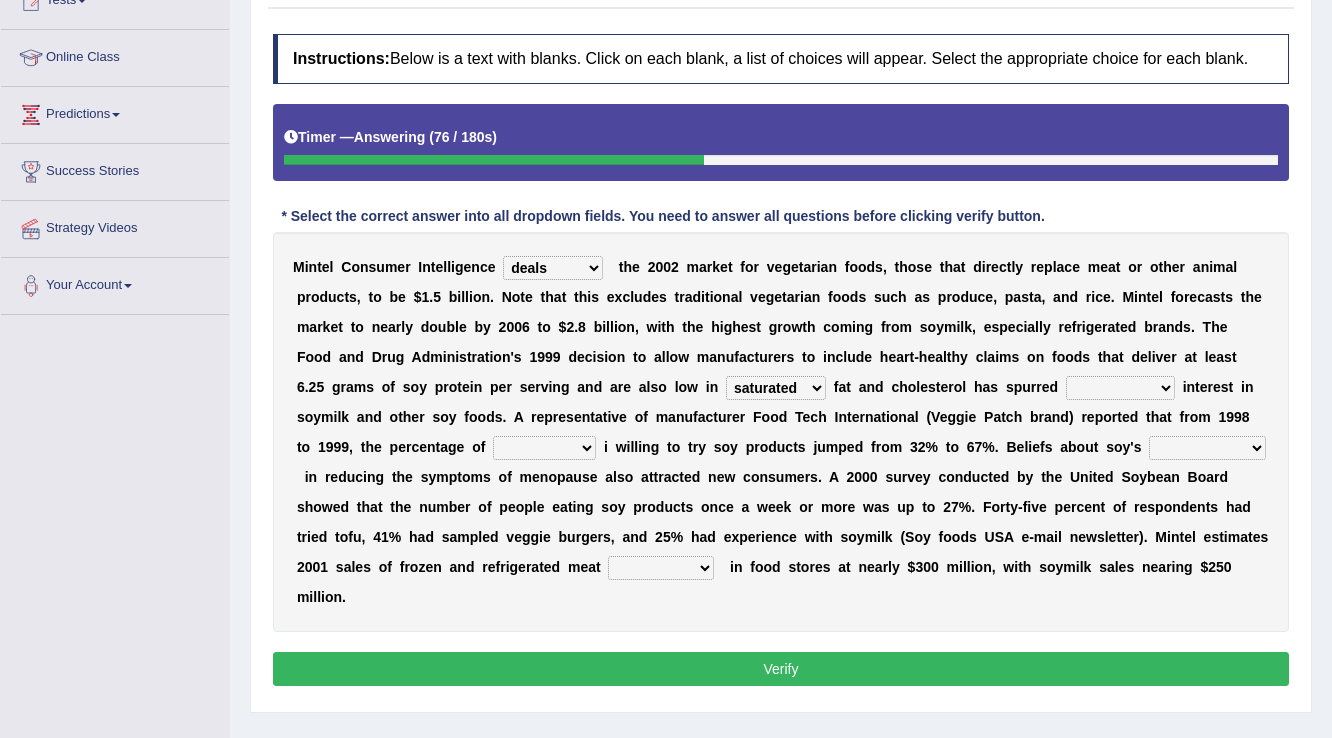 click on "saturated solid acid liquid" at bounding box center (776, 388) 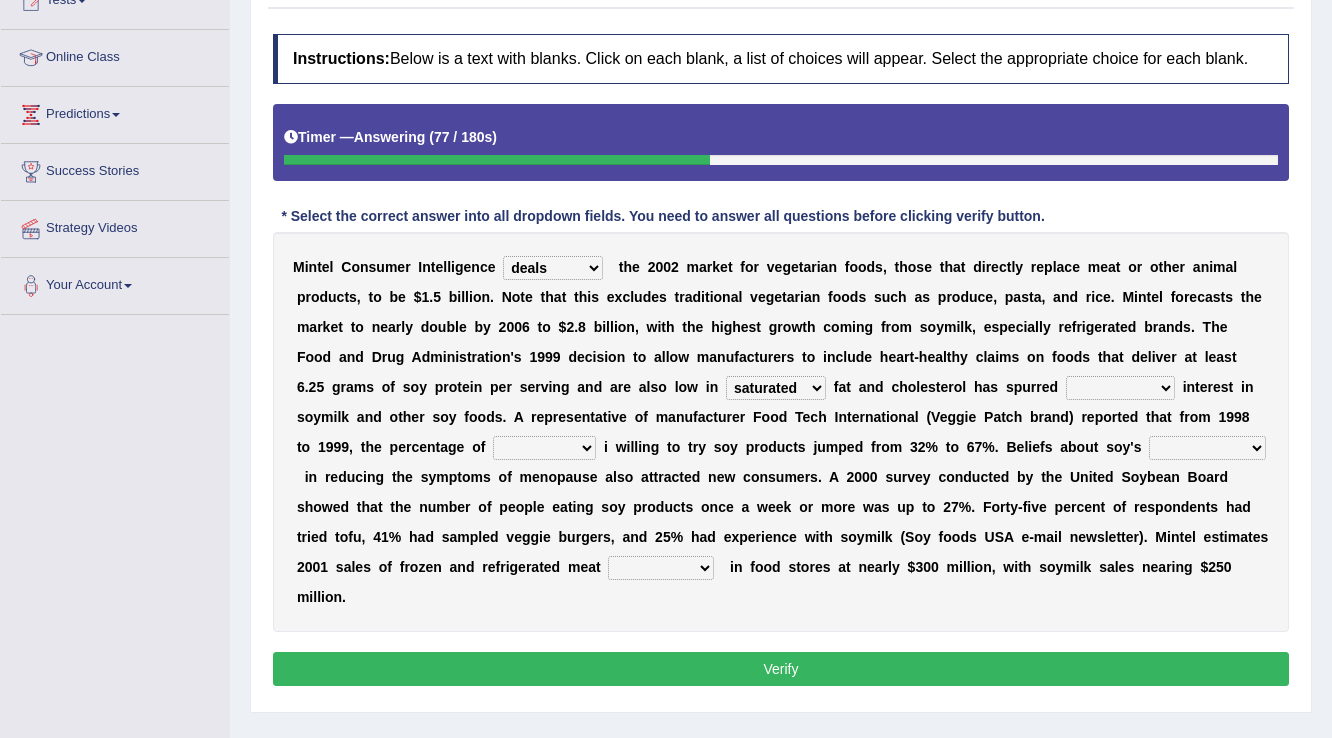 click on "saturated solid acid liquid" at bounding box center (776, 388) 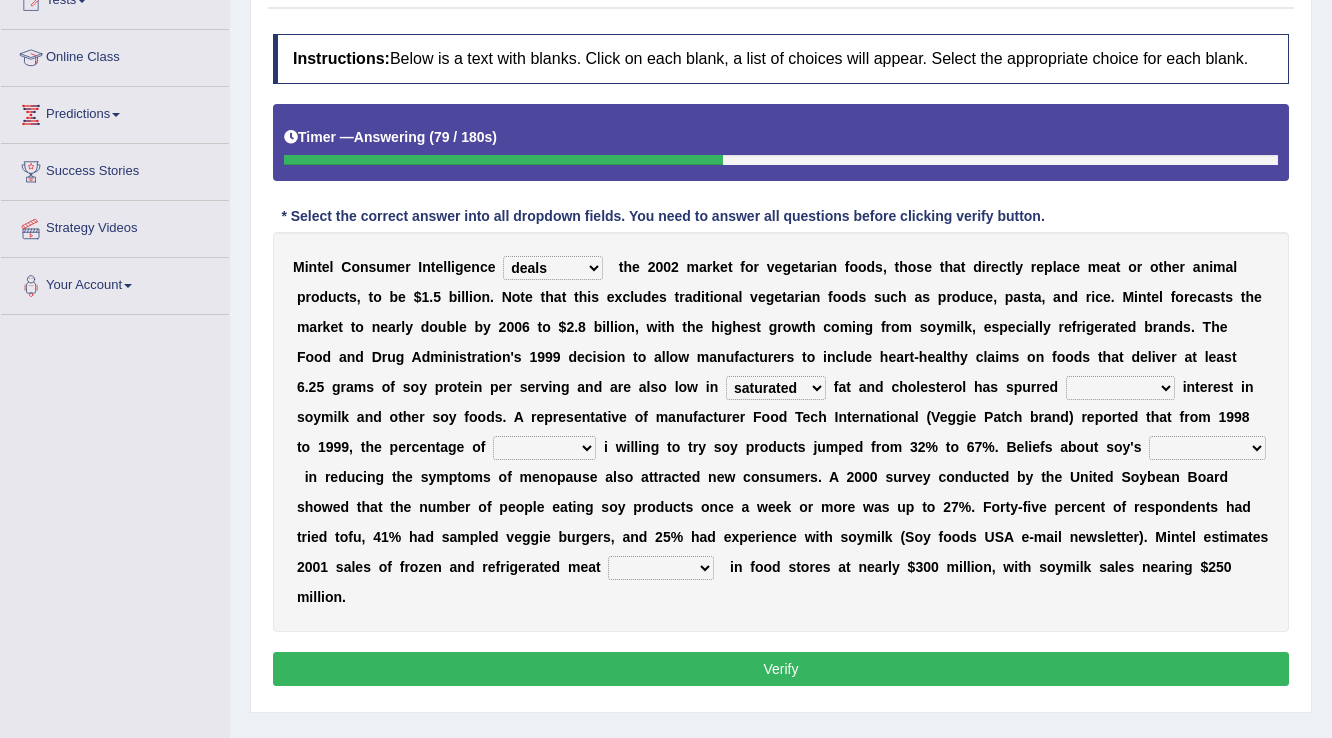 click on "good big tremendous extreme" at bounding box center (1120, 388) 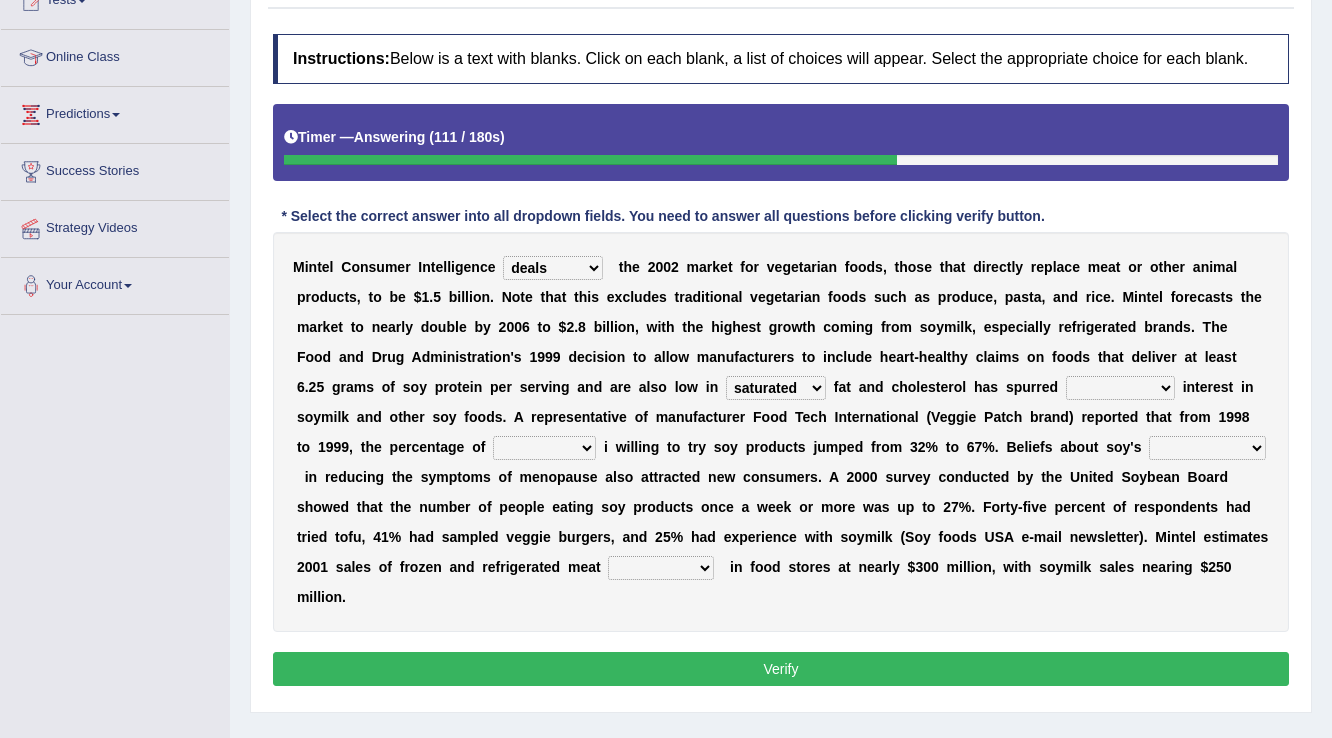 select on "tremendous" 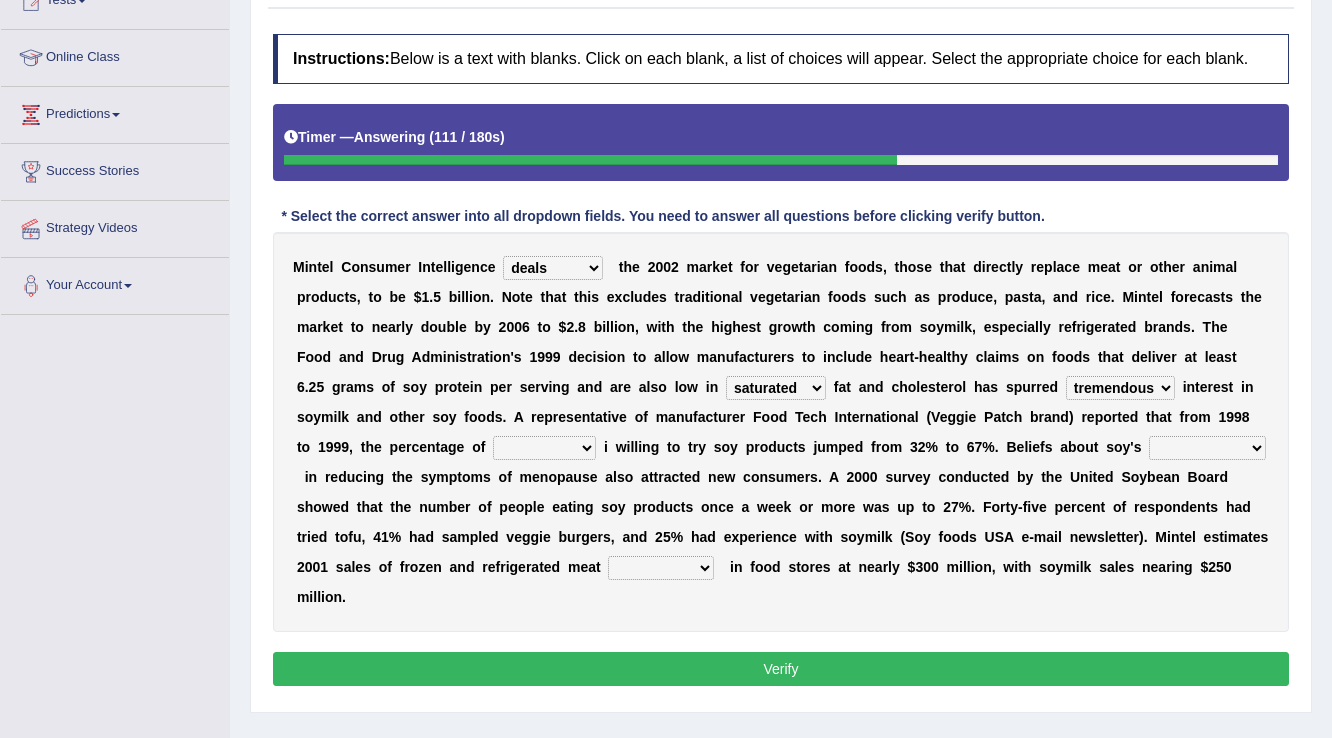 click on "good big tremendous extreme" at bounding box center [1120, 388] 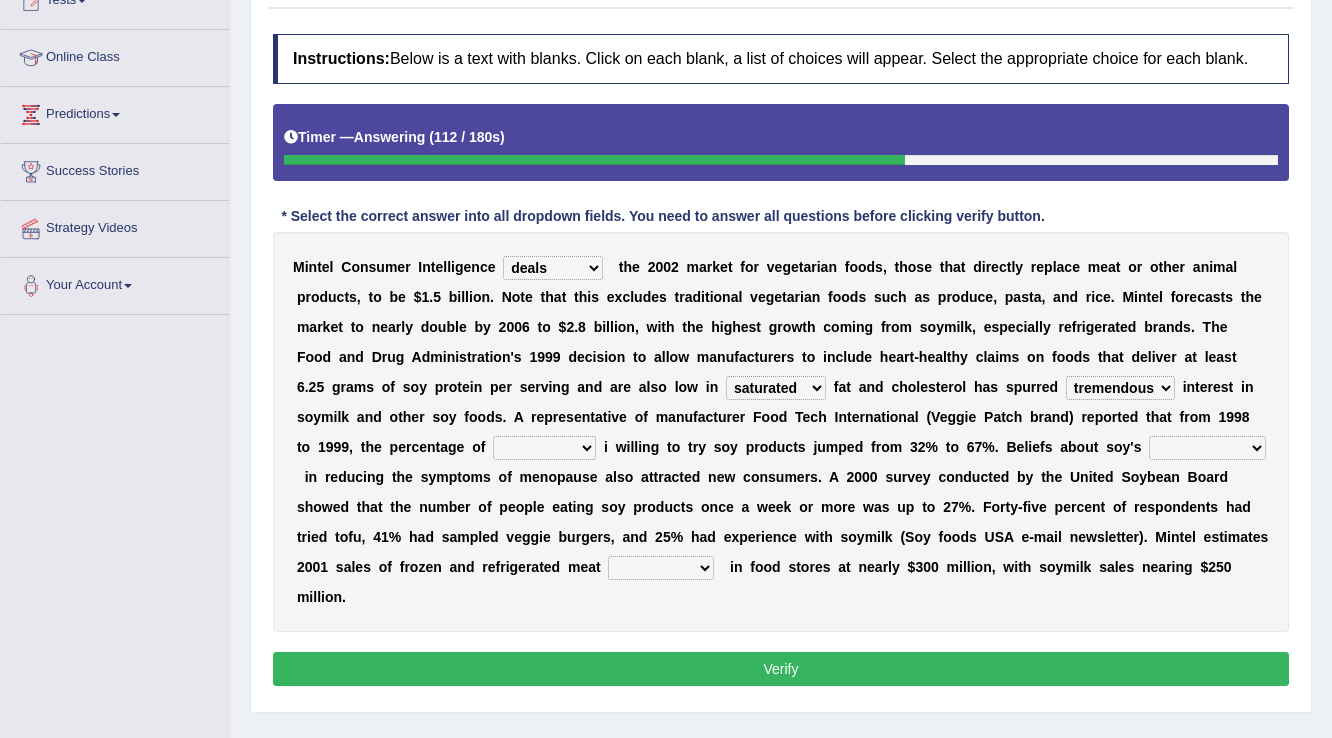 click on "good big tremendous extreme" at bounding box center (1120, 388) 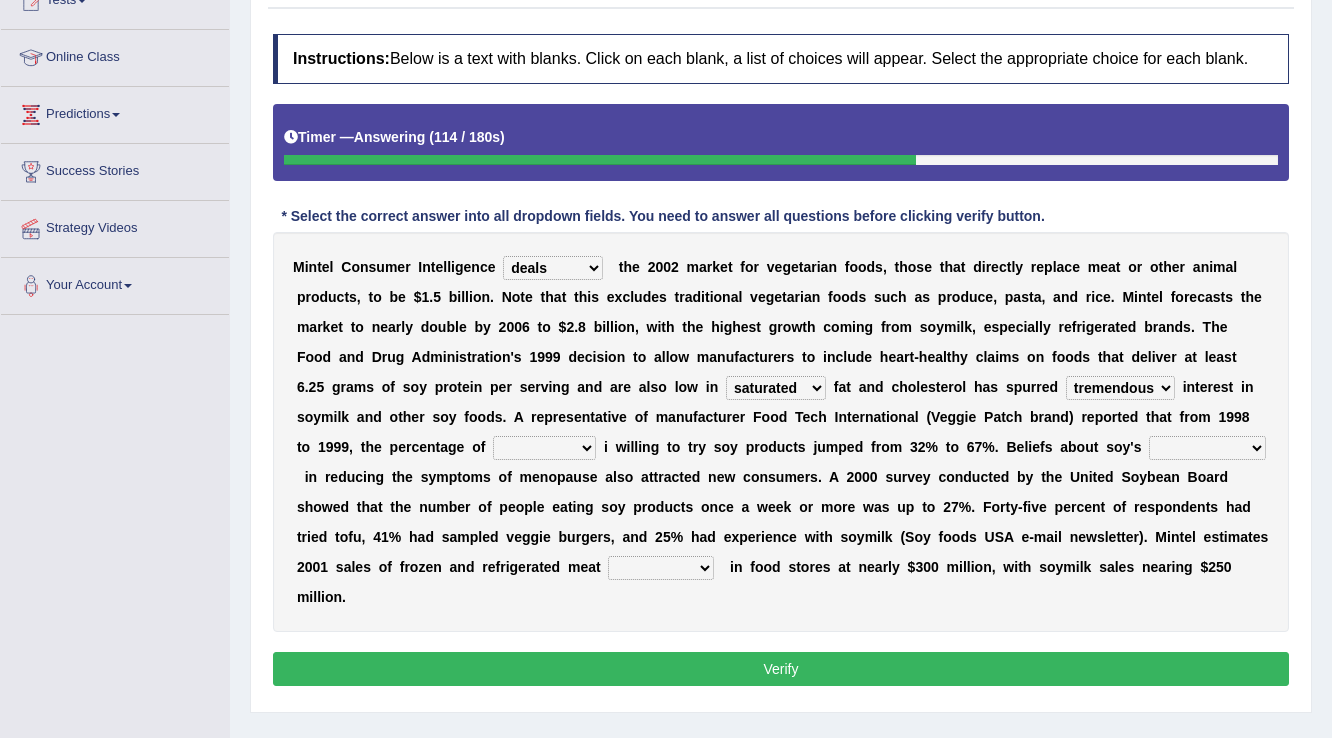 click on "good big tremendous extreme" at bounding box center [1120, 388] 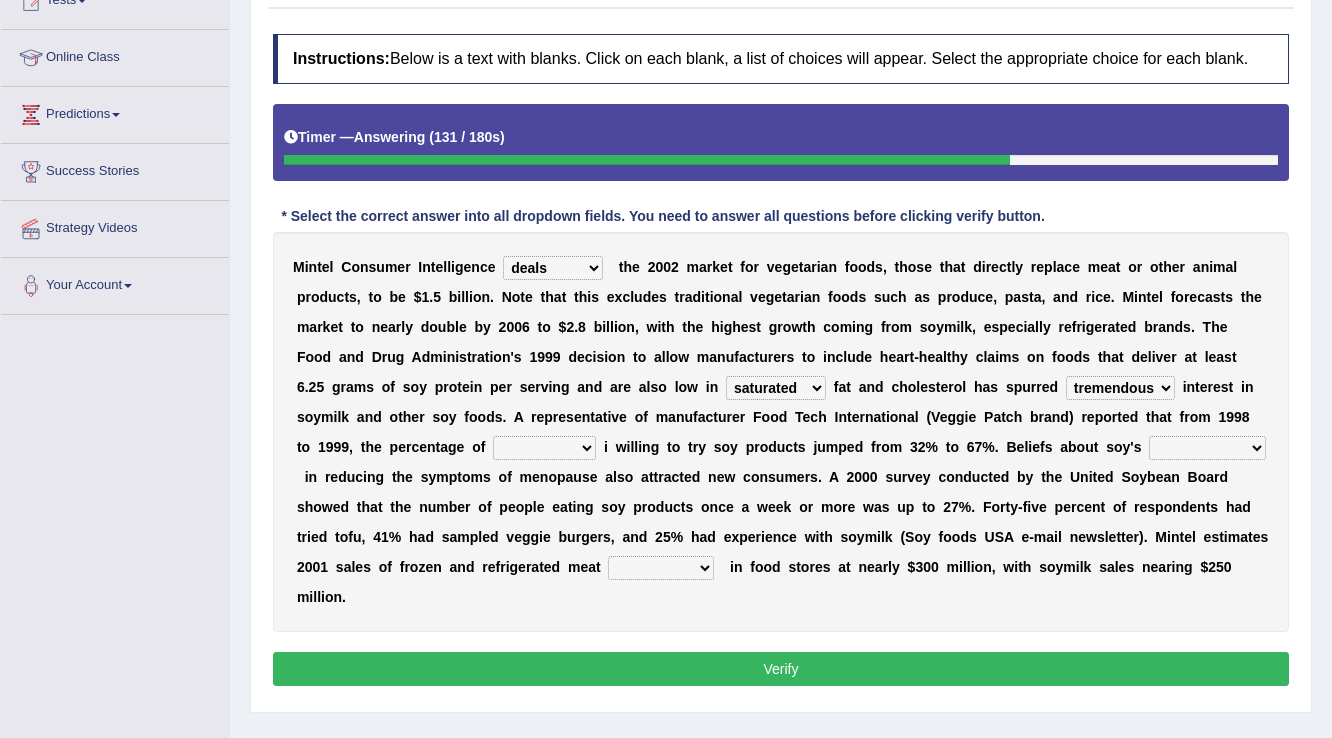 click on "guests consumers customers clients" at bounding box center [544, 448] 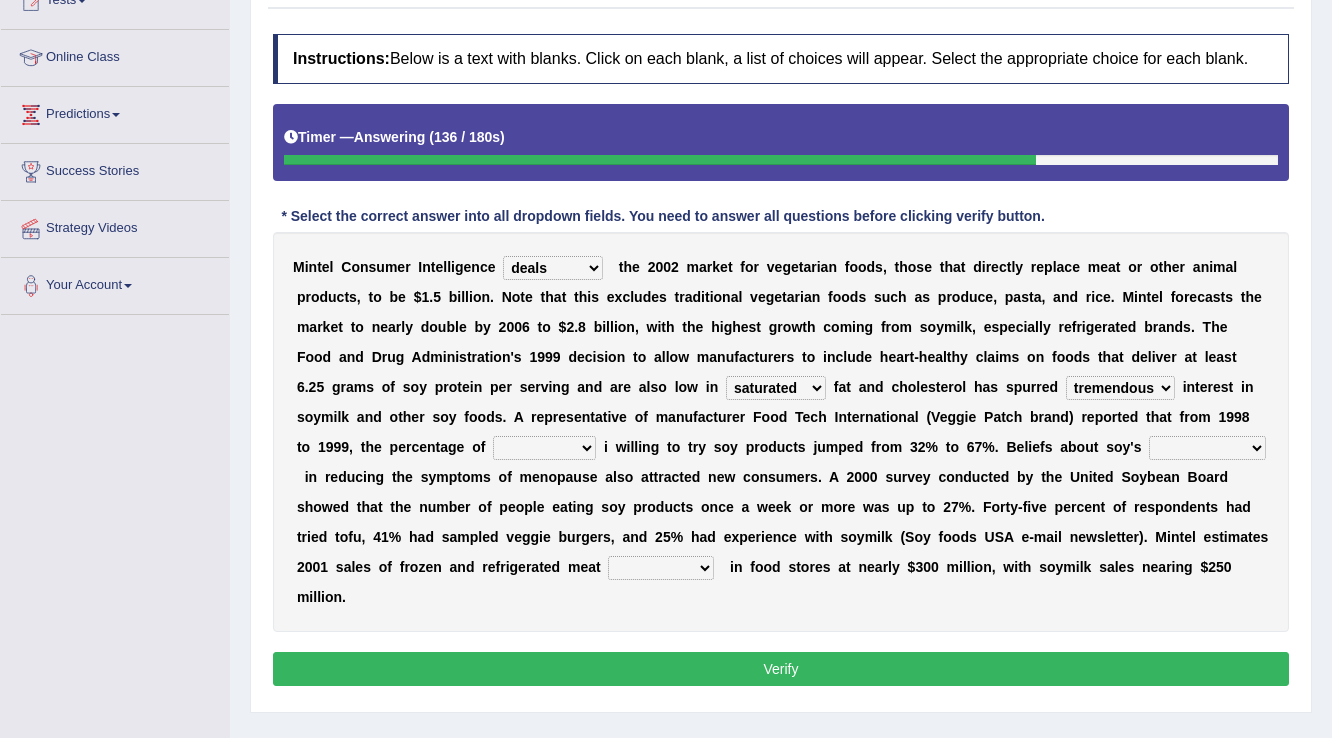click on "guests consumers customers clients" at bounding box center (544, 448) 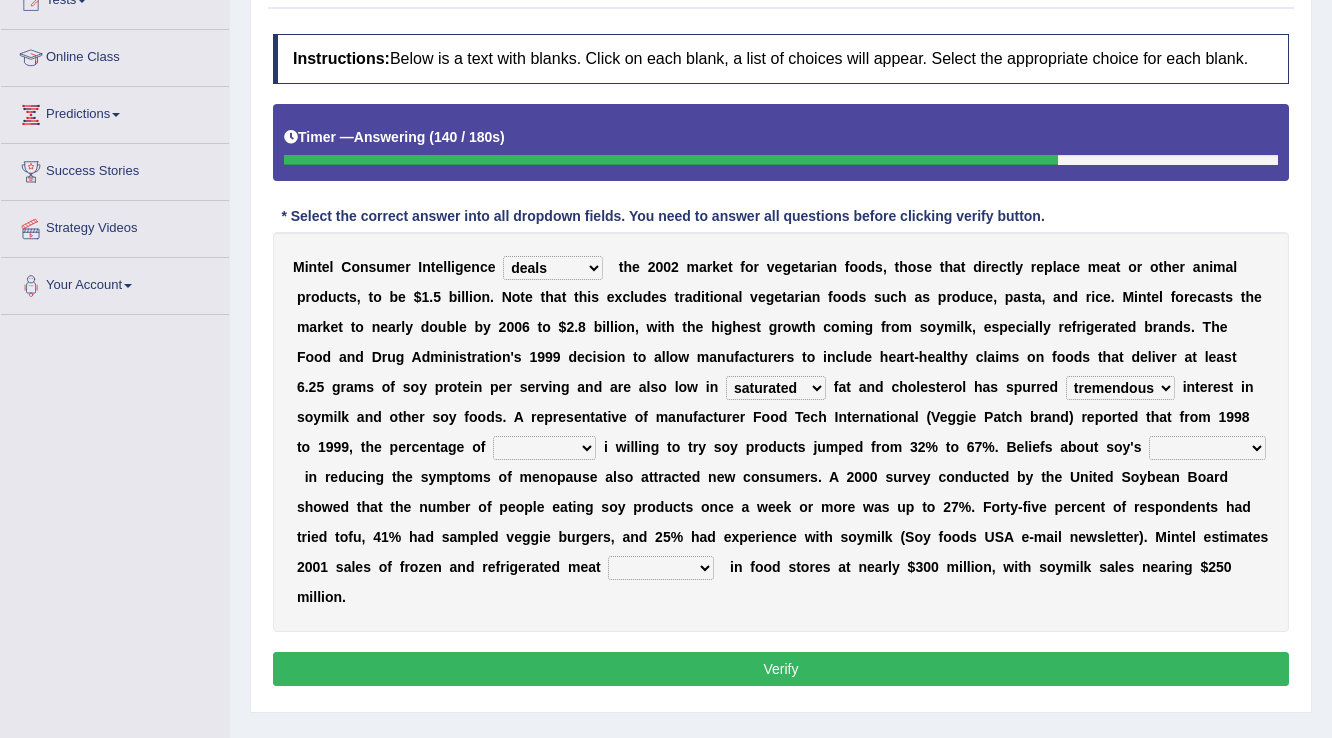 click on "guests consumers customers clients" at bounding box center [544, 448] 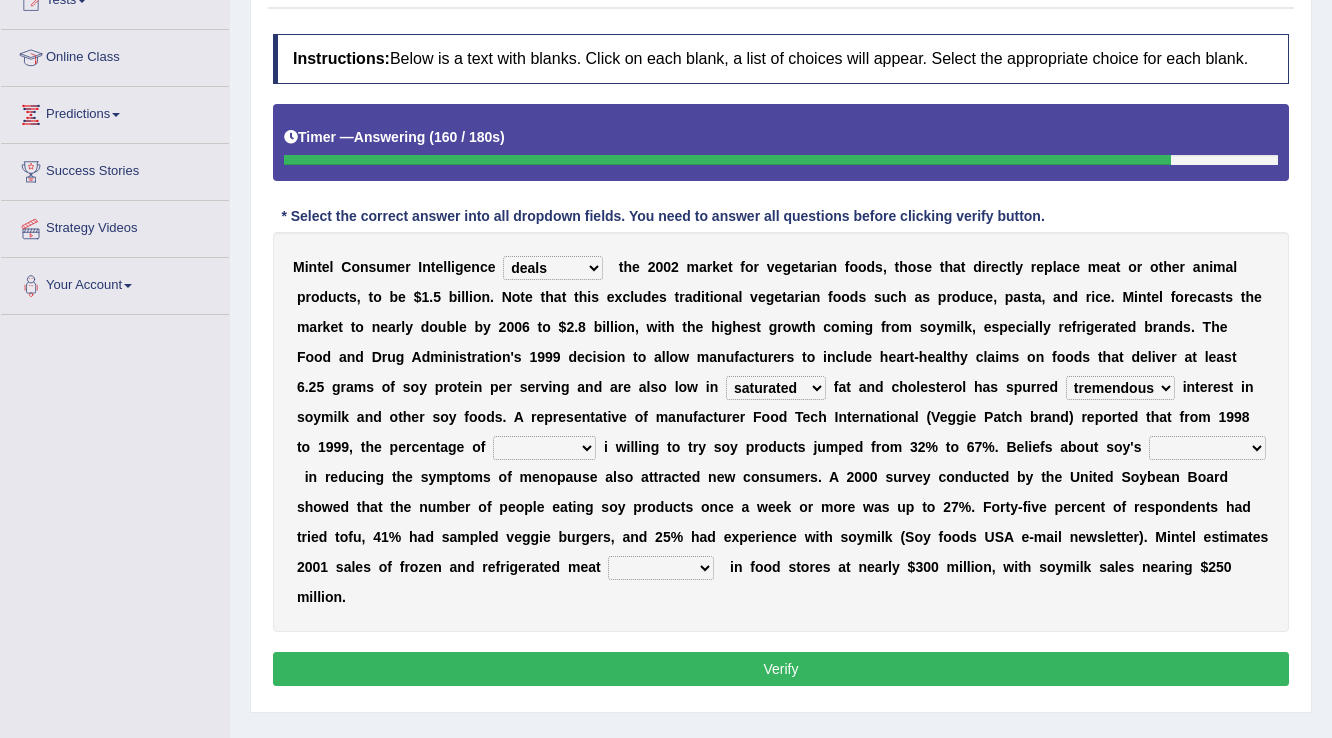select on "consumers" 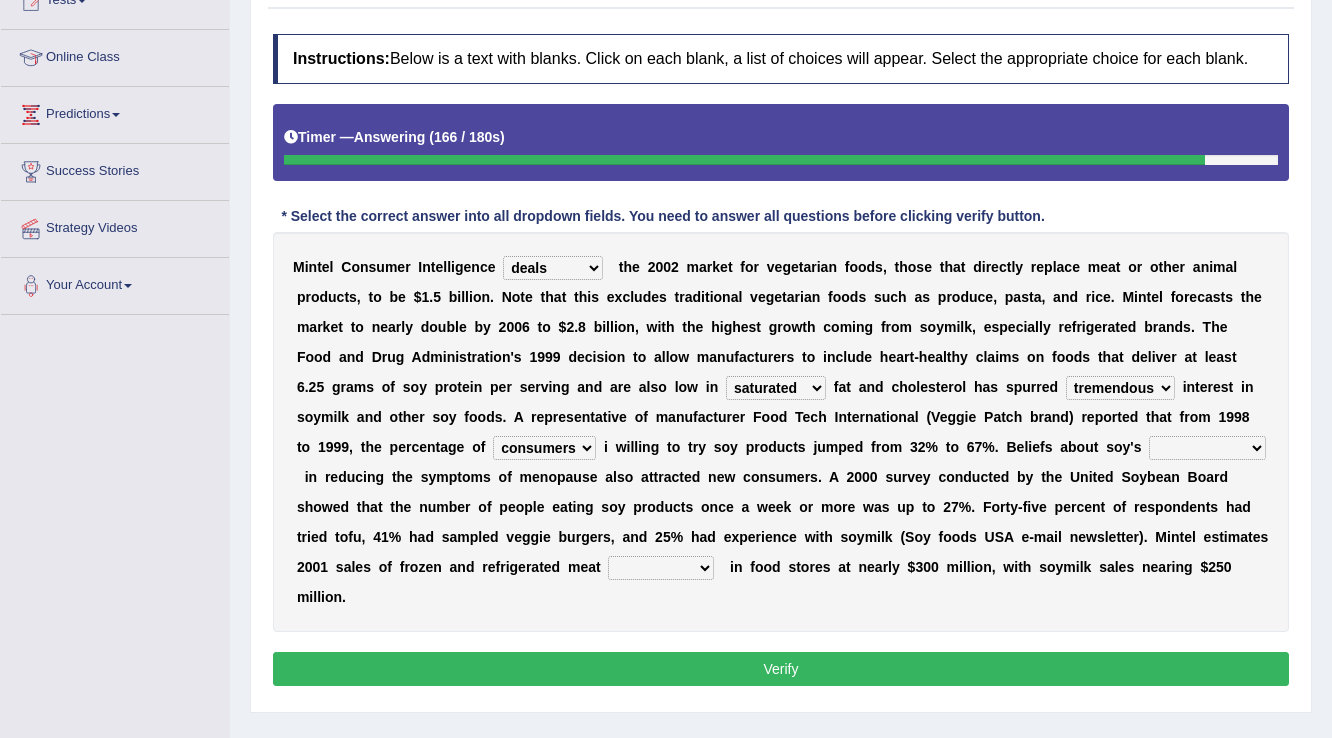 click on "effectiveness timeliness efficiency goodness" at bounding box center [1207, 448] 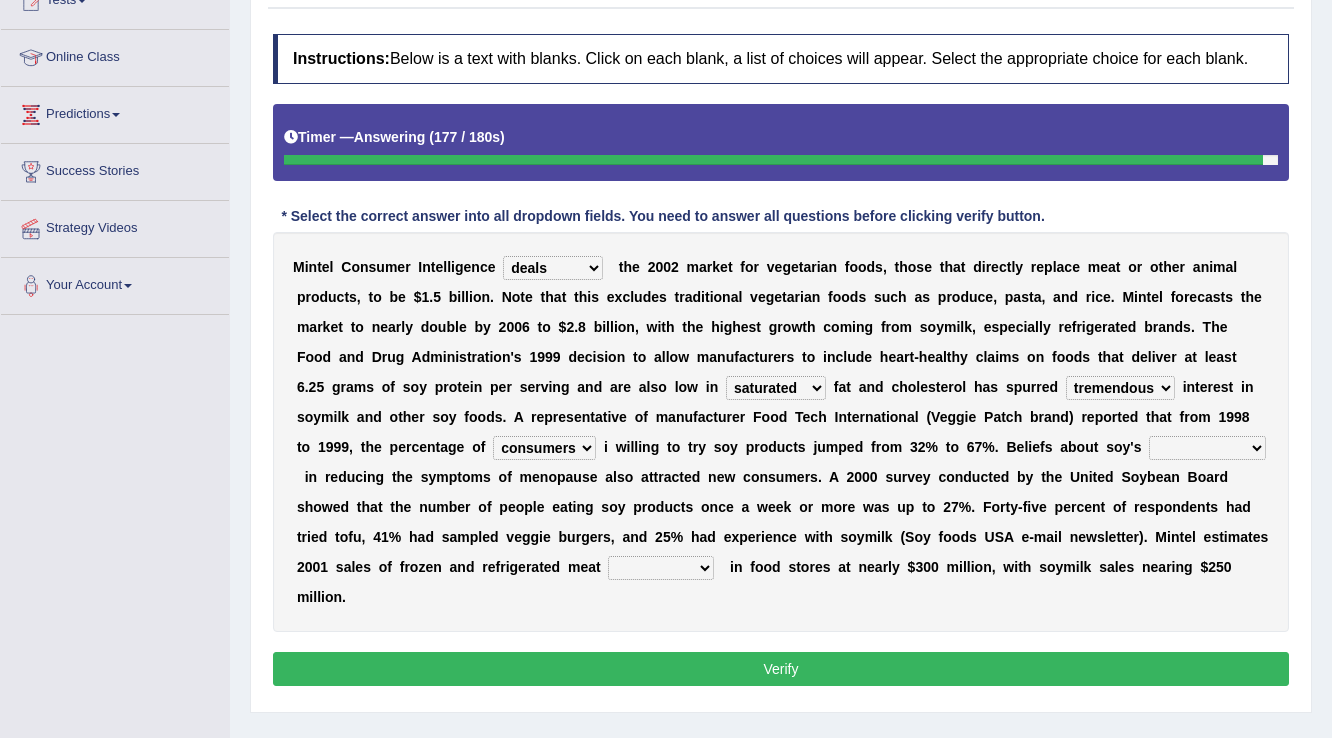 select on "goodness" 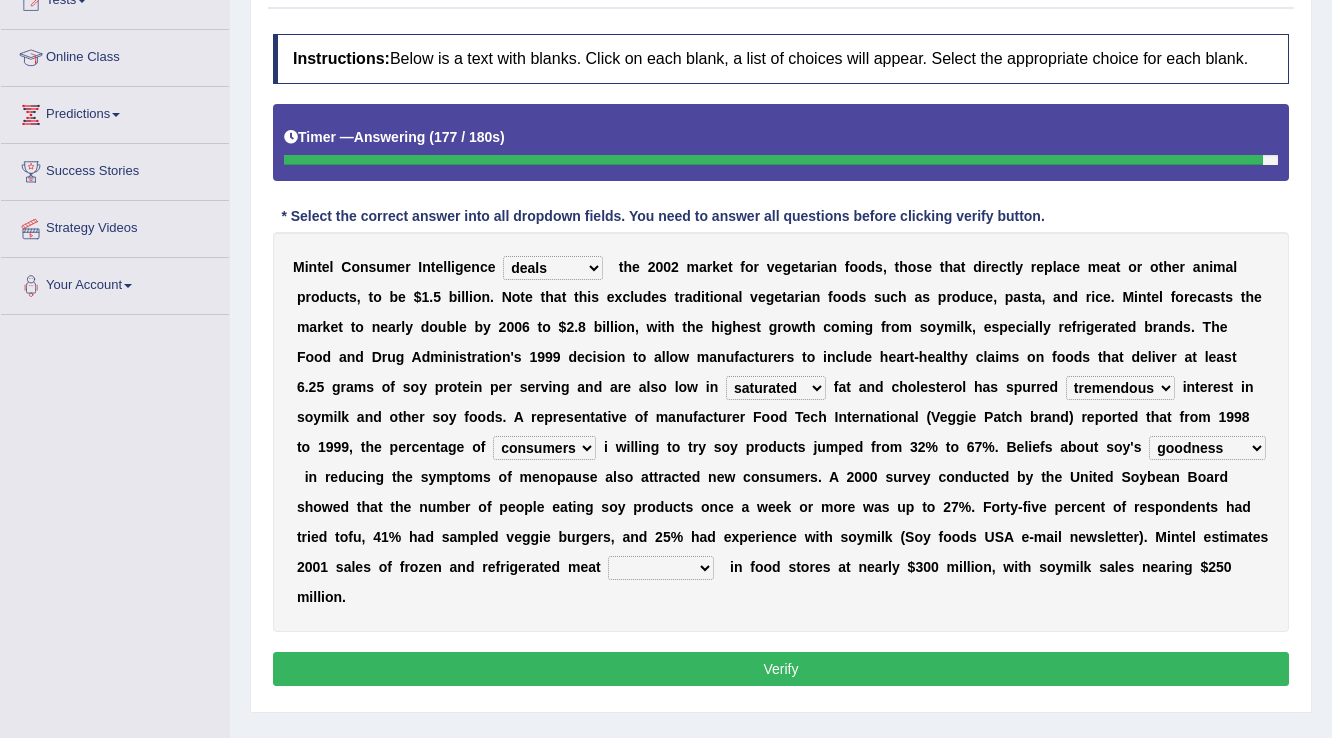 click on "effectiveness timeliness efficiency goodness" at bounding box center [1207, 448] 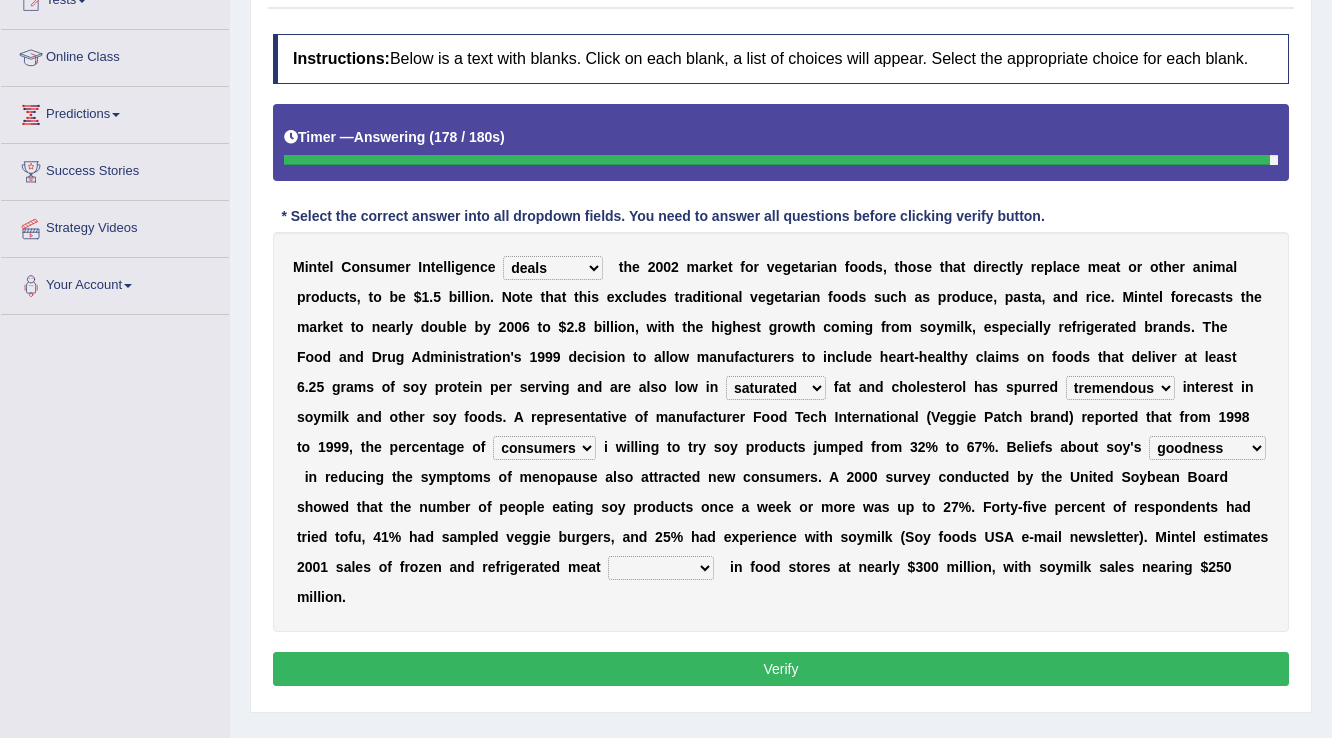 click on "foods choices staffs alternatives" at bounding box center [661, 568] 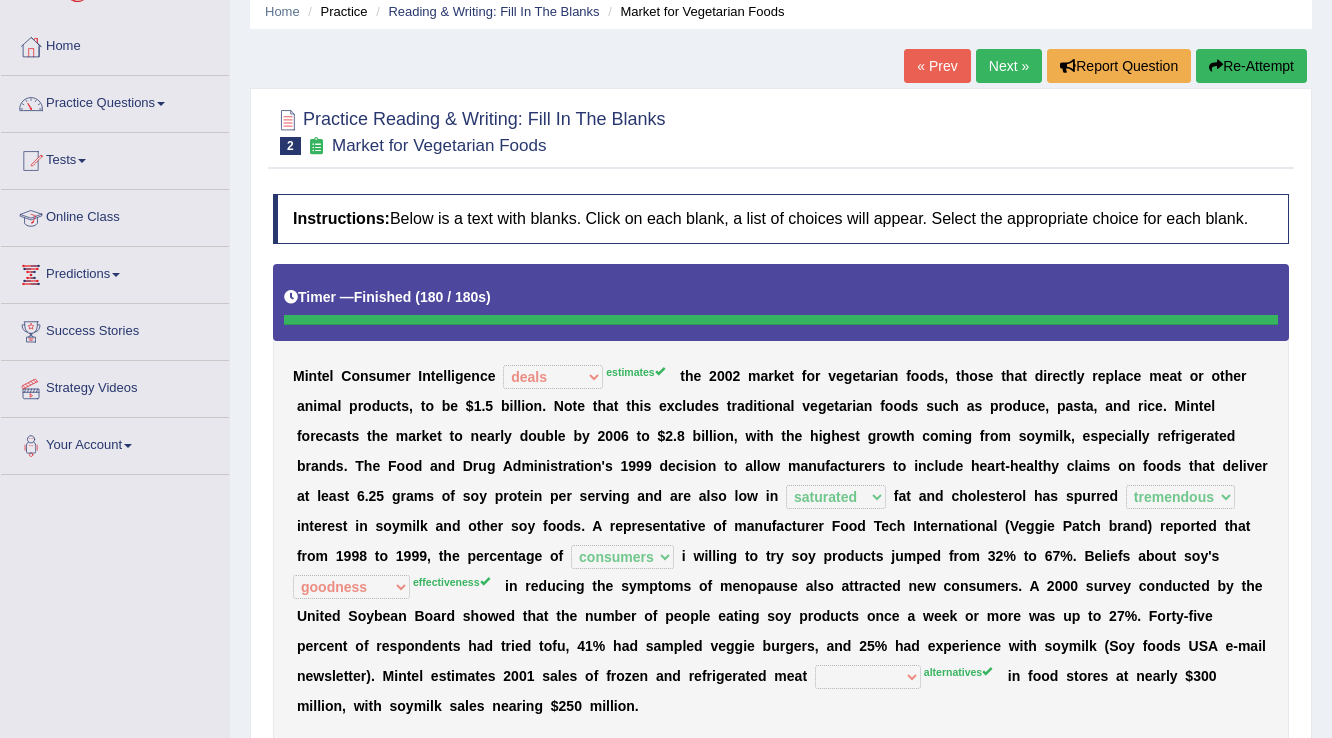 scroll, scrollTop: 0, scrollLeft: 0, axis: both 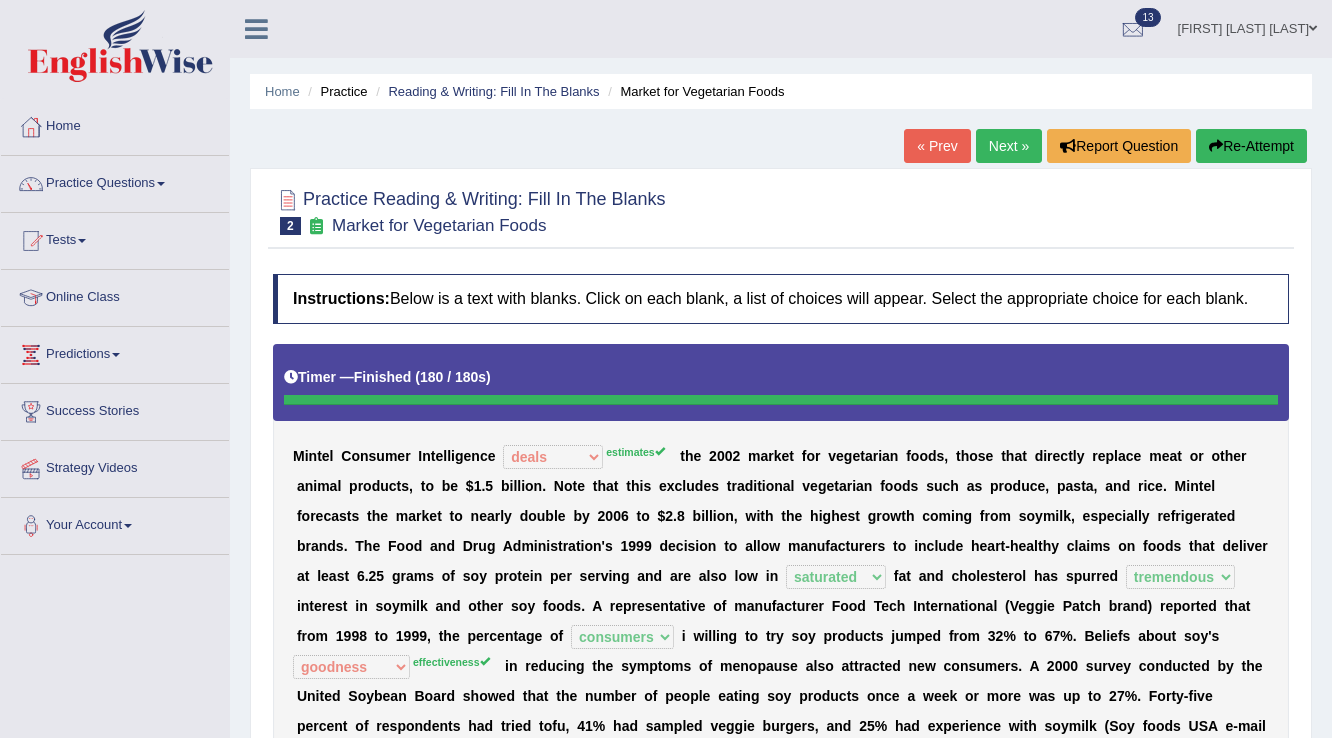 click on "Next »" at bounding box center (1009, 146) 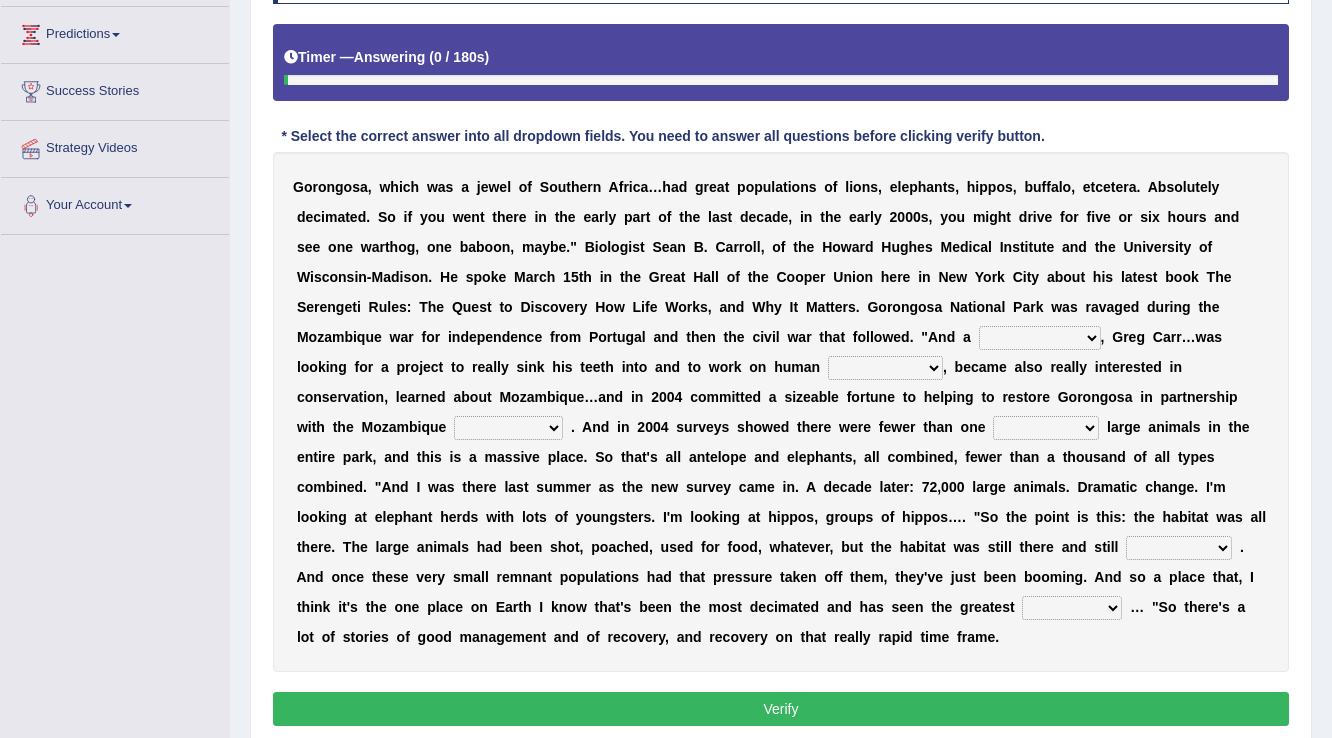 scroll, scrollTop: 320, scrollLeft: 0, axis: vertical 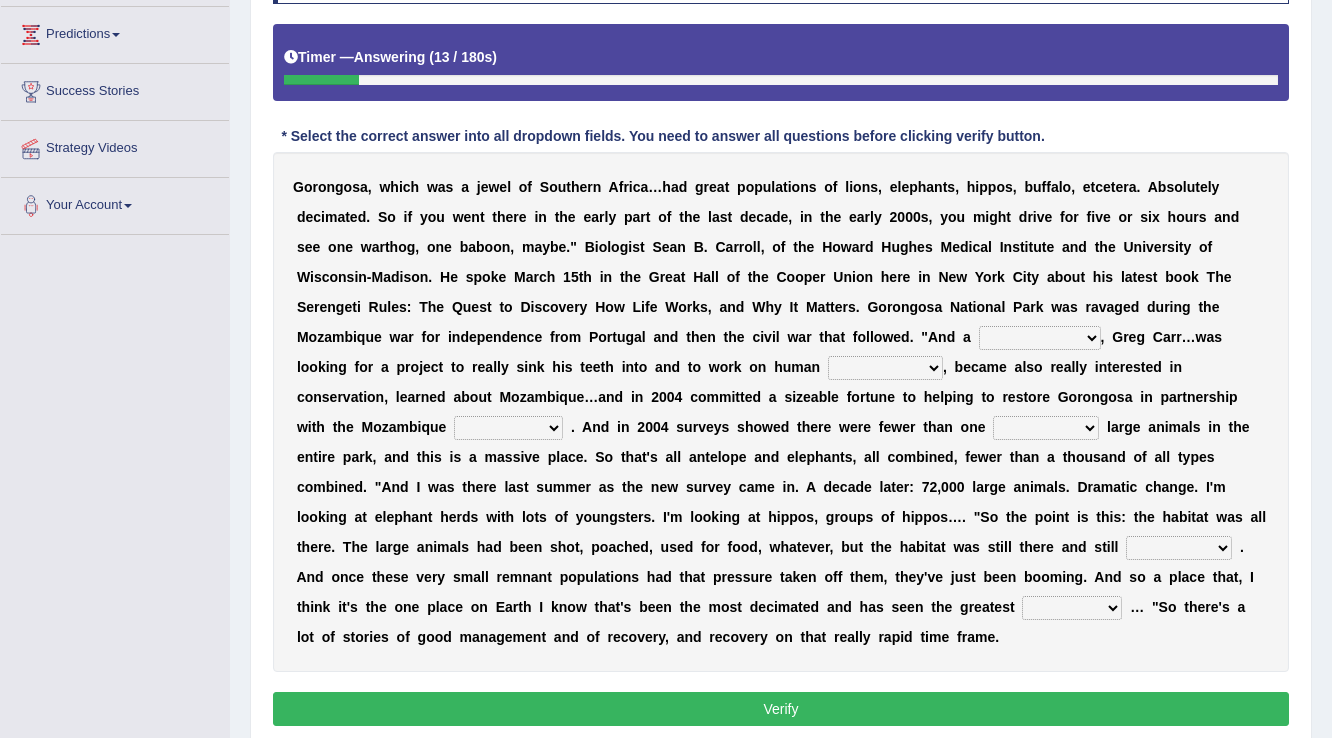 click on "passion solstice ballast philanthropist" at bounding box center [1040, 338] 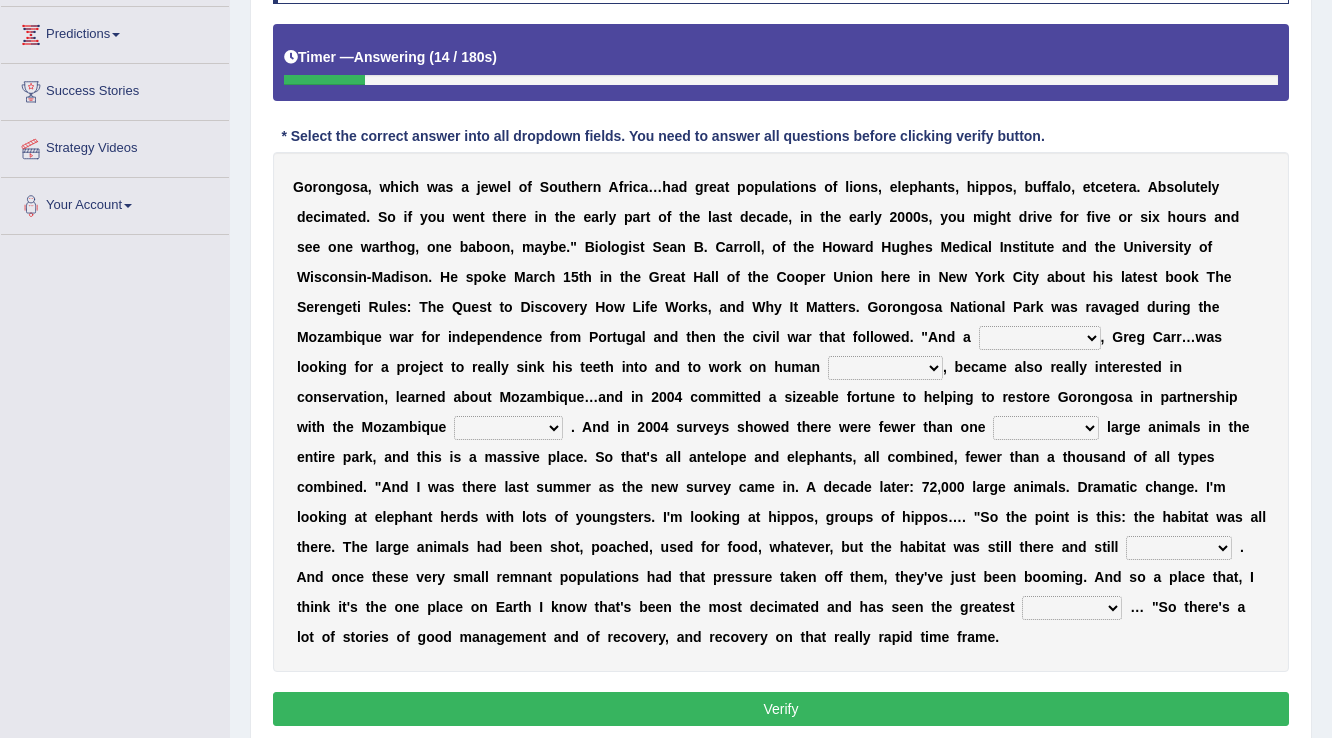 click on "passion solstice ballast philanthropist" at bounding box center [1040, 338] 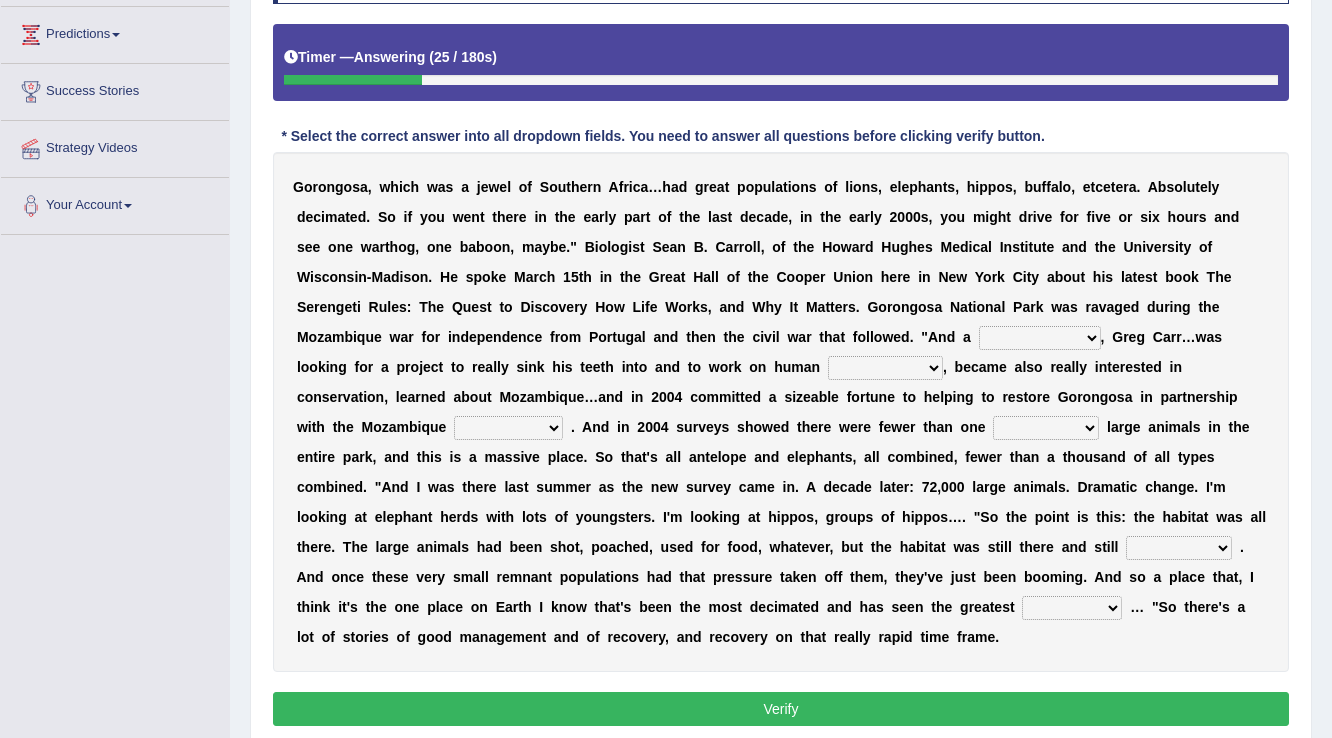 click on "passion solstice ballast philanthropist" at bounding box center (1040, 338) 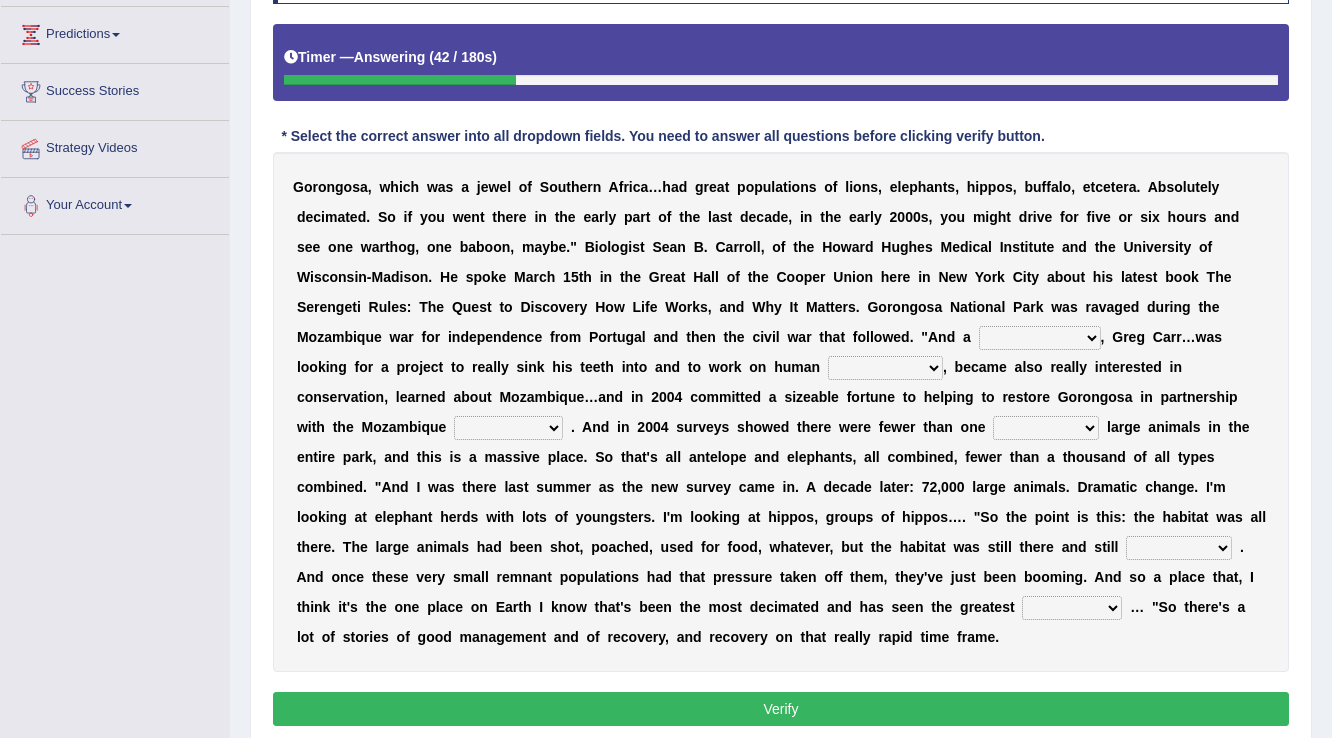 select on "philanthropist" 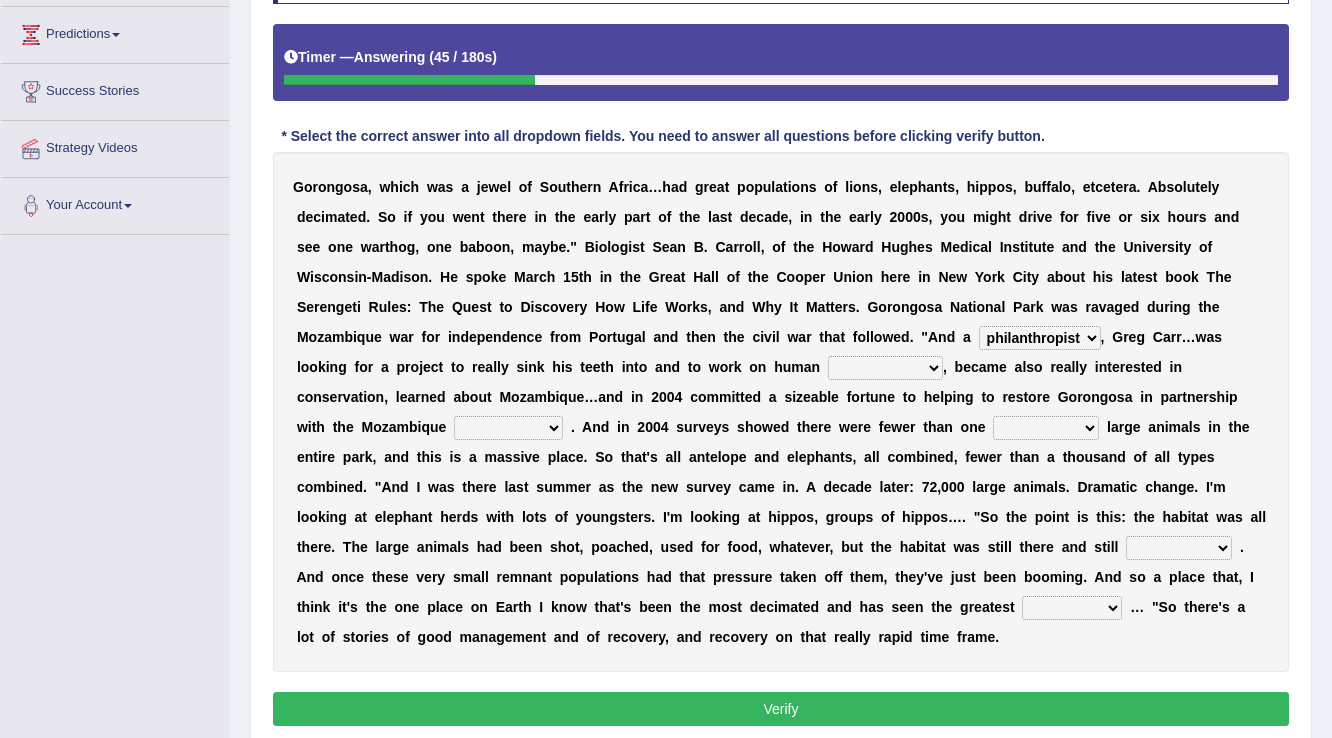 click on "passion solstice ballast philanthropist" at bounding box center (1040, 338) 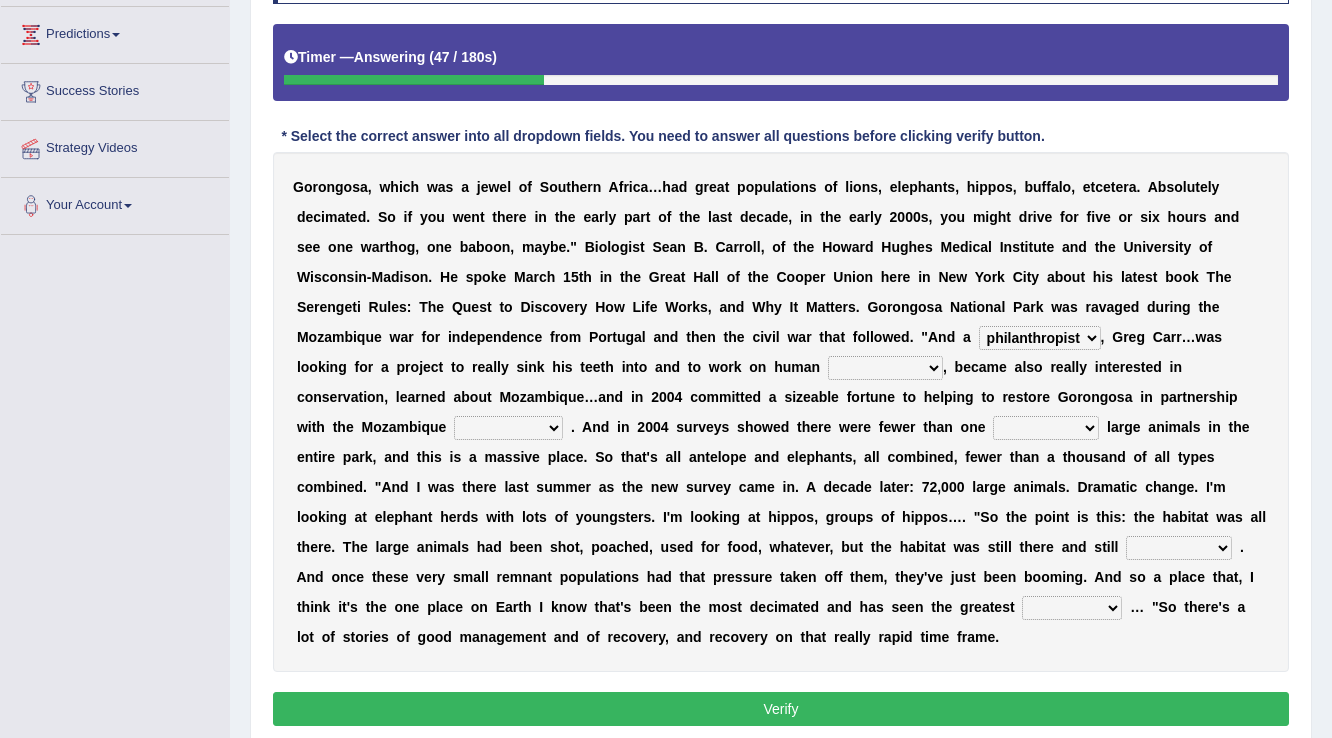 click on "passion solstice ballast philanthropist" at bounding box center [1040, 338] 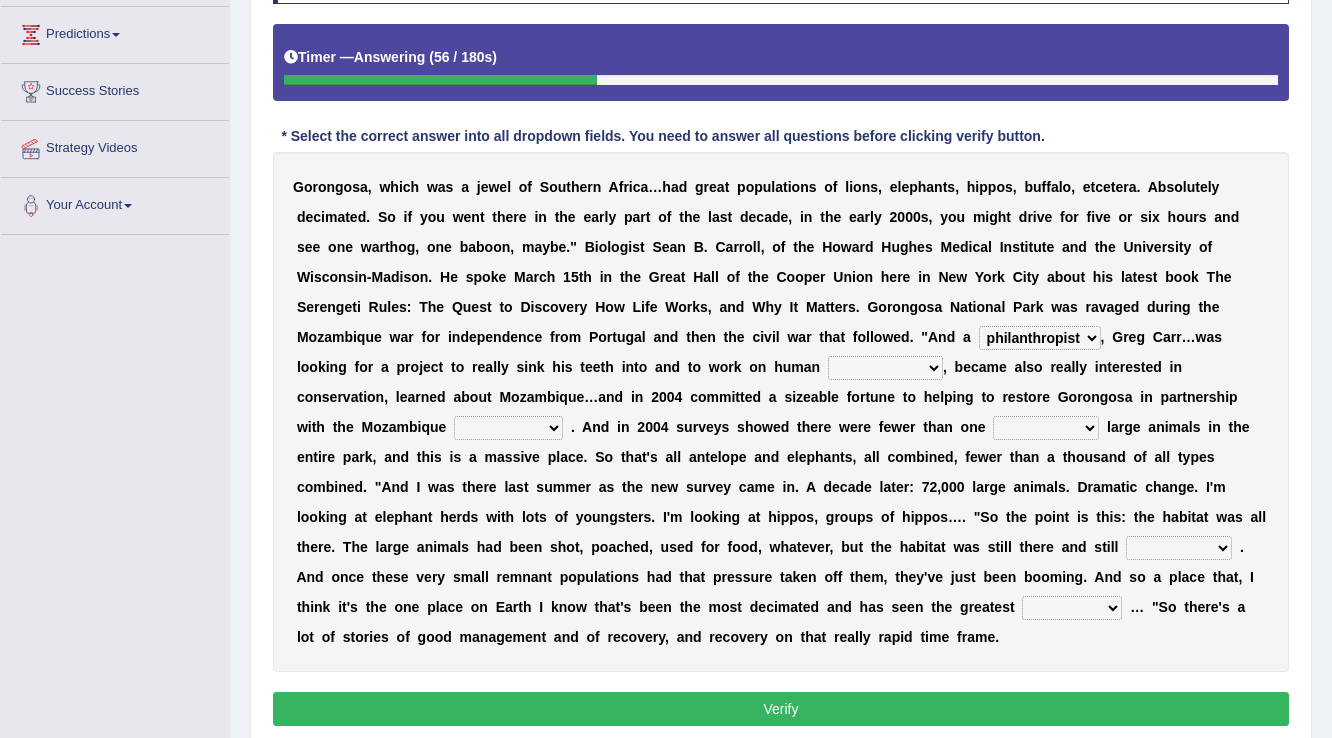click on "negligence prevalence development malevolence" at bounding box center [885, 368] 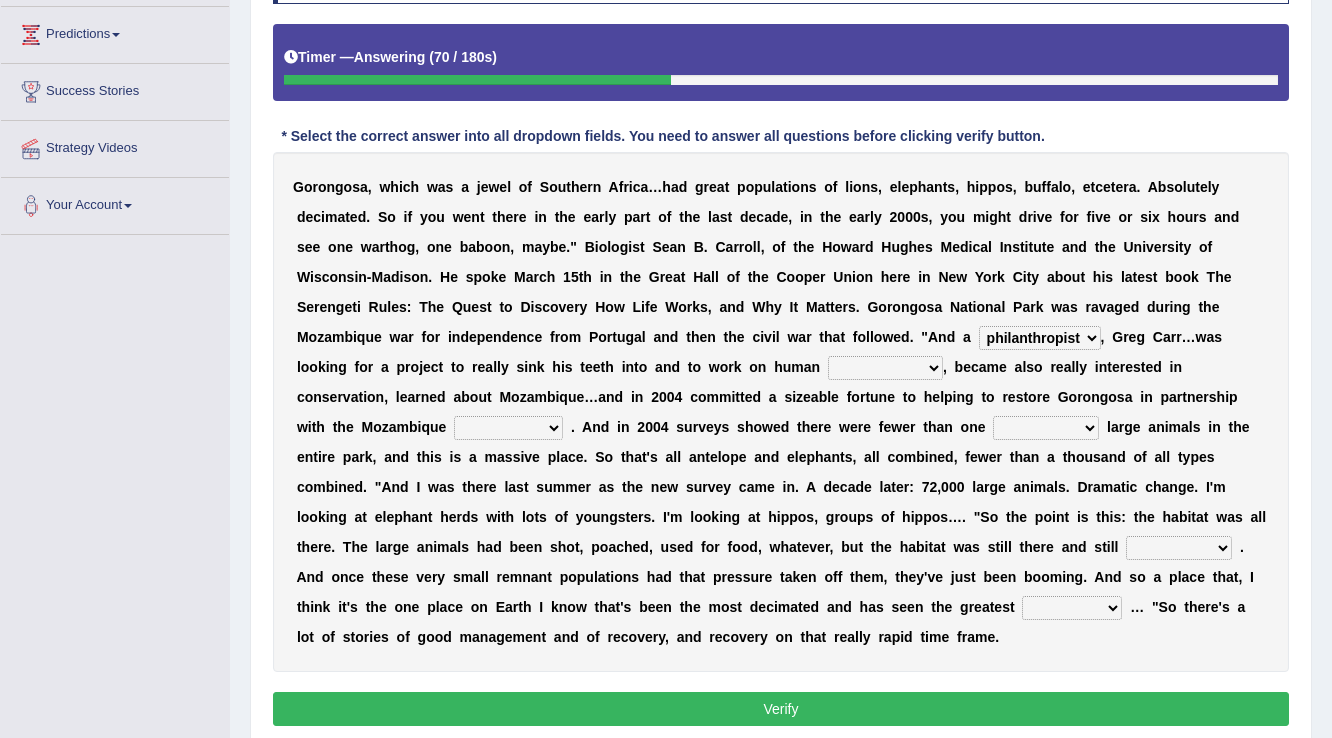 click on "negligence prevalence development malevolence" at bounding box center [885, 368] 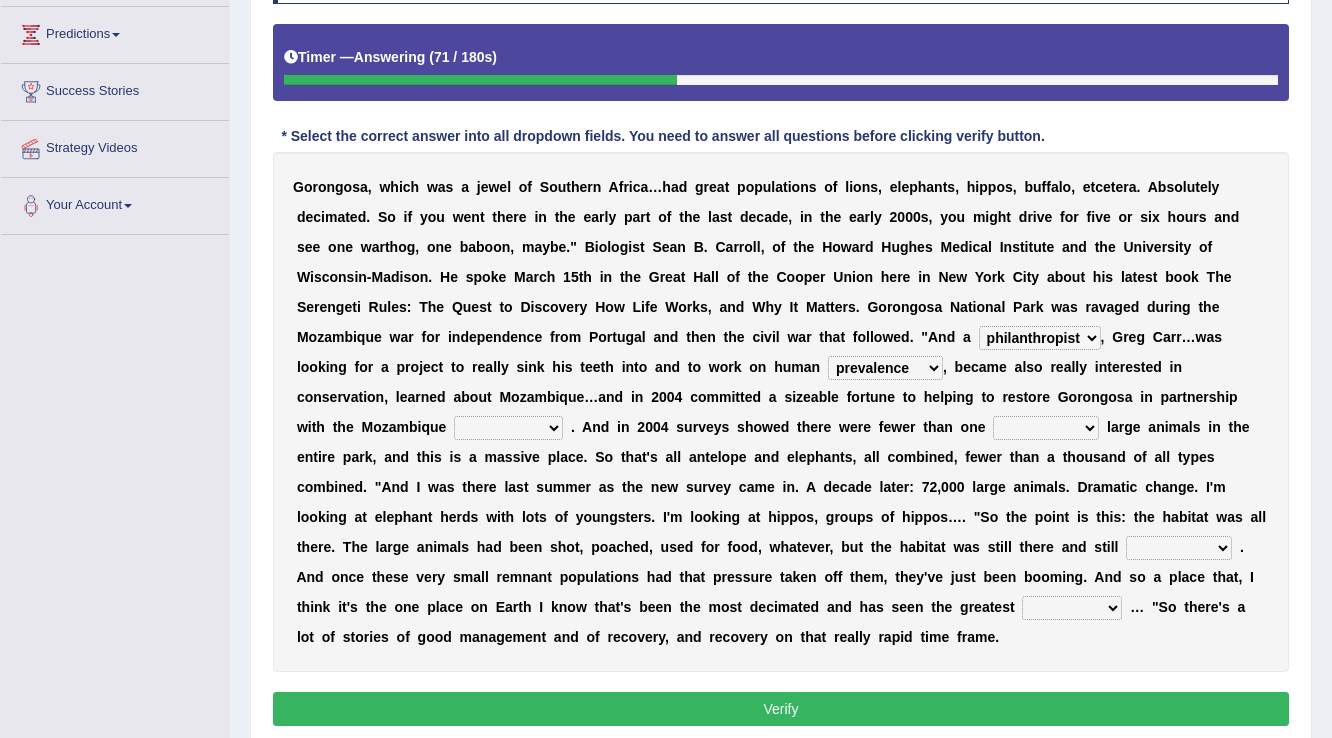 click on "negligence prevalence development malevolence" at bounding box center (885, 368) 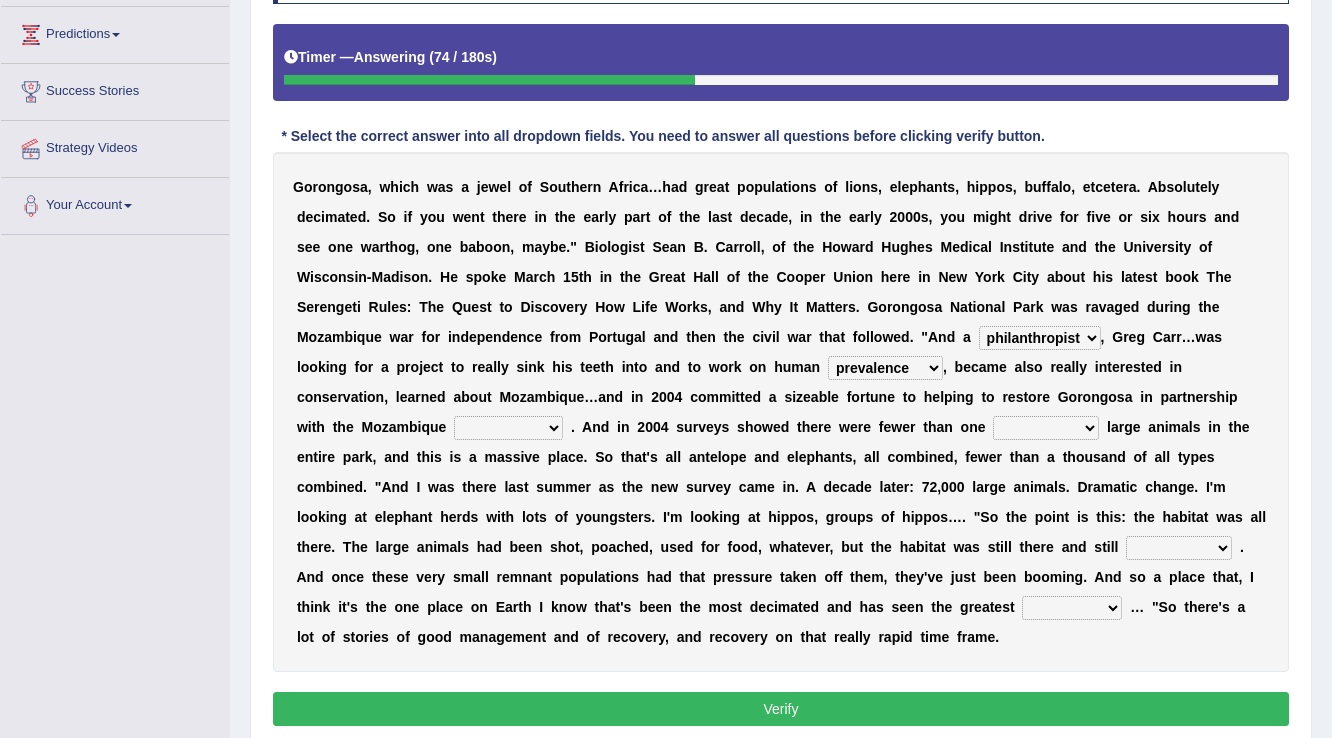 select on "negligence" 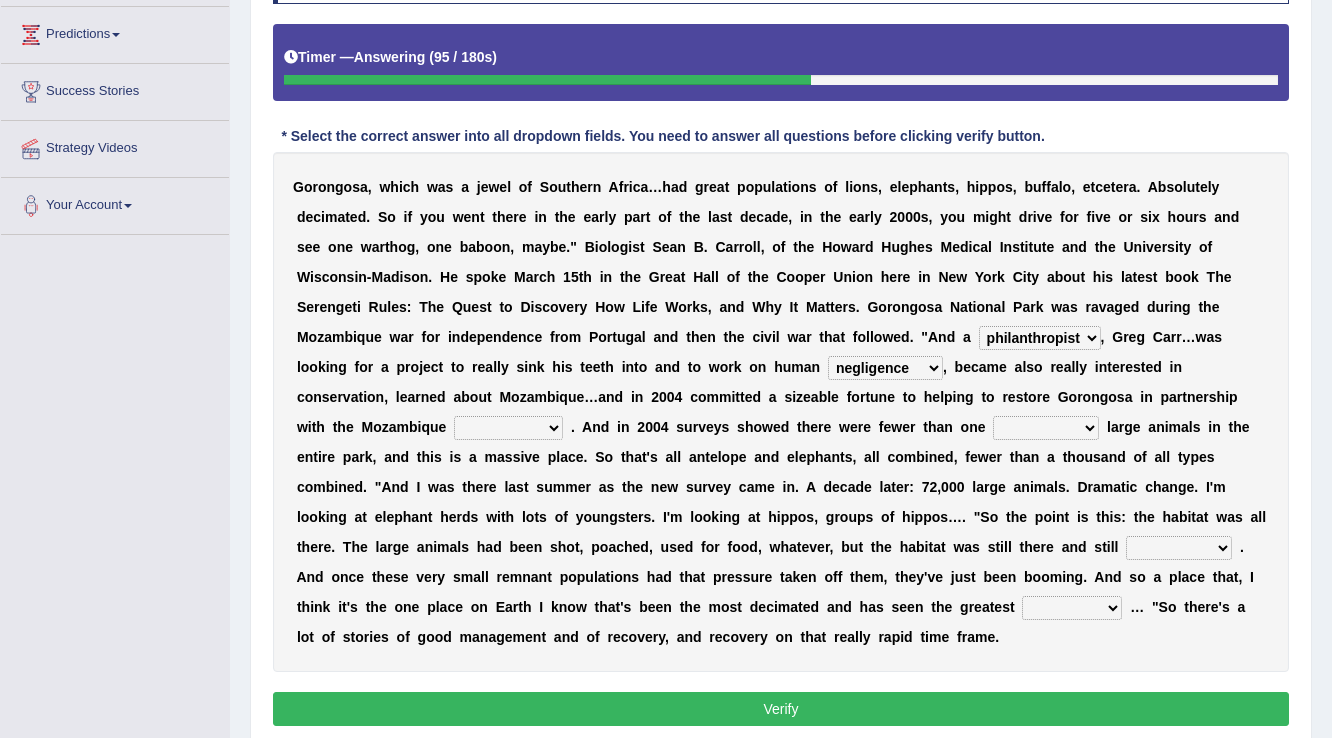 click on "parliament semanticist government journalist" at bounding box center (508, 428) 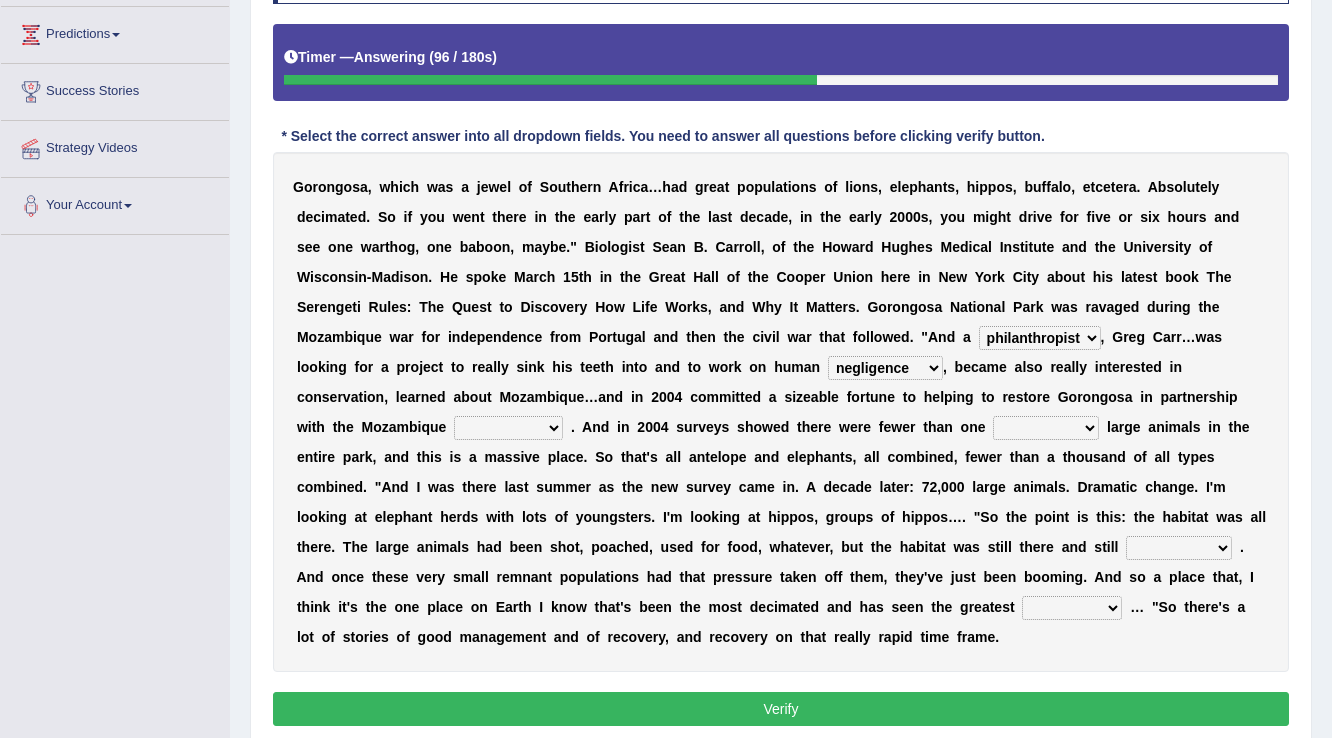 click on "parliament semanticist government journalist" at bounding box center [508, 428] 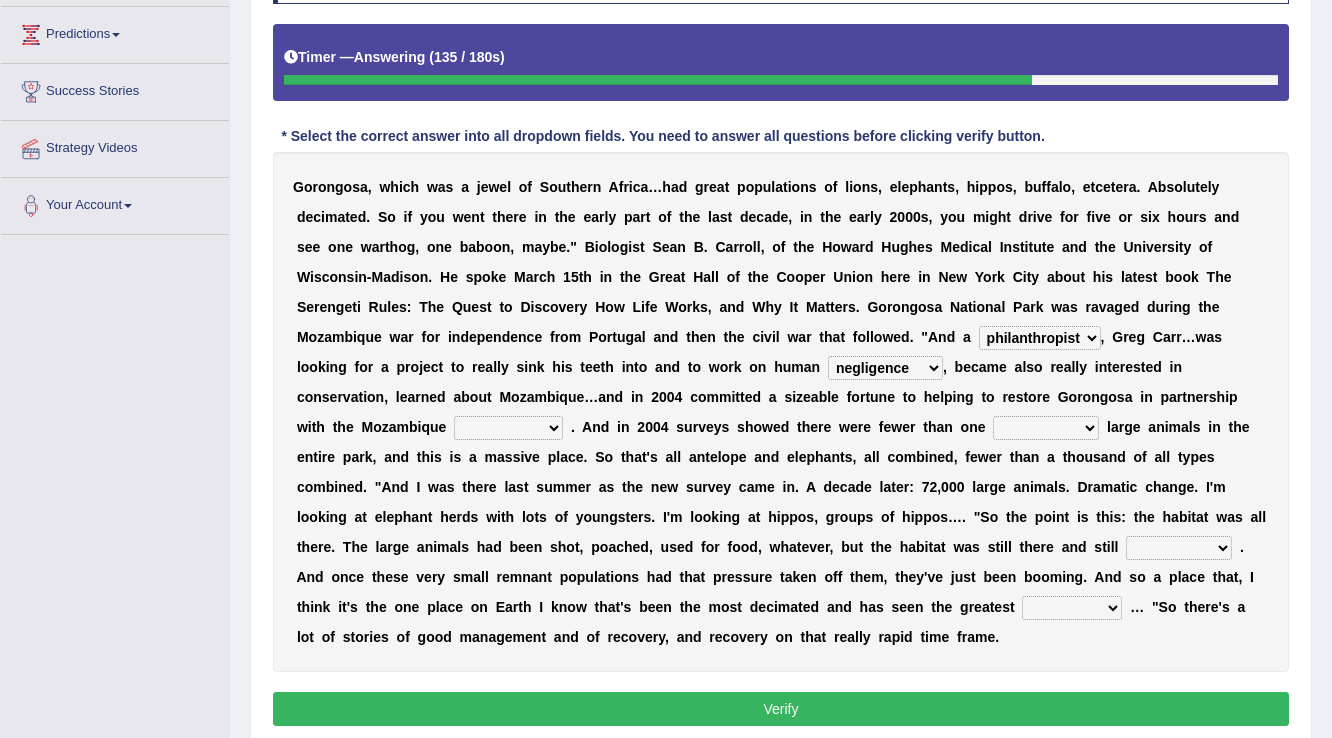 click on "parliament semanticist government journalist" at bounding box center (508, 428) 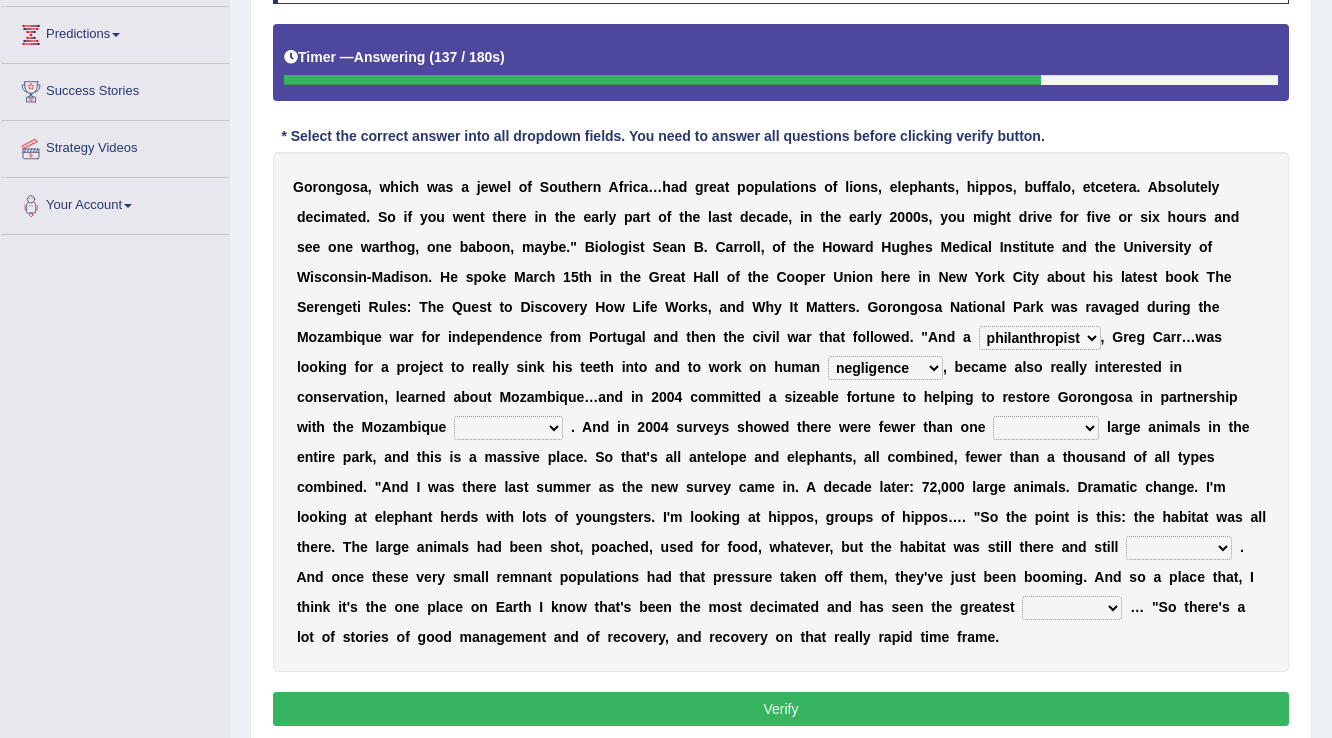 click on "m" at bounding box center (713, 397) 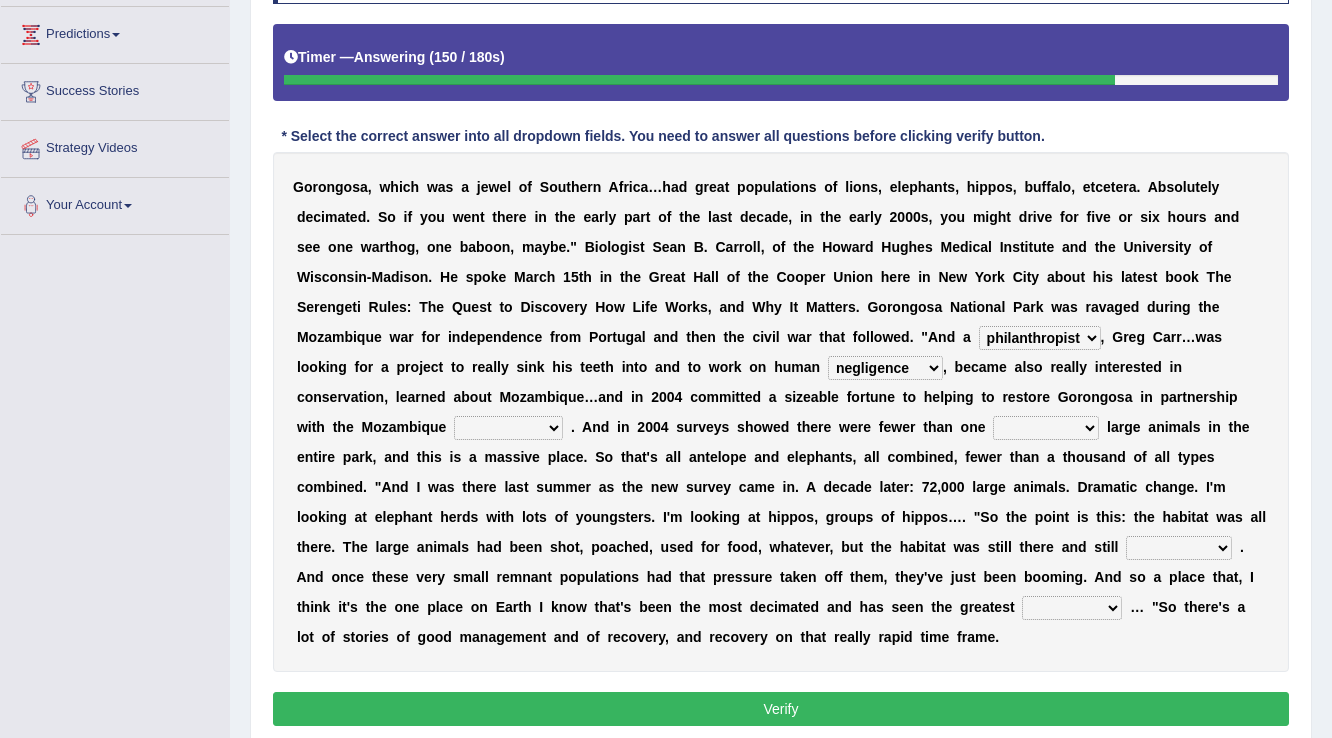 click on "parliament semanticist government journalist" at bounding box center (508, 428) 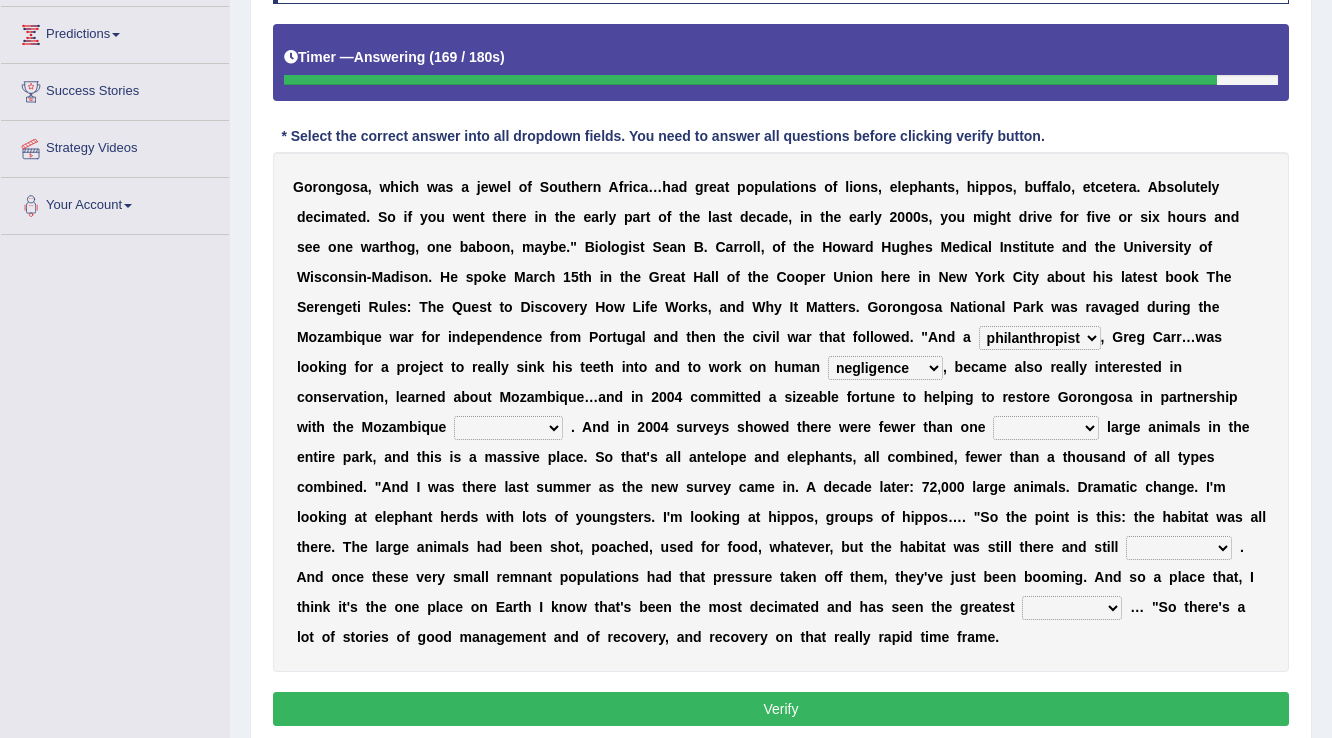 click on "G o r o n g o s a ,    w h i c h    w a s    a    j e w e l    o f    S o u t h e r n    A f r i c a … h a d    g r e a t    p o p u l a t i o n s    o f    l i o n s ,    e l e p h a n t s ,    h i p p o s ,    b u f f a l o ,    e t c e t e r a .    A b s o l u t e l y    d e c i m a t e d .    S o    i f    y o u    w e n t    t h e r e    i n    t h e    e a r l y    p a r t    o f    t h e    l a s t    d e c a d e ,    i n    t h e    e a r l y    2 0 0 0 s ,    y o u    m i g h t    d r i v e    f o r    f i v e    o r    s i x    h o u r s    a n d    s e e    o n e    w a r t h o g ,    o n e    b a b o o n ,    m a y b e . "    B i o l o g i s t    S e a n    B .    C a r r o l l ,    o f    t h e    H o w a r d    H u g h e s    M e d i c a l    I n s t i t u t e    a n d    t h e    U n i v e r s i t y    o f    W i s c o n s i n - M a d i s o n .    H e    s p o k e    M a r c h    1 5 t h    i n    t h e    G r e a t    H" at bounding box center [781, 412] 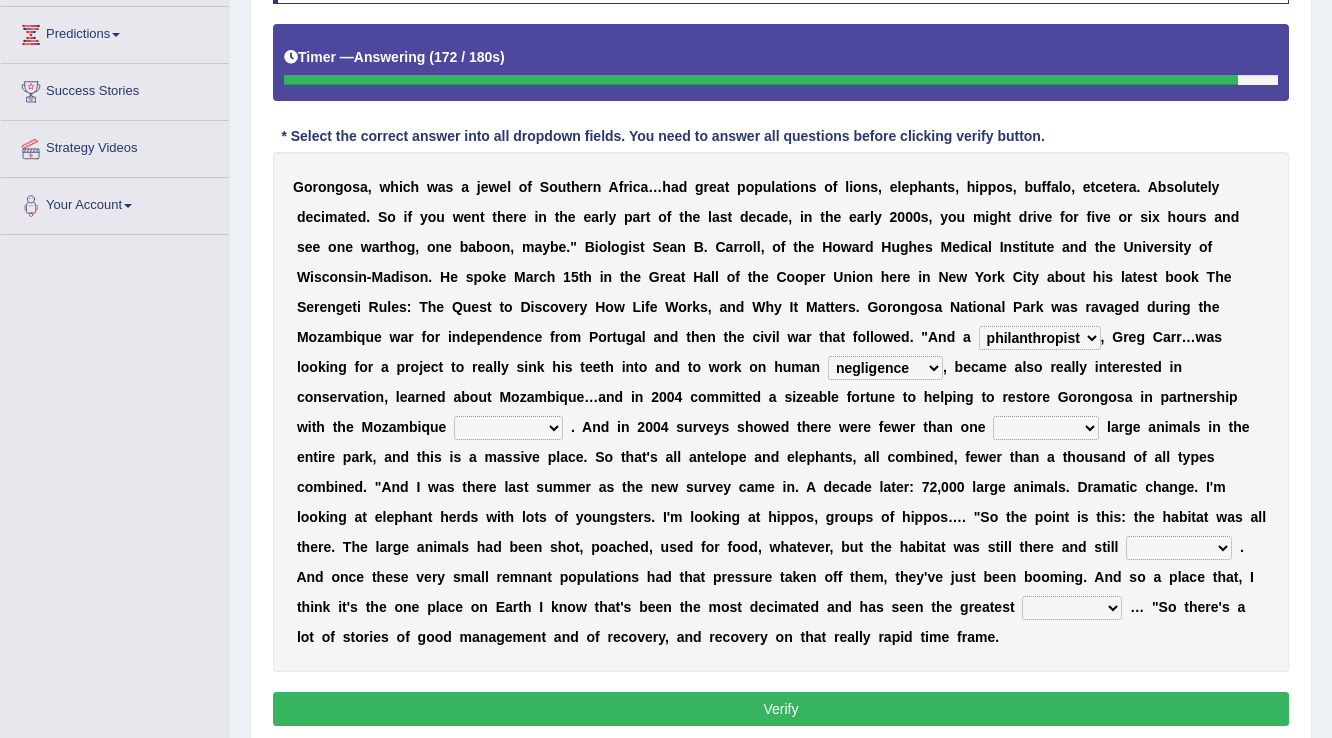 click on "parliament semanticist government journalist" at bounding box center [508, 428] 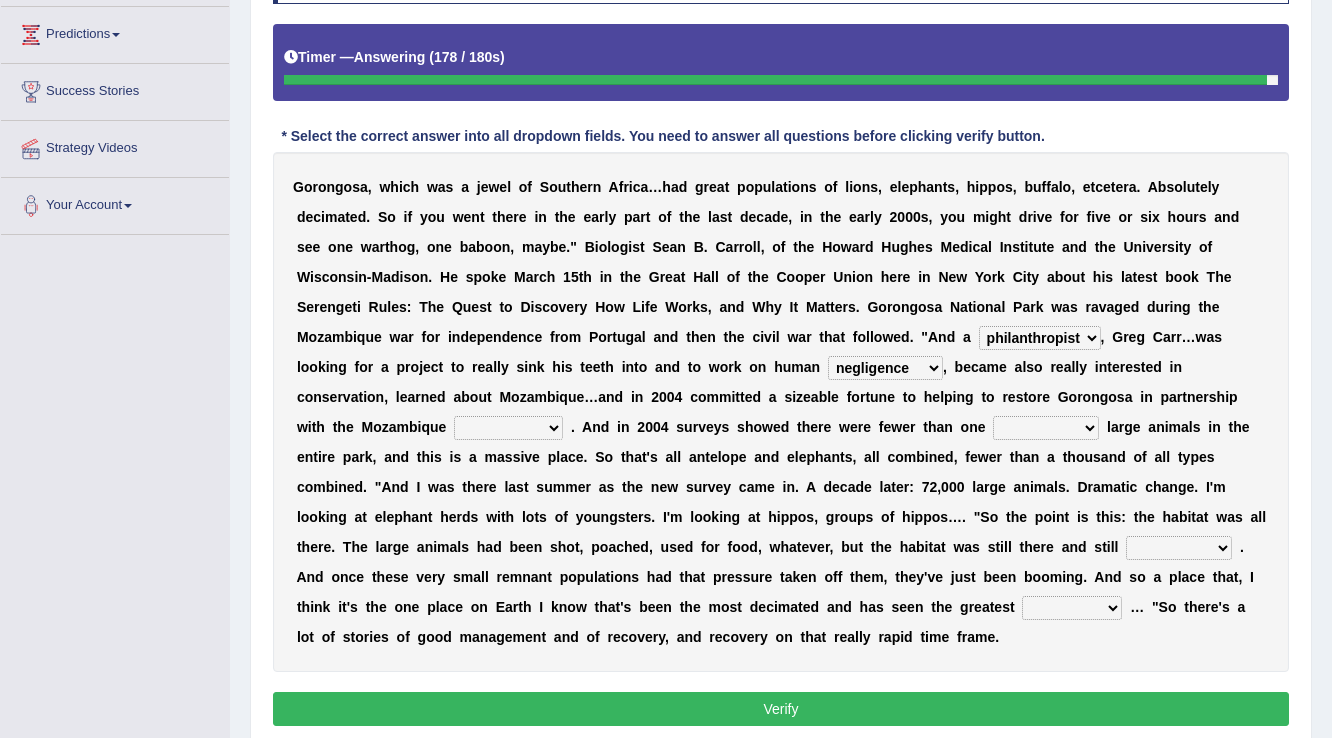 select on "journalist" 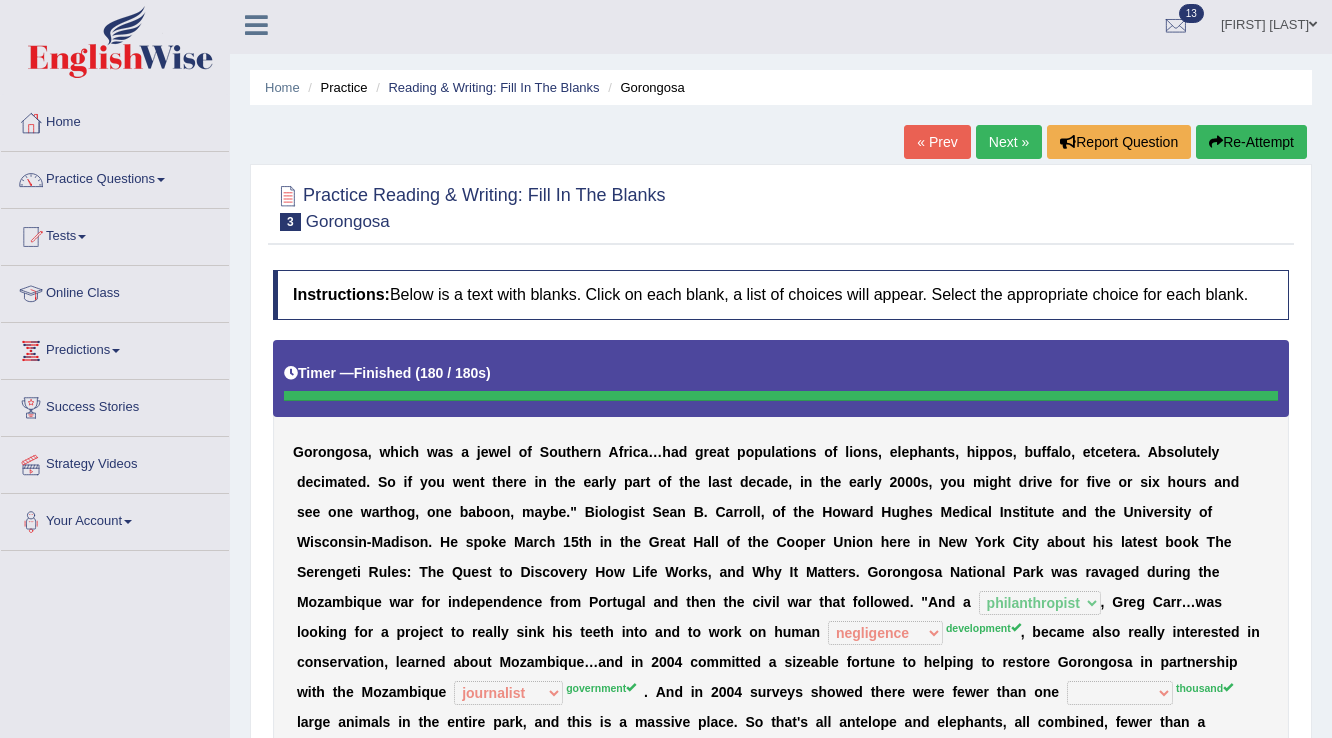 scroll, scrollTop: 0, scrollLeft: 0, axis: both 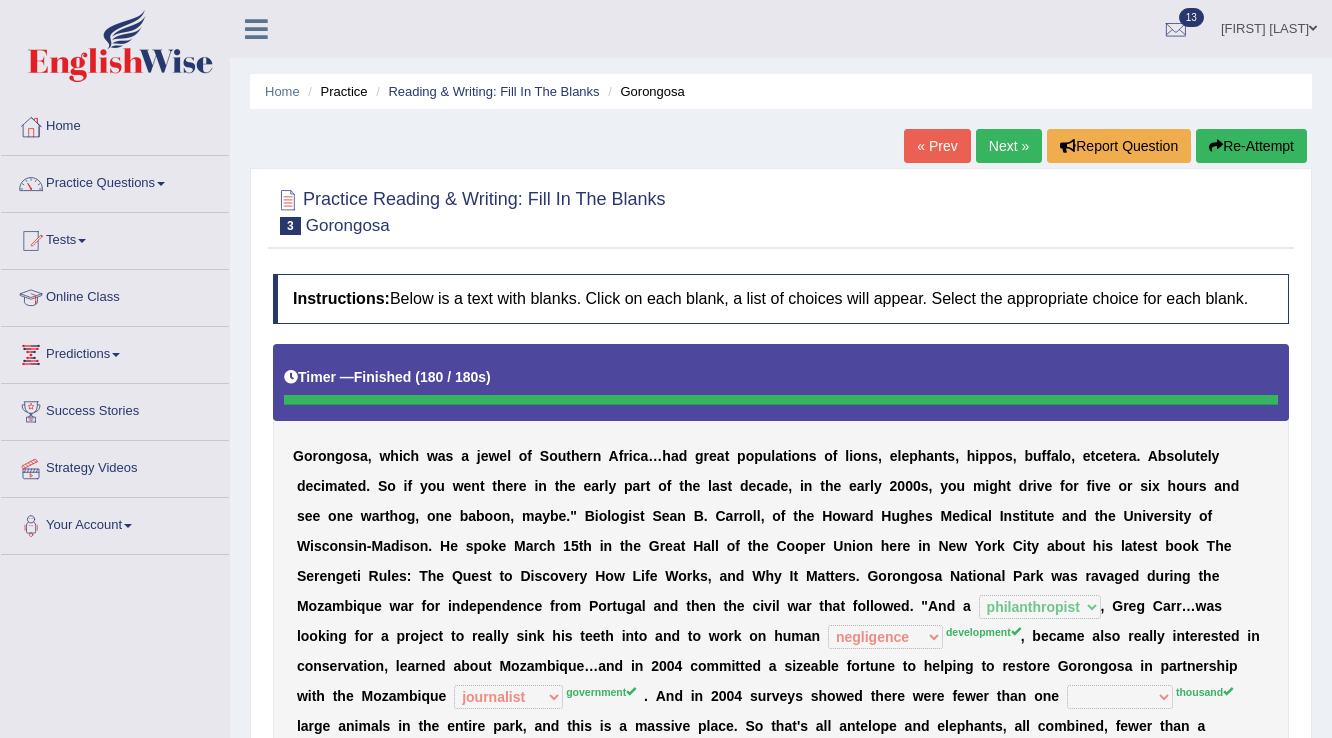 click on "Next »" at bounding box center [1009, 146] 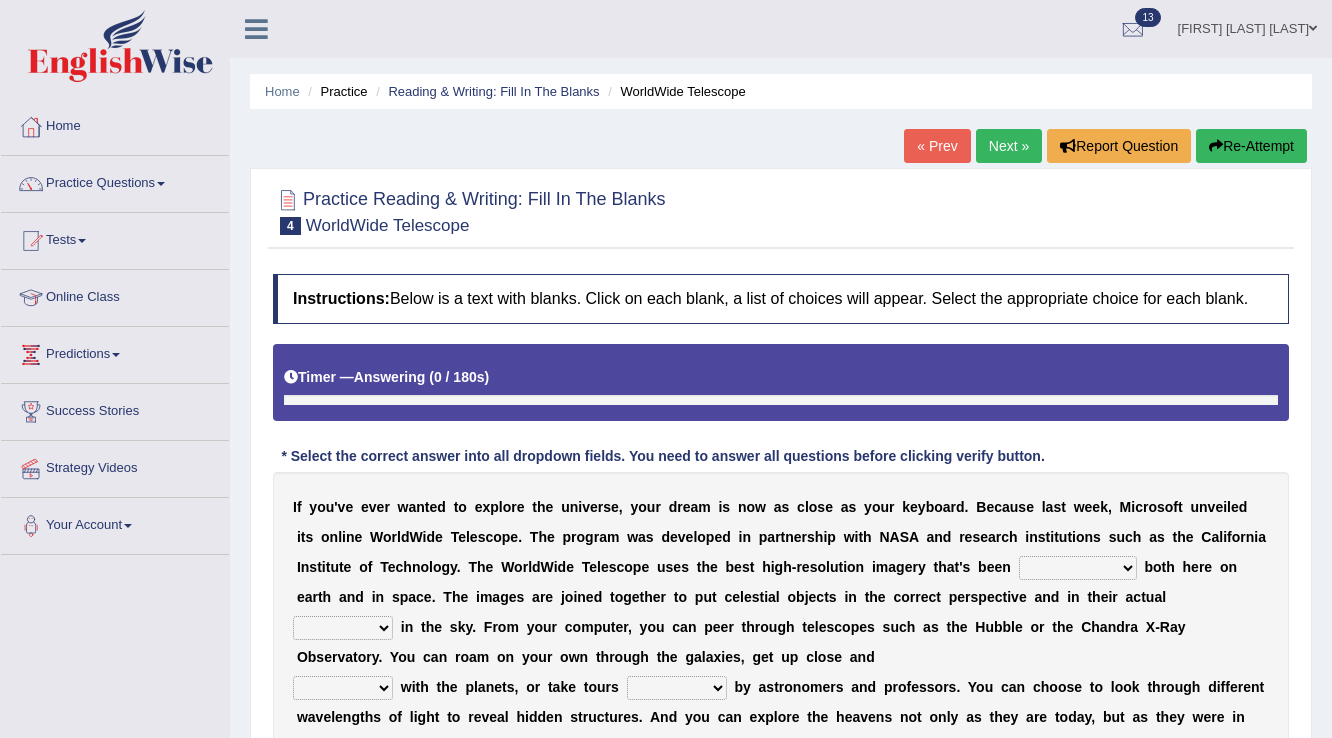 scroll, scrollTop: 262, scrollLeft: 0, axis: vertical 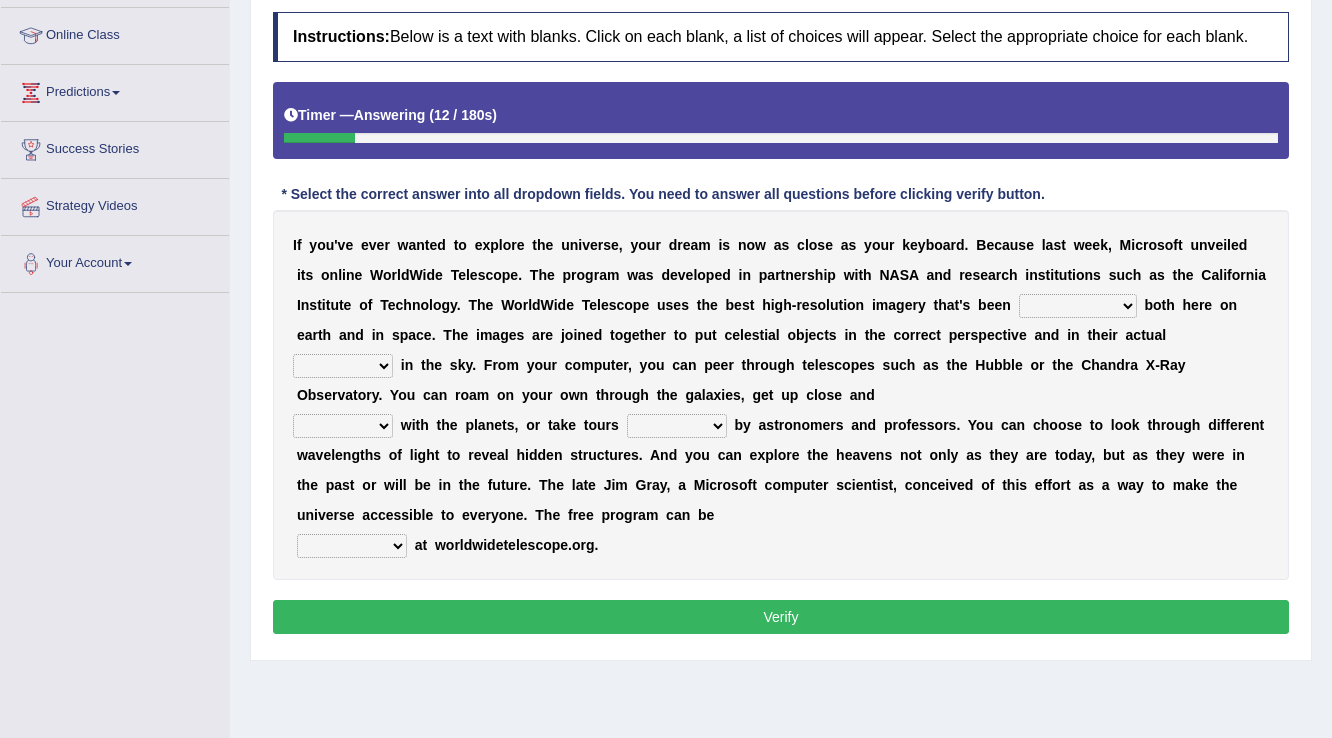 click on "degraded ascended remonstrated generated" at bounding box center (1078, 306) 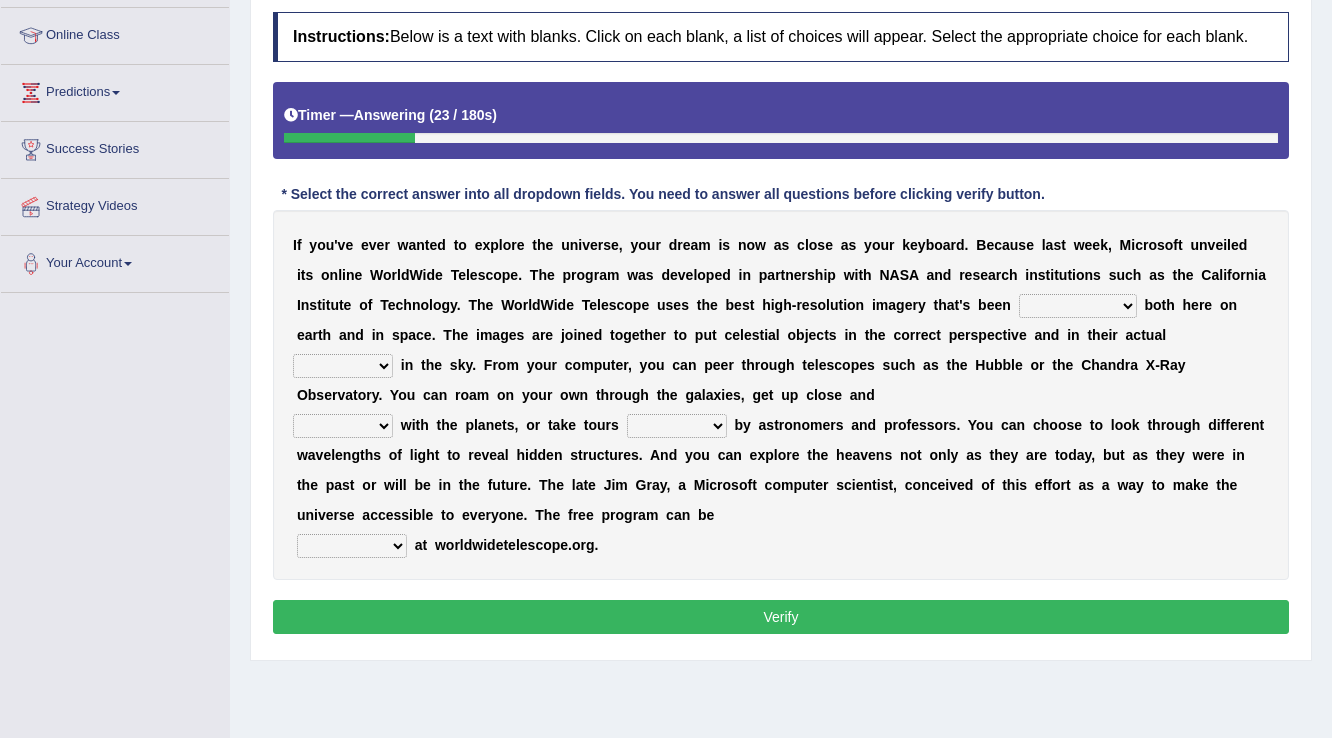 select on "generated" 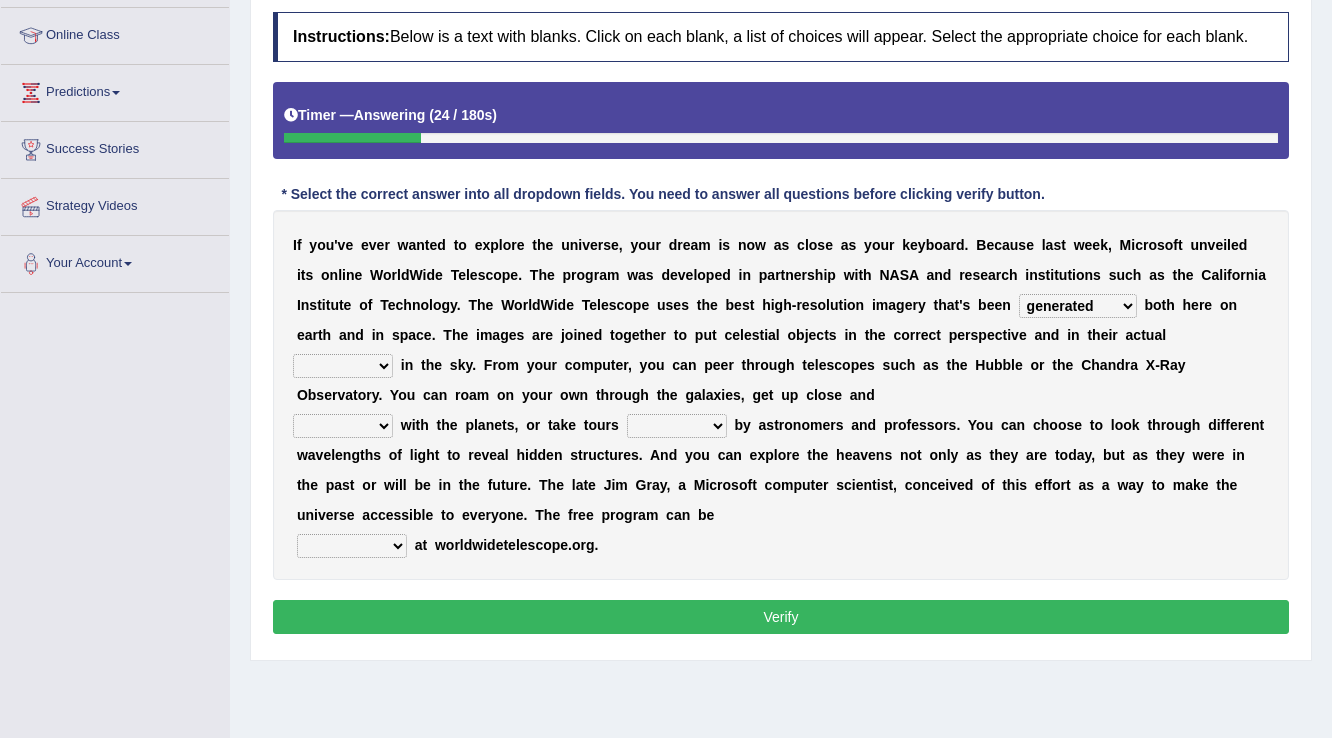 click on "degraded ascended remonstrated generated" at bounding box center [1078, 306] 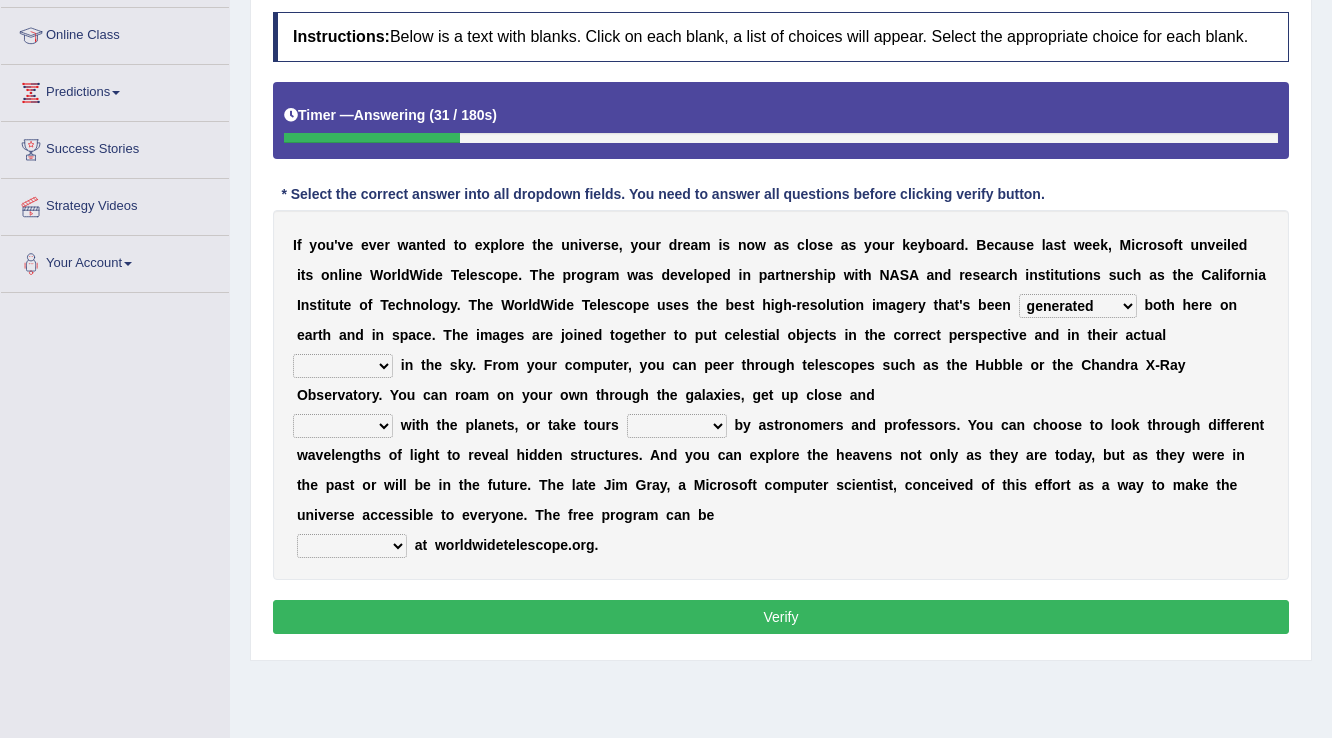 click on "I f    y o u ' v e    e v e r    w a n t e d    t o    e x p l o r e    t h e    u n i v e r s e ,    y o u r    d r e a m    i s    n o w    a s    c l o s e    a s    y o u r    k e y b o a r d .    B e c a u s e    l a s t    w e e k ,    M i c r o s o f t    u n v e i l e d    i t s    o n l i n e    W o r l d W i d e    T e l e s c o p e .    T h e    p r o g r a m    w a s    d e v e l o p e d    i n    p a r t n e r s h i p    w i t h    N A S A    a n d    r e s e a r c h    i n s t i t u t i o n s    s u c h    a s    t h e    C a l i f o r n i a    I n s t i t u t e    o f    T e c h n o l o g y .    T h e    W o r l d W i d e    T e l e s c o p e    u s e s    t h e    b e s t    h i g h - r e s o l u t i o n    i m a g e r y    t h a t ' s    b e e n    degraded ascended remonstrated generated    b o t h    h e r e    o n    e a r t h    a n d    i n    s p a c e .    T h e    i m a g e s    a r e    j o i n e d    t o g e t h e r t" at bounding box center (781, 395) 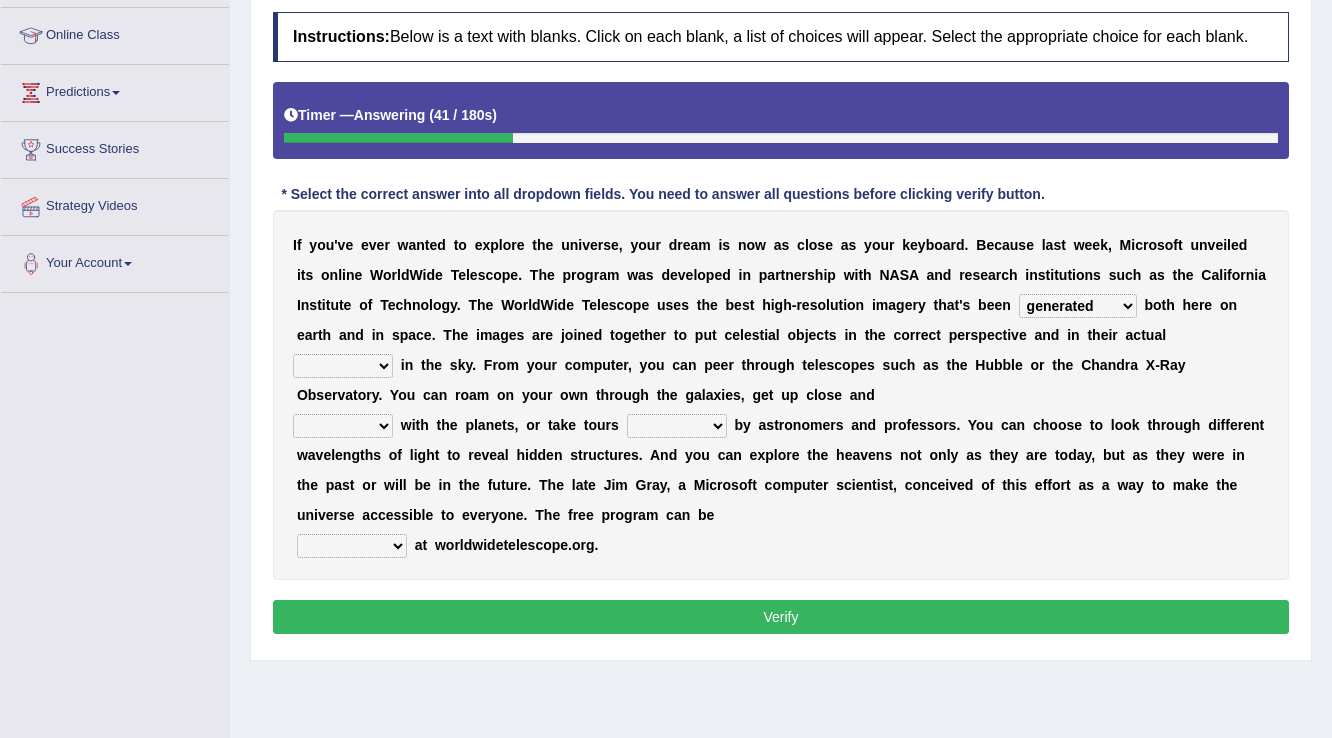 click on "aspects parts conditions positions" at bounding box center [343, 366] 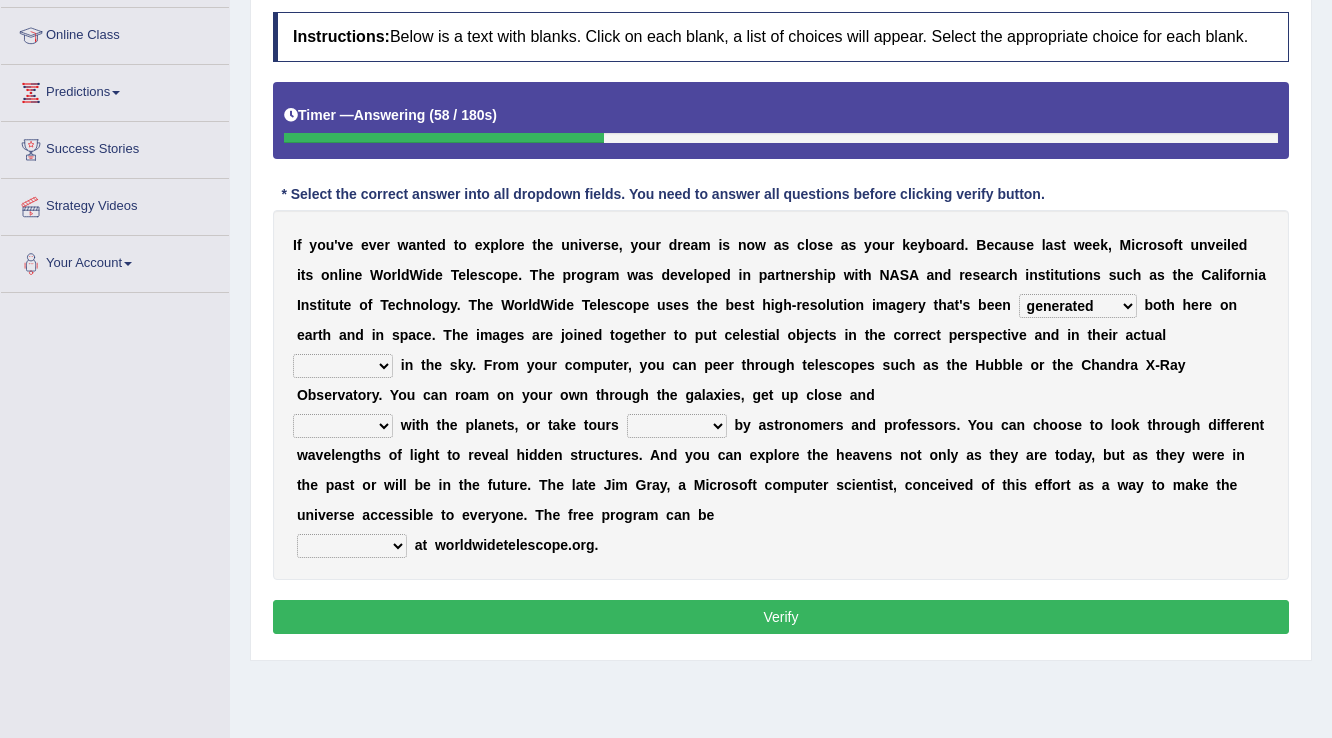 select on "positions" 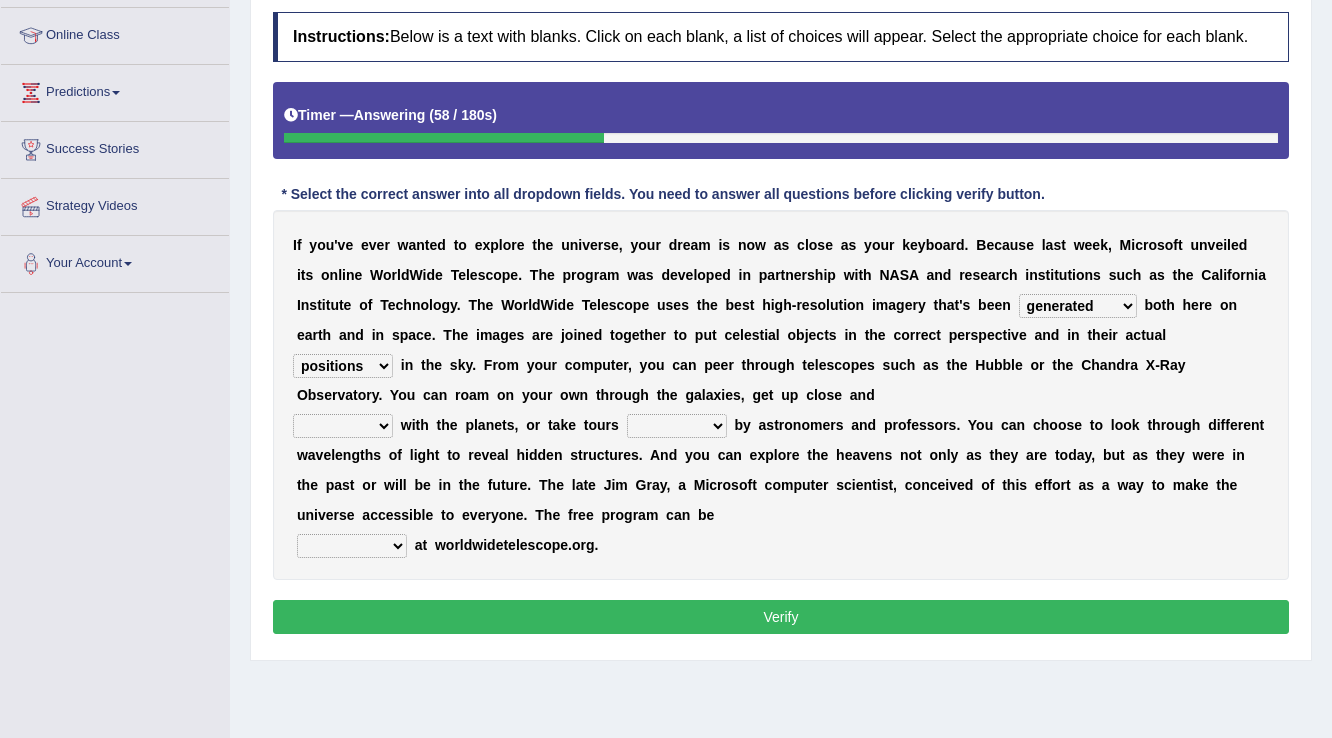 click on "aspects parts conditions positions" at bounding box center [343, 366] 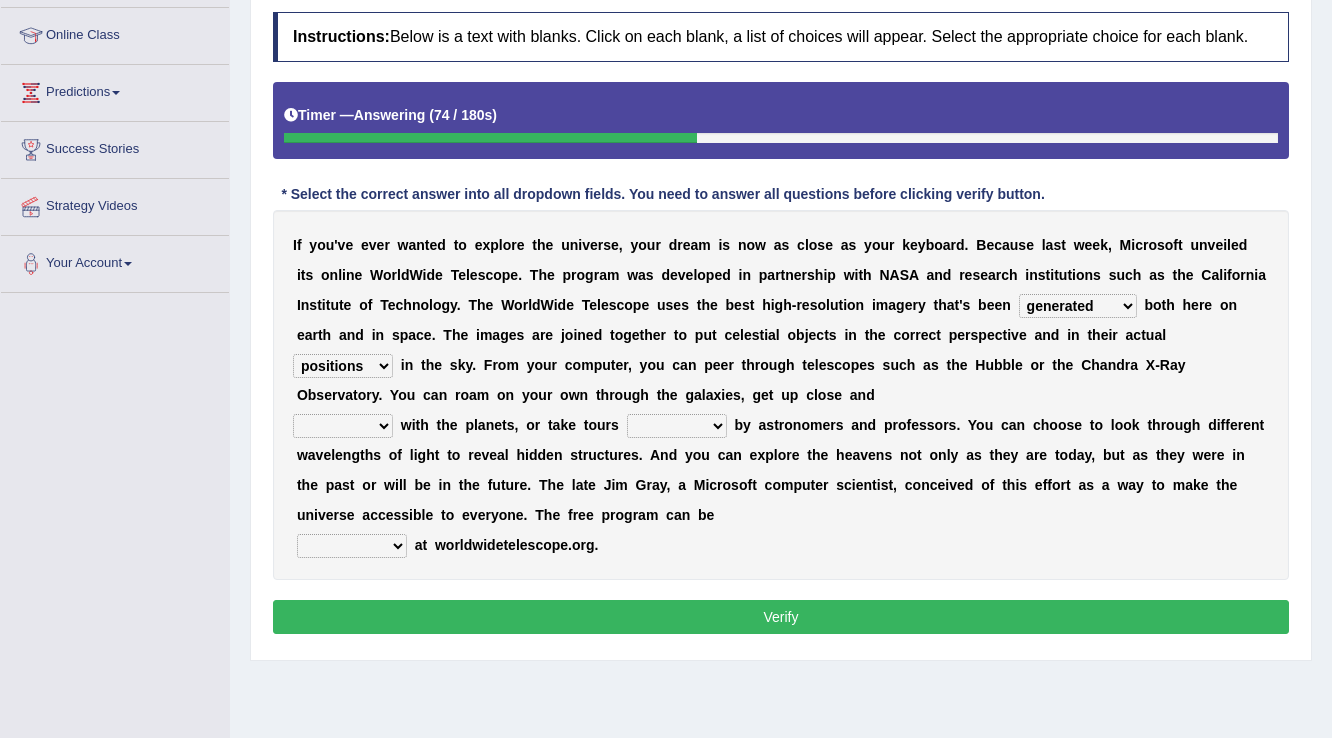 click on "personal individual apart polite" at bounding box center [343, 426] 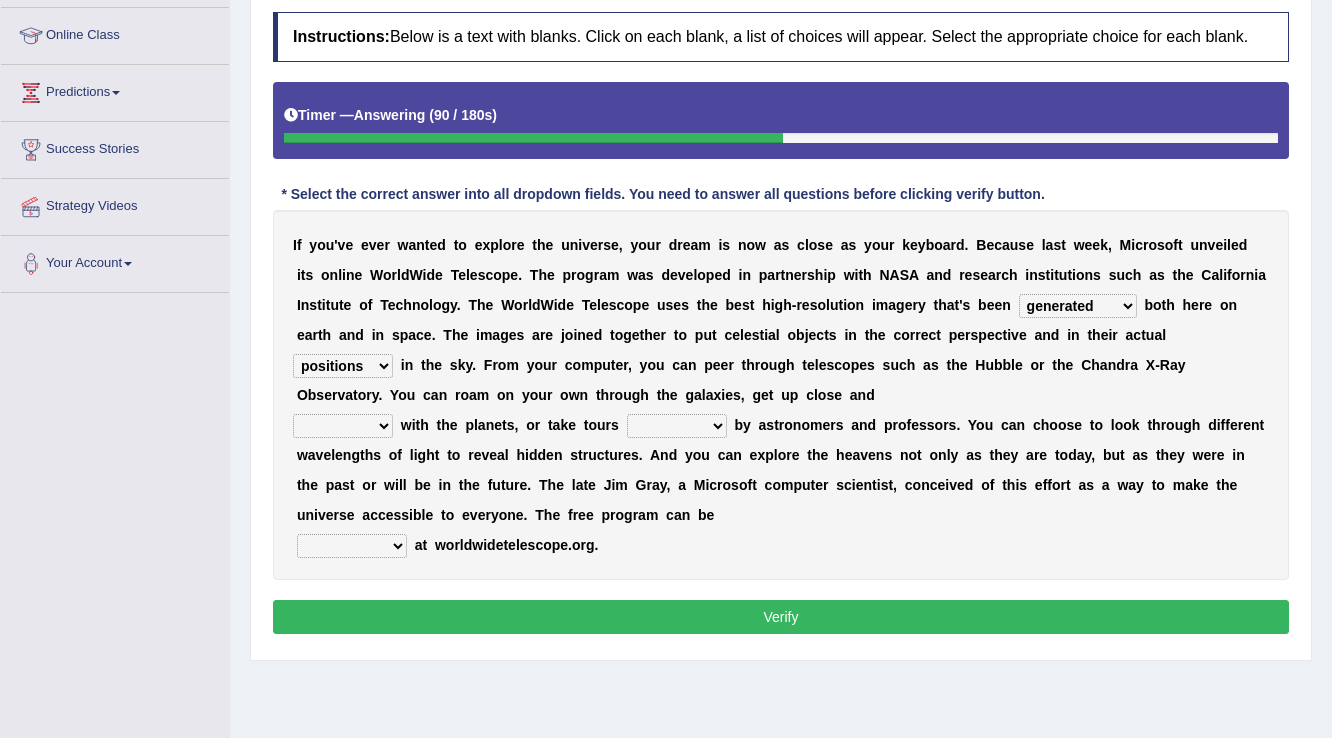 select on "personal" 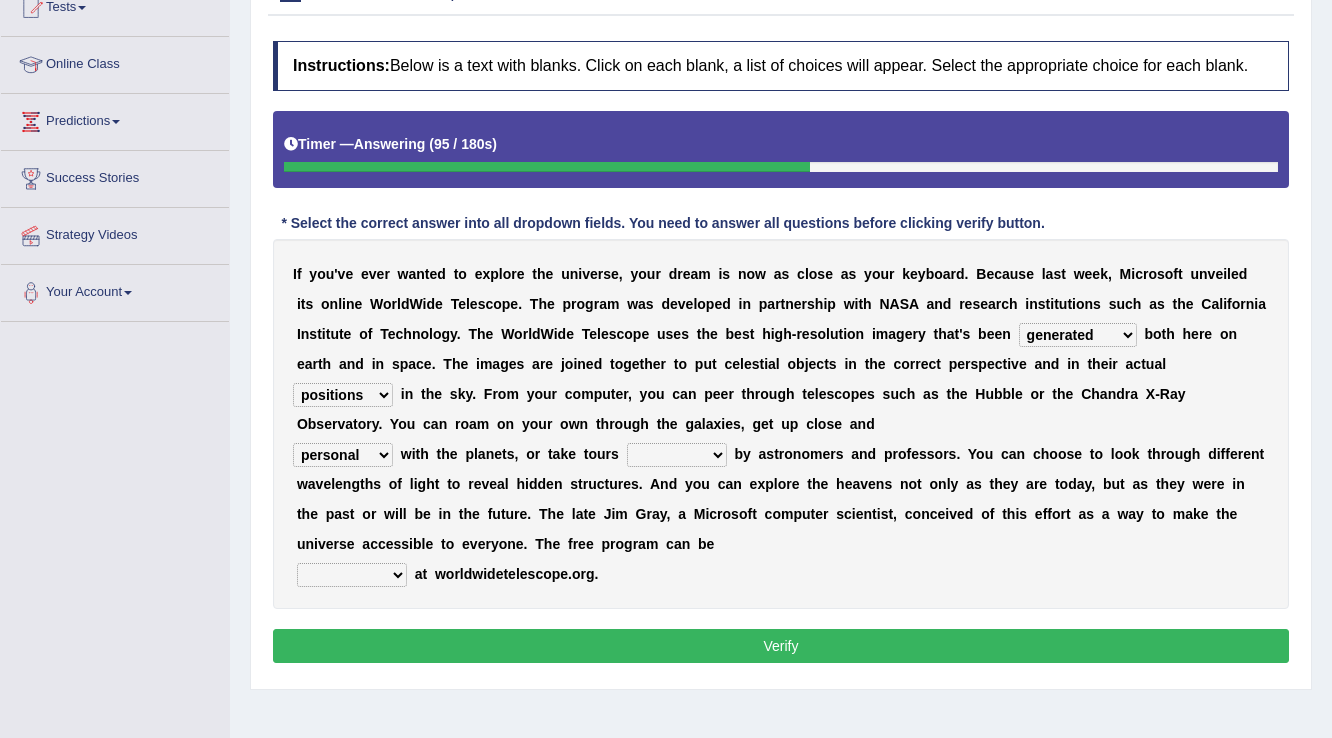 scroll, scrollTop: 262, scrollLeft: 0, axis: vertical 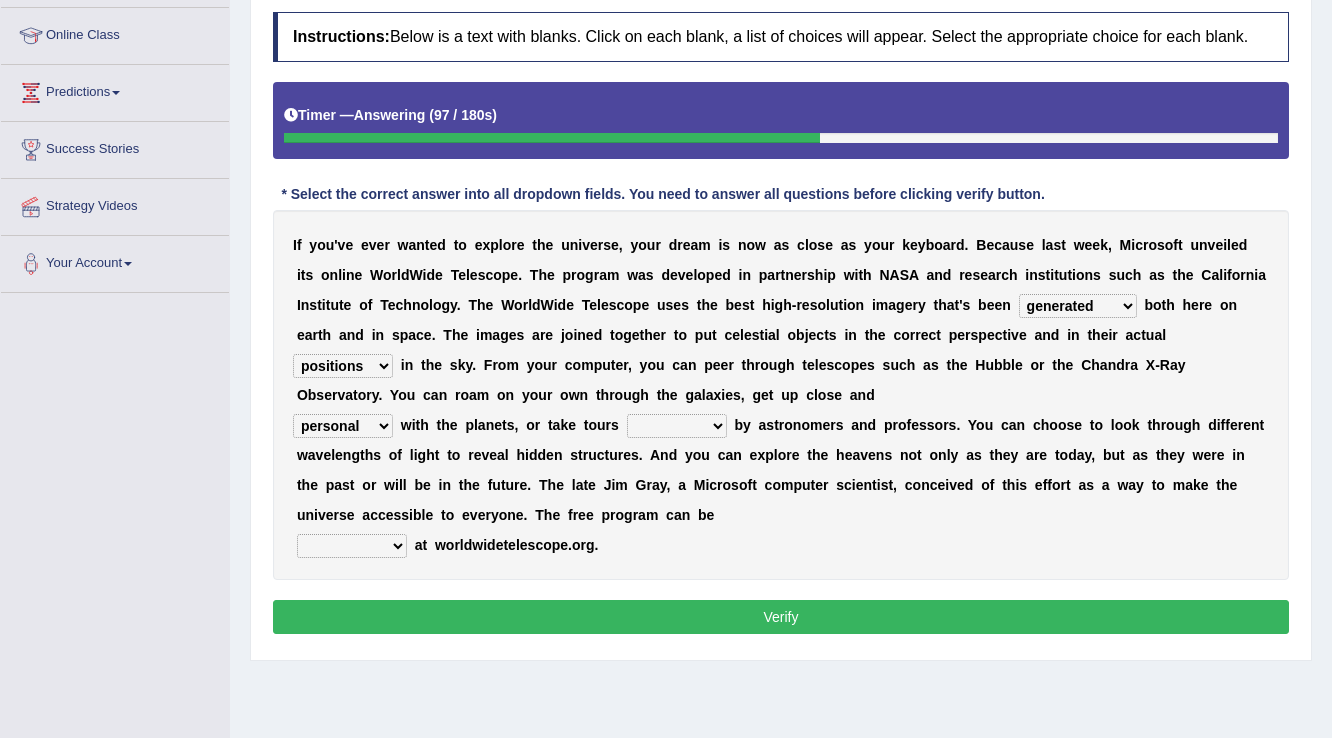 click on "guide guided guiding to guide" at bounding box center [677, 426] 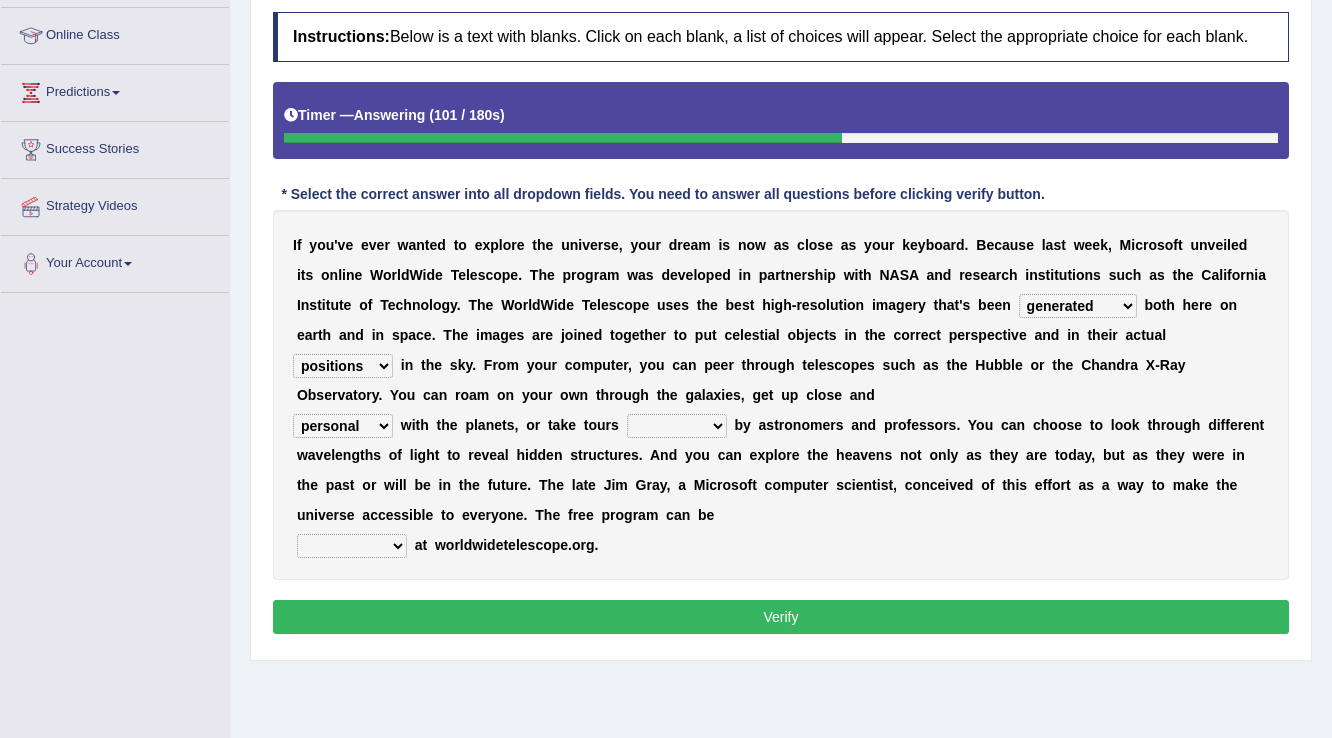 select on "guided" 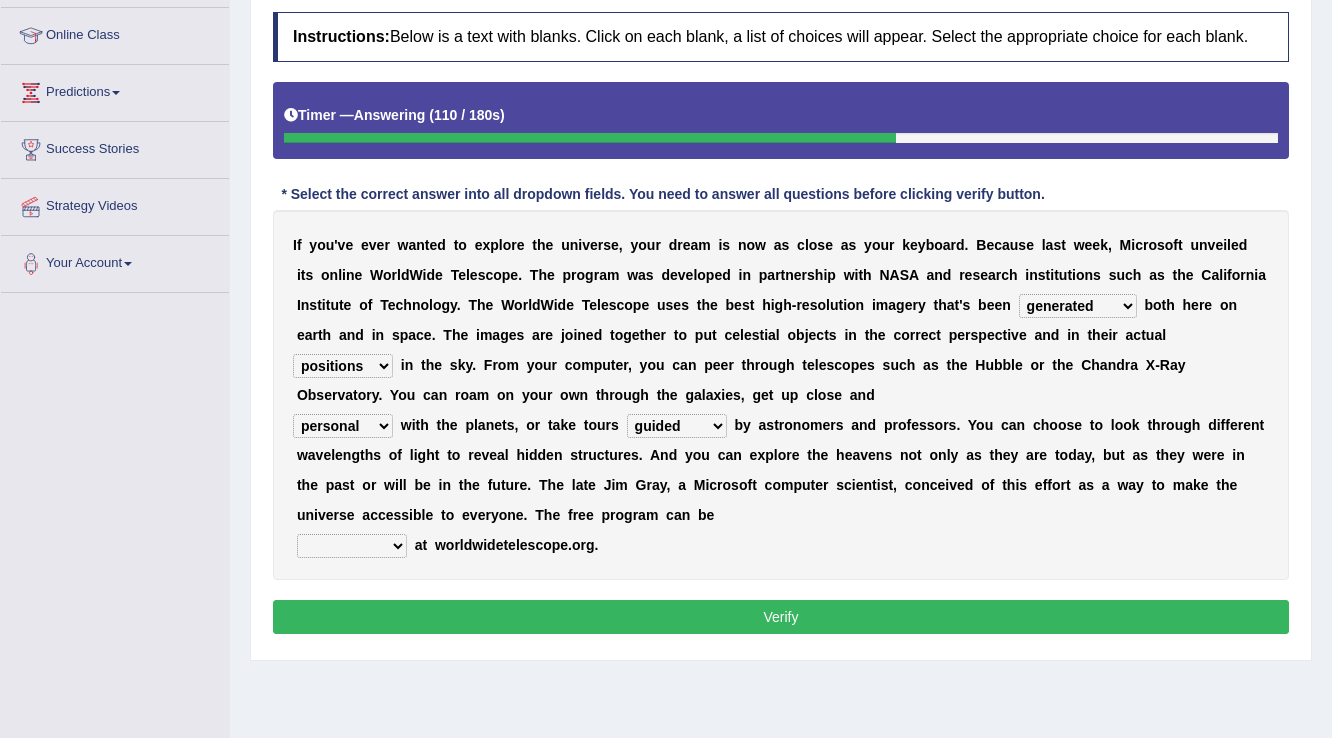 click on "upheld downloaded loaded posted" at bounding box center (352, 546) 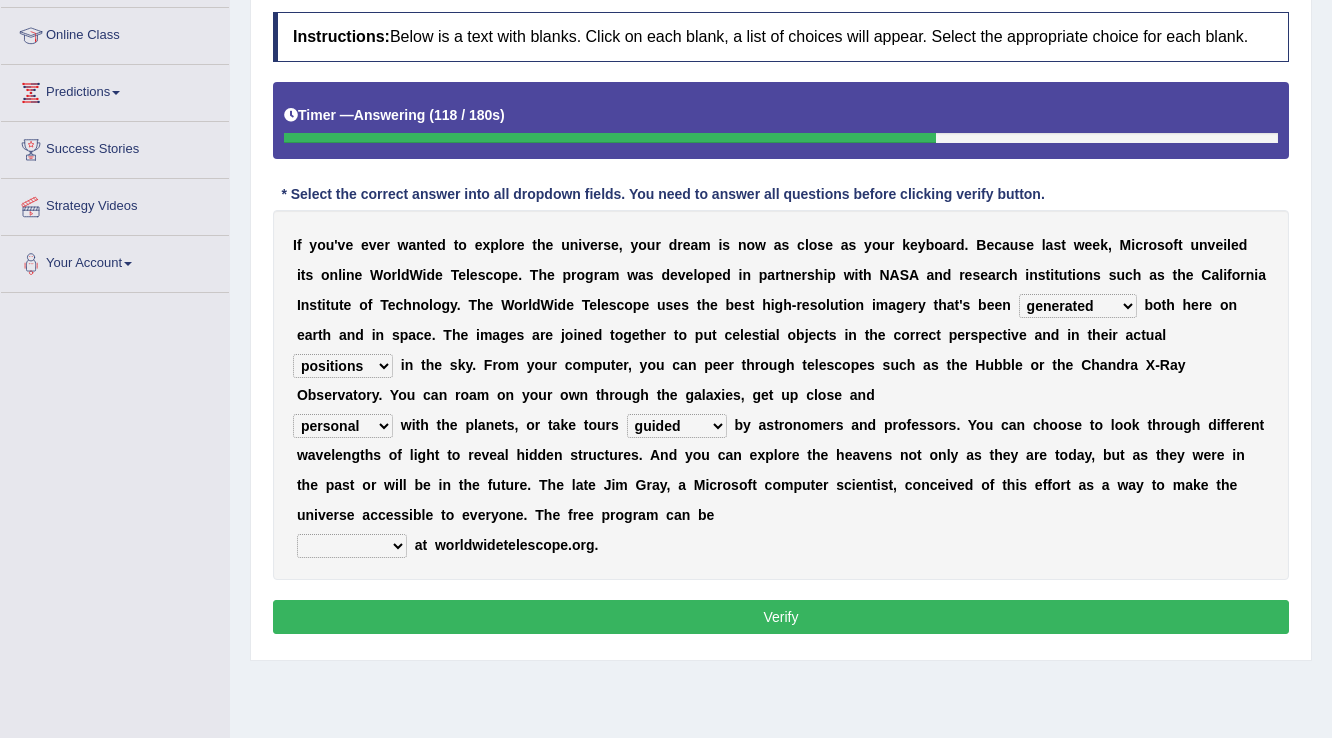 click on "upheld downloaded loaded posted" at bounding box center [352, 546] 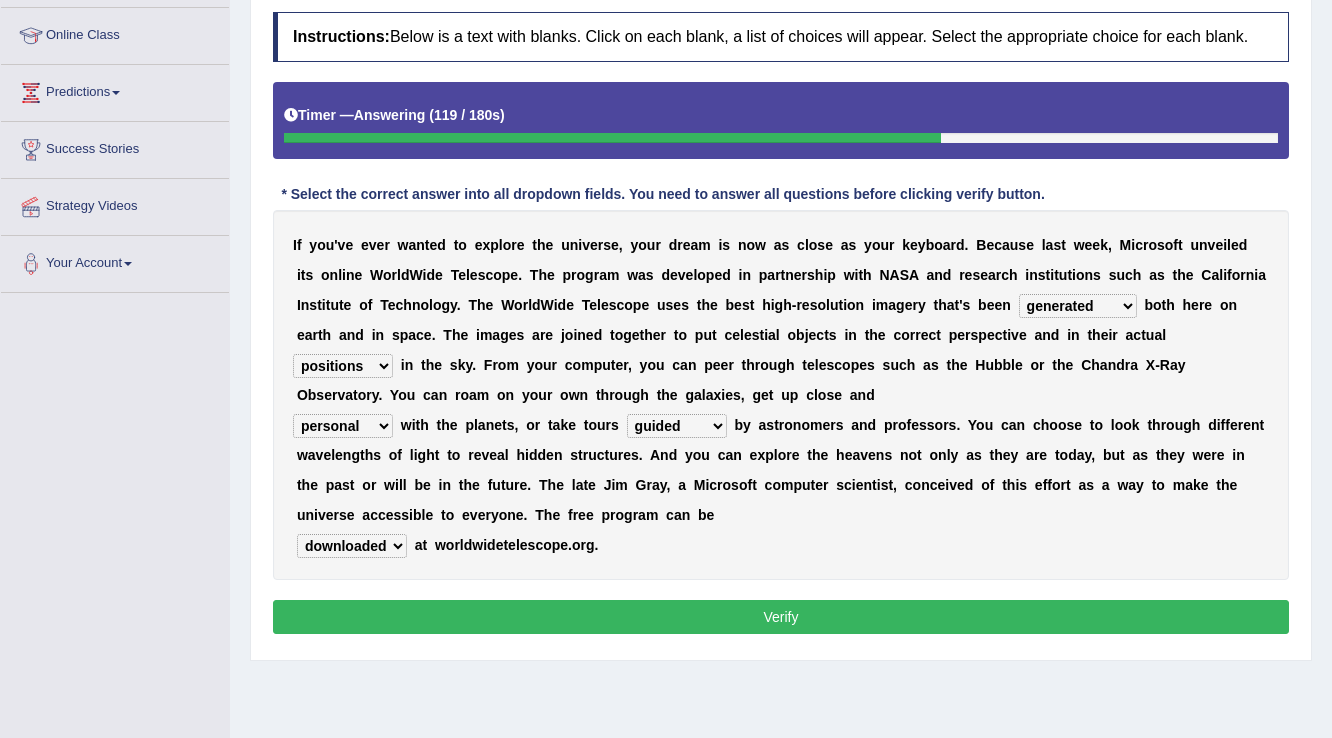 click on "upheld downloaded loaded posted" at bounding box center (352, 546) 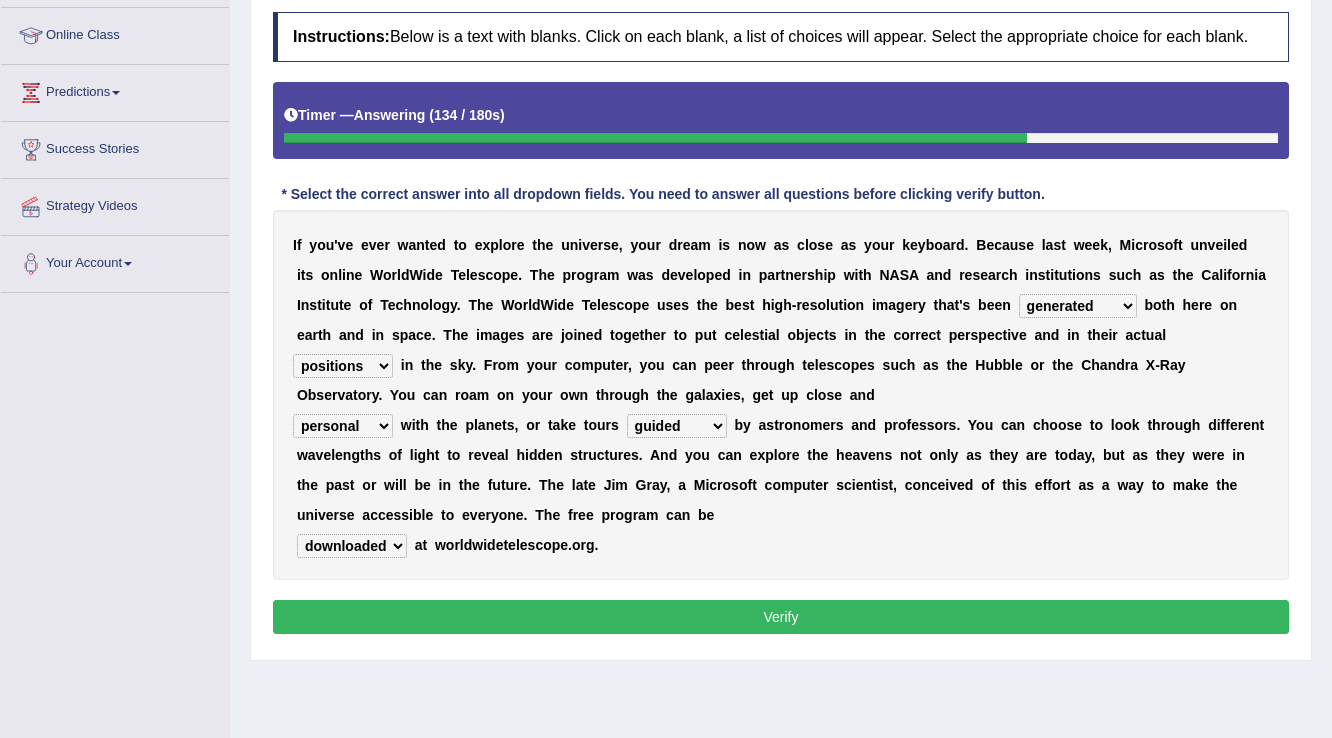 select on "posted" 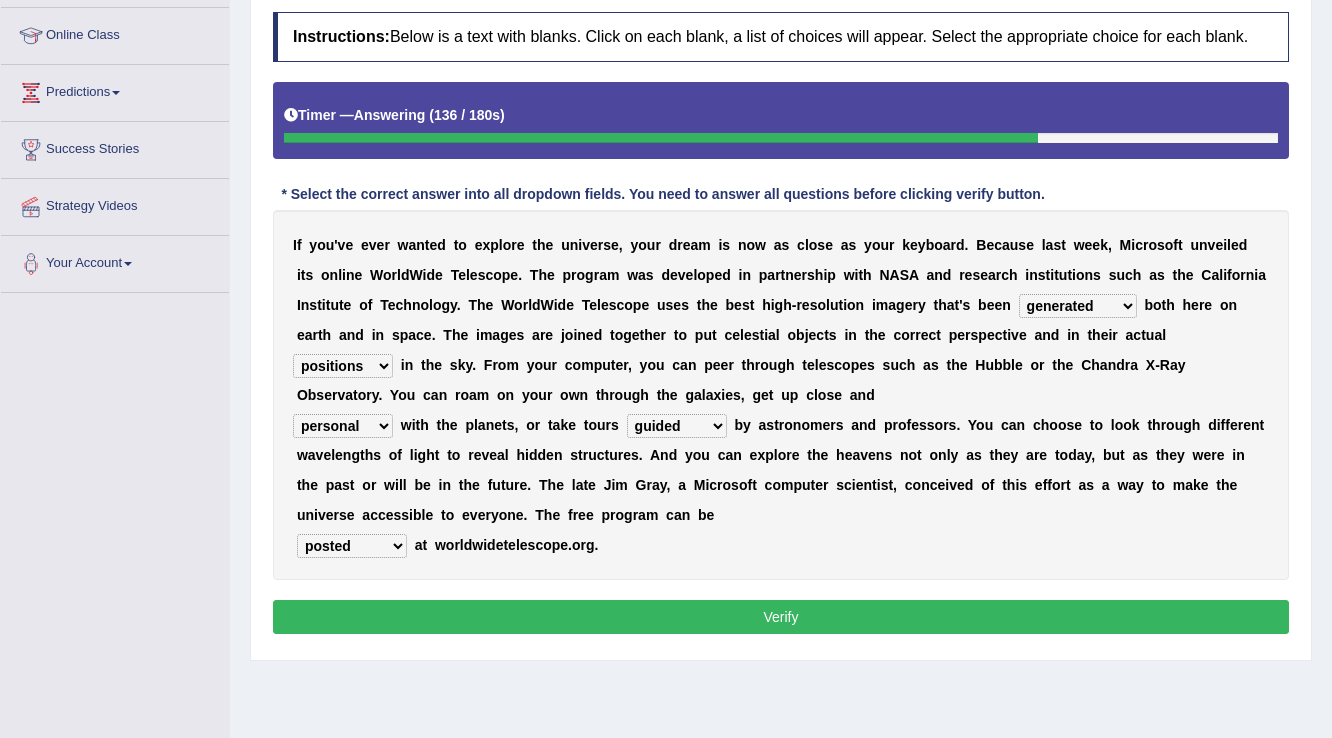 click on "Verify" at bounding box center [781, 617] 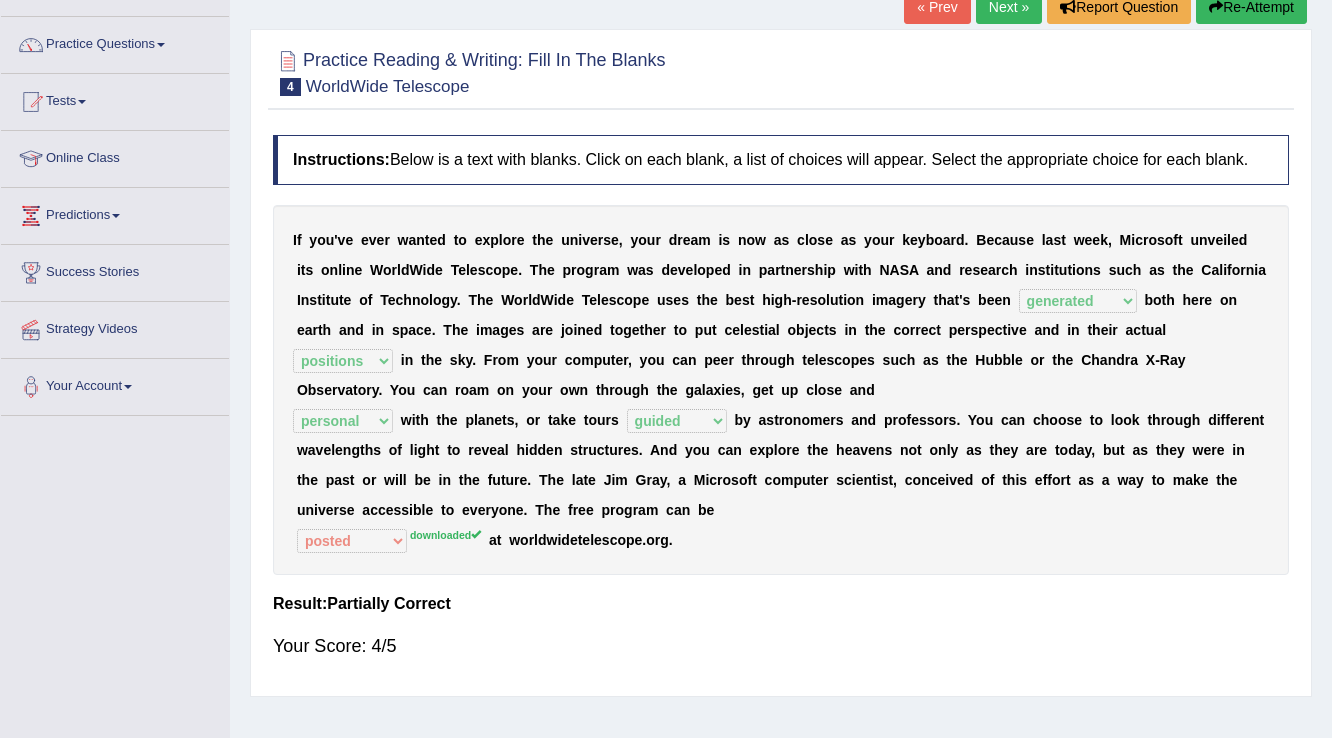 scroll, scrollTop: 102, scrollLeft: 0, axis: vertical 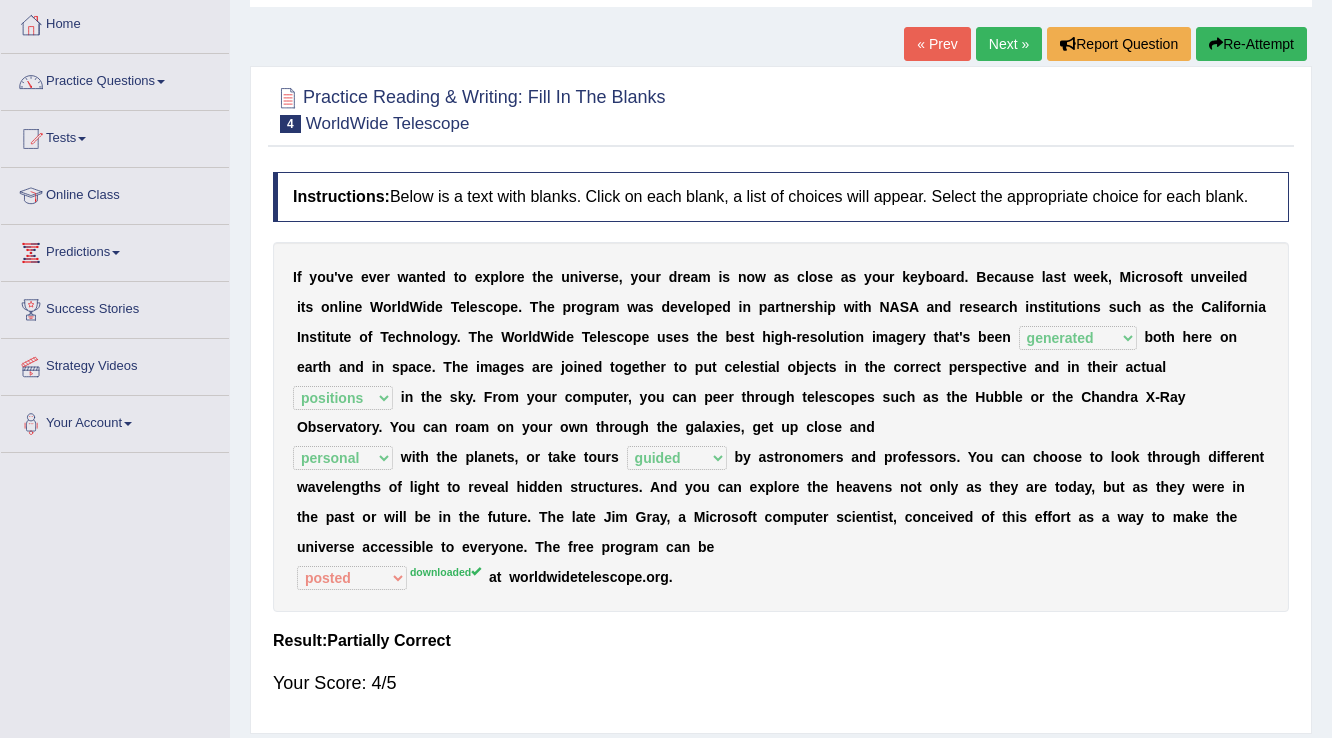 click on "Next »" at bounding box center [1009, 44] 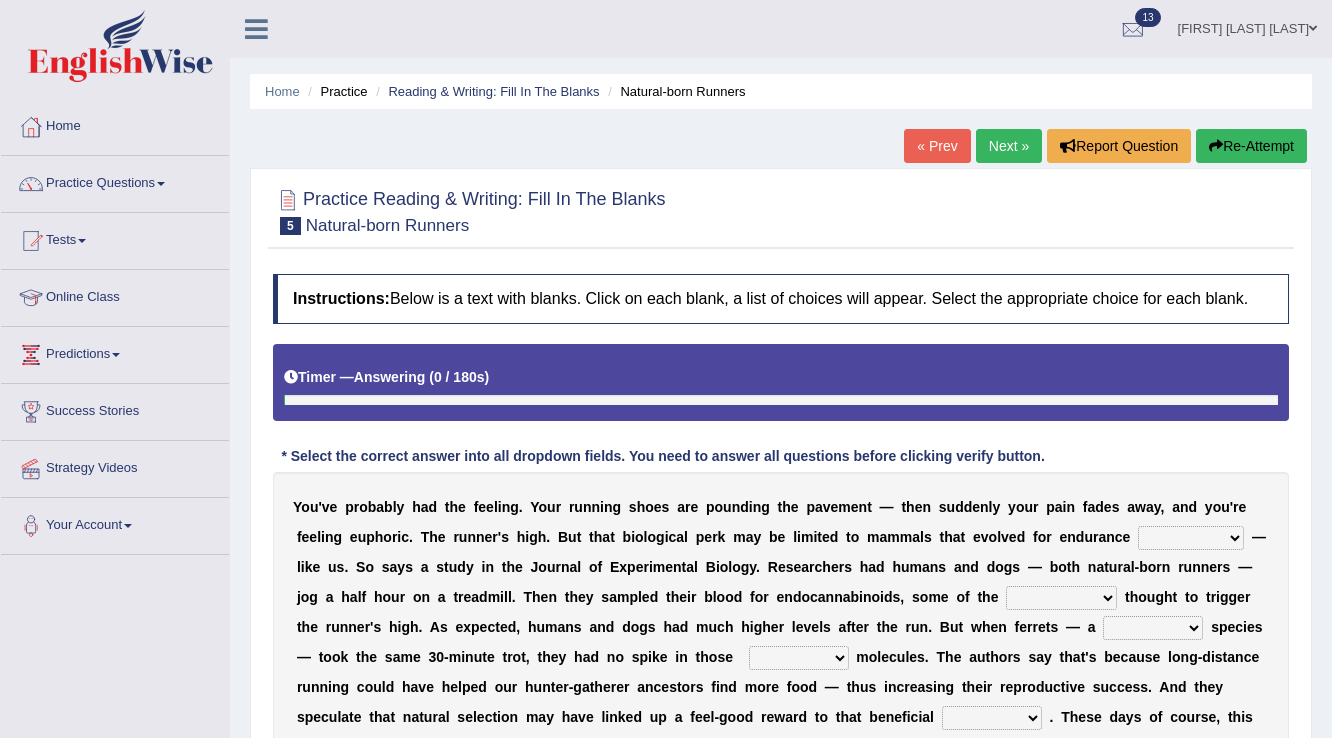 scroll, scrollTop: 0, scrollLeft: 0, axis: both 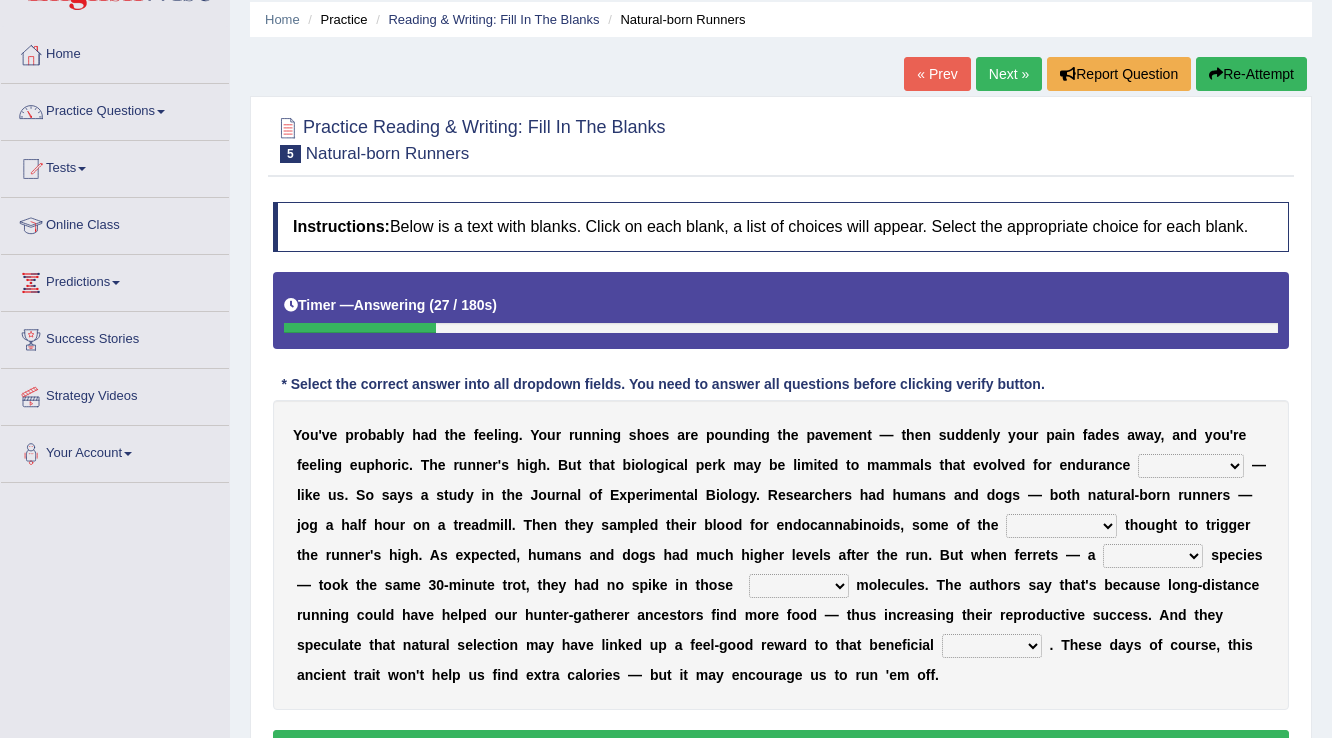 click on "Home
Practice
Reading & Writing: Fill In The Blanks
Natural-born Runners
« Prev Next »  Report Question  Re-Attempt
Practice Reading & Writing: Fill In The Blanks
5
Natural-born Runners
Instructions:  Below is a text with blanks. Click on each blank, a list of choices will appear. Select the appropriate choice for each blank.
Timer —  Answering   ( 27 / 180s ) Skip * Select the correct answer into all dropdown fields. You need to answer all questions before clicking verify button. Y o u ' v e    p r o b a b l y    h a d    t h e    f e e l i n g .    Y o u r    r u n n i n g    s h o e s    a r e    p o u n d i n g    t h e    p a v e m e n t    —    t h e n    s u d d e n l y    y o u r    p a i n    f a d e s    a w a y ,    a n d    y o u ' r e    f e e l i n g    e u p h o r i c .    T" at bounding box center (781, 428) 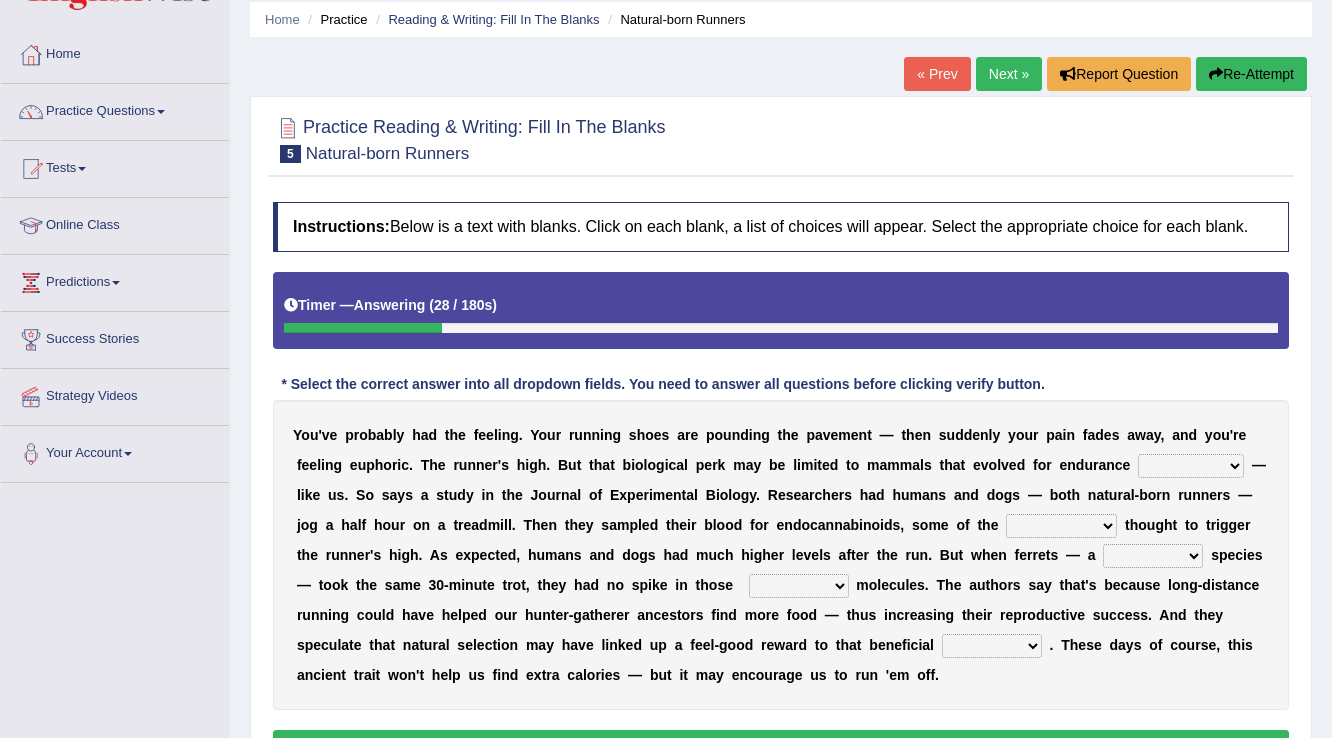 click on "Re-Attempt" at bounding box center [1251, 74] 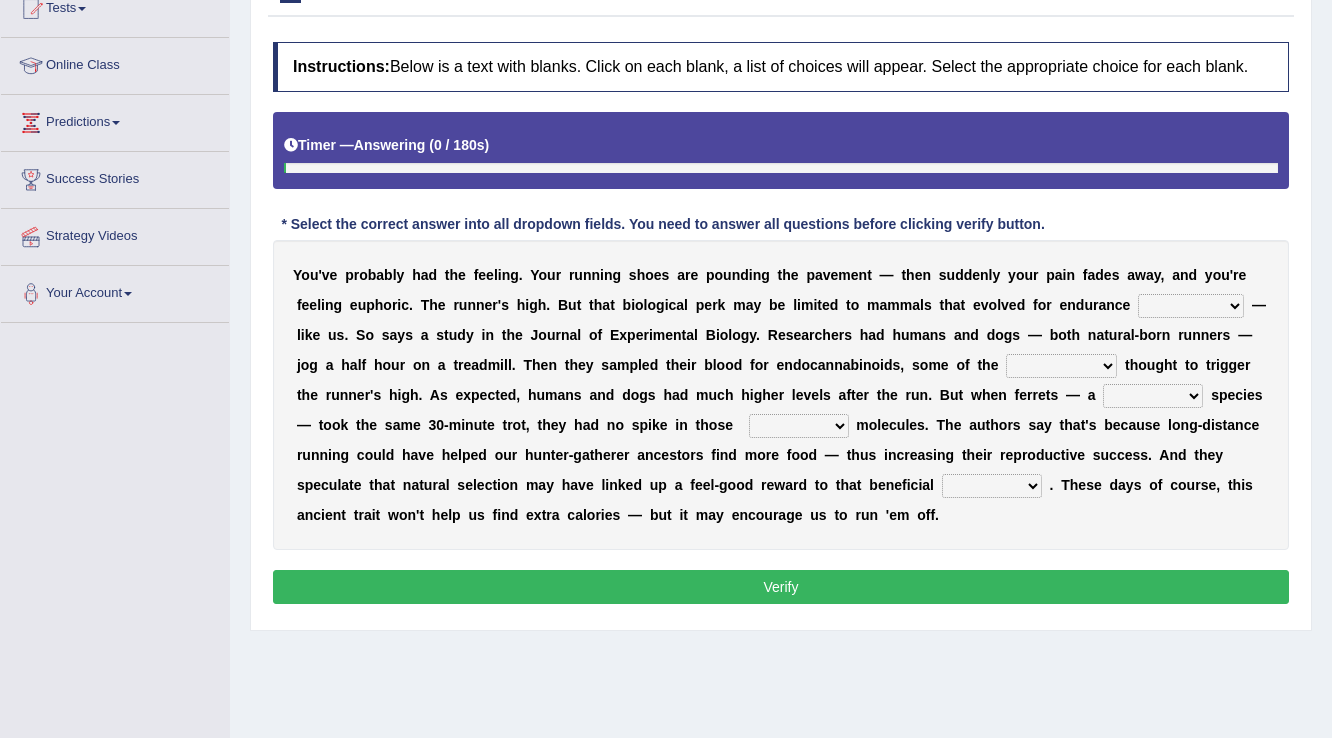 scroll, scrollTop: 232, scrollLeft: 0, axis: vertical 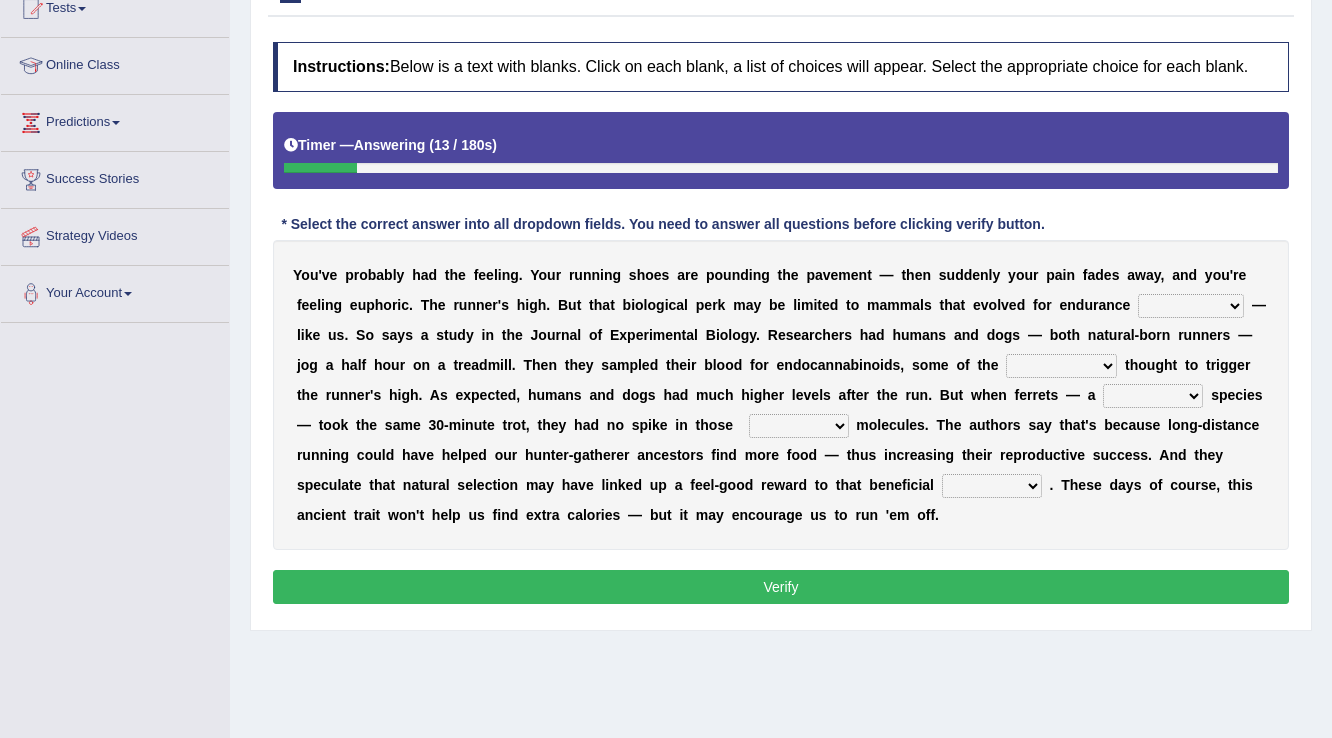 click on "dykes personalize classifies exercise" at bounding box center [1191, 306] 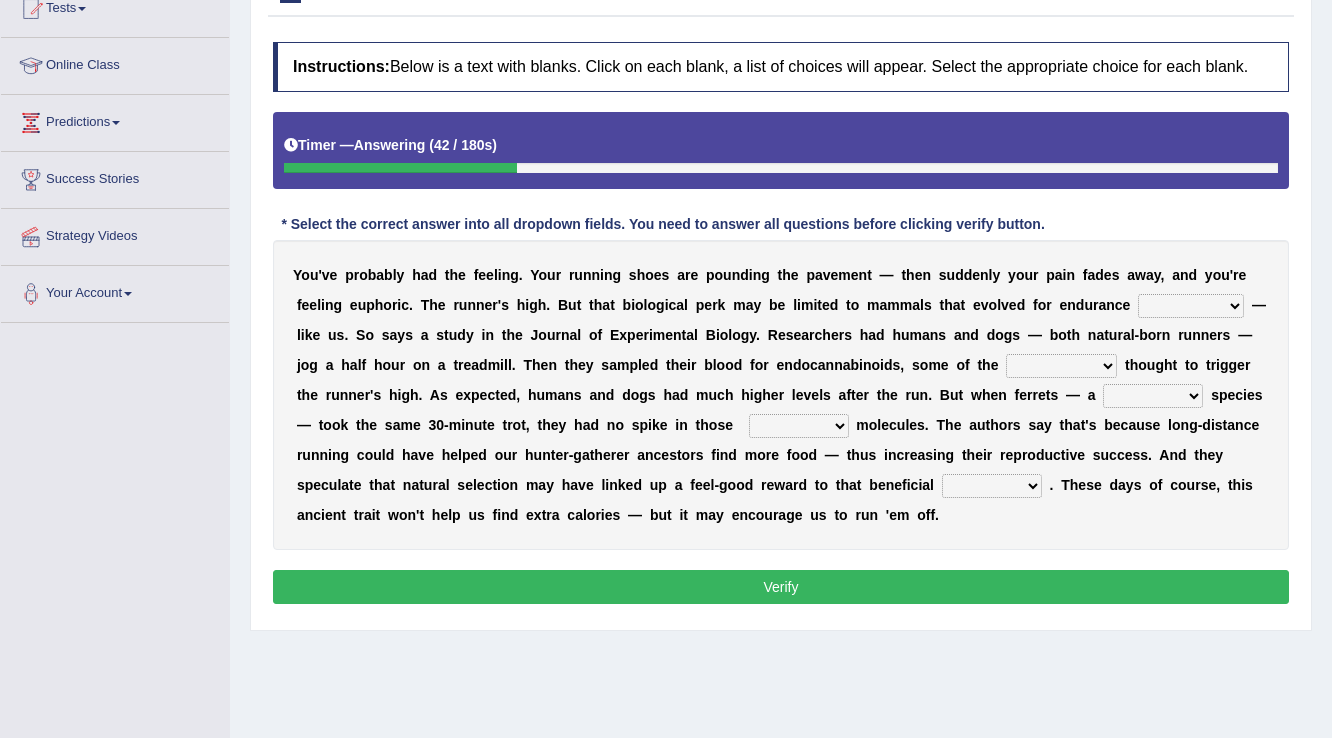 select on "dykes" 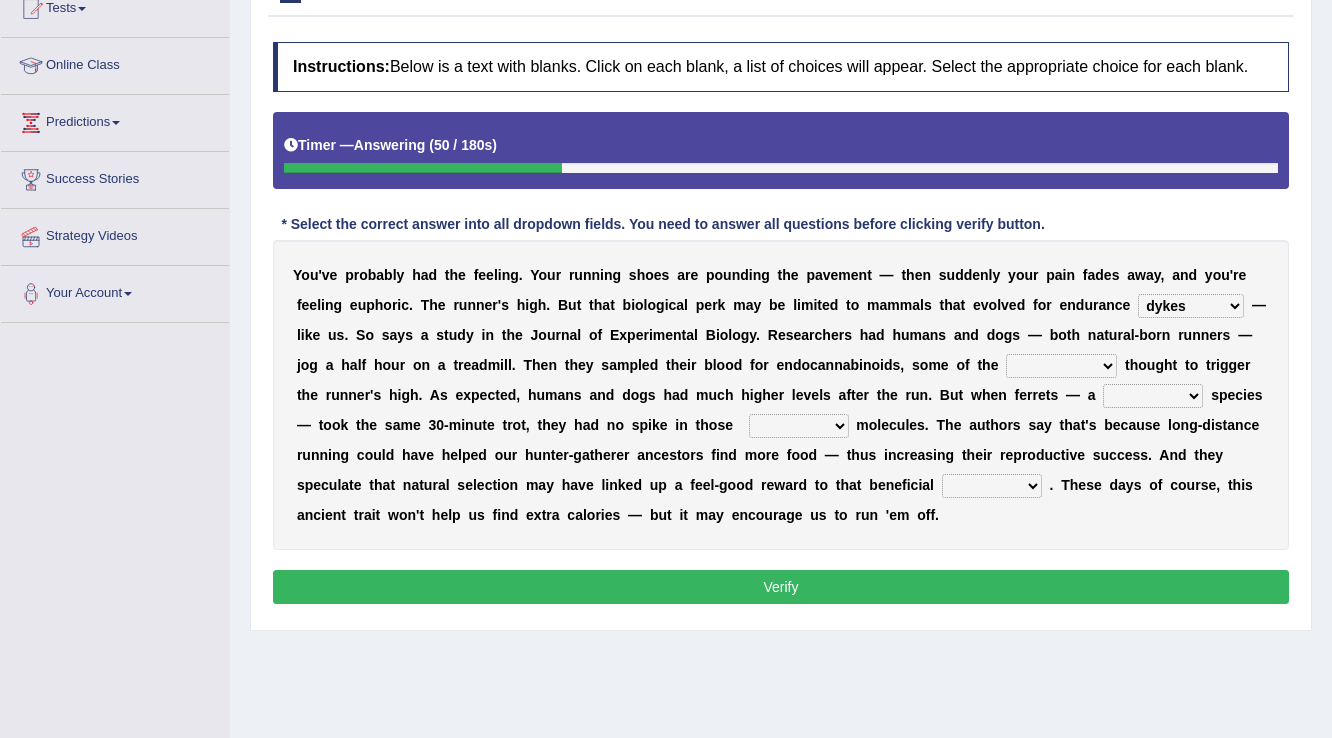 click on "almshouse turnarounds compounds foxhounds" at bounding box center (1061, 366) 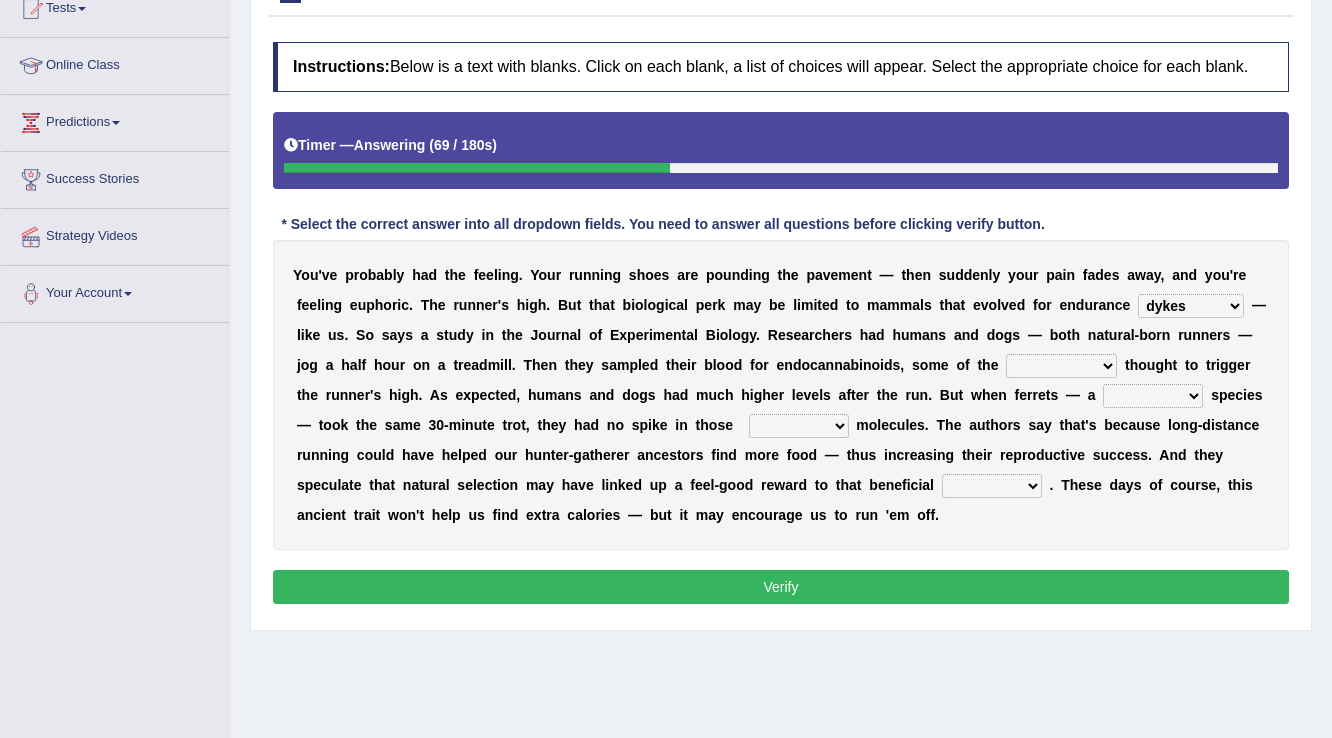 select on "compounds" 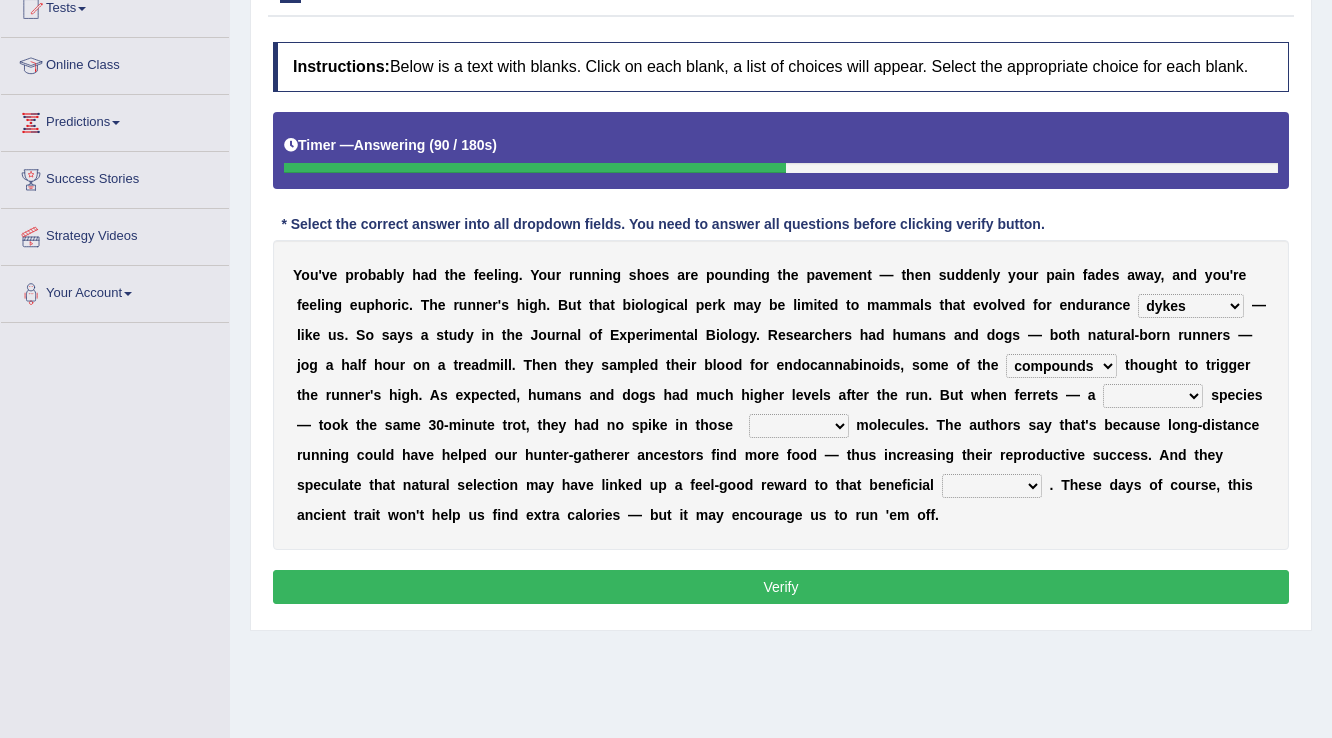 click on "excellency merely faerie sedentary" at bounding box center (1153, 396) 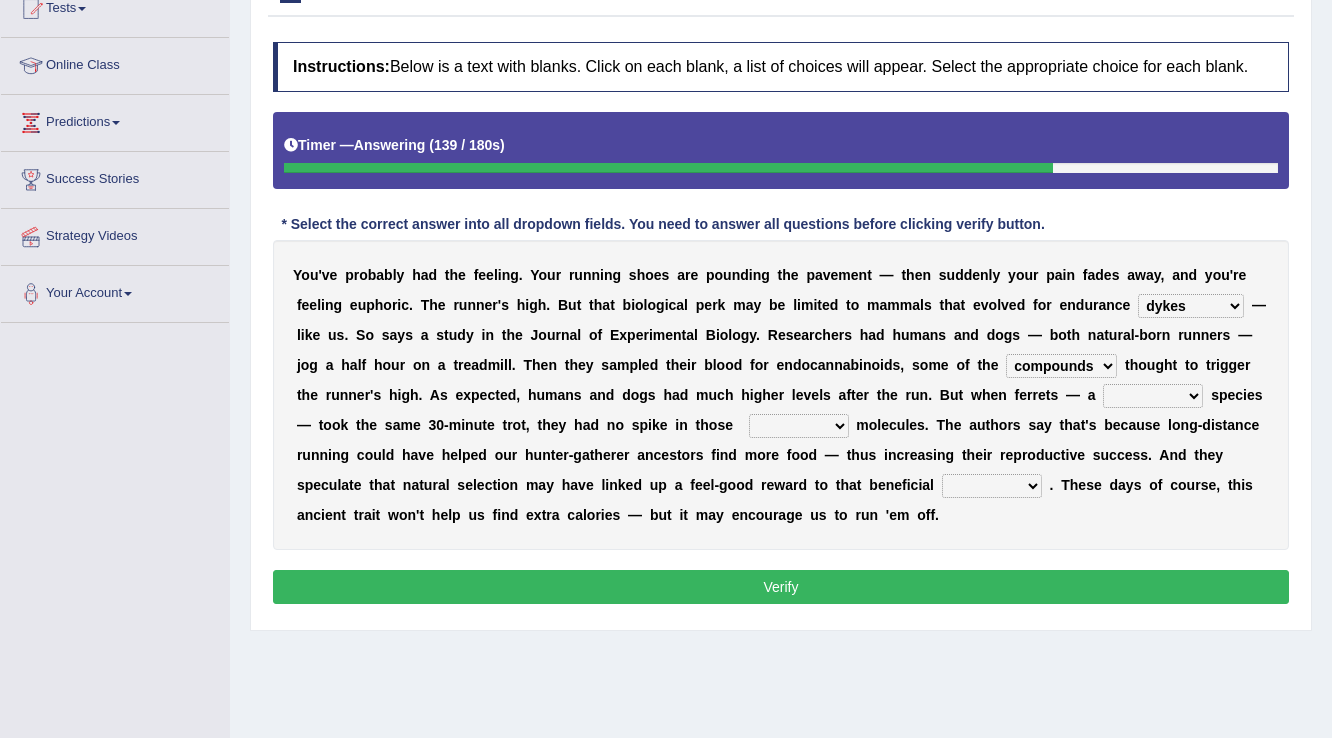 click on "Y o u ' v e    p r o b a b l y    h a d    t h e    f e e l i n g .    Y o u r    r u n n i n g    s h o e s    a r e    p o u n d i n g    t h e    p a v e m e n t    —    t h e n    s u d d e n l y    y o u r    p a i n    f a d e s    a w a y ,    a n d    y o u ' r e    f e e l i n g    e u p h o r i c .    T h e    r u n n e r ' s    h i g h .    B u t    t h a t    b i o l o g i c a l    p e r k    m a y    b e    l i m i t e d    t o    m a m m a l s    t h a t    e v o l v e d    f o r    e n d u r a n c e    dykes personalize classifies exercise    —    l i k e    u s .    S o    s a y s    a    s t u d y    i n    t h e    J o u r n a l    o f    E x p e r i m e n t a l    B i o l o g y .    R e s e a r c h e r s    h a d    h u m a n s    a n d    d o g s    —    b o t h    n a t u r a l - b o r n    r u n n e r s    —    j o g    a    h a l f    h o u r    o n    a    t r e a d m i l l .    T h e n    t h e y    s a m" at bounding box center (781, 395) 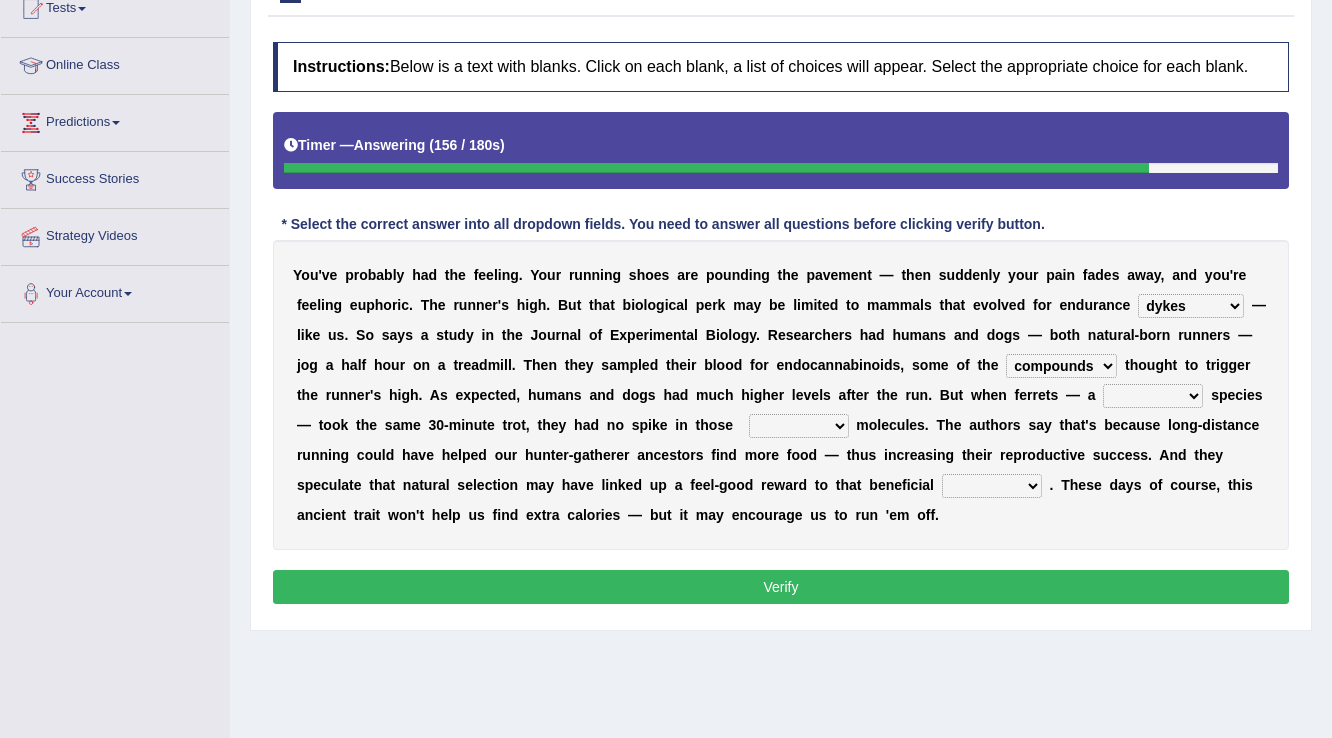 click on "excellency merely faerie sedentary" at bounding box center (1153, 396) 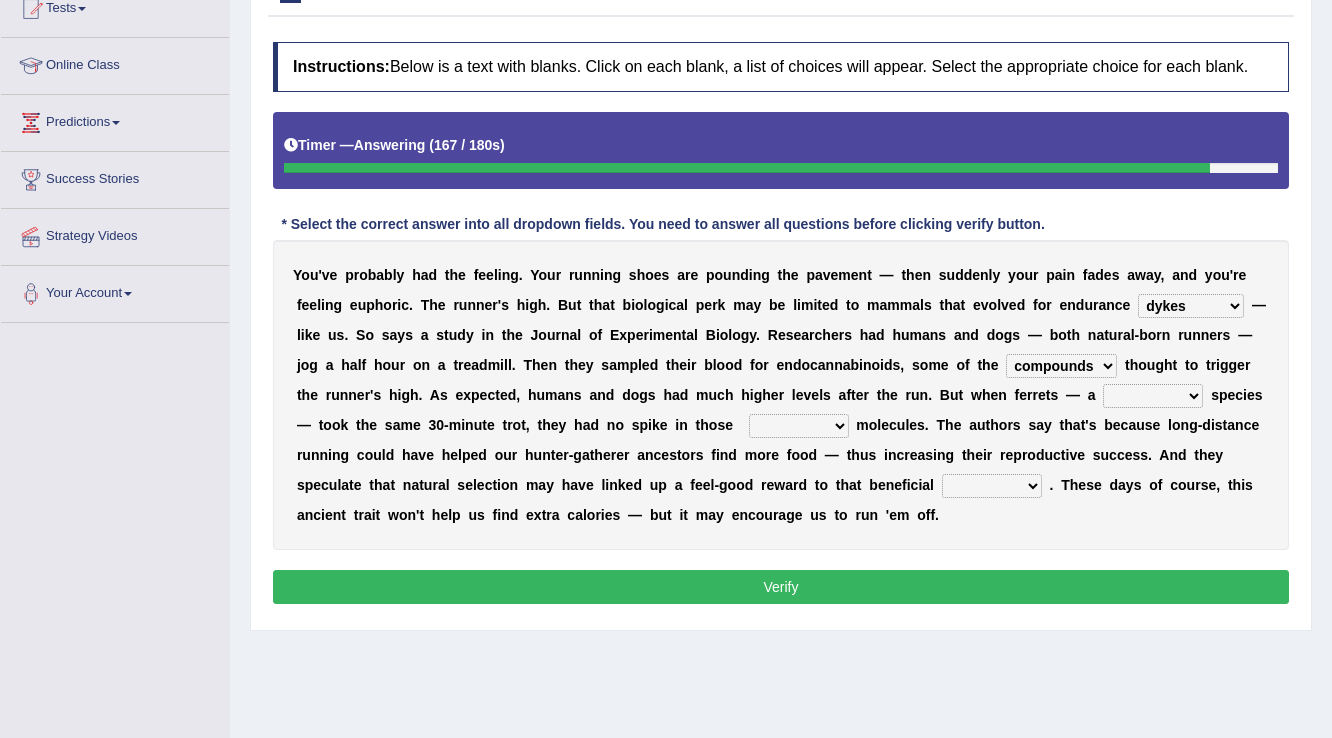 select on "faerie" 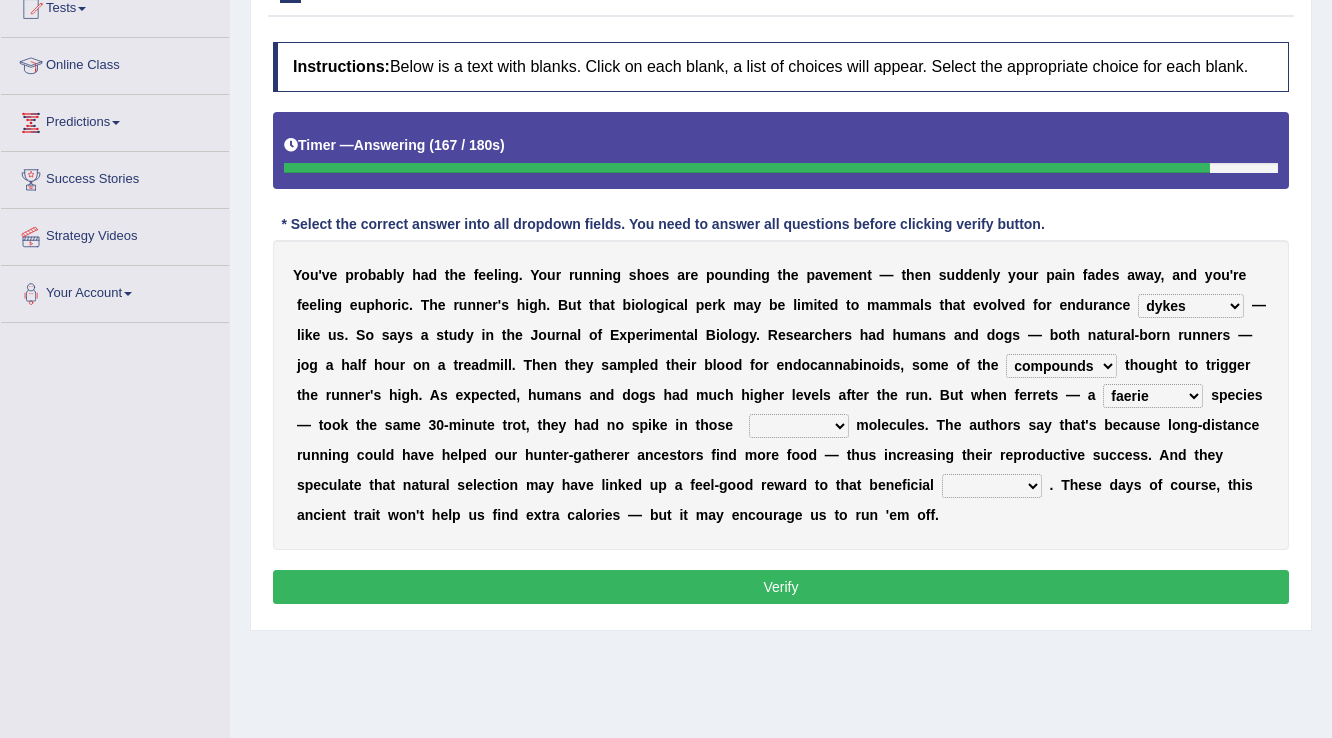 click on "excellency merely faerie sedentary" at bounding box center (1153, 396) 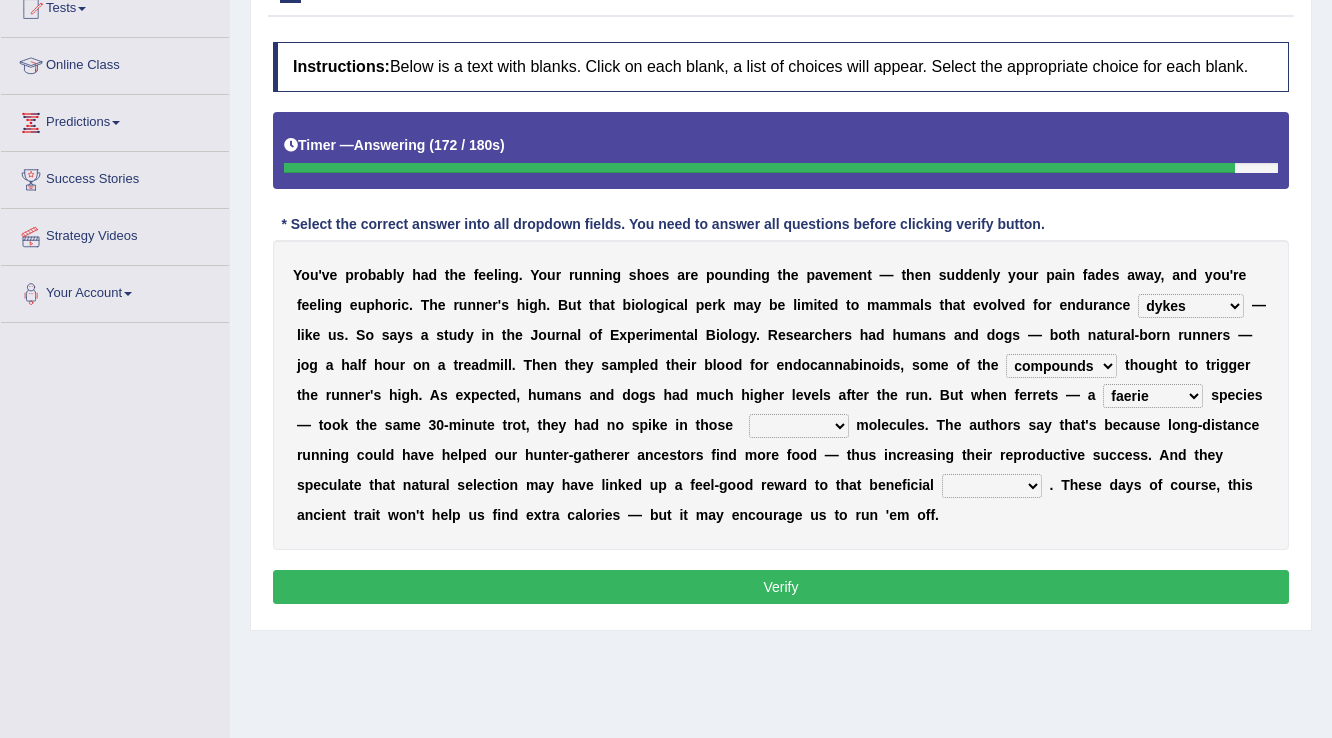 click on "groaned feel-good inchoate loaned" at bounding box center (799, 426) 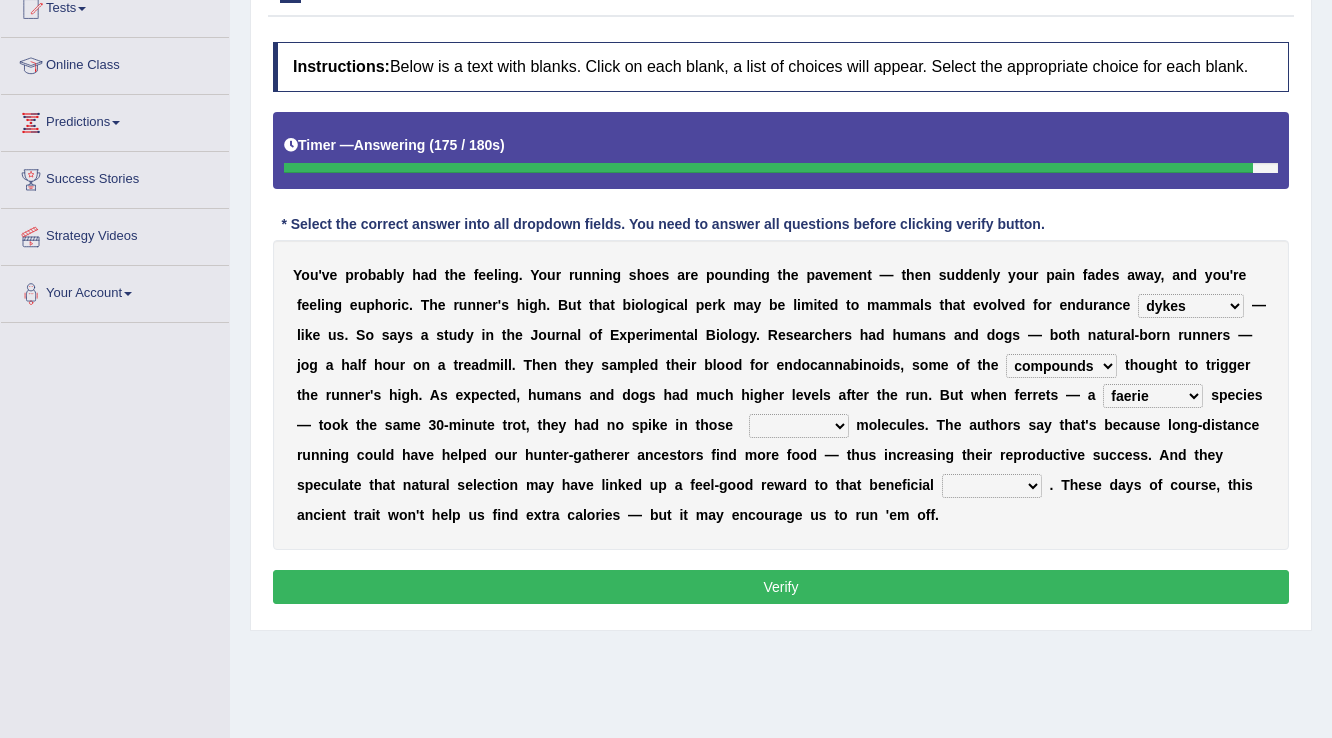 select on "inchoate" 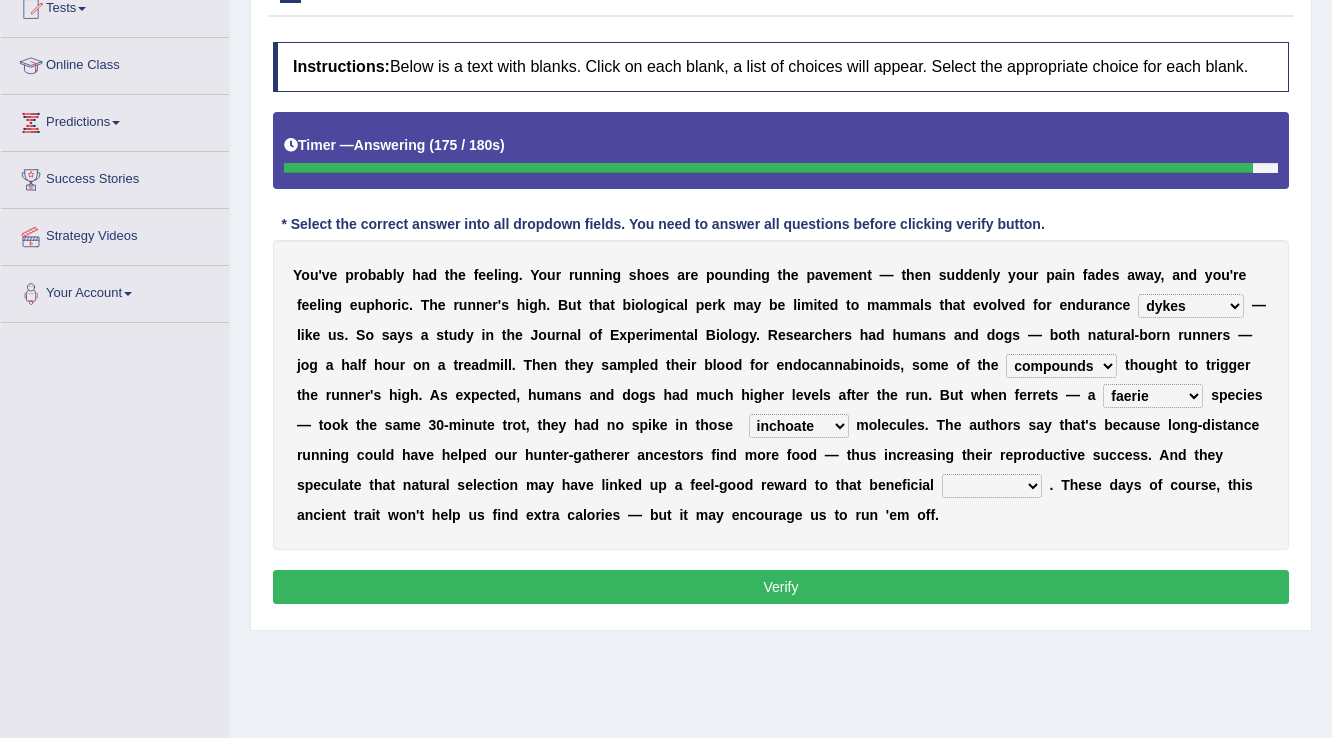 click on "groaned feel-good inchoate loaned" at bounding box center (799, 426) 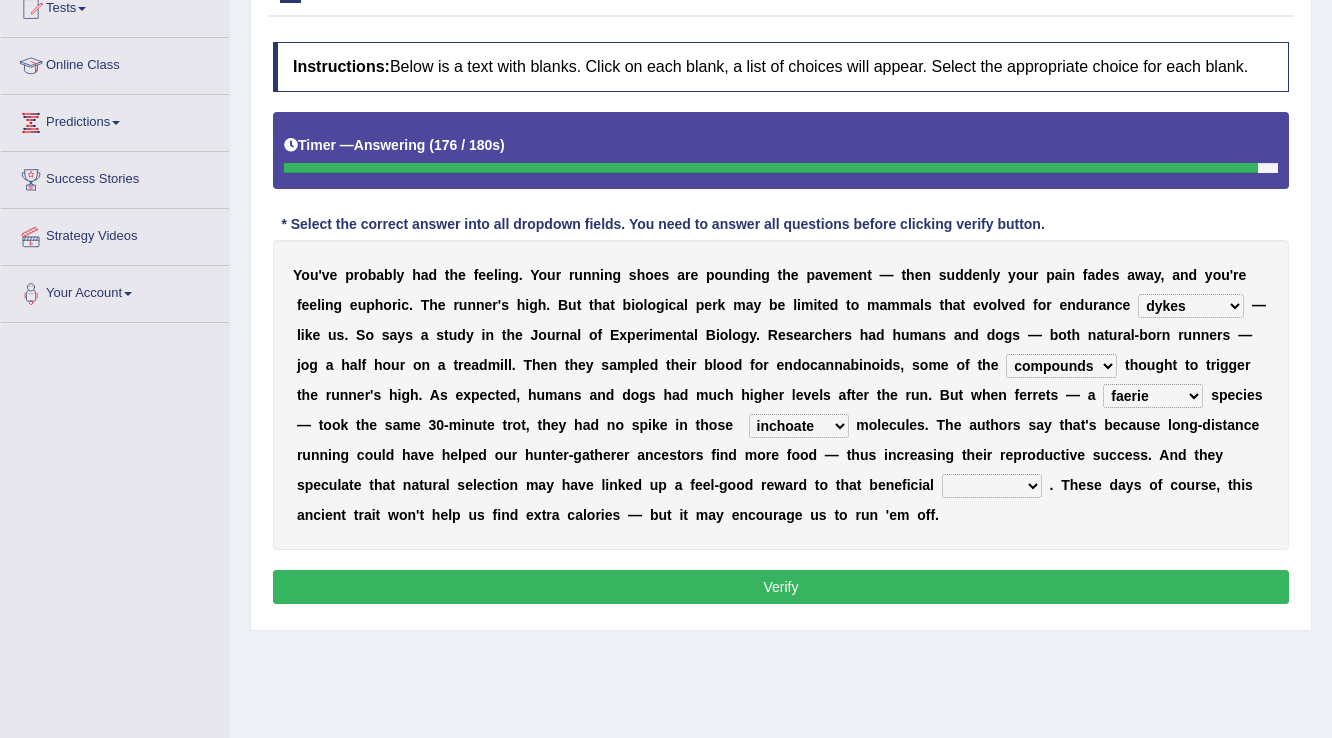 click on "wager exchanger behavior regulator" at bounding box center (992, 486) 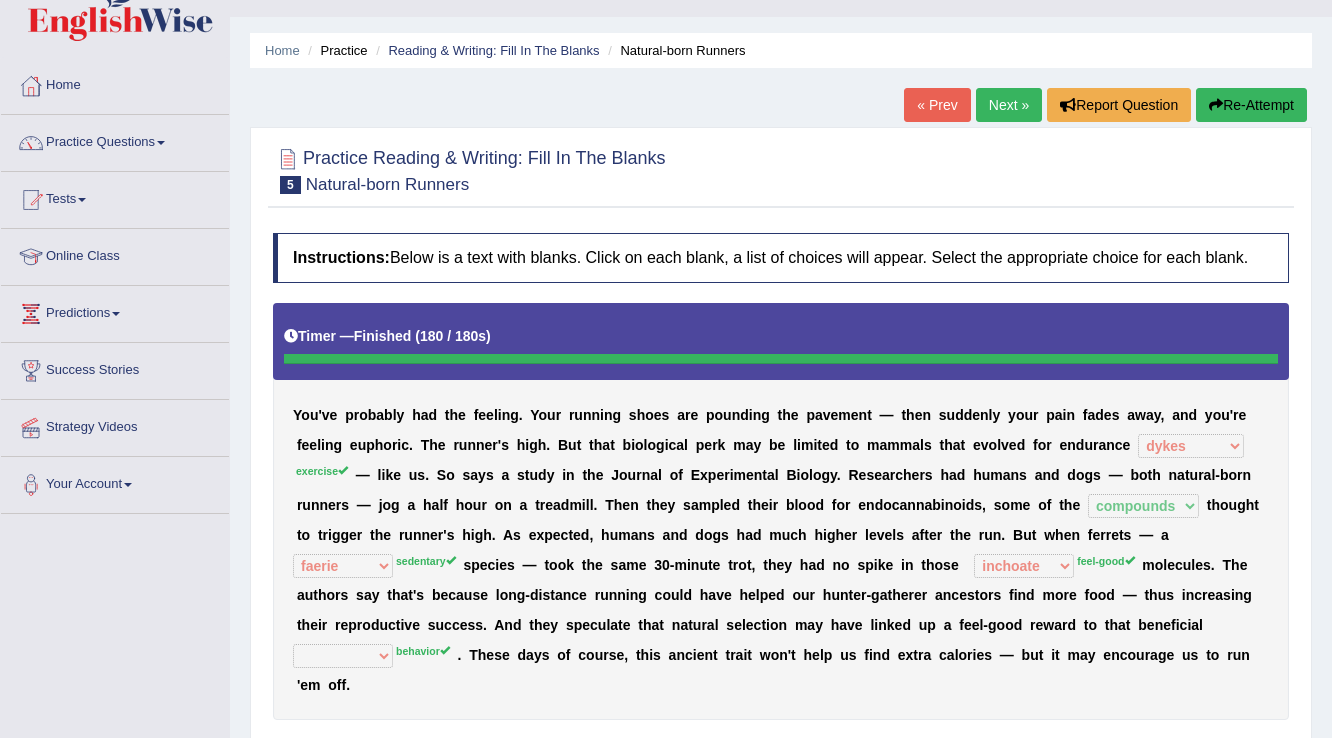 scroll, scrollTop: 0, scrollLeft: 0, axis: both 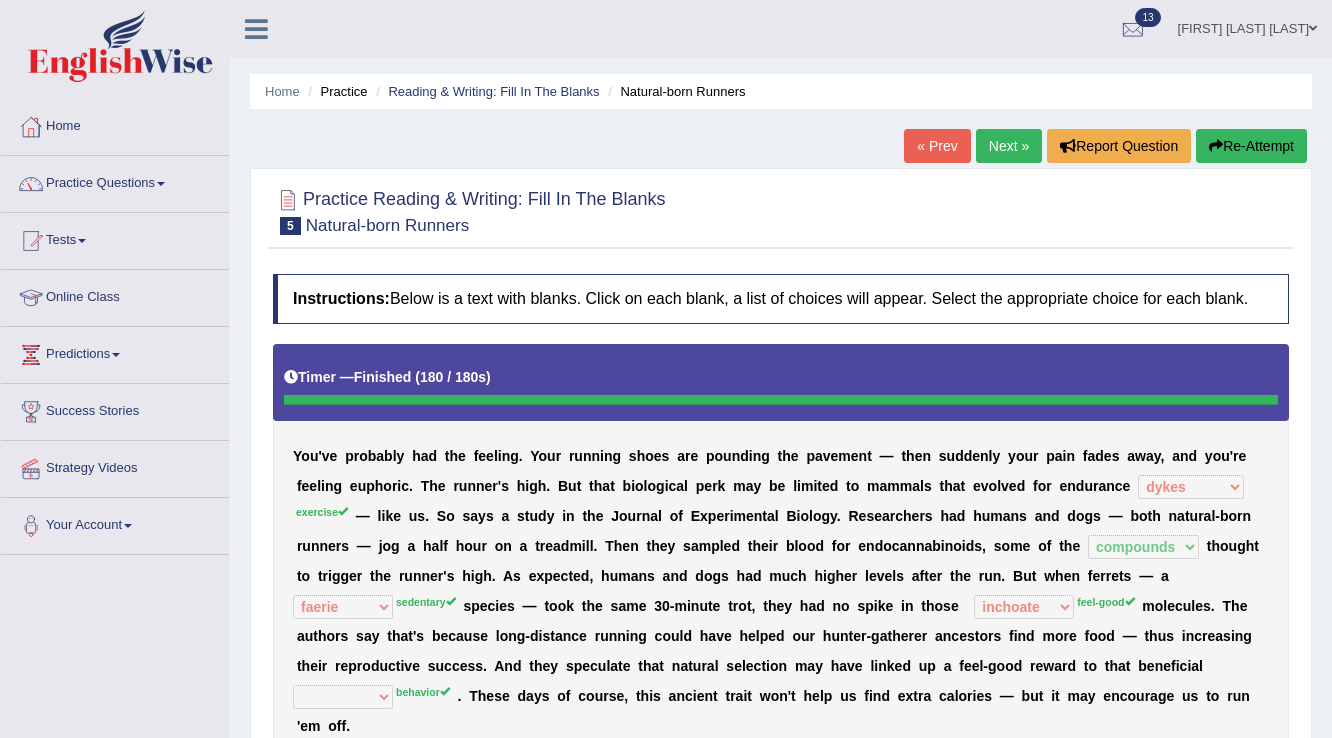 click on "Next »" at bounding box center [1009, 146] 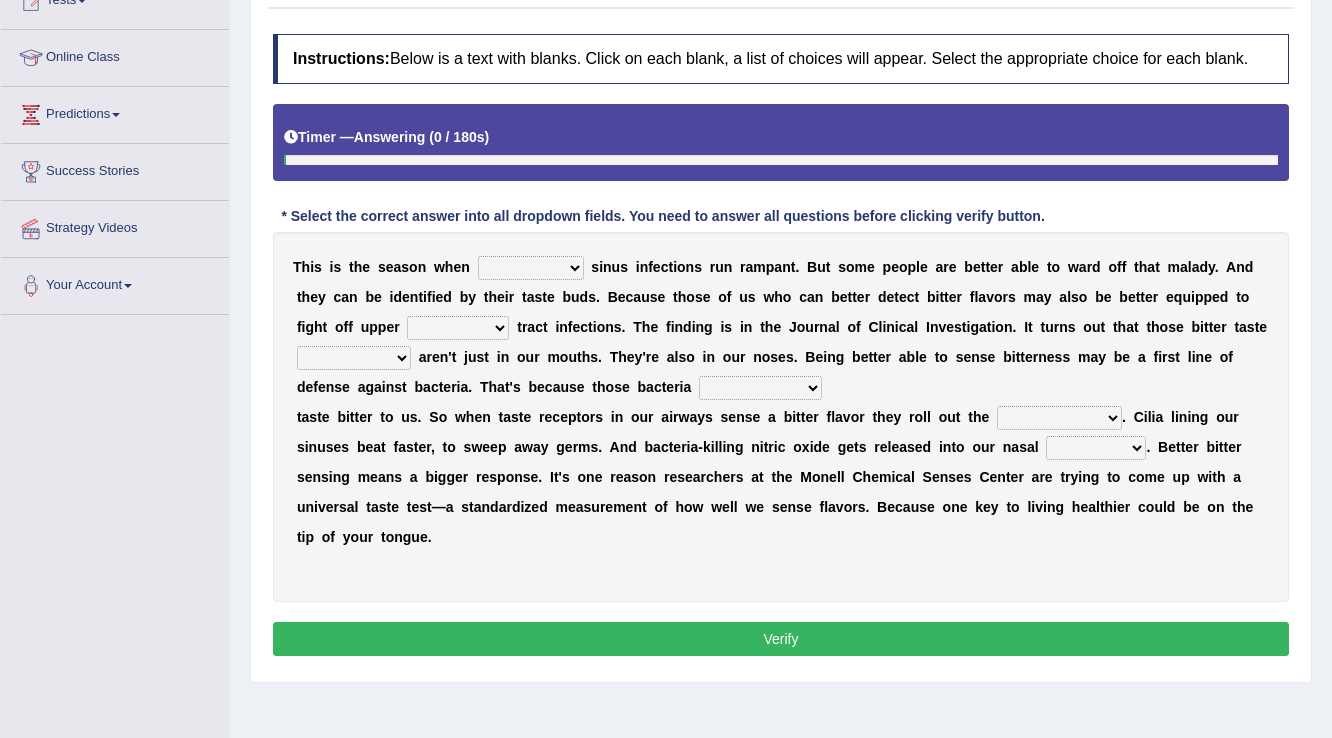 scroll, scrollTop: 0, scrollLeft: 0, axis: both 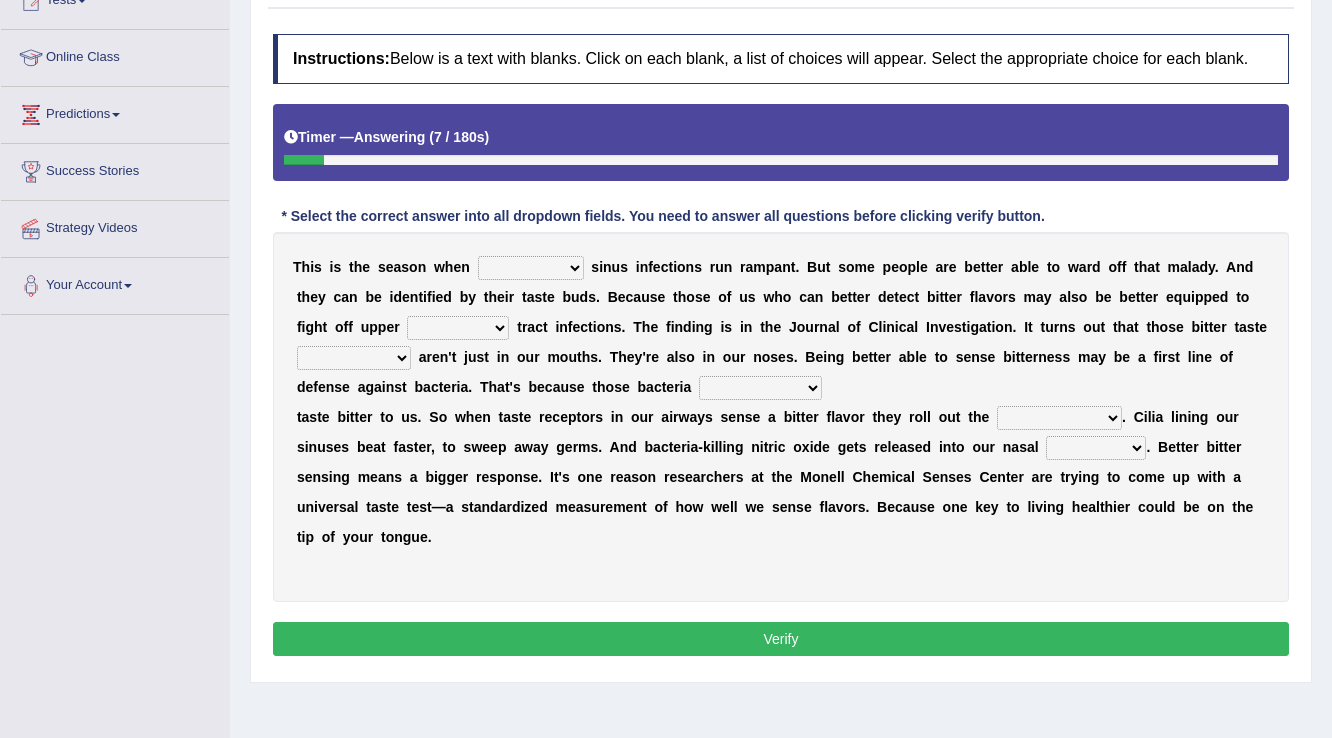 click on "conventicle atheist bacterial prissier" at bounding box center [531, 268] 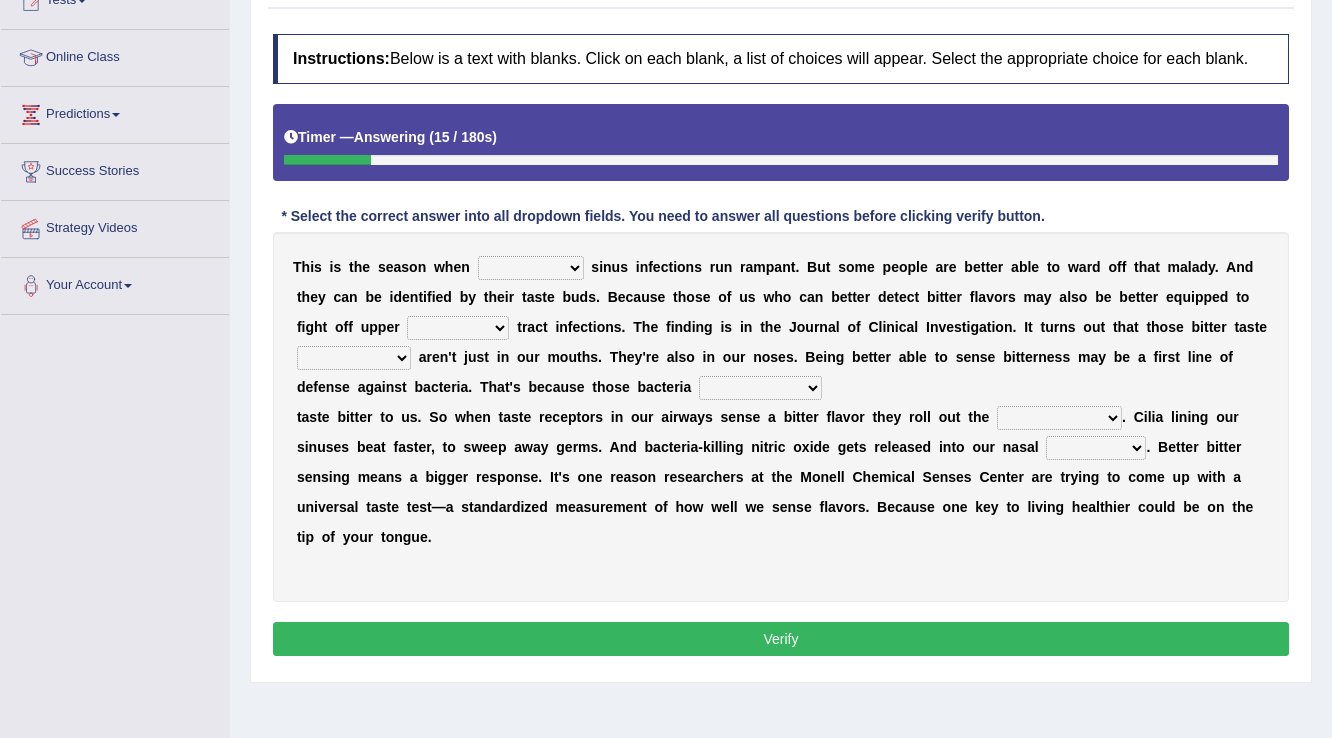select on "bacterial" 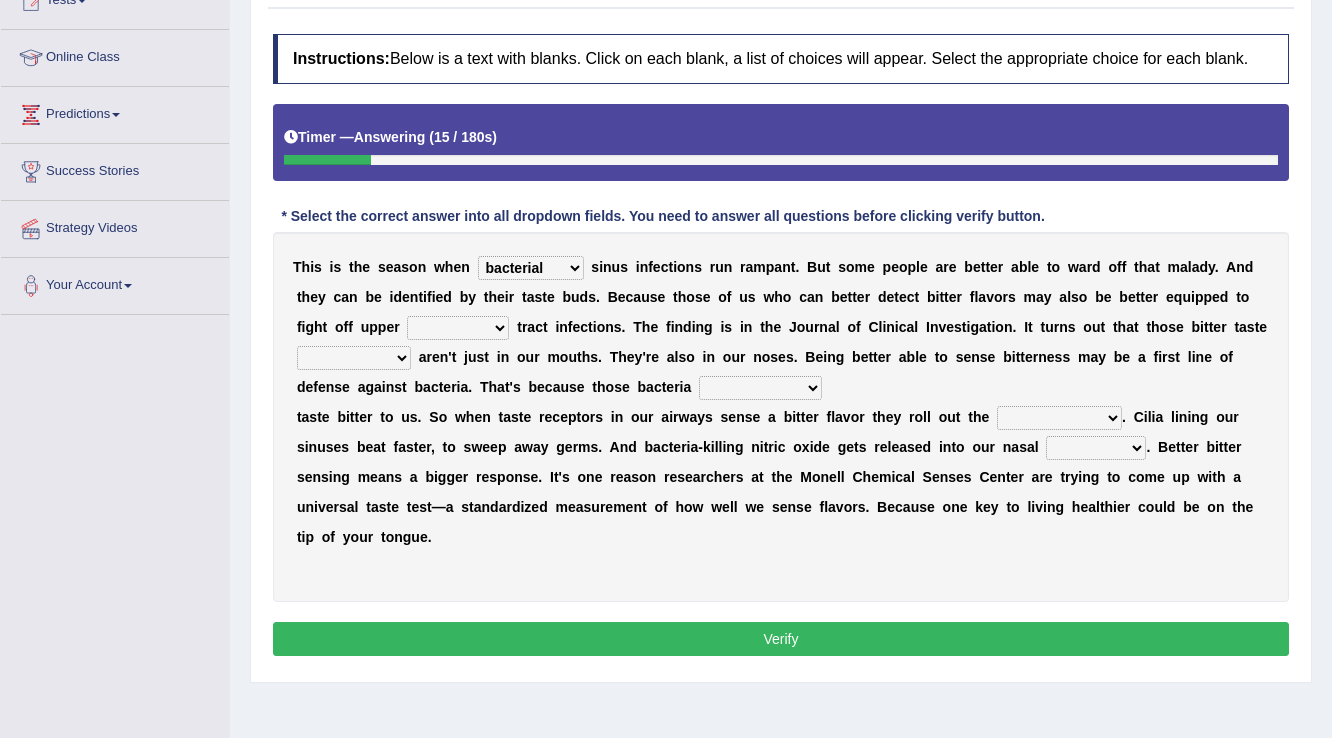 click on "conventicle atheist bacterial prissier" at bounding box center (531, 268) 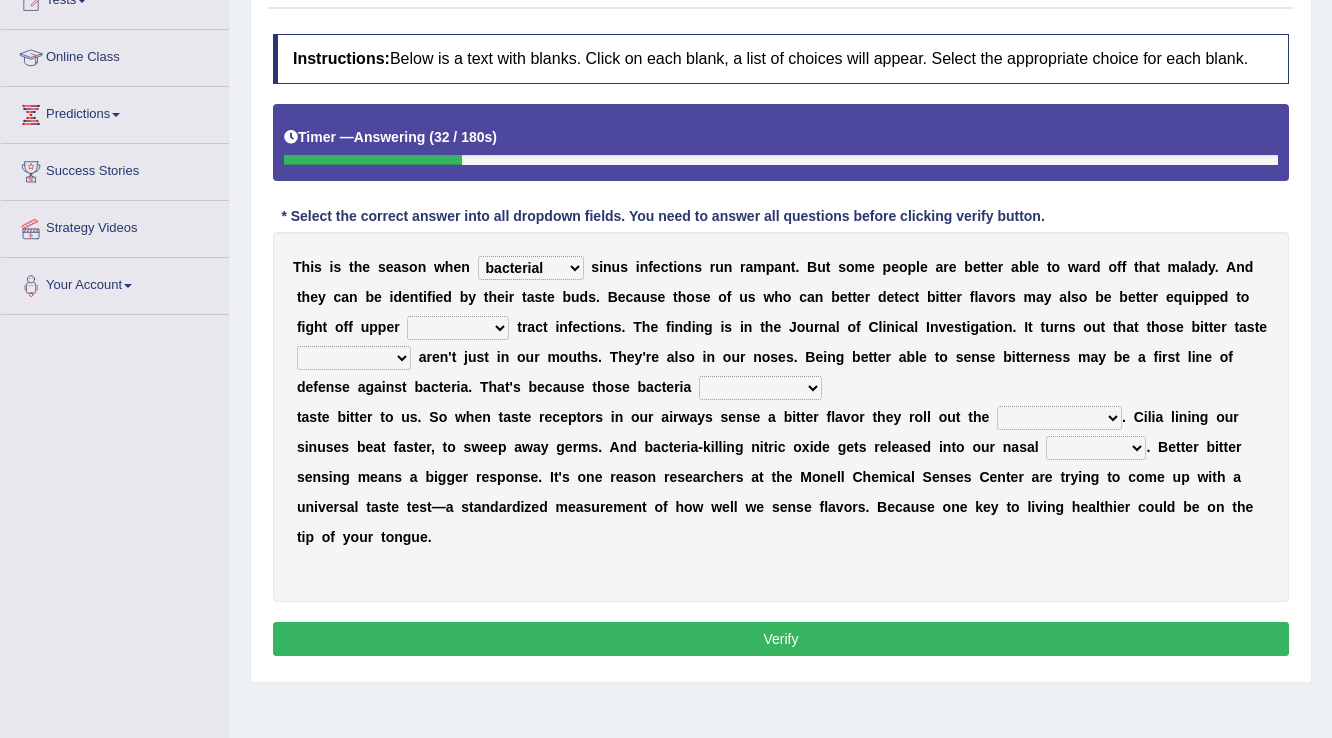 click on "faulty respiratory togae gawky" at bounding box center [458, 328] 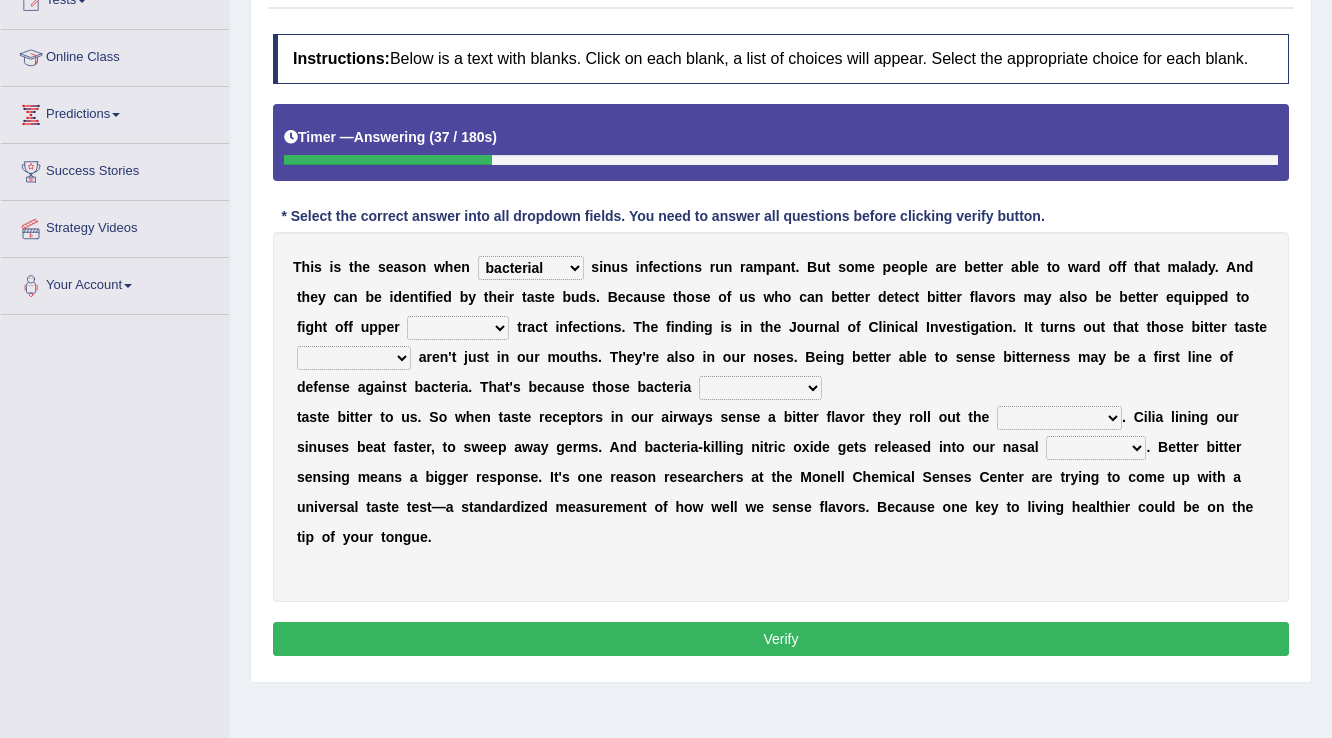 select on "respiratory" 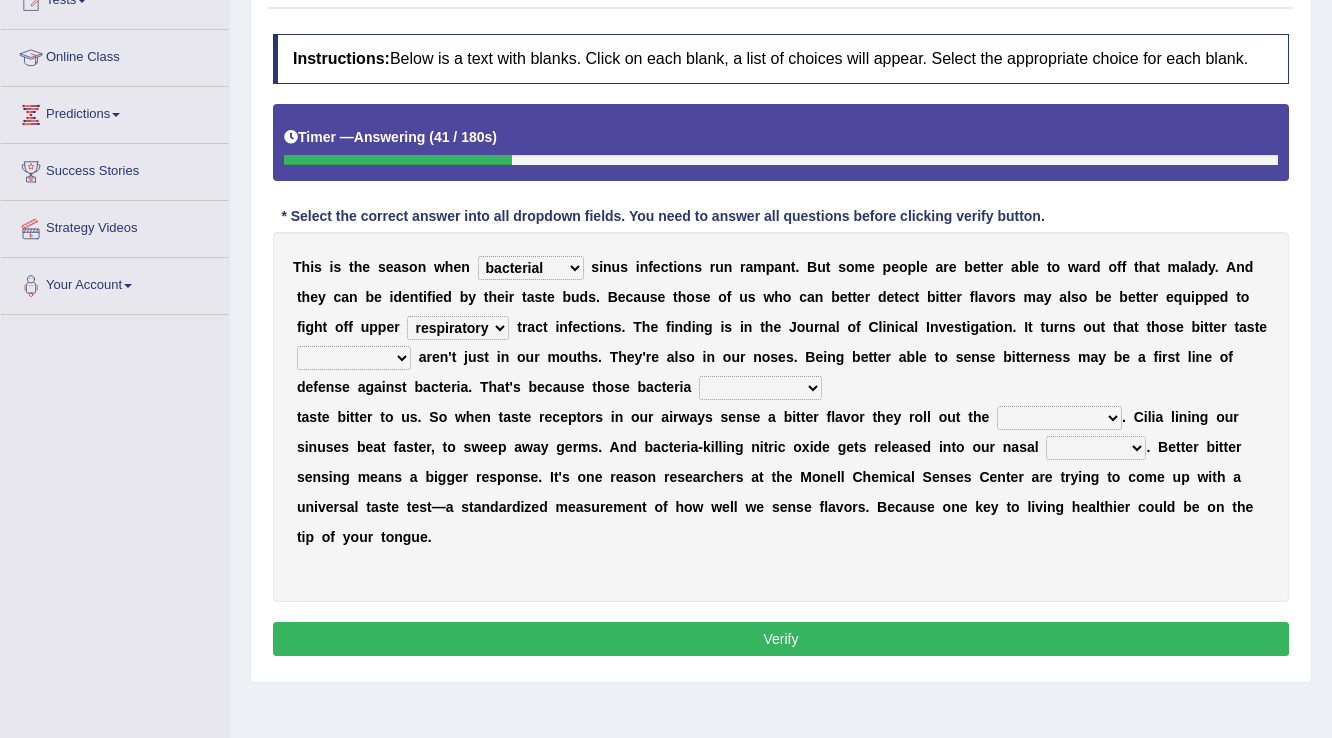 drag, startPoint x: 720, startPoint y: 388, endPoint x: 705, endPoint y: 386, distance: 15.132746 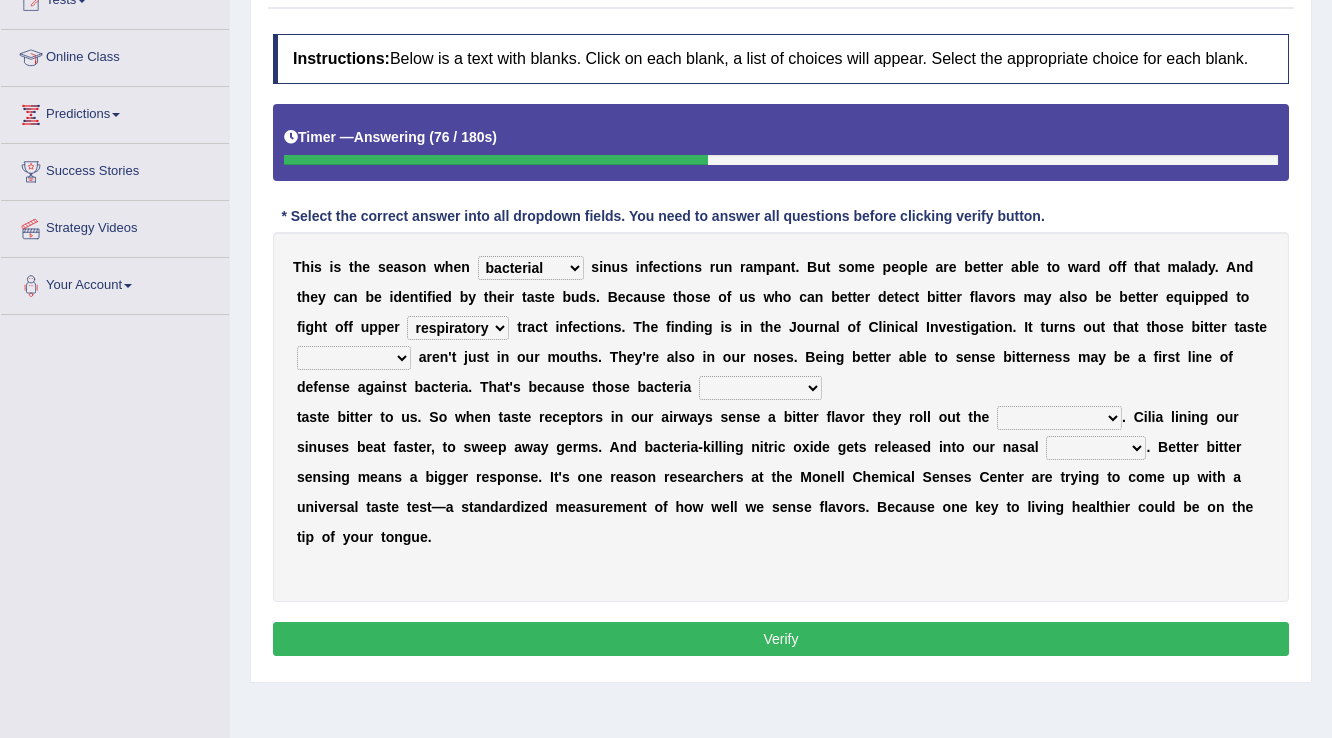 select on "actually" 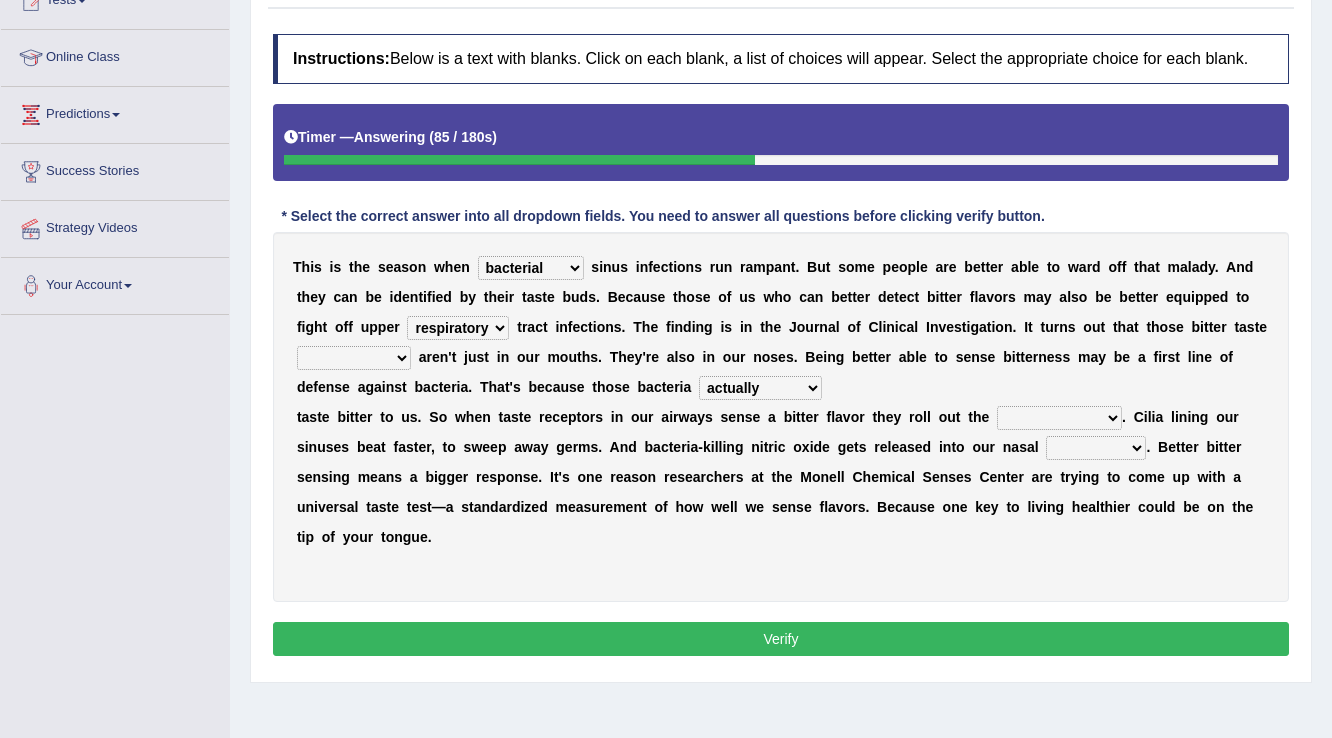 click on "defenses contradictions chestnuts pelvis" at bounding box center [1059, 418] 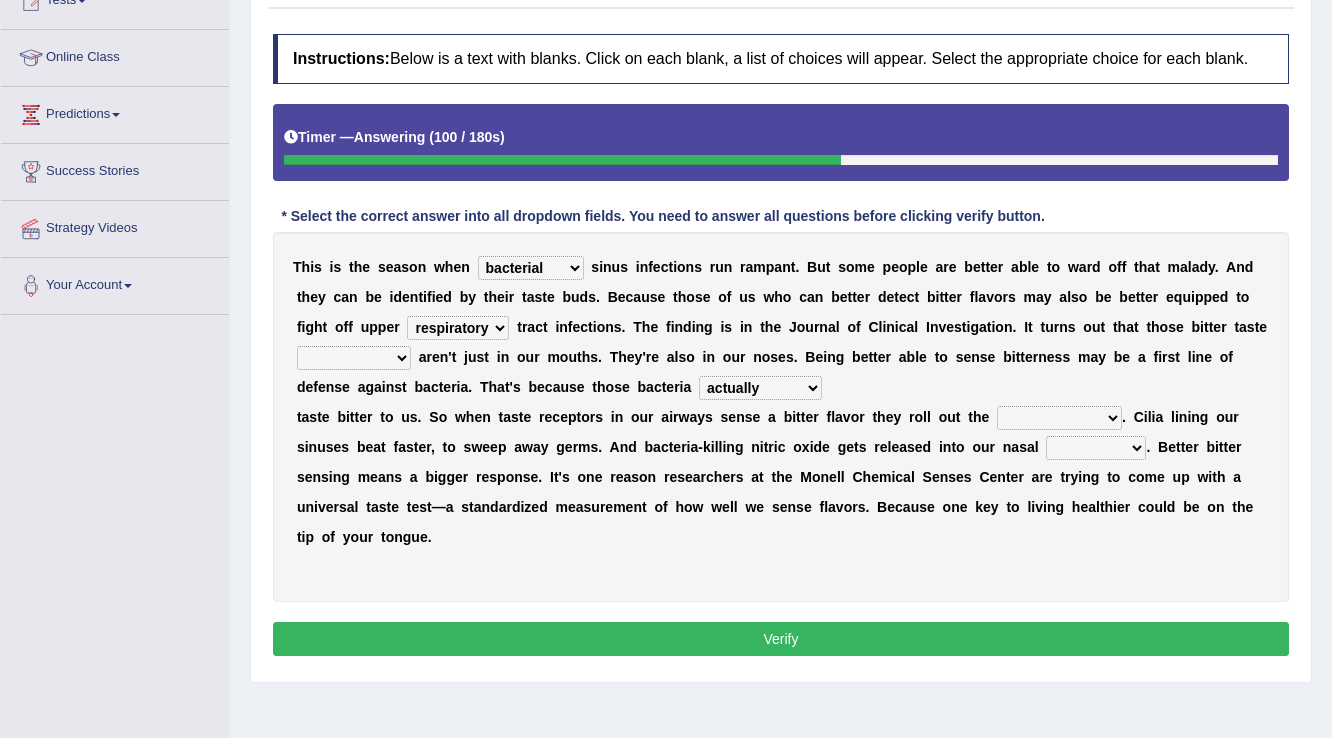 select on "defenses" 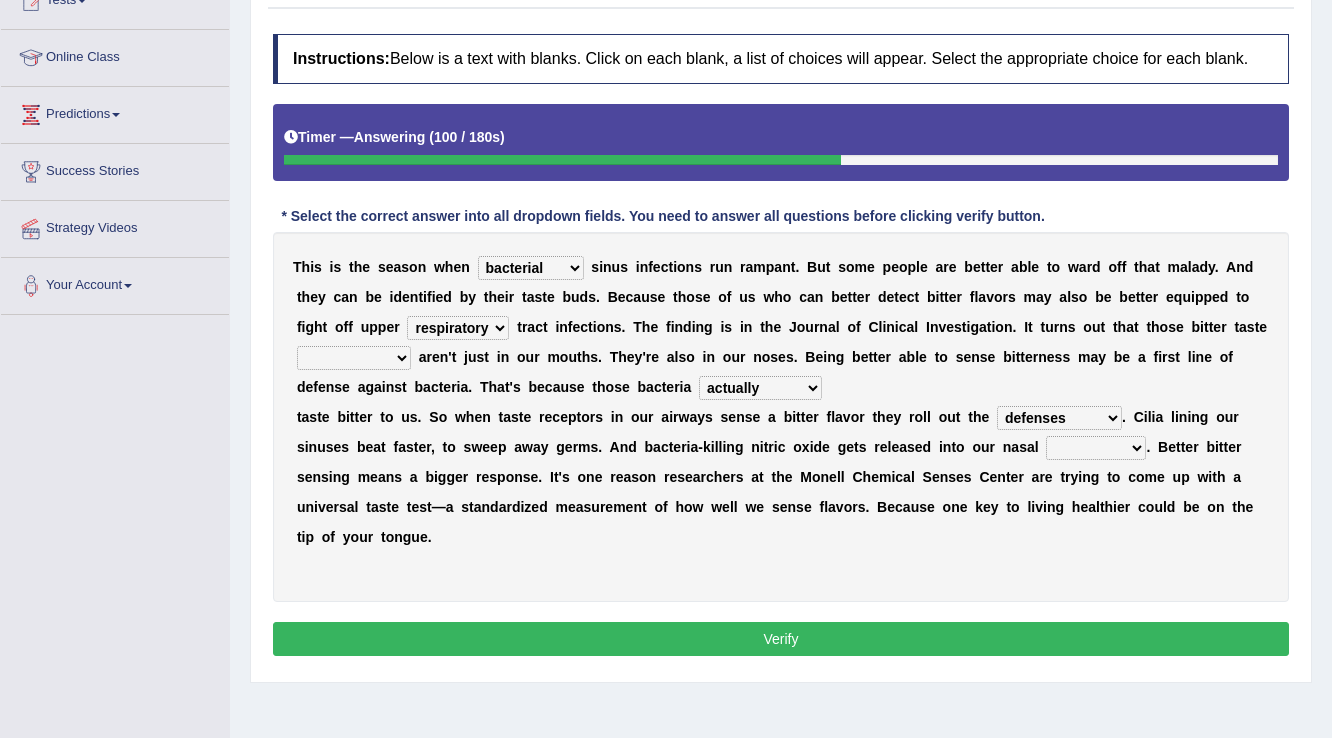 click on "defenses contradictions chestnuts pelvis" at bounding box center [1059, 418] 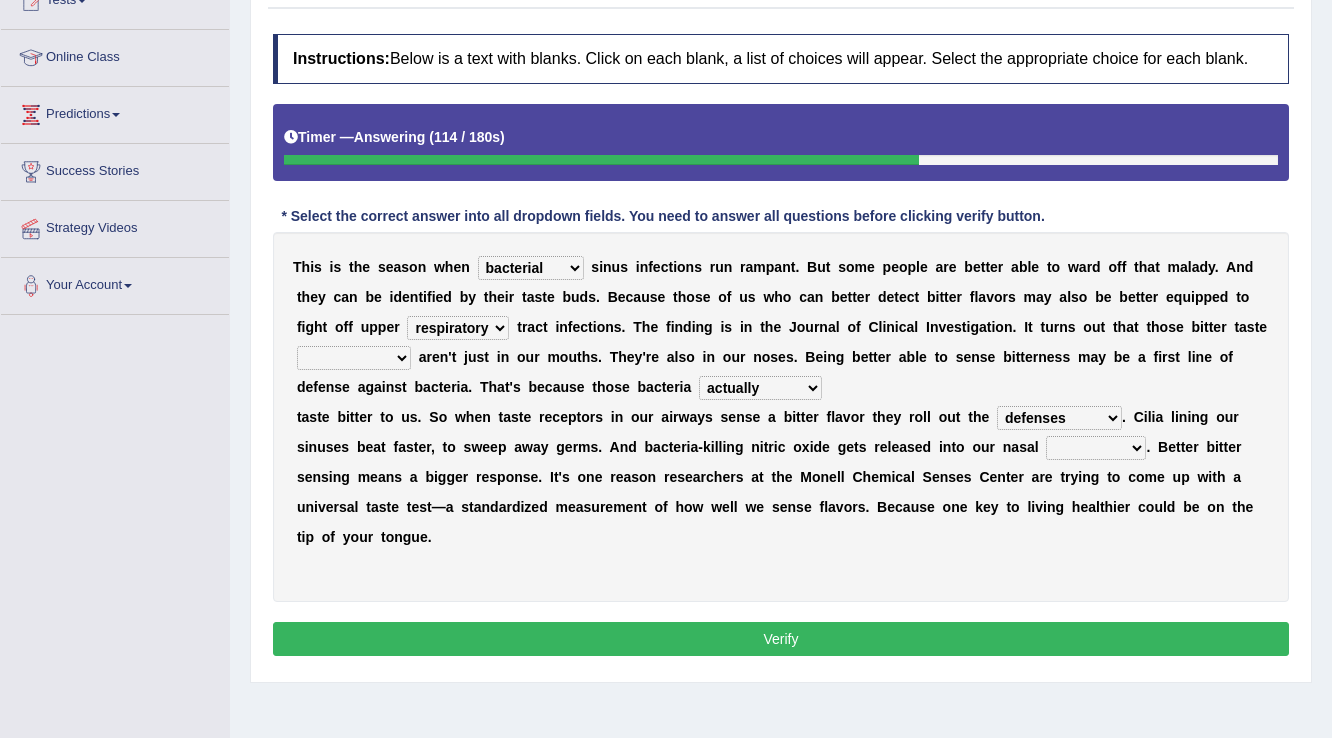 click on "causalities localities infirmities cavities" at bounding box center [1096, 448] 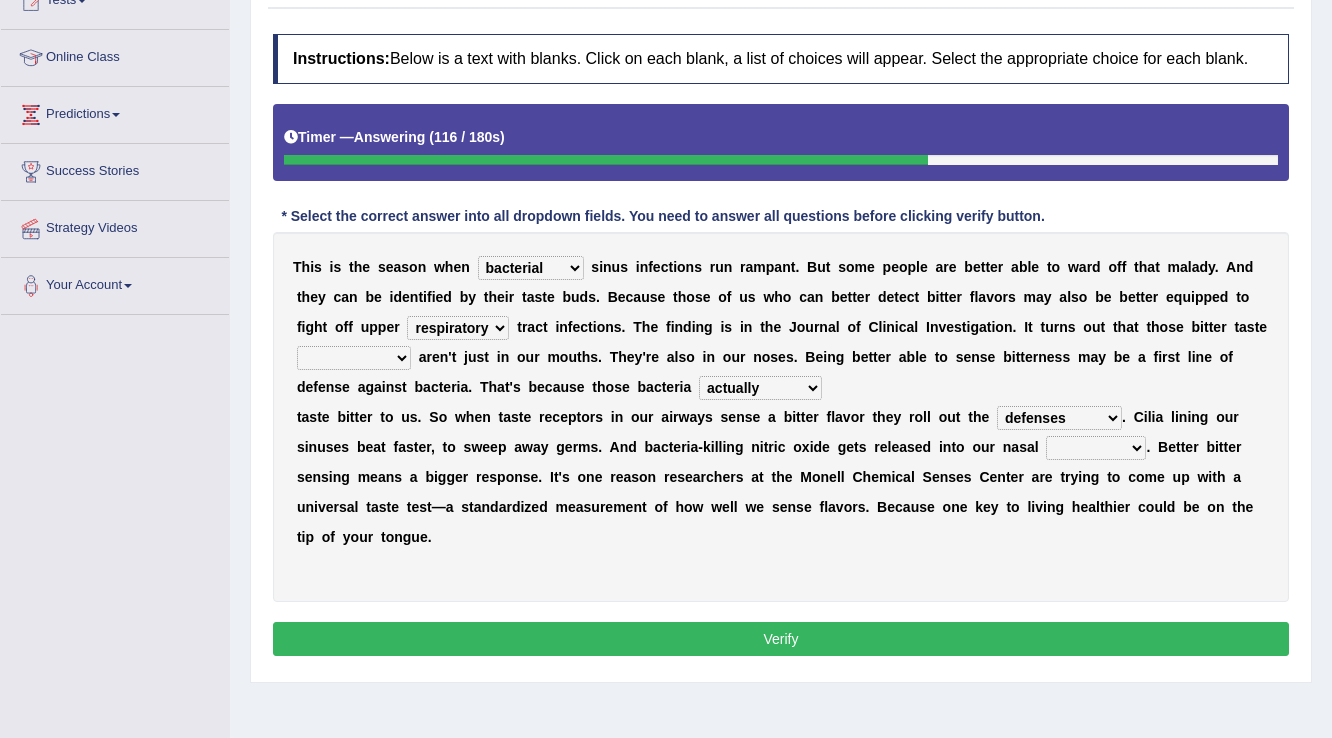 select on "cavities" 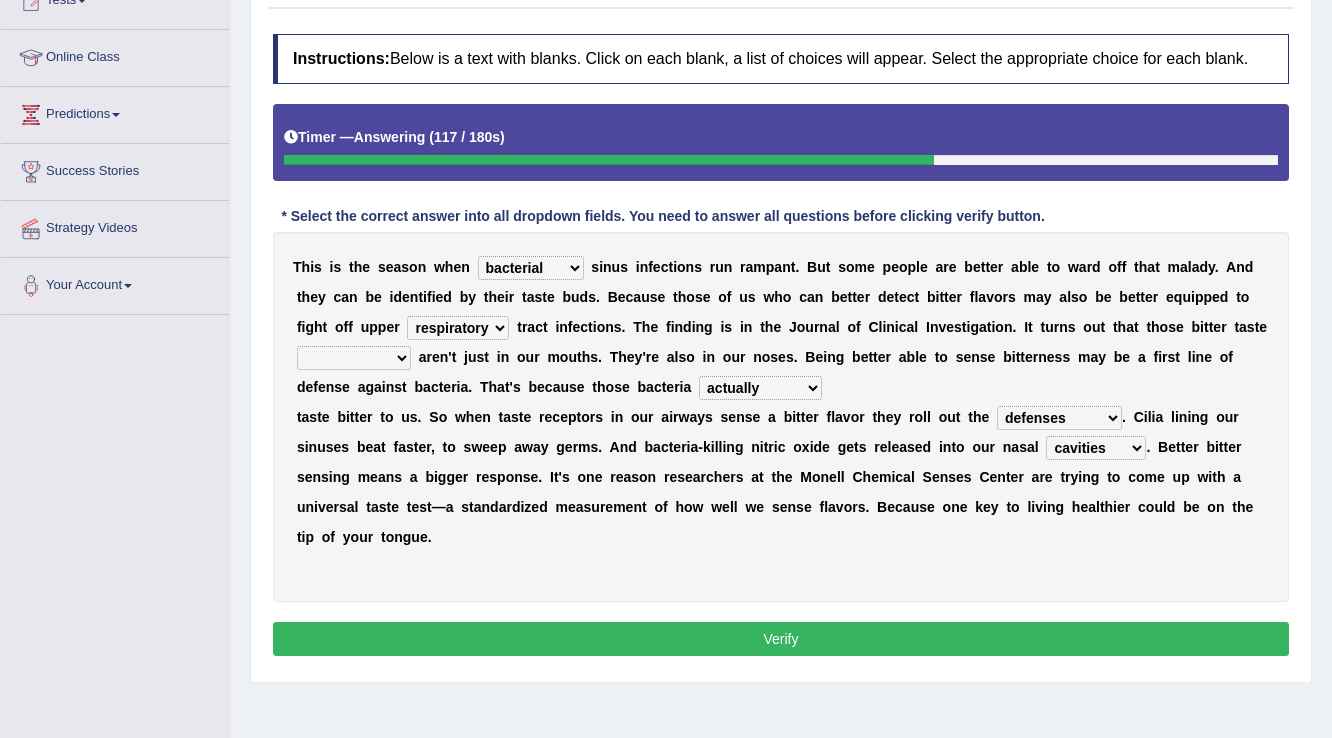 click on "Verify" at bounding box center (781, 639) 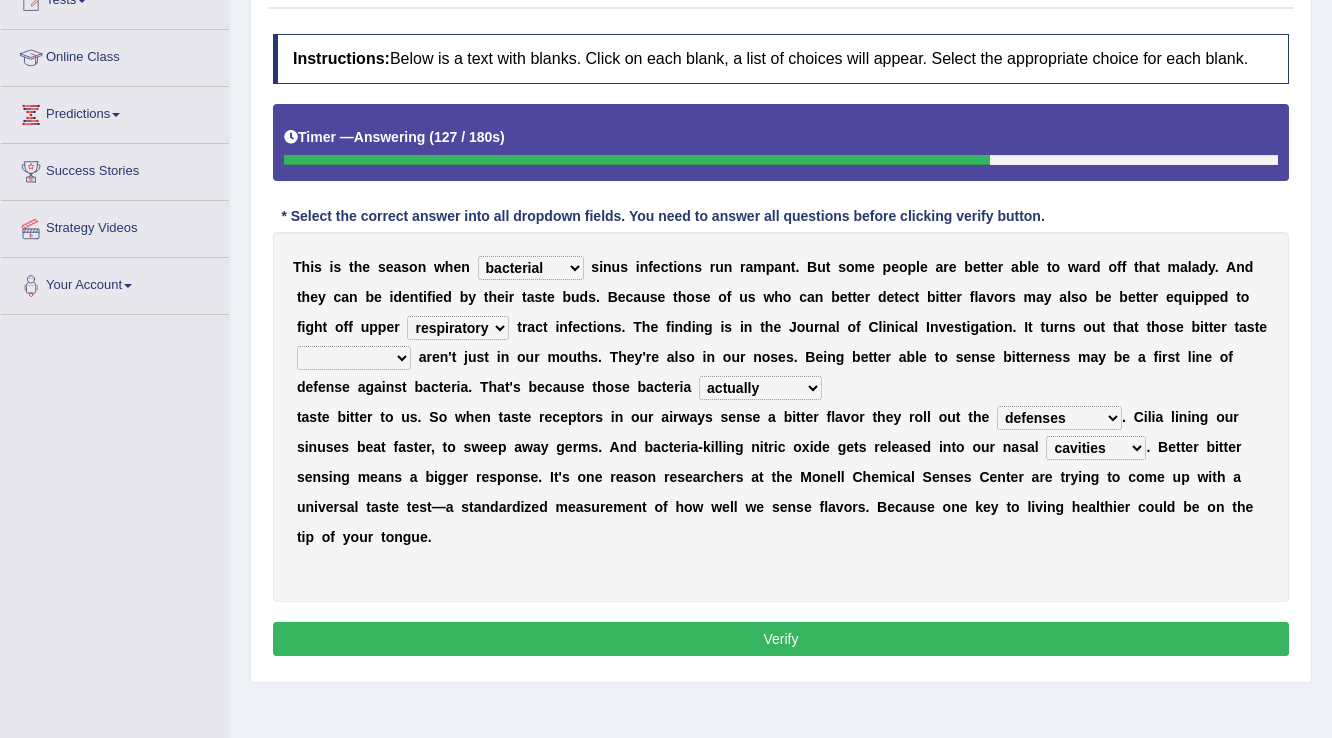 click on "depressions dinners submissions receptors" at bounding box center (354, 358) 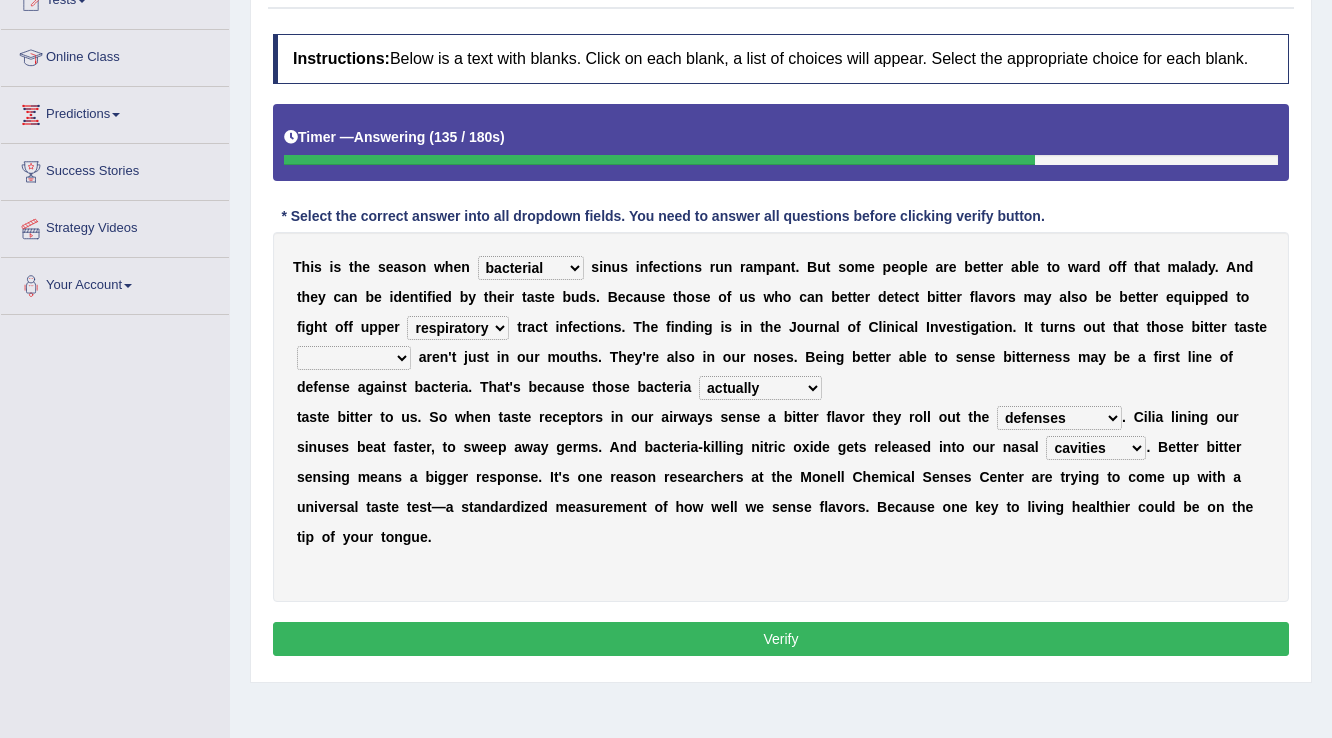 select on "receptors" 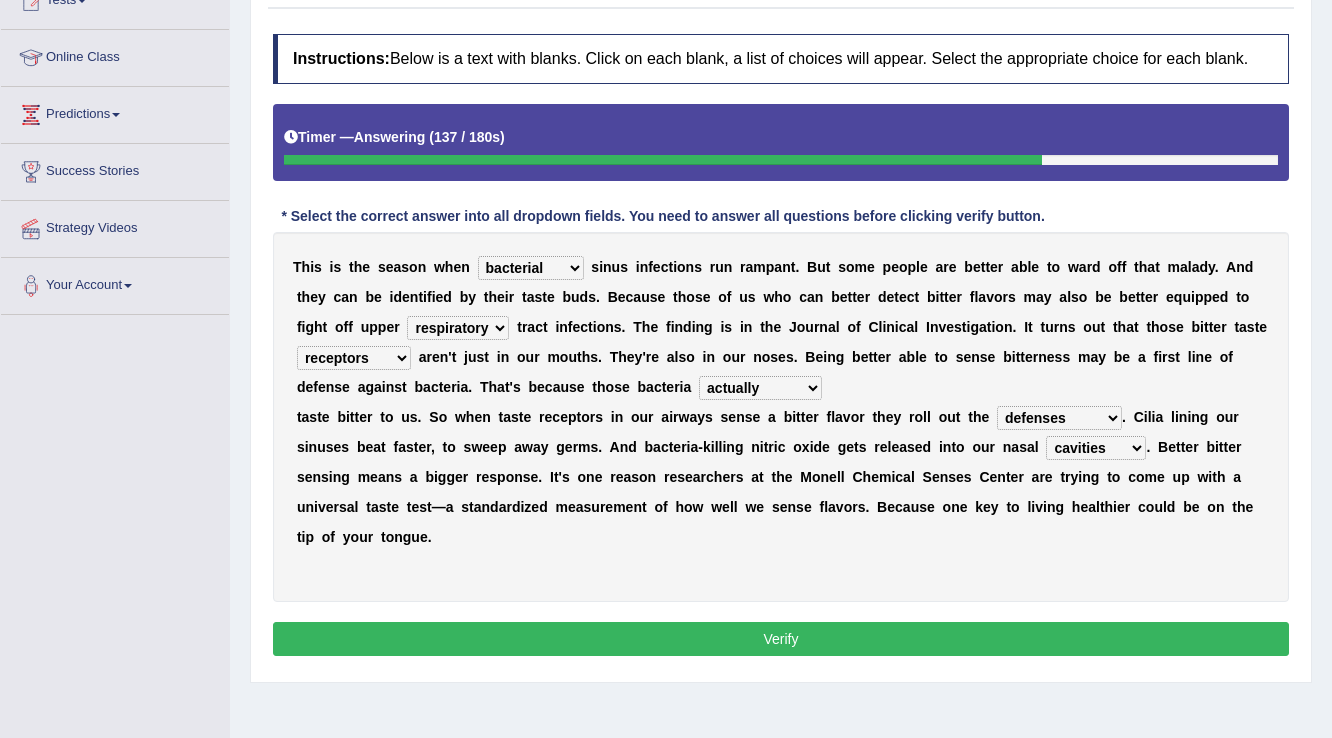click on "Verify" at bounding box center [781, 639] 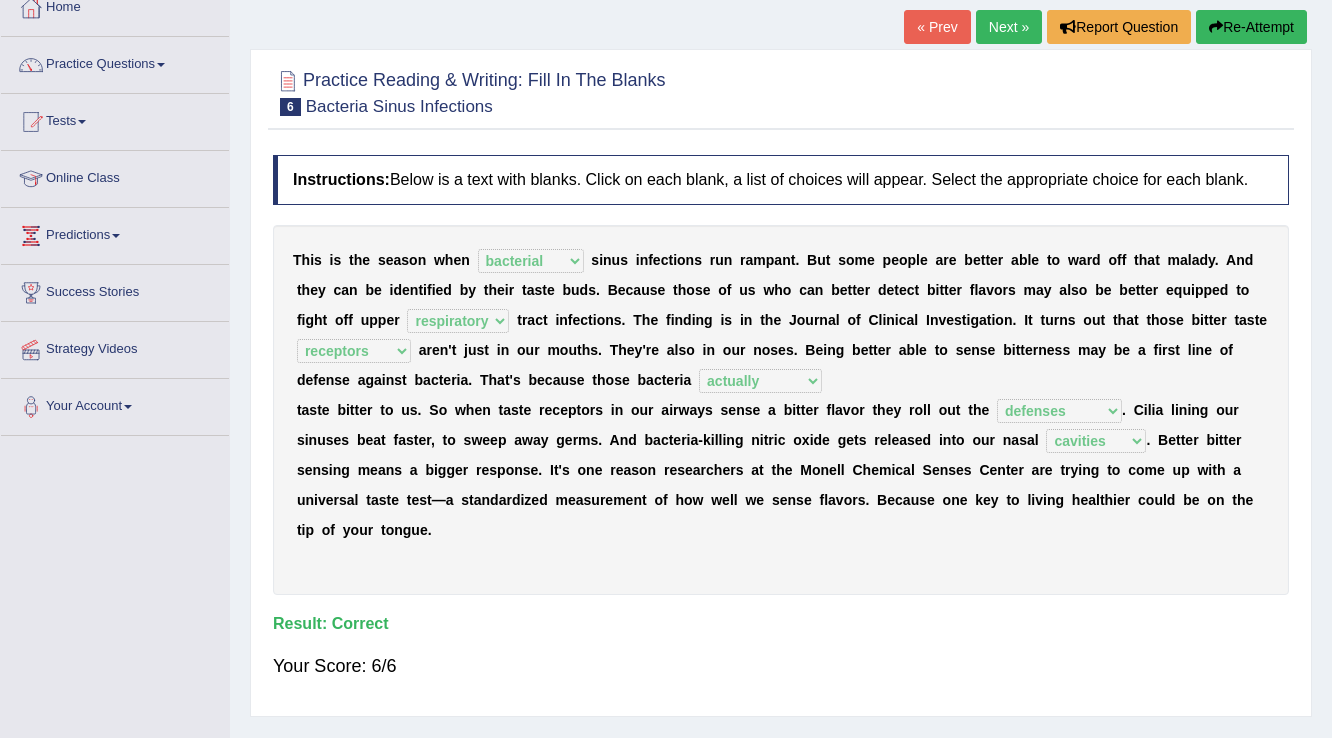 scroll, scrollTop: 0, scrollLeft: 0, axis: both 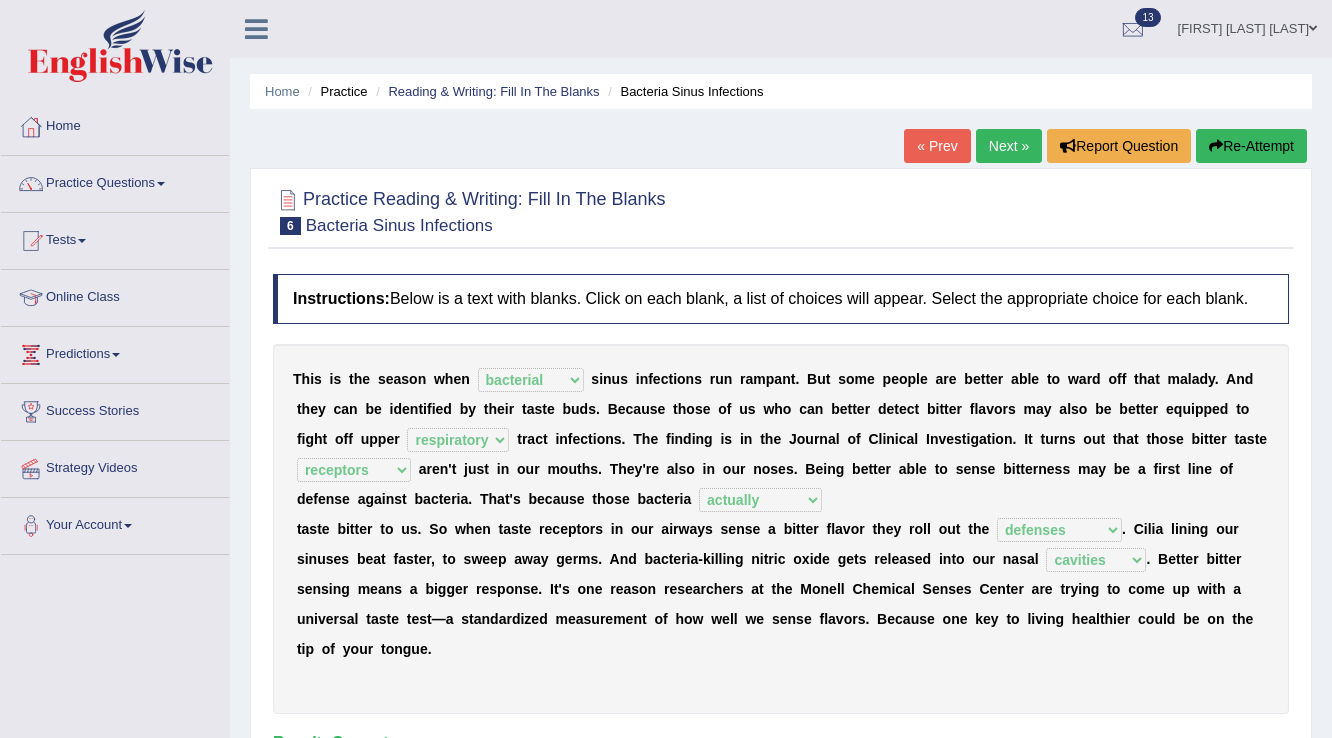 click on "Next »" at bounding box center [1009, 146] 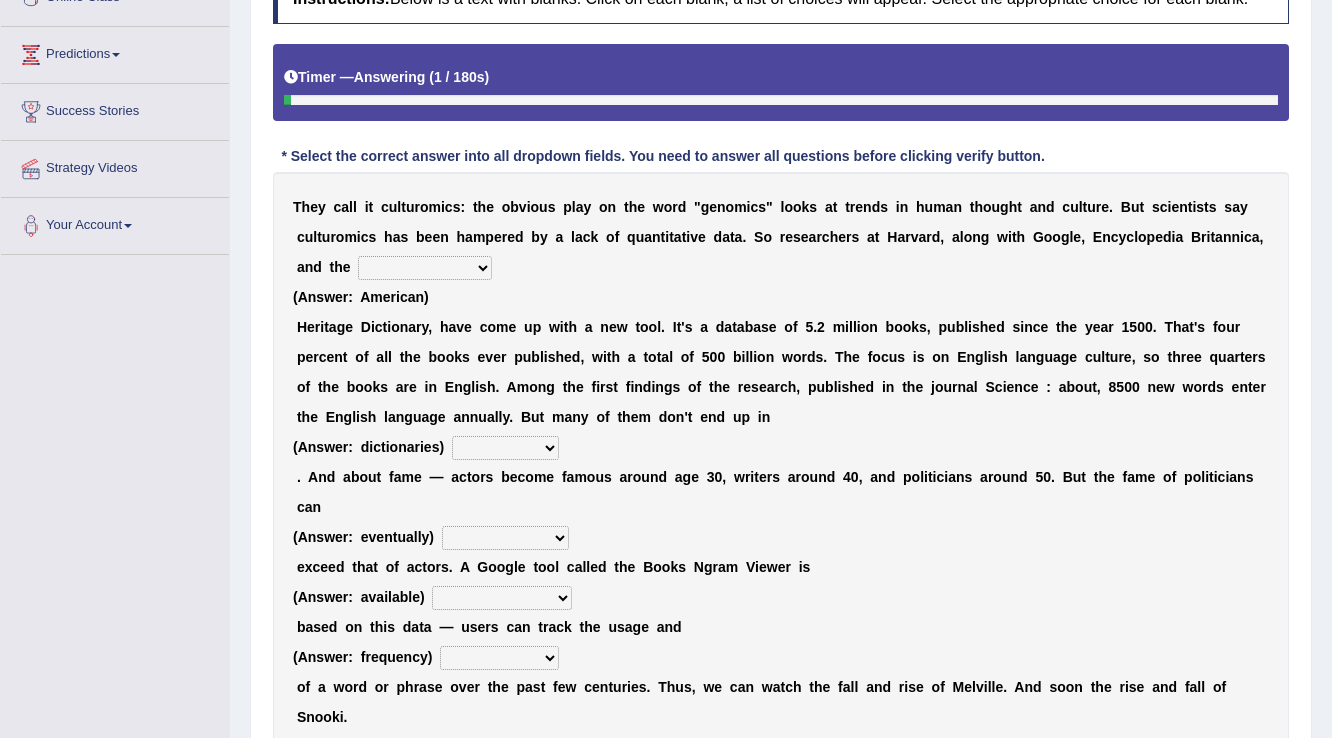 scroll, scrollTop: 400, scrollLeft: 0, axis: vertical 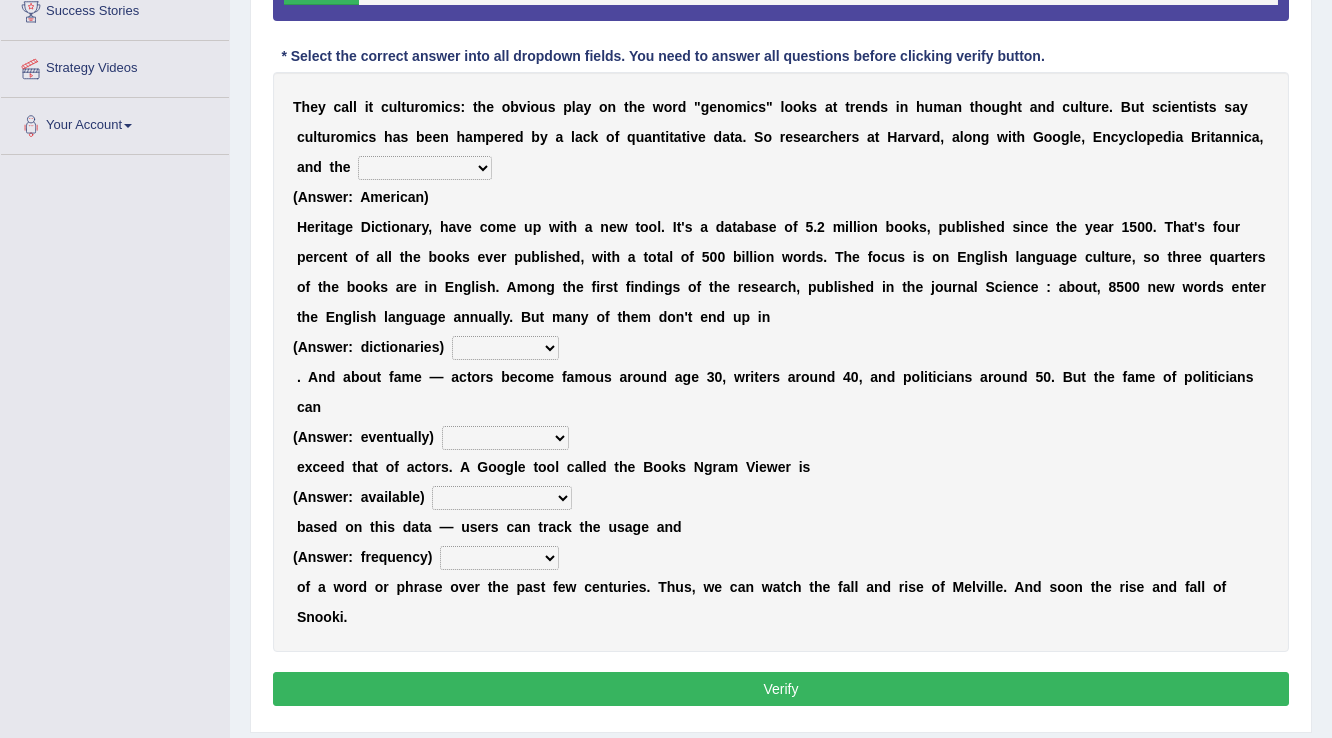 click on "Mettlesome Silicon Acetaminophen American" at bounding box center [425, 168] 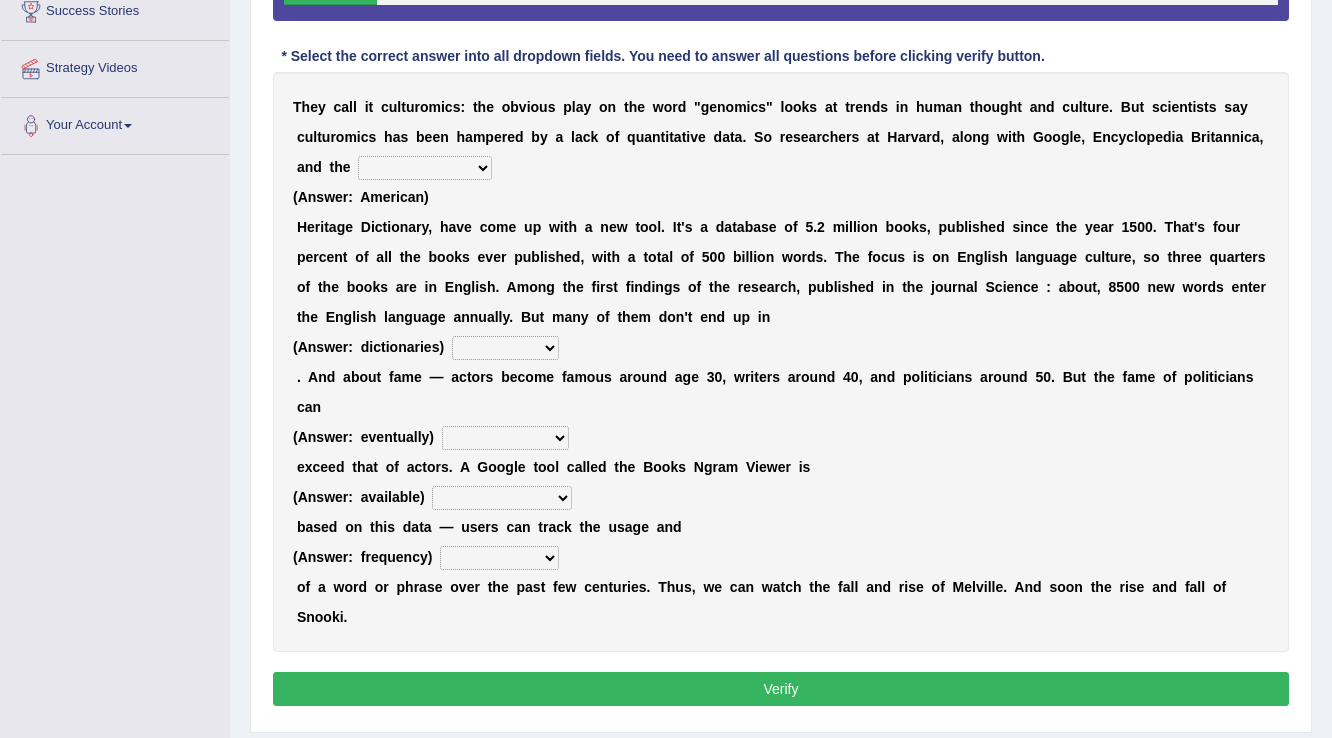 click on "T h e y   c a l l   i t   c u l t u r o m i c s :   t h e   o b v i o u s   p l a y   o n   t h e   w o r d   " g e n o m i c s "   l o o k s   a t   t r e n d s   i n   h u m a n   t h o u g h t   a n d   c u l t u r e .   B u t   s c i e n t i s t s   s a y   c u l t u r o m i c s   h a s   b e e n   h a m p e r e d   b y   a   l a c k   o f   q u a n t i t a t i v e   d a t a .   S o   r e s e a r c h e r s   a t   H a r v a r d ,   a l o n g   w i t h   G o o g l e ,   E n c y c l o p e d i a   B r i t a n n i c a ,   a n d   t h e   Mettlesome Silicon Acetaminophen [ORGANIZATION] [NATIONALITY]   H e r i t a g e   D i c t i o n a r y ,   h a v e   c o m e   u p   w i t h   a   n e w   t o o l .   I t ' s   a   d a t a b a s e   o f   5 . 2   m i l l i o n   b o o k s ,   p u b l i s h e d   s i n c e   t h e   y e a r   1 5 0 0 .   T h a t ' s   f o u r" at bounding box center [781, 362] 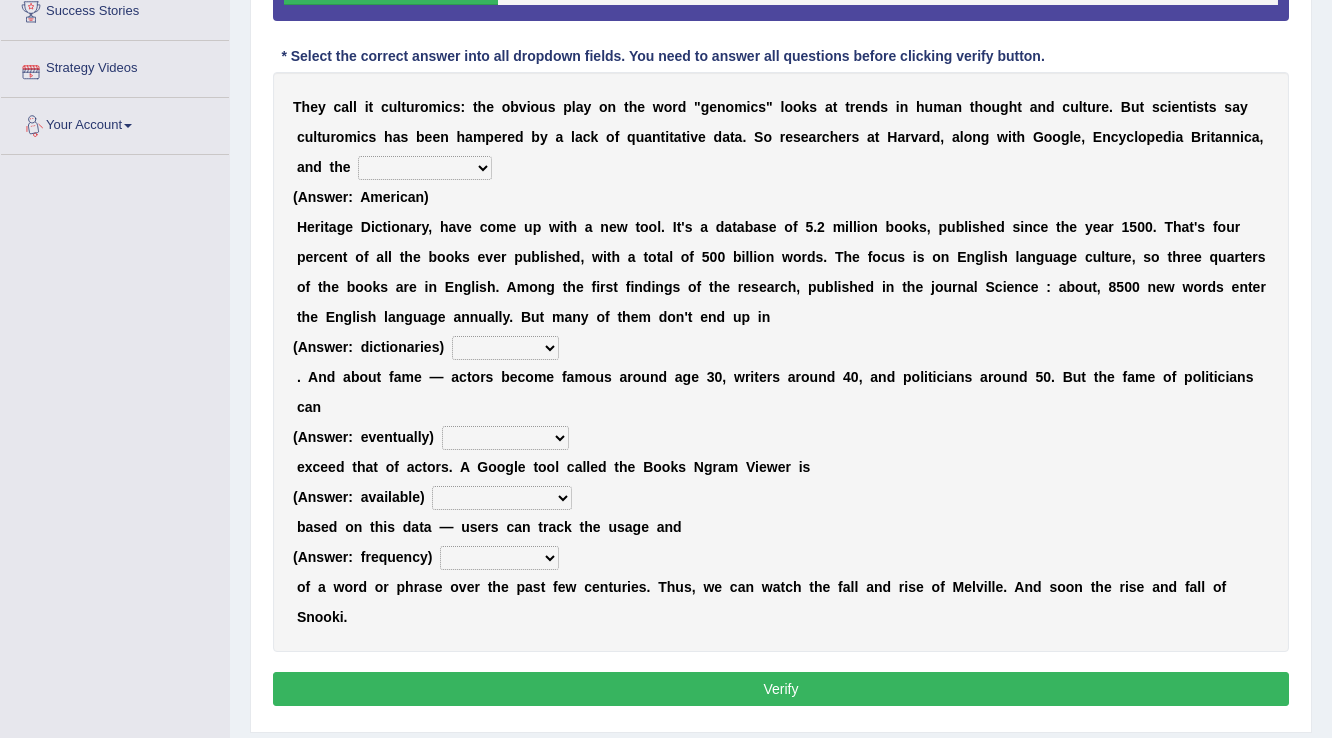 click on "Mettlesome Silicon Acetaminophen American" at bounding box center (425, 168) 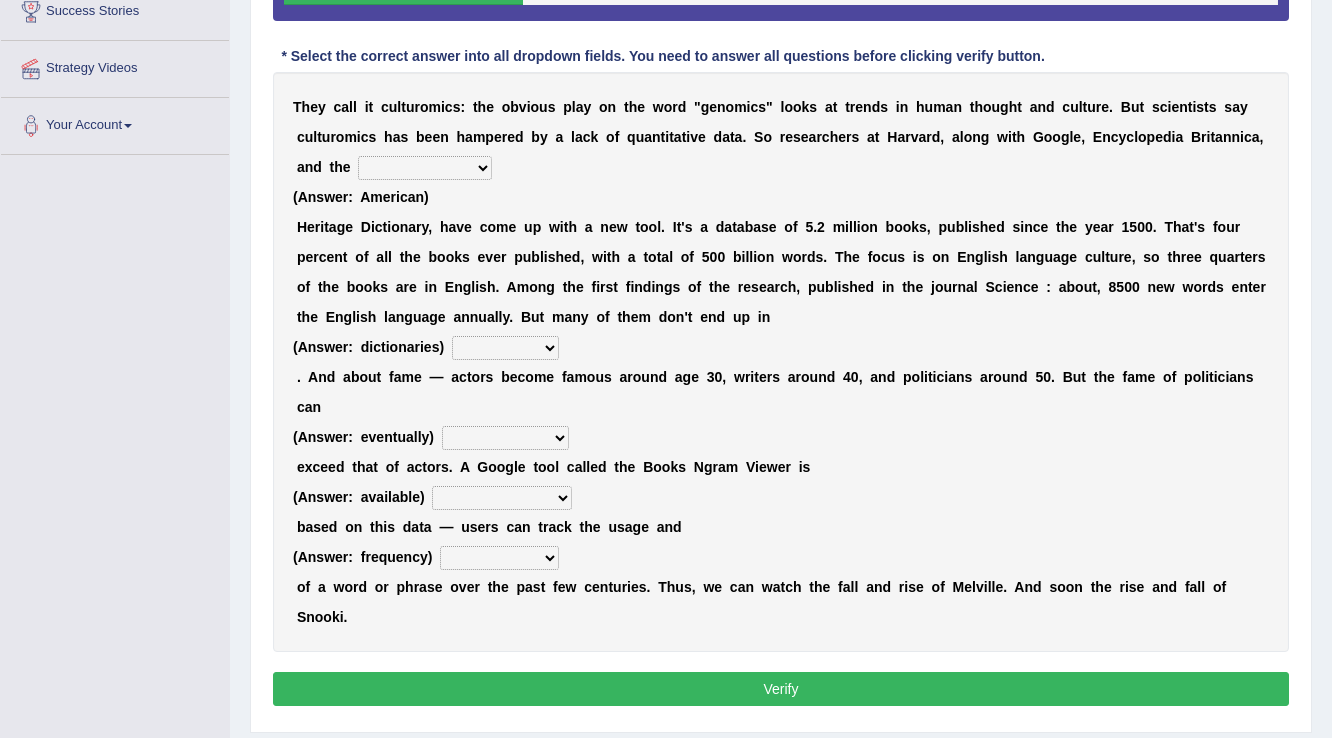 select on "American" 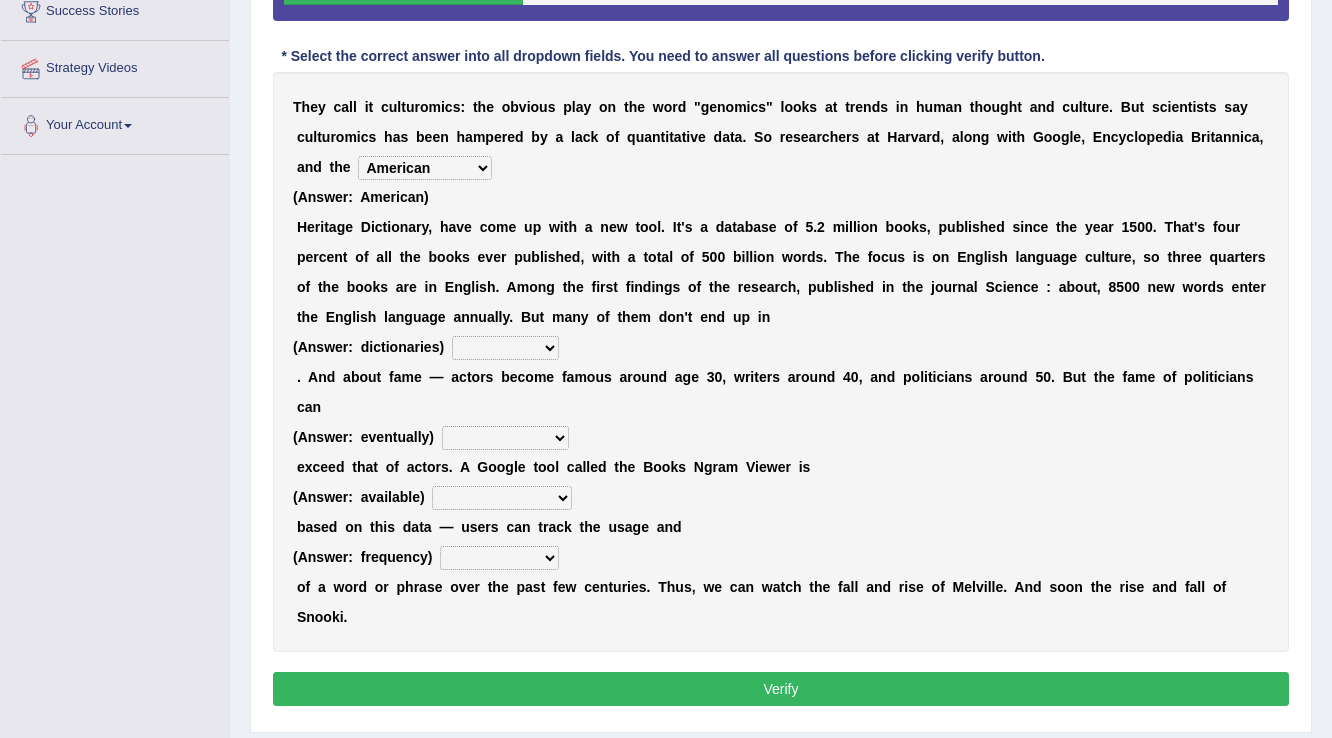 click on "Mettlesome Silicon Acetaminophen American" at bounding box center [425, 168] 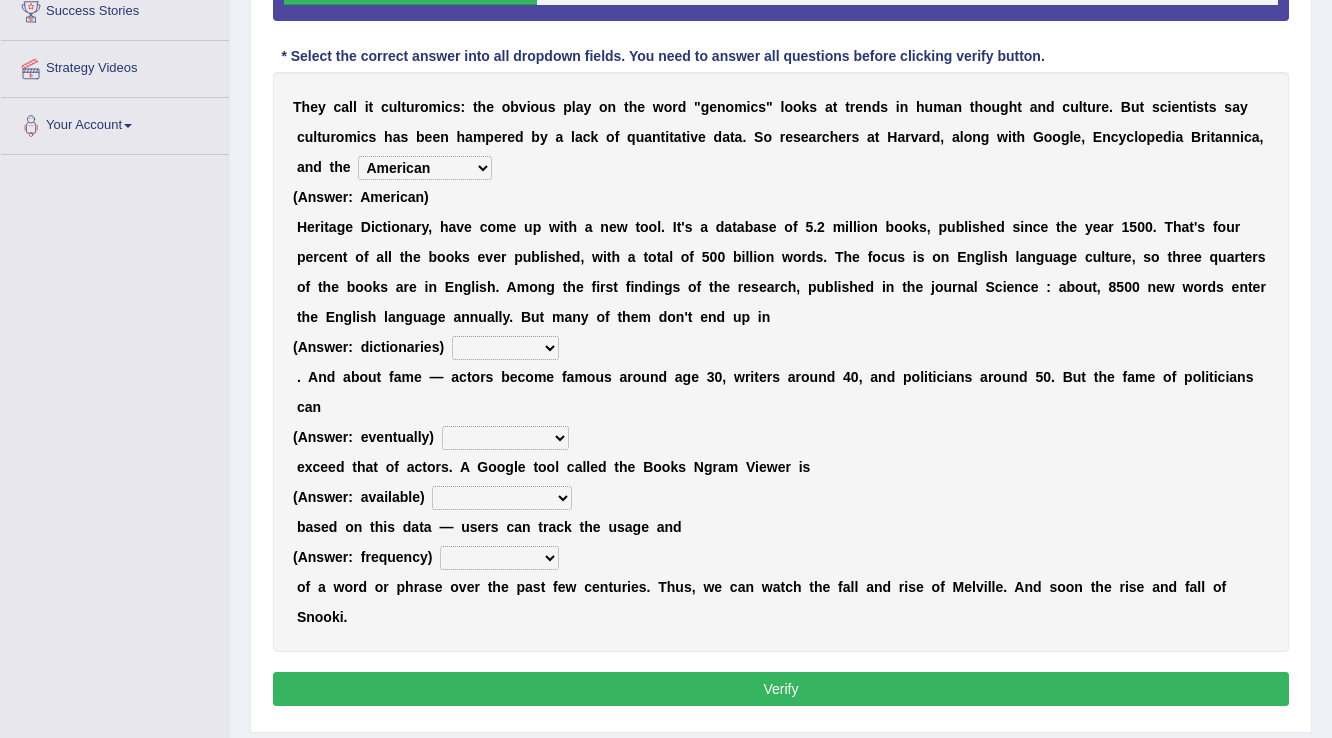 click on "Mettlesome Silicon Acetaminophen American" at bounding box center (425, 168) 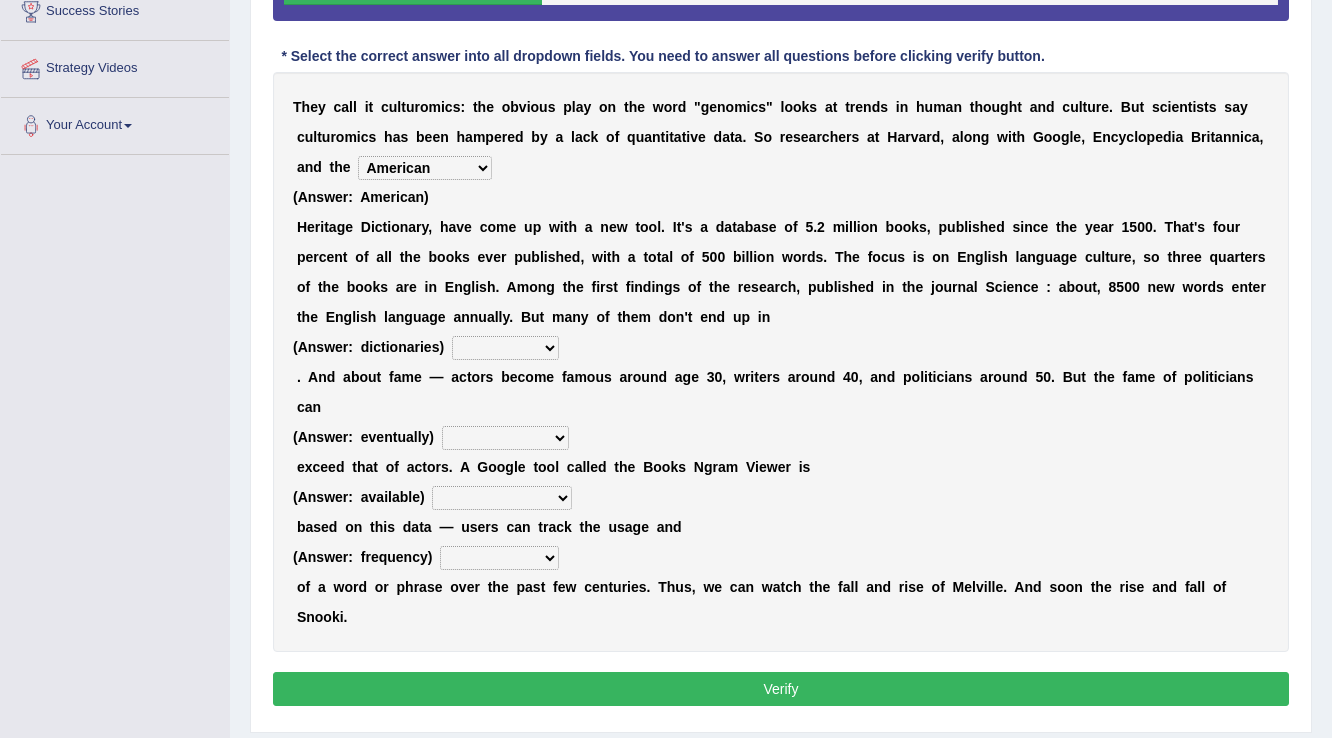 click on "Mettlesome Silicon Acetaminophen American" at bounding box center [425, 168] 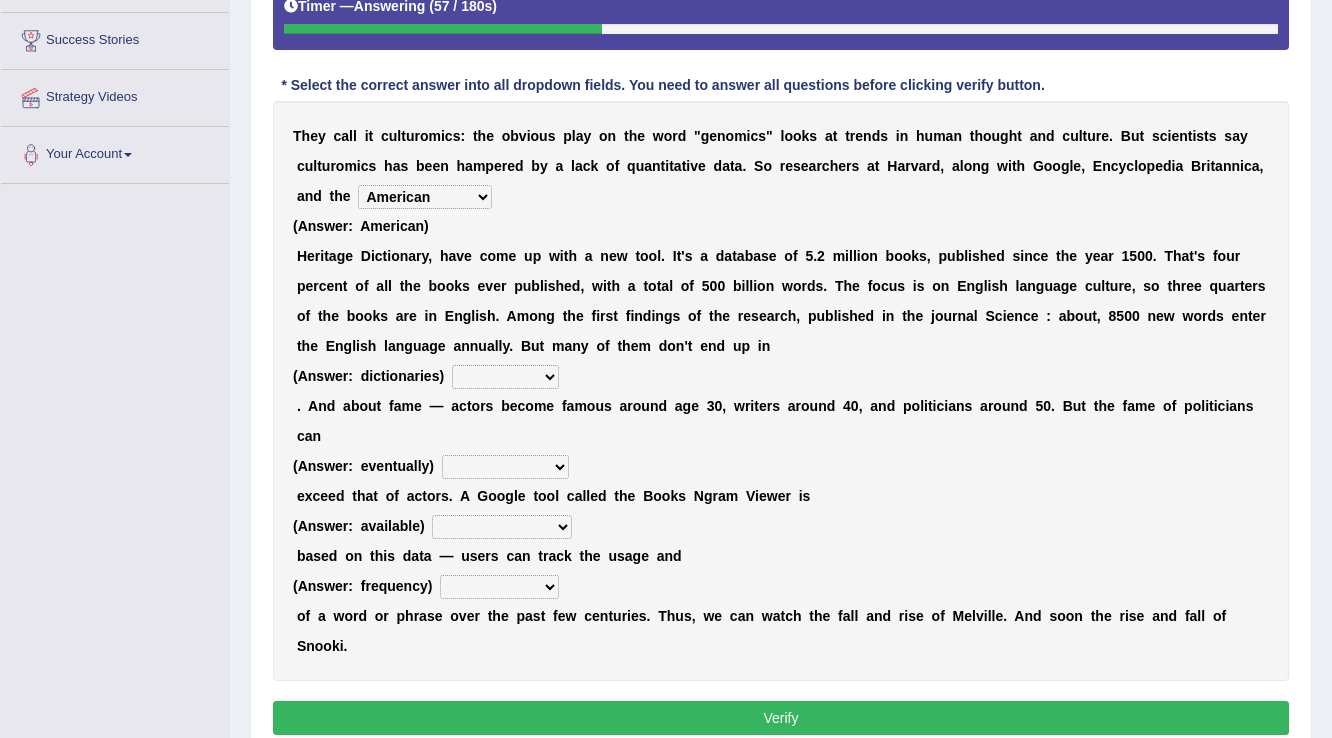 scroll, scrollTop: 400, scrollLeft: 0, axis: vertical 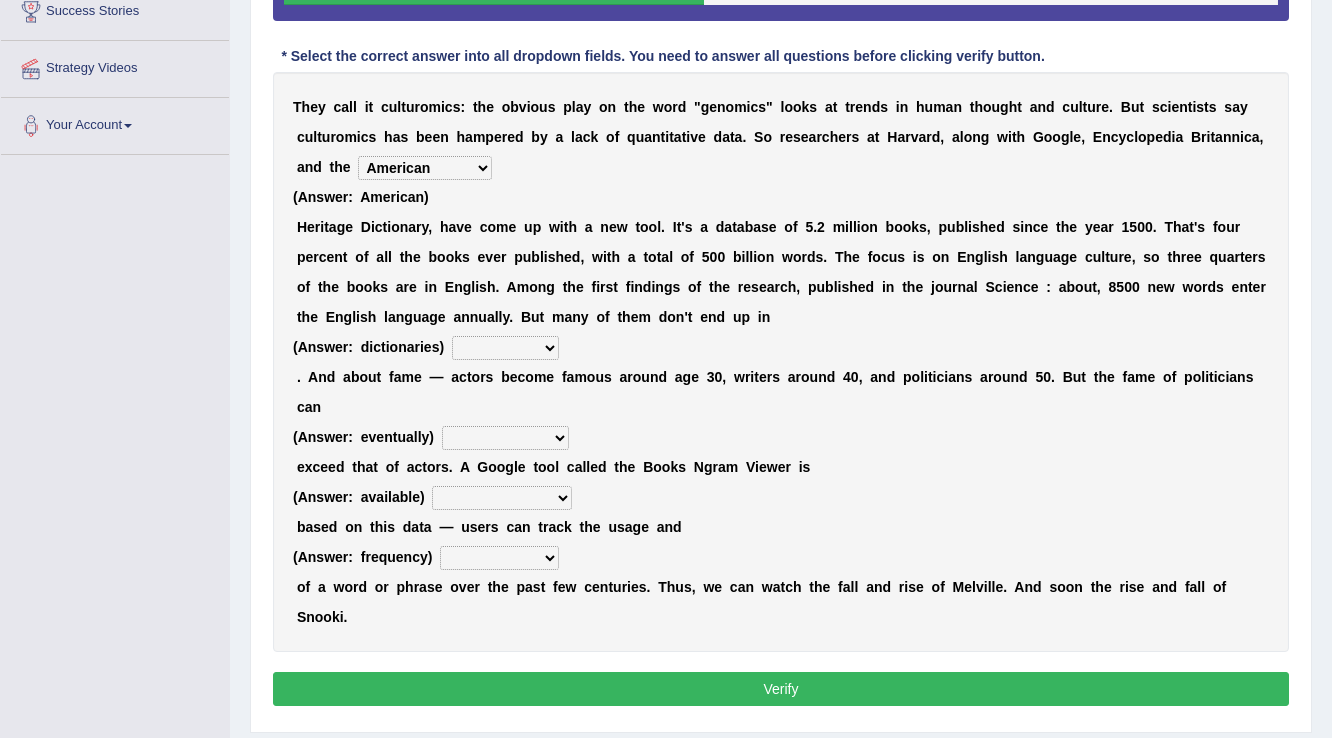 click on "T h e y    c a l l    i t    c u l t u r o m i c s :    t h e    o b v i o u s    p l a y    o n    t h e    w o r d    " g e n o m i c s "    l o o k s    a t    t r e n d s    i n    h u m a n    t h o u g h t    a n d    c u l t u r e .    B u t    s c i e n t i s t s    s a y    c u l t u r o m i c s    h a s    b e e n    h a m p e r e d    b y    a    l a c k    o f    q u a n t i t a t i v e    d a t a .    S o    r e s e a r c h e r s    a t    H a r v a r d ,    a l o n g    w i t h    G o o g l e ,    E n c y c l o p e d i a    B r i t a n n i c a ,    a n d    t h e    Mettlesome Silicon Acetaminophen American ( A n s w e r :    A m e r i c a n )    H e r i t a g e    D i c t i o n a r y ,    h a v e    c o m e    u p    w i t h    a    n e w    t o o l .    I t ' s    a    d a t a b a s e    o f    5 . 2    m i l l i o n    b o o k s ,    p u b l i s h e d    s i n c e    t h e    y e a r    1 5 0 0 .    T h a t ' s    f o u r" at bounding box center (781, 362) 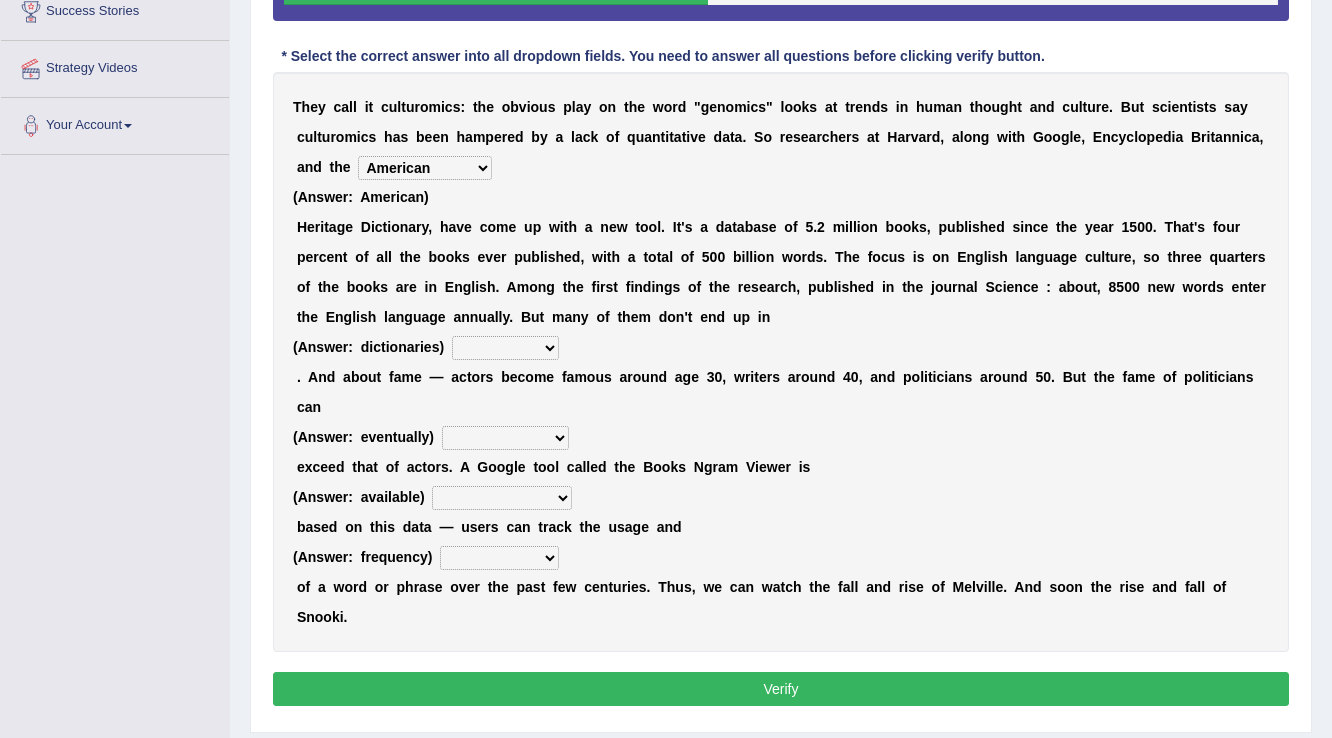click on "veterinaries fairies dictionaries smithies" at bounding box center (505, 348) 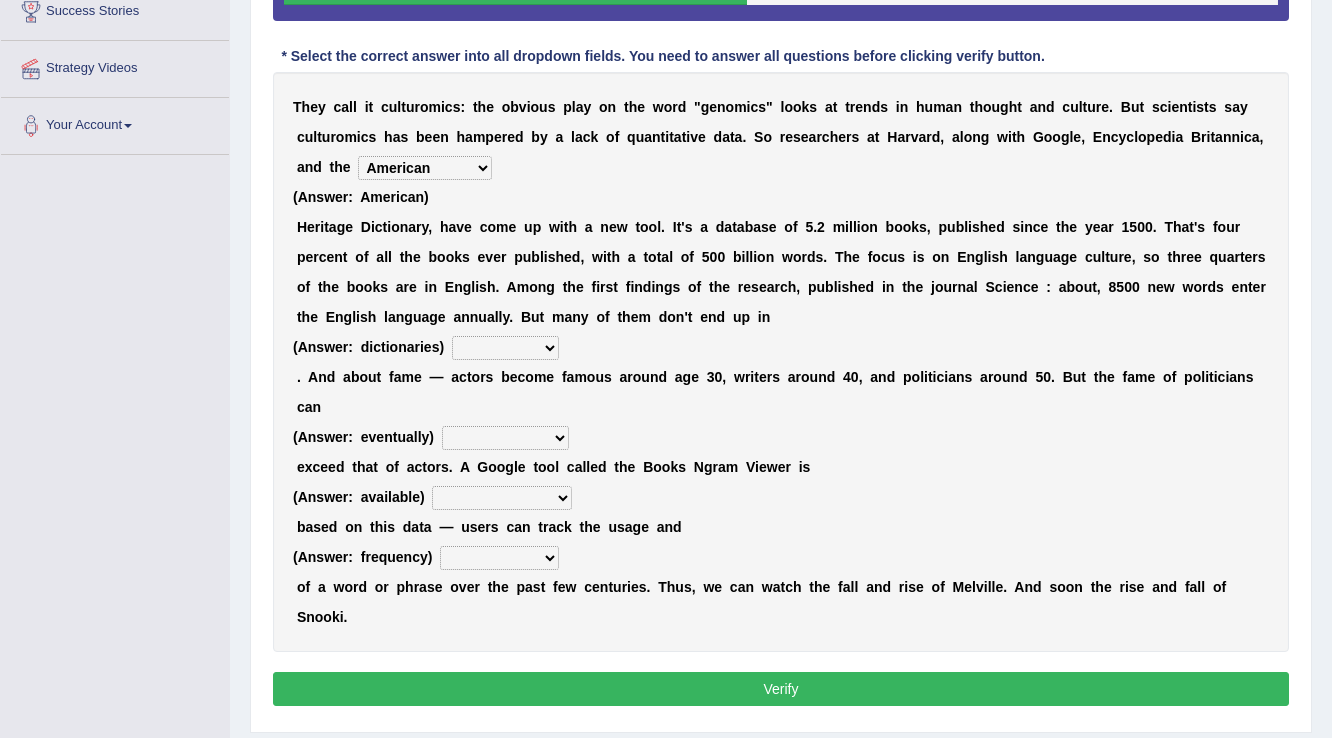 select on "dictionaries" 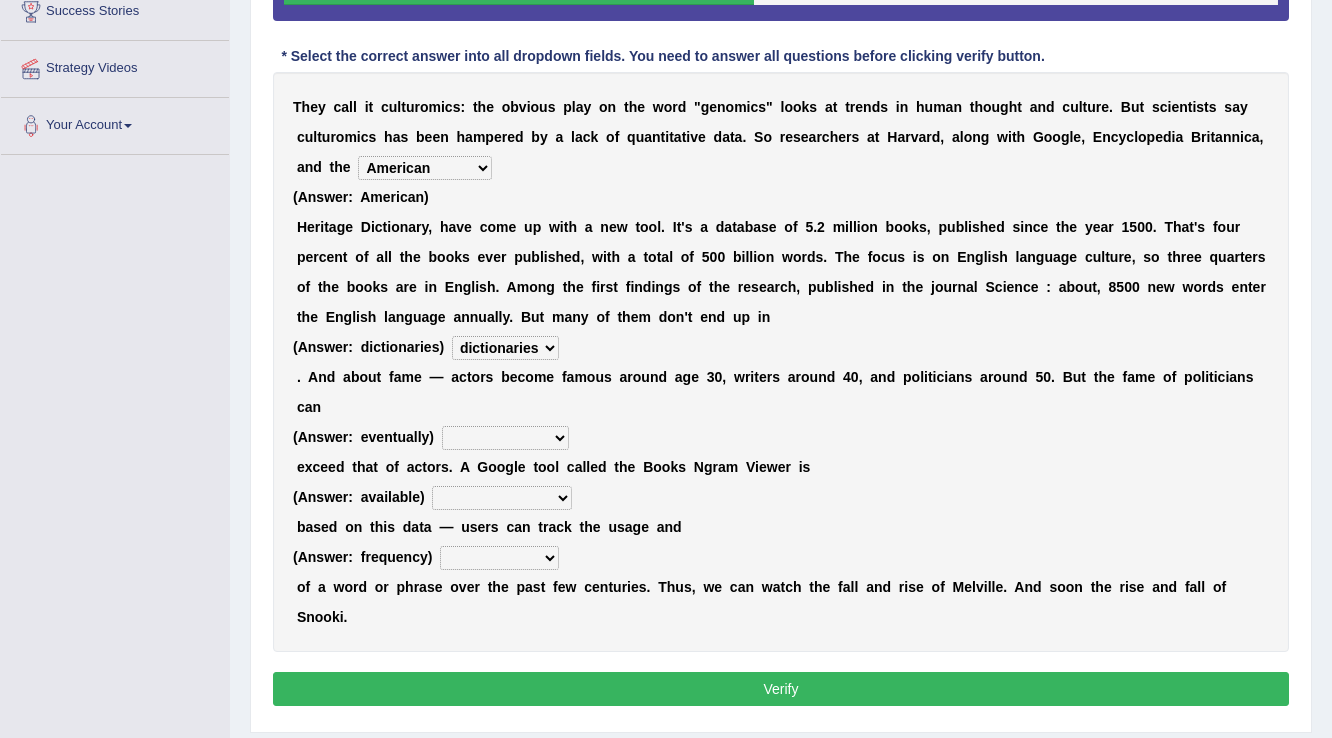 click on "intelligibly eventually venturesomely preferably" at bounding box center (505, 438) 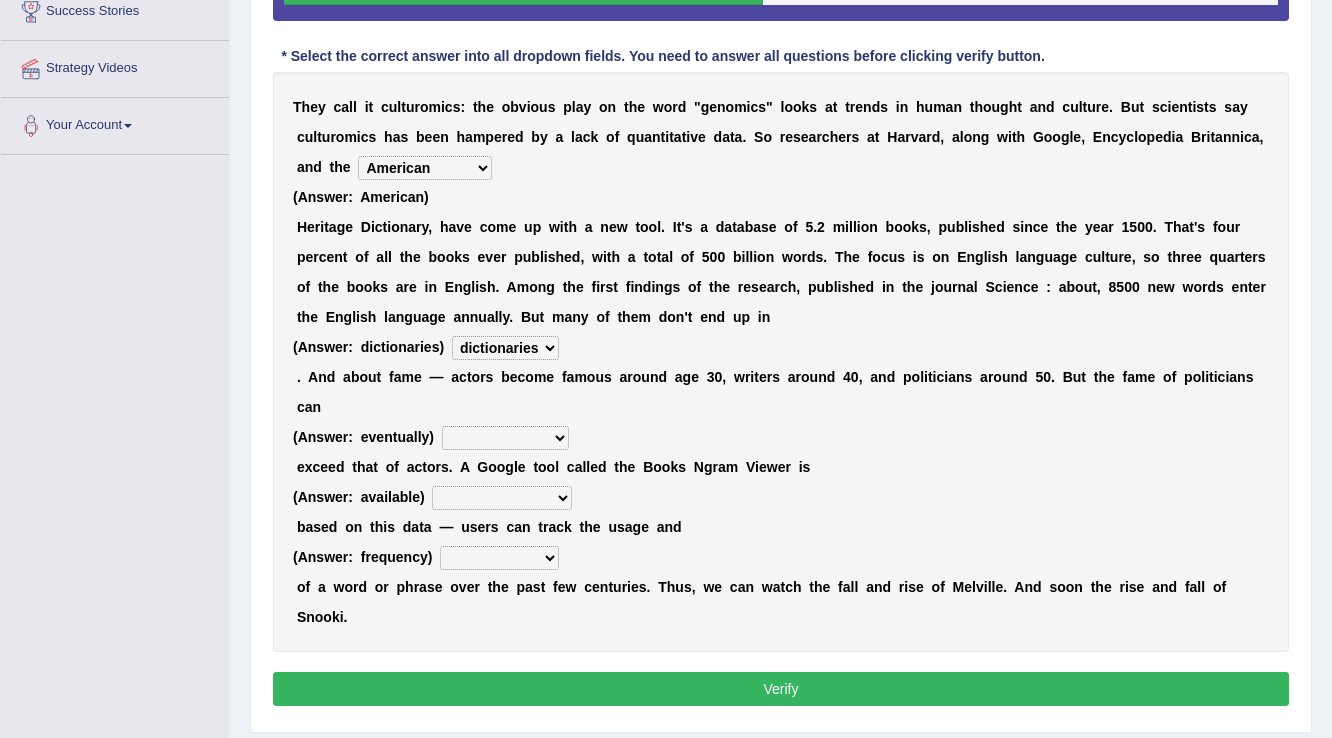 select on "eventually" 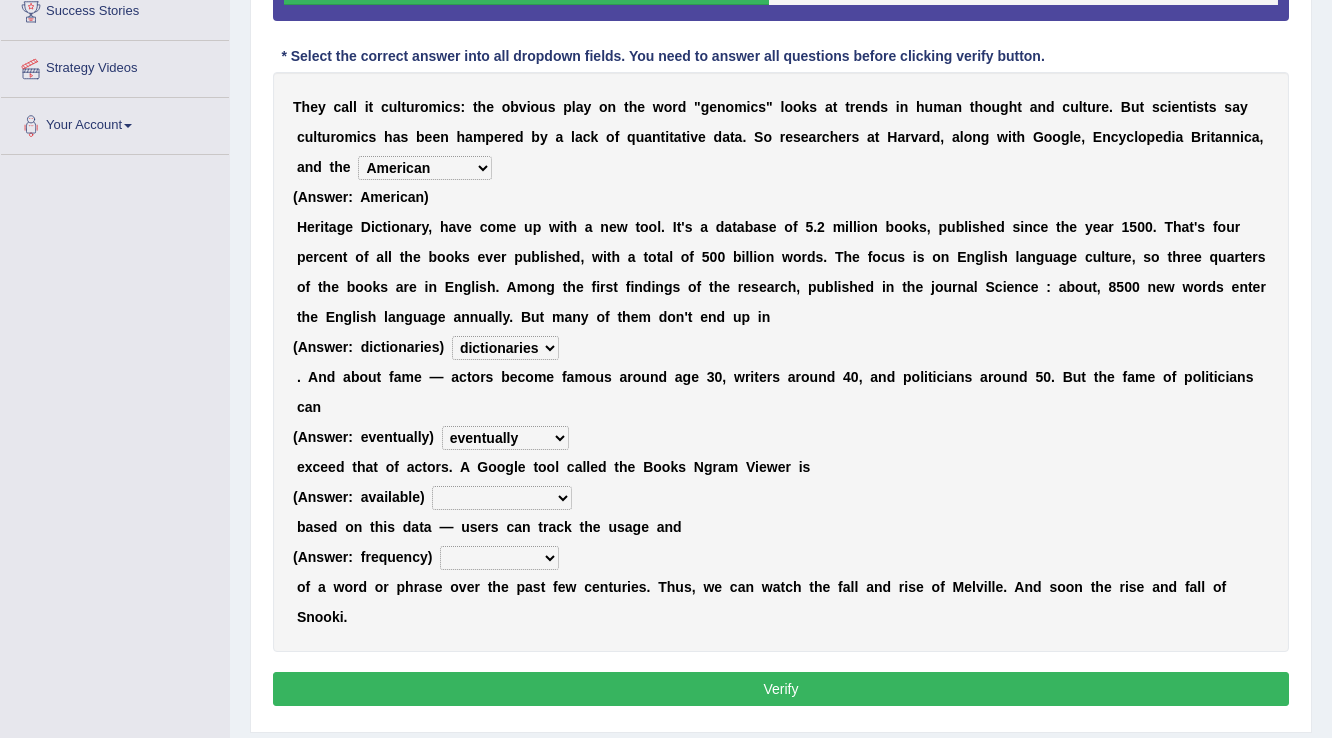 click on "nonoccupational nonbreakable trainable available" at bounding box center [502, 498] 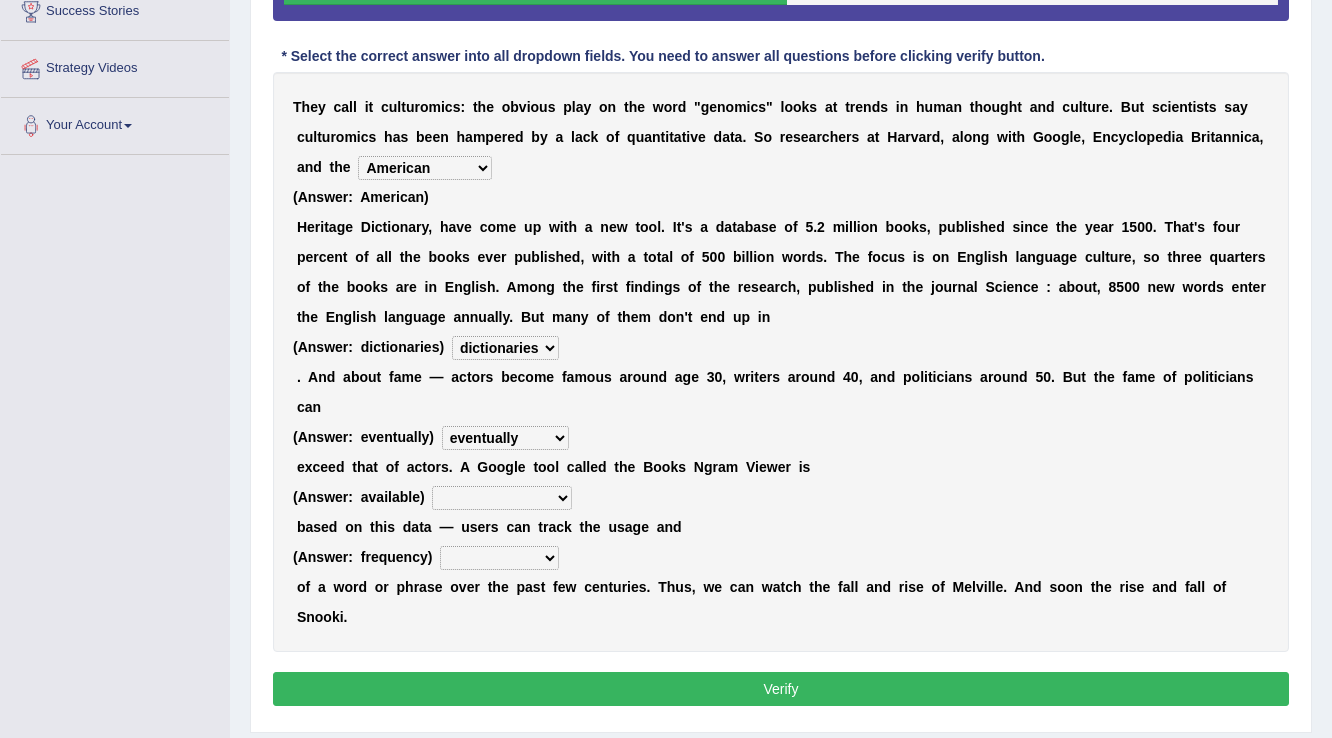 click on "T h e y    c a l l    i t    c u l t u r o m i c s :    t h e    o b v i o u s    p l a y    o n    t h e    w o r d    " g e n o m i c s "    l o o k s    a t    t r e n d s    i n    h u m a n    t h o u g h t    a n d    c u l t u r e .    B u t    s c i e n t i s t s    s a y    c u l t u r o m i c s    h a s    b e e n    h a m p e r e d    b y    a    l a c k    o f    q u a n t i t a t i v e    d a t a .    S o    r e s e a r c h e r s    a t    H a r v a r d ,    a l o n g    w i t h    G o o g l e ,    E n c y c l o p e d i a    B r i t a n n i c a ,    a n d    t h e    Mettlesome Silicon Acetaminophen American ( A n s w e r :    A m e r i c a n )    H e r i t a g e    D i c t i o n a r y ,    h a v e    c o m e    u p    w i t h    a    n e w    t o o l .    I t ' s    a    d a t a b a s e    o f    5 . 2    m i l l i o n    b o o k s ,    p u b l i s h e d    s i n c e    t h e    y e a r    1 5 0 0 .    T h a t ' s    f o u r" at bounding box center (781, 362) 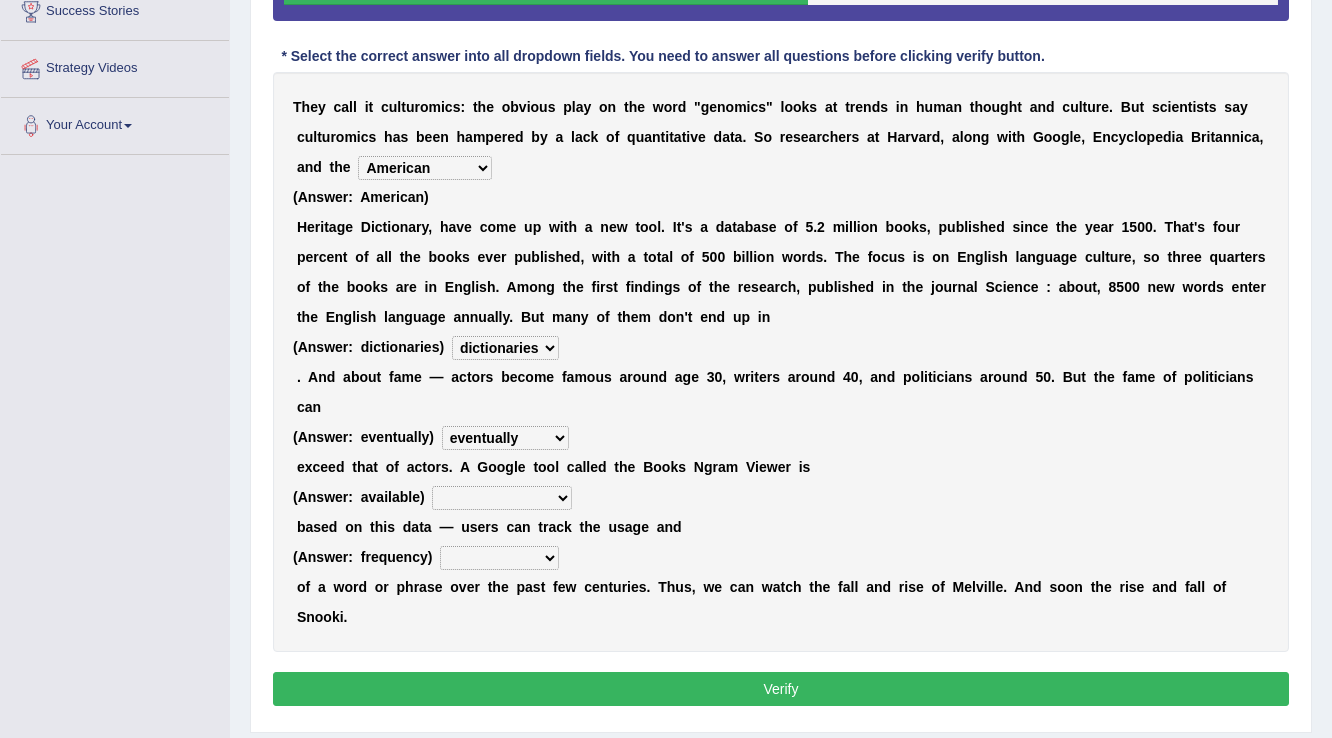 click on "nonoccupational nonbreakable trainable available" at bounding box center [502, 498] 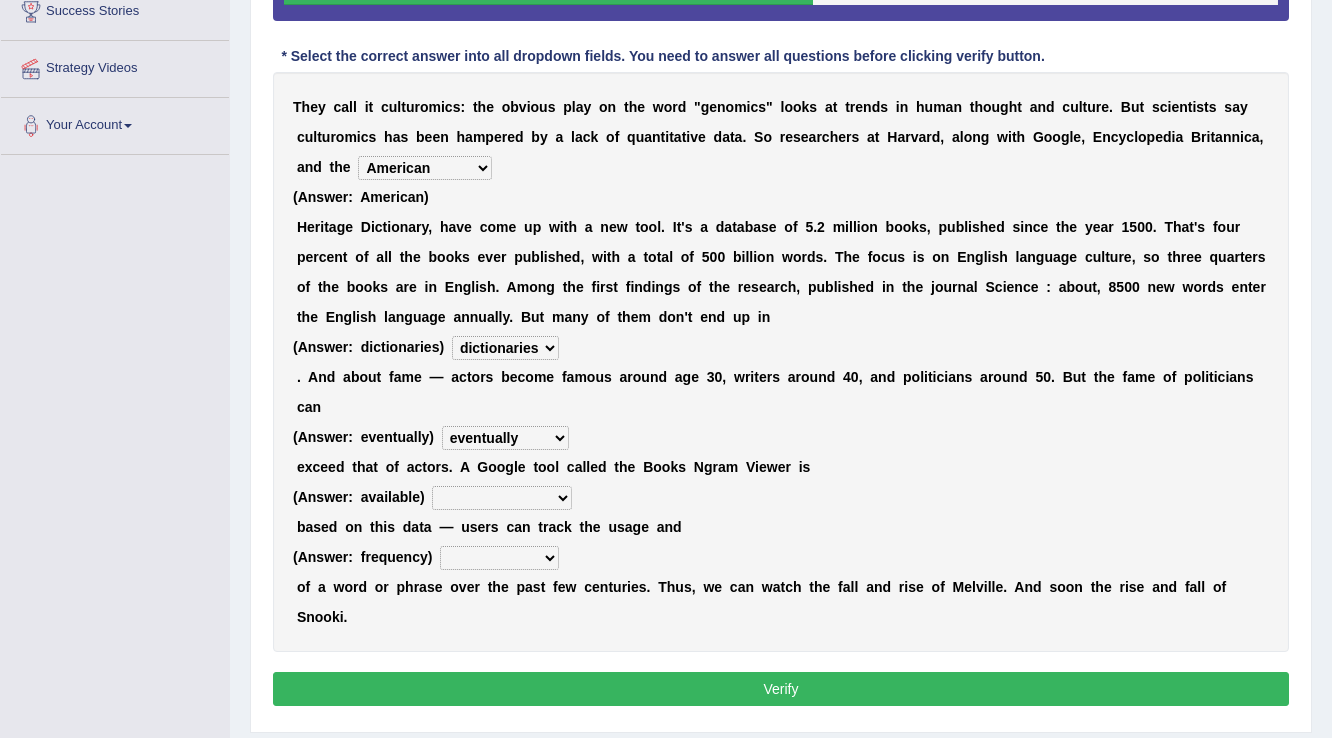 select on "available" 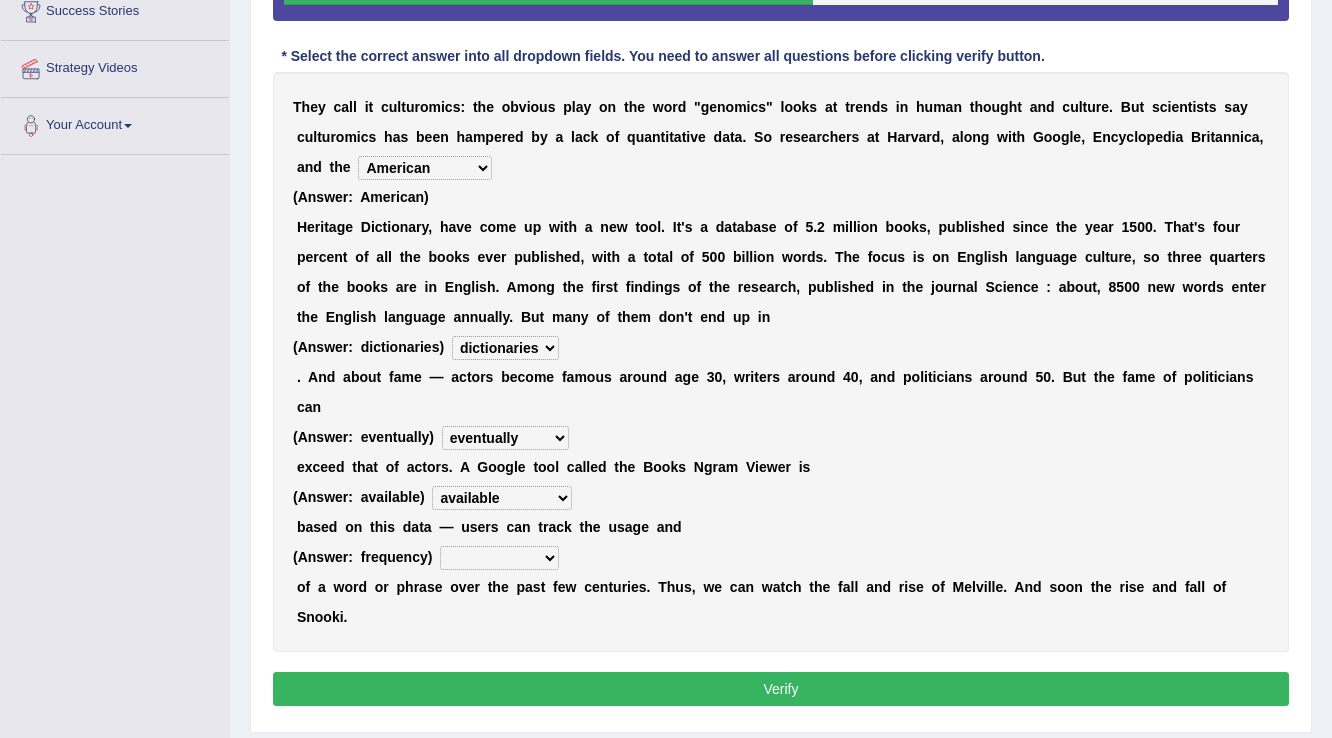 click on "nonoccupational nonbreakable trainable available" at bounding box center [502, 498] 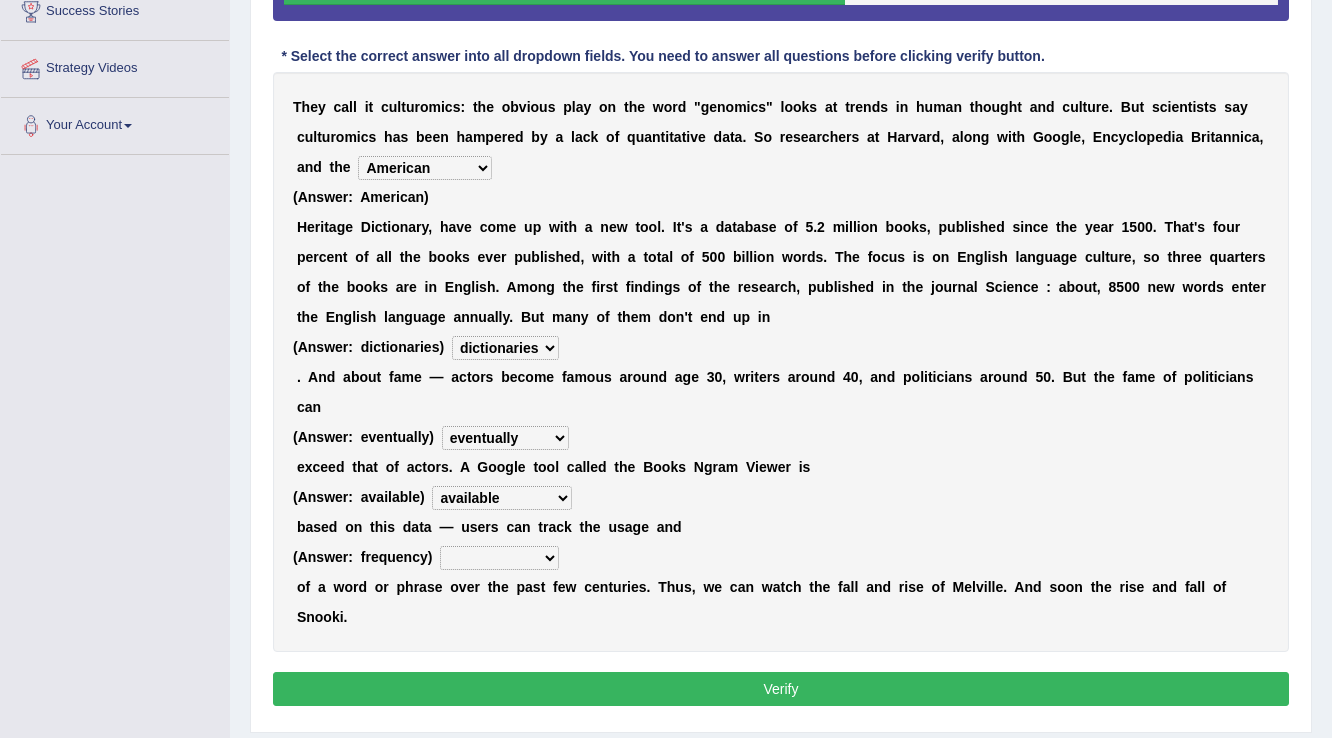 click on "frequency derisory drearily inappreciably" at bounding box center [499, 558] 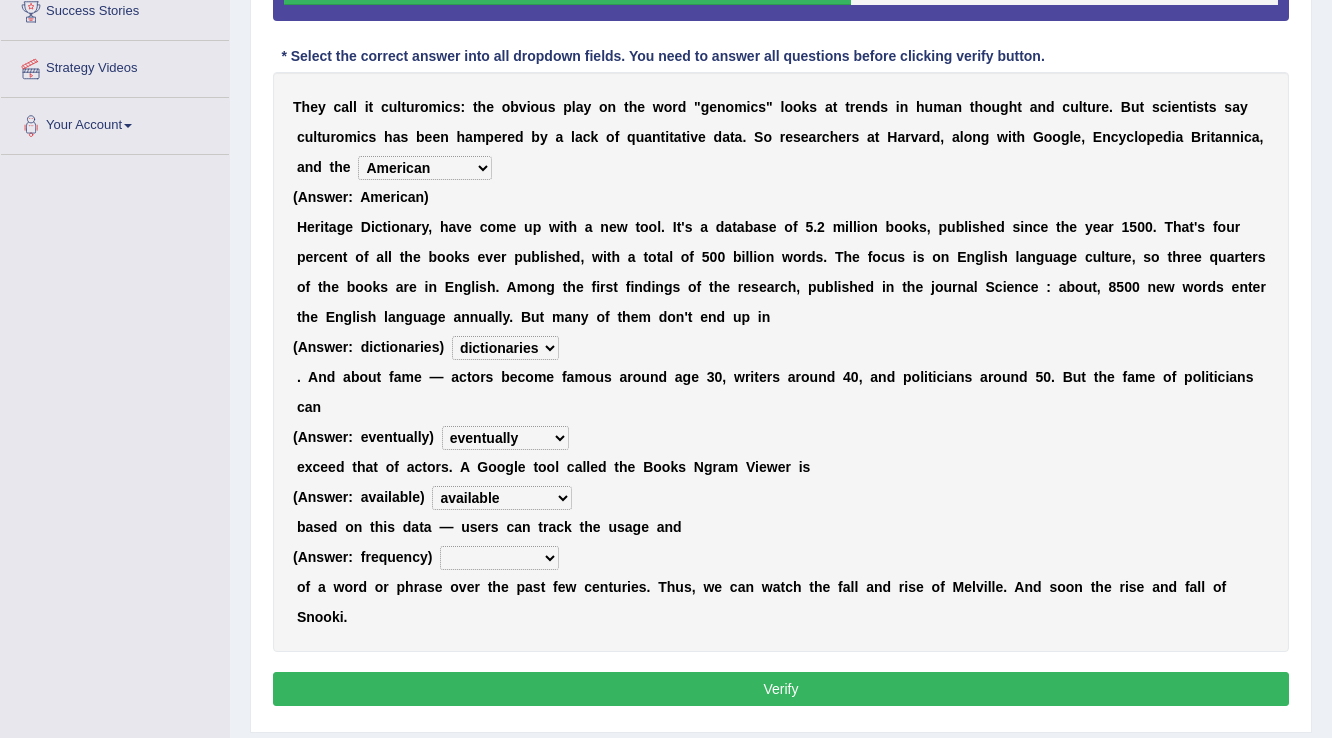 select on "frequency" 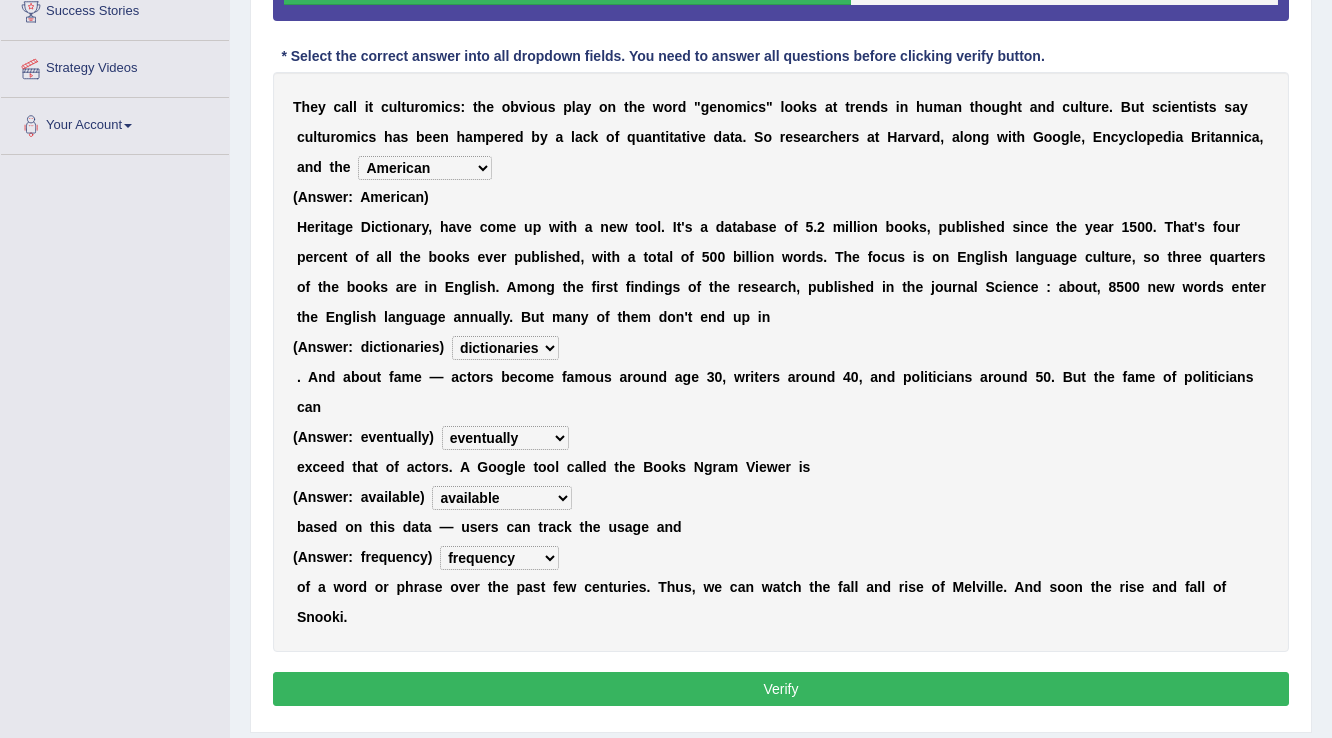 click on "frequency derisory drearily inappreciably" at bounding box center [499, 558] 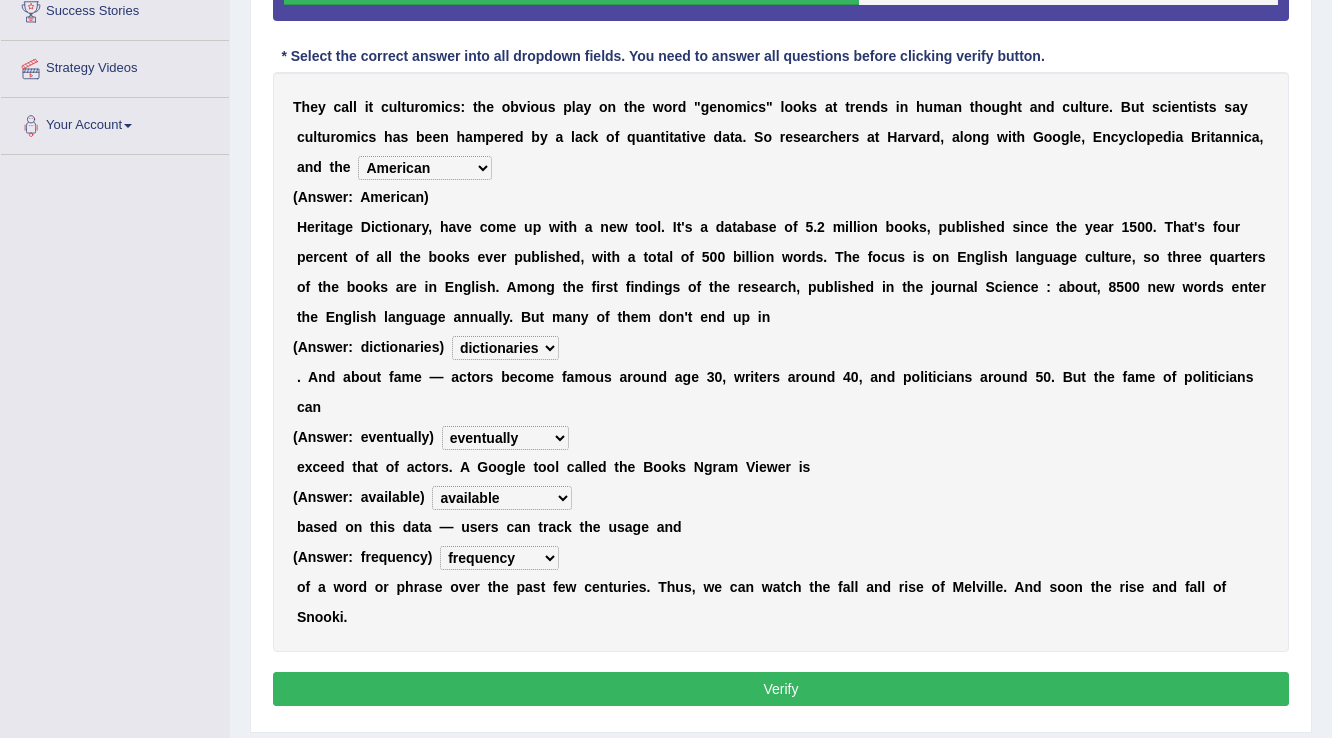 click on "Verify" at bounding box center [781, 689] 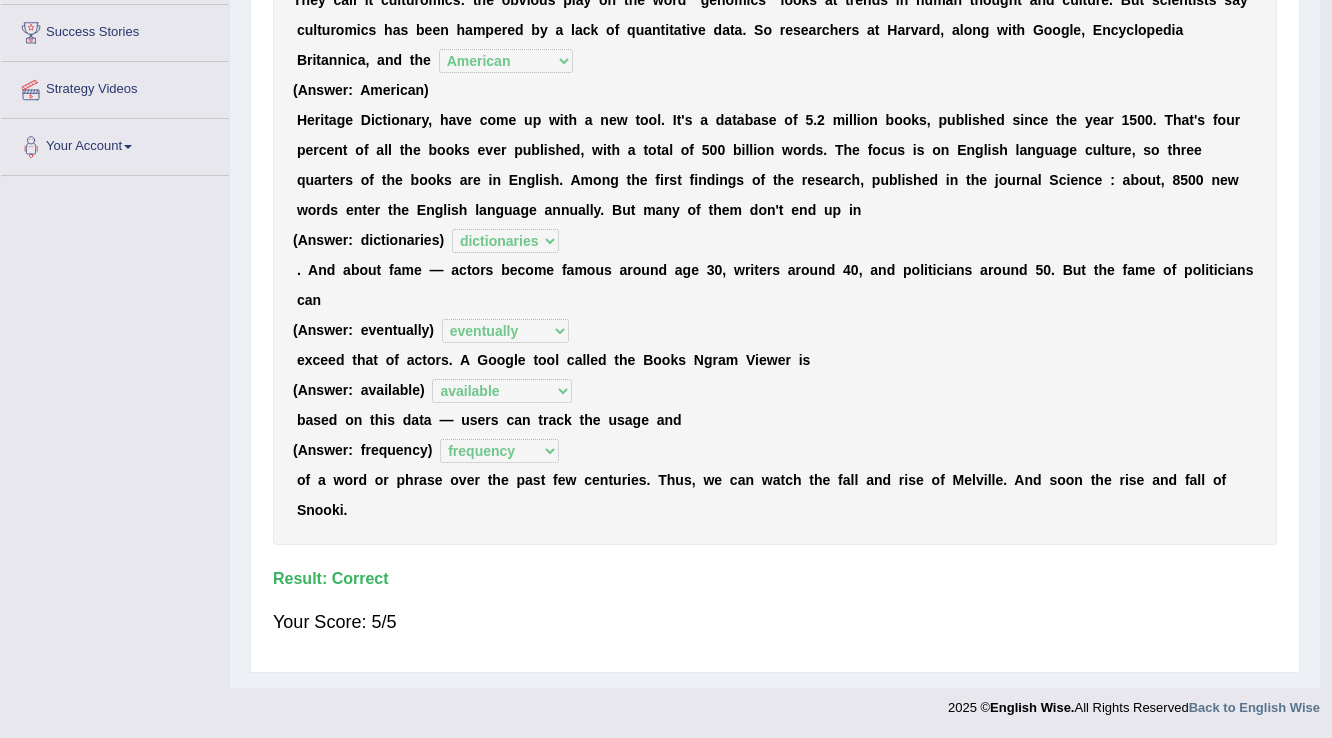 scroll, scrollTop: 312, scrollLeft: 0, axis: vertical 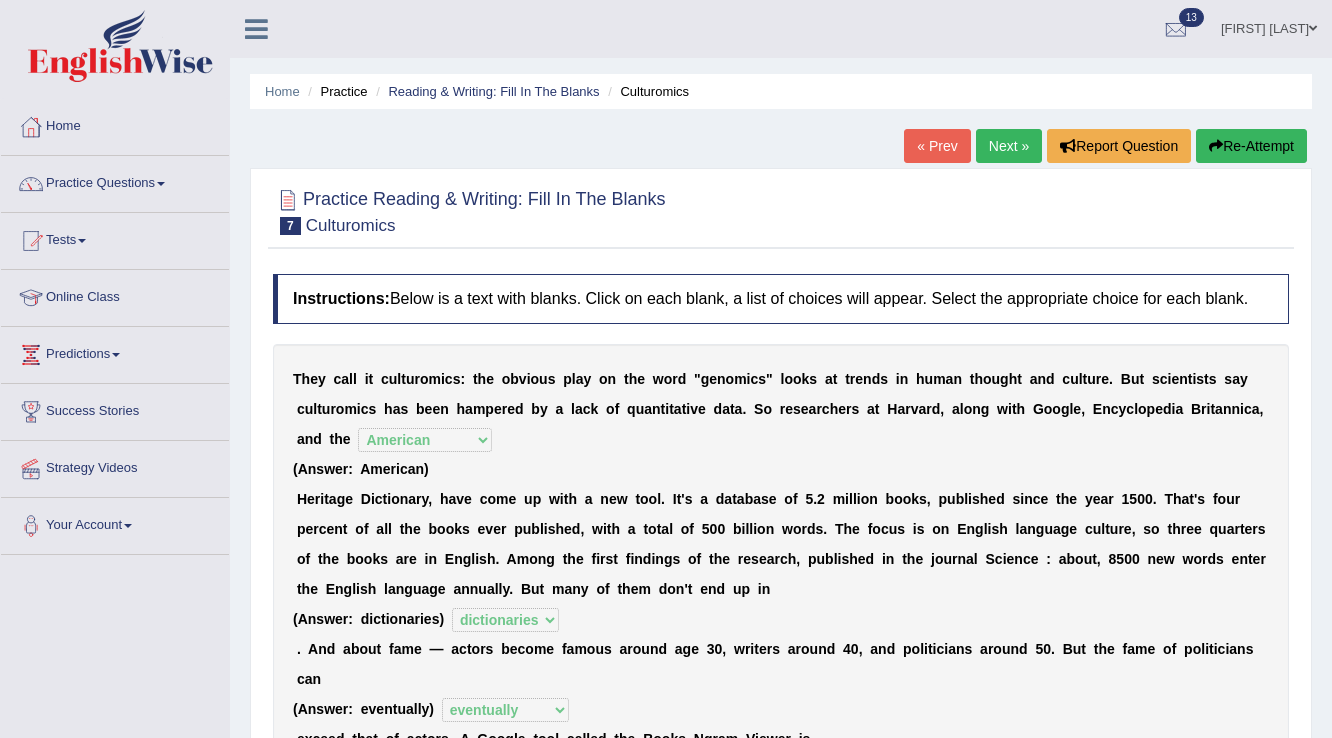 click on "Next »" at bounding box center [1009, 146] 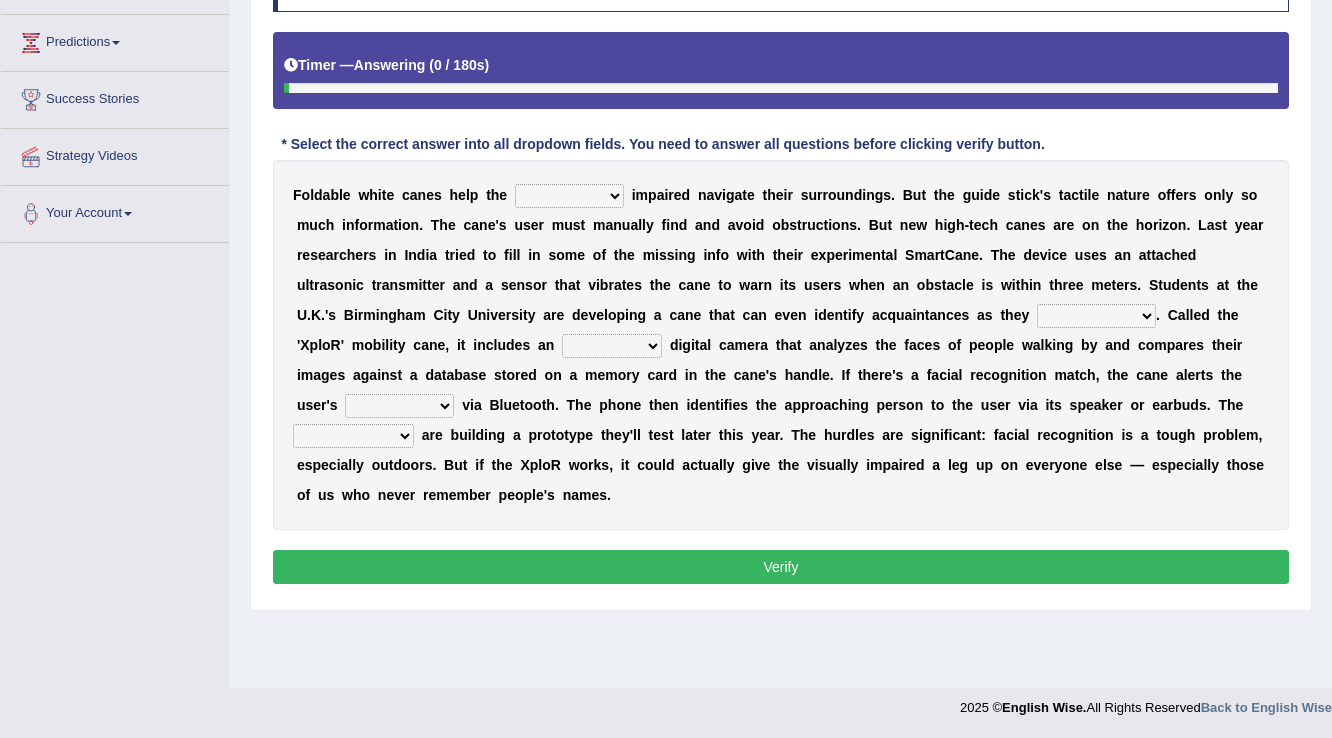 scroll, scrollTop: 232, scrollLeft: 0, axis: vertical 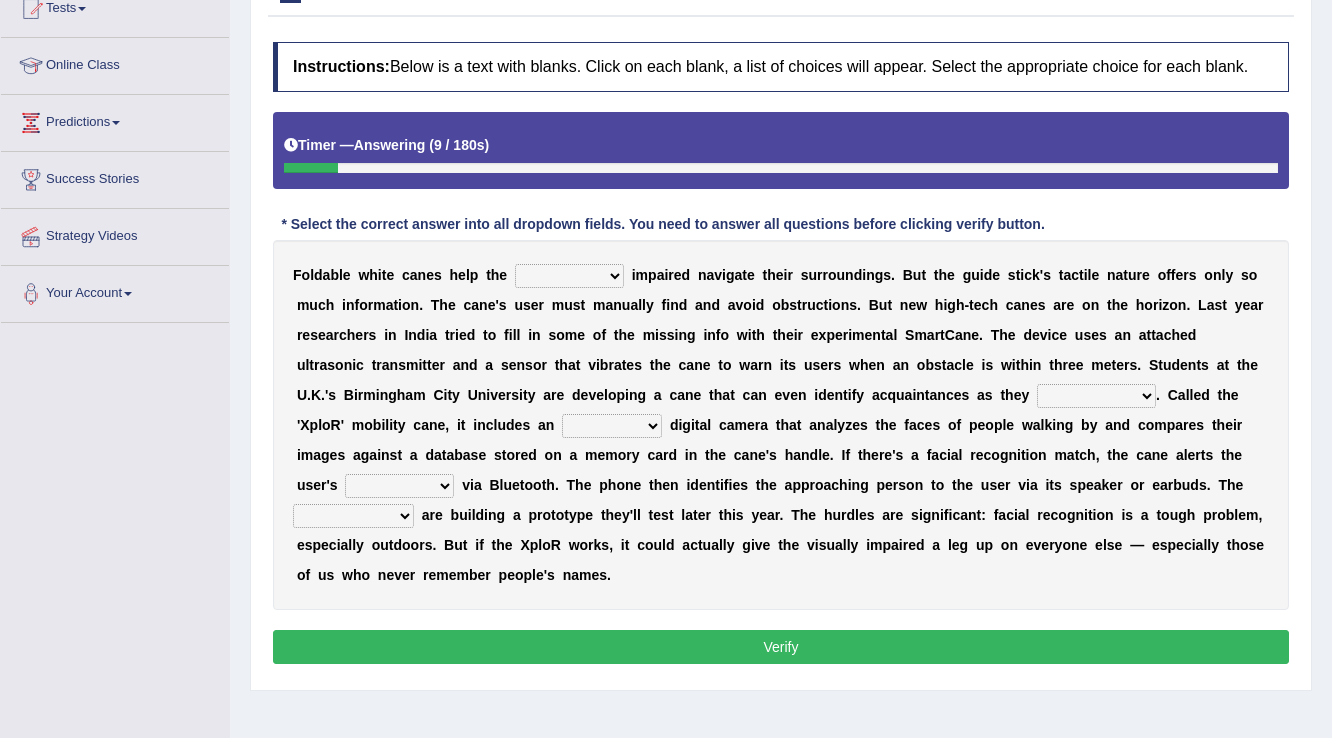 click on "felicity insensitivity visually malleability" at bounding box center (569, 276) 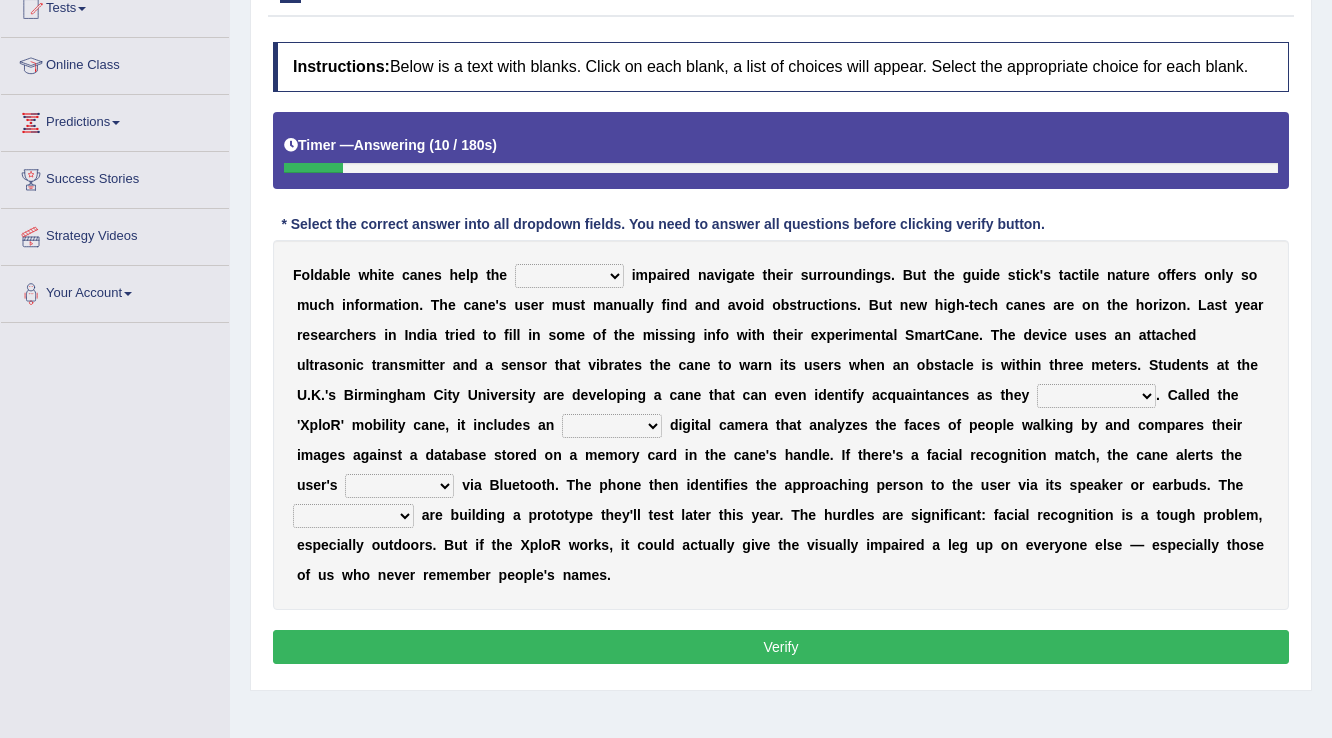 click on "felicity insensitivity visually malleability" at bounding box center [569, 276] 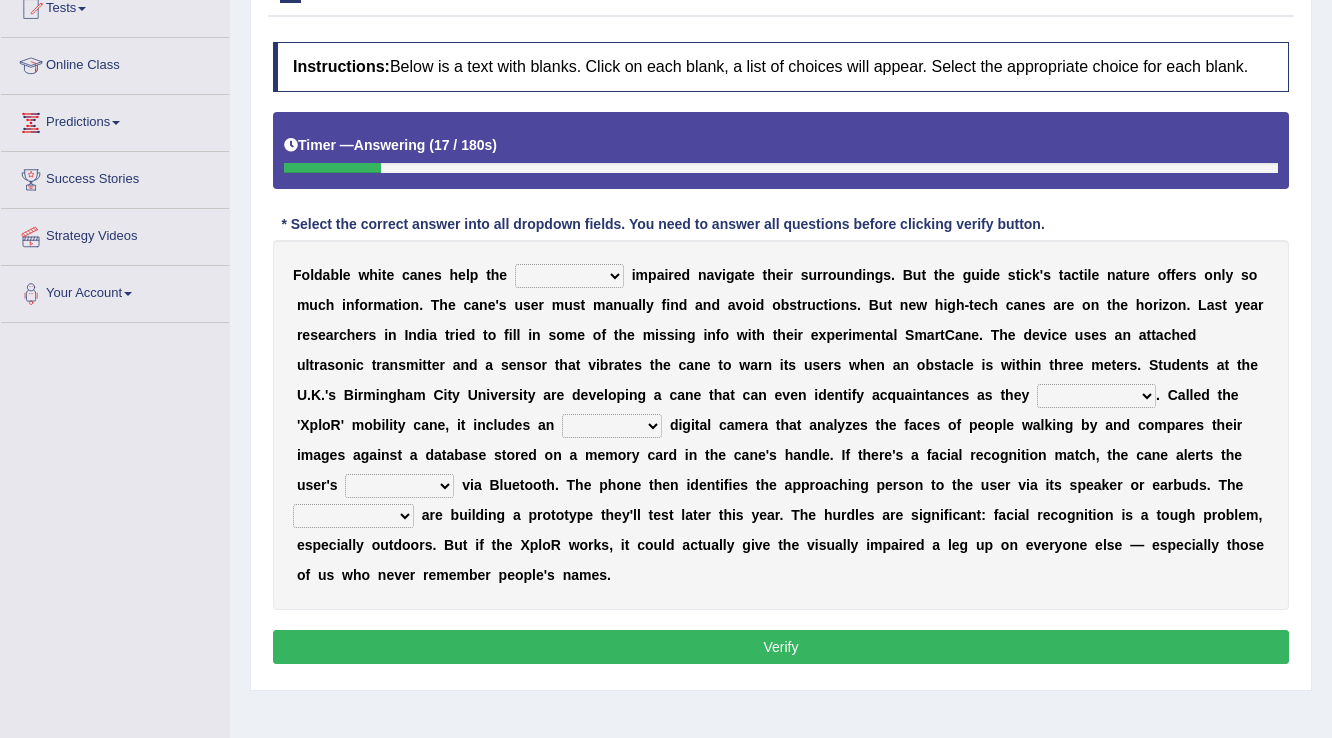 click on "felicity insensitivity visually malleability" at bounding box center (569, 276) 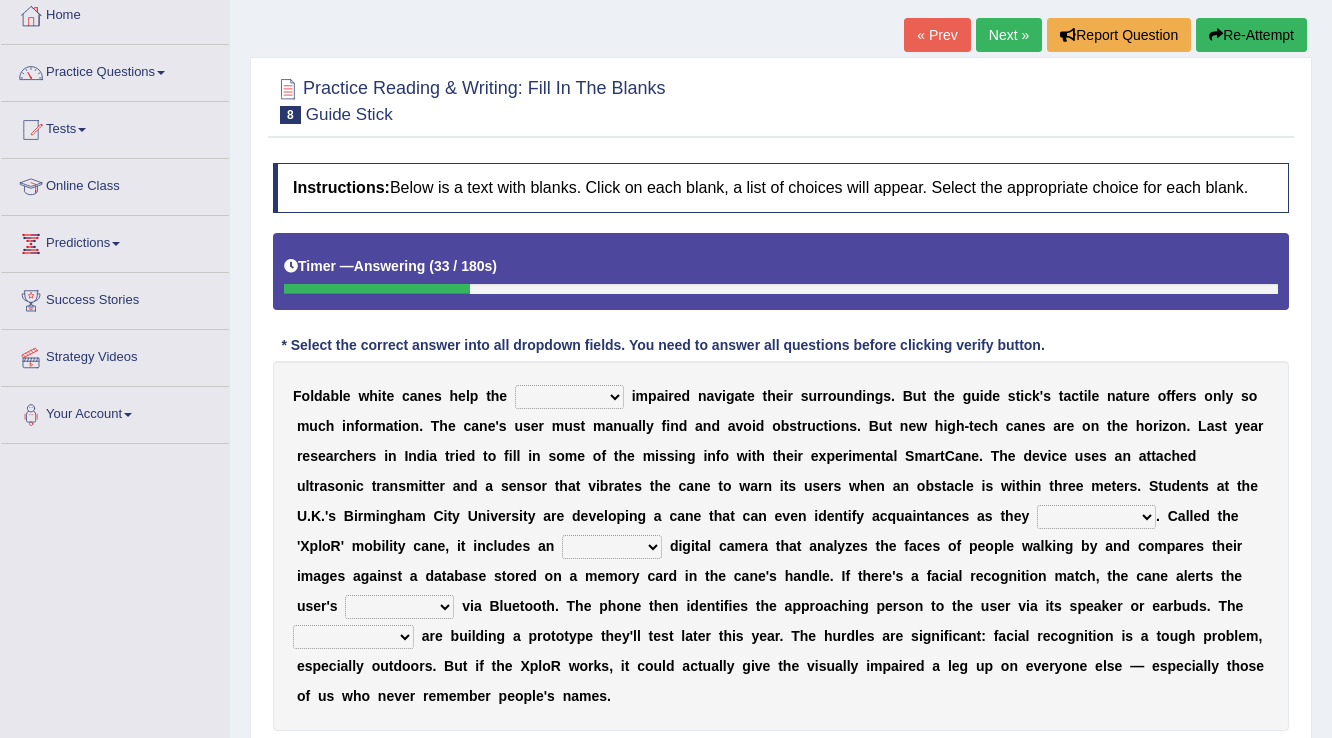 scroll, scrollTop: 72, scrollLeft: 0, axis: vertical 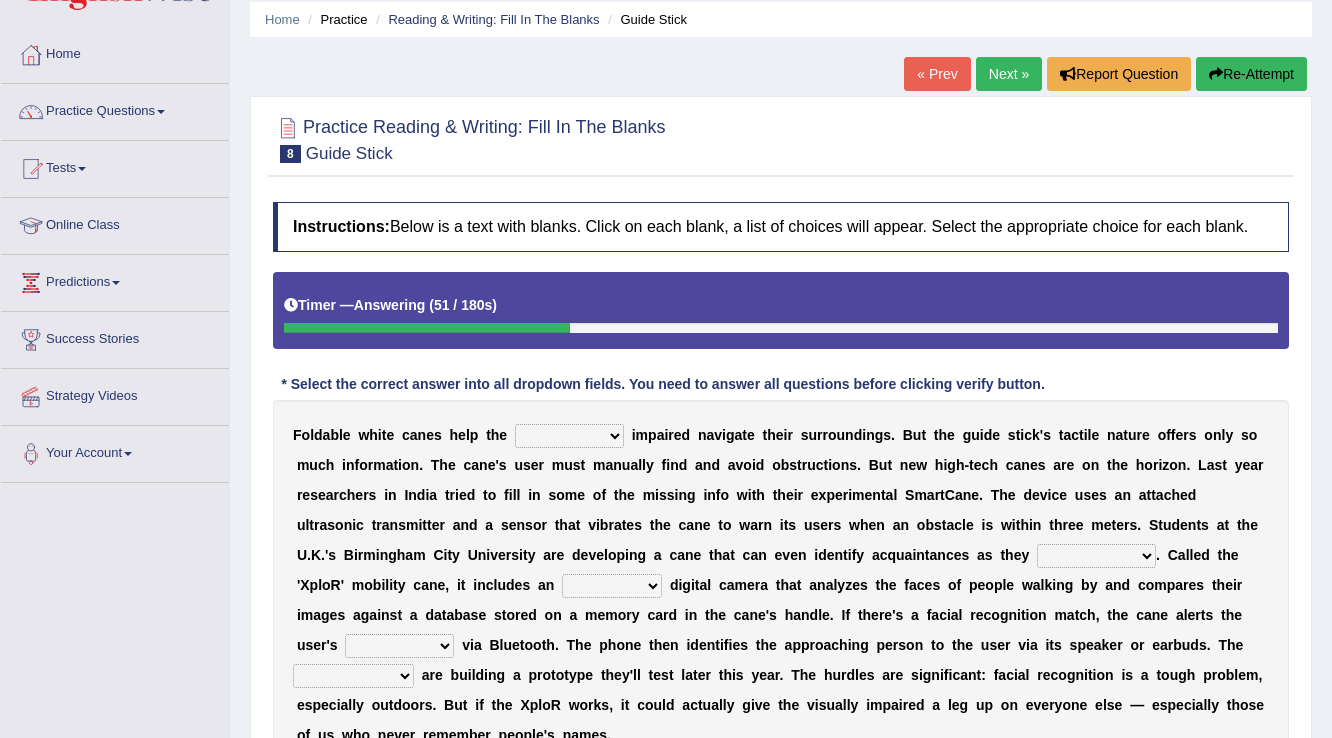 click on "felicity insensitivity visually malleability" at bounding box center (569, 436) 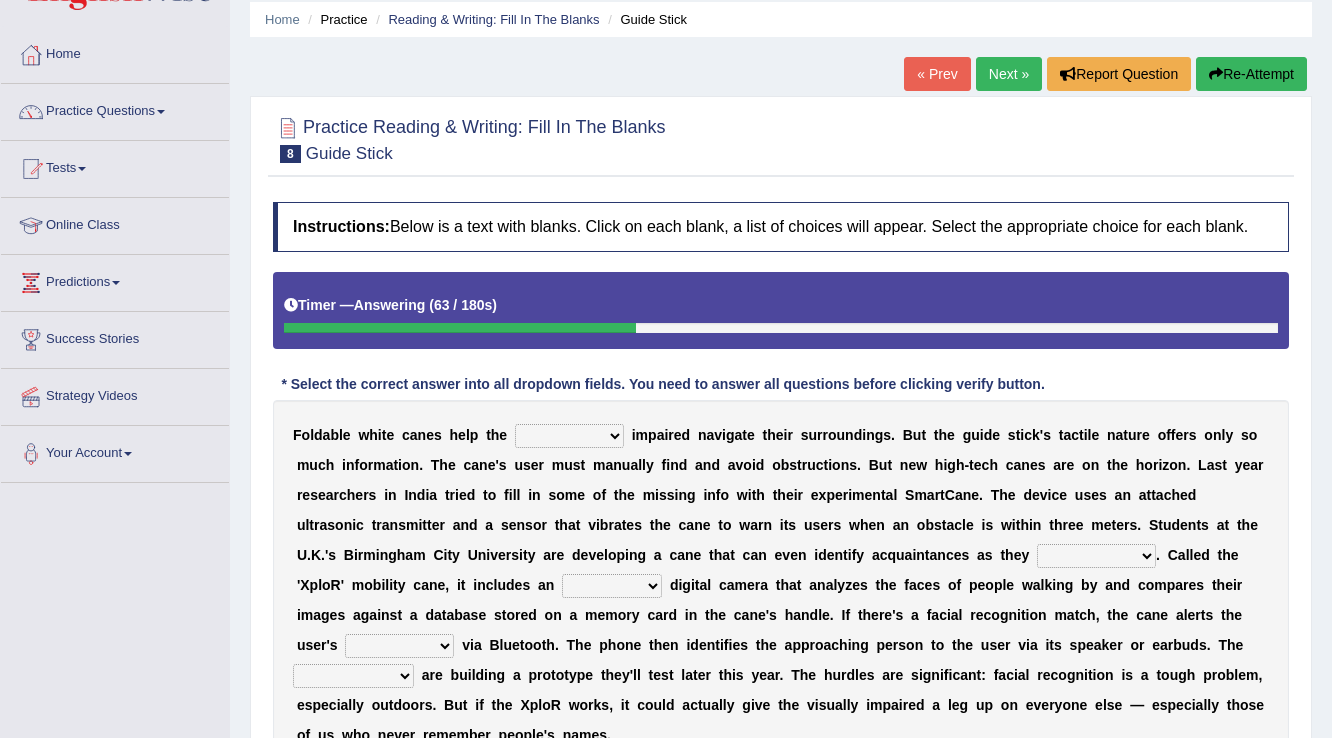 click on "F o l d a b l e    w h i t e    c a n e s    h e l p    t h e    felicity insensitivity visually malleability    i m p a i r e d    n a v i g a t e    t h e i r    s u r r o u n d i n g s .    B u t    t h e    g u i d e    s t i c k ' s    t a c t i l e    n a t u r e    o f f e r s    o n l y    s o    m u c h    i n f o r m a t i o n .    T h e    c a n e ' s    u s e r    m u s t    m a n u a l l y    f i n d    a n d    a v o i d    o b s t r u c t i o n s .    B u t    n e w    h i g h - t e c h    c a n e s    a r e    o n    t h e    h o r i z o n .    L a s t    y e a r    r e s e a r c h e r s    i n    I n d i a    t r i e d    t o    f i l l    i n    s o m e    o f    t h e    m i s s i n g    i n f o    w i t h    t h e i r    e x p e r i m e n t a l    S m a r t C a n e .    T h e    d e v i c e    u s e s    a n    a t t a c h e d    u l t r a s o n i c    t r a n s m i t t e r    a n d    a    s e n s o r    t h a t    v i b r" at bounding box center [781, 585] 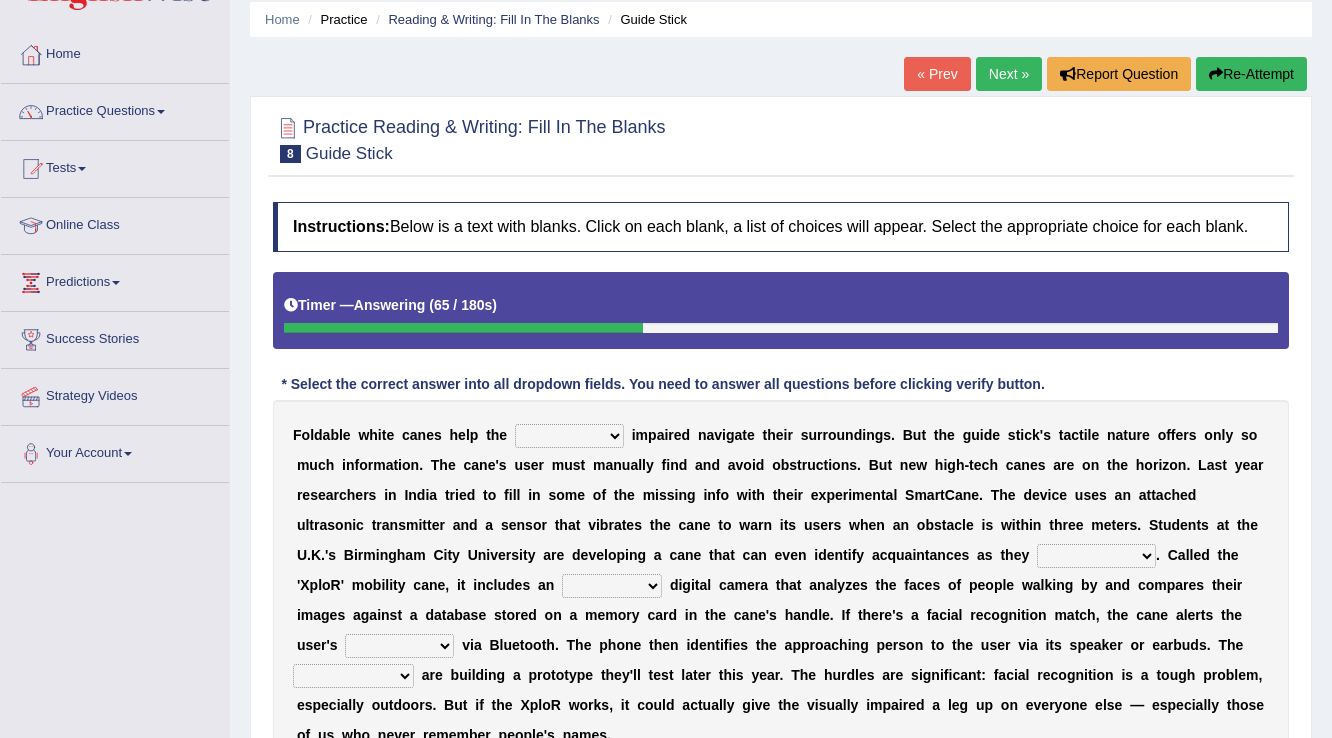 click on "felicity insensitivity visually malleability" at bounding box center [569, 436] 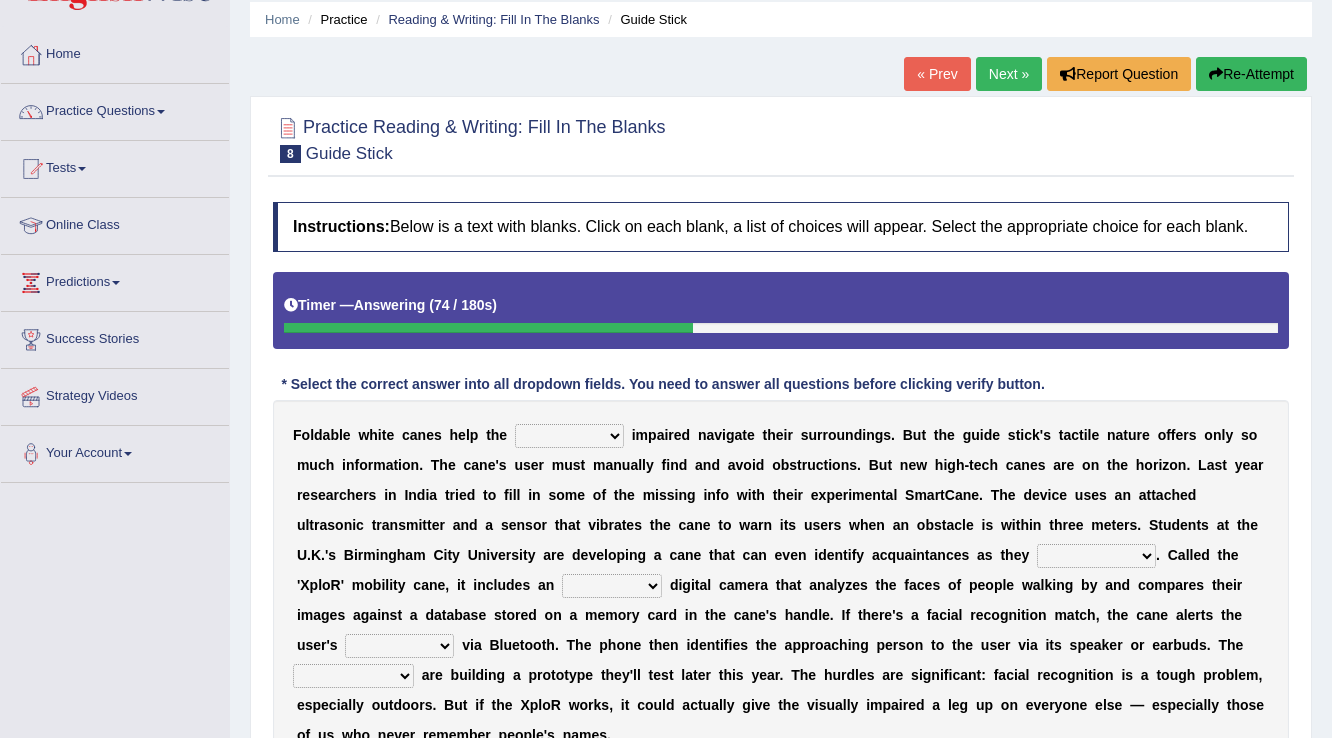select on "visually" 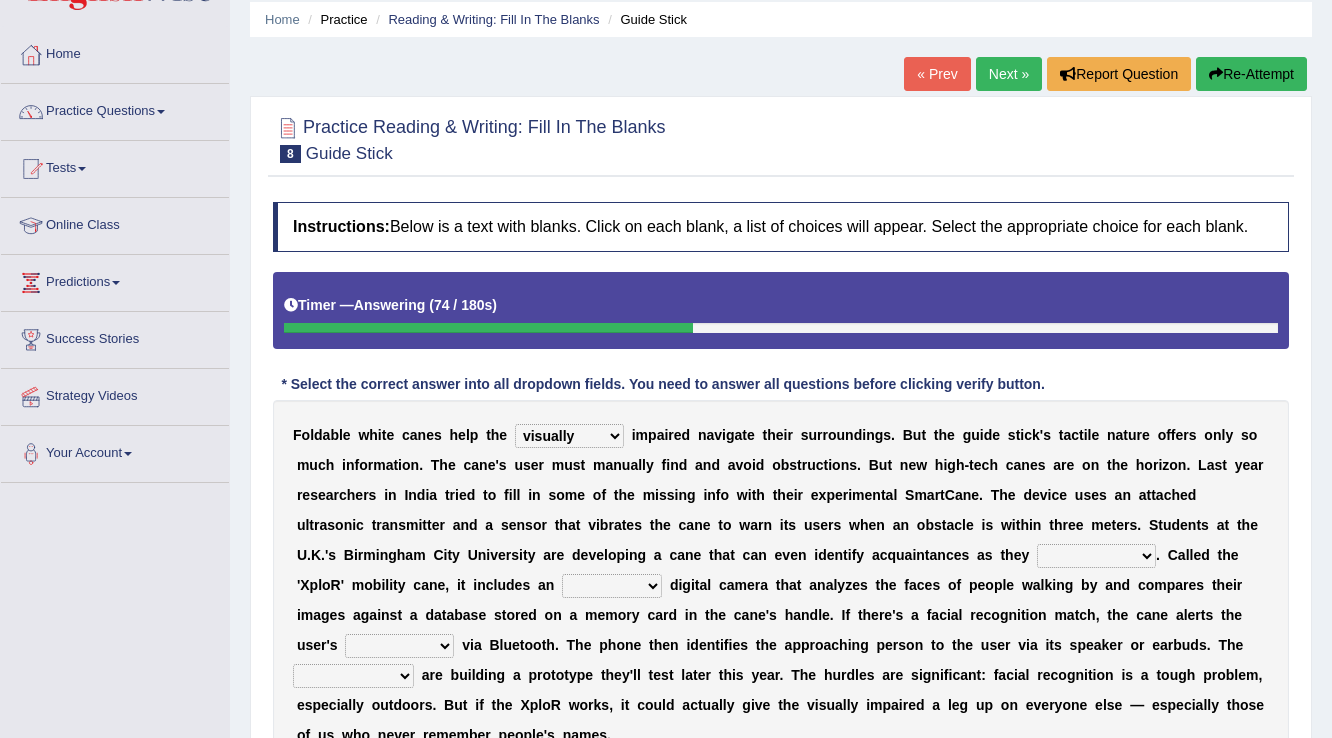 click on "felicity insensitivity visually malleability" at bounding box center (569, 436) 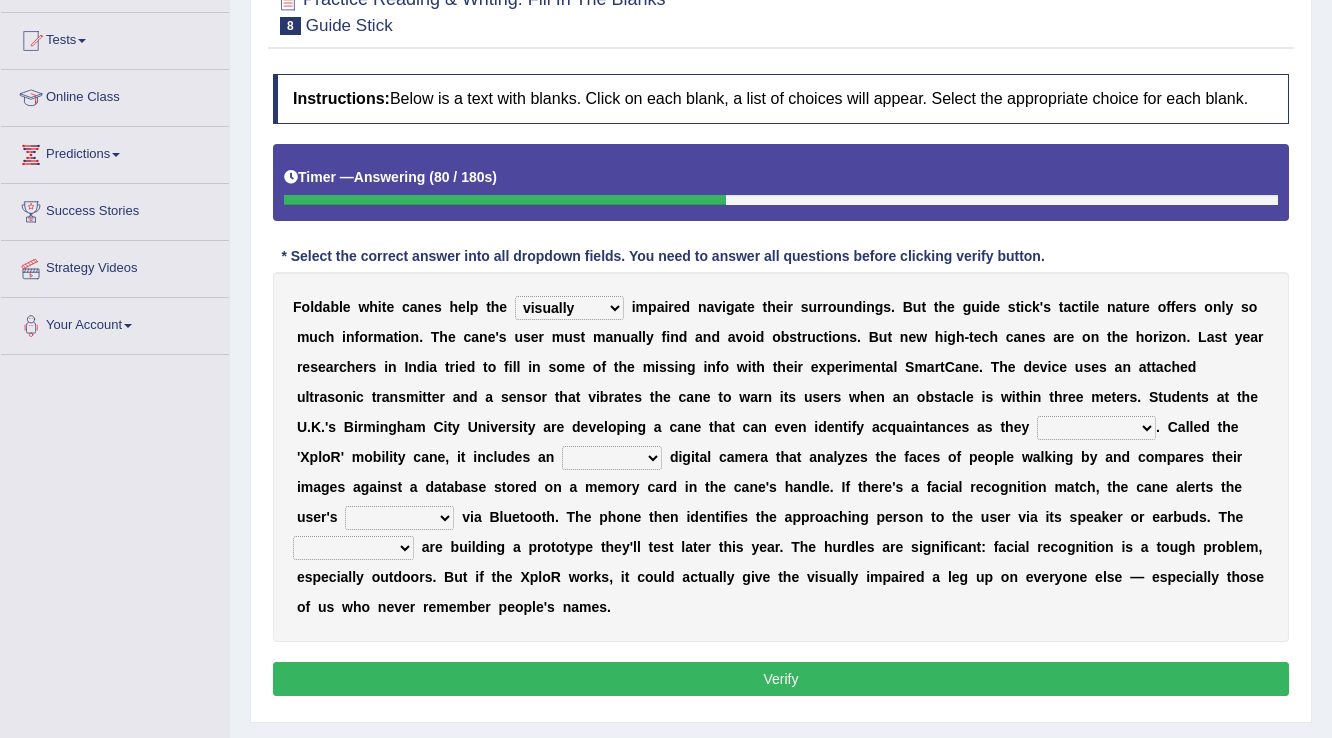 scroll, scrollTop: 240, scrollLeft: 0, axis: vertical 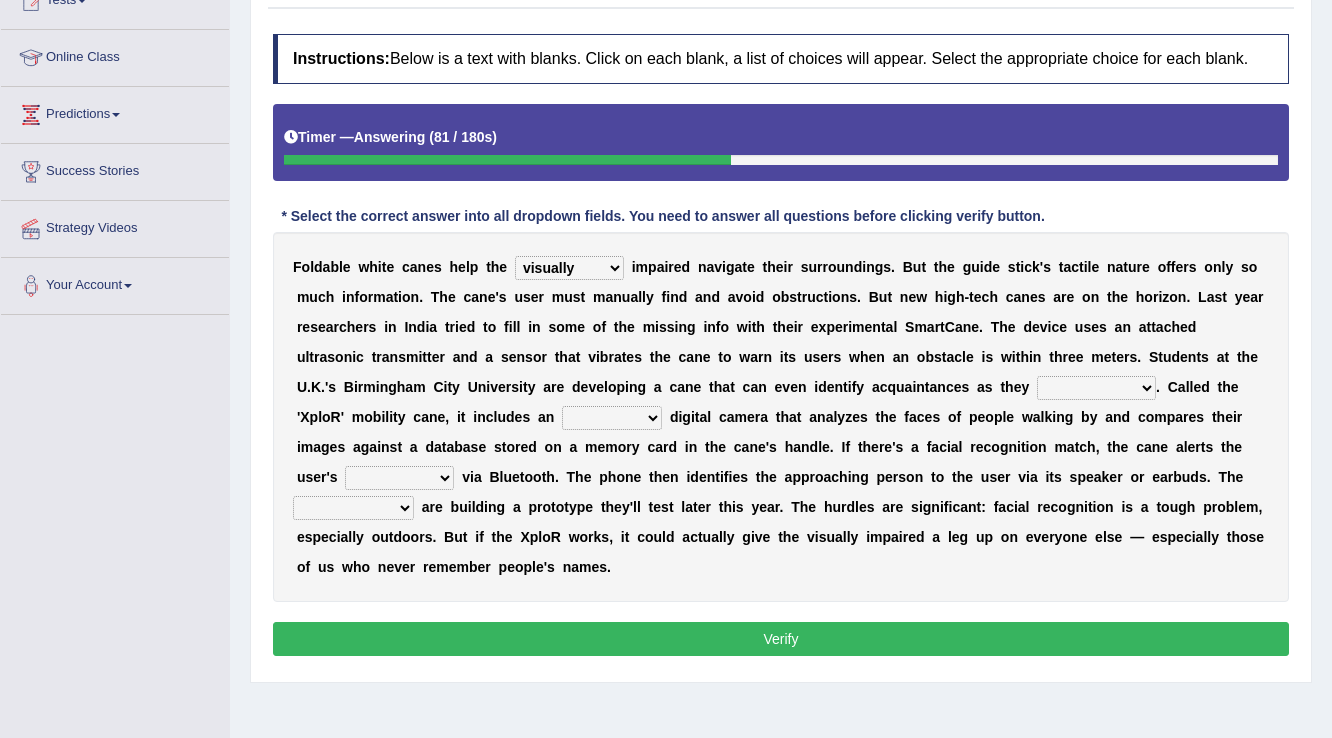 click on "likelihood throat northernmost approach" at bounding box center [1096, 388] 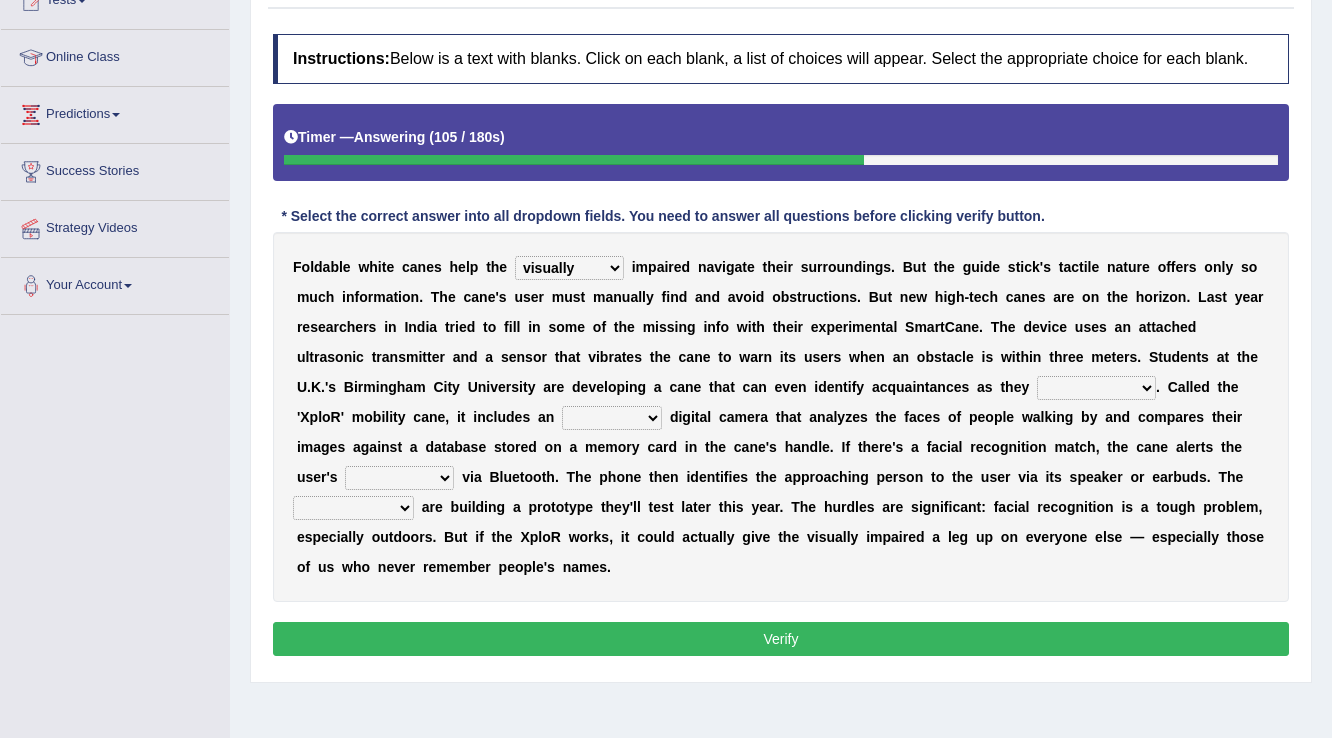 select on "approach" 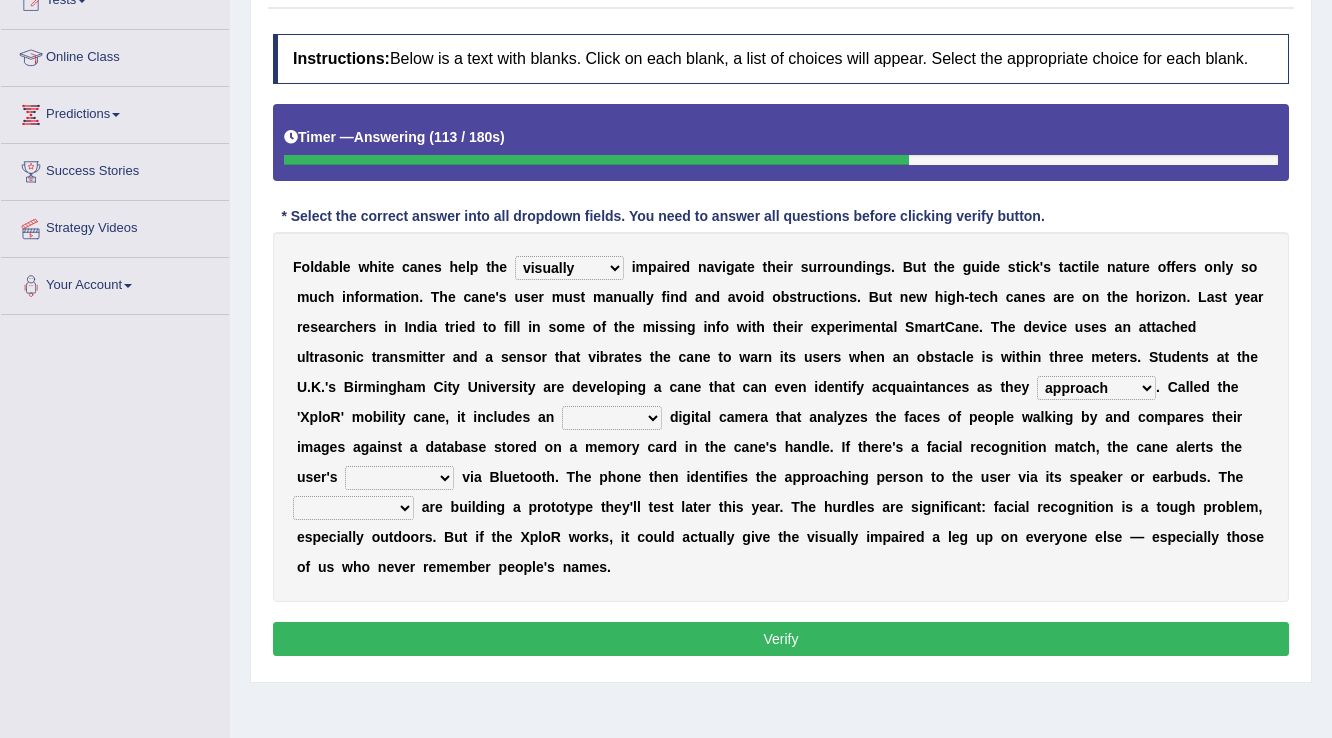 click on "untested embedded deadest skinhead" at bounding box center (612, 418) 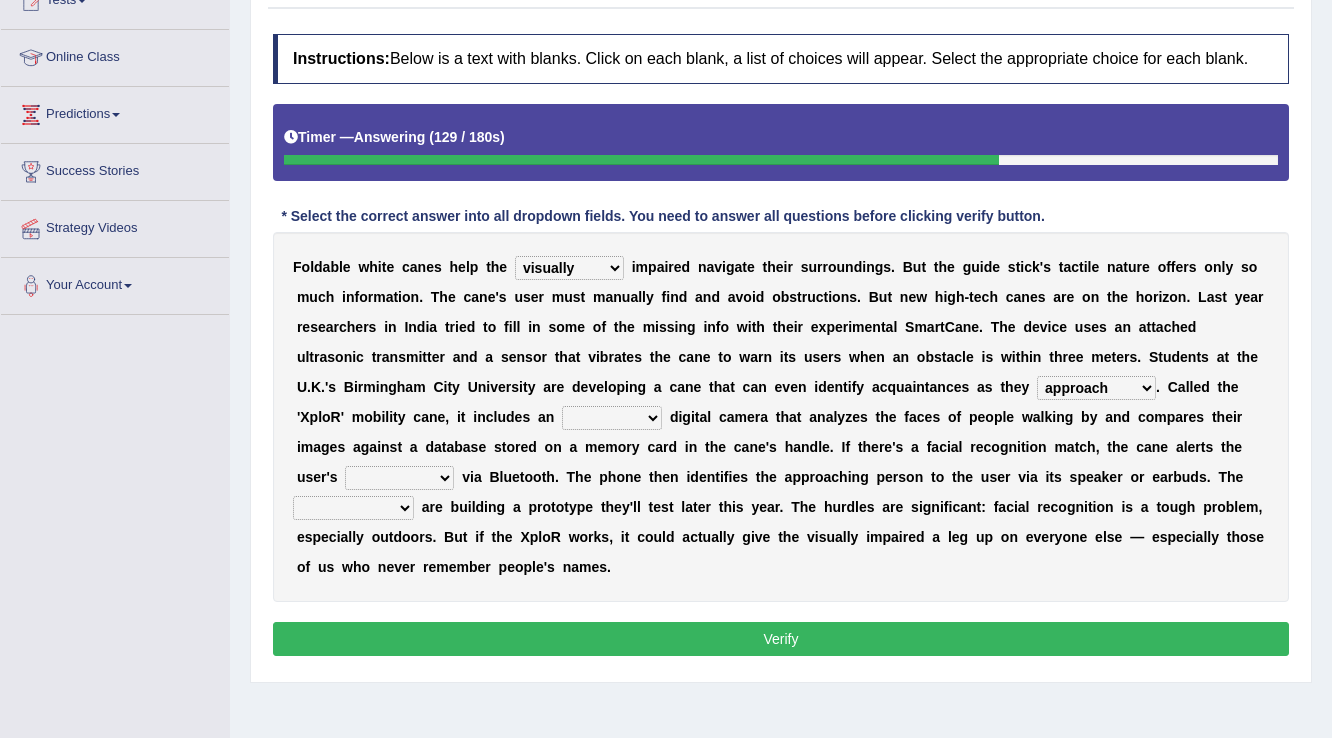 select on "embedded" 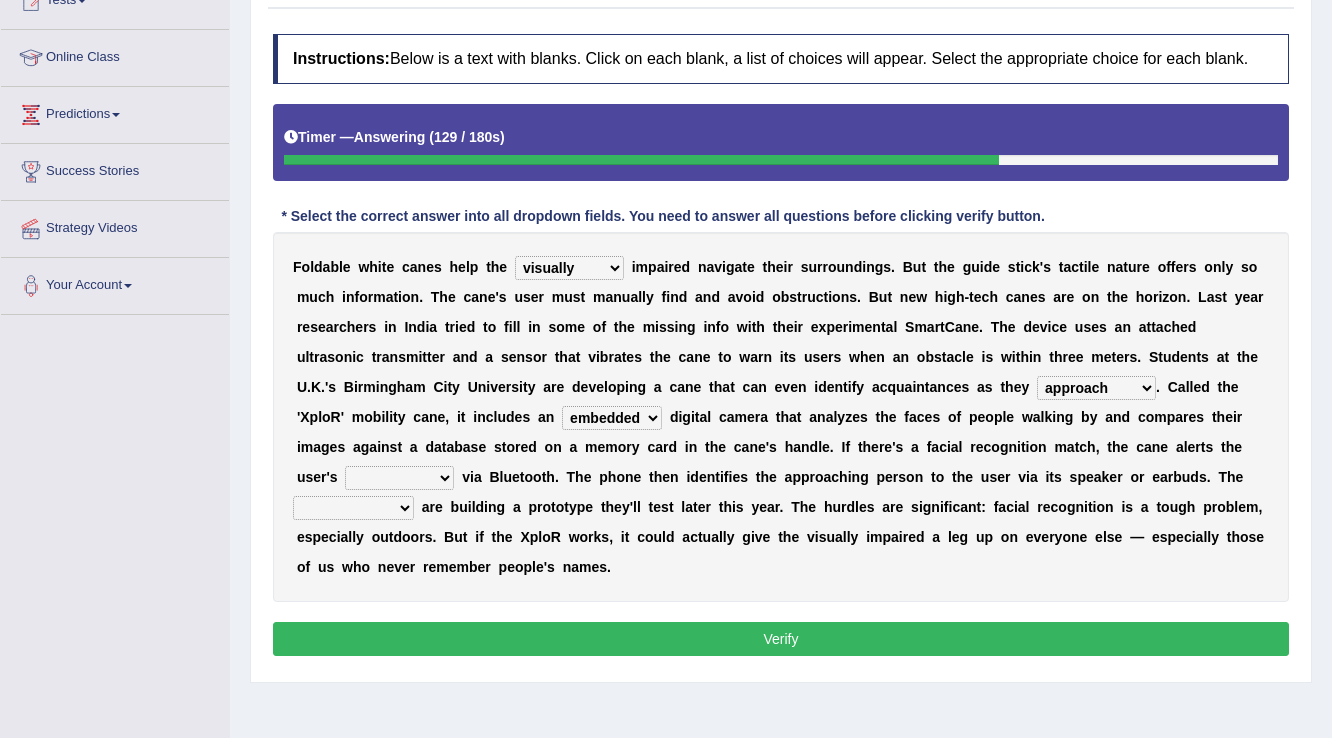 click on "untested embedded deadest skinhead" at bounding box center (612, 418) 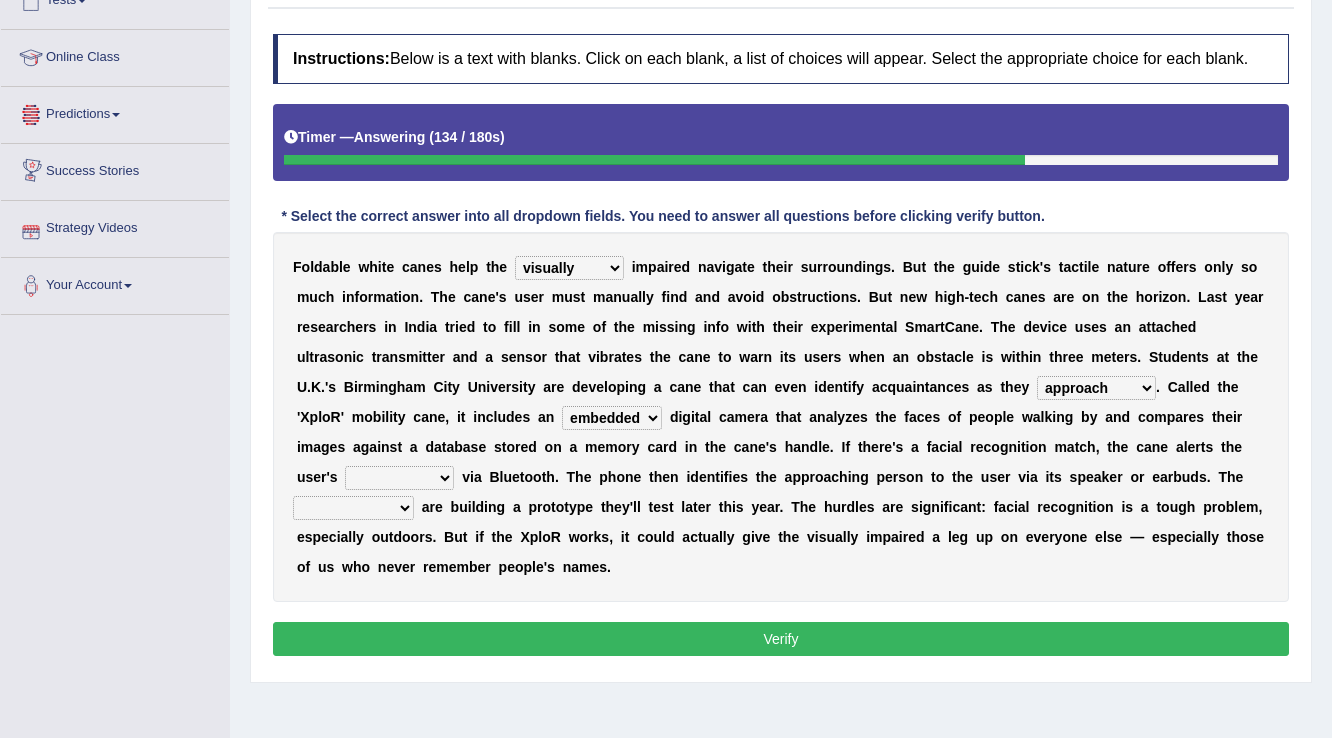 click on "waterborne alone smartphone postpone" at bounding box center (399, 478) 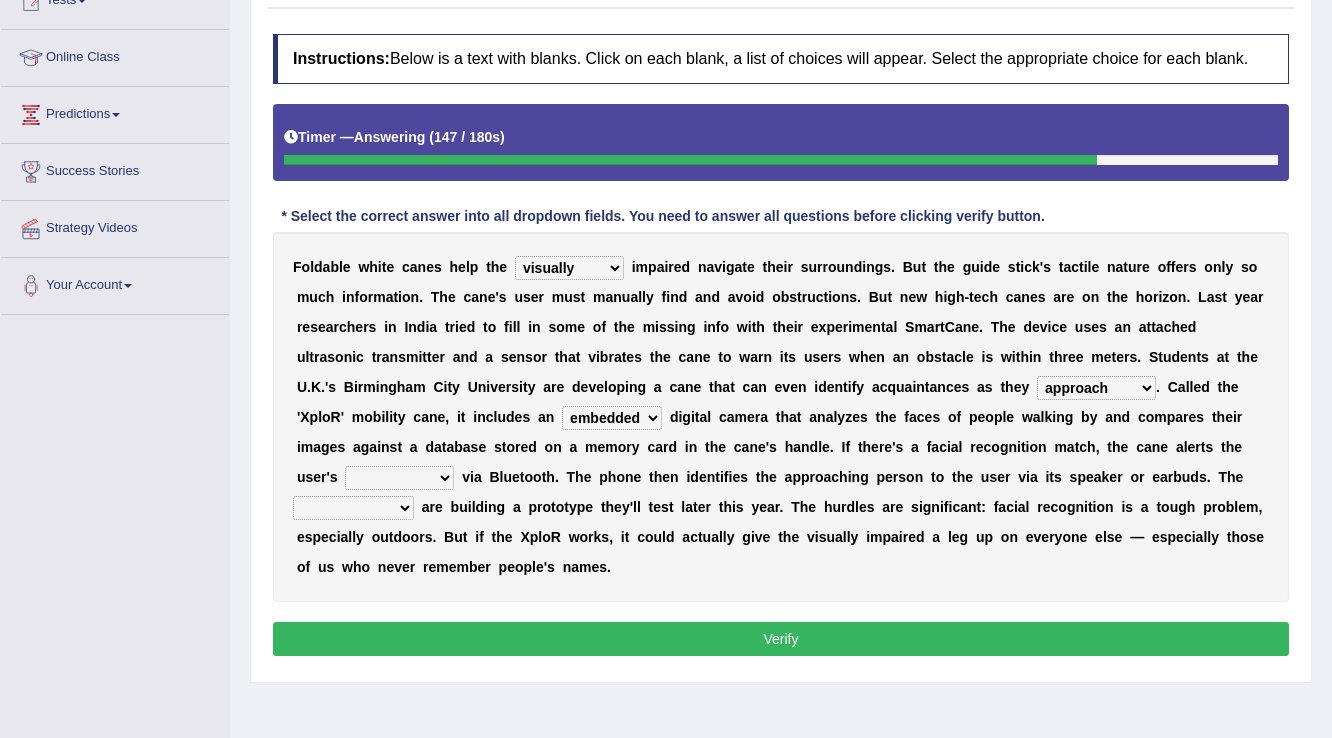 select on "smartphone" 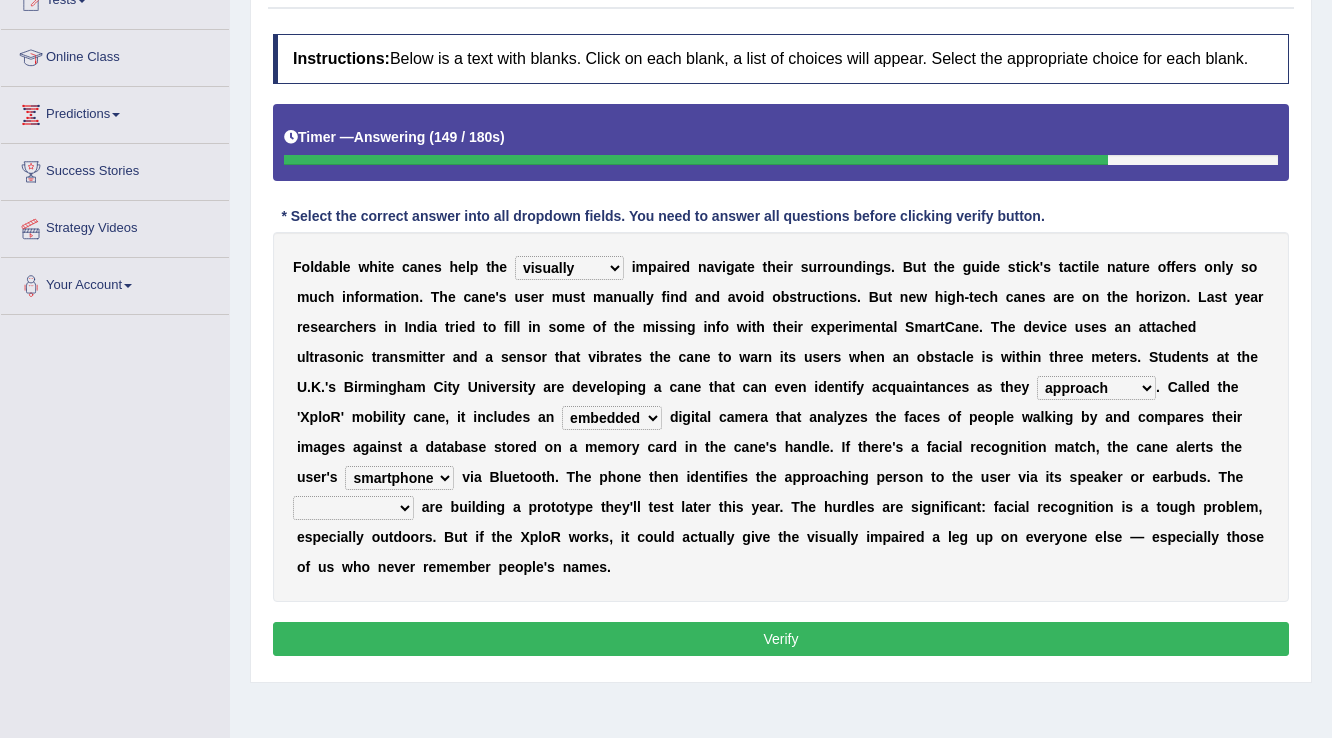click on "jurisprudence bootless students jukebox" at bounding box center [353, 508] 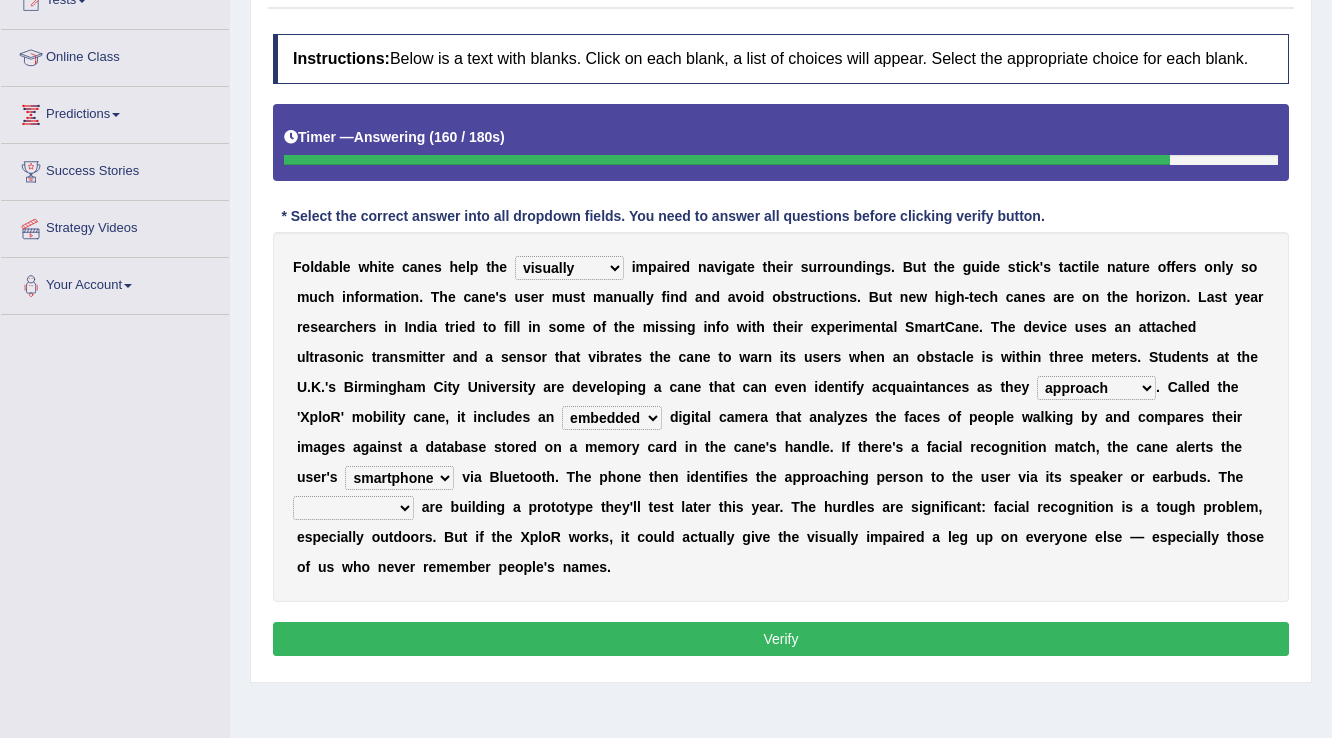 select on "students" 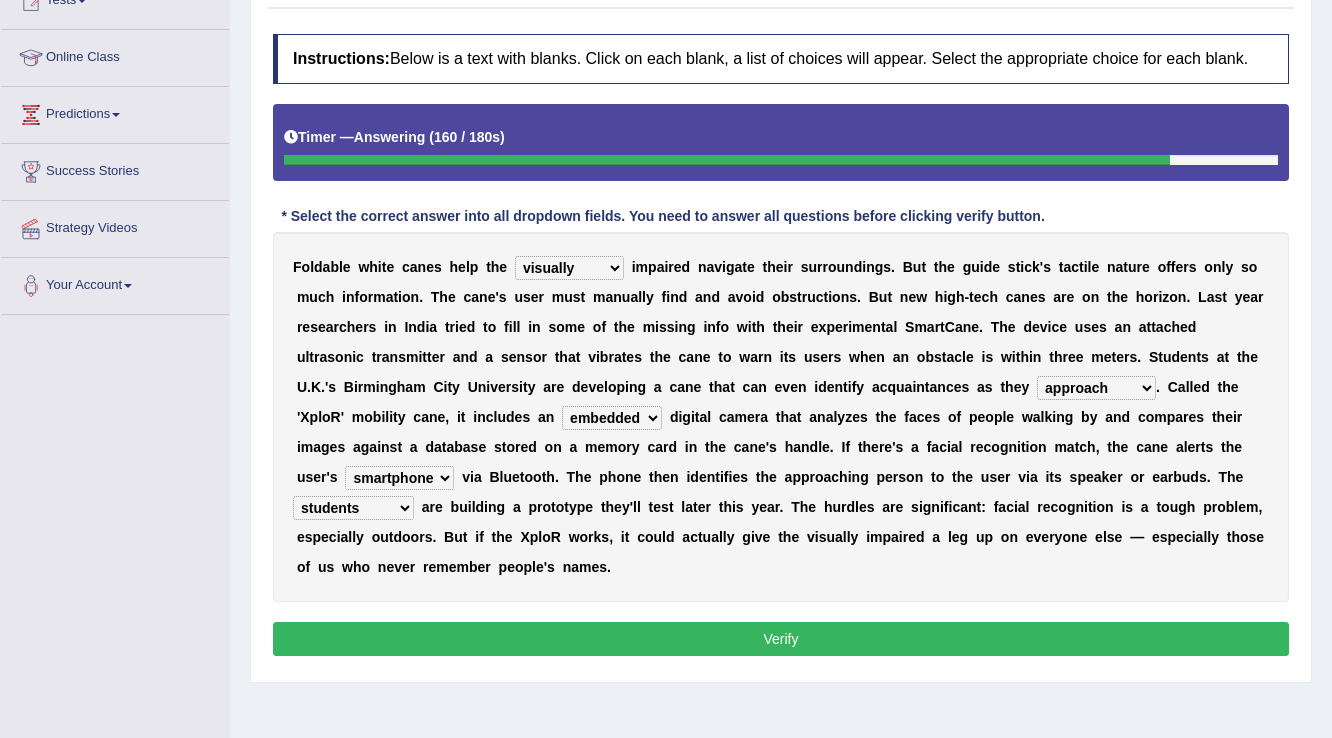 click on "jurisprudence bootless students jukebox" at bounding box center (353, 508) 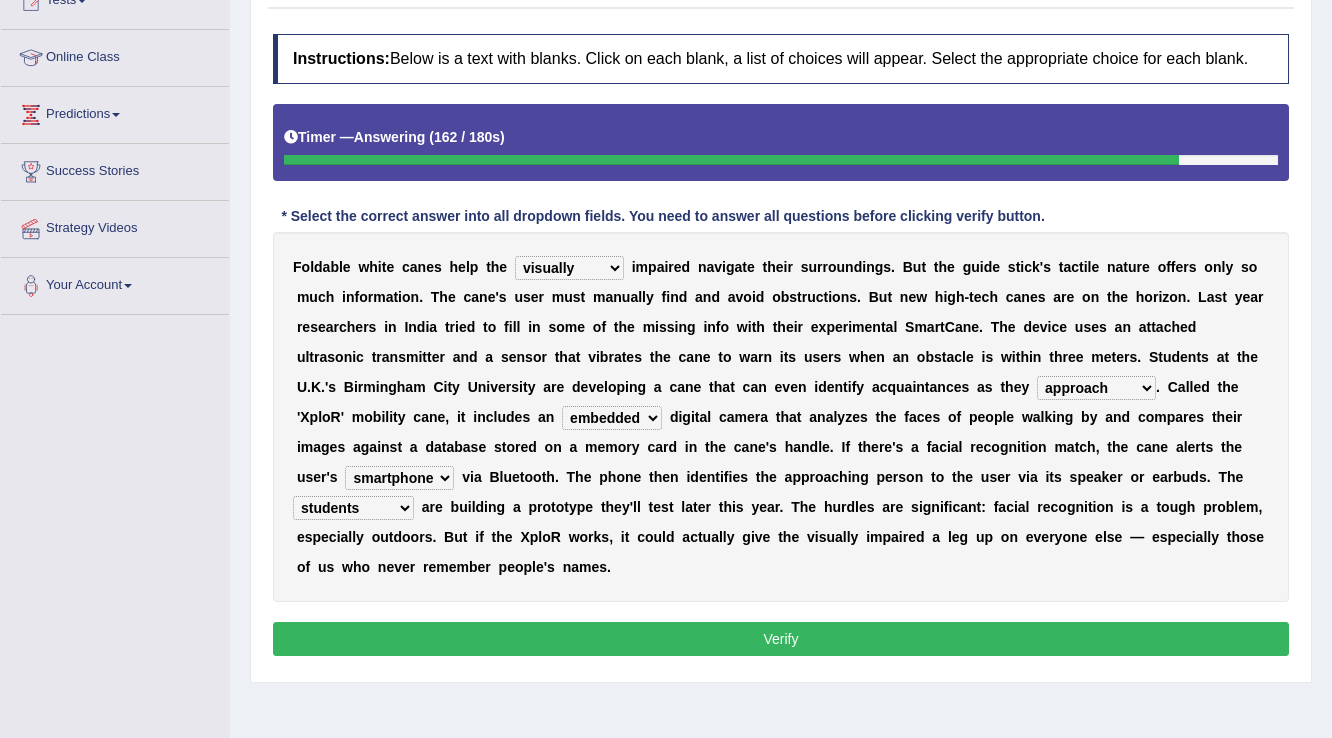 click on "Verify" at bounding box center (781, 639) 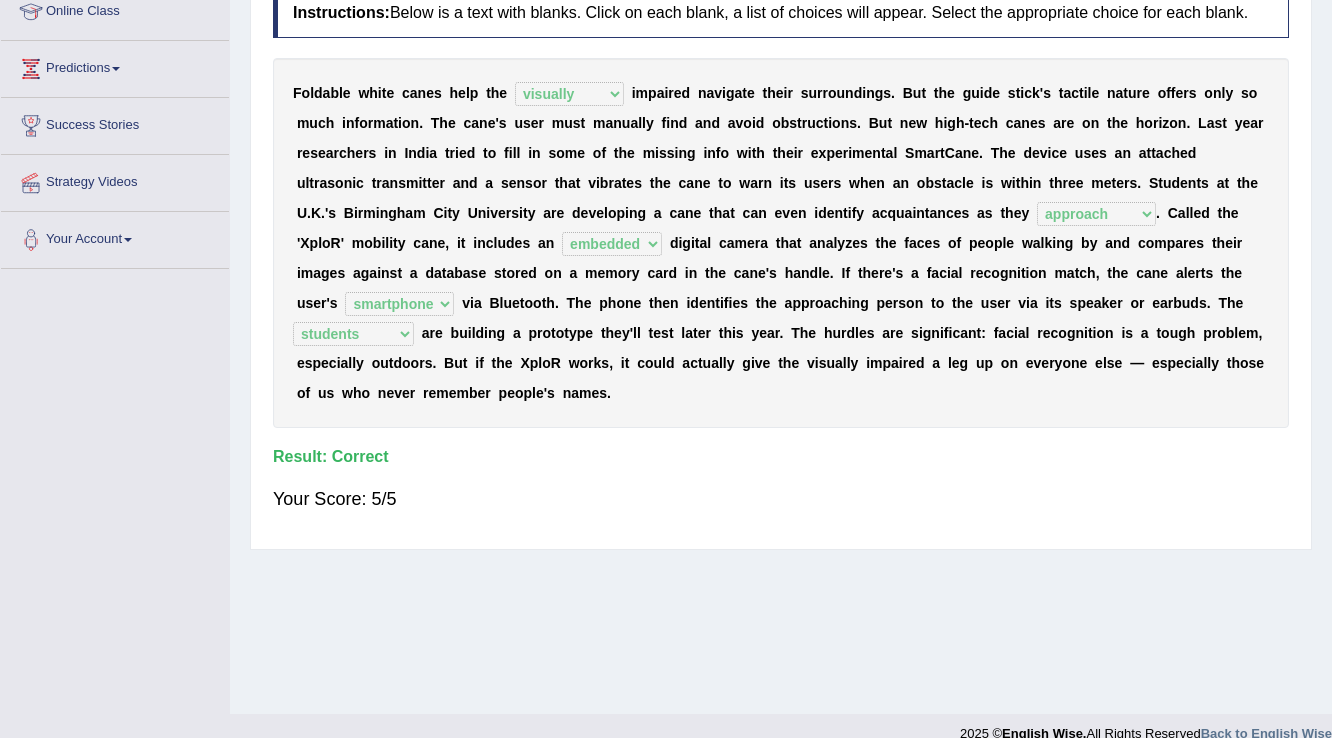 scroll, scrollTop: 312, scrollLeft: 0, axis: vertical 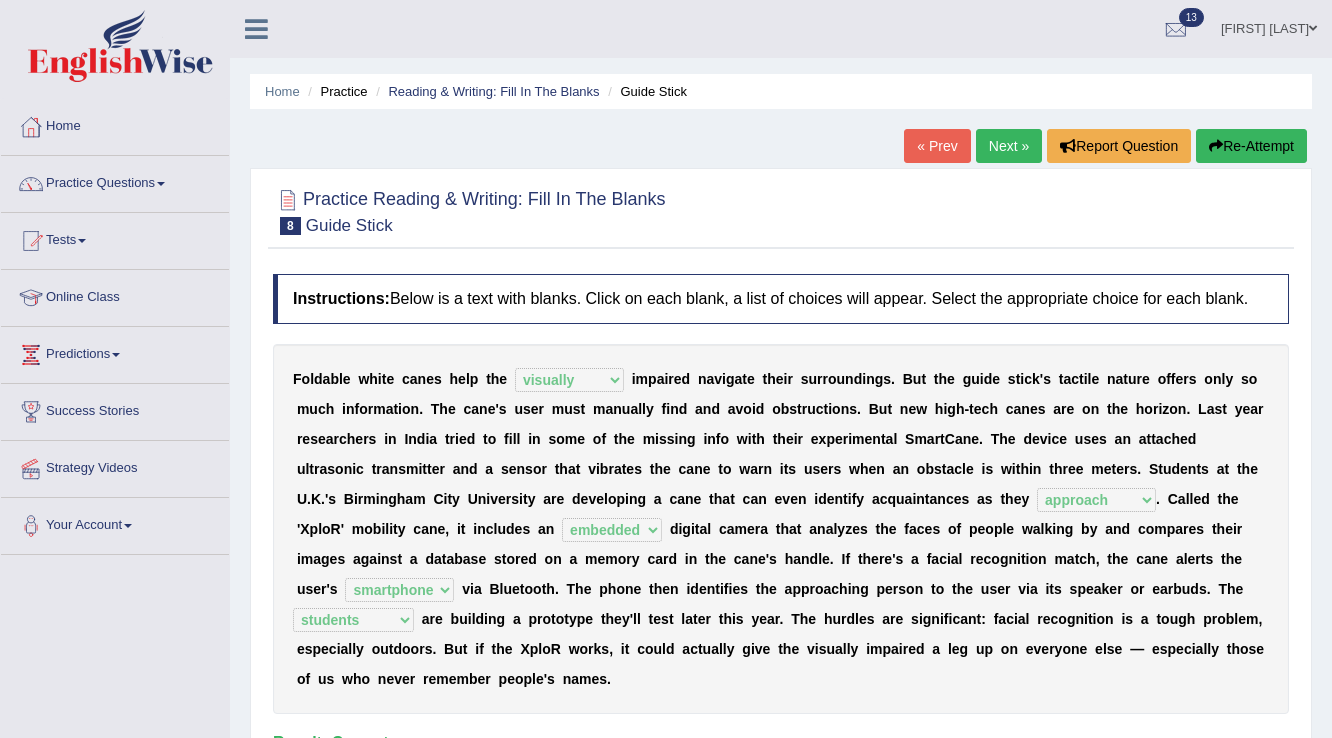 click on "Next »" at bounding box center (1009, 146) 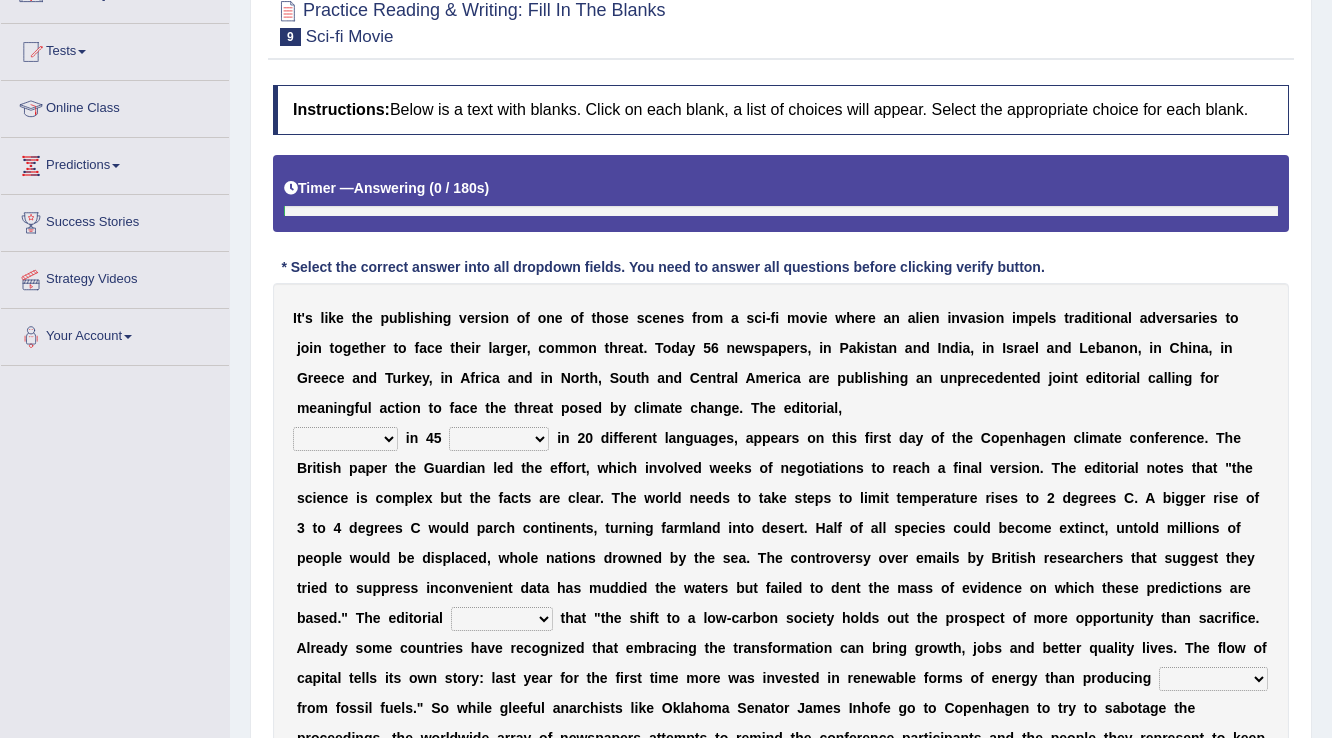 scroll, scrollTop: 240, scrollLeft: 0, axis: vertical 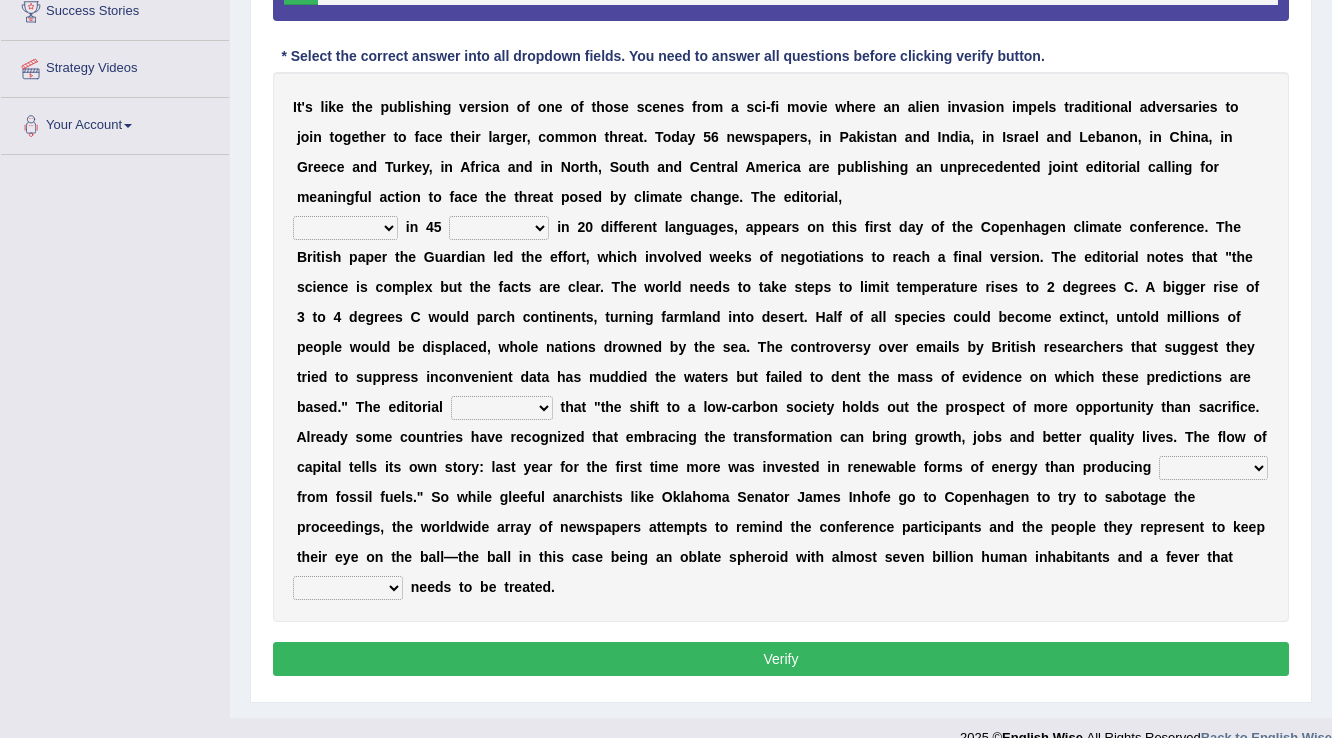 click on "published publicized burnished transmitted" at bounding box center (345, 228) 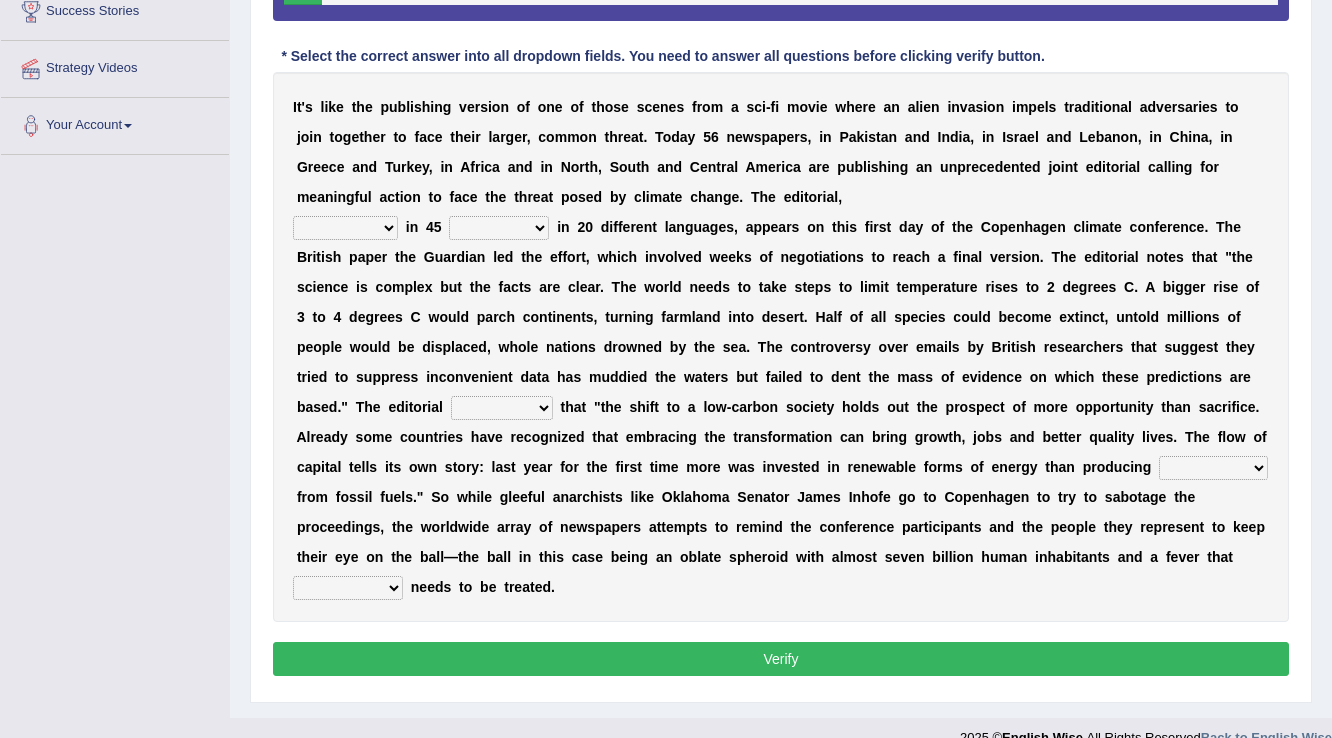 click on "published publicized burnished transmitted" at bounding box center (345, 228) 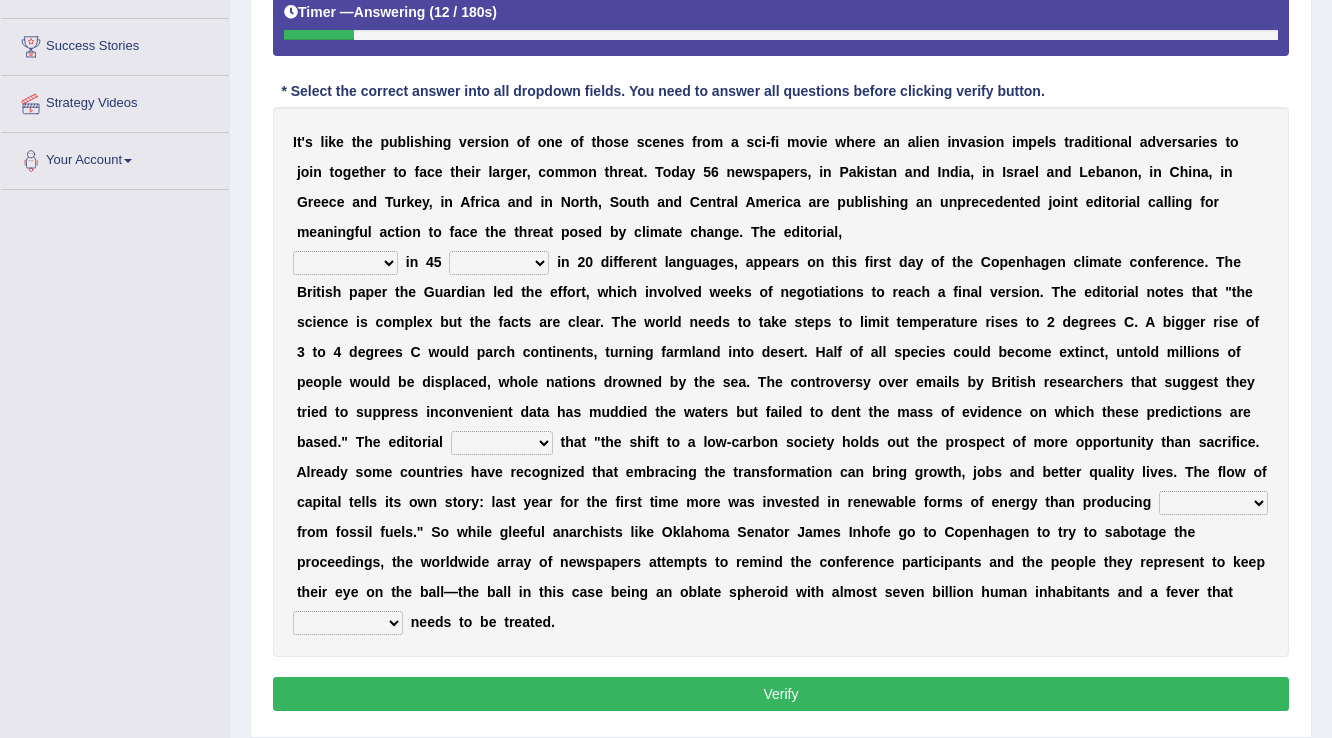 scroll, scrollTop: 400, scrollLeft: 0, axis: vertical 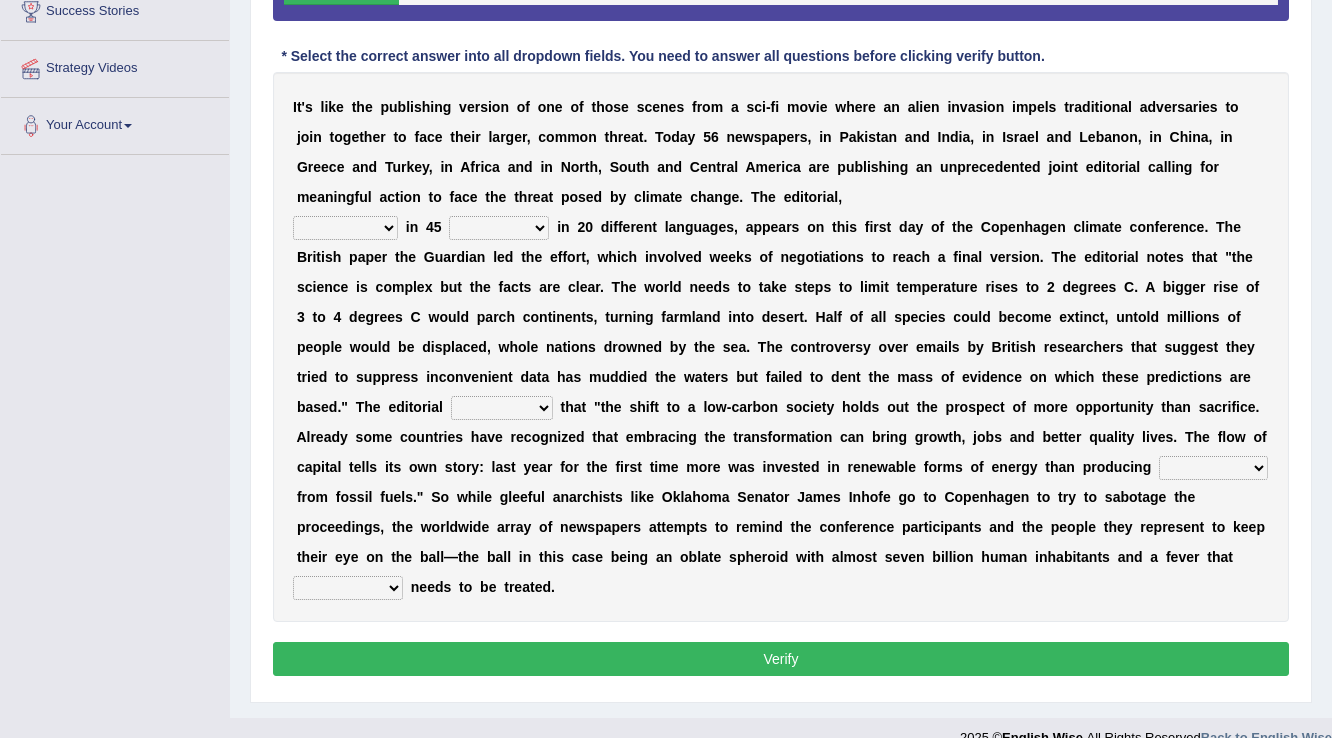 click on "published publicized burnished transmitted" at bounding box center (345, 228) 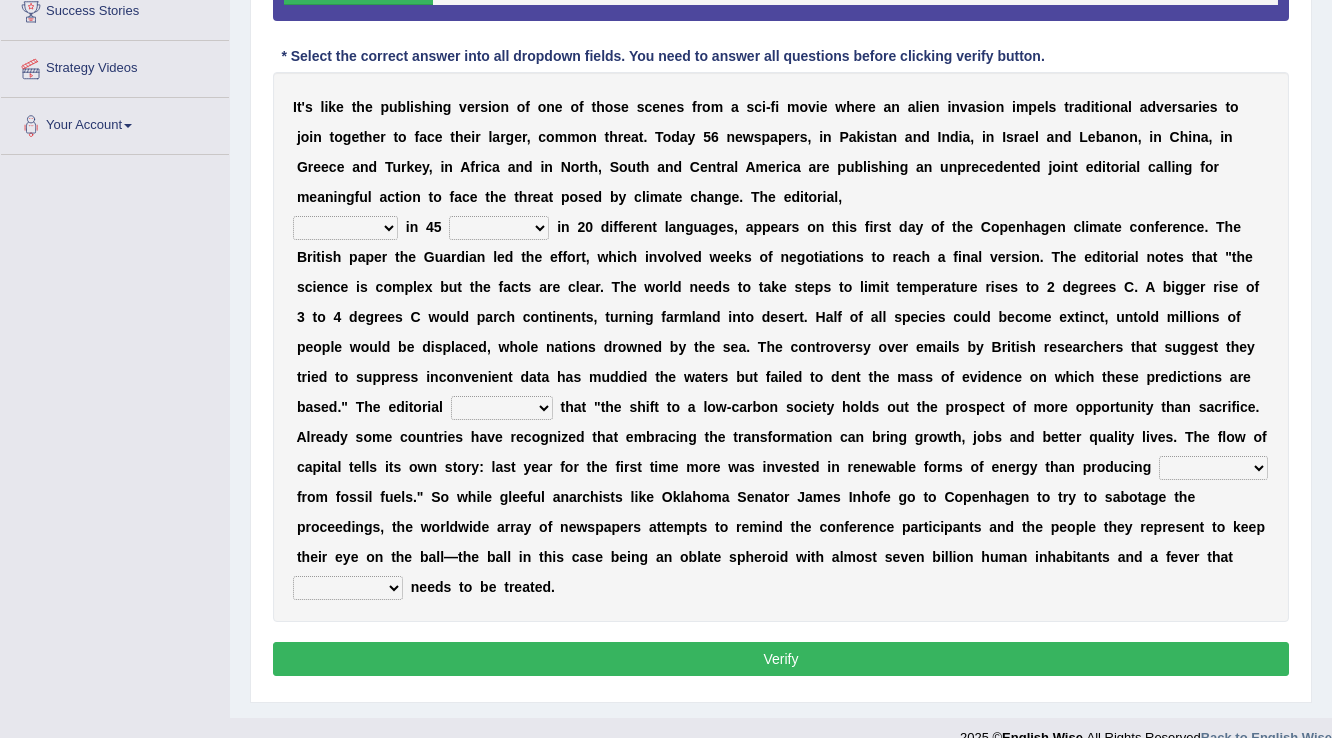 click on "published publicized burnished transmitted" at bounding box center [345, 228] 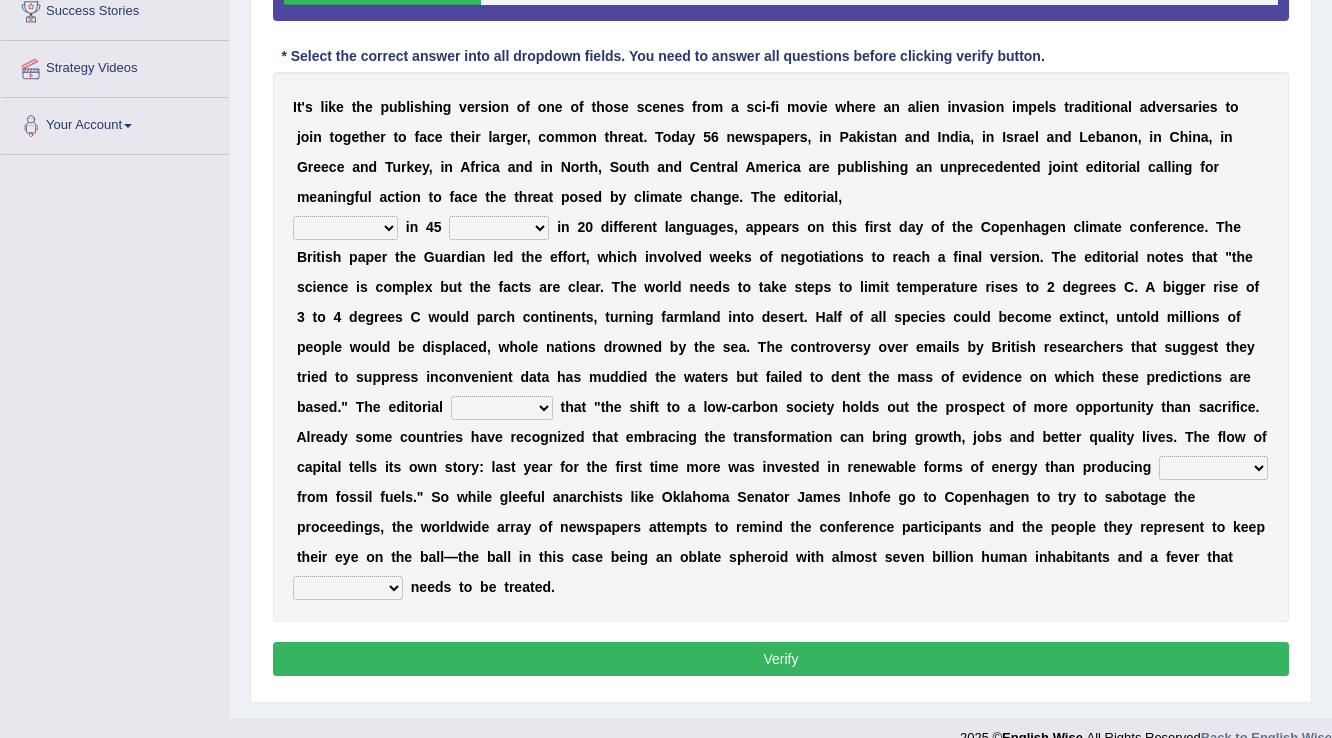click on "published publicized burnished transmitted" at bounding box center (345, 228) 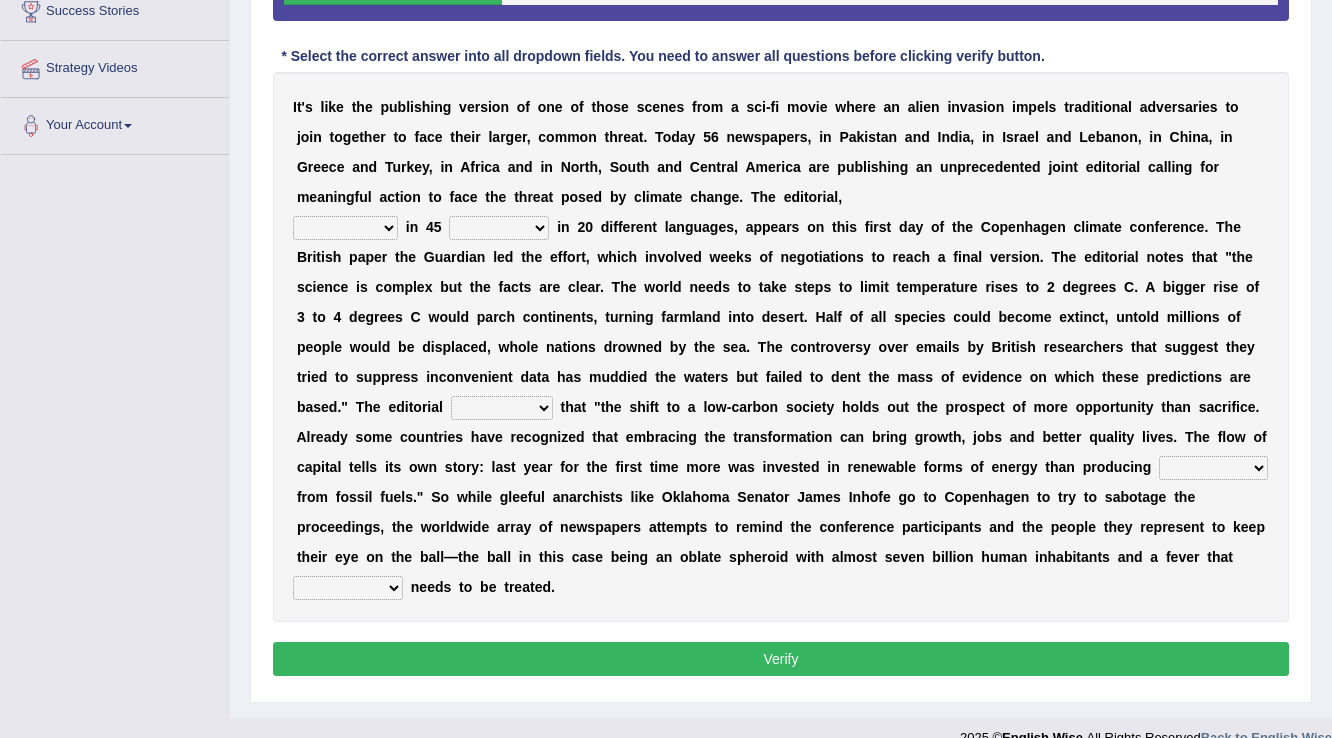 click on "I t ' s    l i k e    t h e    p u b l i s h i n g    v e r s i o n    o f    o n e    o f    t h o s e    s c e n e s    f r o m    a    s c i - f i    m o v i e    w h e r e    a n    a l i e n    i n v a s i o n    i m p e l s    t r a d i t i o n a l    a d v e r s a r i e s    t o    j o i n    t o g e t h e r    t o    f a c e    t h e i r    l a r g e r ,    c o m m o n    t h r e a t .    T o d a y    5 6    n e w s p a p e r s ,    i n    P a k i s t a n    a n d    I n d i a ,    i n    I s r a e l    a n d    L e b a n o n ,    i n    C h i n a ,    i n    G r e e c e    a n d    T u r k e y ,    i n    A f r i c a    a n d    i n    N o r t h ,    S o u t h    a n d    C e n t r a l    A m e r i c a    a r e    p u b l i s h i n g    a n    u n p r e c e d e n t e d    j o i n t    e d i t o r i a l    c a l l i n g    f o r    m e a n i n g f u l    a c t i o n    t o    f a c e    t h e    t h r e a t    p o s e d    b y" at bounding box center (781, 347) 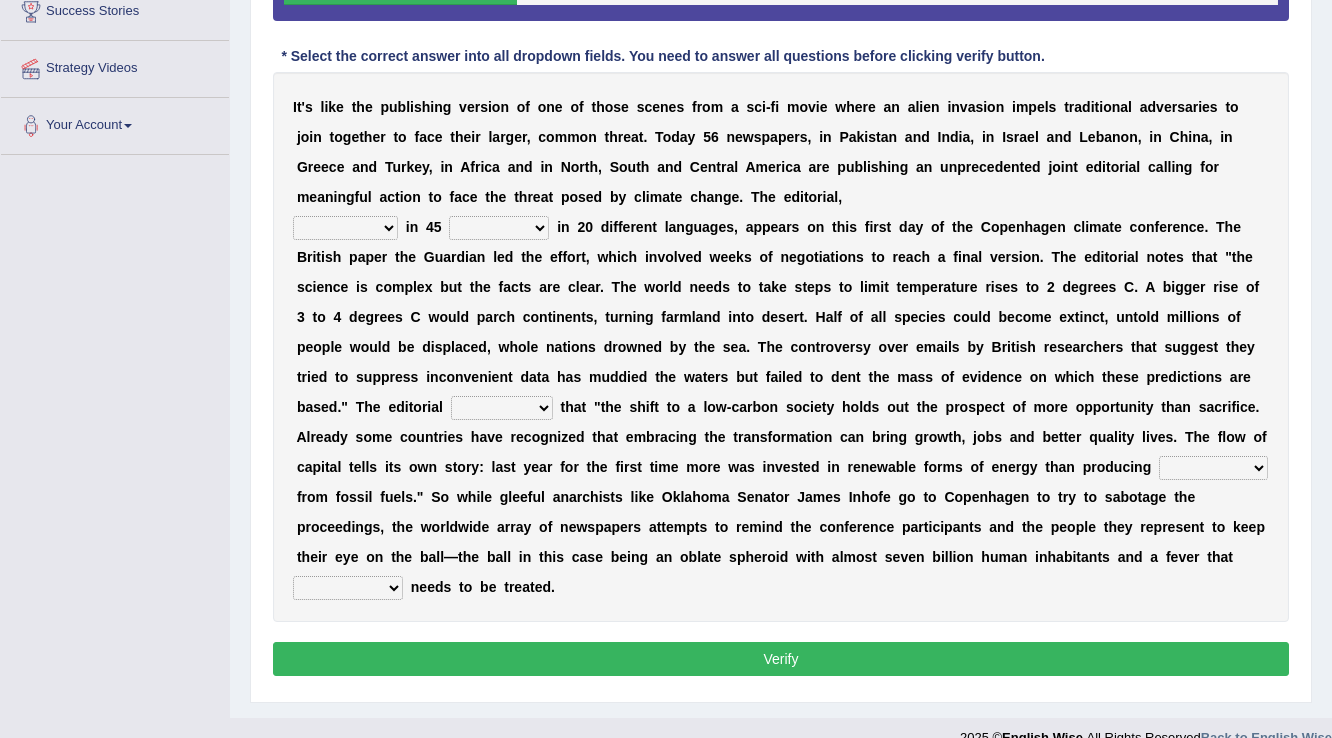 click on "published publicized burnished transmitted" at bounding box center [345, 228] 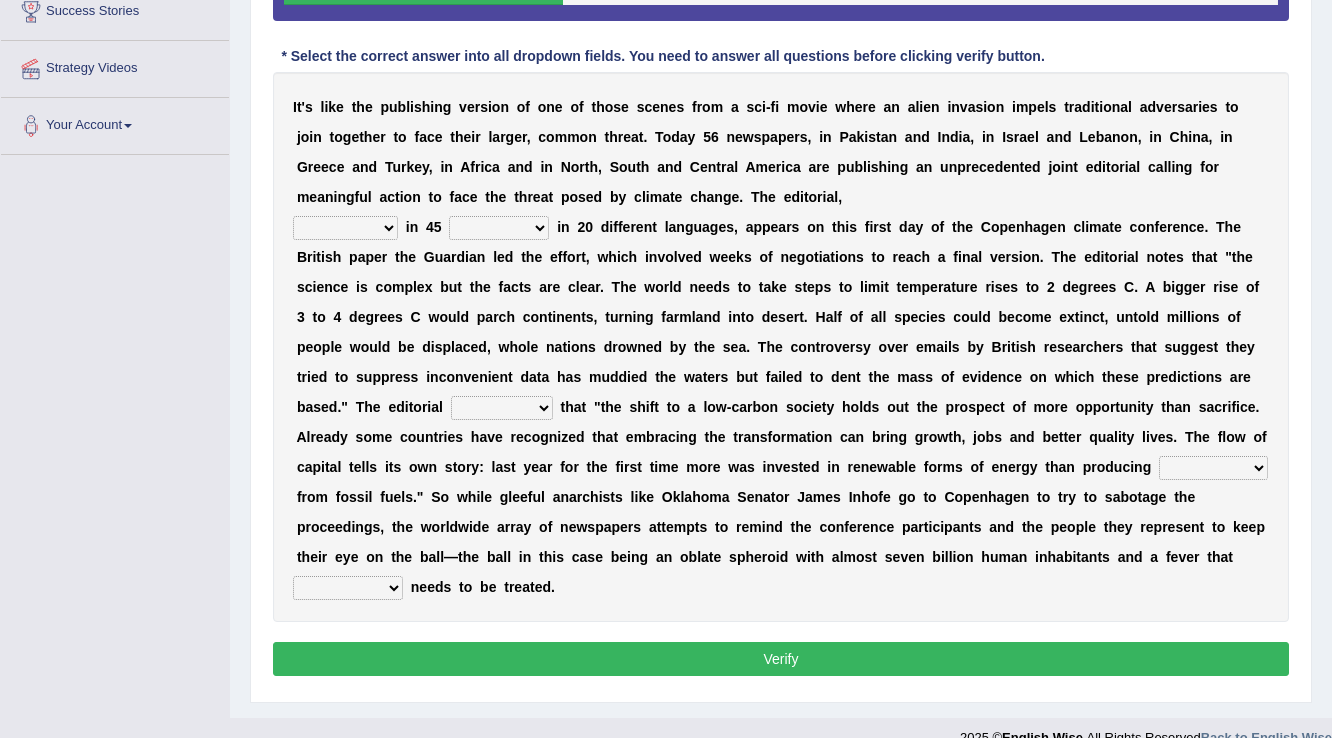 select on "published" 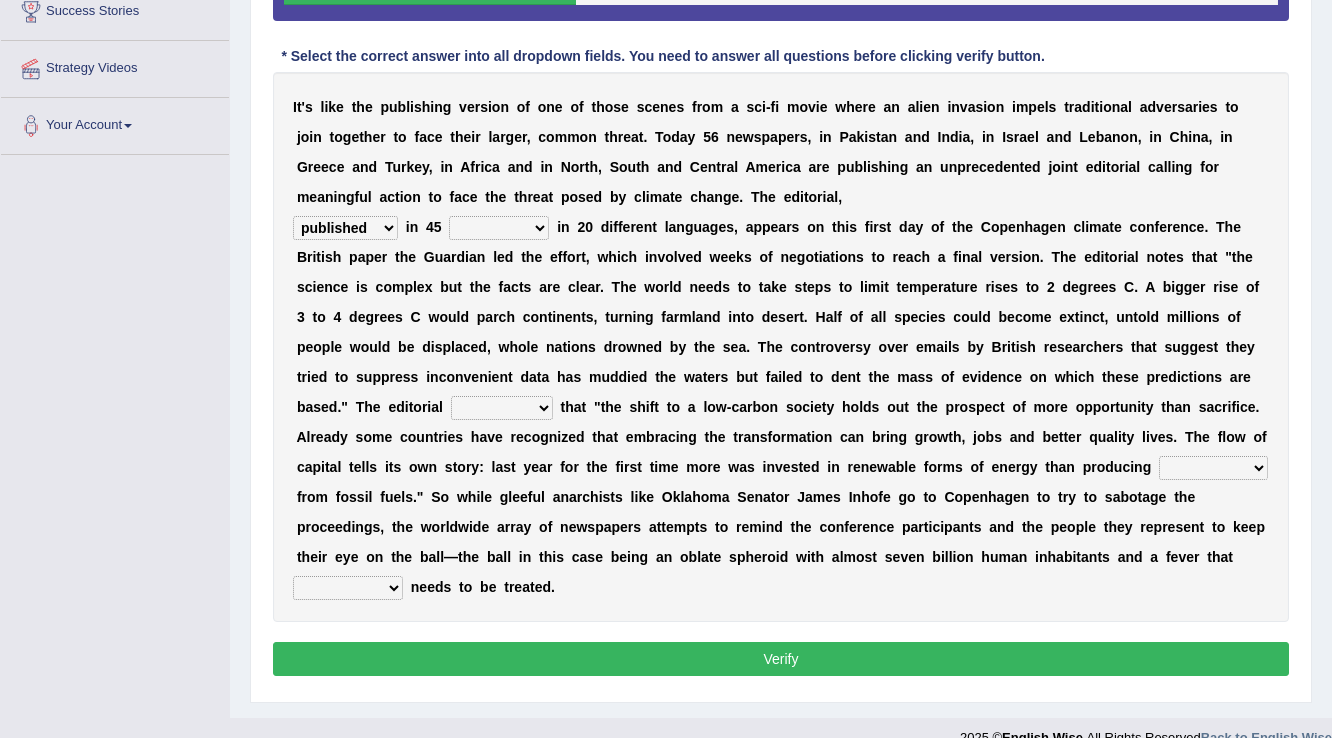 click on "clans countries continents terraces" at bounding box center (499, 228) 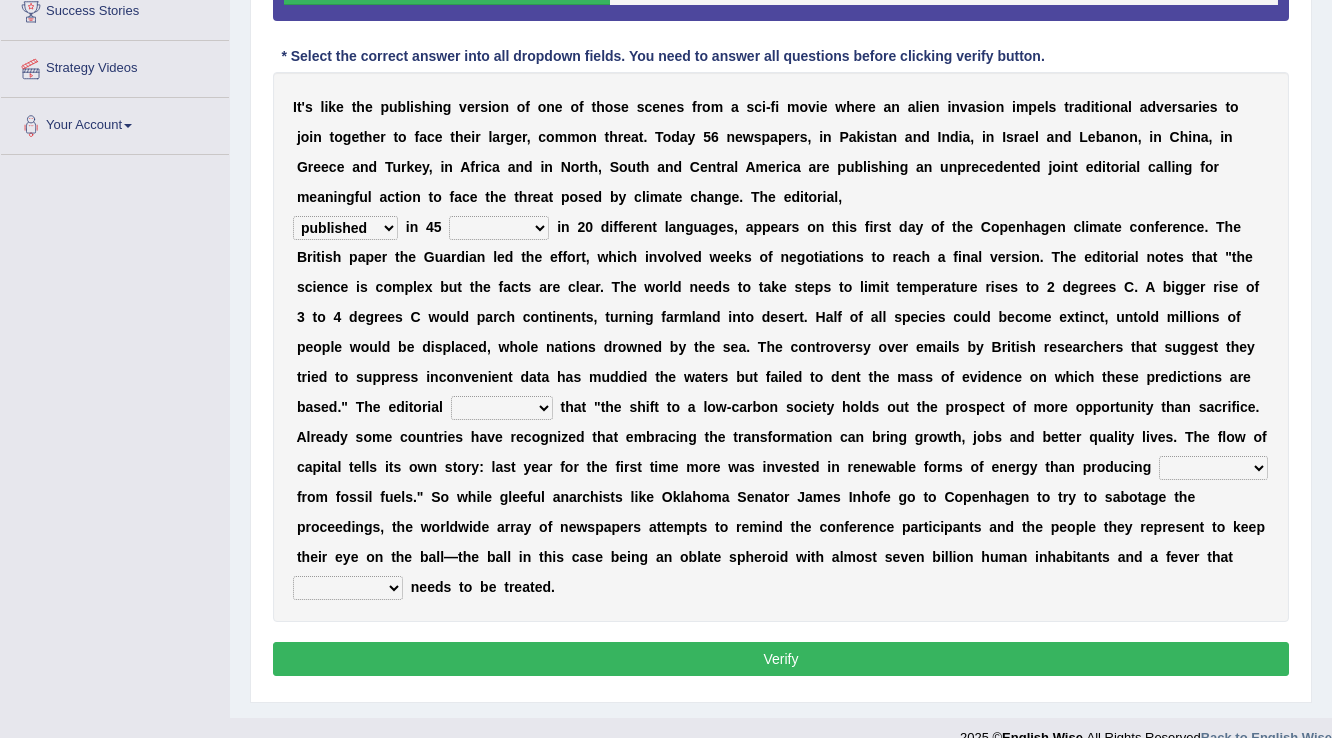 select on "countries" 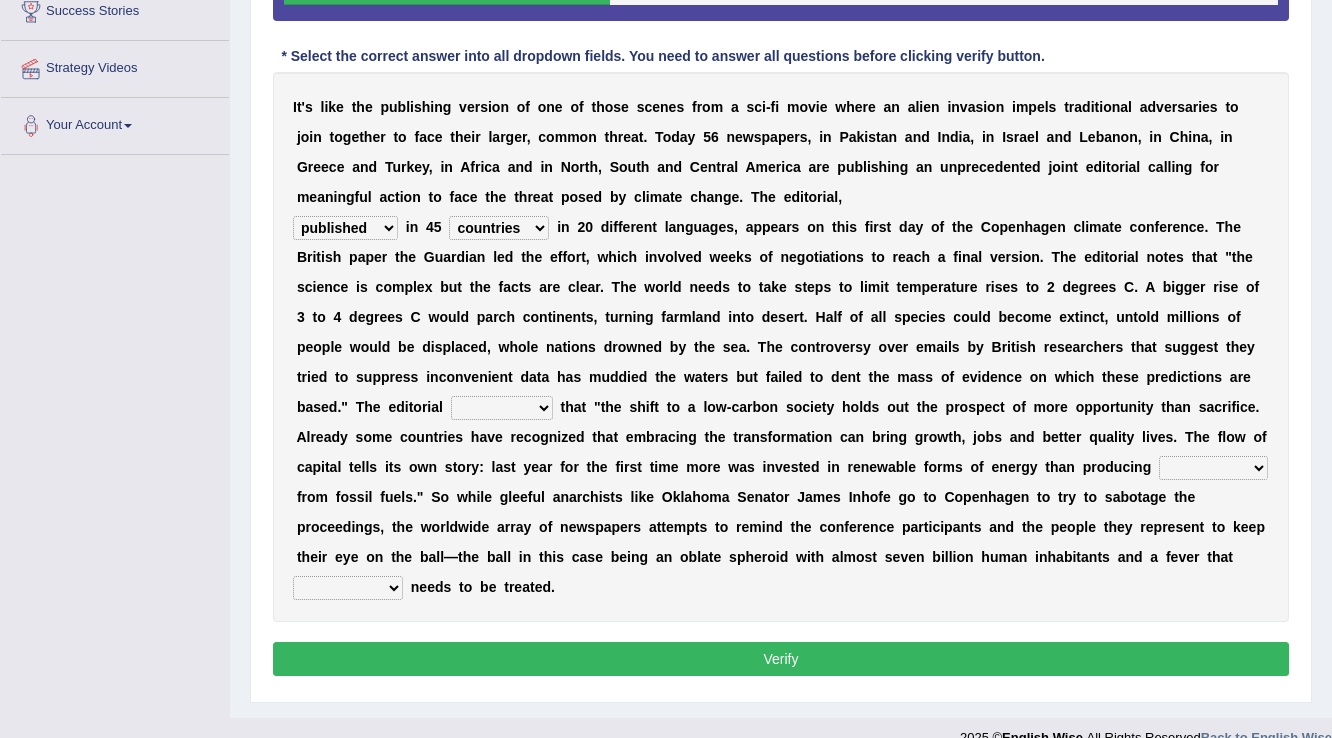 click on "clans countries continents terraces" at bounding box center [499, 228] 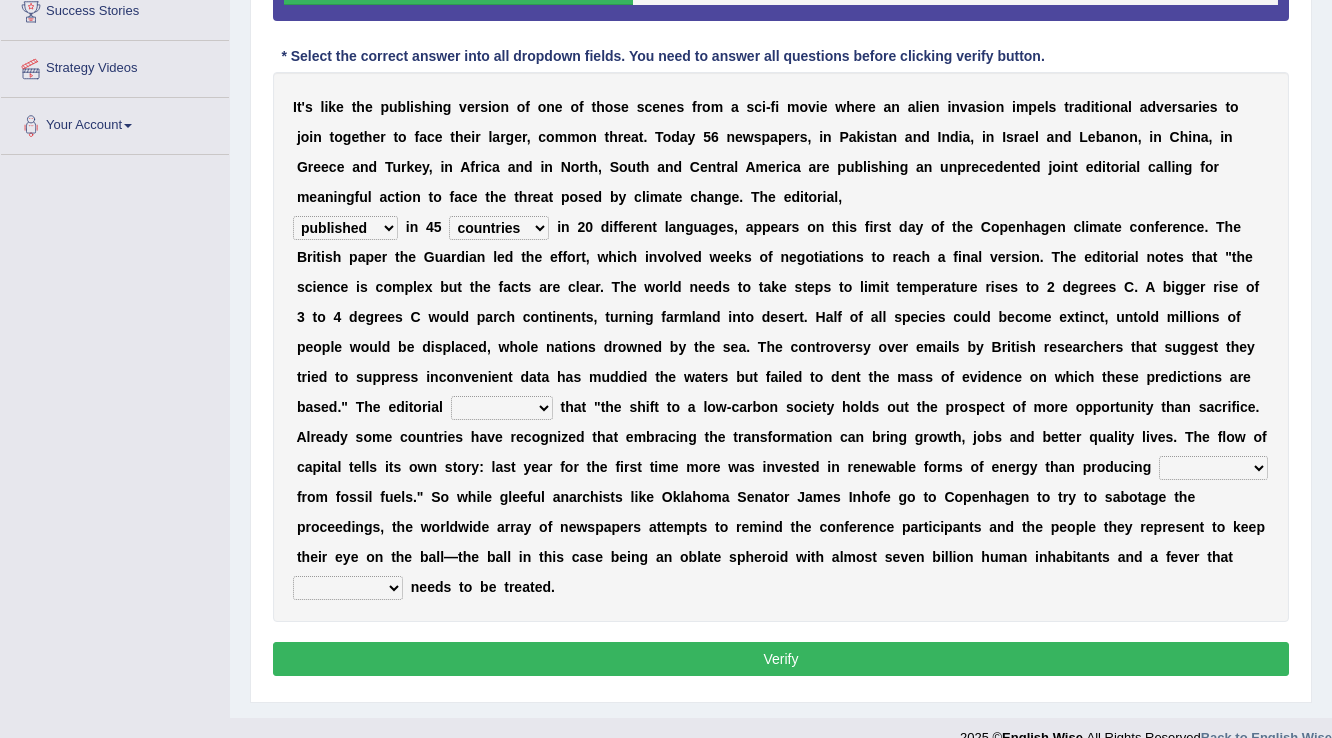 click on "modified protested recognized declined" at bounding box center [502, 408] 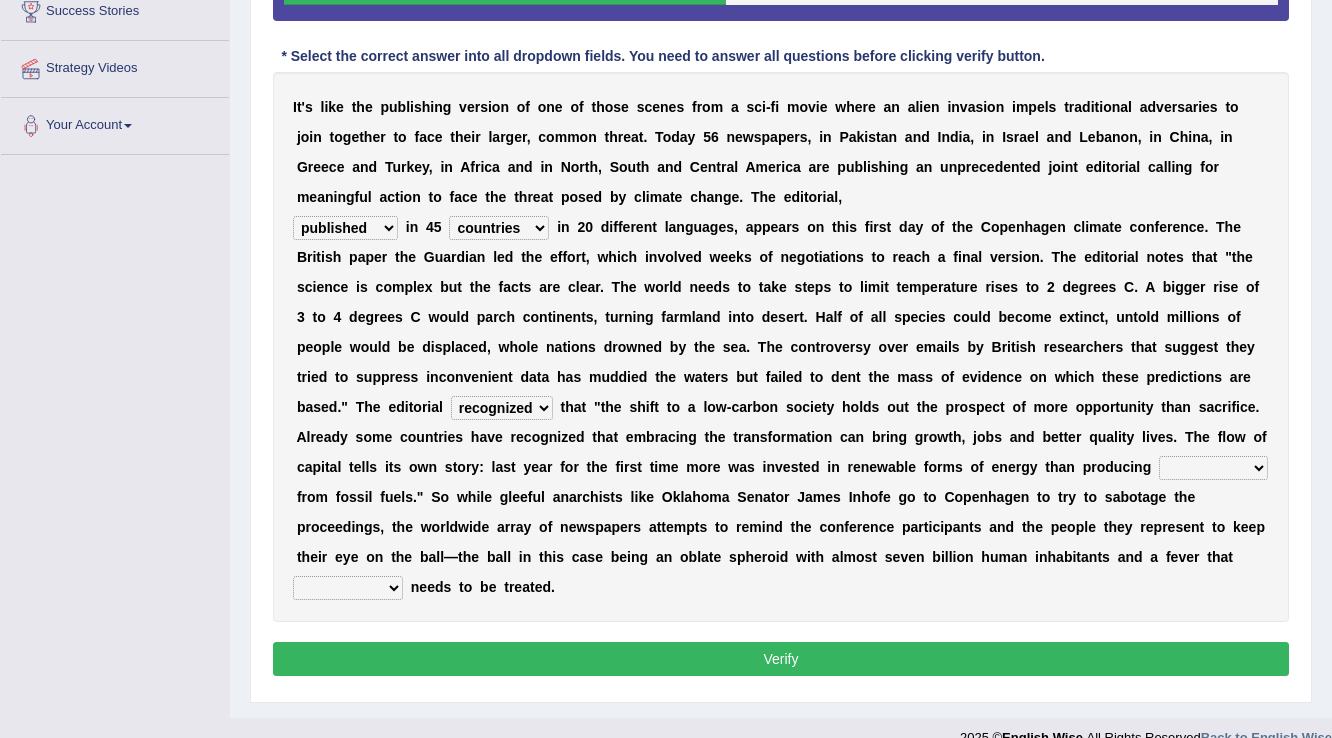 click on "modified protested recognized declined" at bounding box center [502, 408] 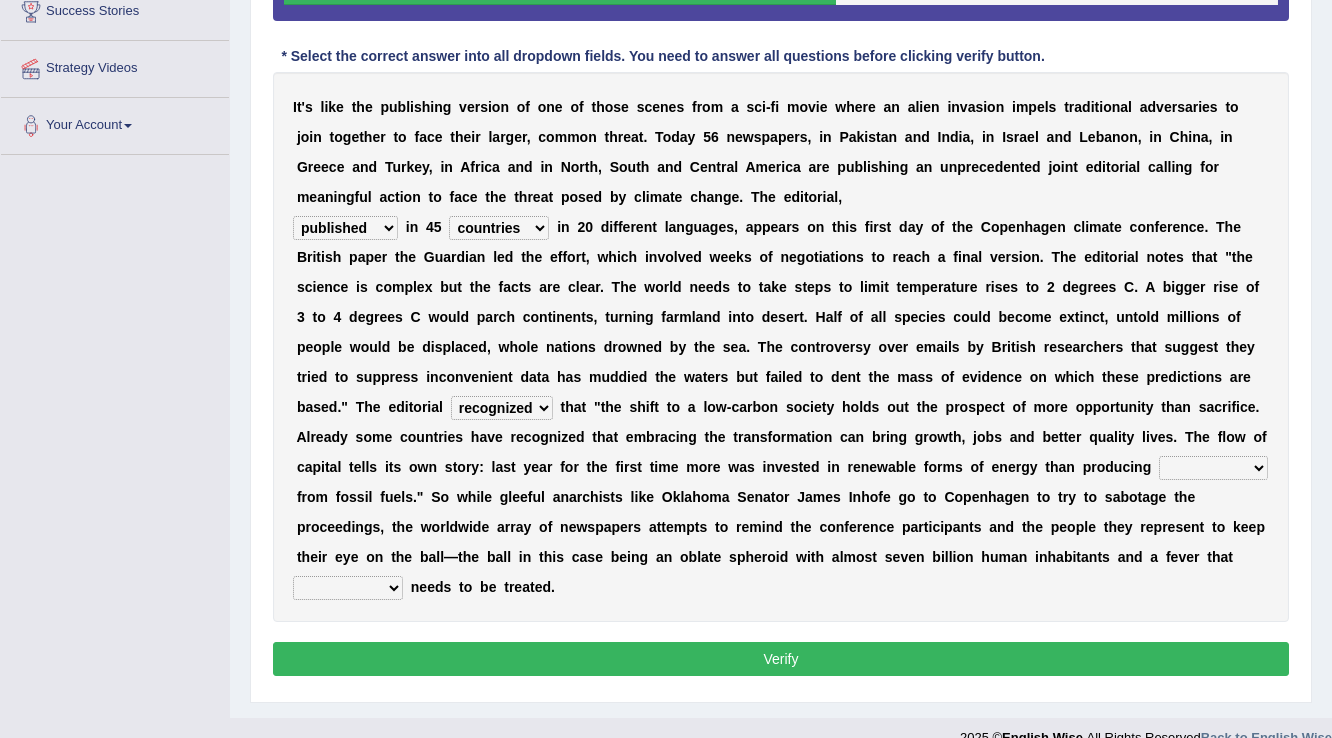 click on "modified protested recognized declined" at bounding box center [502, 408] 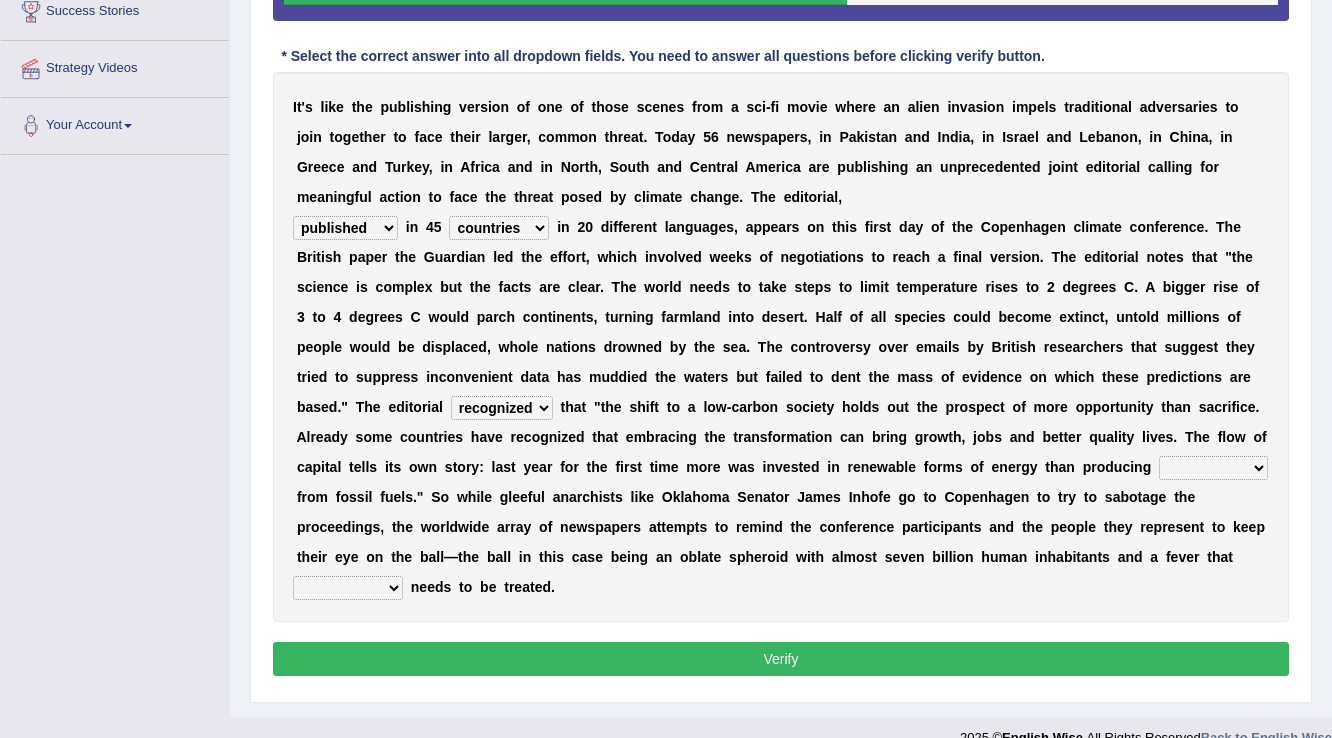 click on "modified protested recognized declined" at bounding box center [502, 408] 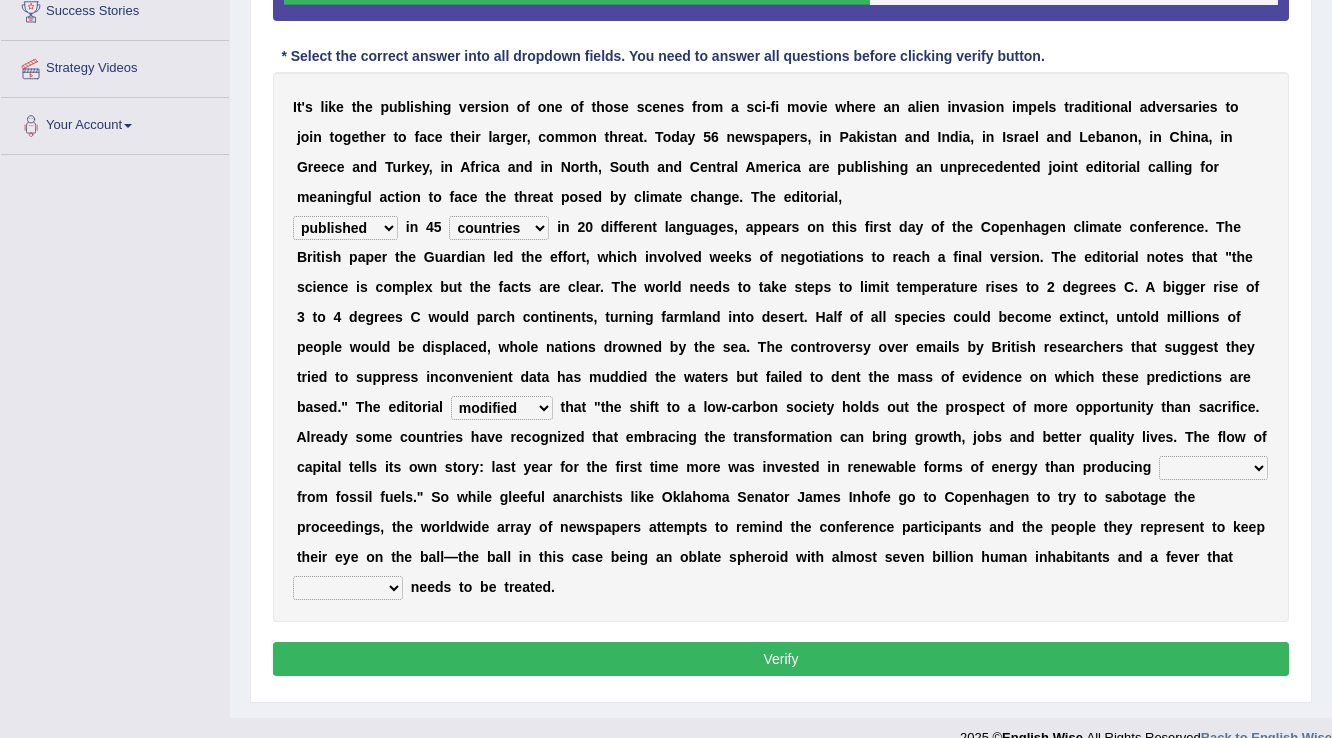 click on "modified protested recognized declined" at bounding box center (502, 408) 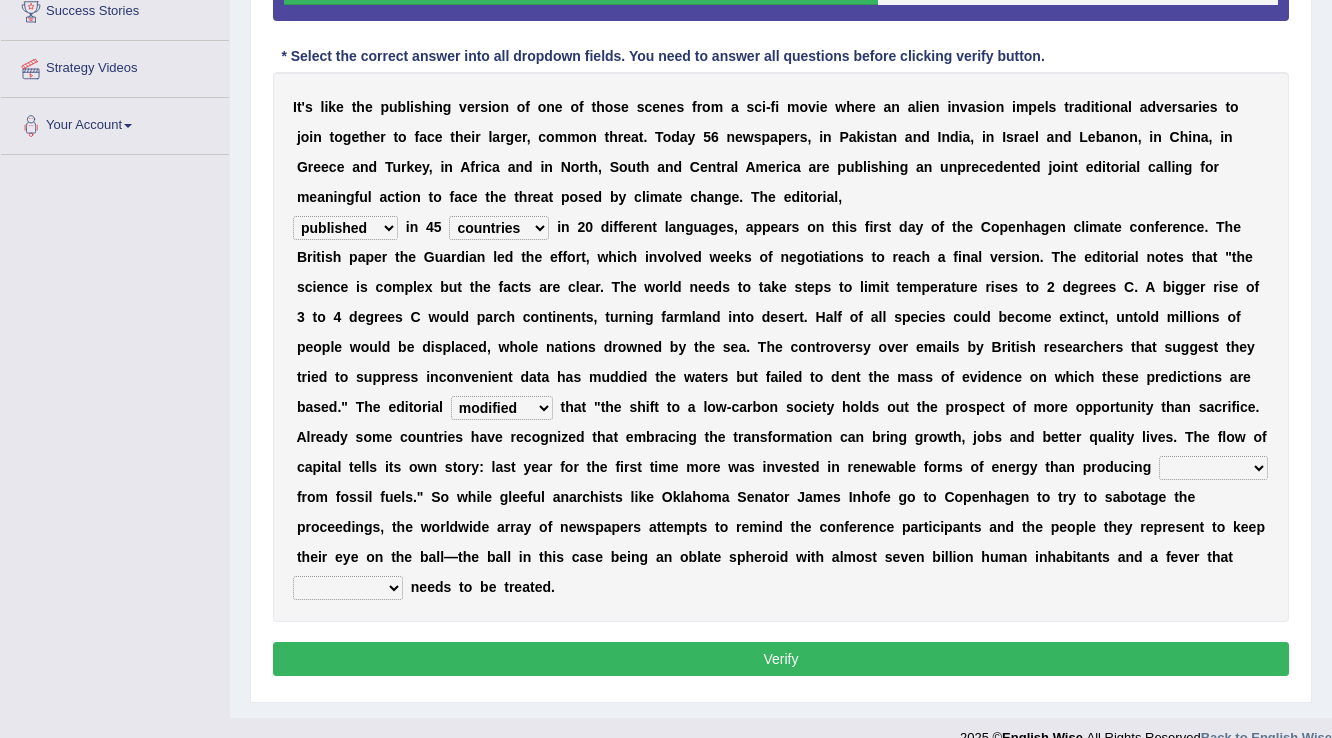 select on "recognized" 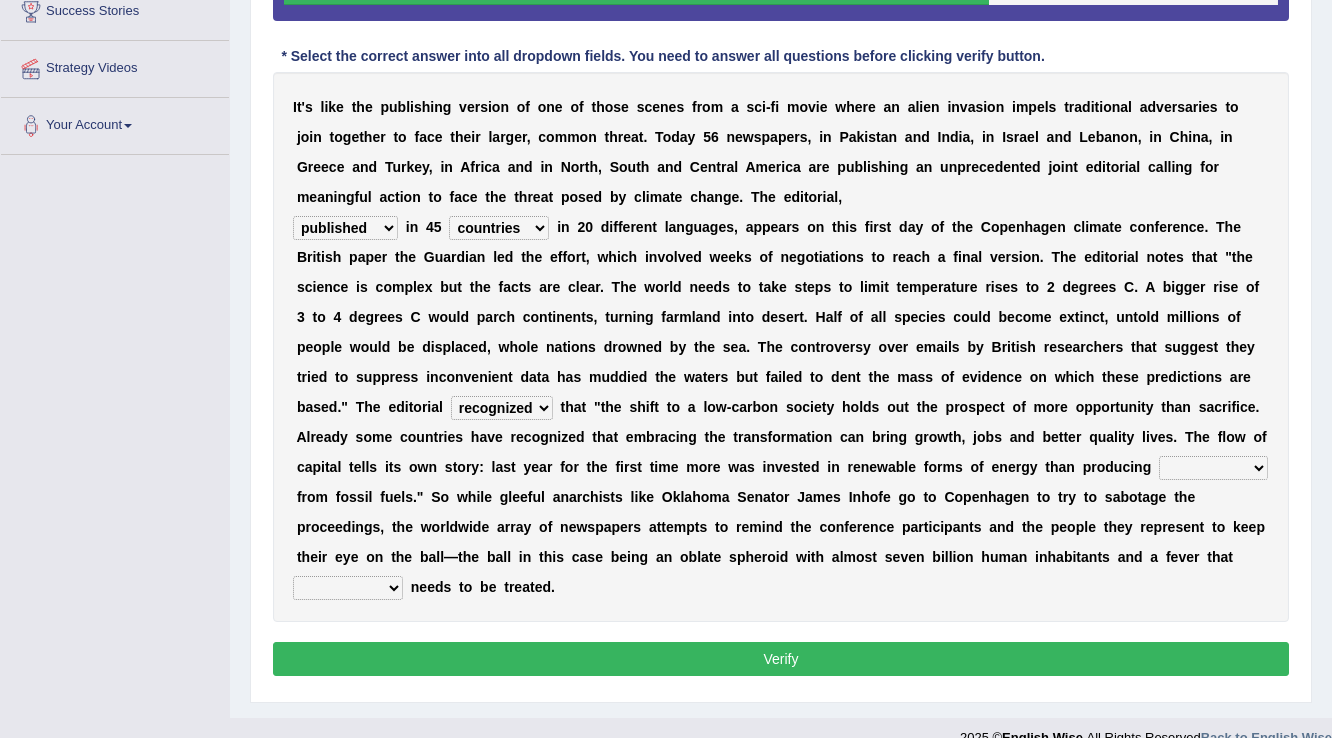 click on "electricity indivisibility negativity significance" at bounding box center (1213, 468) 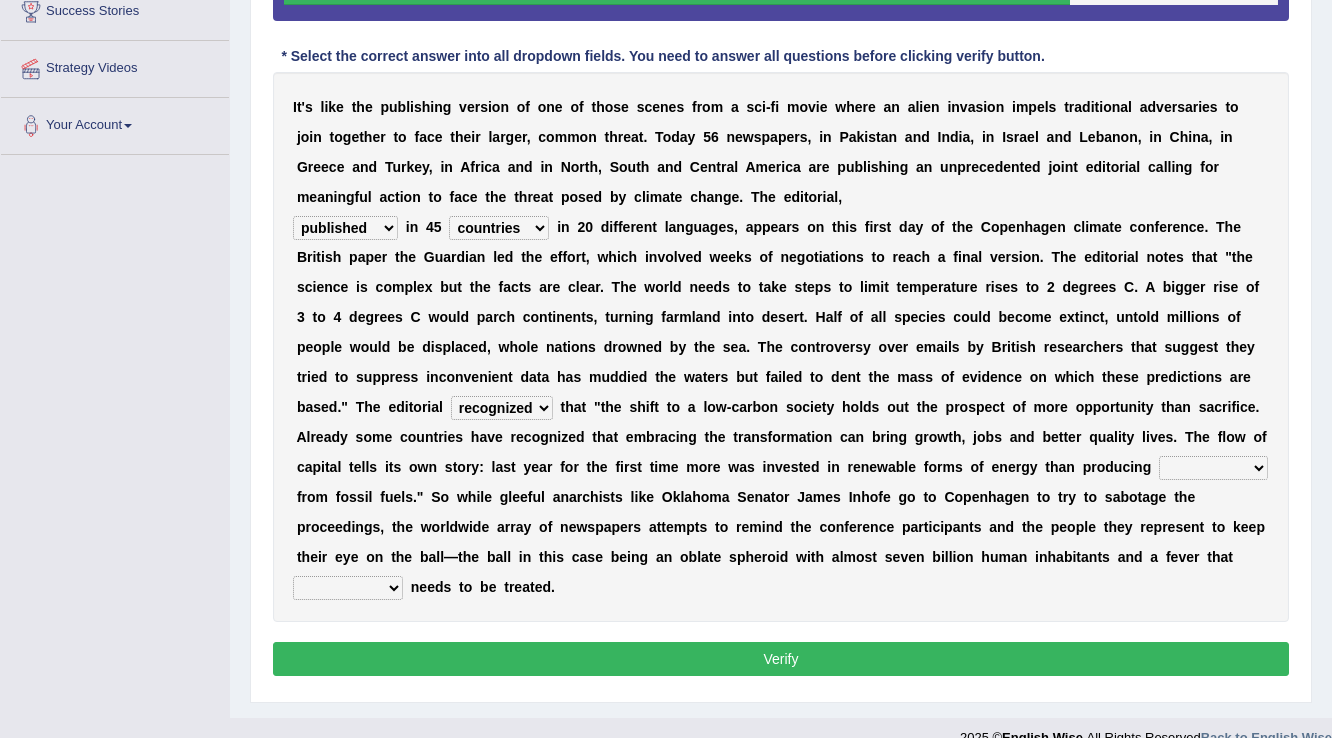 select on "electricity" 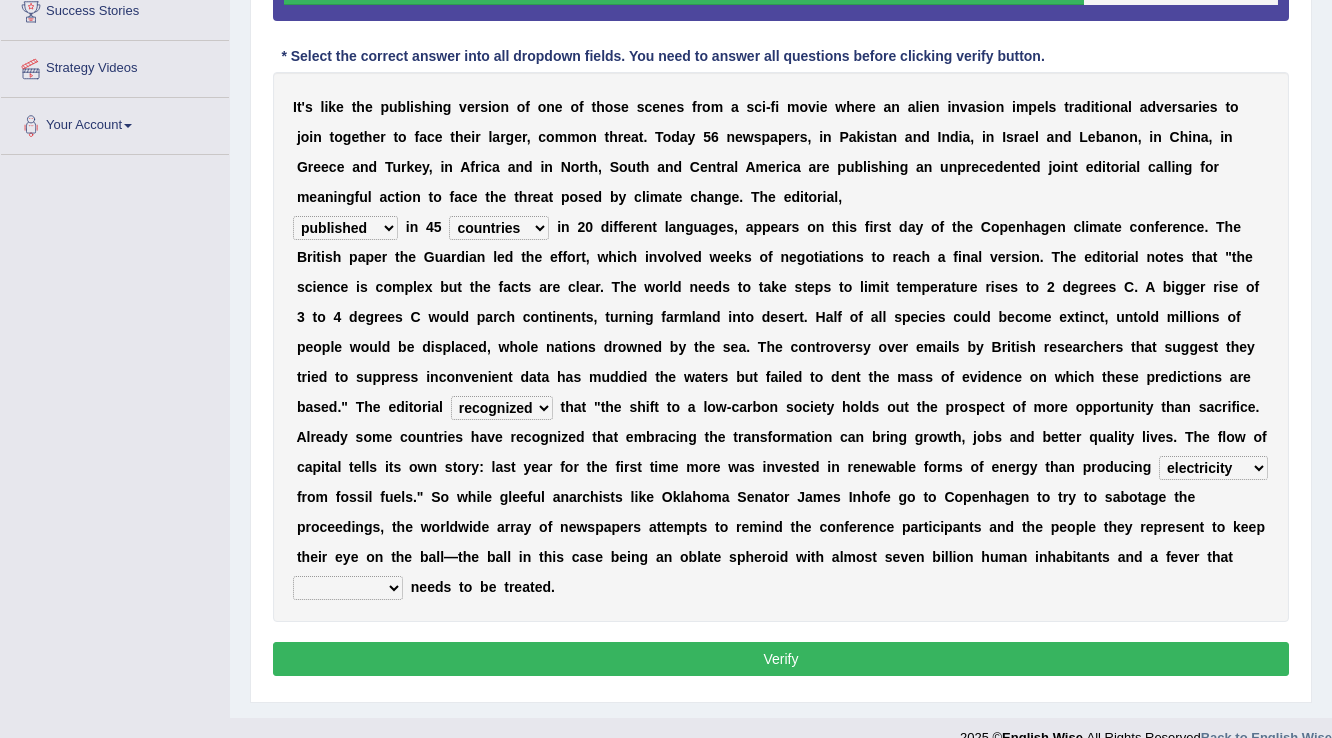 click on "solicitously desperately ephemerally peripherally" at bounding box center (348, 588) 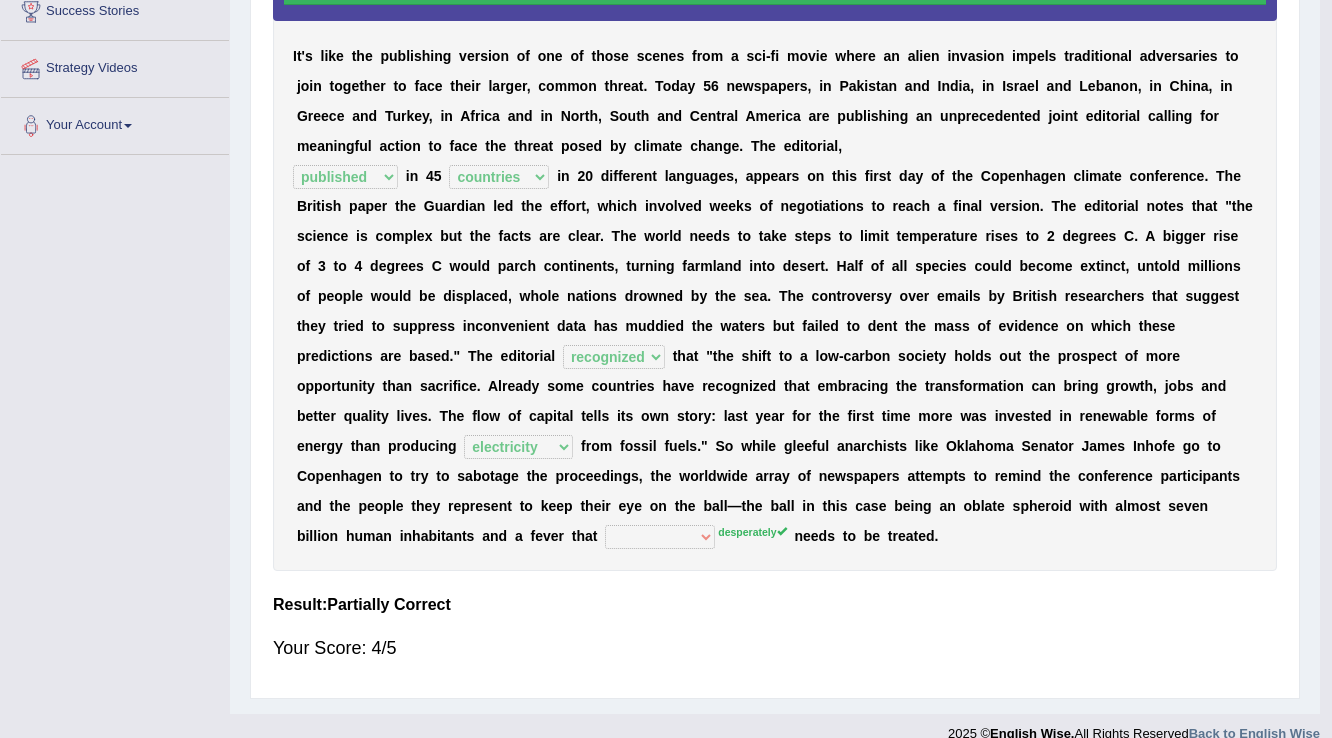 scroll, scrollTop: 343, scrollLeft: 0, axis: vertical 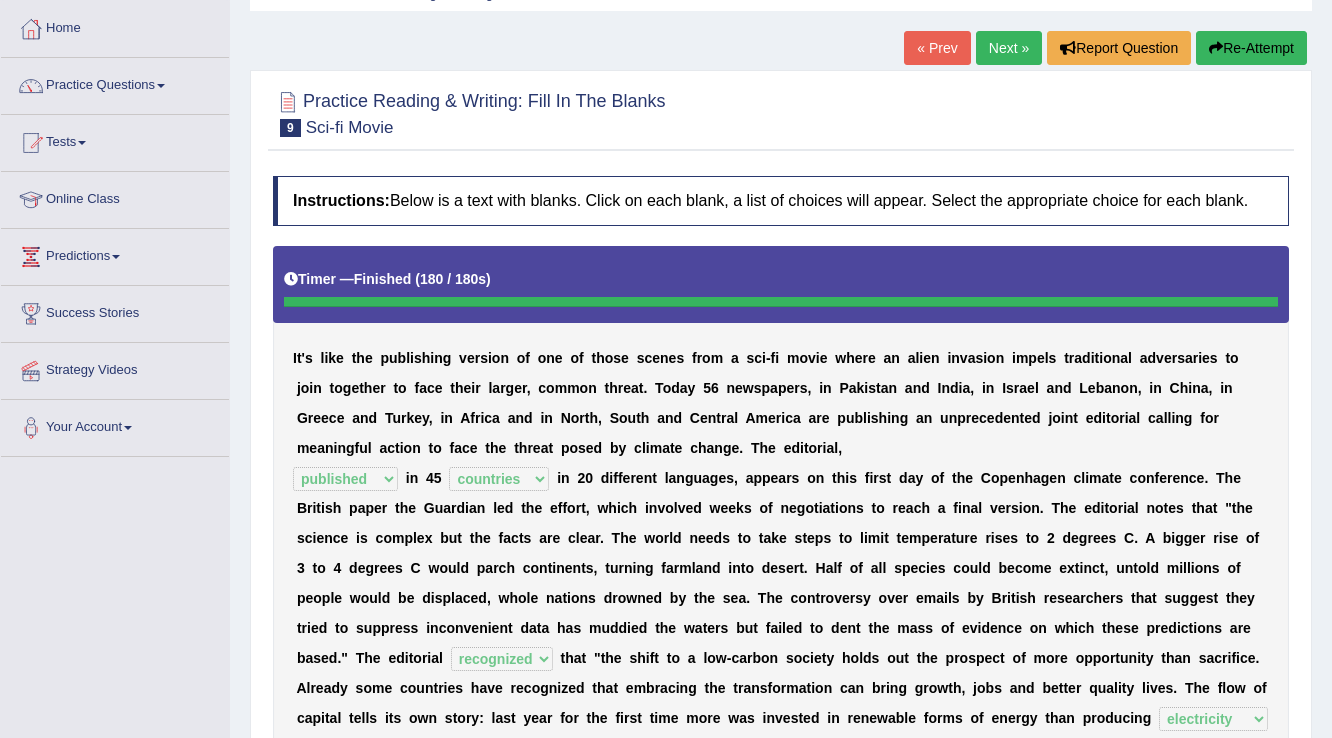 click on "Home
Practice
Reading & Writing: Fill In The Blanks
Sci-fi Movie
« Prev Next »  Report Question  Re-Attempt
Practice Reading & Writing: Fill In The Blanks
9
Sci-fi Movie
Instructions:  Below is a text with blanks. Click on each blank, a list of choices will appear. Select the appropriate choice for each blank.
Timer —  Finished   ( 180 / 180s ) Skip * Select the correct answer into all dropdown fields. You need to answer all questions before clicking verify button. I t ' s    l i k e    t h e    p u b l i s h i n g    v e r s i o n    o f    o n e    o f    t h o s e    s c e n e s    f r o m    a    s c i - f i    m o v i e    w h e r e    a n    a l i e n    i n v a s i o n    i m p e l s    t r a d i t i o n a l    a d v e r s a r i e s    t o    j o i n    t o g e t h e r    t o    f a" at bounding box center (781, 456) 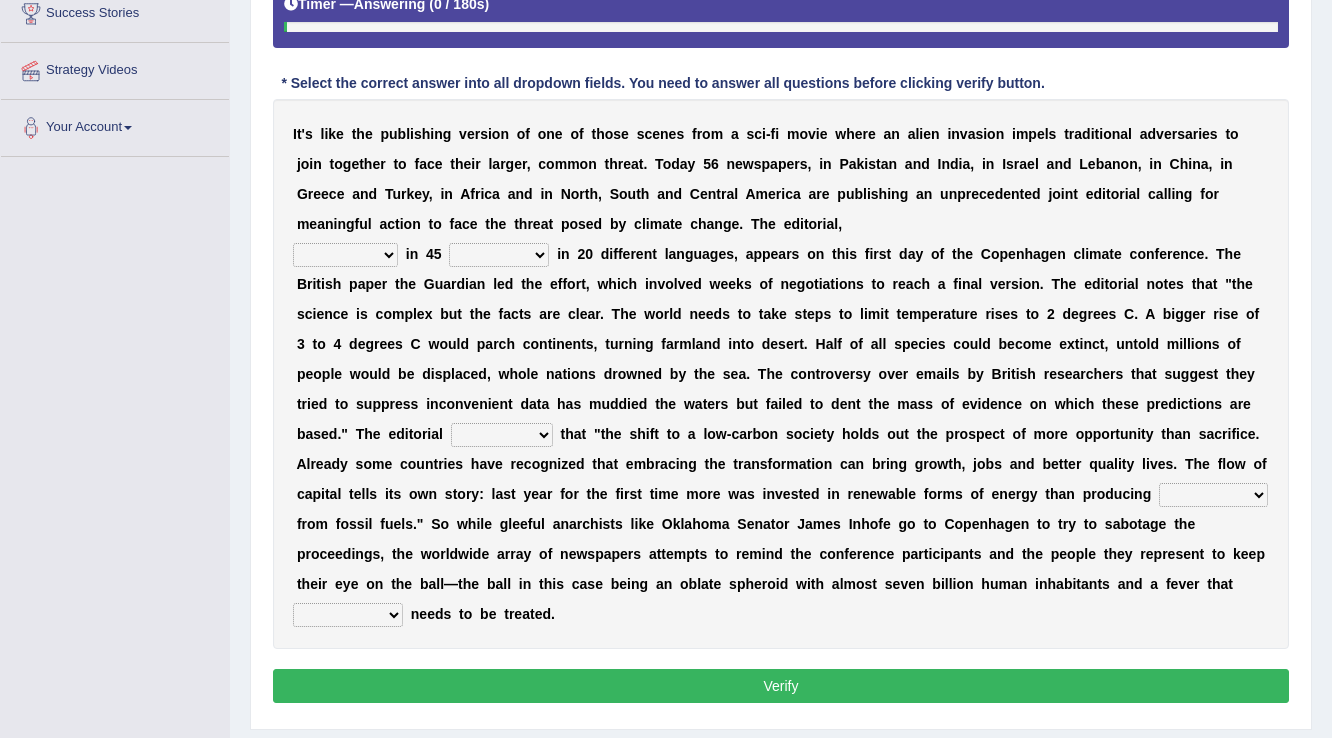 scroll, scrollTop: 452, scrollLeft: 0, axis: vertical 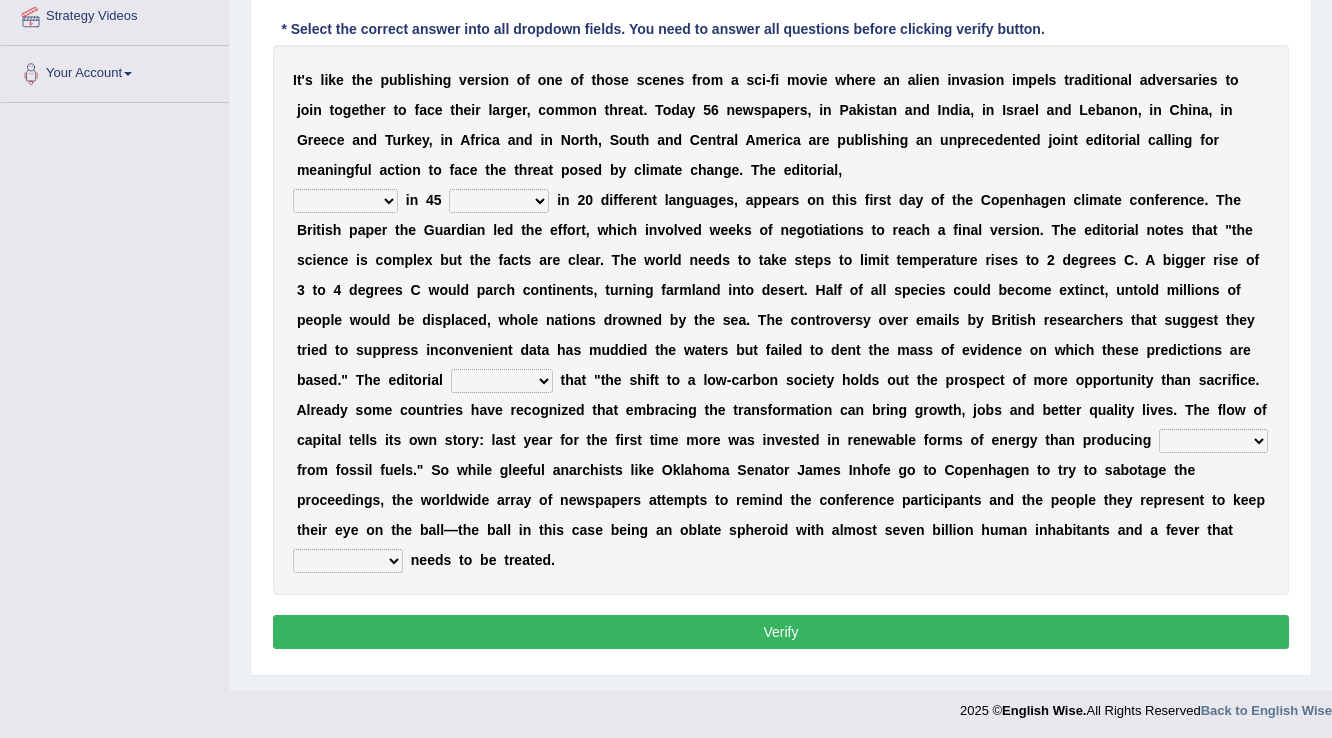 click on "solicitously desperately ephemerally peripherally" at bounding box center (348, 561) 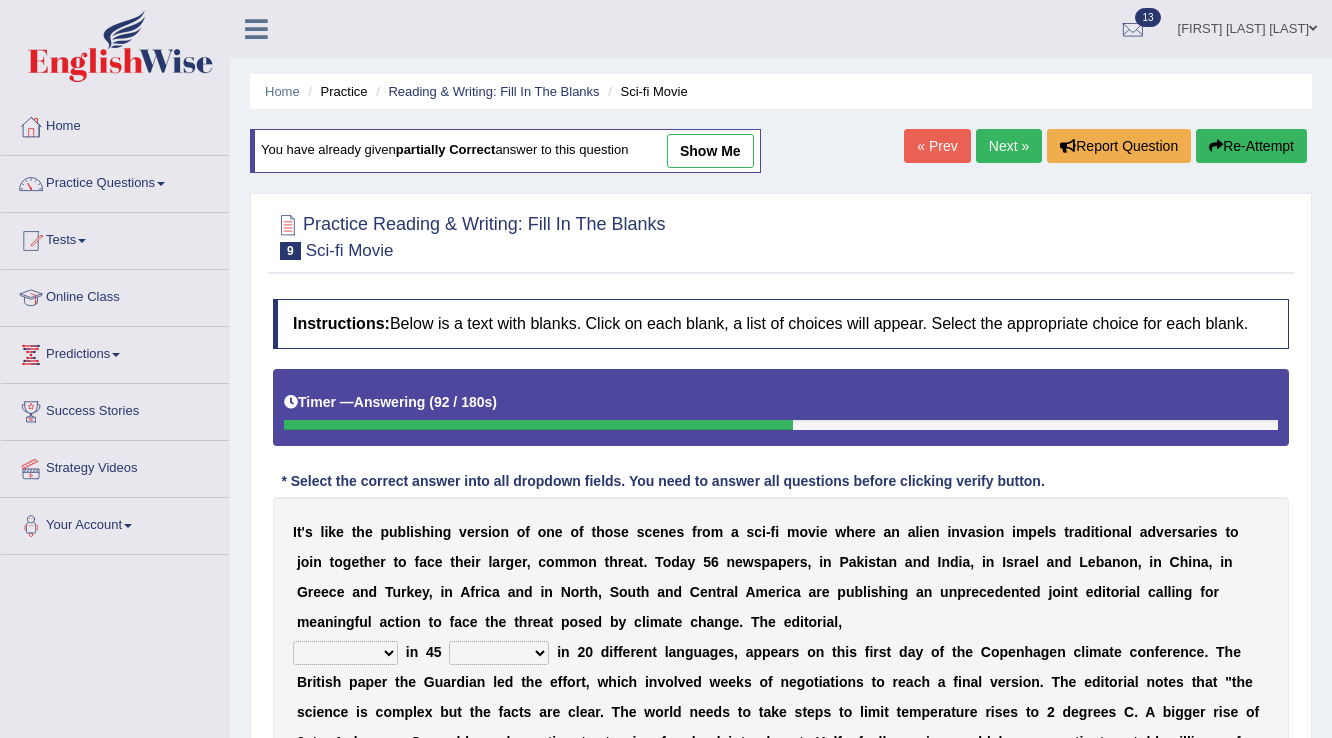 scroll, scrollTop: 0, scrollLeft: 0, axis: both 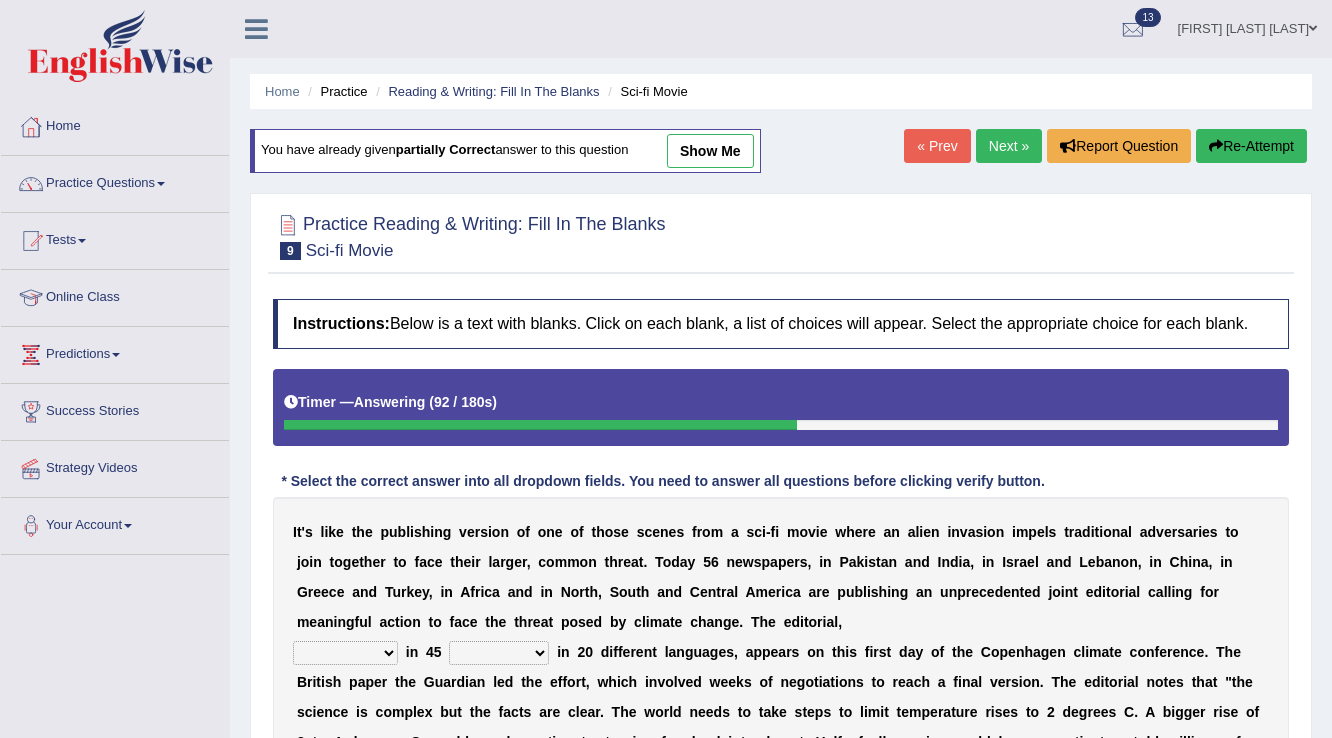 click on "Next »" at bounding box center (1009, 146) 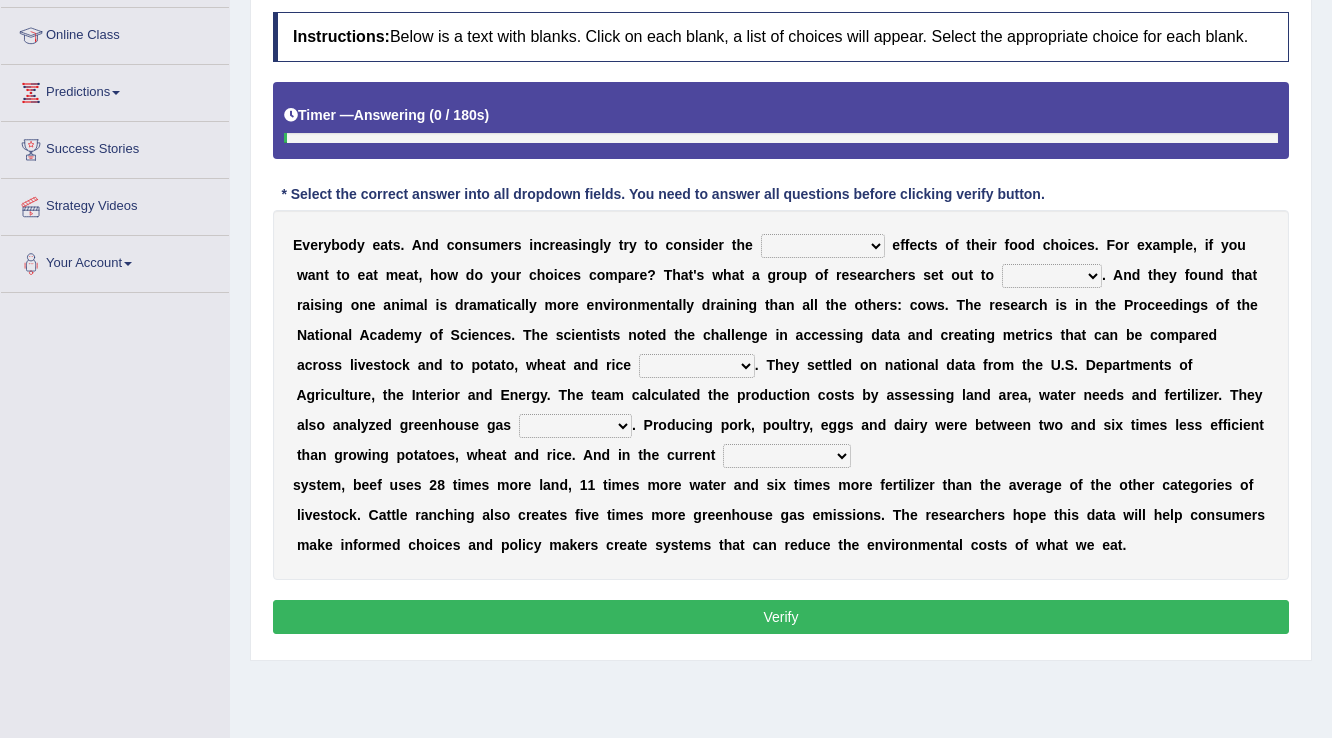 scroll, scrollTop: 262, scrollLeft: 0, axis: vertical 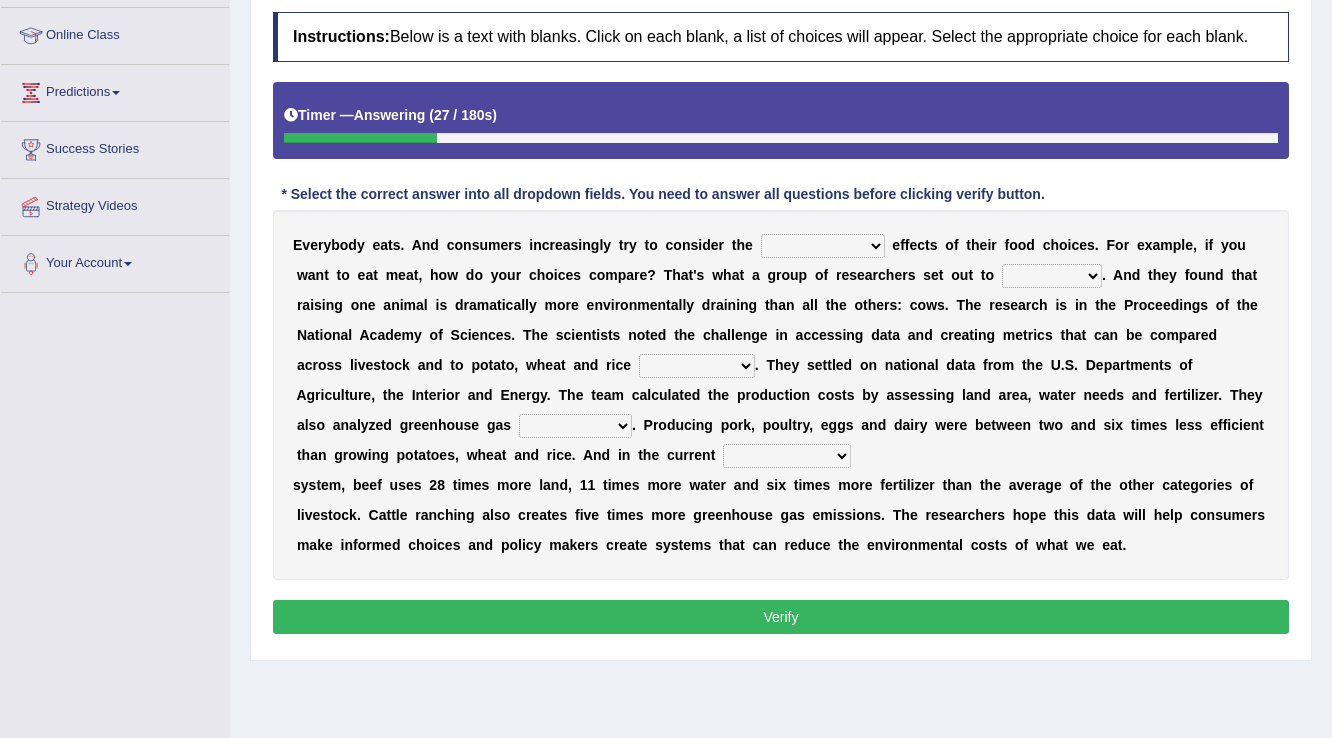 click on "spiritual economic environmental material" at bounding box center (823, 246) 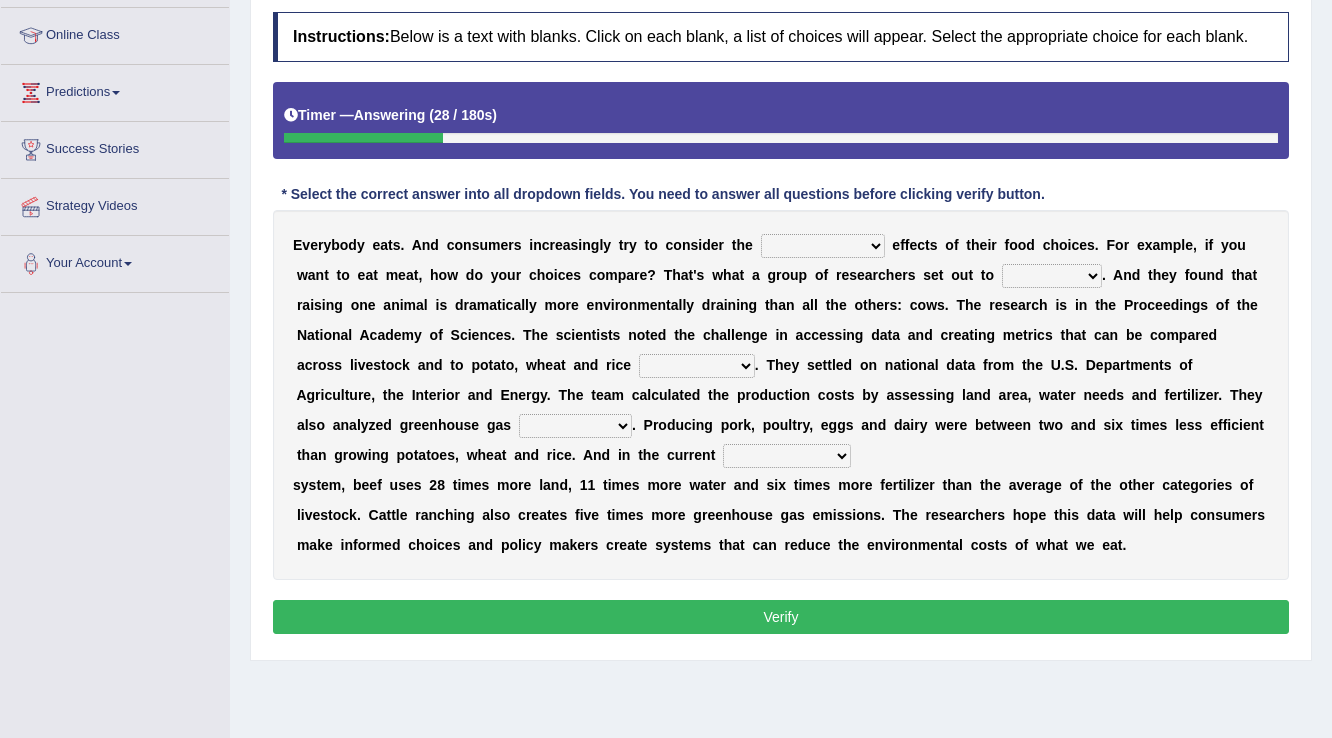 click on "spiritual economic environmental material" at bounding box center (823, 246) 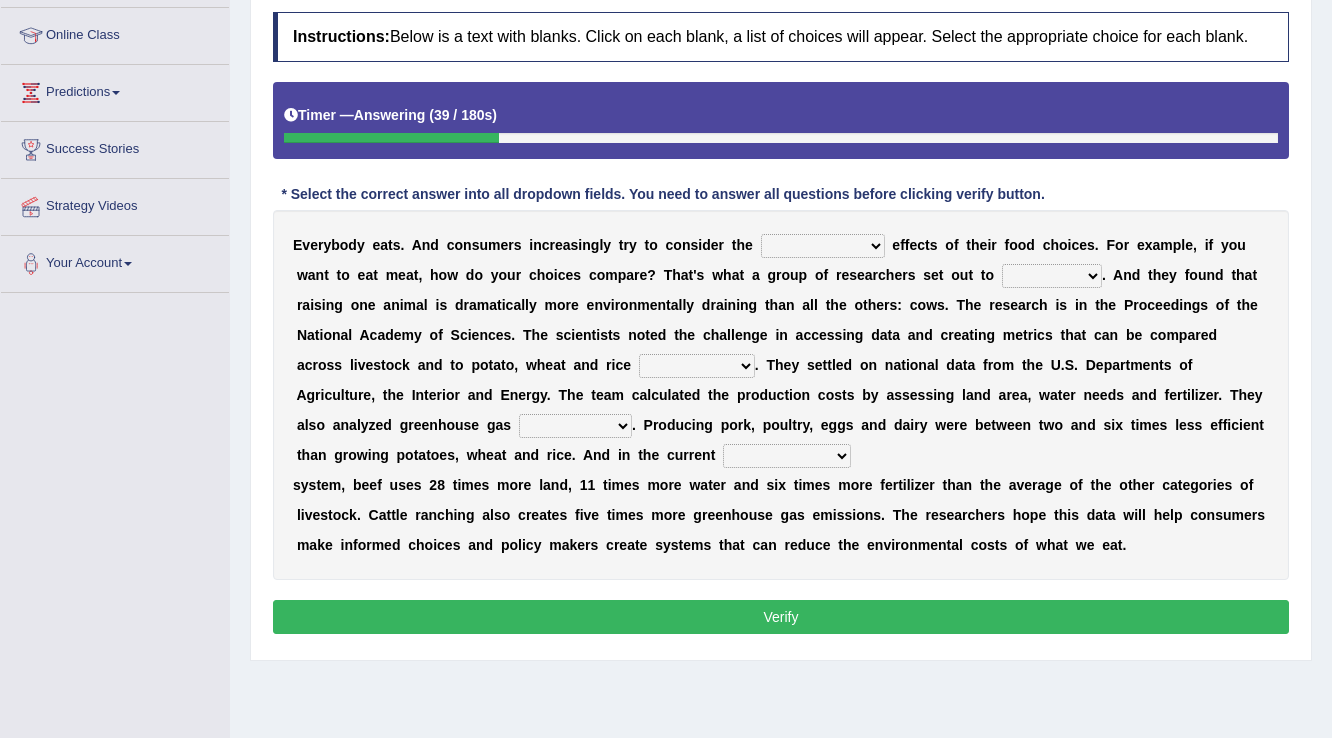 click on "E v e r y b o d y    e a t s .    A n d    c o n s u m e r s    i n c r e a s i n g l y    t r y    t o    c o n s i d e r    t h e    spiritual economic environmental material    e f f e c t s    o f    t h e i r    f o o d    c h o i c e s .    F o r    e x a m p l e ,    i f    y o u    w a n t    t o    e a t    m e a t ,    h o w    d o    y o u r    c h o i c e s    c o m p a r e ?    T h a t ' s    w h a t    a    g r o u p    o f    r e s e a r c h e r s    s e t    o u t    t o    exemplify squander discover purchase .    A n d    t h e y    f o u n d    t h a t    r a i s i n g    o n e    a n i m a l    i s    d r a m a t i c a l l y    m o r e    e n v i r o n m e n t a l l y    d r a i n i n g    t h a n    a l l    t h e    o t h e r s :    c o w s .    T h e    r e s e a r c h    i s    i n    t h e    P r o c e e d i n g s    o f    t h e    N a t i o n a l    A c a d e m y    o f    S c i e n c e s .    T h e    s c i e n t i" at bounding box center (781, 395) 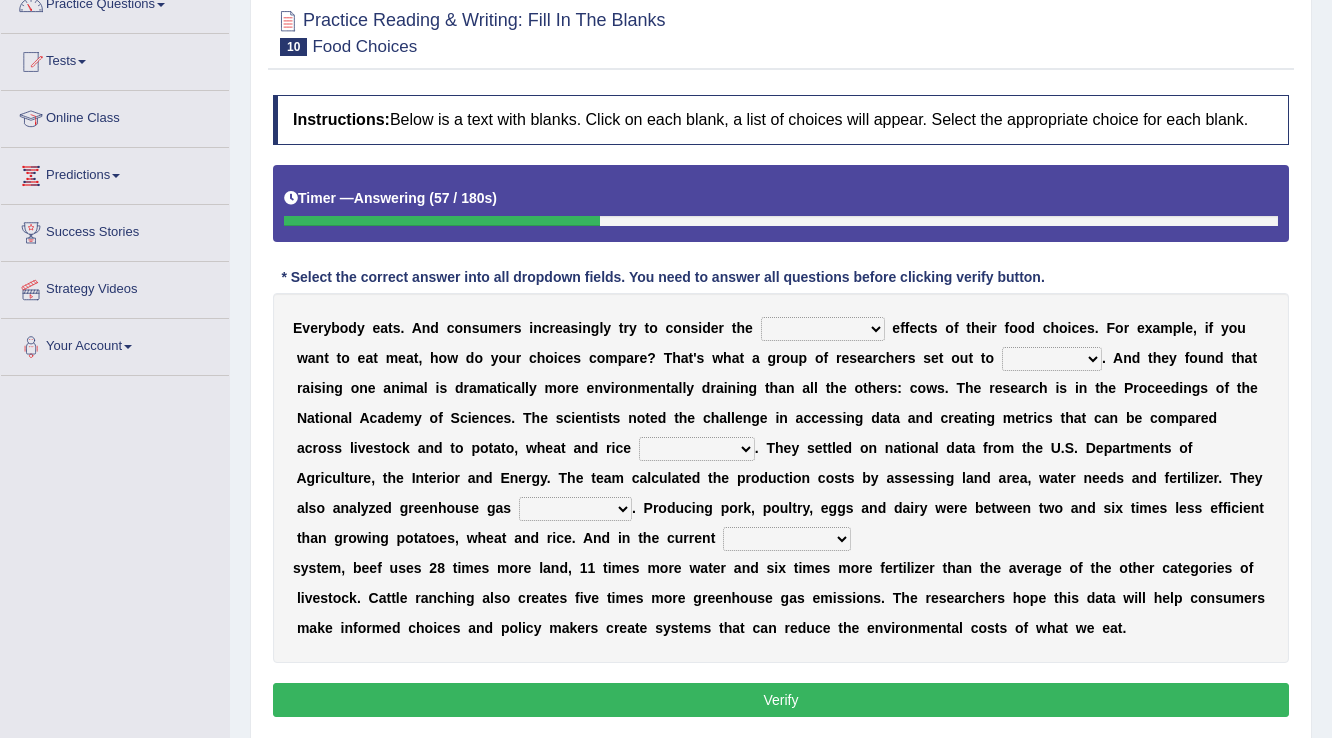 scroll, scrollTop: 0, scrollLeft: 0, axis: both 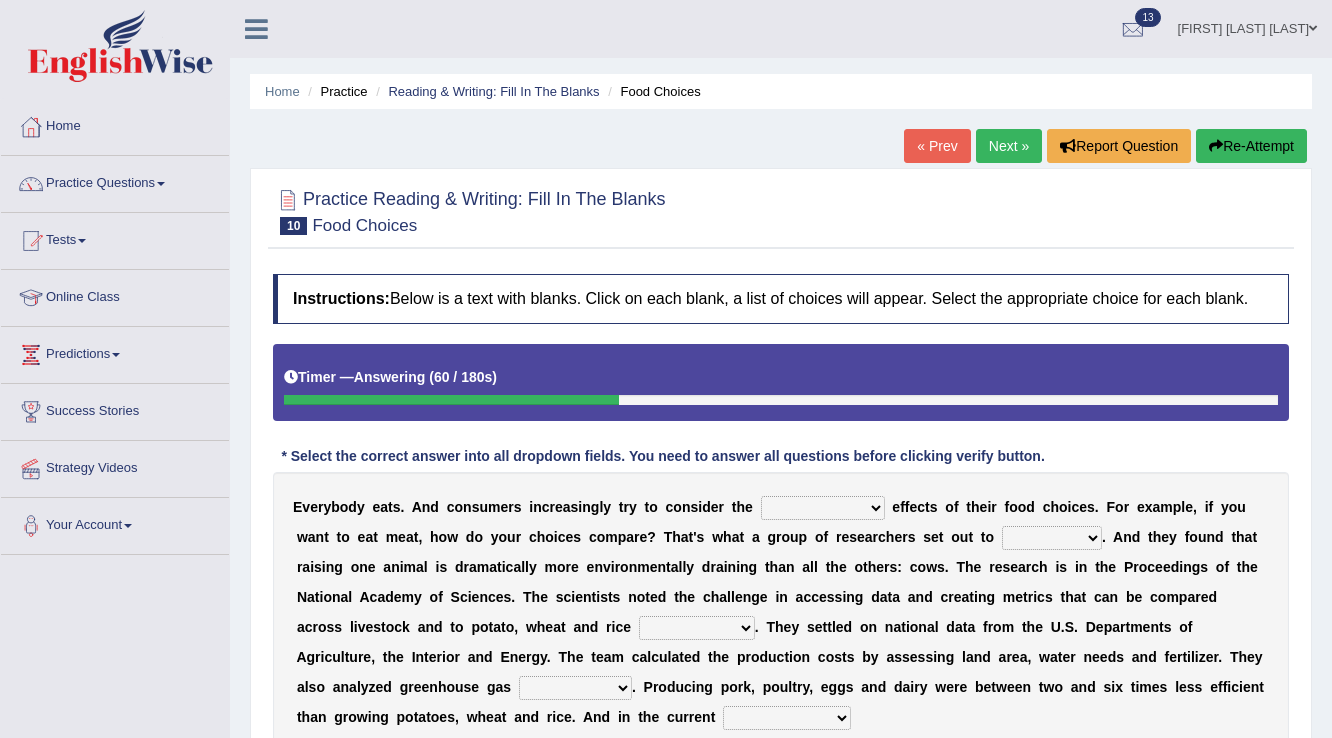 click on "Re-Attempt" at bounding box center [1251, 146] 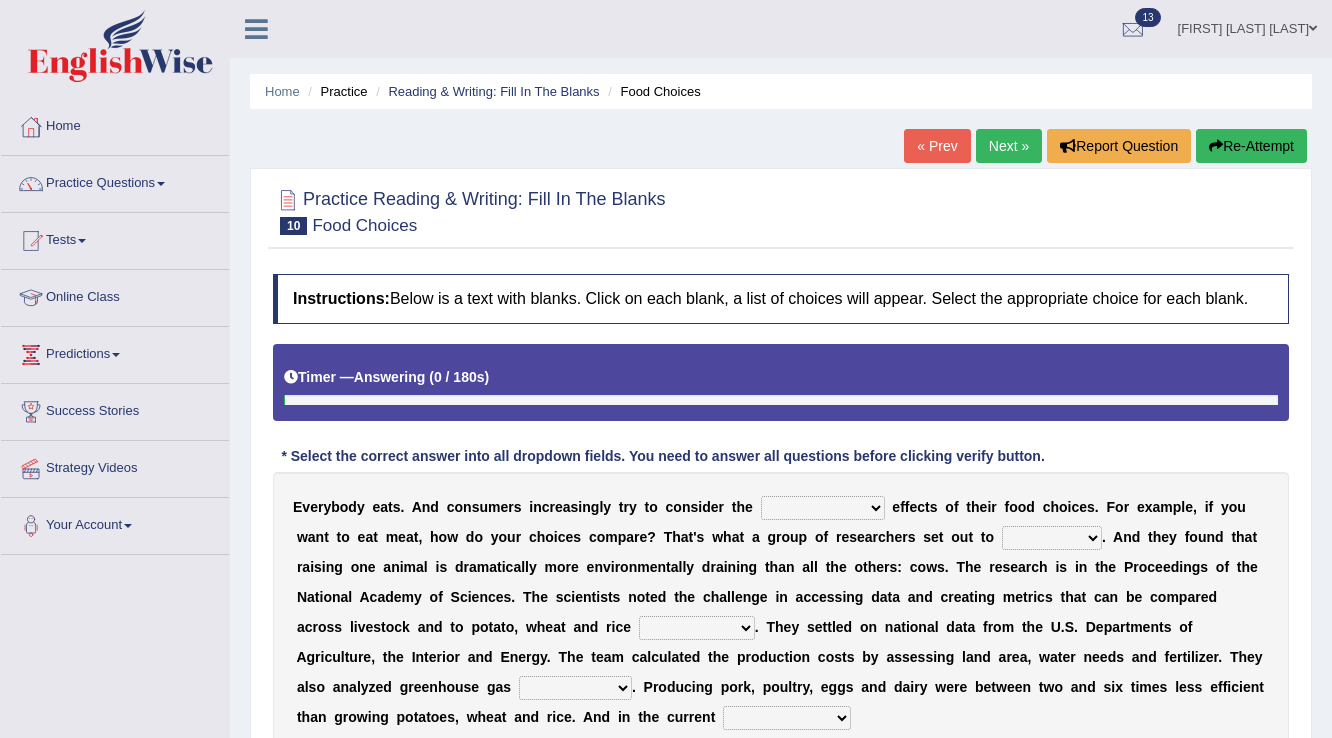 scroll, scrollTop: 215, scrollLeft: 0, axis: vertical 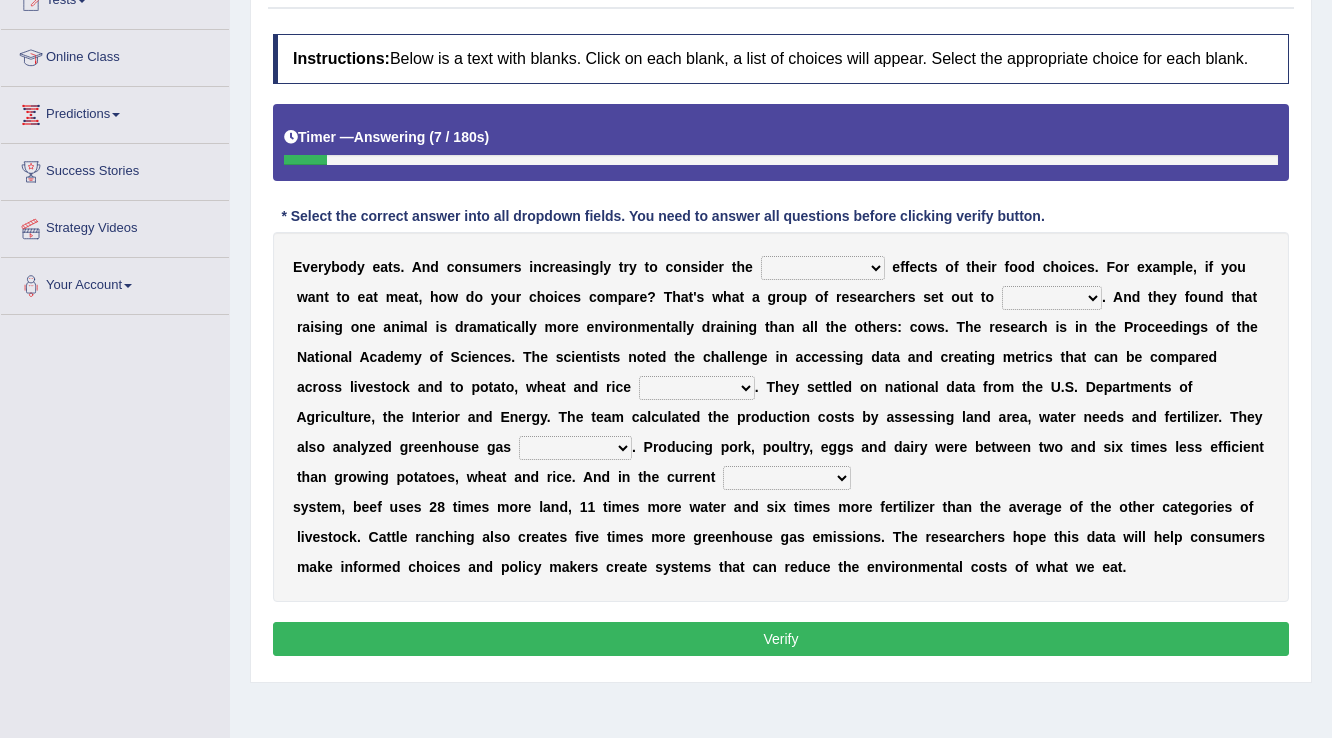 click on "E v e r y b o d y    e a t s .    A n d    c o n s u m e r s    i n c r e a s i n g l y    t r y    t o    c o n s i d e r    t h e    spiritual economic environmental material    e f f e c t s    o f    t h e i r    f o o d    c h o i c e s .    F o r    e x a m p l e ,    i f    y o u    w a n t    t o    e a t    m e a t ,    h o w    d o    y o u r    c h o i c e s    c o m p a r e ?    T h a t ' s    w h a t    a    g r o u p    o f    r e s e a r c h e r s    s e t    o u t    t o    exemplify squander discover purchase .    A n d    t h e y    f o u n d    t h a t    r a i s i n g    o n e    a n i m a l    i s    d r a m a t i c a l l y    m o r e    e n v i r o n m e n t a l l y    d r a i n i n g    t h a n    a l l    t h e    o t h e r s :    c o w s .    T h e    r e s e a r c h    i s    i n    t h e    P r o c e e d i n g s    o f    t h e    N a t i o n a l    A c a d e m y    o f    S c i e n c e s .    T h e    s c i e n t i" at bounding box center (781, 417) 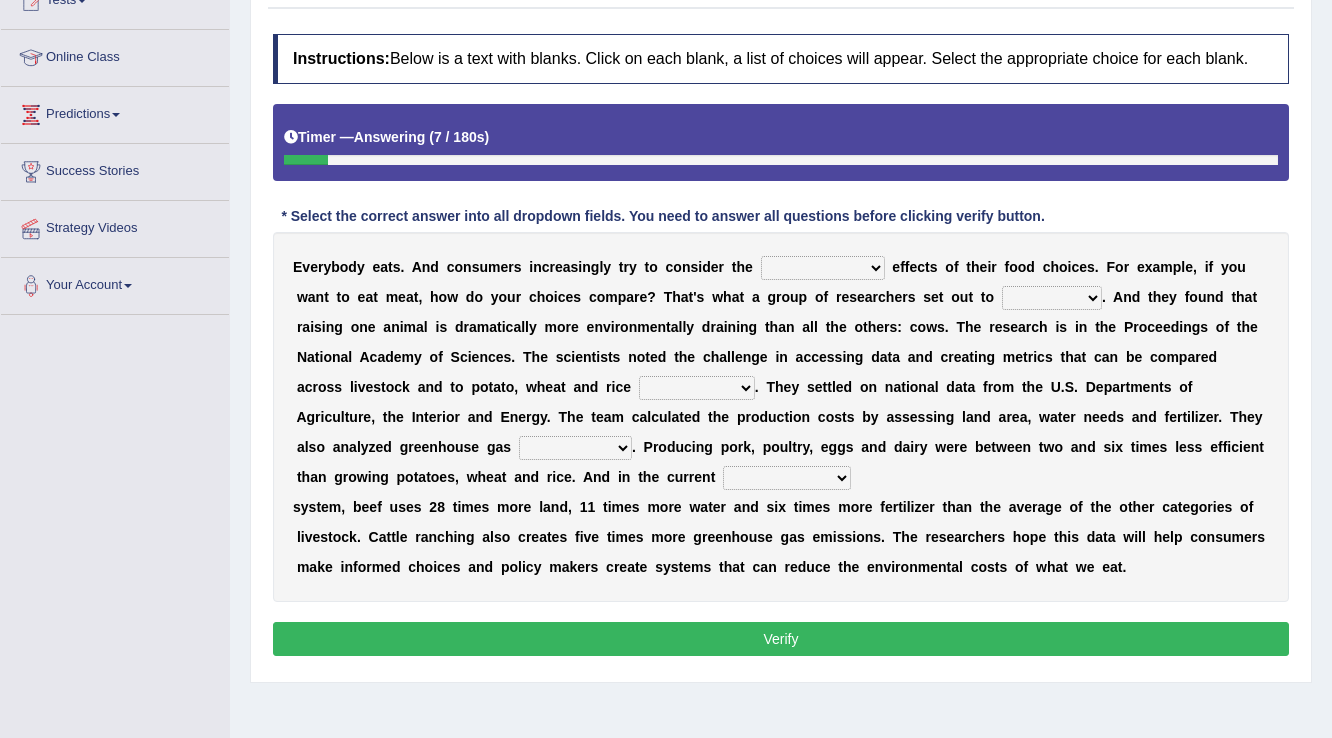 click on "spiritual economic environmental material" at bounding box center (823, 268) 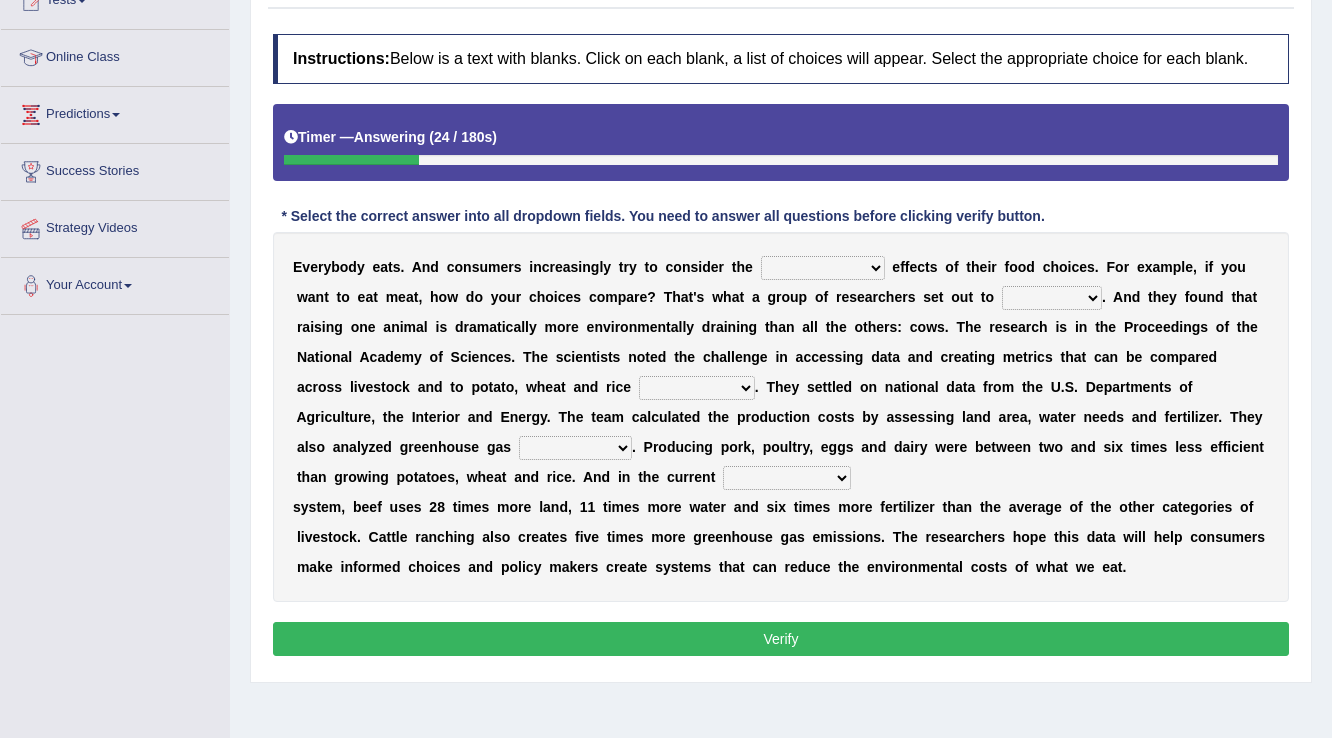 select on "environmental" 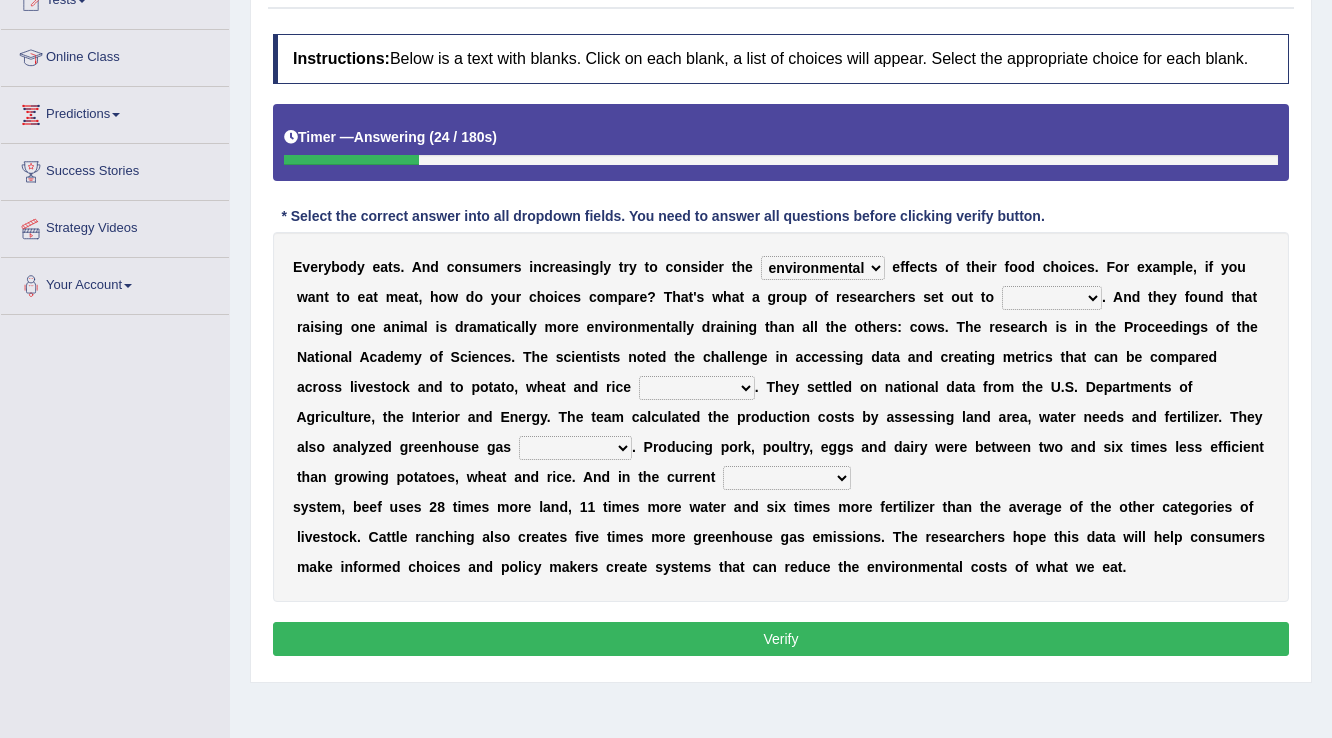 click on "spiritual economic environmental material" at bounding box center [823, 268] 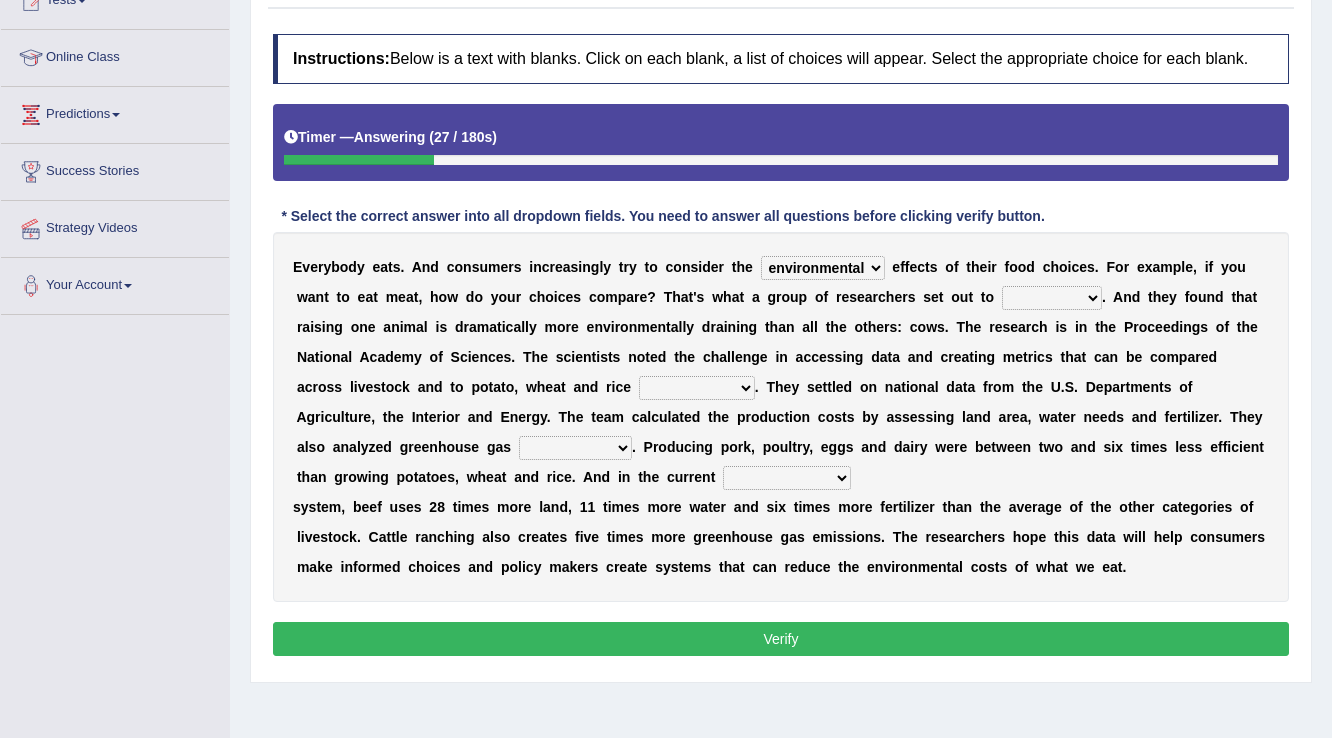 click on "exemplify squander discover purchase" at bounding box center (1052, 298) 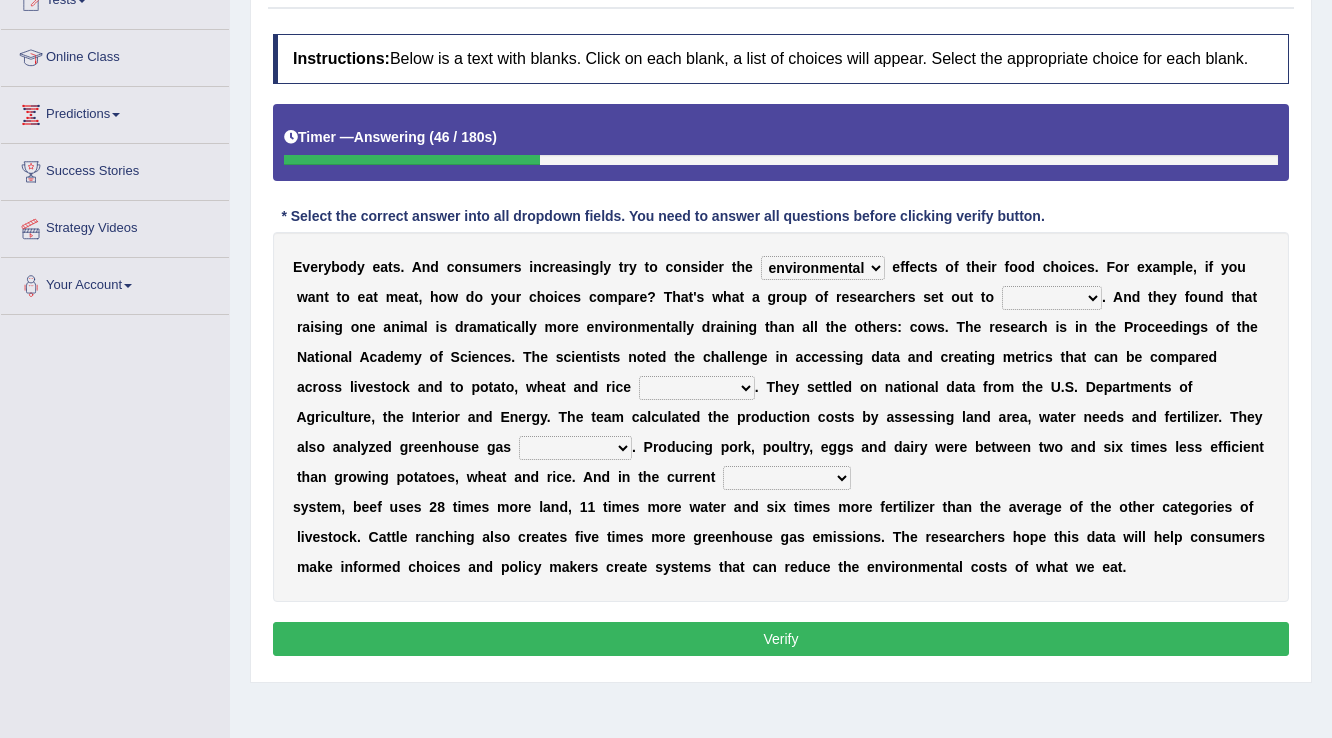 select on "discover" 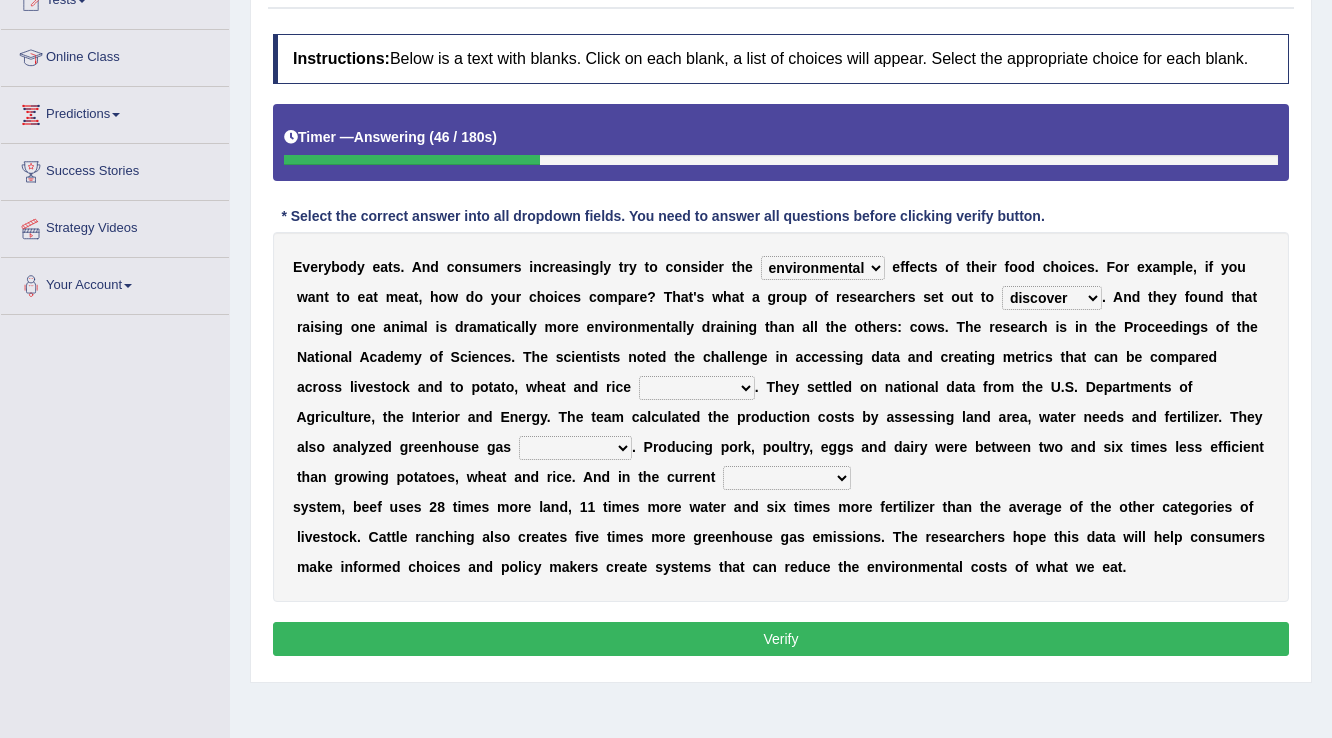 click on "exemplify squander discover purchase" at bounding box center (1052, 298) 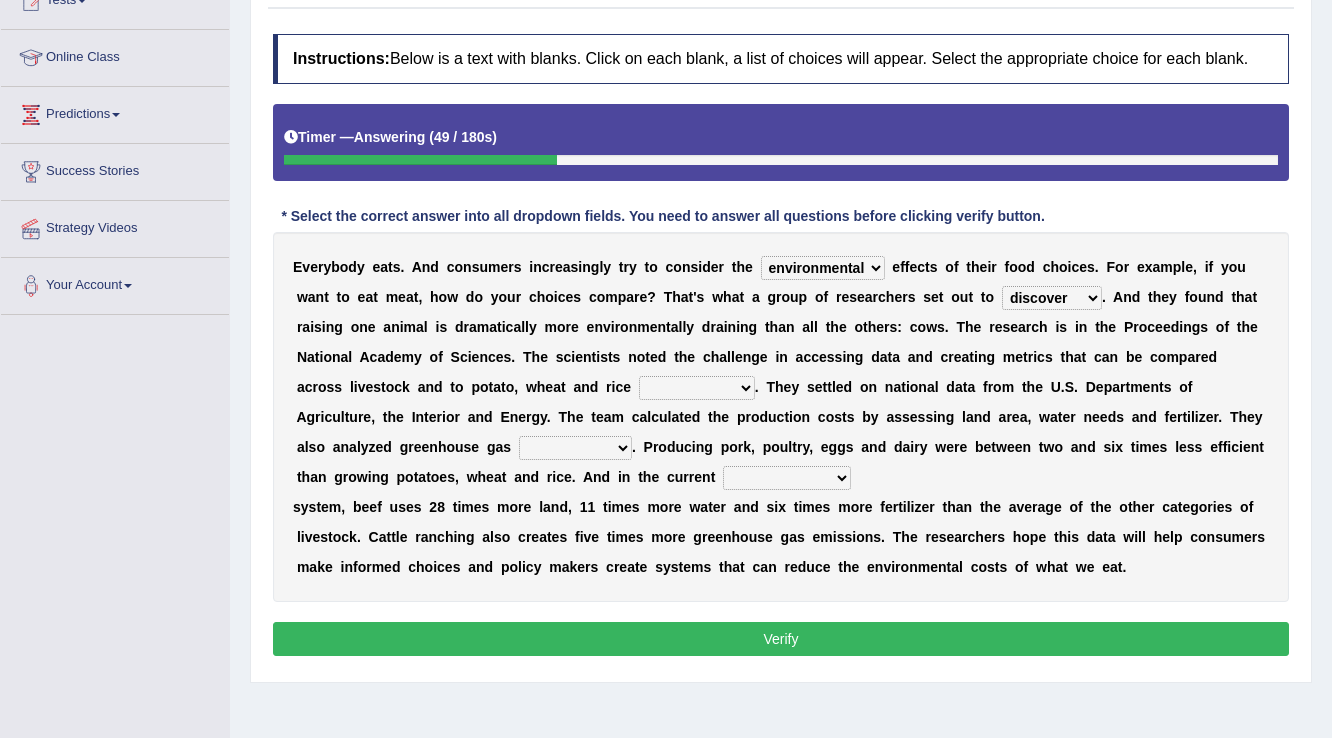 click on "production corruption consumption inventory" at bounding box center [697, 388] 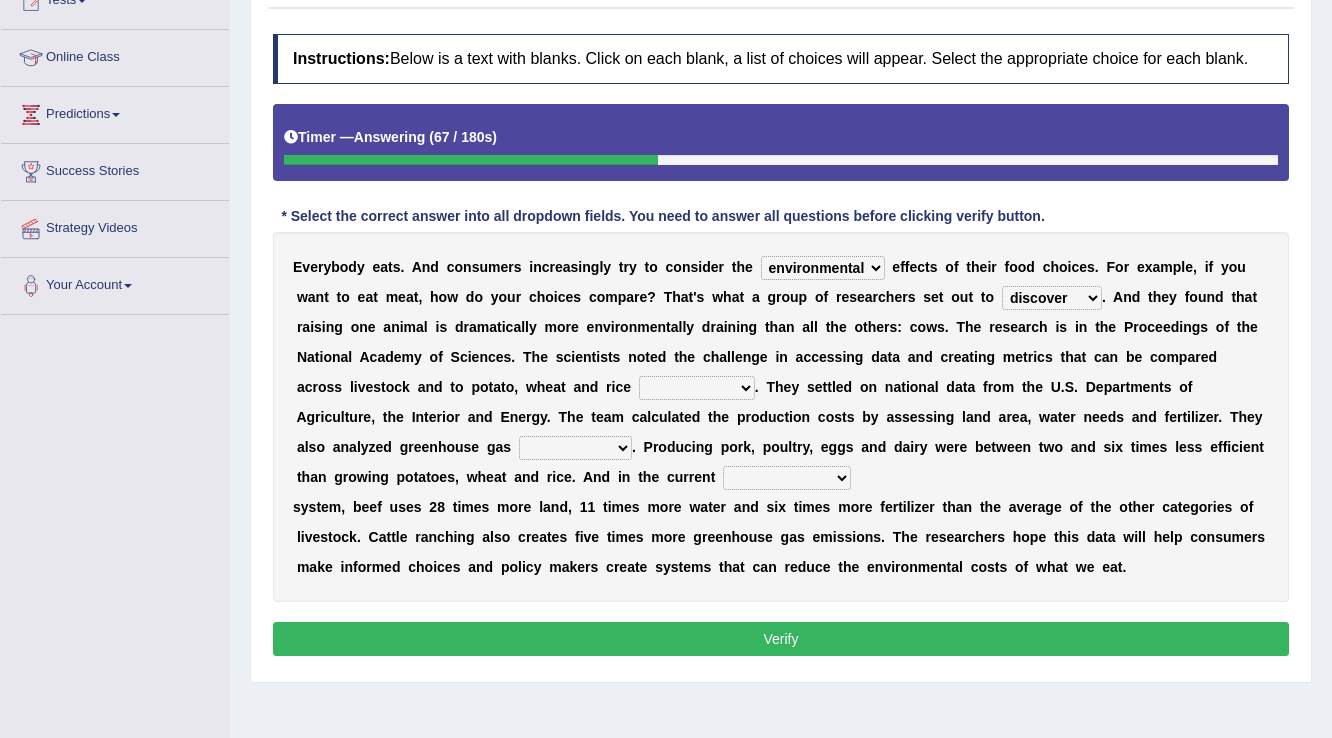 select on "consumption" 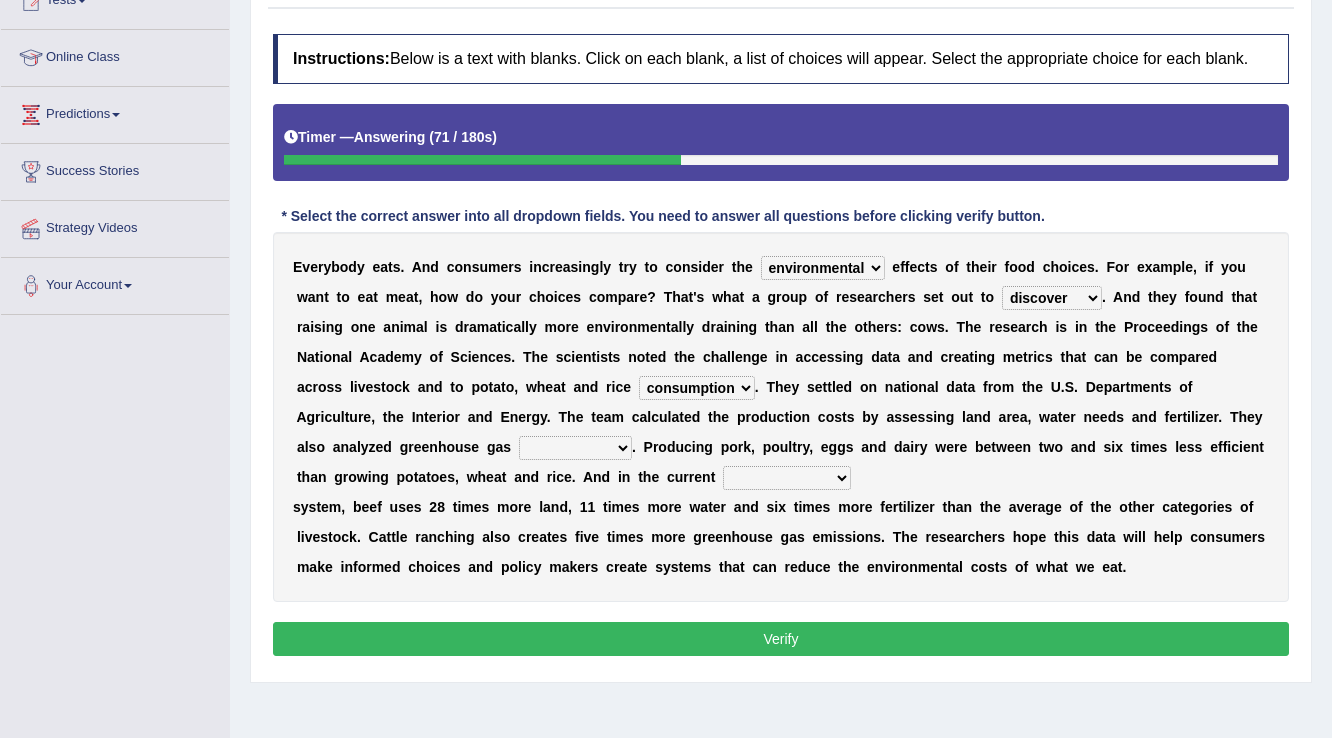 click on "conjectures manufacture emissions purification" at bounding box center (575, 448) 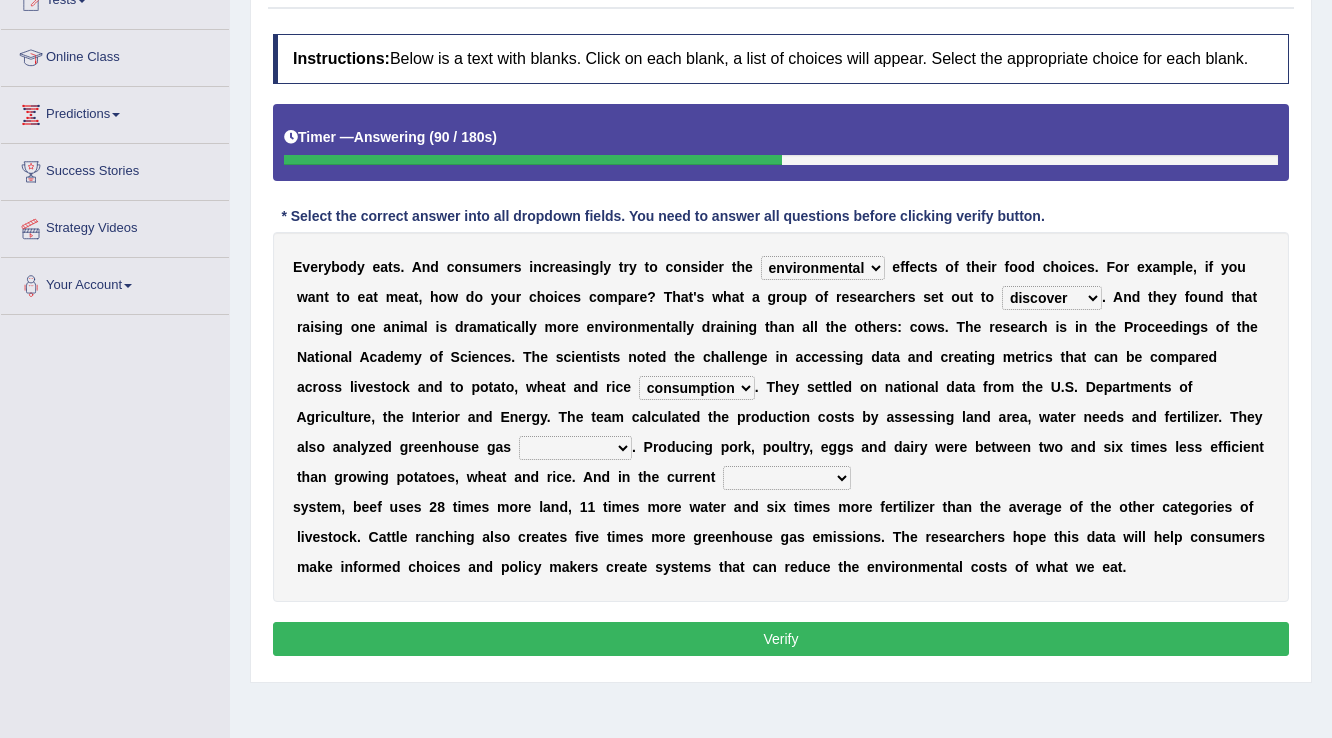 select on "emissions" 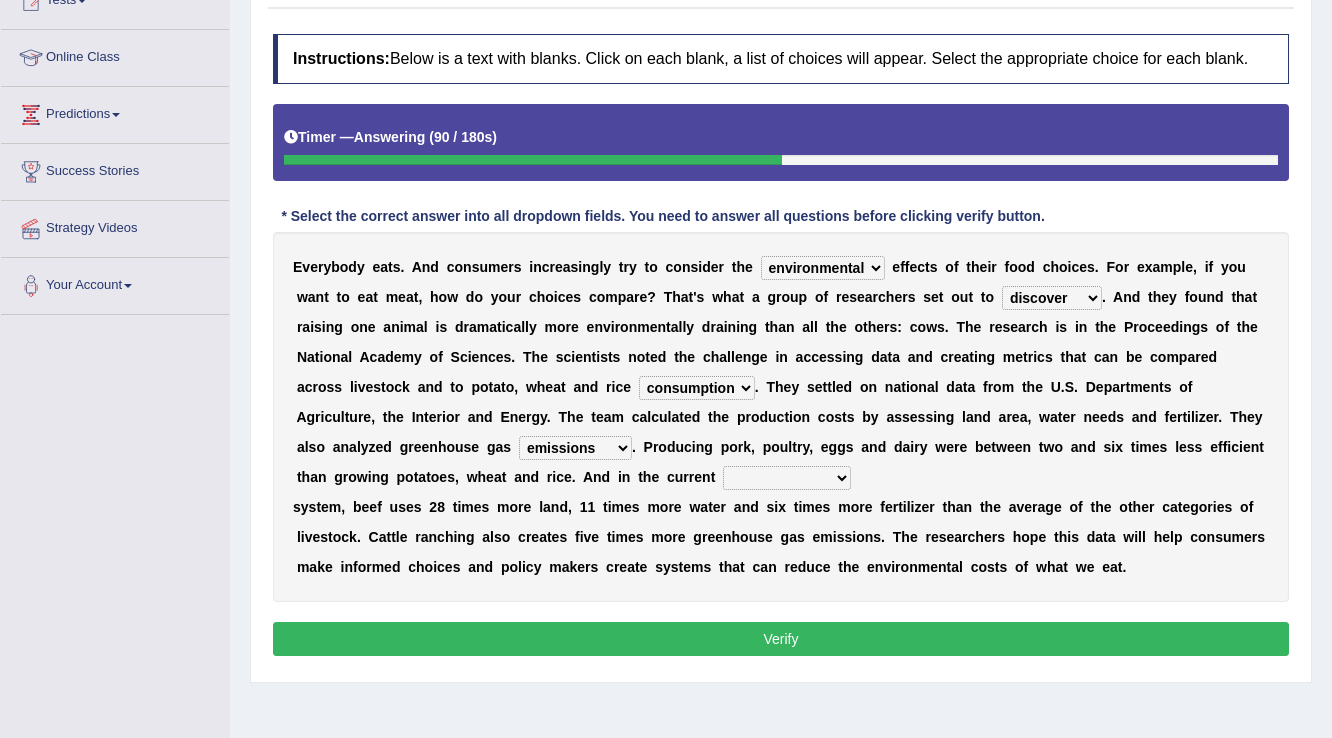 click on "conjectures manufacture emissions purification" at bounding box center [575, 448] 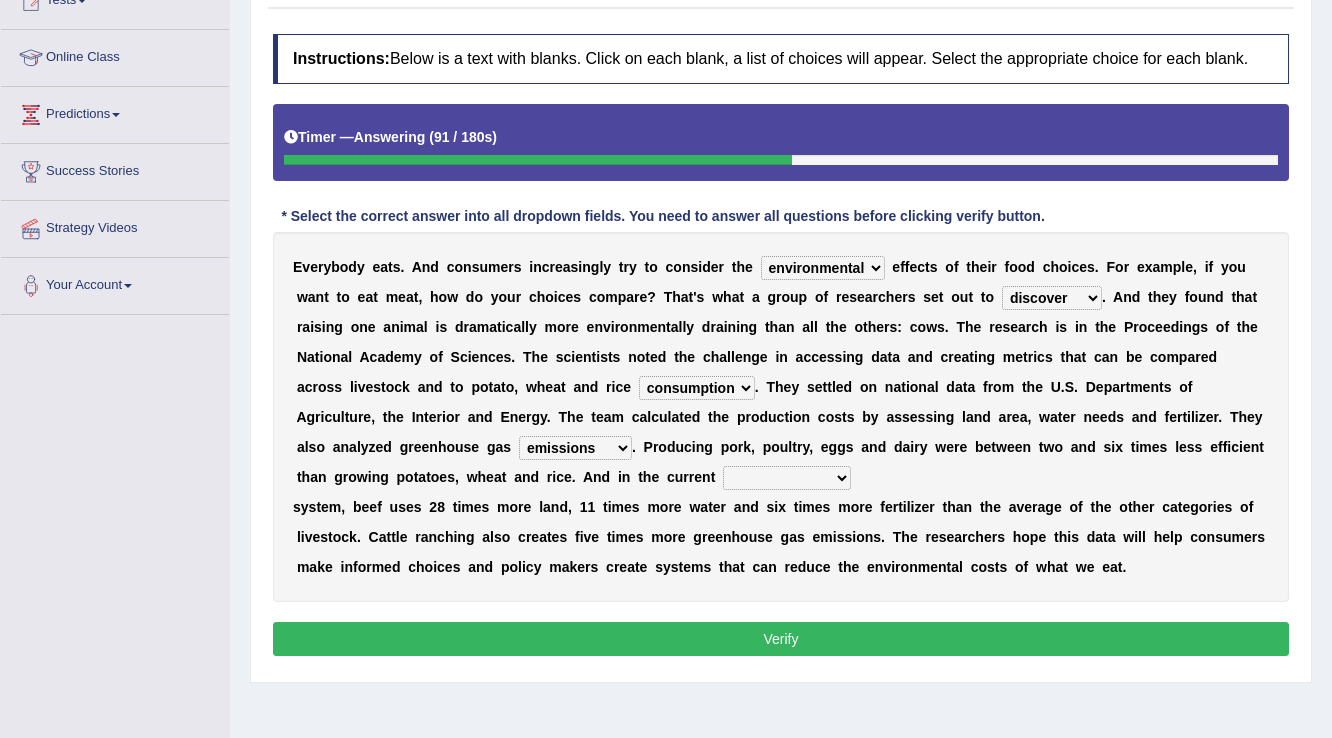 click on "conjectures manufacture emissions purification" at bounding box center [575, 448] 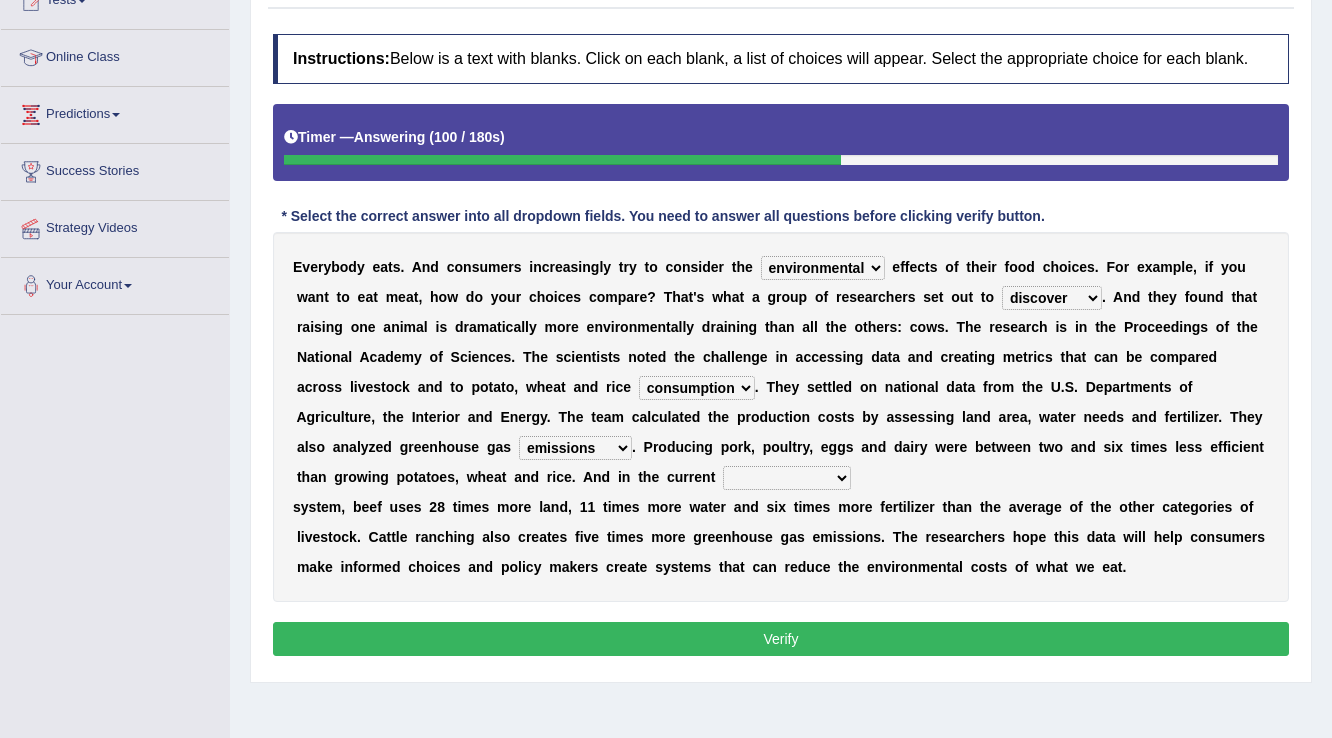 click on "E v e r y b o d y    e a t s .    A n d    c o n s u m e r s    i n c r e a s i n g l y    t r y    t o    c o n s i d e r    t h e    spiritual economic environmental material    e f f e c t s    o f    t h e i r    f o o d    c h o i c e s .    F o r    e x a m p l e ,    i f    y o u    w a n t    t o    e a t    m e a t ,    h o w    d o    y o u r    c h o i c e s    c o m p a r e ?    T h a t ' s    w h a t    a    g r o u p    o f    r e s e a r c h e r s    s e t    o u t    t o    exemplify squander discover purchase .    A n d    t h e y    f o u n d    t h a t    r a i s i n g    o n e    a n i m a l    i s    d r a m a t i c a l l y    m o r e    e n v i r o n m e n t a l l y    d r a i n i n g    t h a n    a l l    t h e    o t h e r s :    c o w s .    T h e    r e s e a r c h    i s    i n    t h e    P r o c e e d i n g s    o f    t h e    N a t i o n a l    A c a d e m y    o f    S c i e n c e s .    T h e    s c i e n t i" at bounding box center (781, 417) 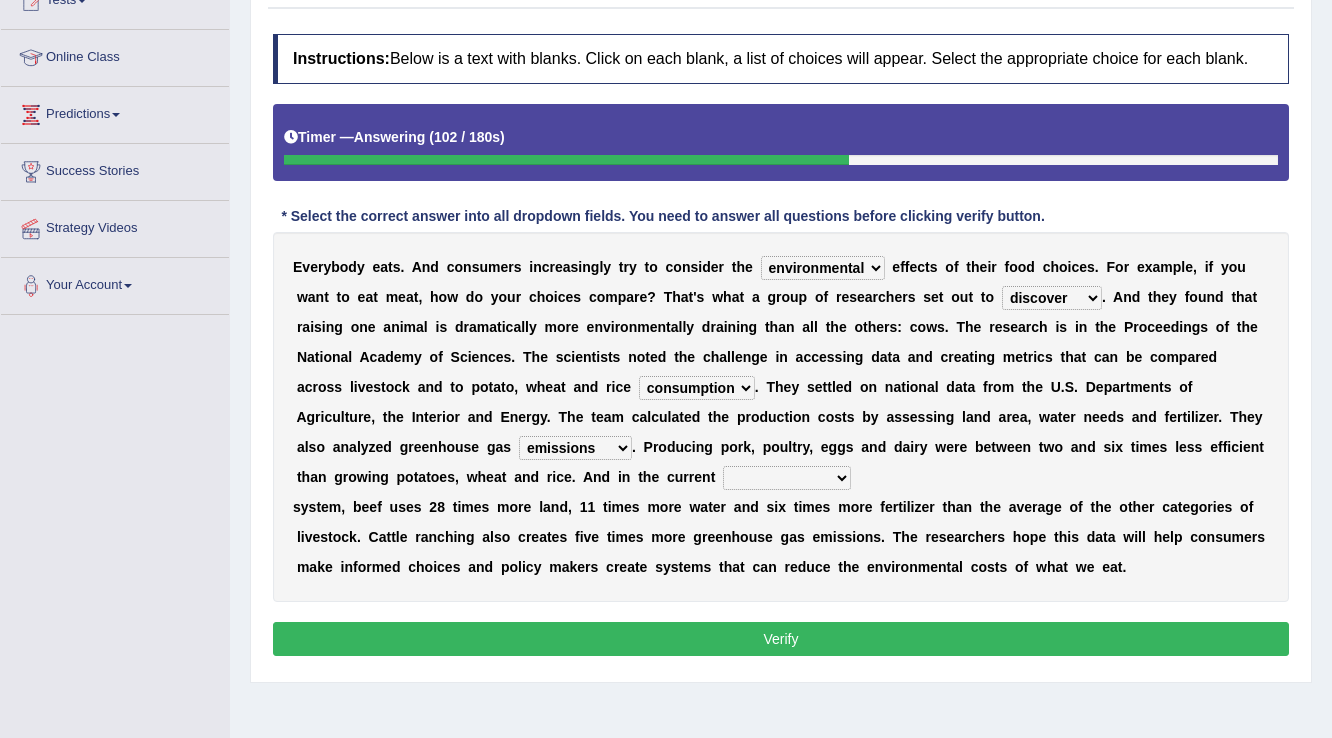 click on "agricultural impalpable ungrammatical terminal" at bounding box center (787, 478) 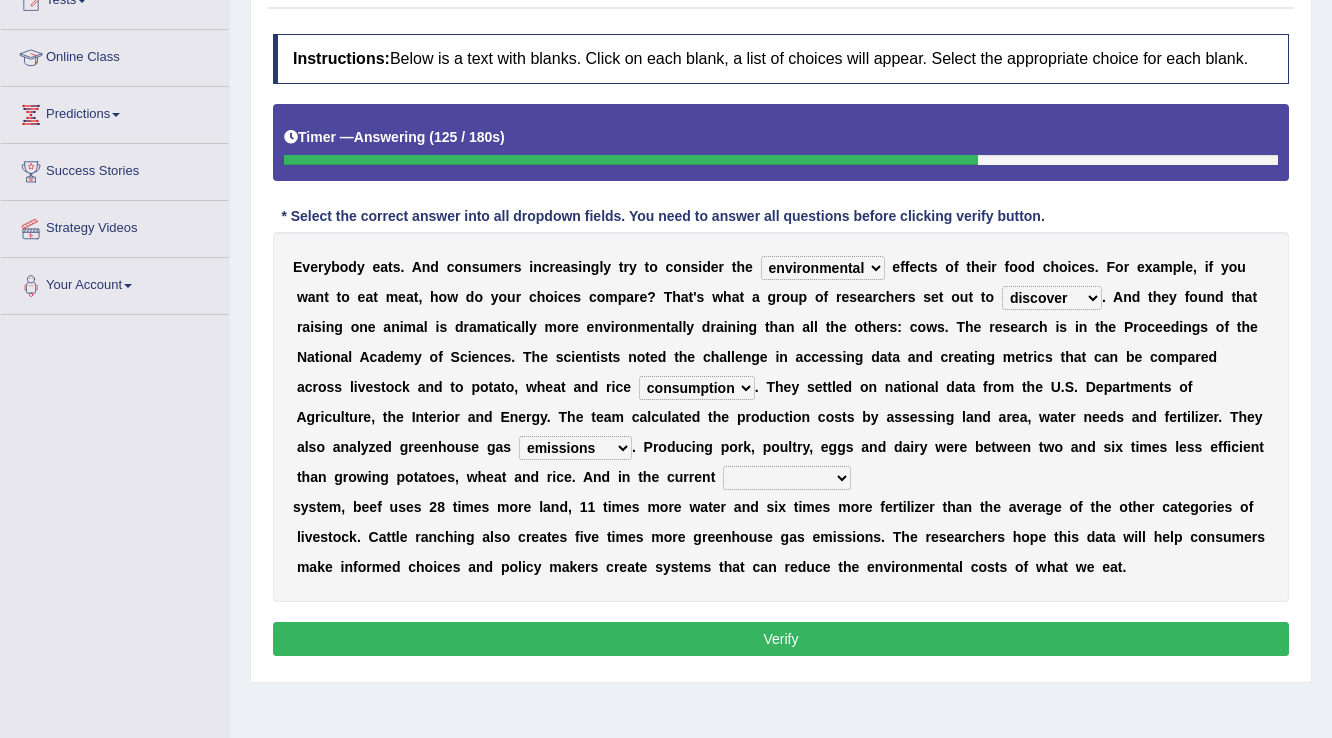 click on "E v e r y b o d y    e a t s .    A n d    c o n s u m e r s    i n c r e a s i n g l y    t r y    t o    c o n s i d e r    t h e    spiritual economic environmental material    e f f e c t s    o f    t h e i r    f o o d    c h o i c e s .    F o r    e x a m p l e ,    i f    y o u    w a n t    t o    e a t    m e a t ,    h o w    d o    y o u r    c h o i c e s    c o m p a r e ?    T h a t ' s    w h a t    a    g r o u p    o f    r e s e a r c h e r s    s e t    o u t    t o    exemplify squander discover purchase .    A n d    t h e y    f o u n d    t h a t    r a i s i n g    o n e    a n i m a l    i s    d r a m a t i c a l l y    m o r e    e n v i r o n m e n t a l l y    d r a i n i n g    t h a n    a l l    t h e    o t h e r s :    c o w s .    T h e    r e s e a r c h    i s    i n    t h e    P r o c e e d i n g s    o f    t h e    N a t i o n a l    A c a d e m y    o f    S c i e n c e s .    T h e    s c i e n t i" at bounding box center [781, 417] 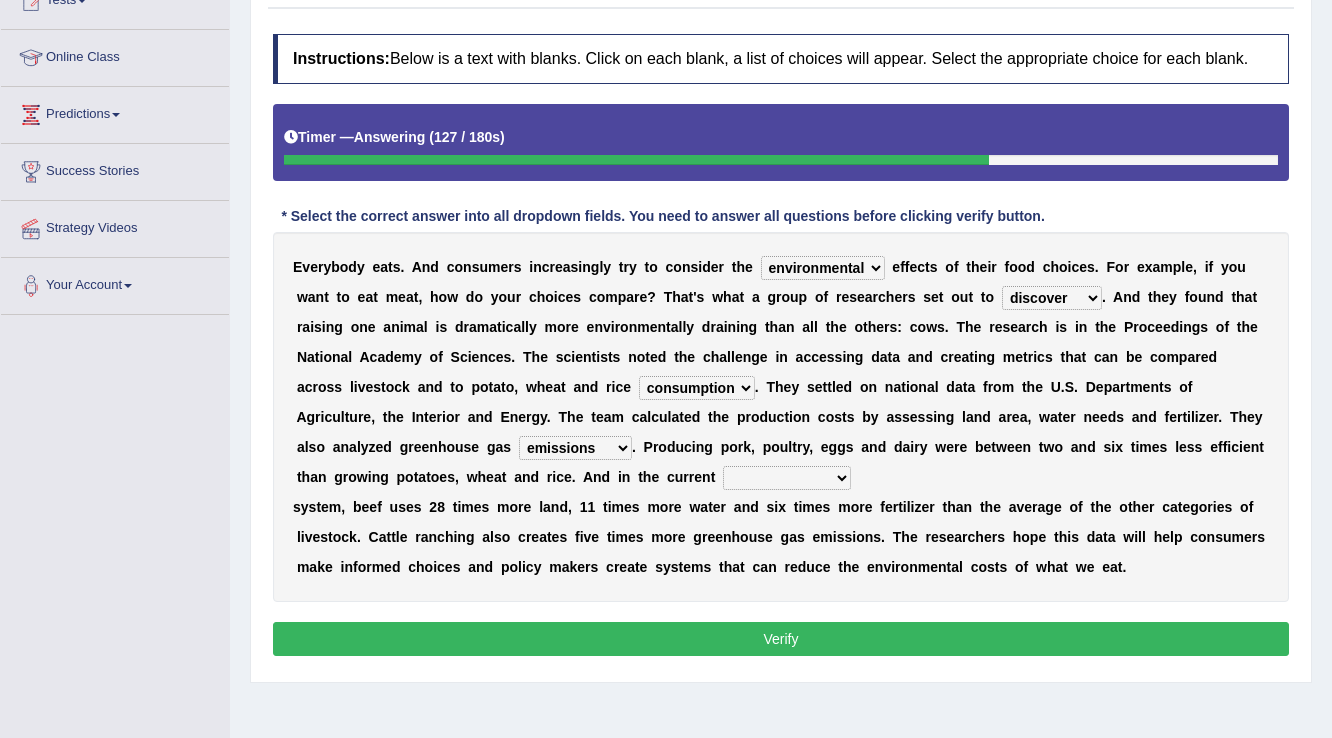 click on "agricultural impalpable ungrammatical terminal" at bounding box center (787, 478) 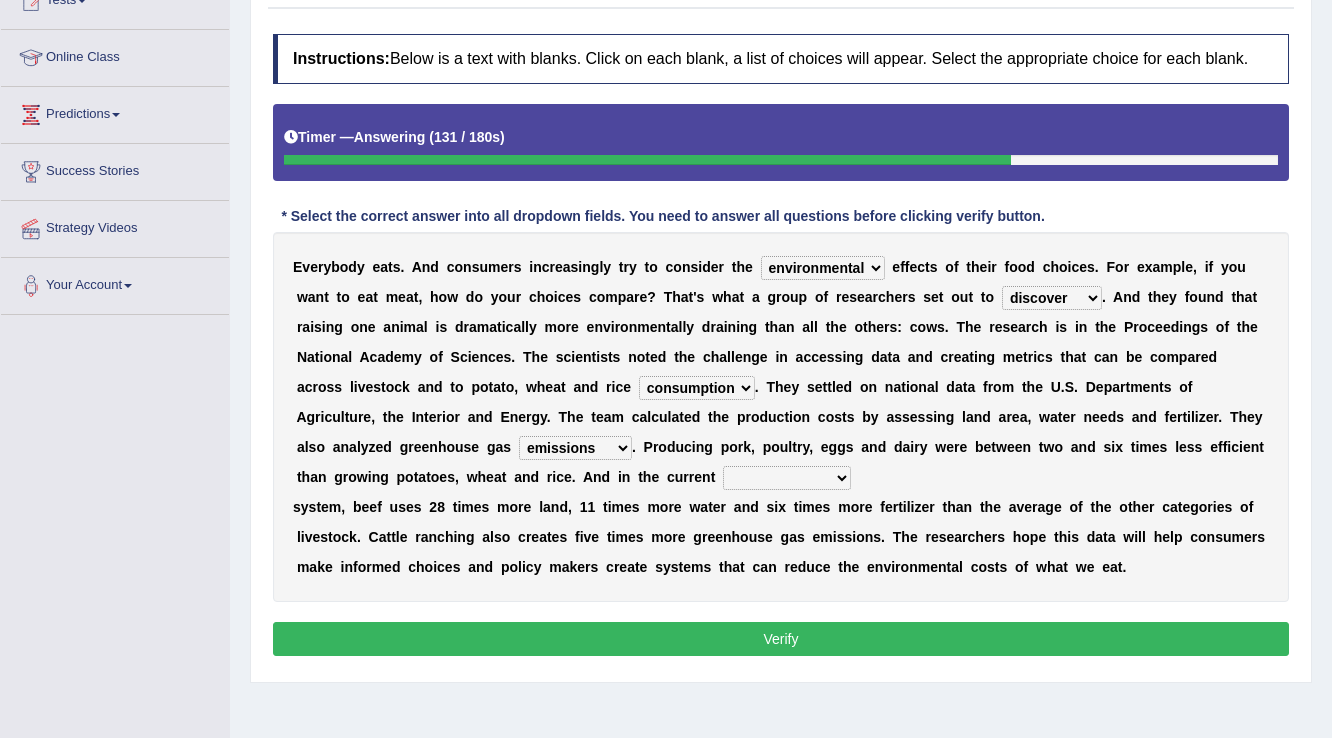 select on "agricultural" 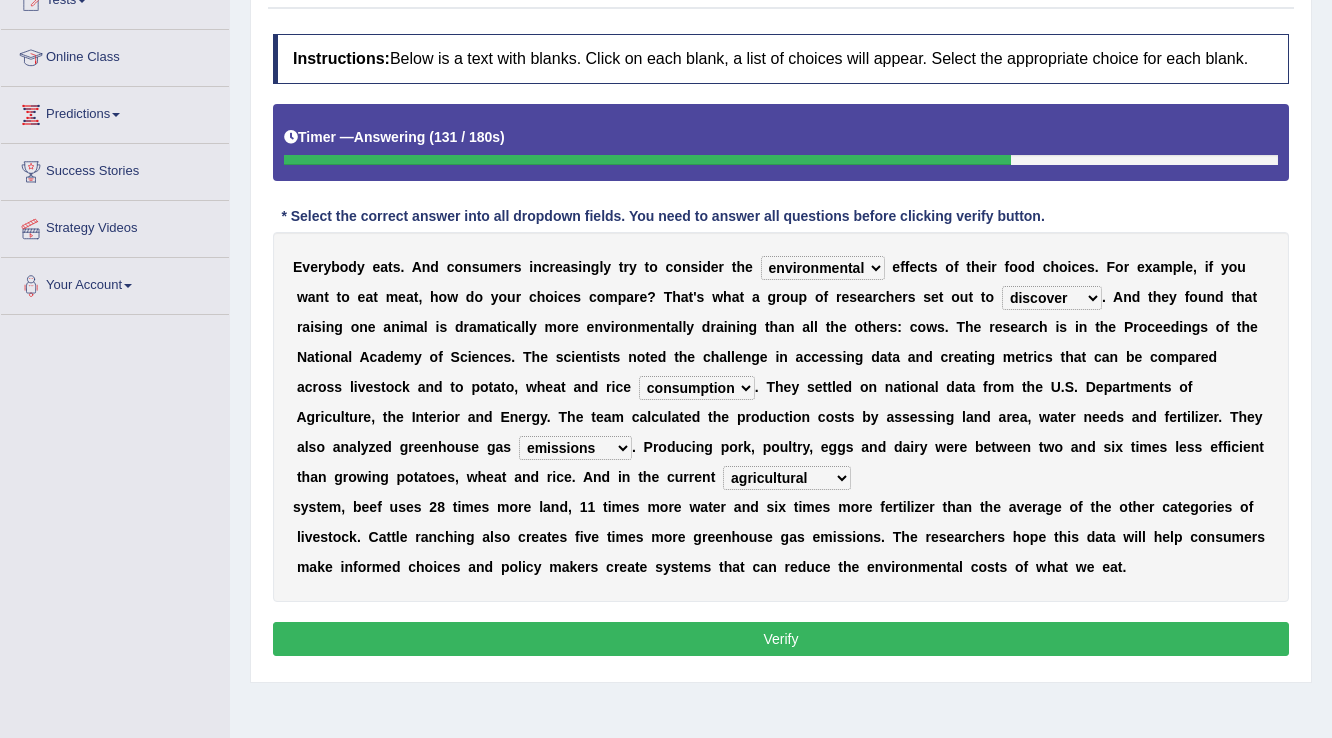 click on "agricultural impalpable ungrammatical terminal" at bounding box center (787, 478) 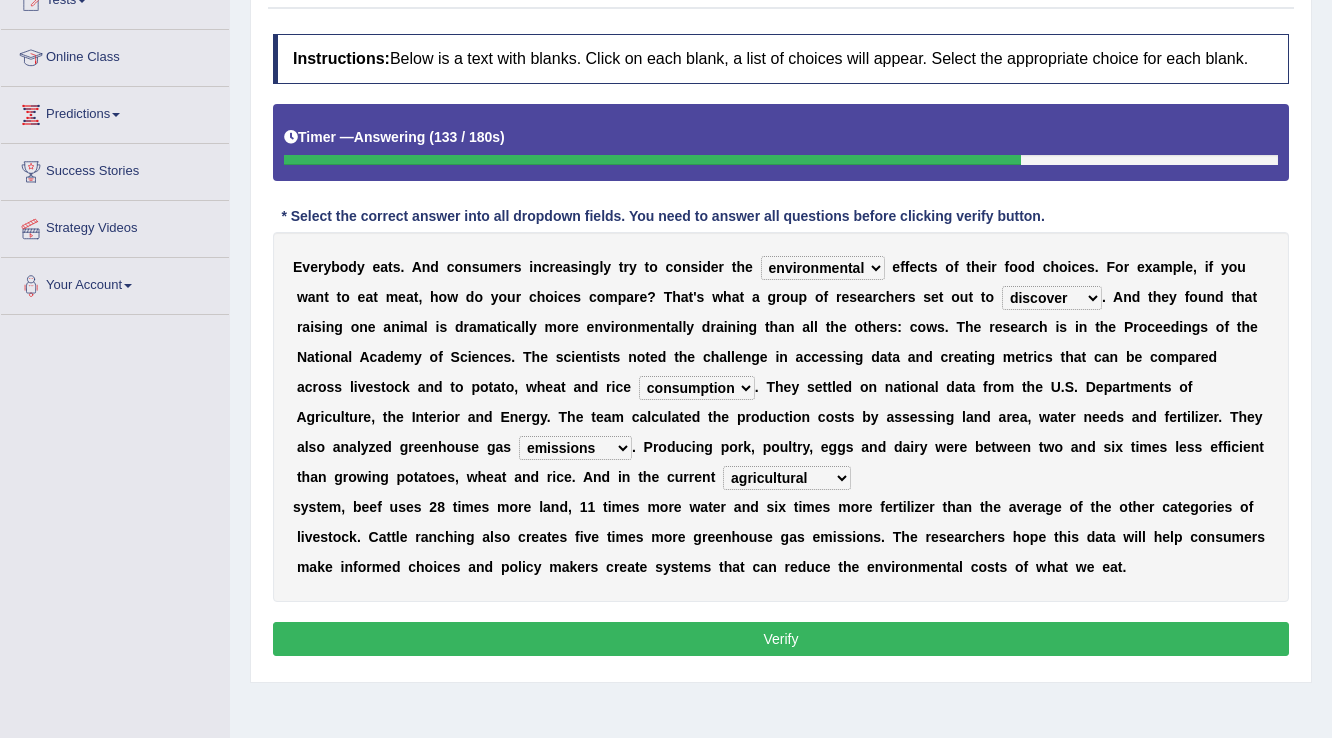 click on "Verify" at bounding box center (781, 639) 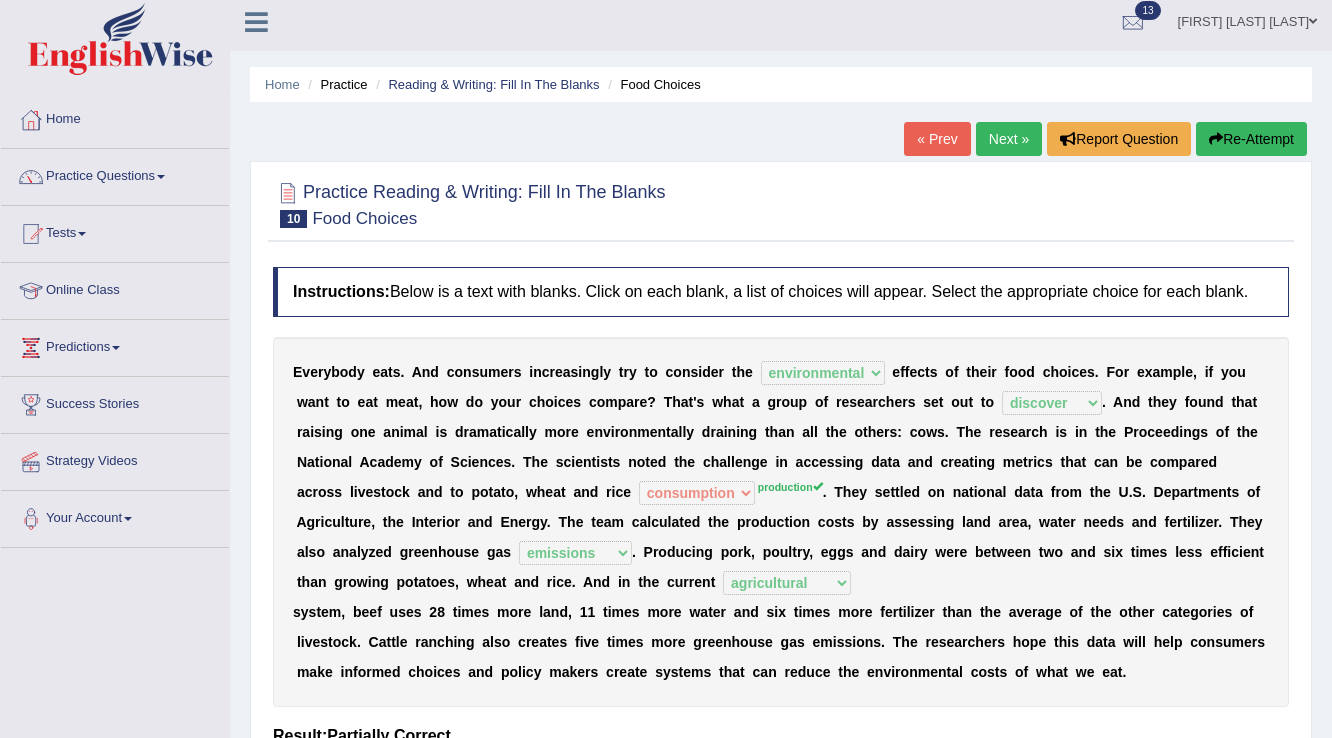 scroll, scrollTop: 0, scrollLeft: 0, axis: both 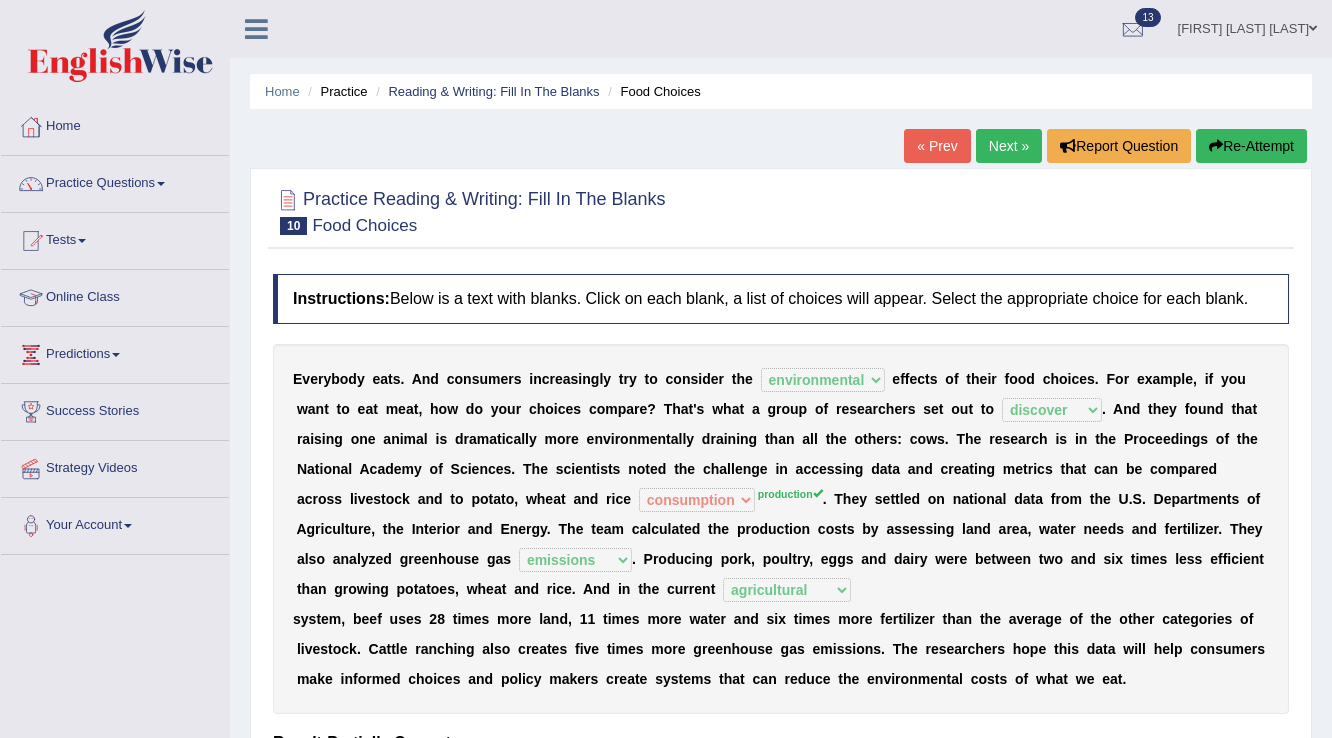 click on "Next »" at bounding box center [1009, 146] 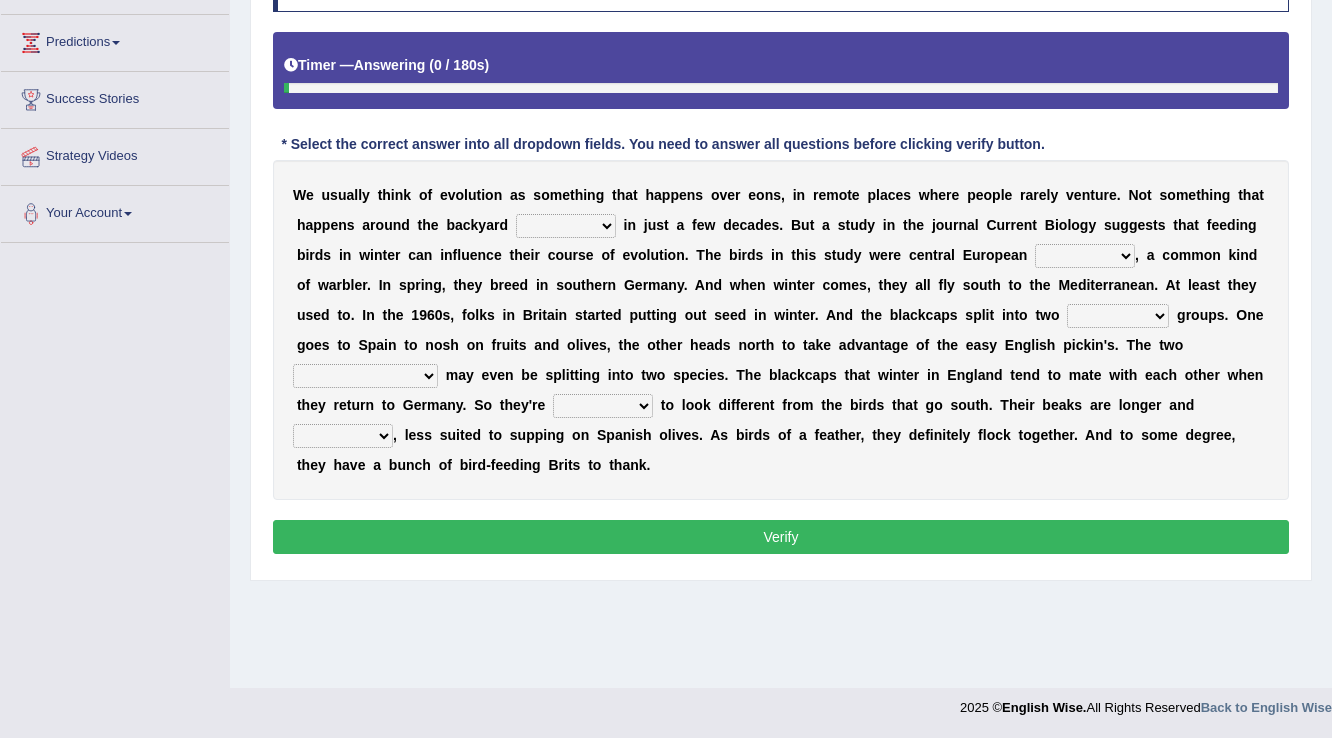 scroll, scrollTop: 312, scrollLeft: 0, axis: vertical 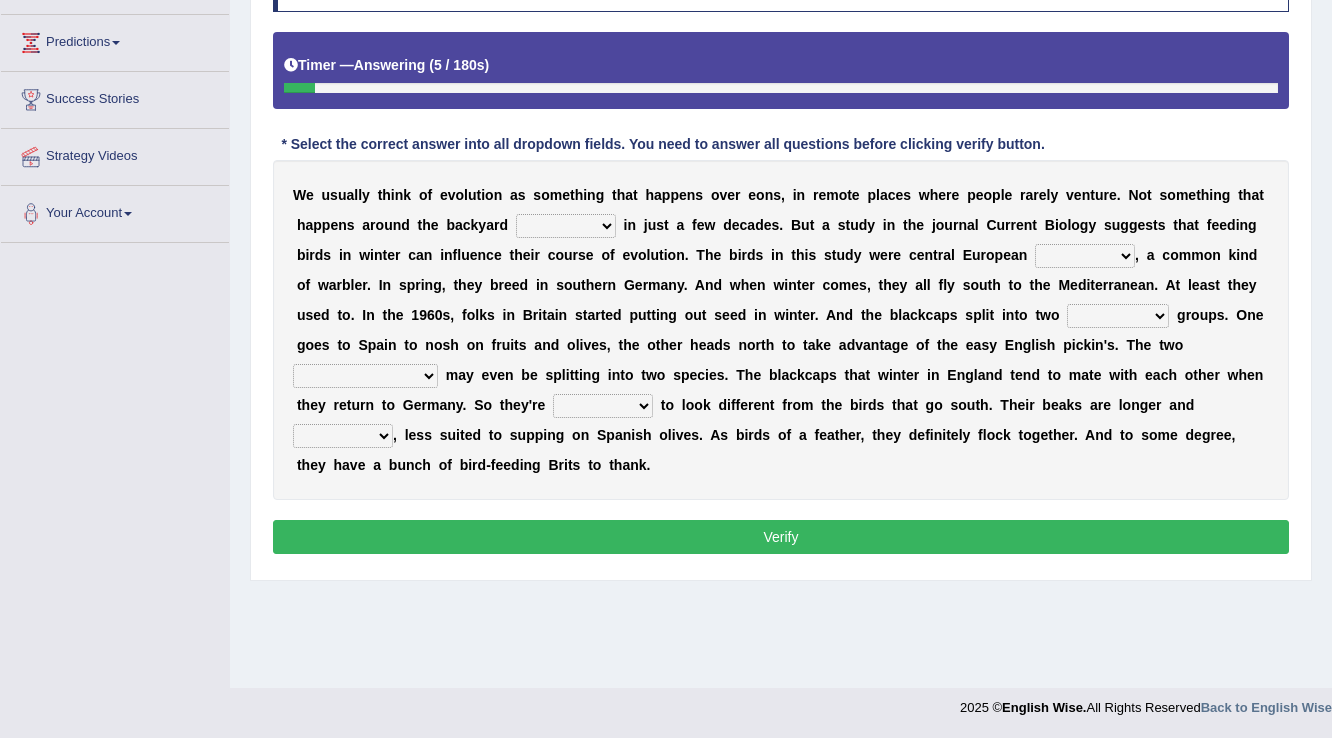 click on "beaver believer birdfeeder phonier" at bounding box center [566, 226] 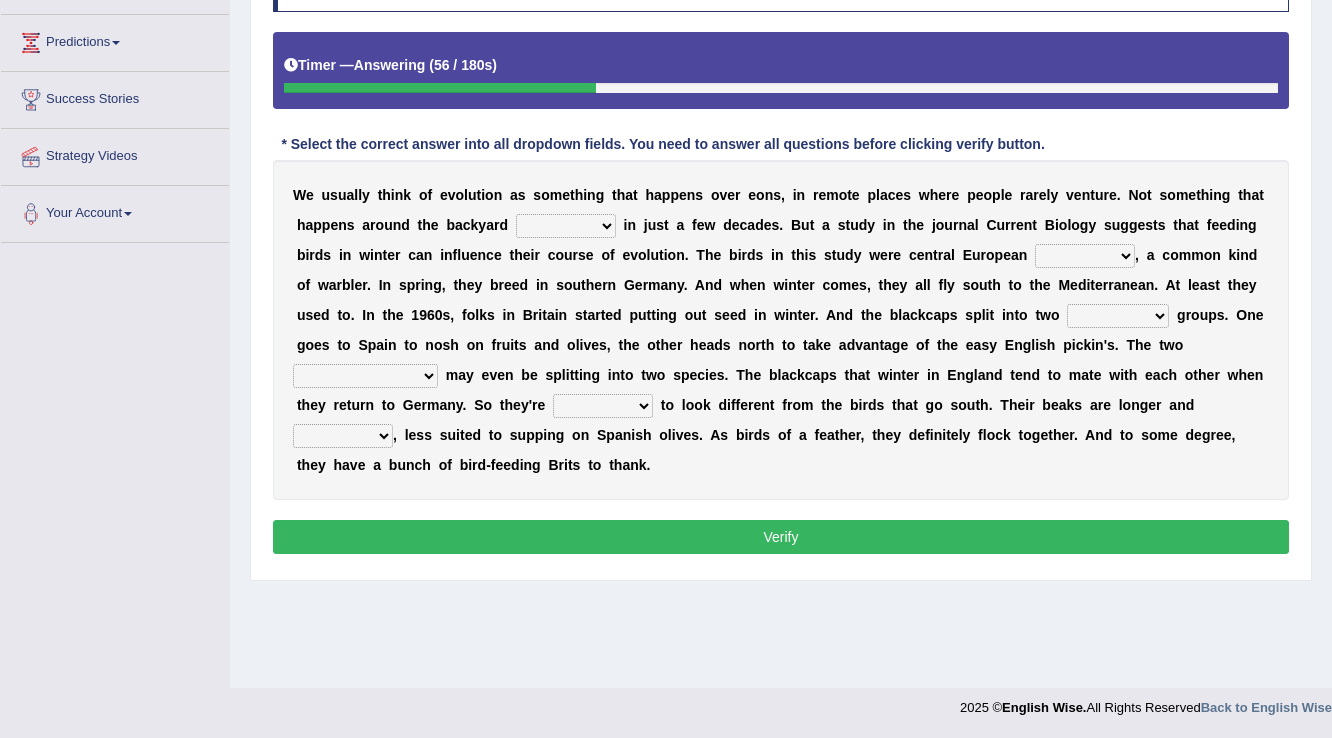 select on "birdfeeder" 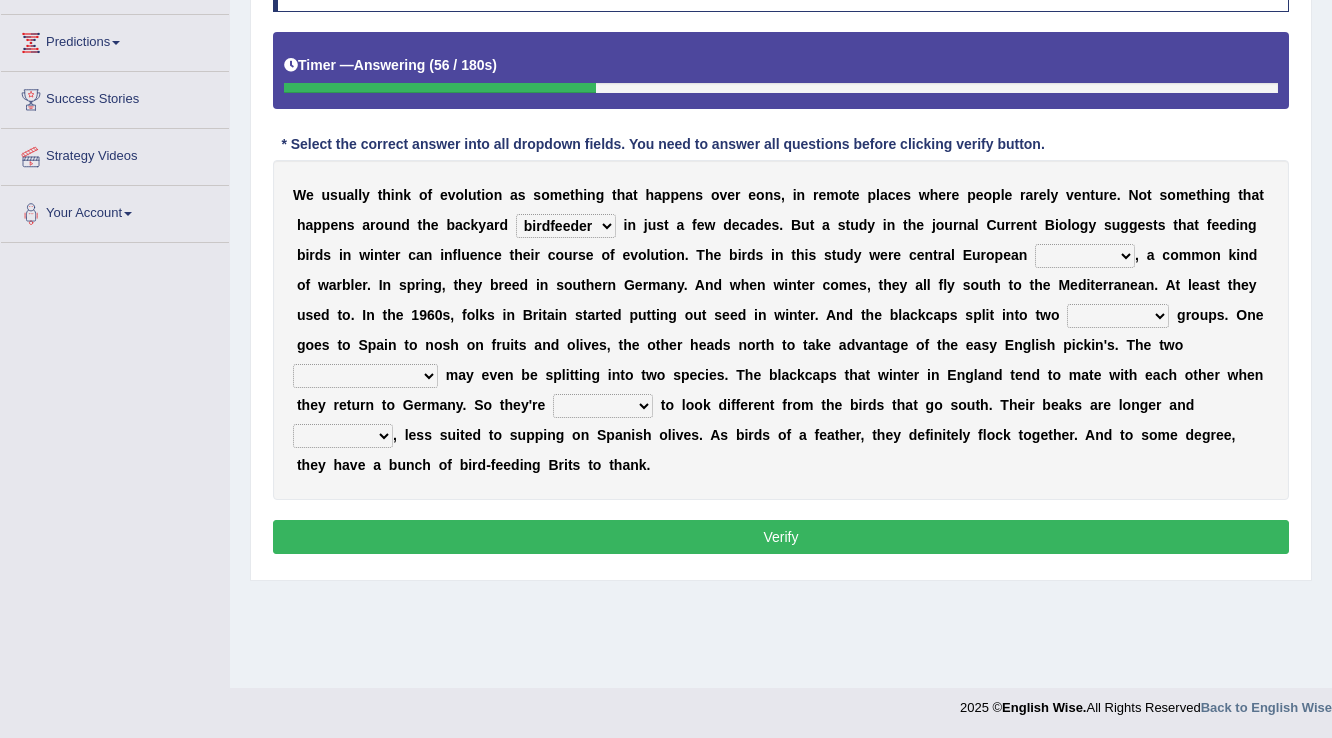 click on "beaver believer birdfeeder phonier" at bounding box center [566, 226] 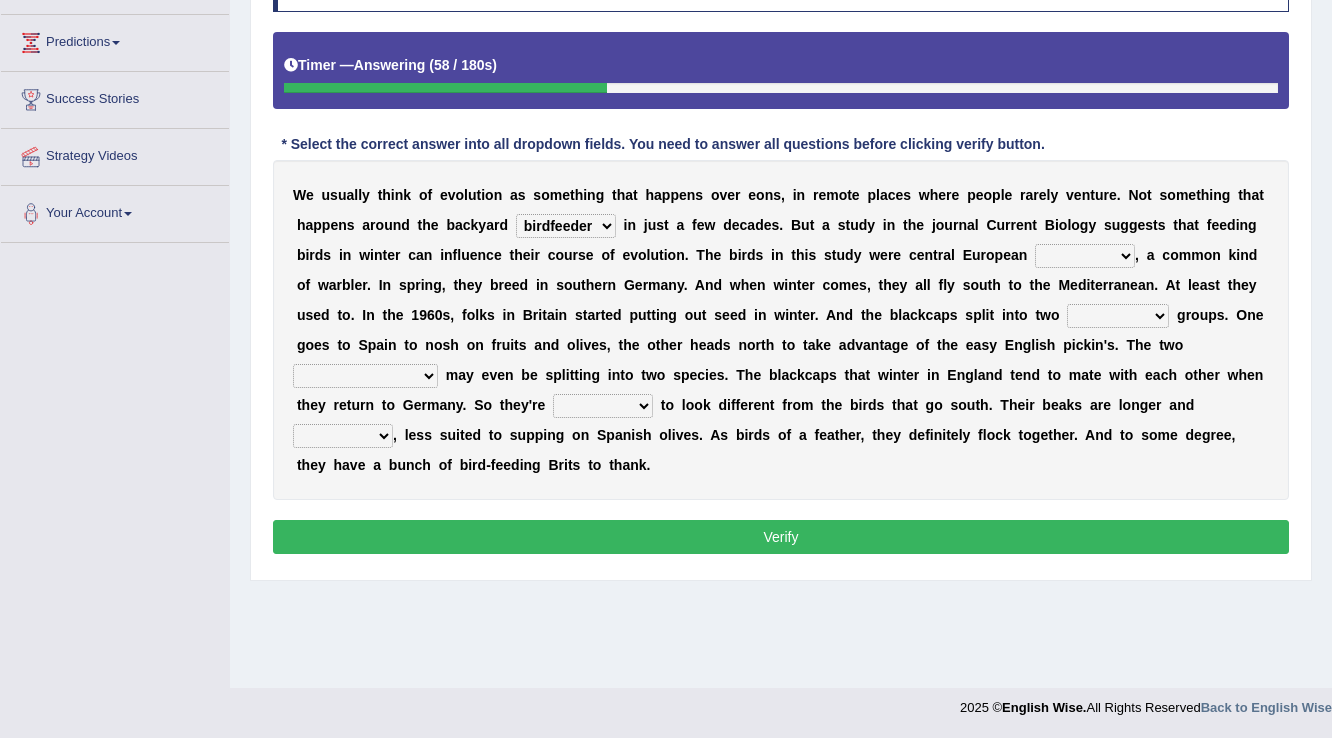 click on "blackcaps pox flaps chats" at bounding box center (1085, 256) 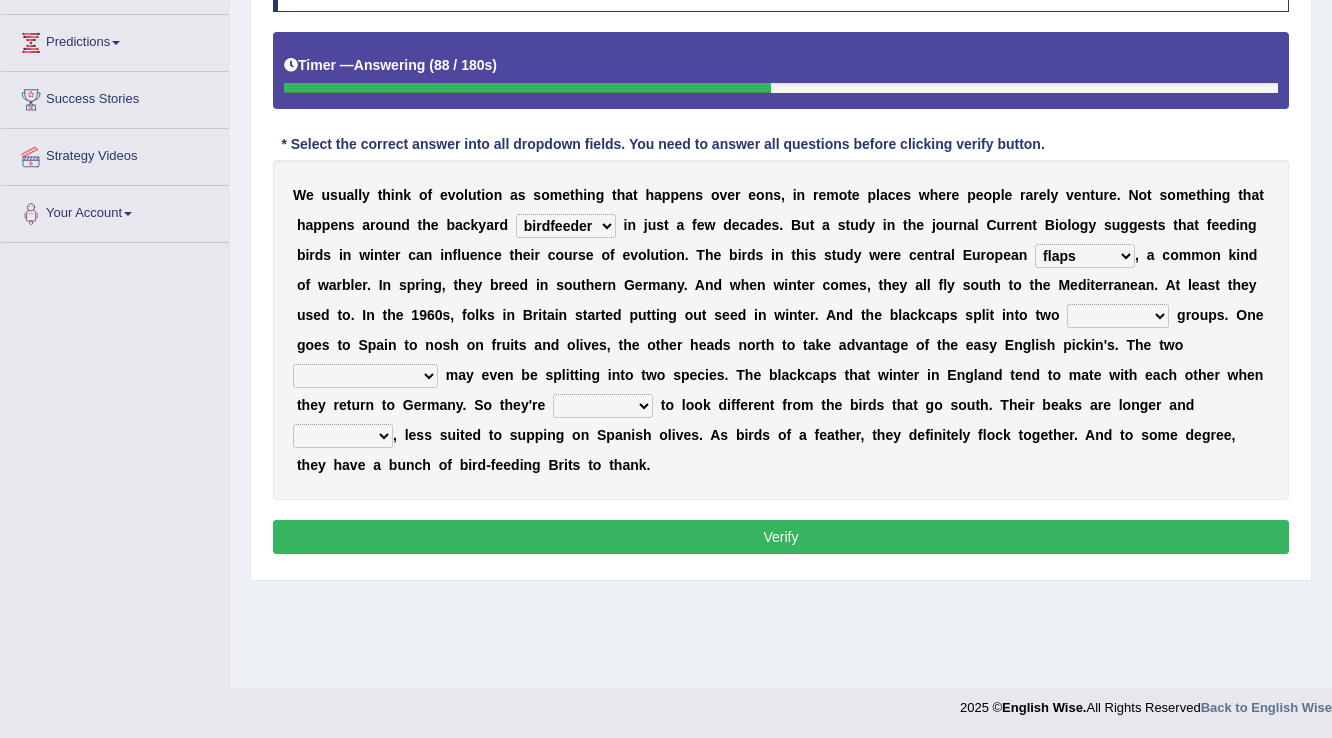 click on "blackcaps pox flaps chats" at bounding box center [1085, 256] 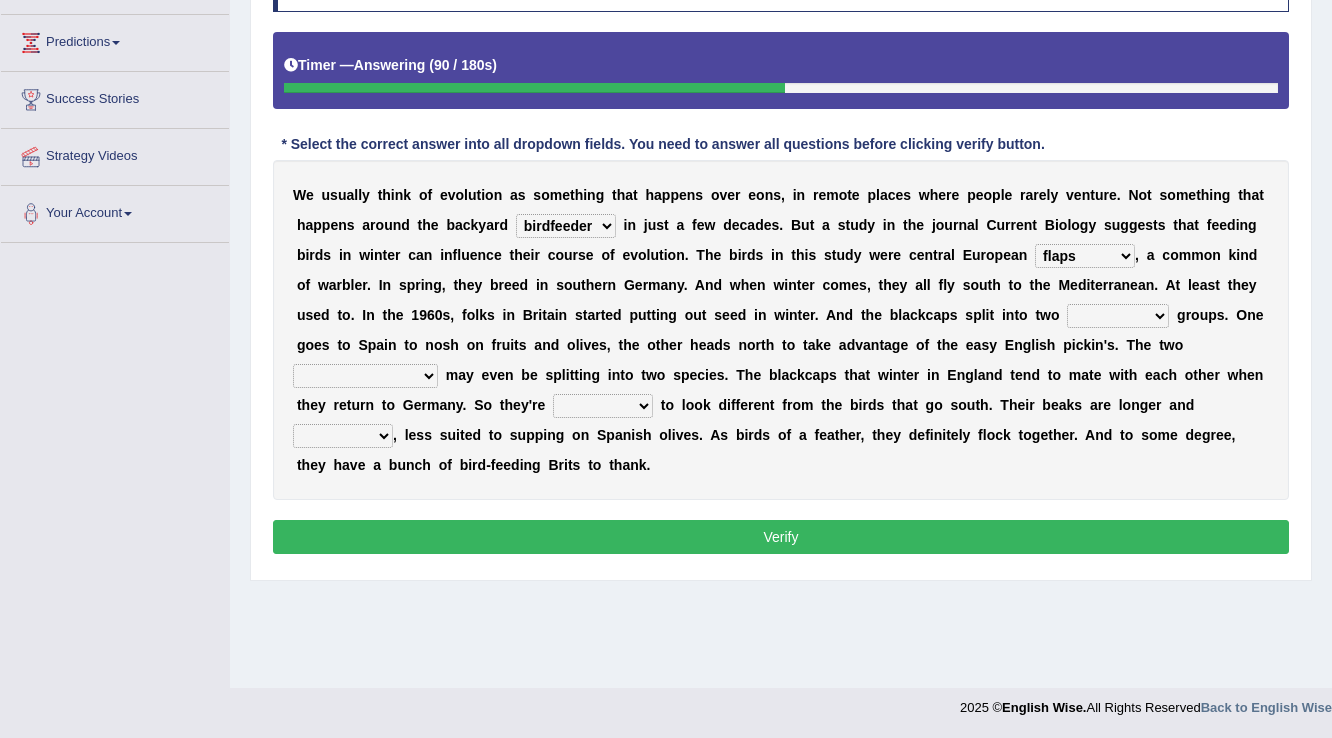click on "distinct bit disconnect split" at bounding box center [1118, 316] 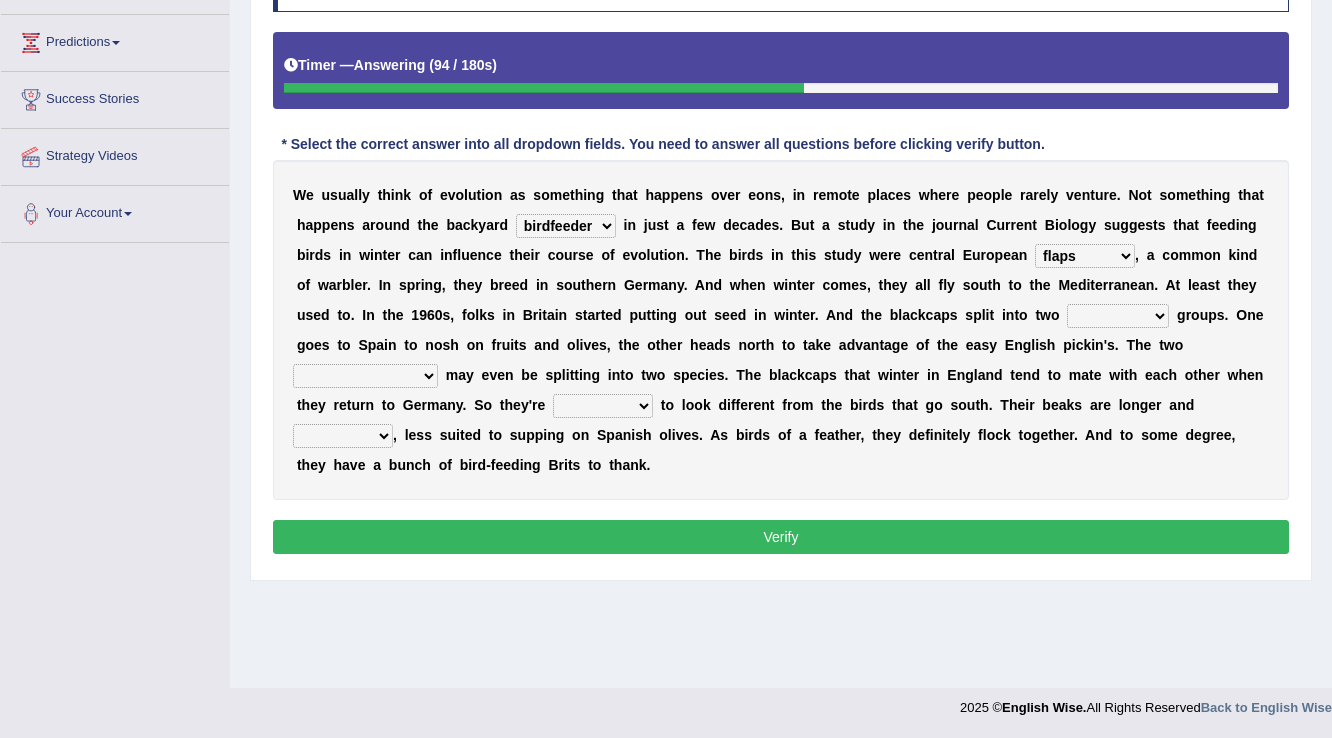 click on "blackcaps pox flaps chats" at bounding box center [1085, 256] 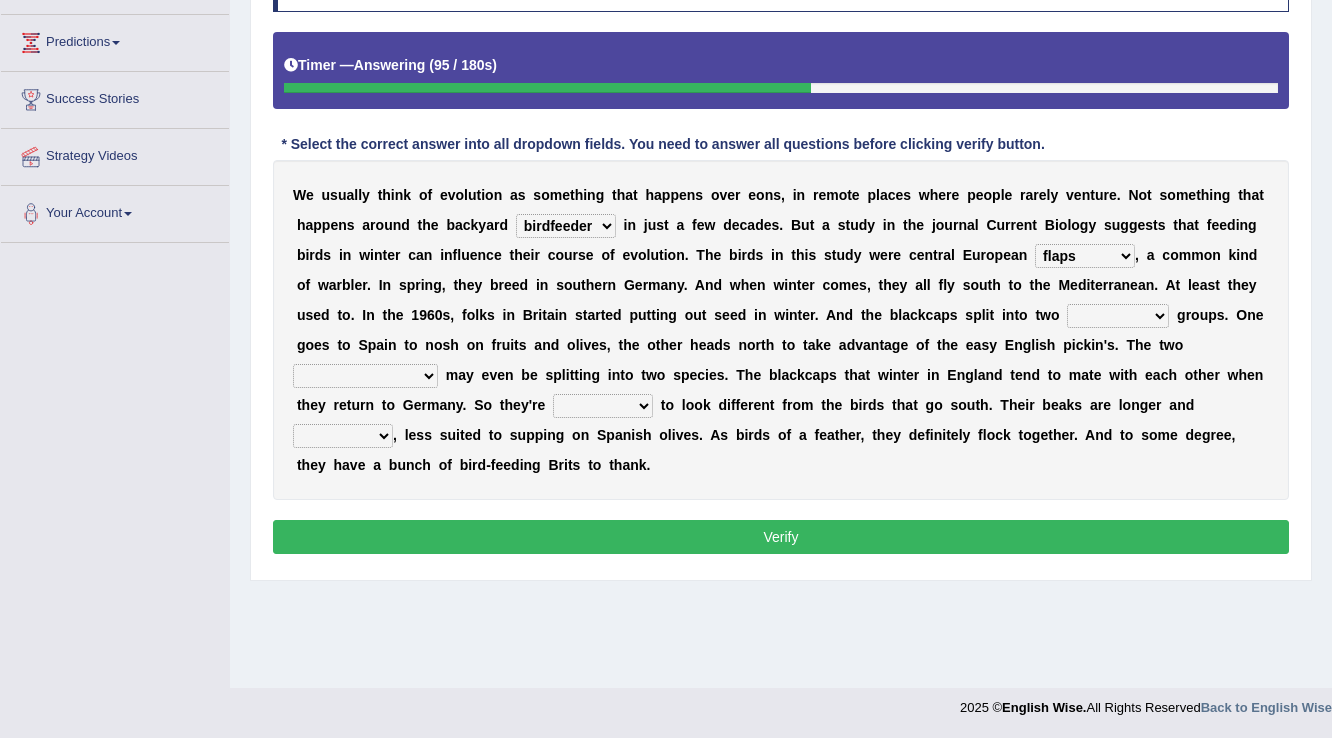 select on "blackcaps" 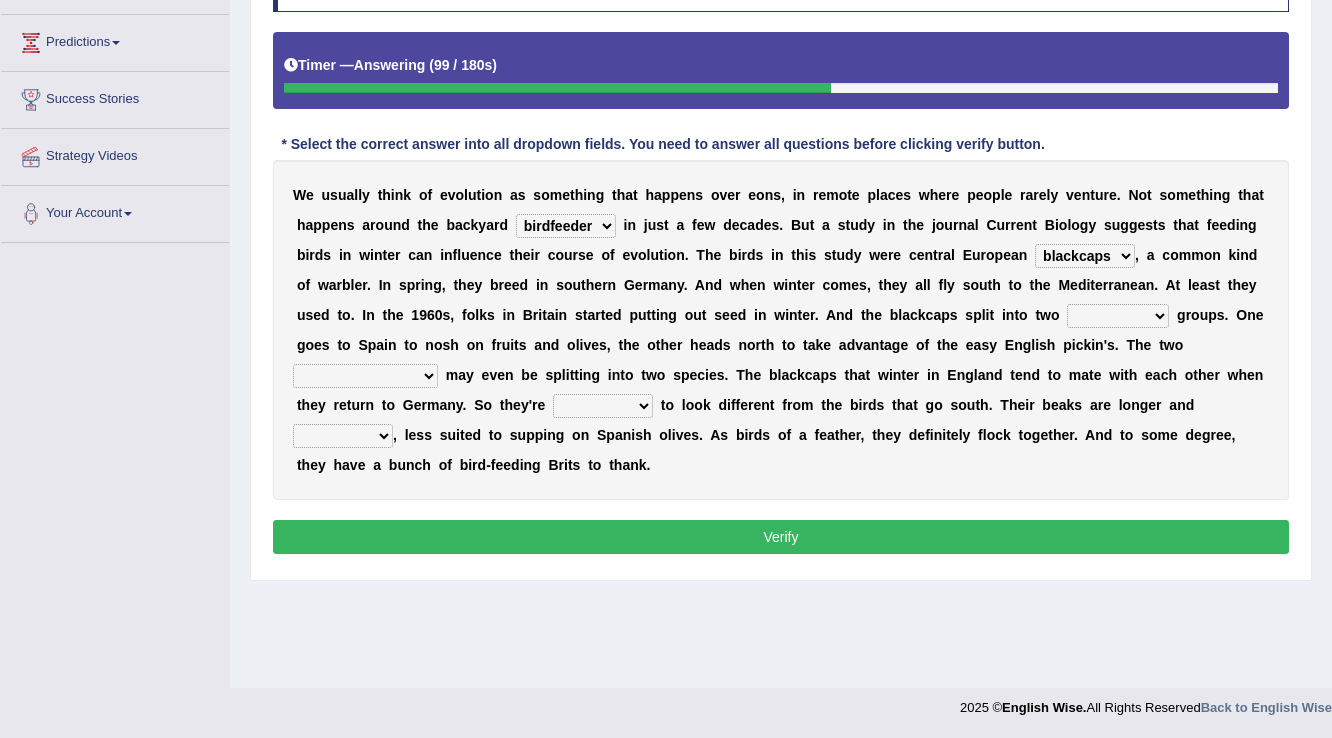 click on "distinct bit disconnect split" at bounding box center [1118, 316] 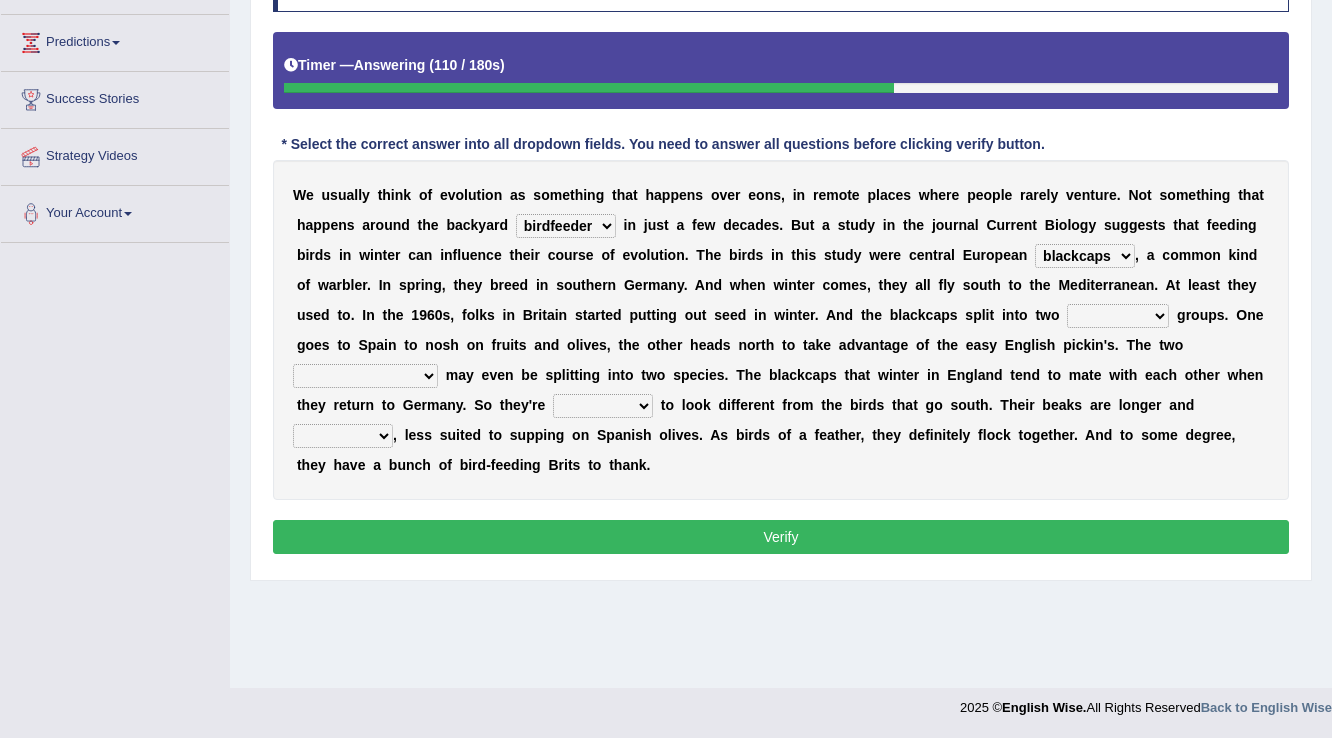 select on "distinct" 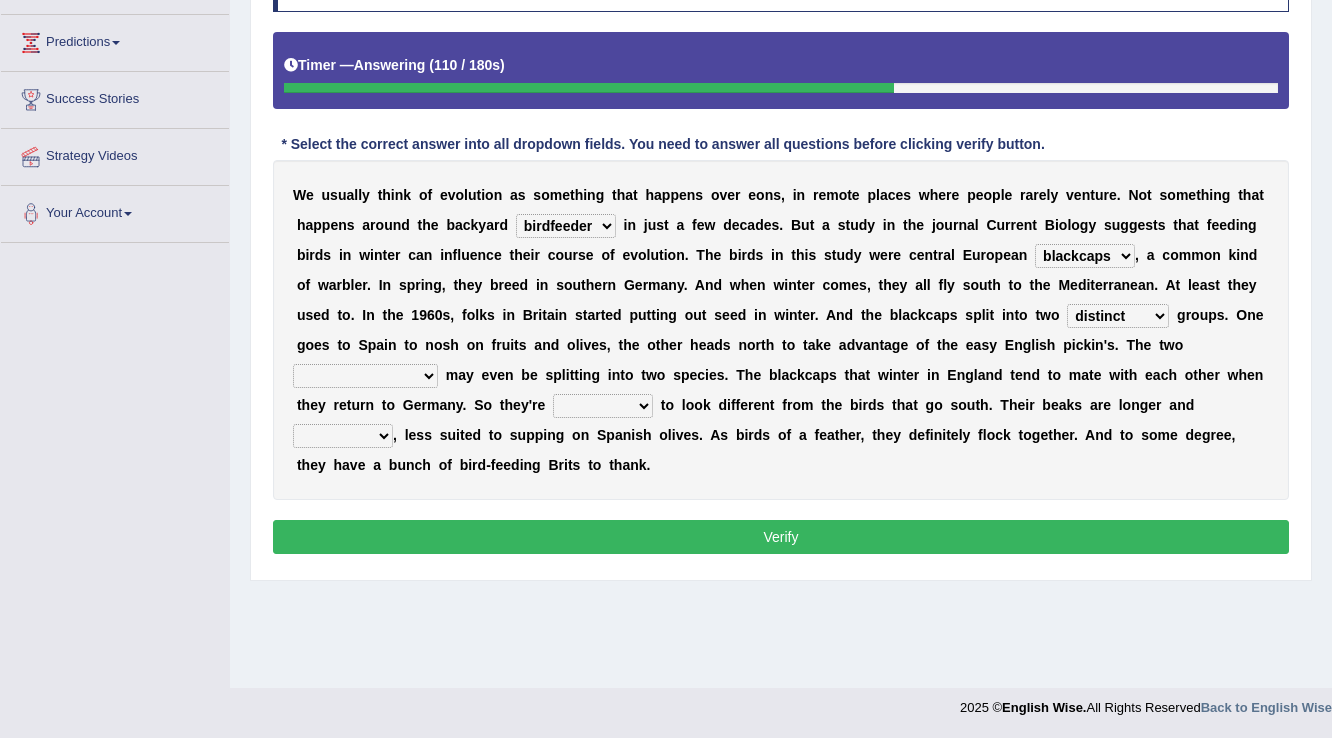 click on "distinct bit disconnect split" at bounding box center [1118, 316] 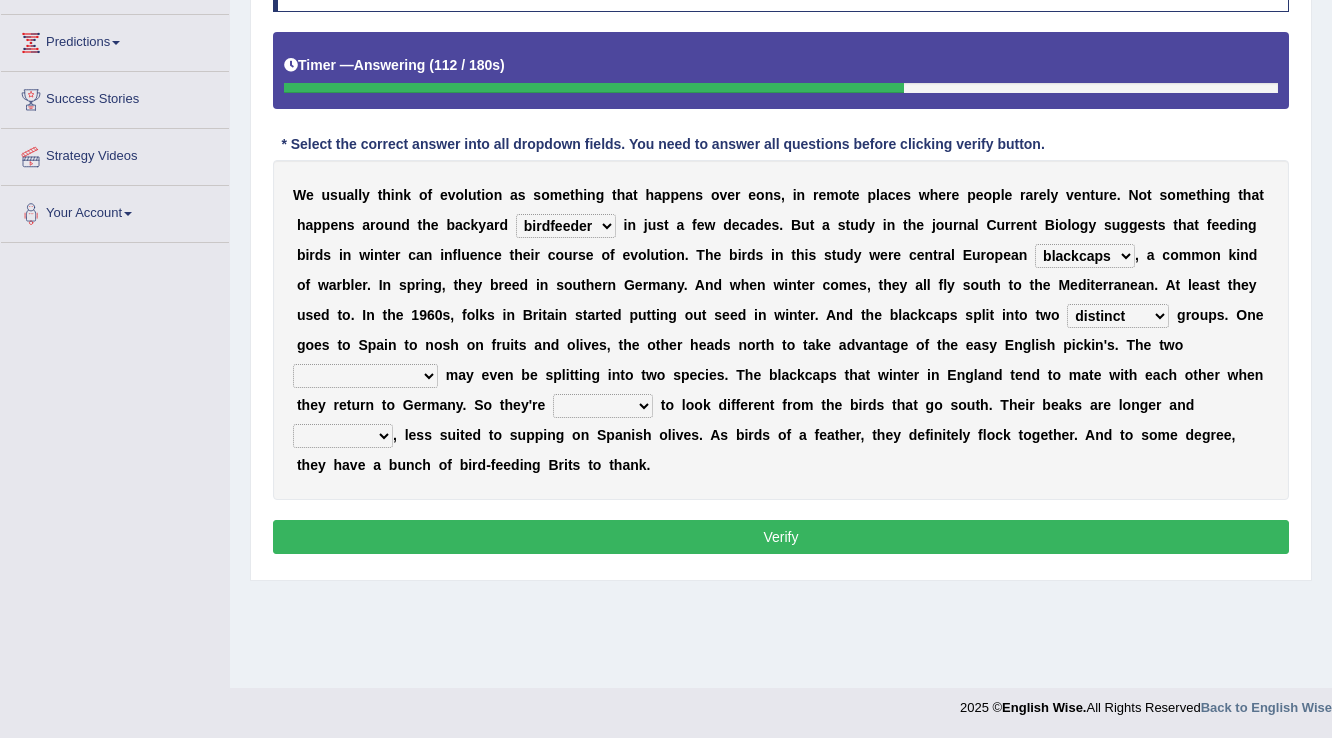 click on "elevators populations breakers contraindications" at bounding box center (365, 376) 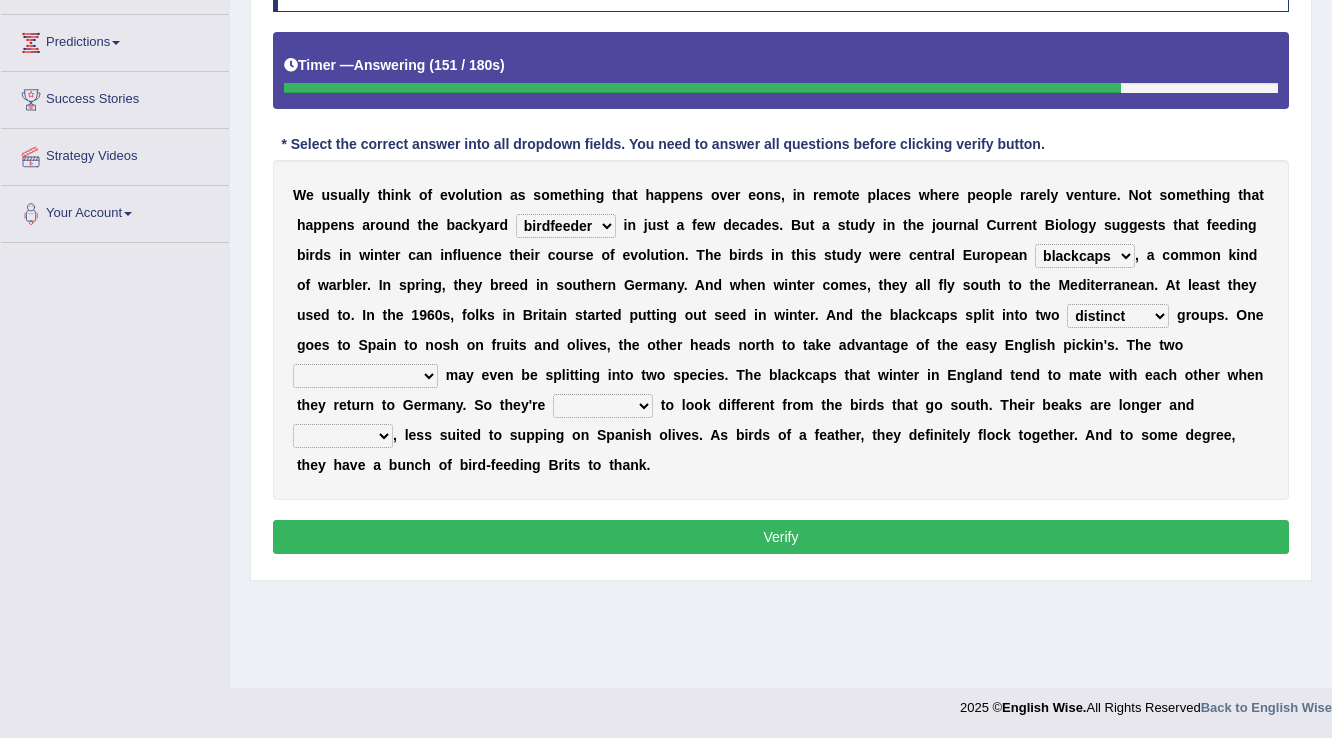 select on "breakers" 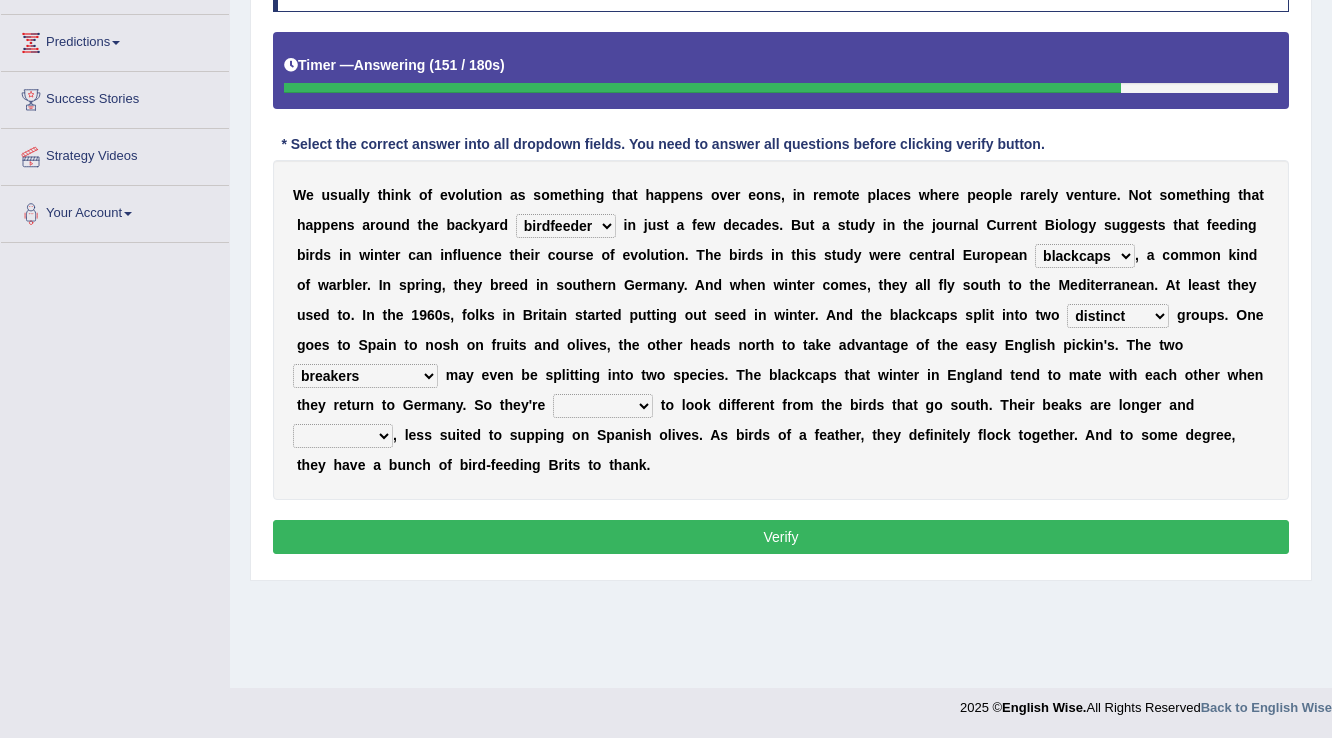 click on "elevators populations breakers contraindications" at bounding box center [365, 376] 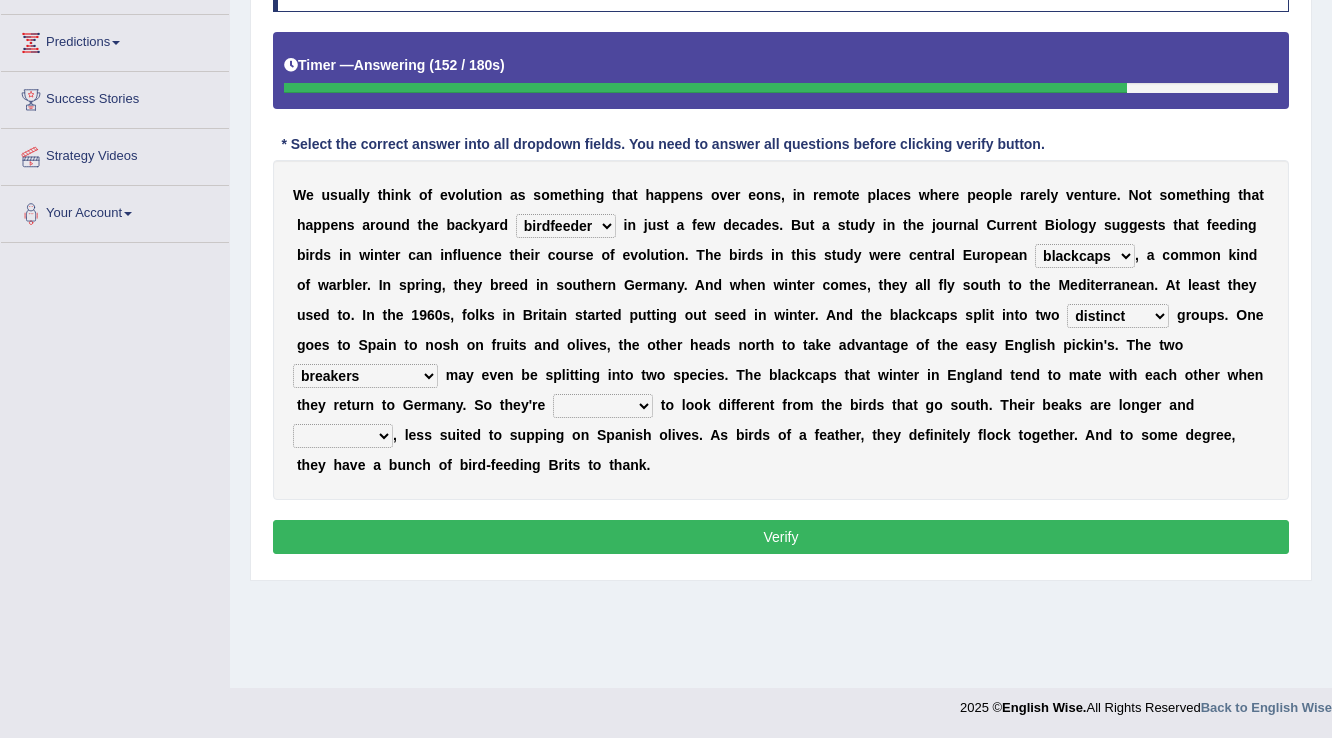 click on "starting blotting wanting padding" at bounding box center [603, 406] 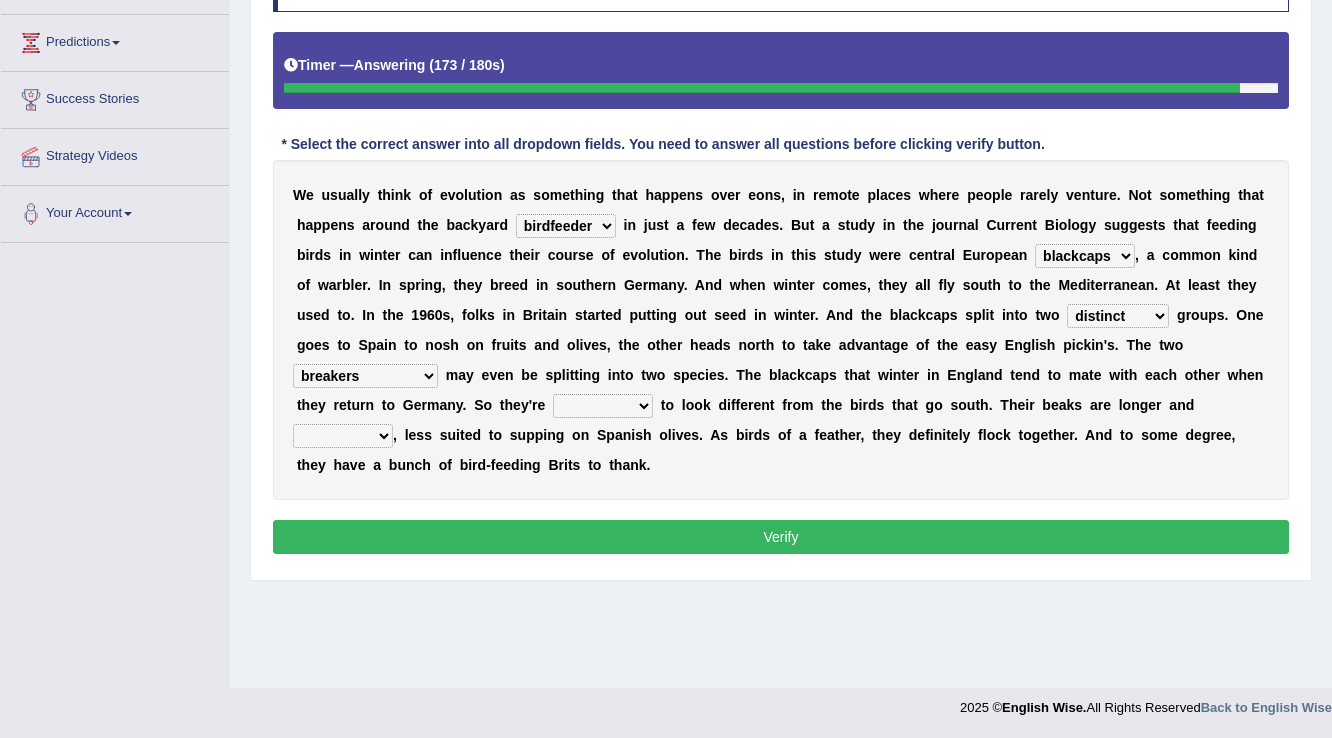 select on "starting" 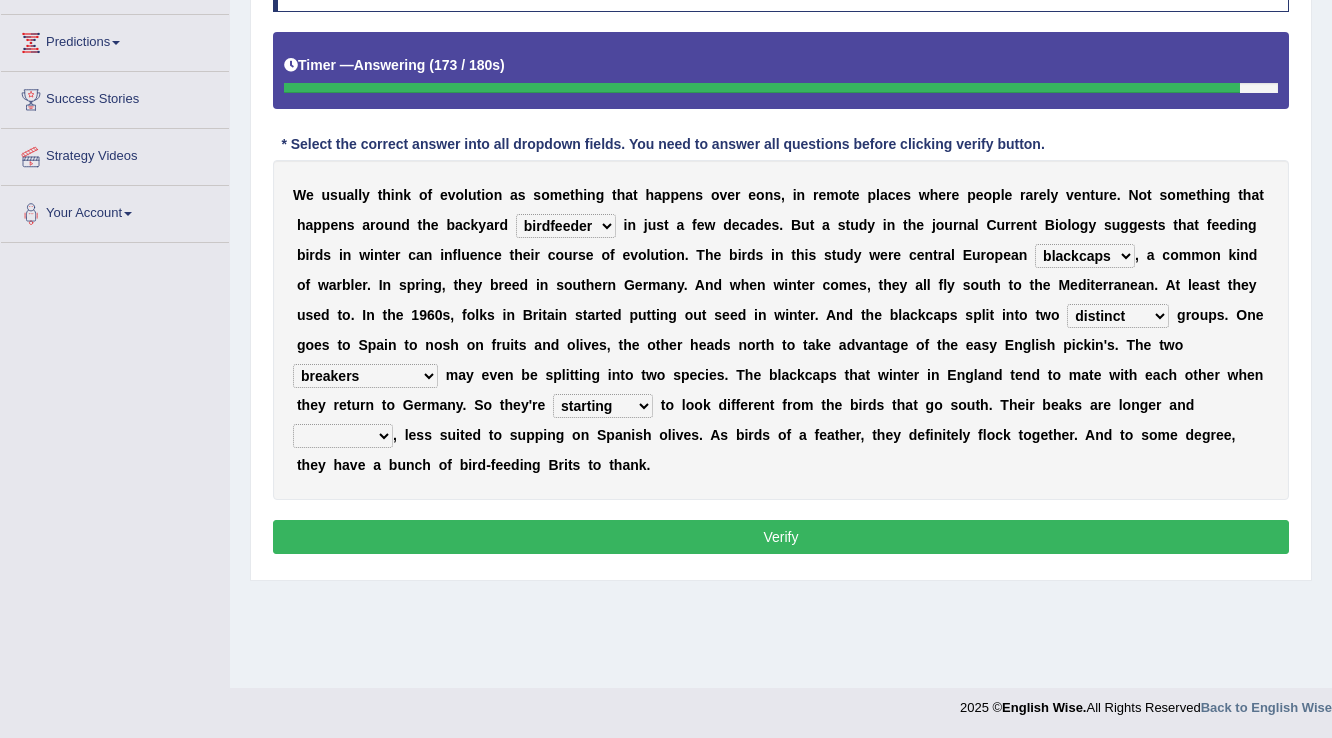 click on "starting blotting wanting padding" at bounding box center [603, 406] 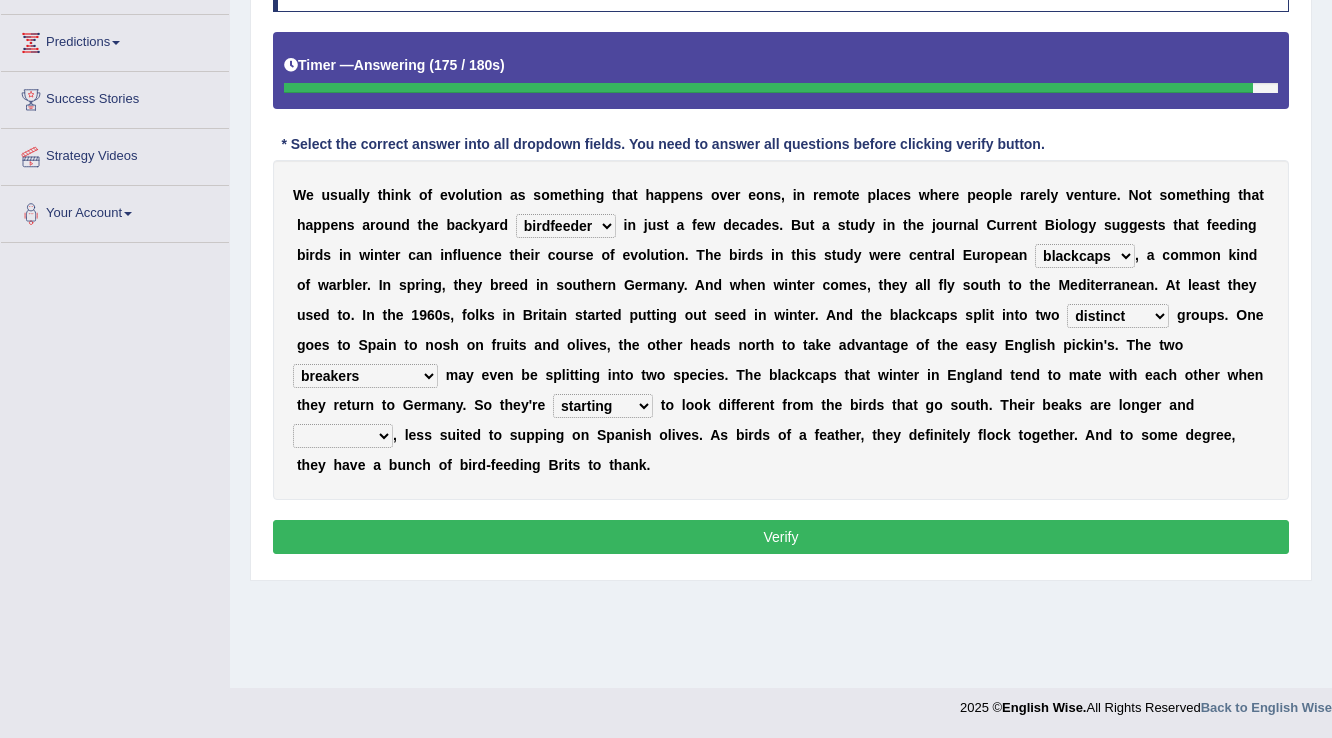 click on "W e    u s u a l l y    t h i n k    o f    e v o l u t i o n    a s    s o m e t h i n g    t h a t    h a p p e n s    o v e r    e o n s ,    i n    r e m o t e    p l a c e s    w h e r e    p e o p l e    r a r e l y    v e n t u r e .    N o t    s o m e t h i n g    t h a t    h a p p e n s    a r o u n d    t h e    b a c k y a r d    beaver believer birdfeeder phonier    i n    j u s t    a    f e w    d e c a d e s .    B u t    a    s t u d y    i n    t h e    j o u r n a l    C u r r e n t    B i o l o g y    s u g g e s t s    t h a t    f e e d i n g    b i r d s    i n    w i n t e r    c a n    i n f l u e n c e    t h e i r    c o u r s e    o f    e v o l u t i o n .    T h e    b i r d s    i n    t h i s    s t u d y    w e r e    c e n t r a l    E u r o p e a n    blackcaps pox flaps chats ,    a    c o m m o n    k i n d    o f    w a r b l e r .    I n    s p r i n g ,    t h e y    b r e e d    i n    s o u t h e r" at bounding box center [781, 330] 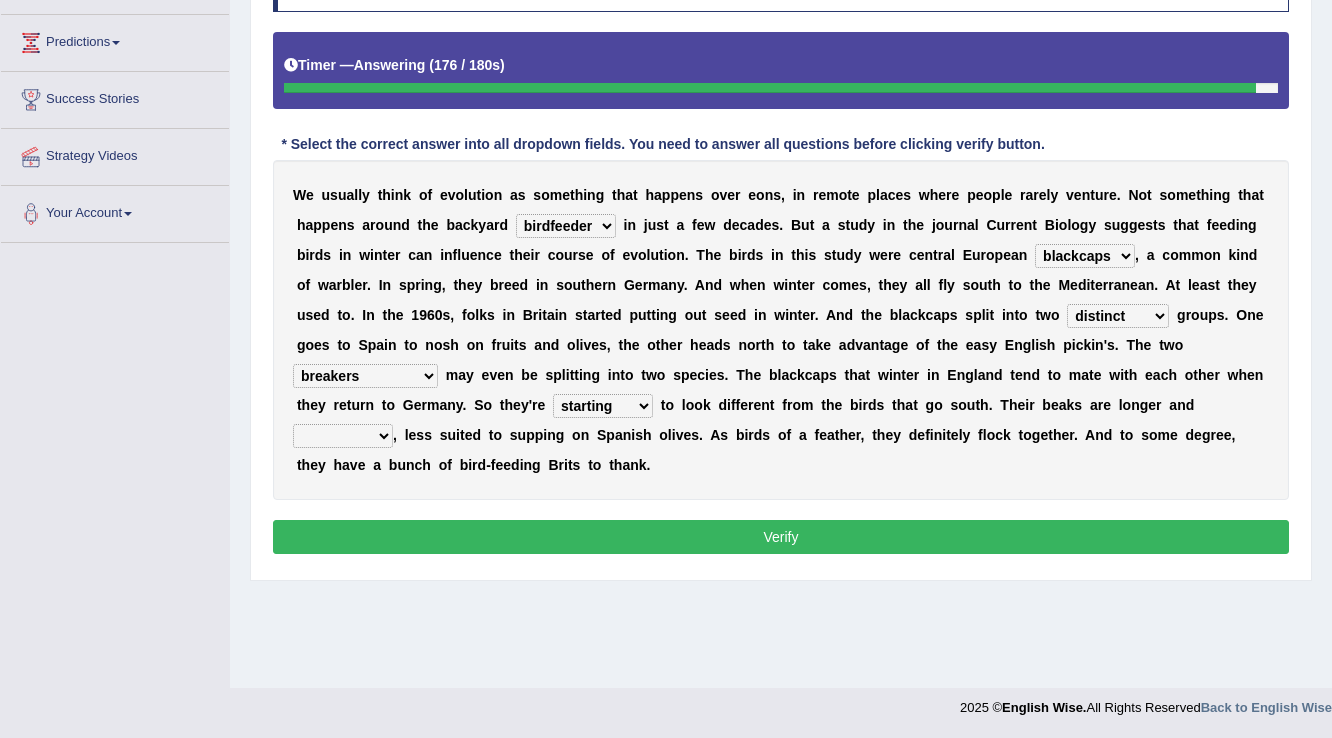 click on "freshwater spillover scheduler narrower" at bounding box center (343, 436) 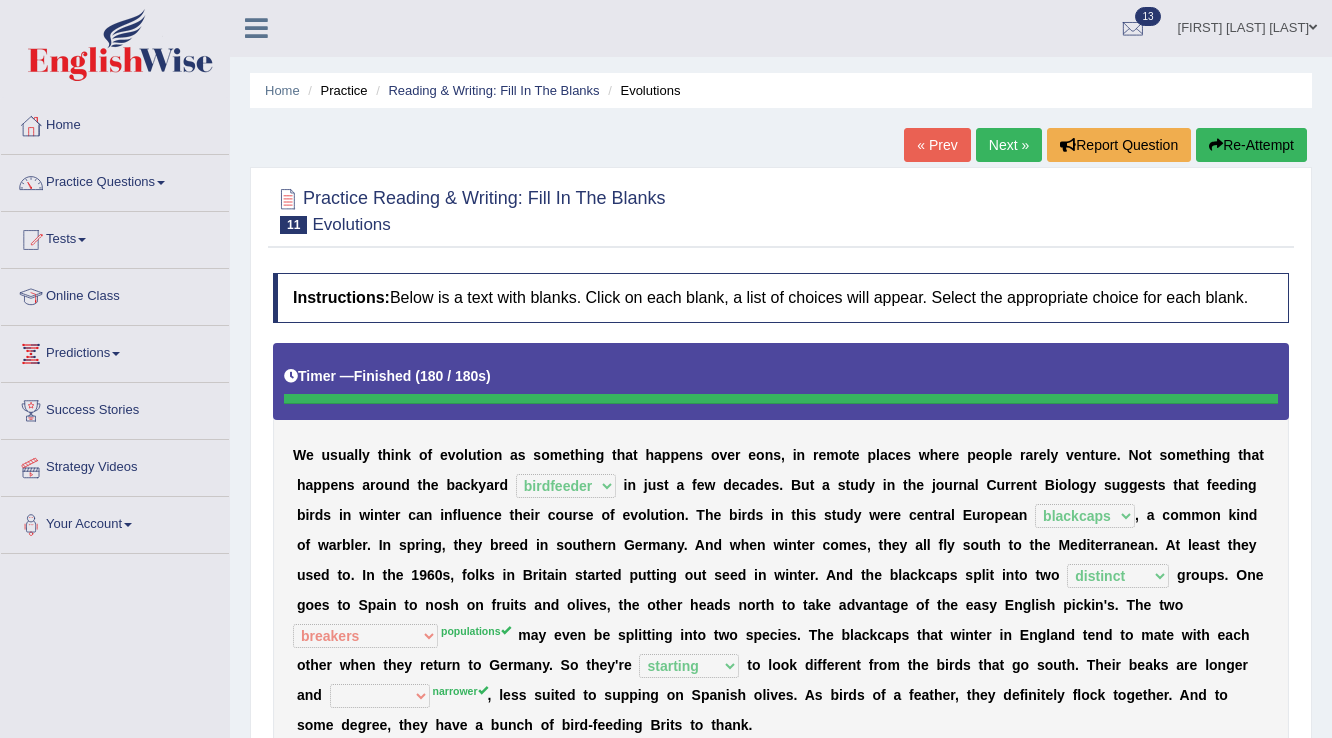 scroll, scrollTop: 0, scrollLeft: 0, axis: both 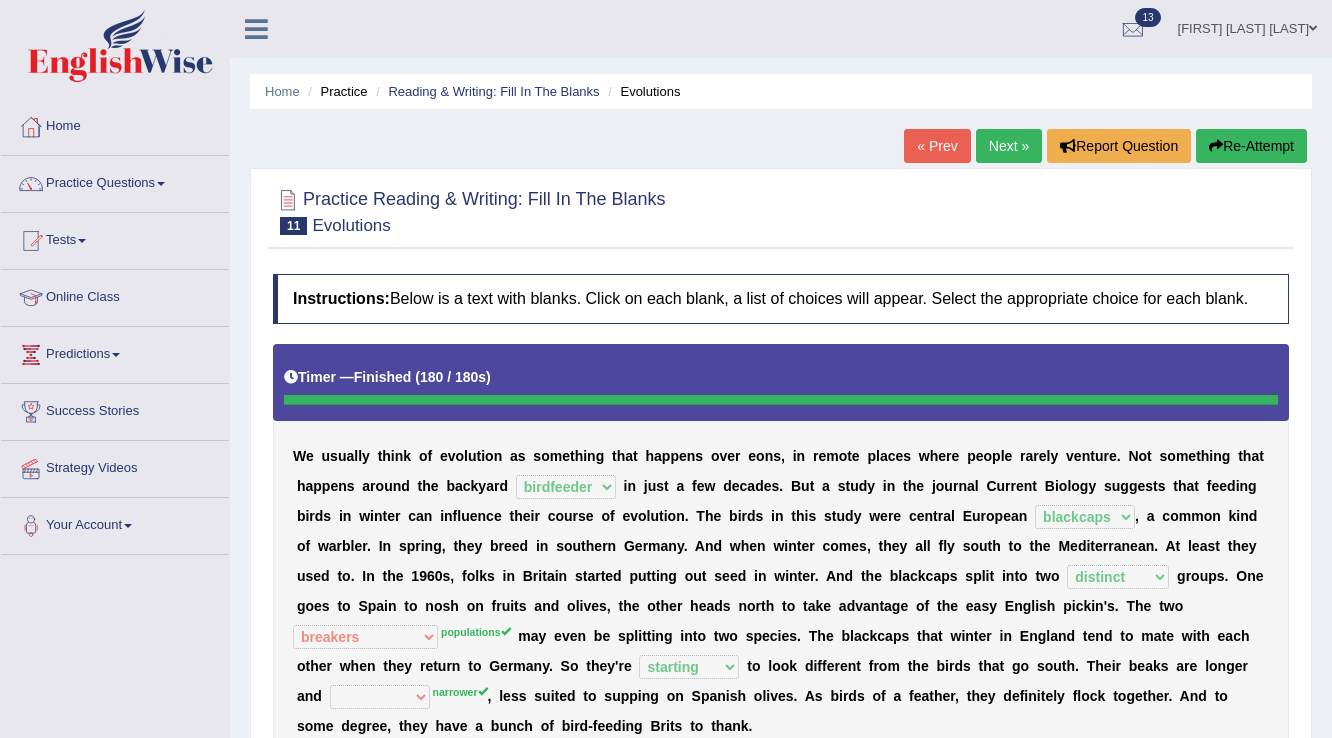 click on "Next »" at bounding box center [1009, 146] 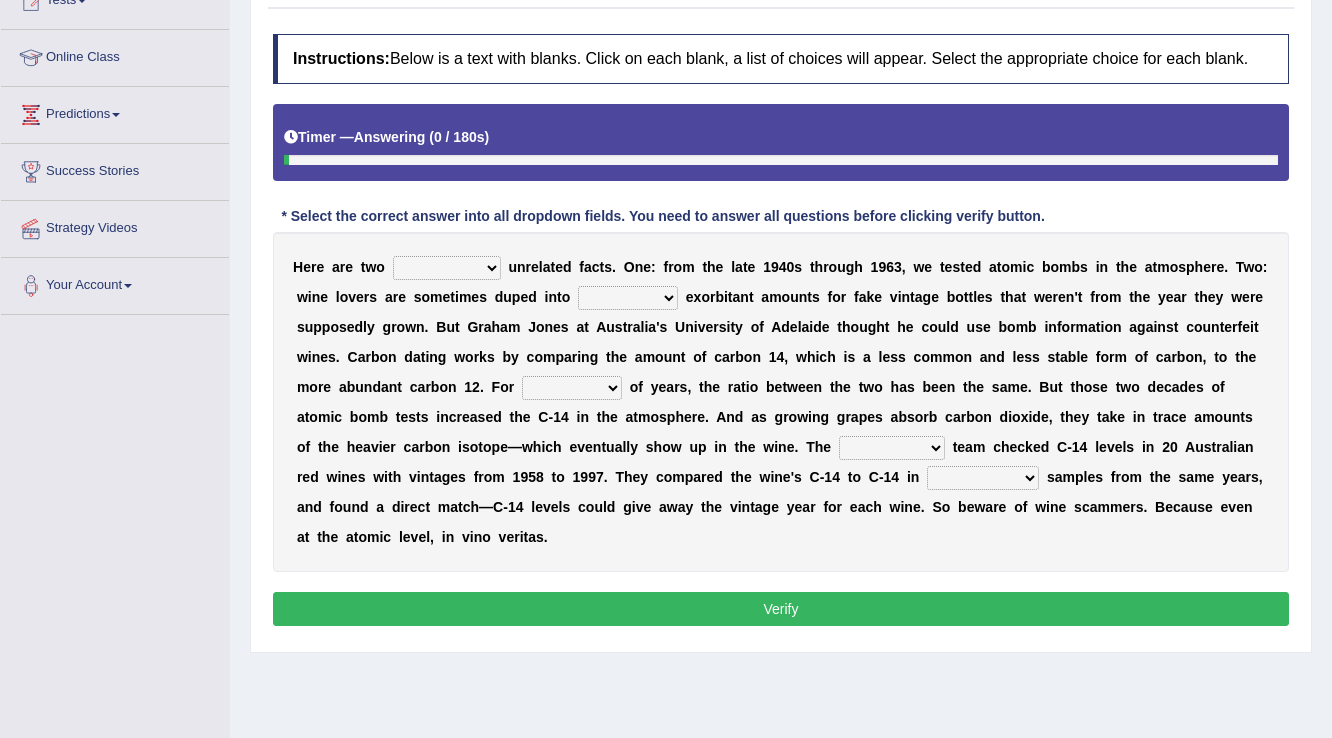 scroll, scrollTop: 240, scrollLeft: 0, axis: vertical 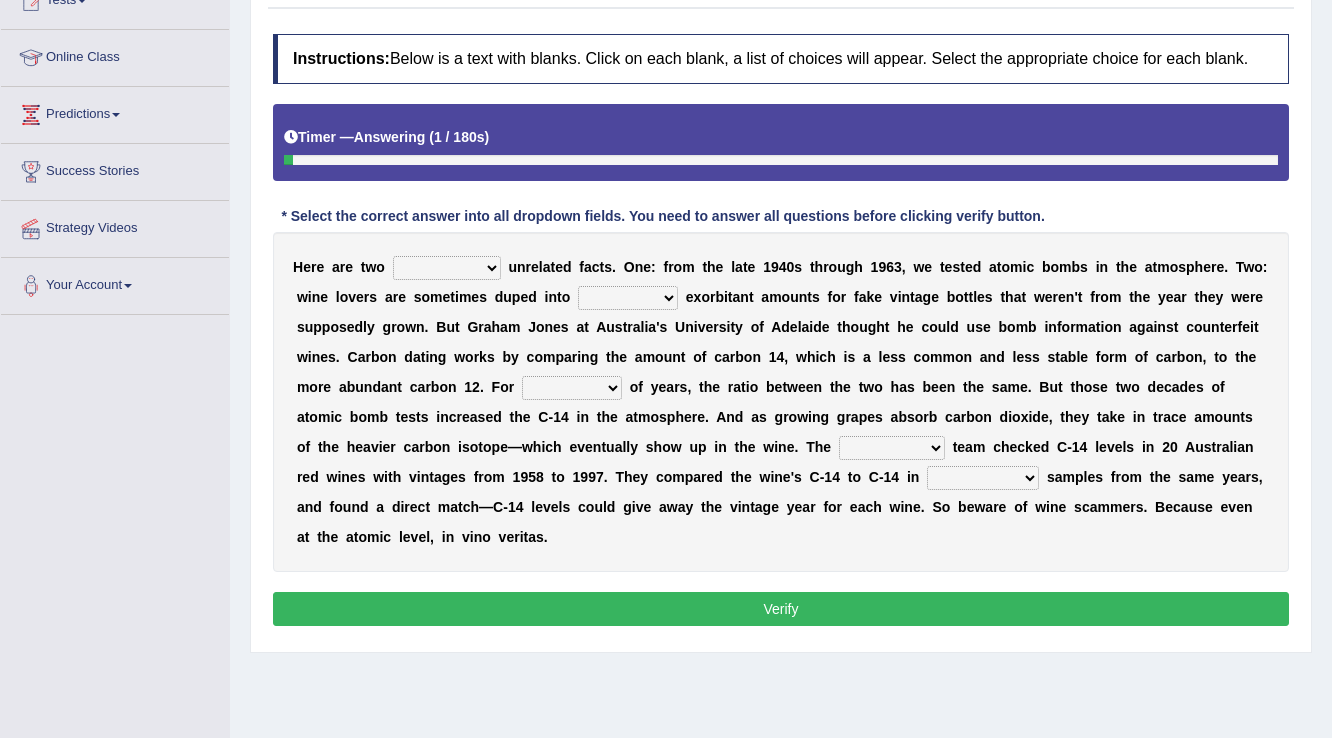 click on "seemingly feelingly endearingly entreatingly" at bounding box center [447, 268] 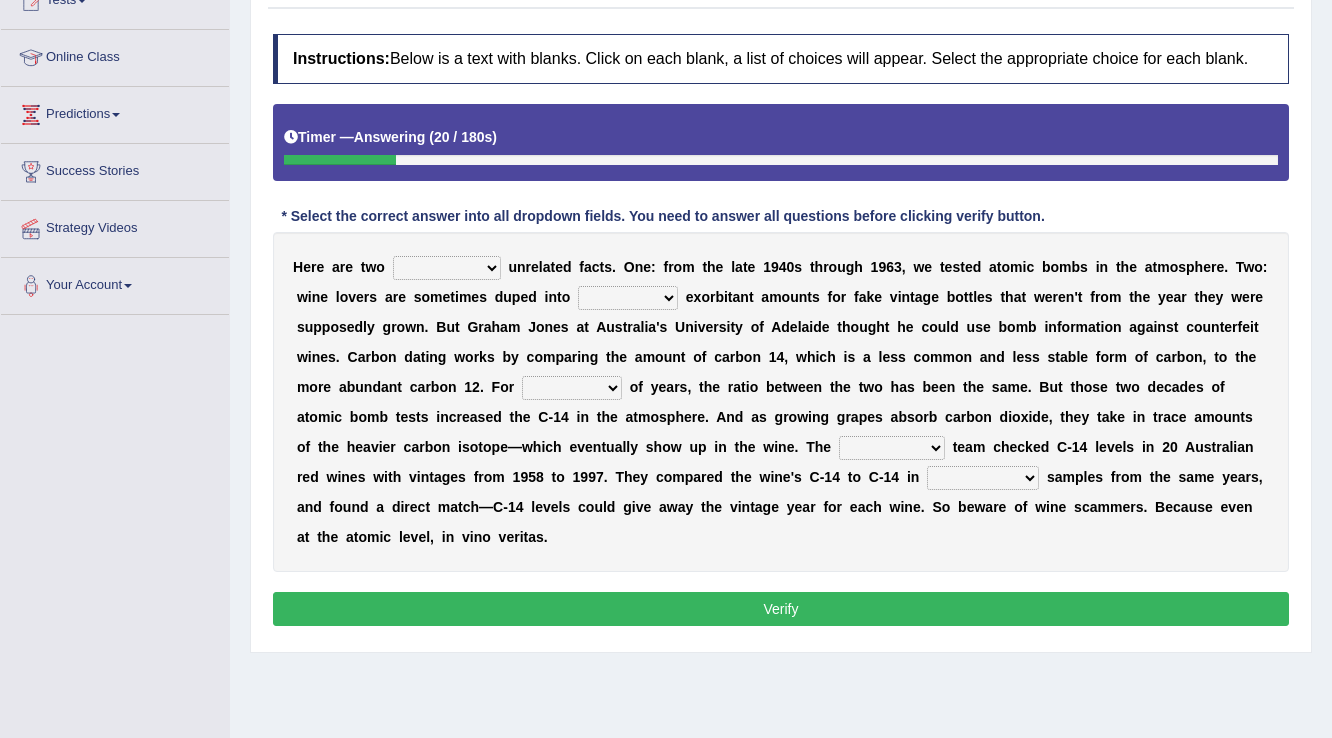 select on "seemingly" 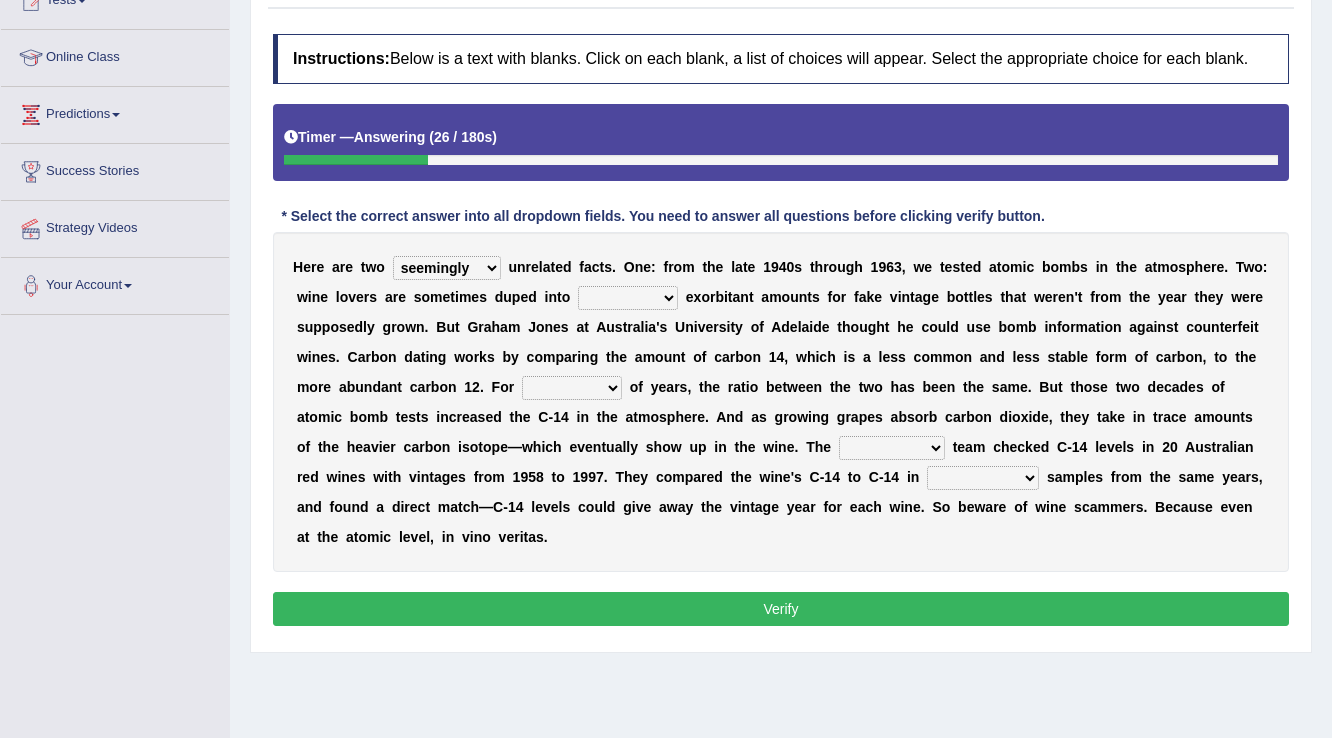 click on "dipping trekking spending swinging" at bounding box center (628, 298) 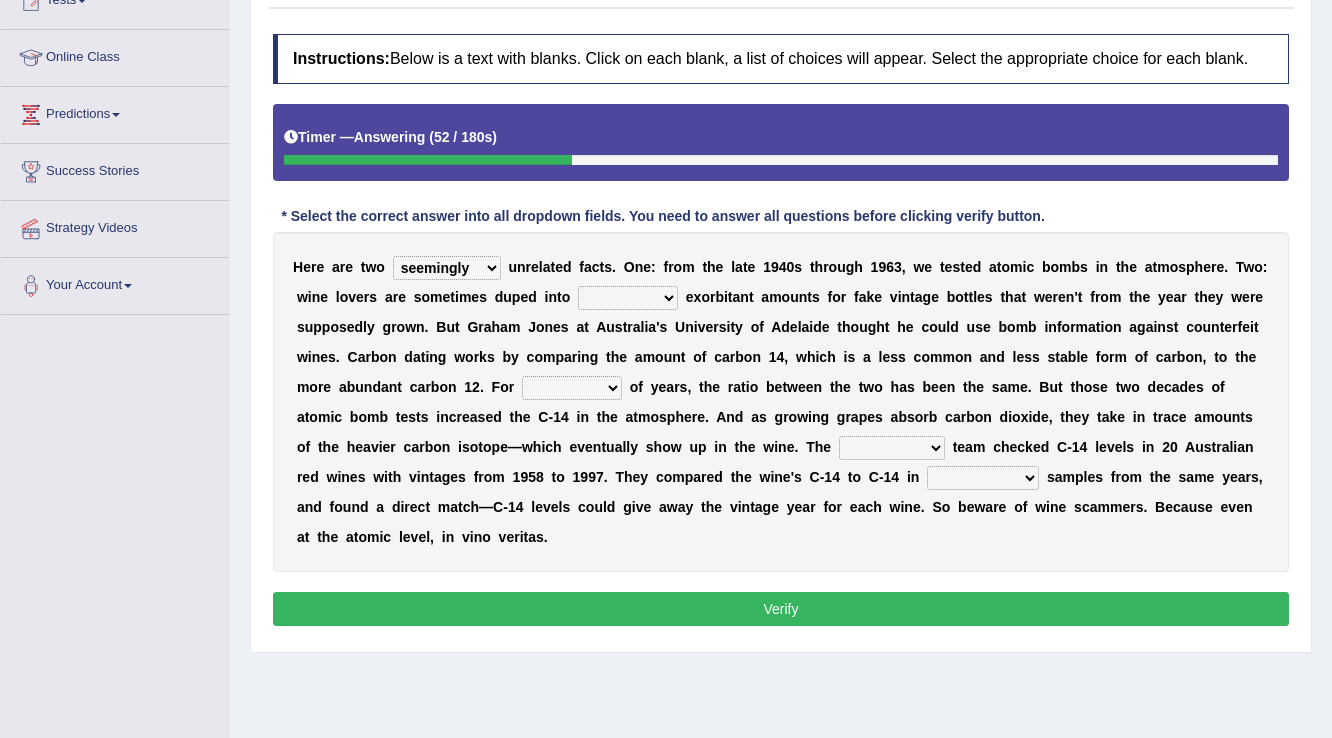 select on "spending" 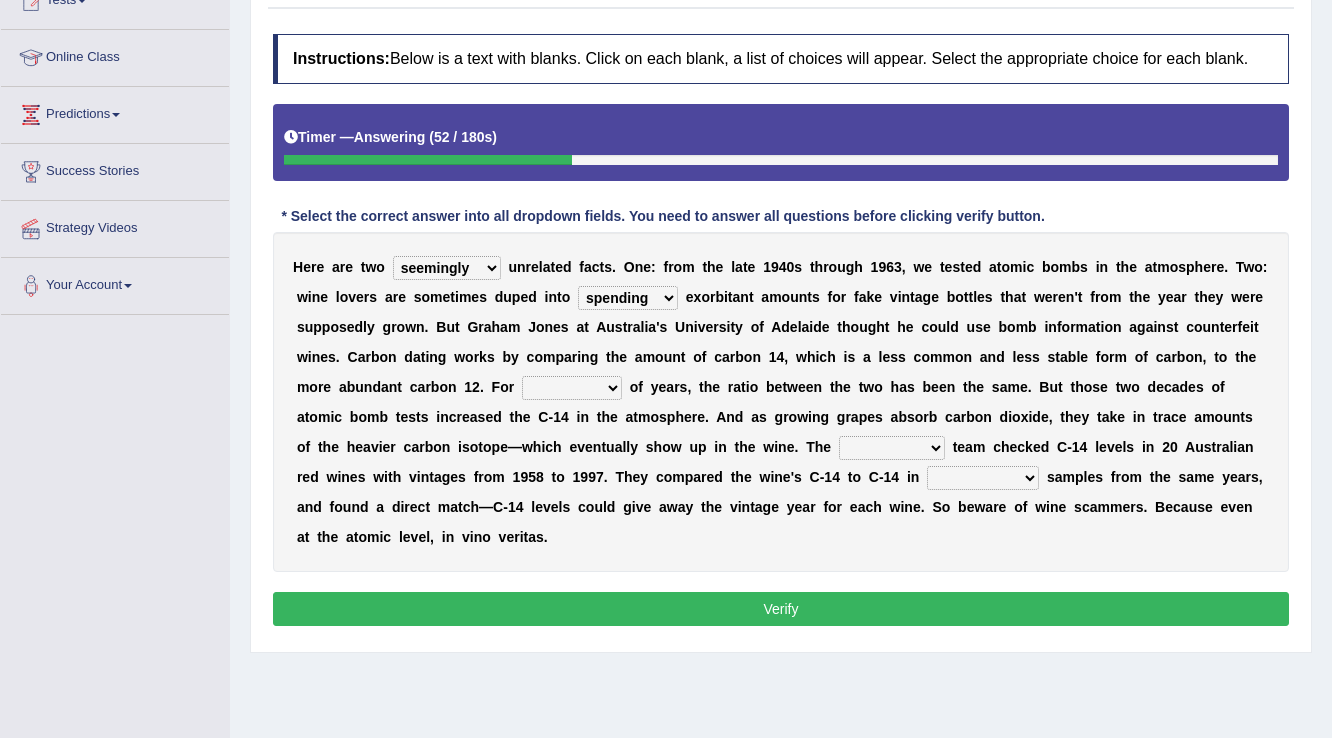 click on "dipping trekking spending swinging" at bounding box center (628, 298) 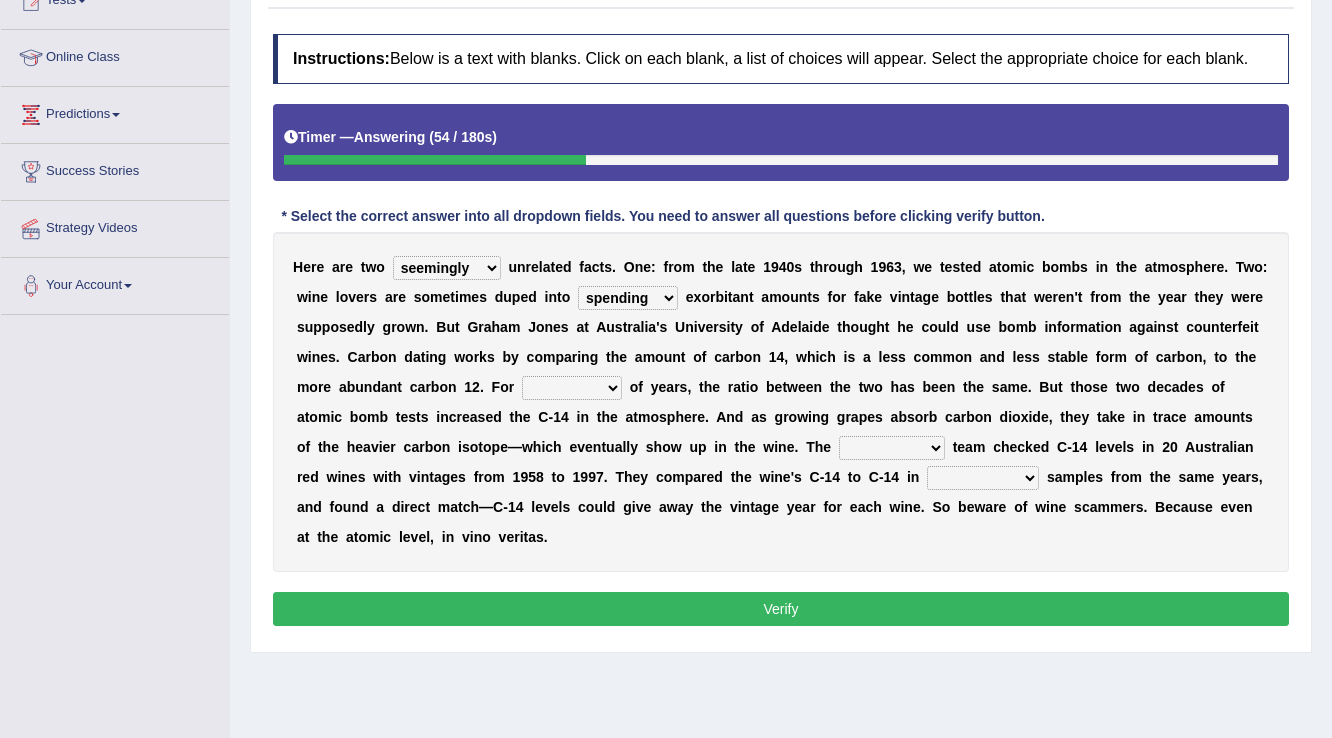 click on "couples much thousands numerous" at bounding box center (572, 388) 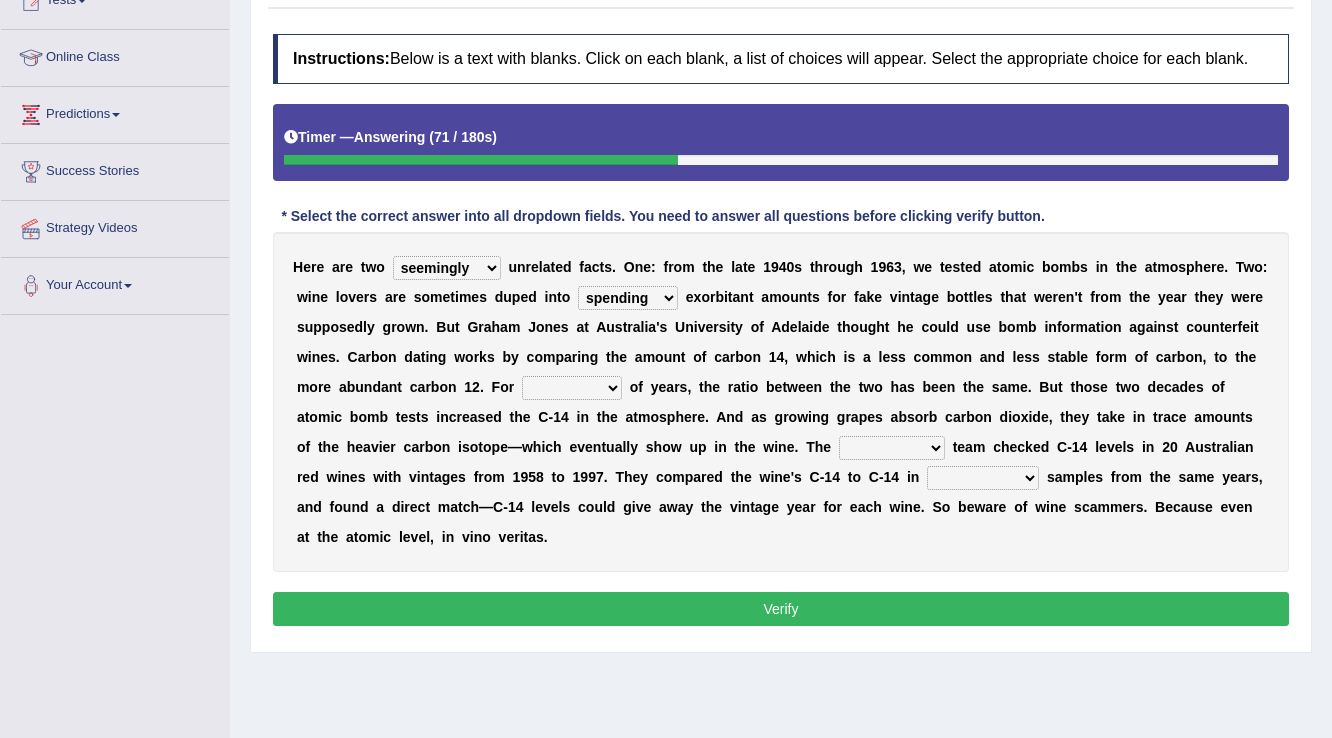 select on "couples" 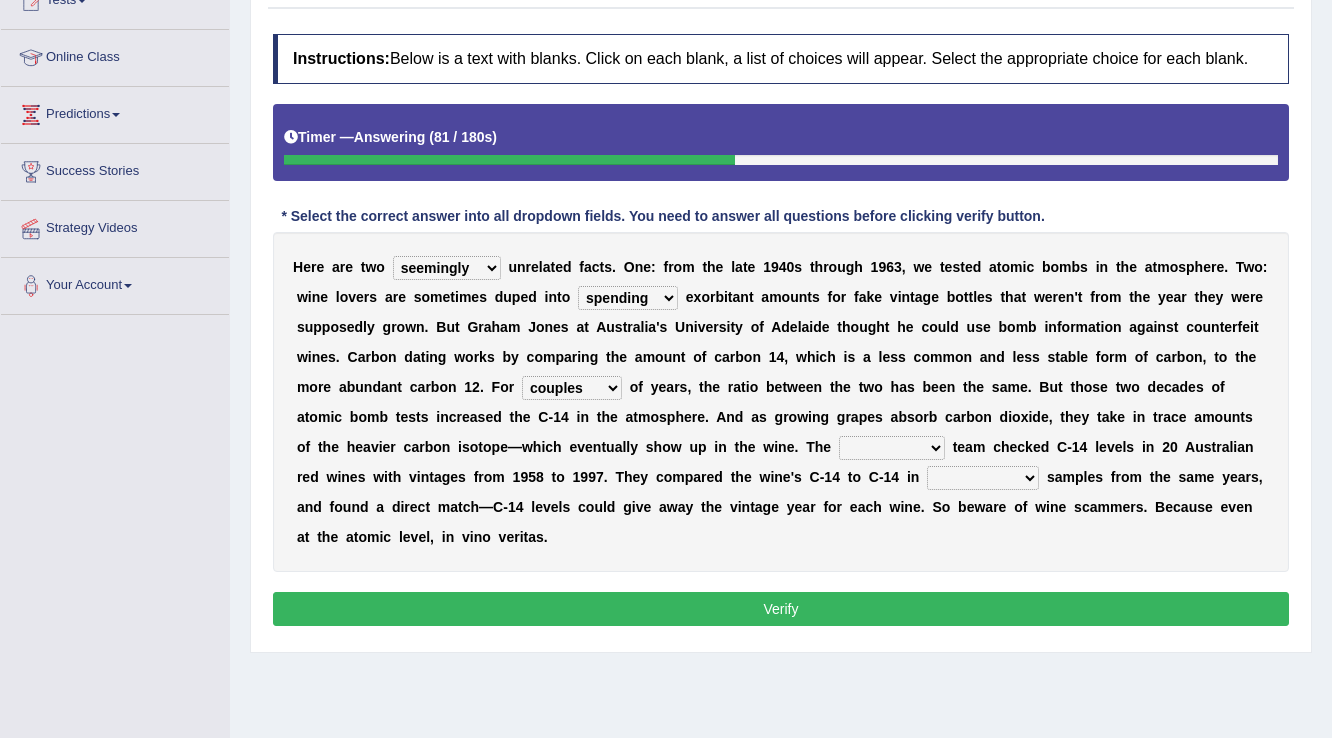 click on "research individual preparation strange" at bounding box center [892, 448] 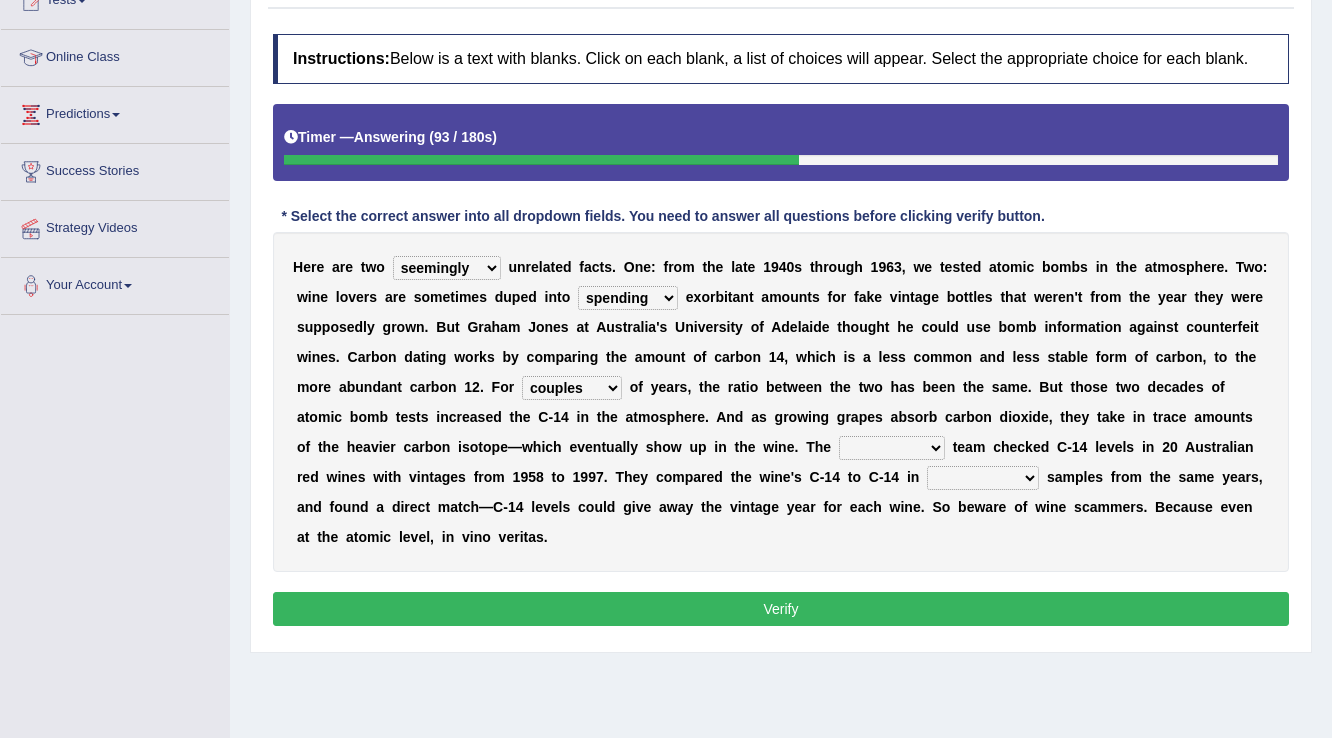 select on "research" 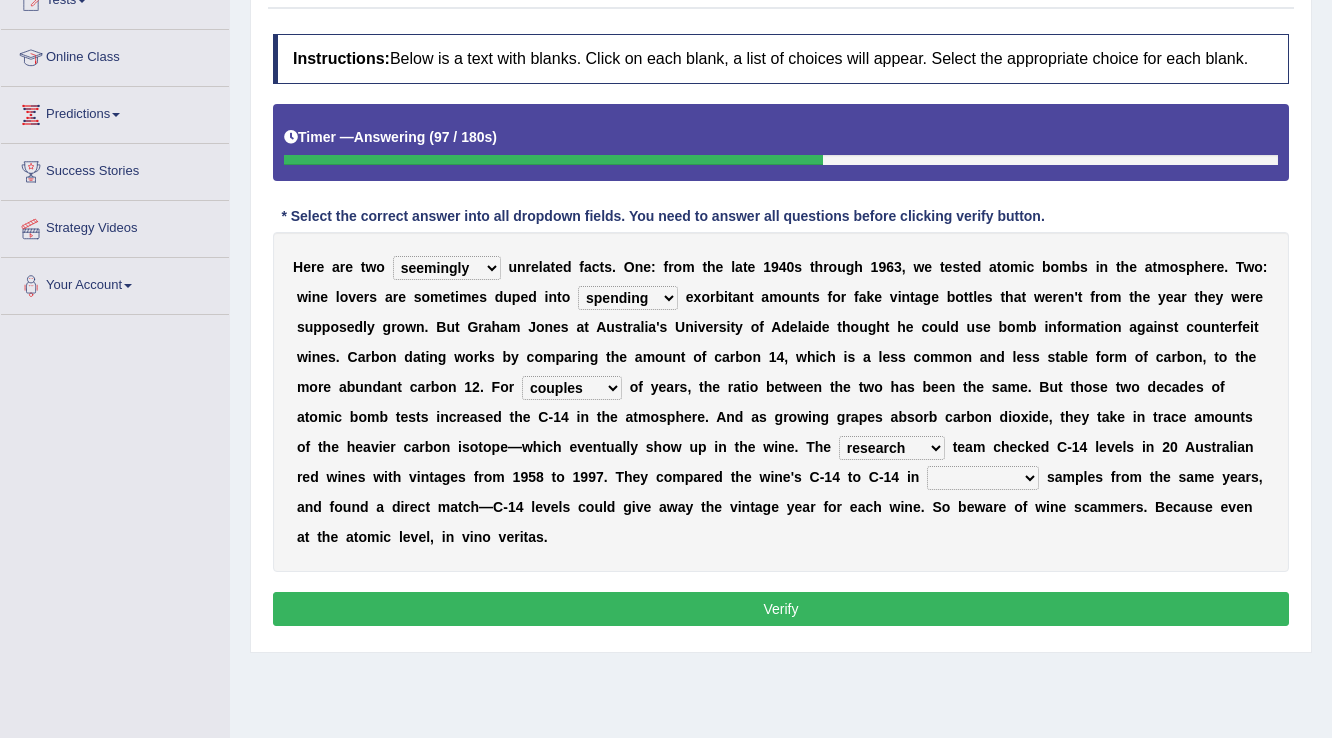 click on "research individual preparation strange" at bounding box center (892, 448) 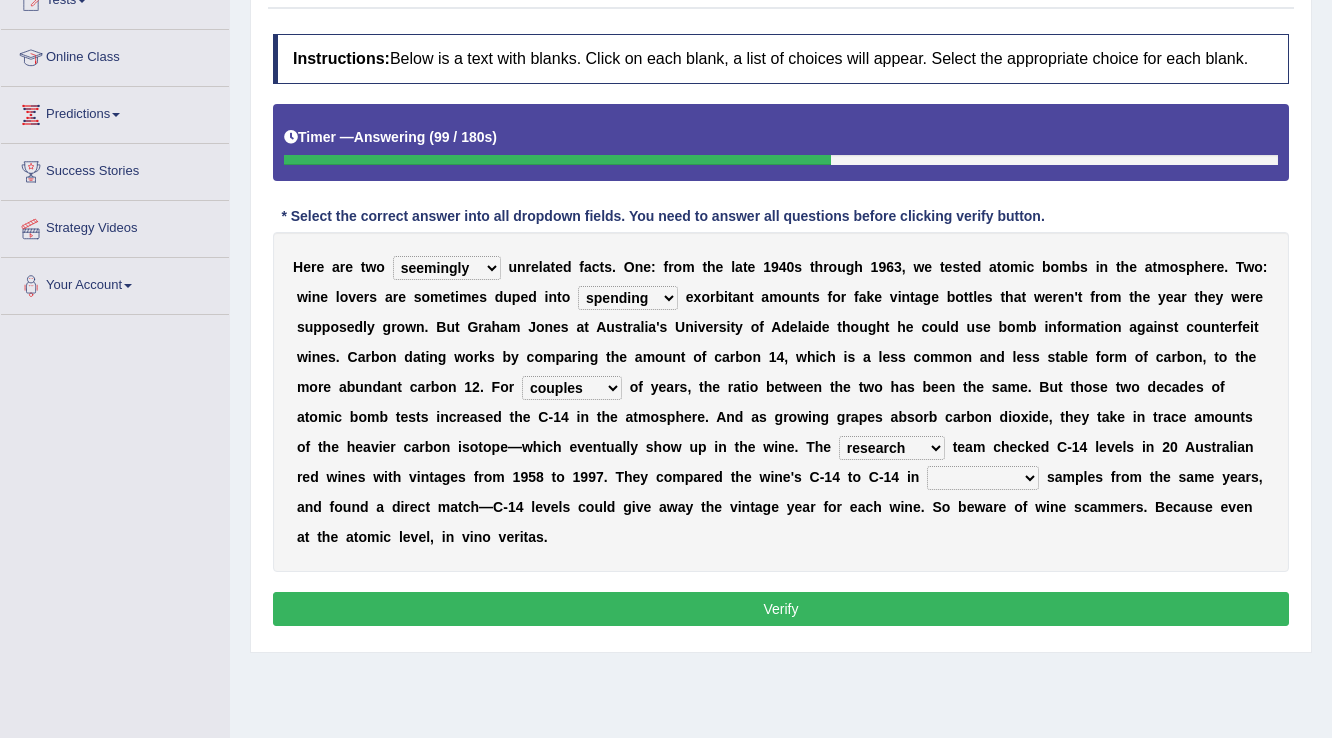click on "research individual preparation strange" at bounding box center (892, 448) 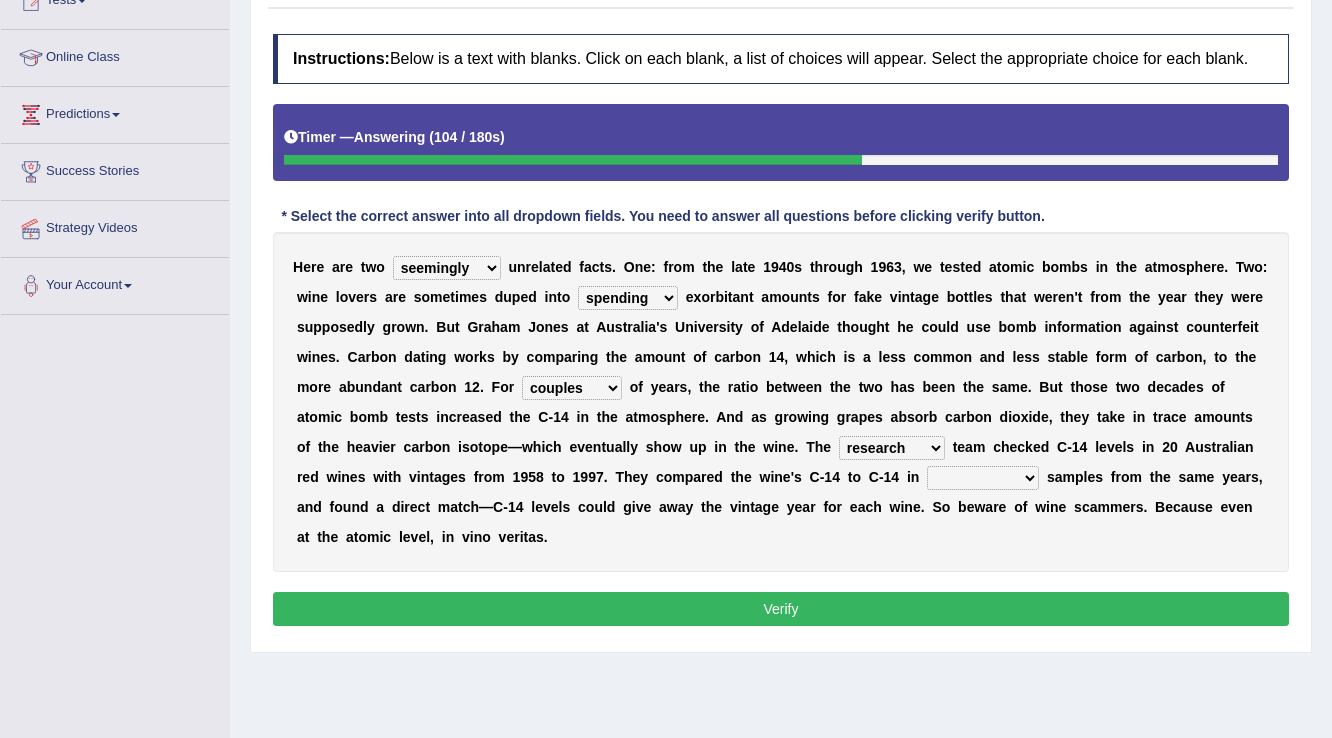 click on "physical atmospheric fluid solid" at bounding box center [983, 478] 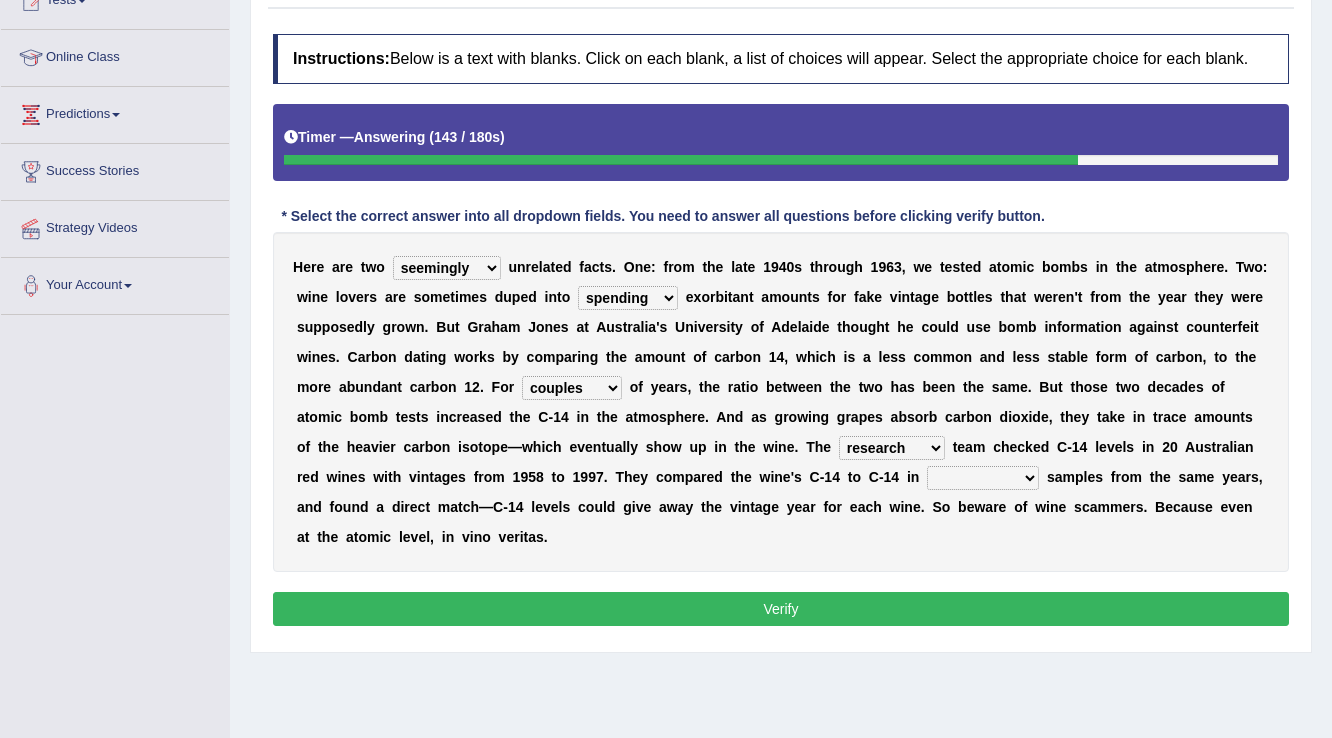 select on "physical" 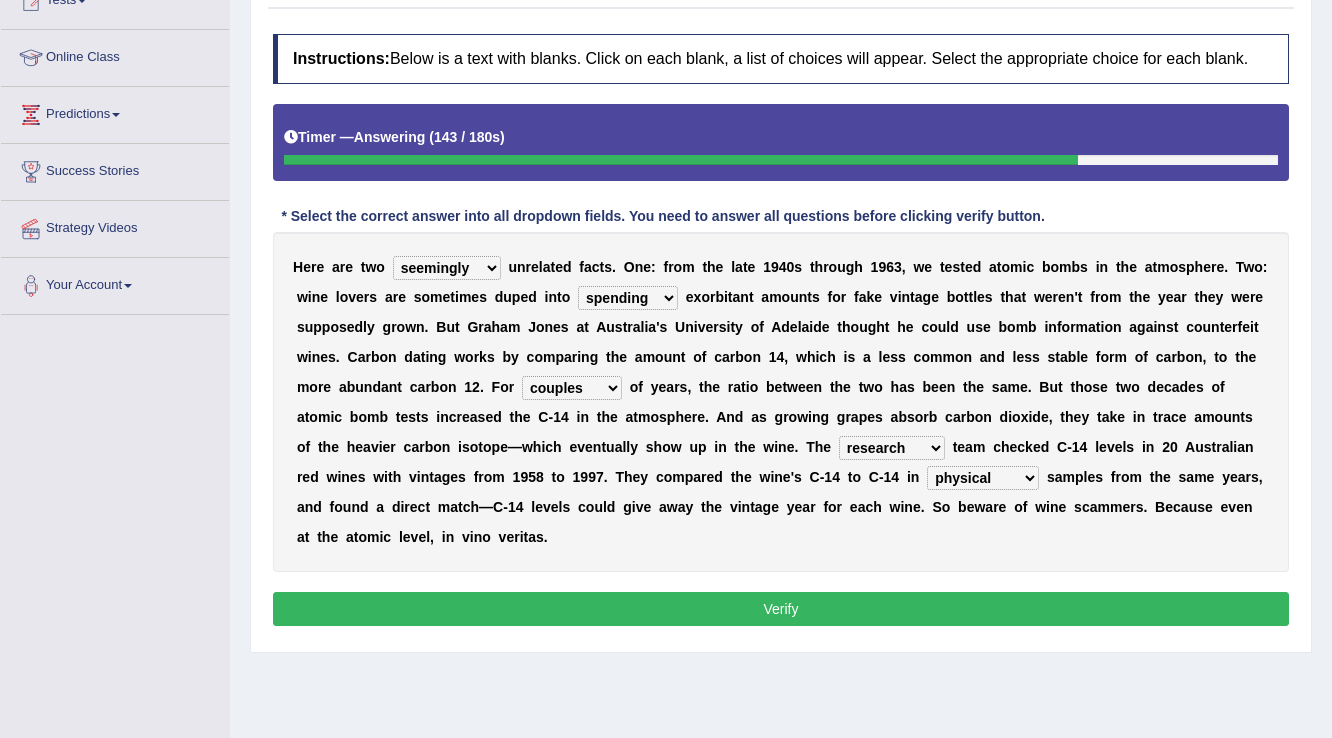 click on "physical atmospheric fluid solid" at bounding box center [983, 478] 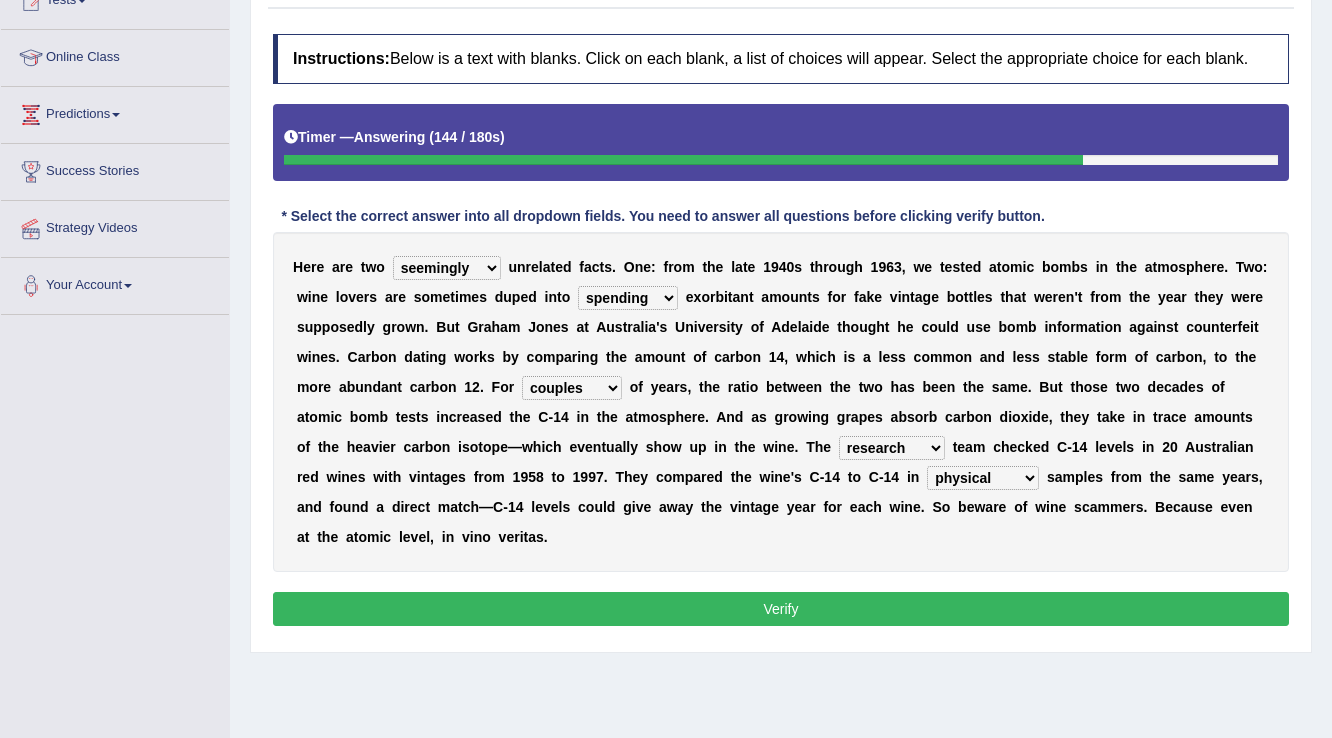 click on "Verify" at bounding box center [781, 609] 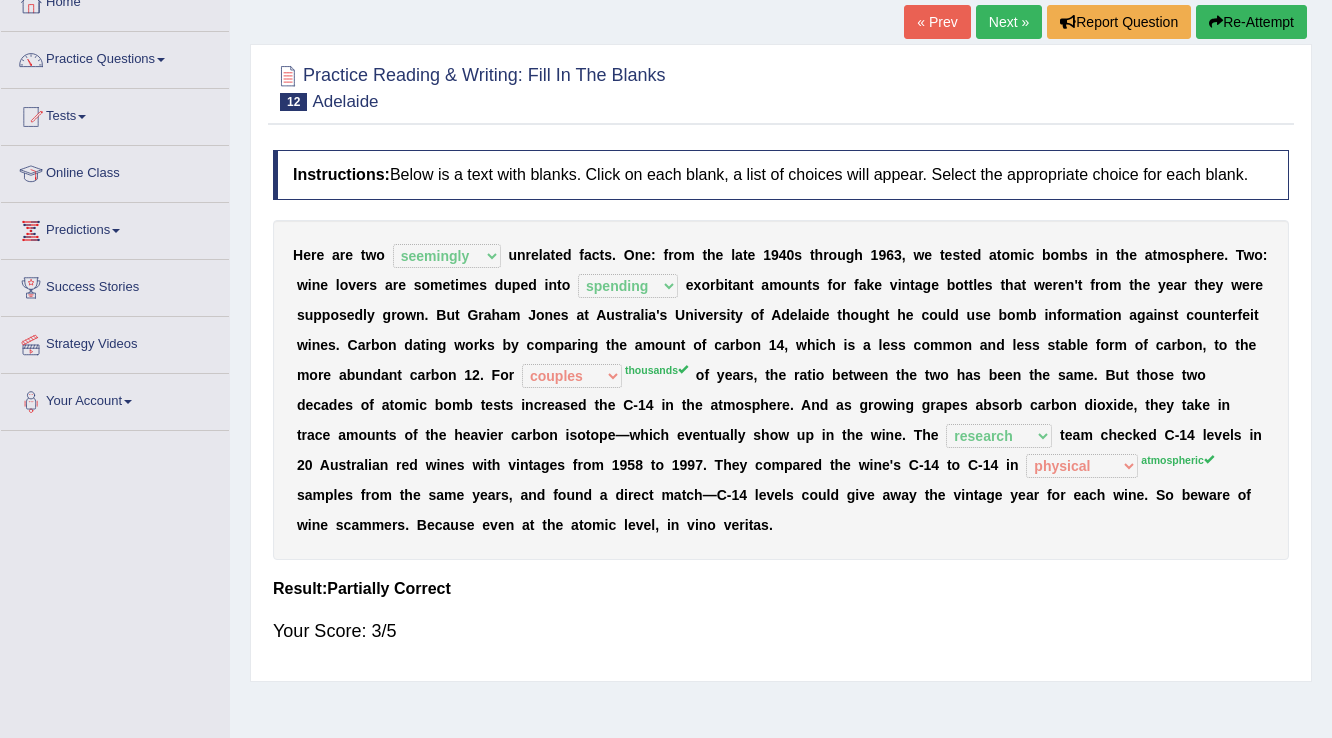 scroll, scrollTop: 0, scrollLeft: 0, axis: both 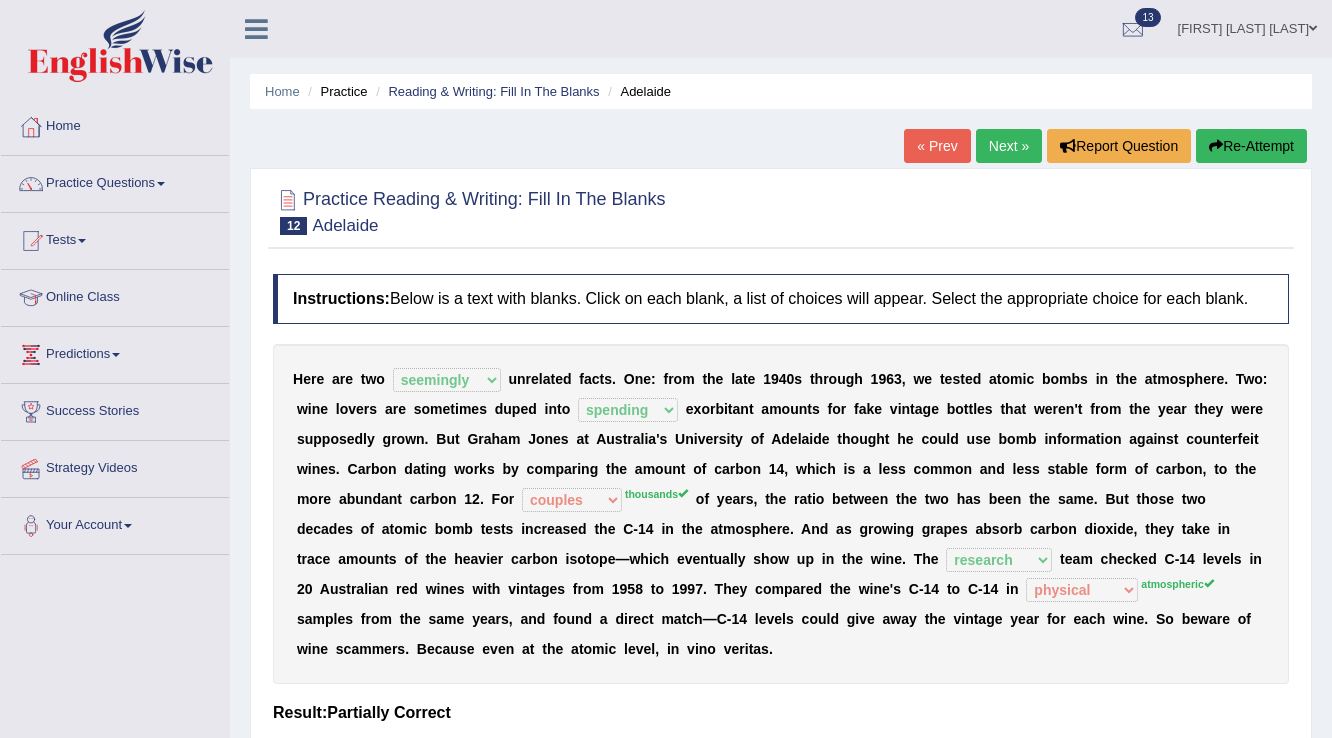 click on "Next »" at bounding box center (1009, 146) 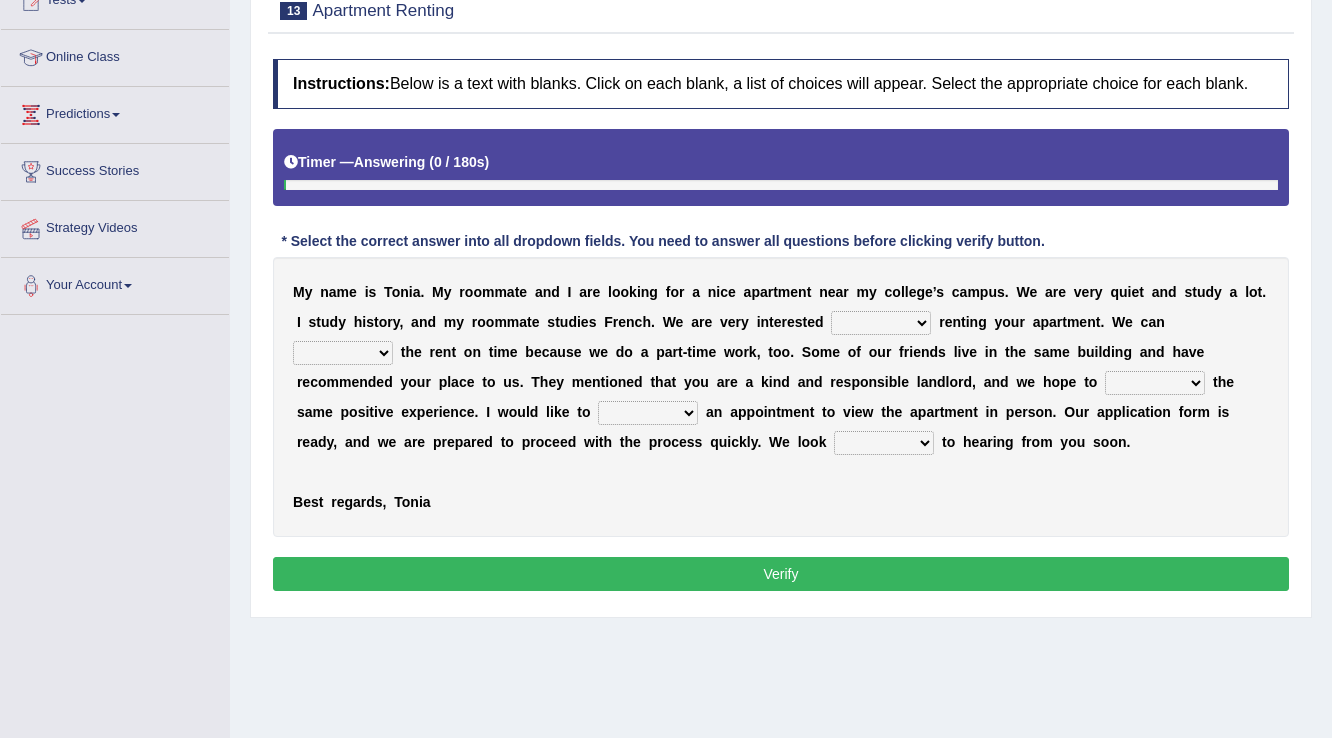 scroll, scrollTop: 240, scrollLeft: 0, axis: vertical 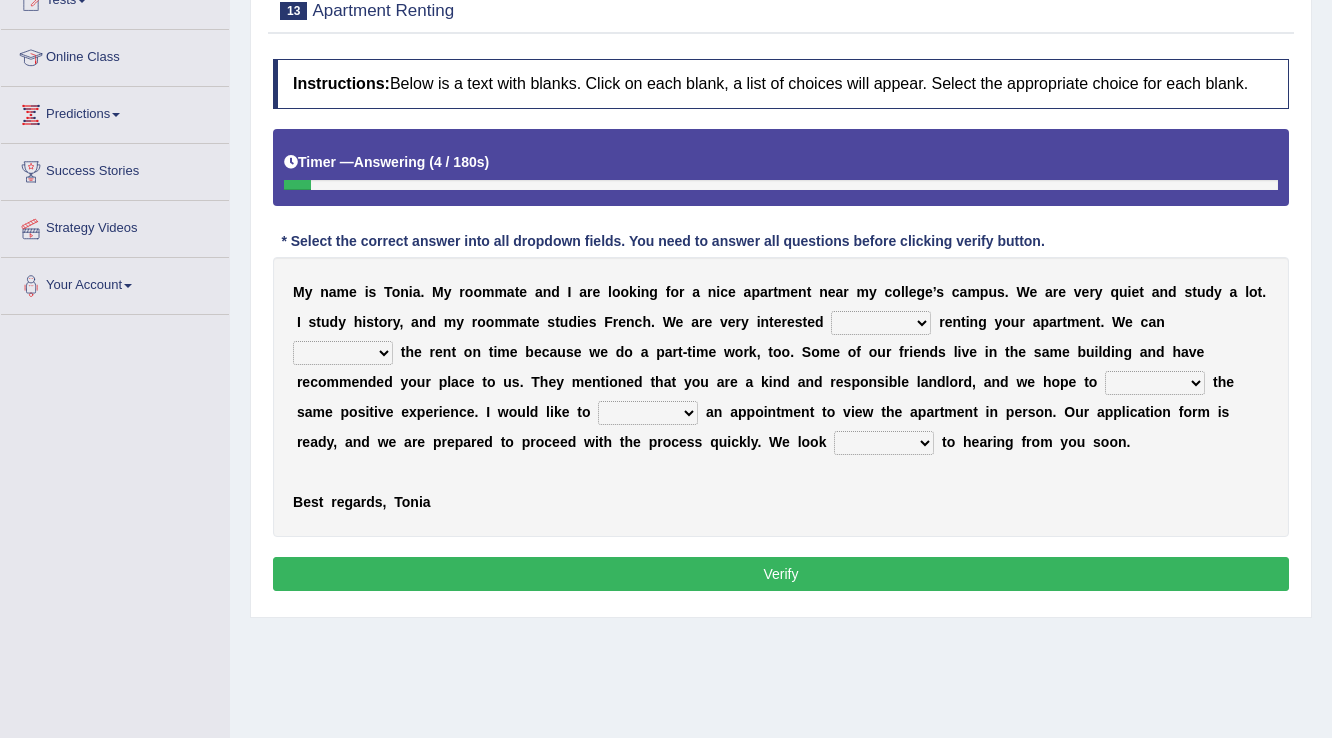 click on "for about at in" at bounding box center [881, 323] 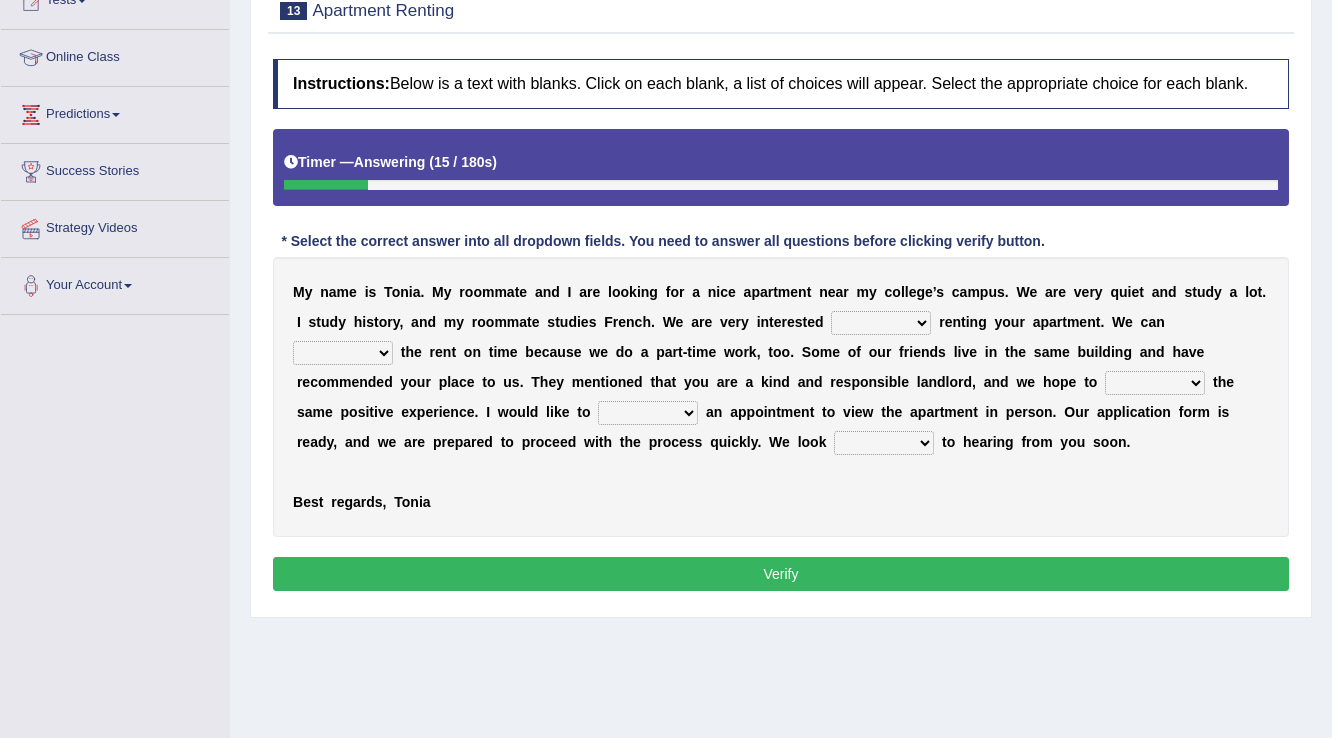 select on "in" 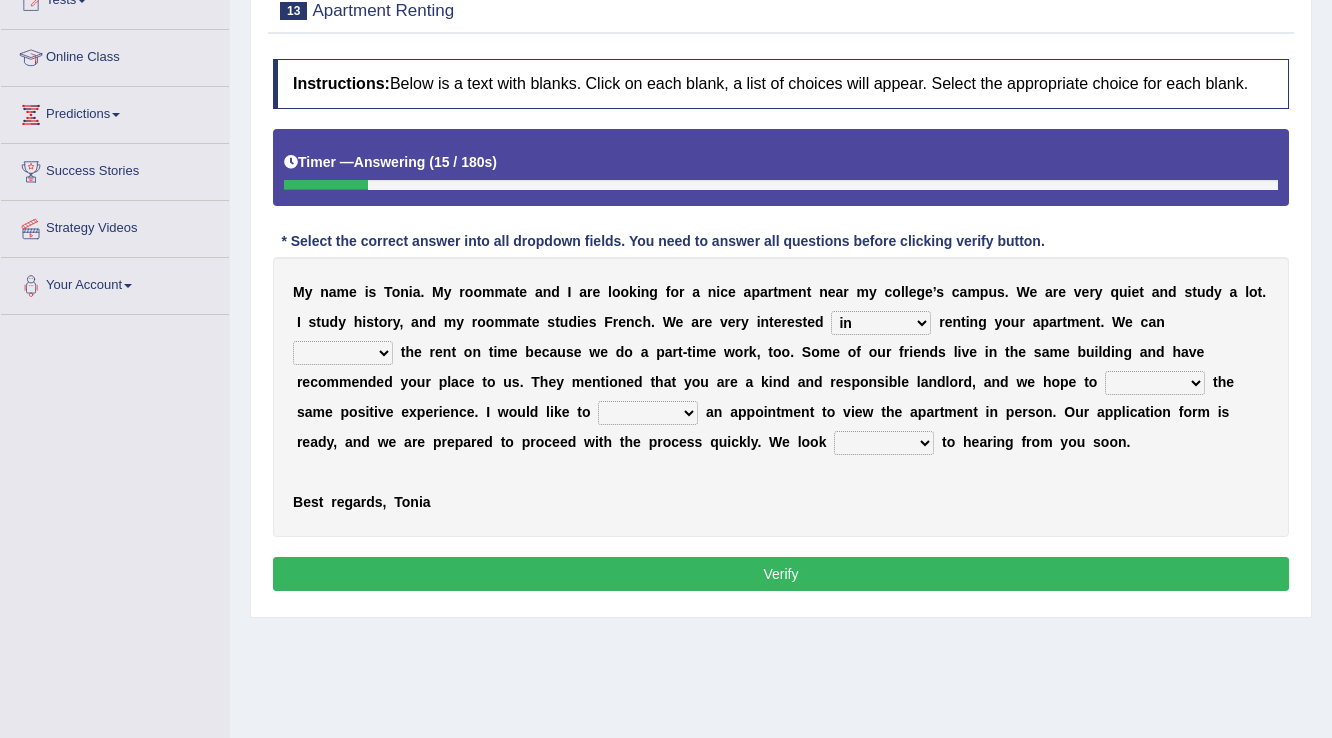 click on "for about at in" at bounding box center [881, 323] 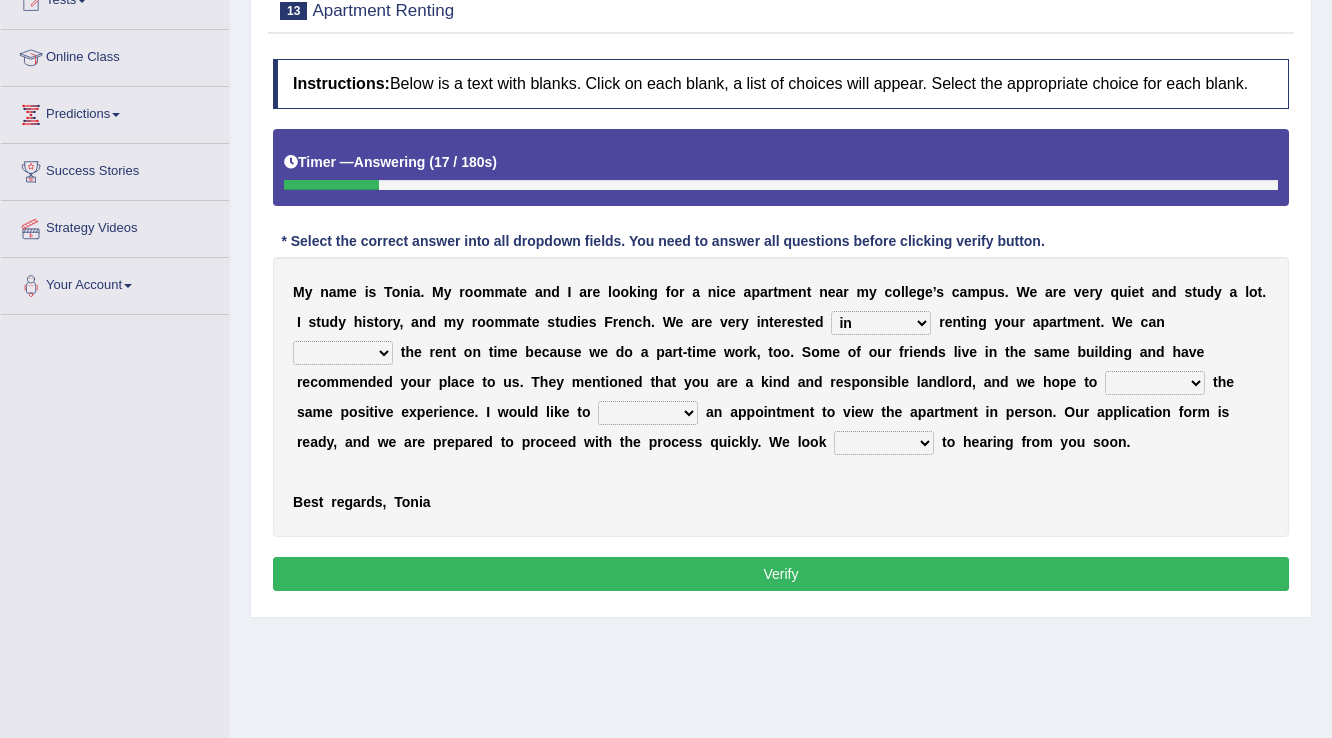click on "for about at in" at bounding box center (881, 323) 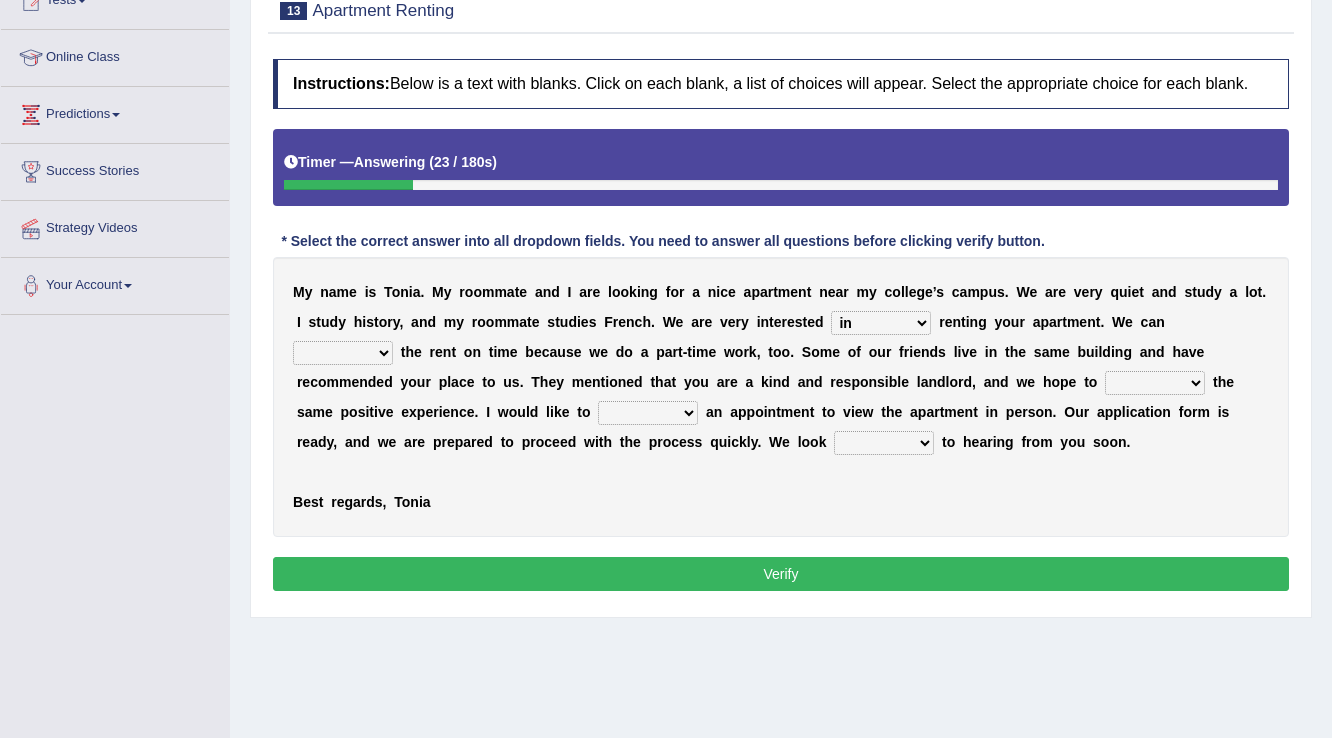 click on "s" at bounding box center (1188, 292) 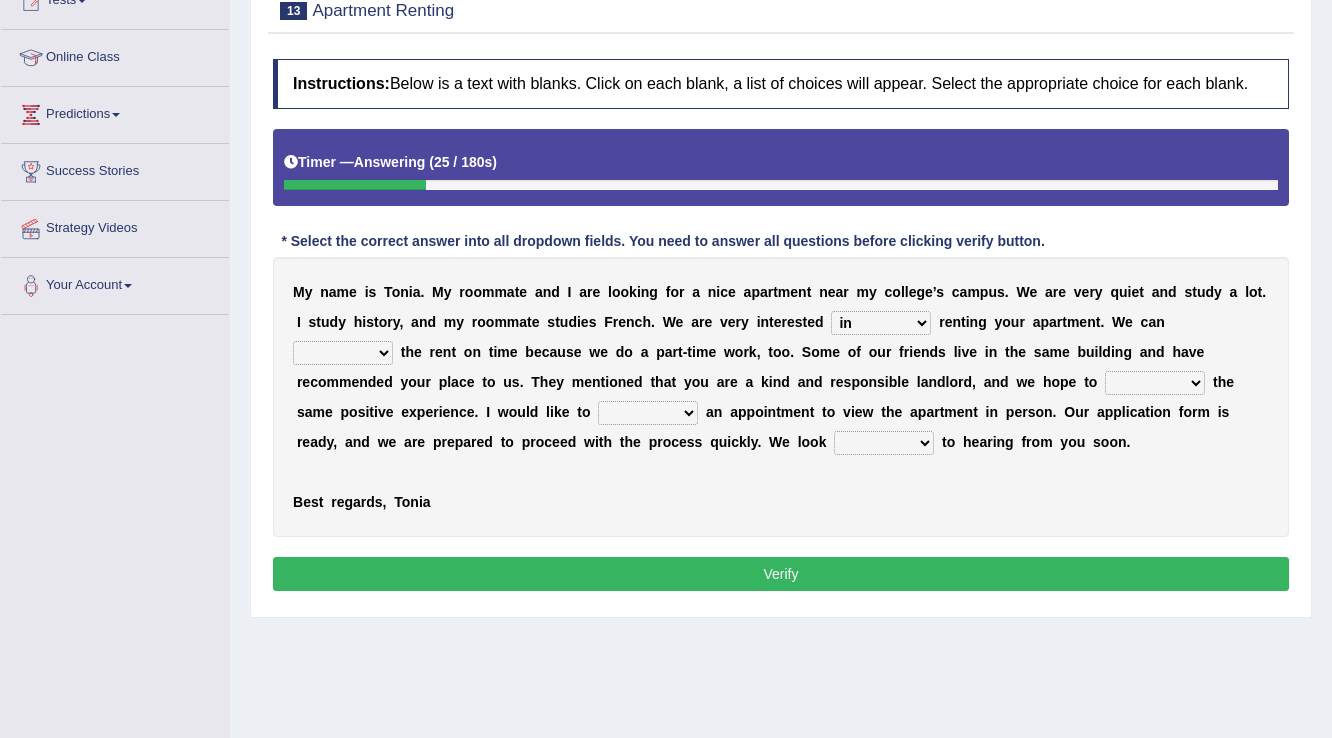 click on "afford get pay bring" at bounding box center (343, 353) 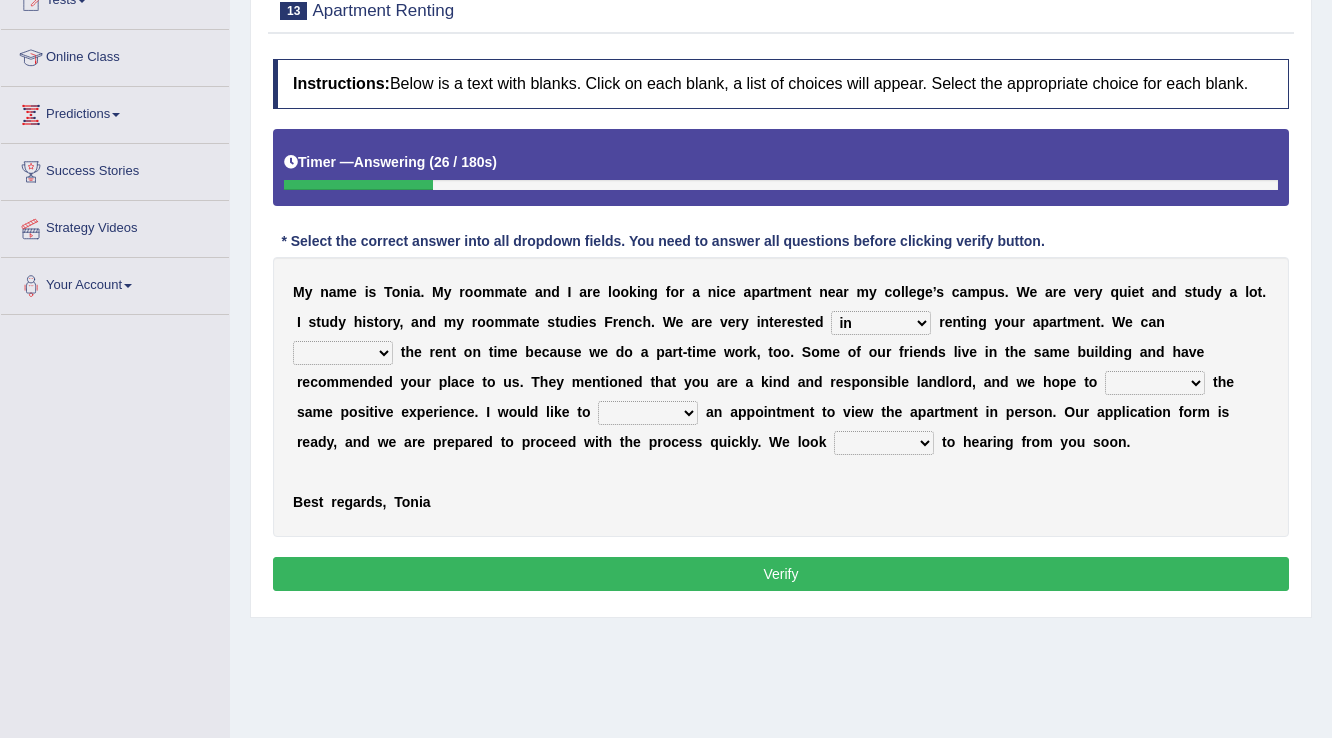 select on "get" 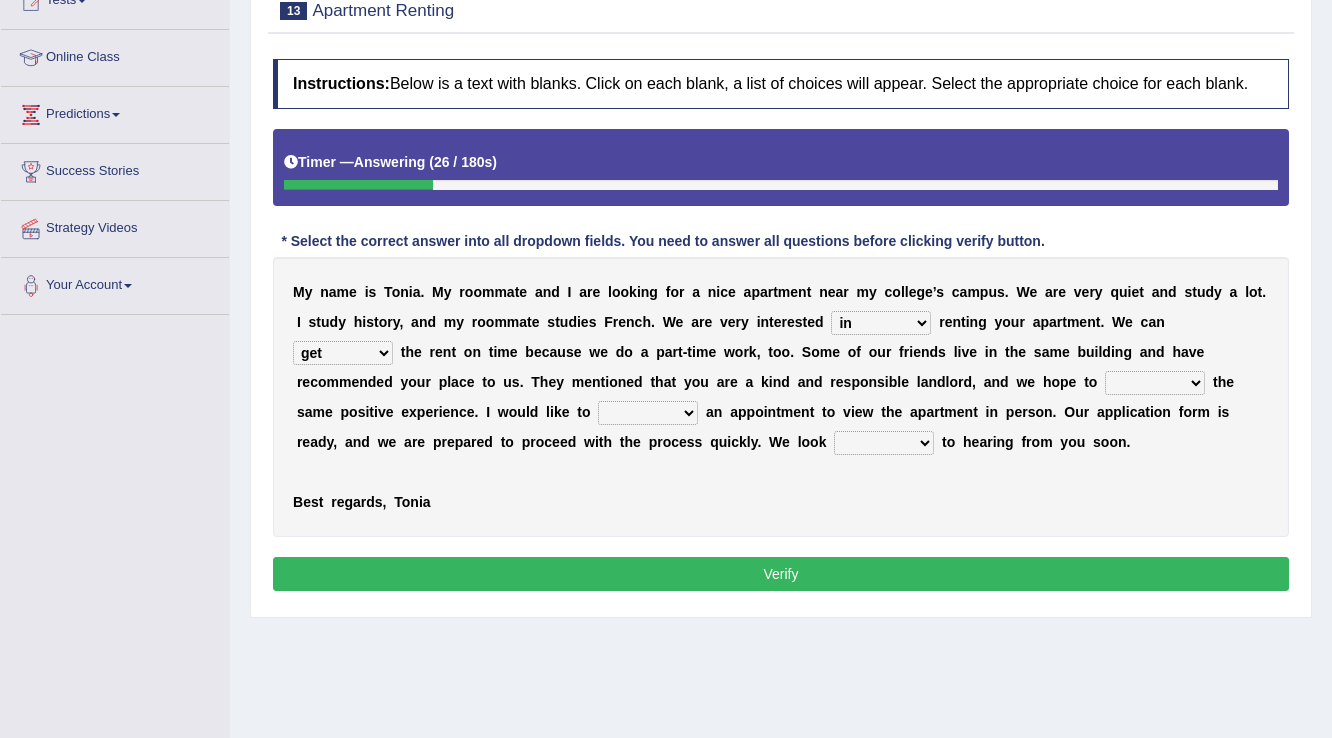 click on "afford get pay bring" at bounding box center [343, 353] 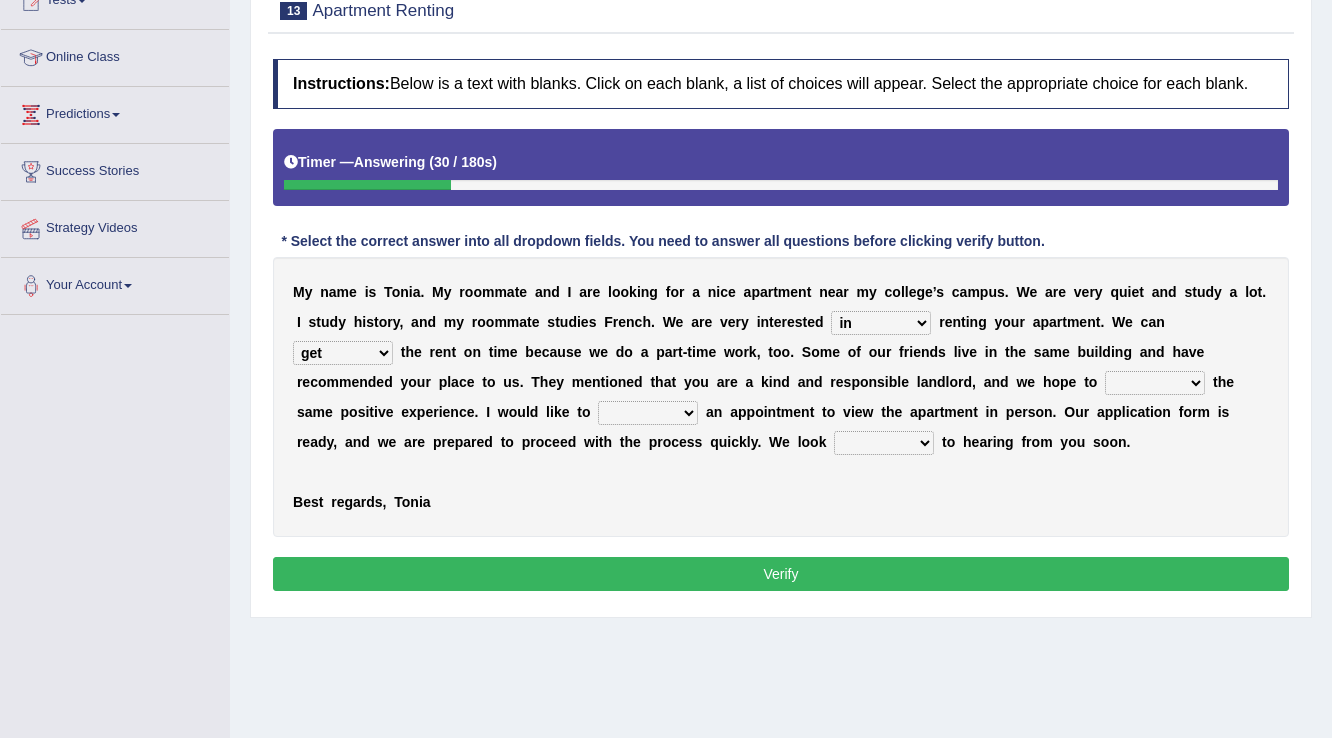 drag, startPoint x: 1131, startPoint y: 380, endPoint x: 1121, endPoint y: 384, distance: 10.770329 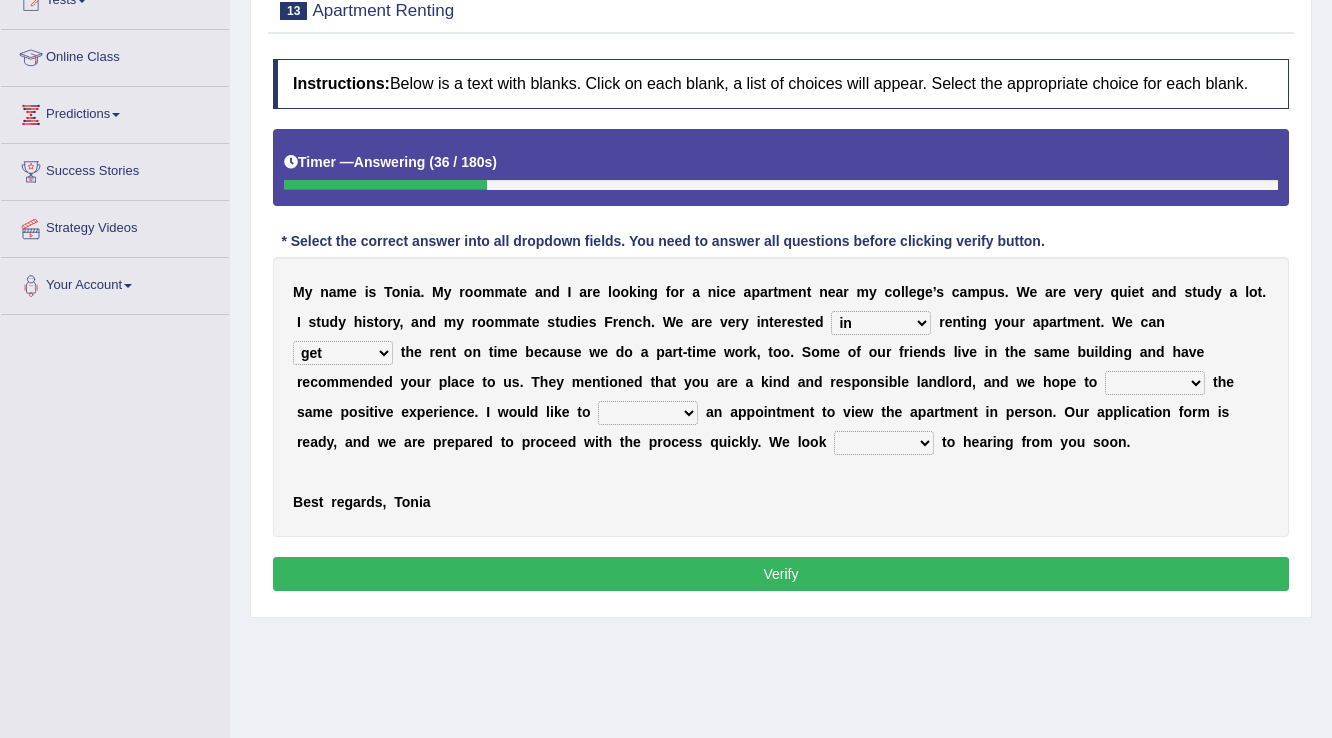 select on "have" 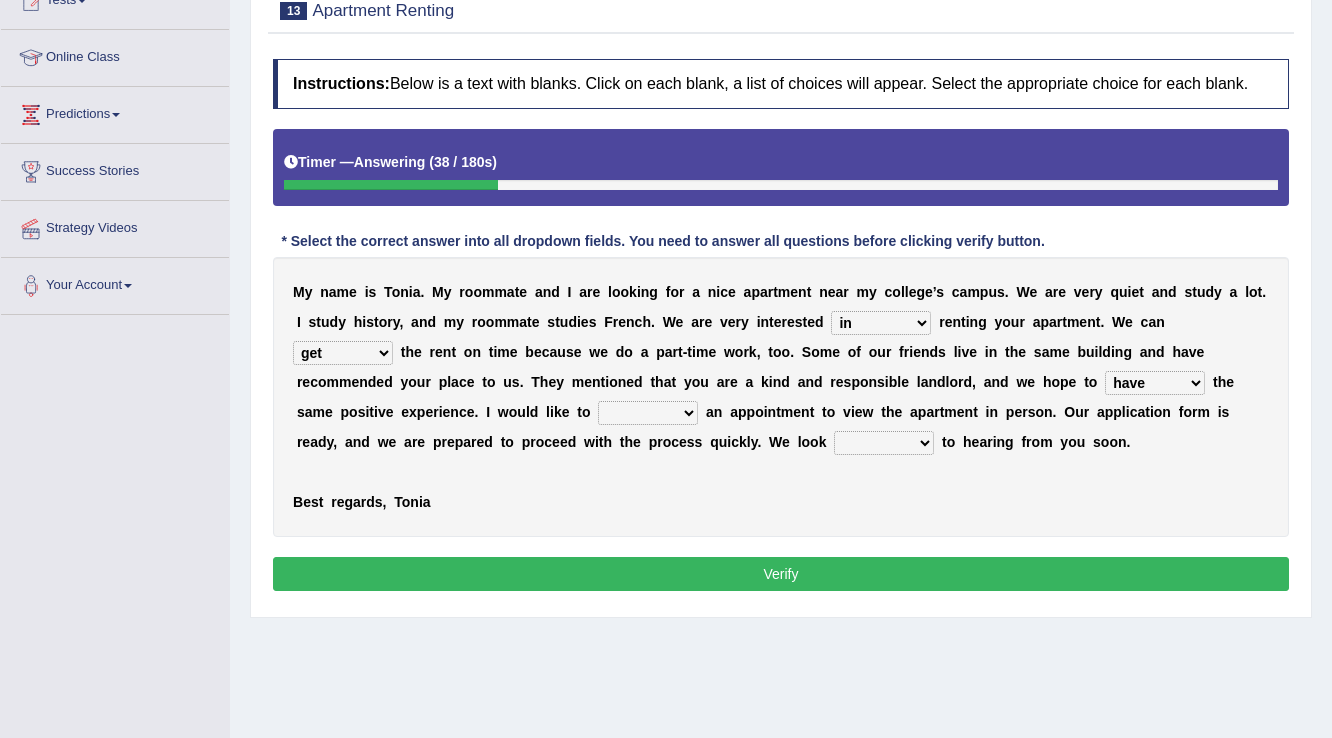 click on "own recall revise make" at bounding box center [648, 413] 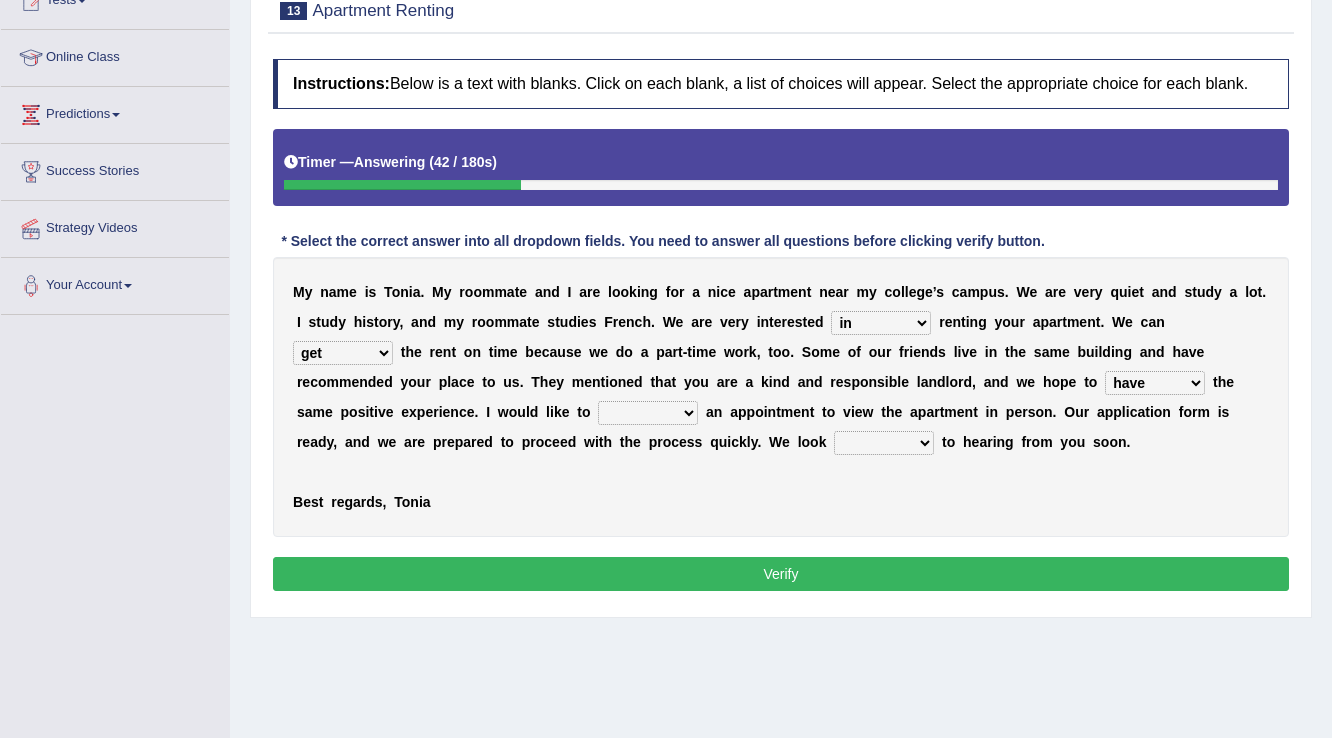 select on "make" 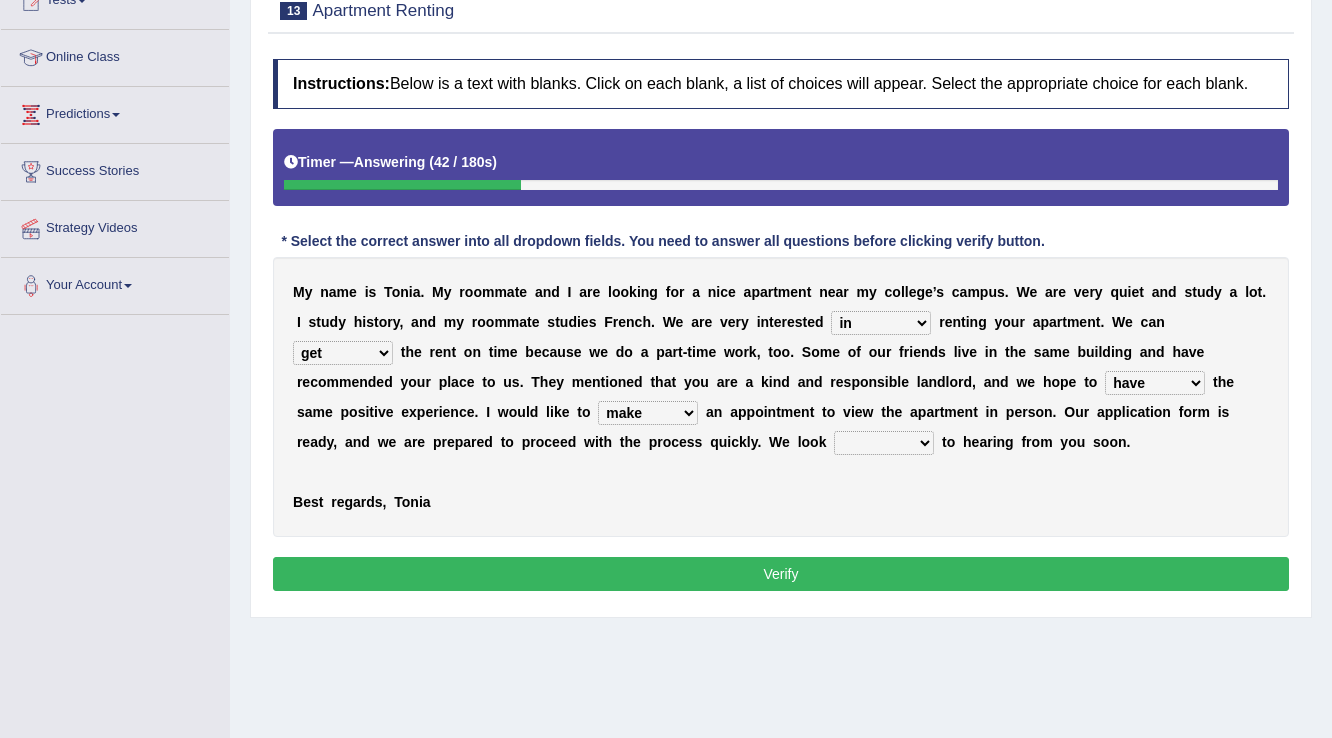 click on "own recall revise make" at bounding box center (648, 413) 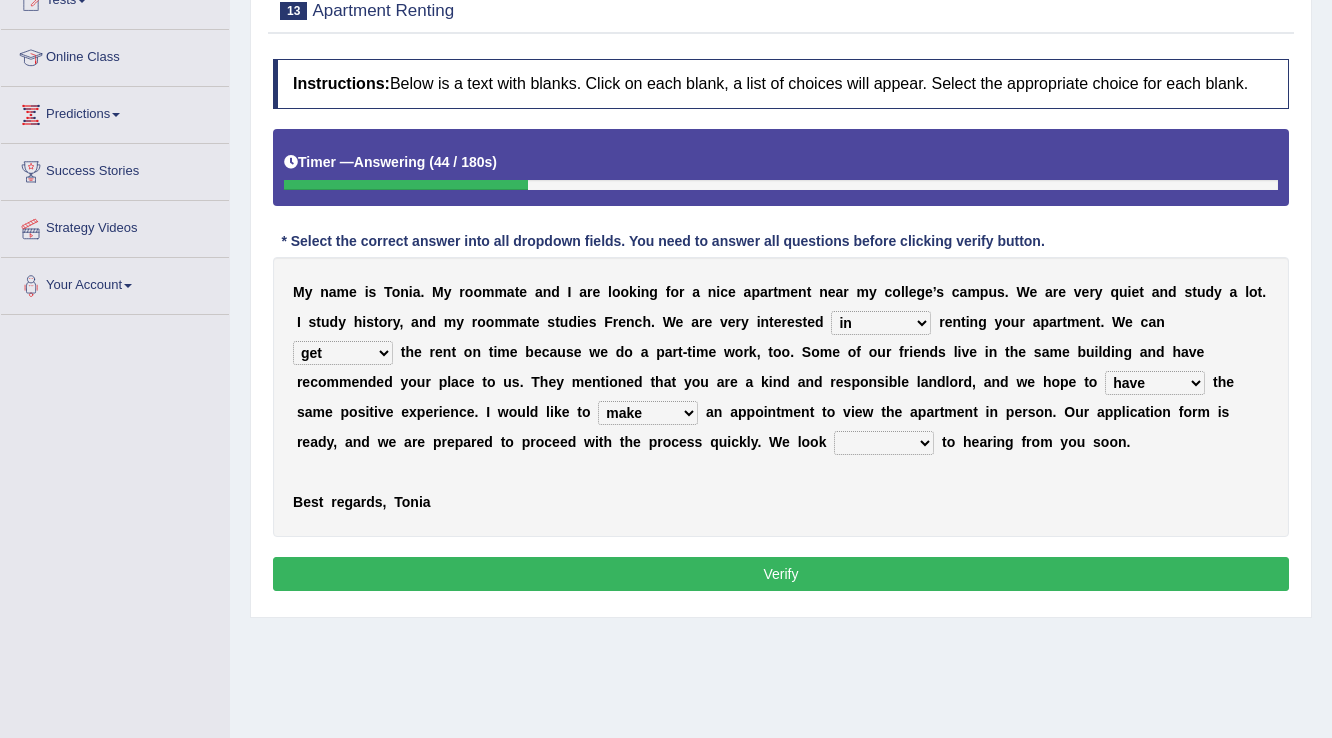 click on "around out in forward" at bounding box center (884, 443) 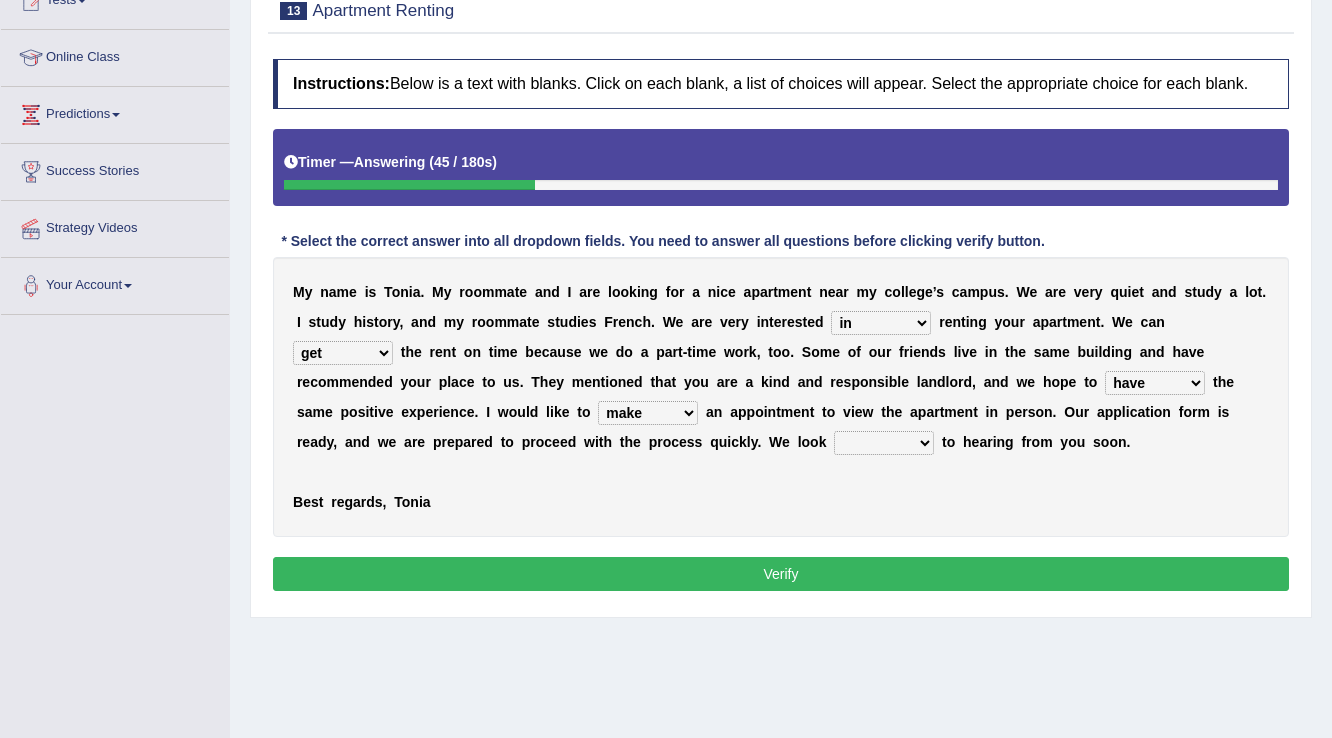 select on "forward" 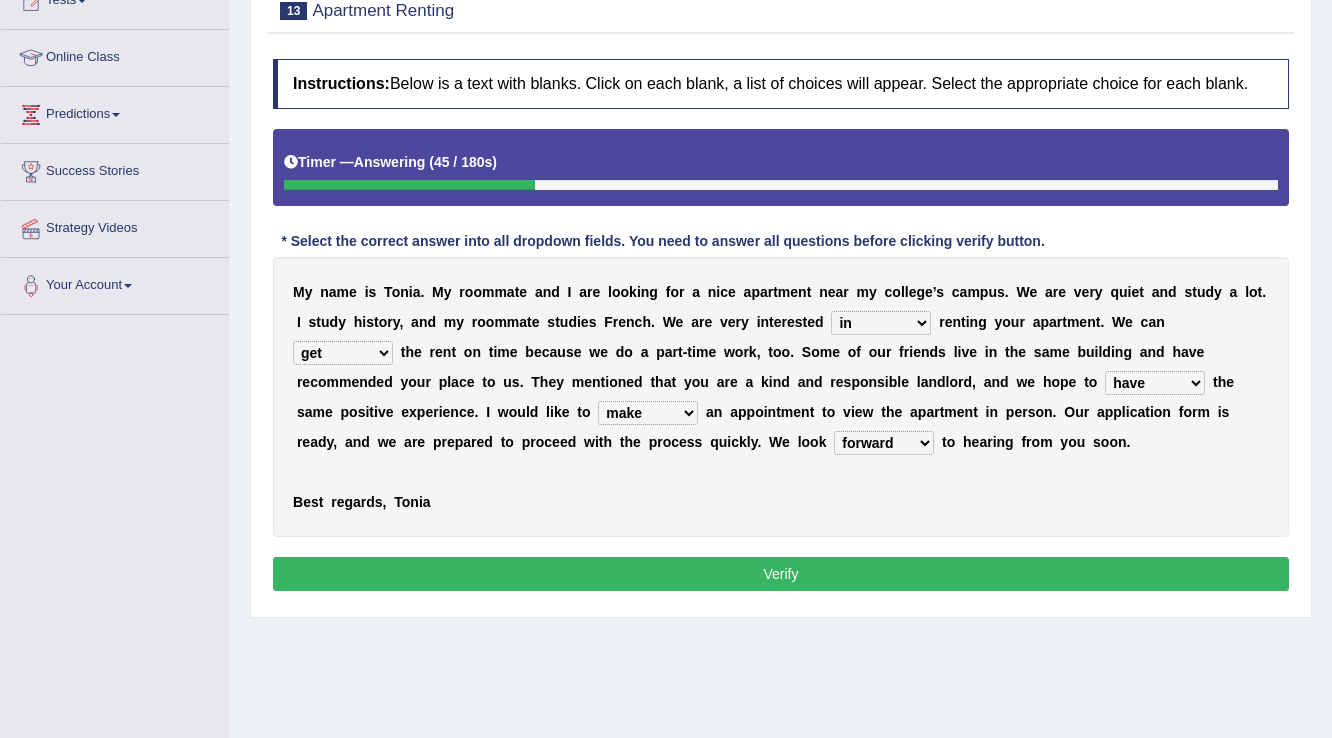 click on "around out in forward" at bounding box center (884, 443) 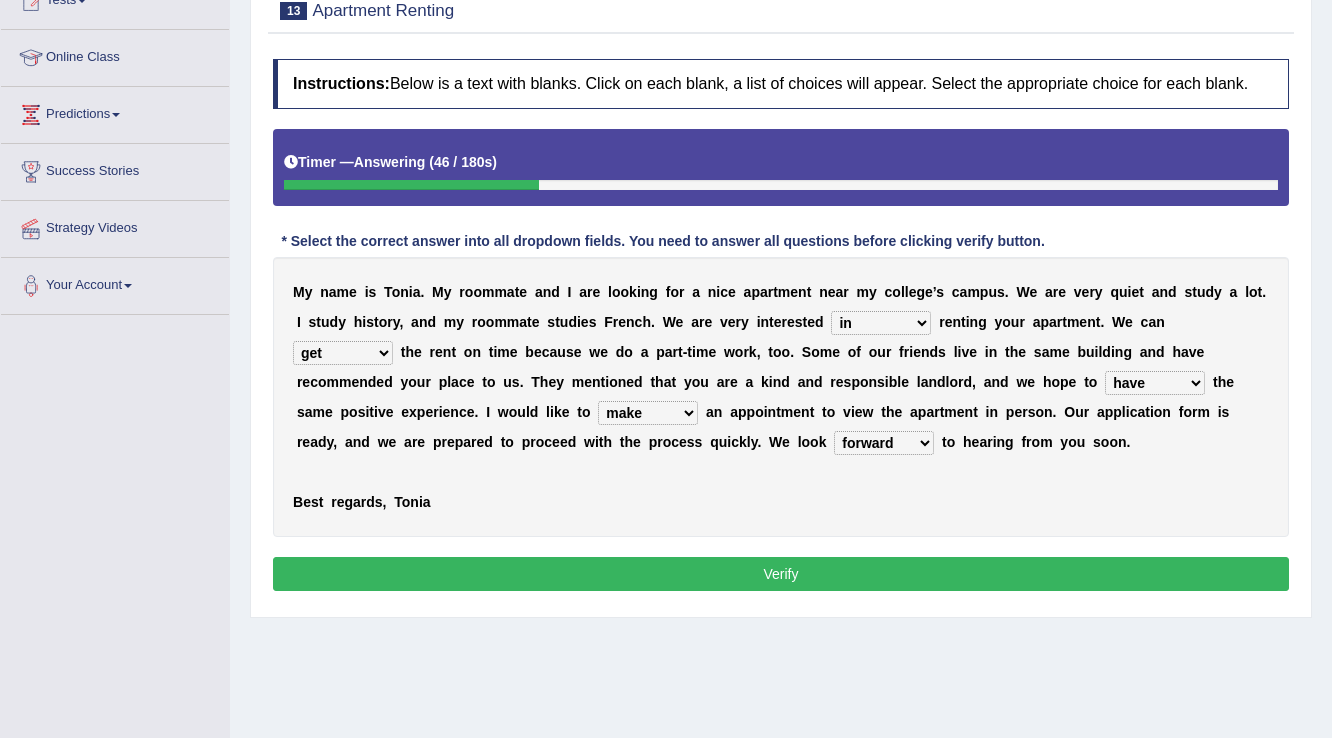 click on "Instructions:  Below is a text with blanks. Click on each blank, a list of choices will appear. Select the appropriate choice for each blank.
Timer —  Answering   ( 46 / 180s ) Skip * Select the correct answer into all dropdown fields. You need to answer all questions before clicking verify button. M y    n a m e    i s    T o n i a .    M y    r o o m m a t e    a n d    I    a r e    l o o k i n g    f o r    a    n i c e    a p a r t m e n t    n e a r    m y    c o l l e g e ’ s    c a m p u s .    W e    a r e    v e r y    q u i e t    a n d    s t u d y    a    l o t .    I    s t u d y    h i s t o r y ,    a n d    m y    r o o m m a t e    s t u d i e s    F r e n c h .    W e    a r e    v e r y    i n t e r e s t e d    for about at in    r e n t i n g    y o u r    a p a r t m e n t .    W e    c a n    afford get pay bring    t h e    r e n t    o n    t i m e    b e c a u s e    w e    d o    a    p a r t - t i m e    w o" at bounding box center [781, 328] 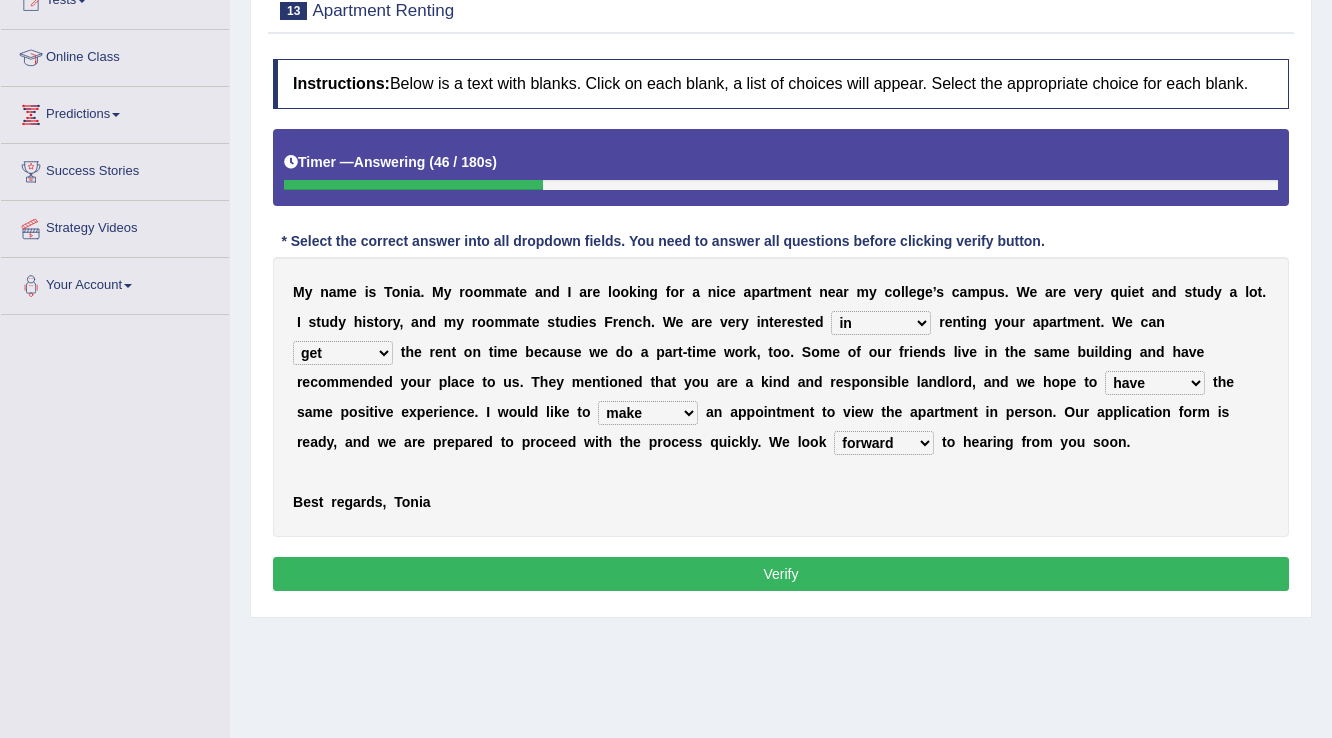 click on "Verify" at bounding box center (781, 574) 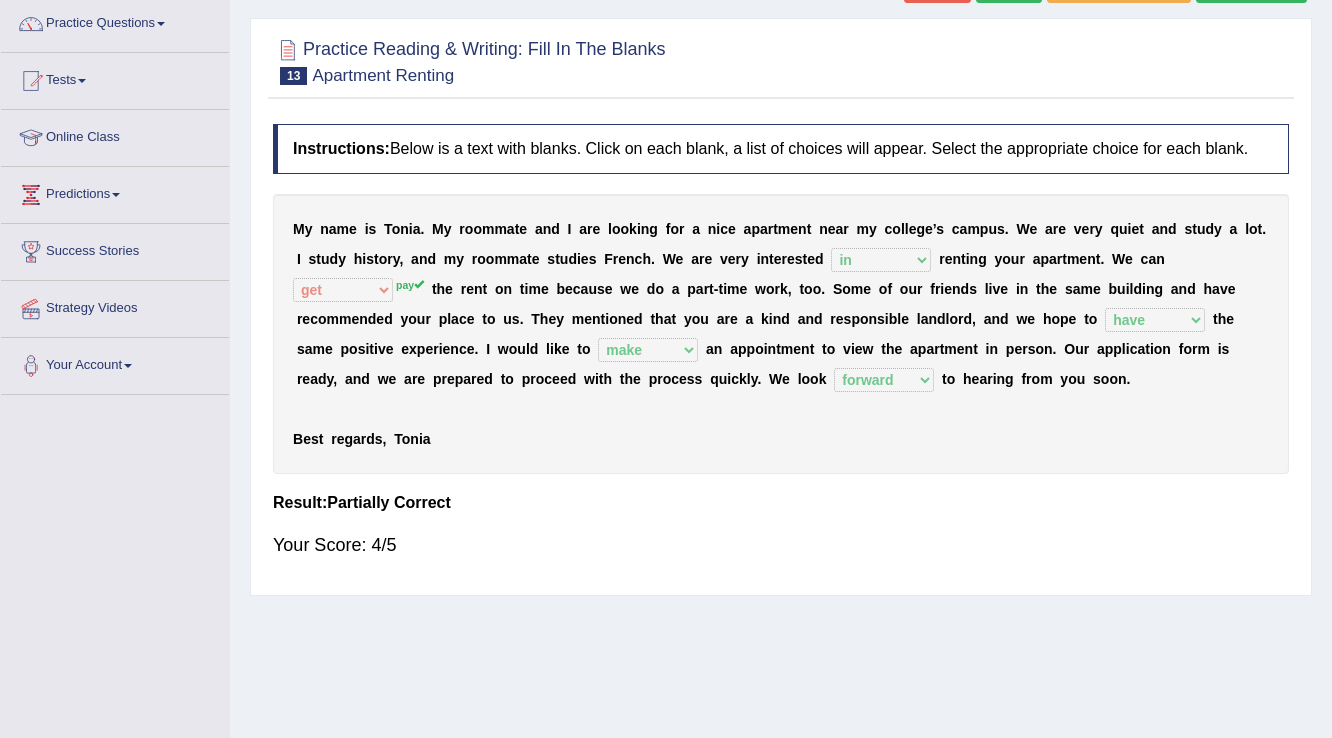 scroll, scrollTop: 80, scrollLeft: 0, axis: vertical 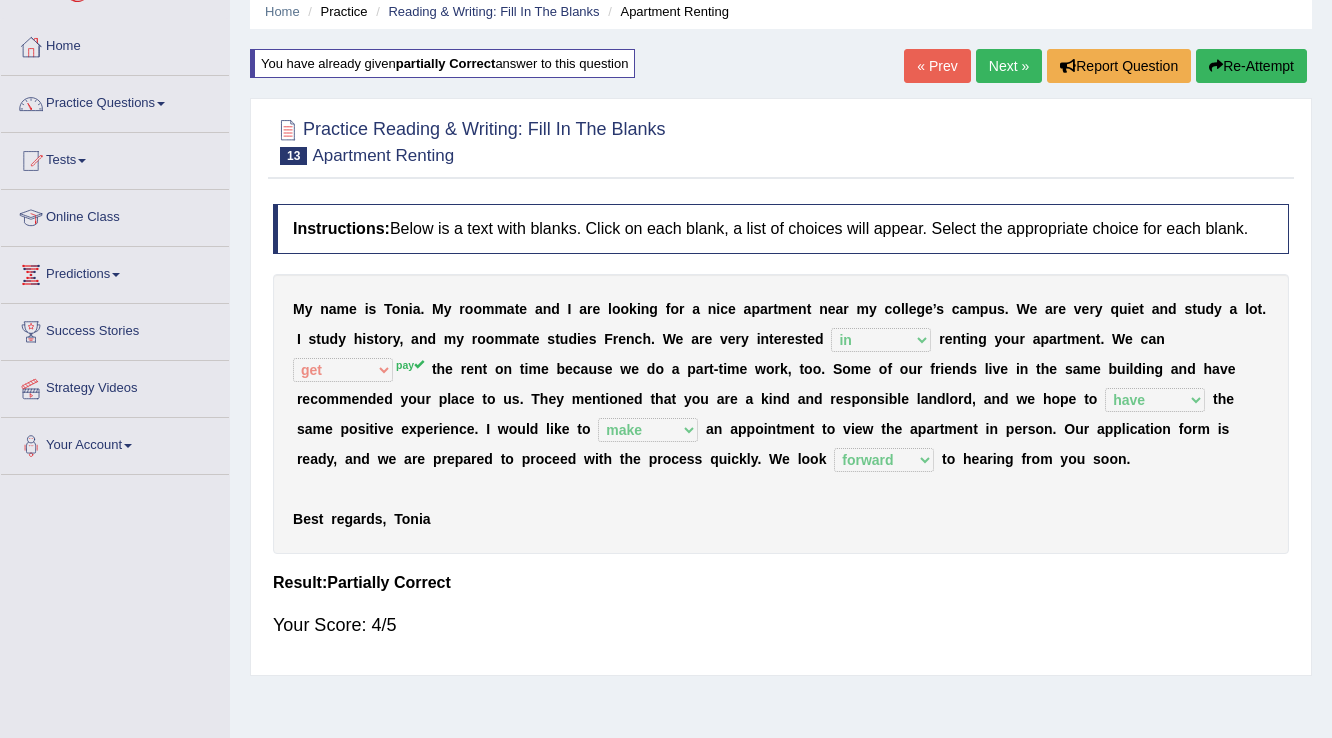 click on "Home
Practice
Reading & Writing: Fill In The Blanks
Apartment Renting
You have already given  partially correct  answer to this question
« Prev Next »  Report Question  Re-Attempt
Practice Reading & Writing: Fill In The Blanks
13
Apartment Renting
Instructions:  Below is a text with blanks. Click on each blank, a list of choices will appear. Select the appropriate choice for each blank.
Timer —  Answering   ( 47 / 180s ) Skip * Select the correct answer into all dropdown fields. You need to answer all questions before clicking verify button. M y    n a m e    i s    T o n i a .    M y    r o o m m a t e    a n d    I    a r e    l o o k i n g    f o r    a    n i c e    a p a r t m e n t    n e a r    m y    c o l l e g e ’ s    c a m p u s .    W e    a r e v" at bounding box center (781, 420) 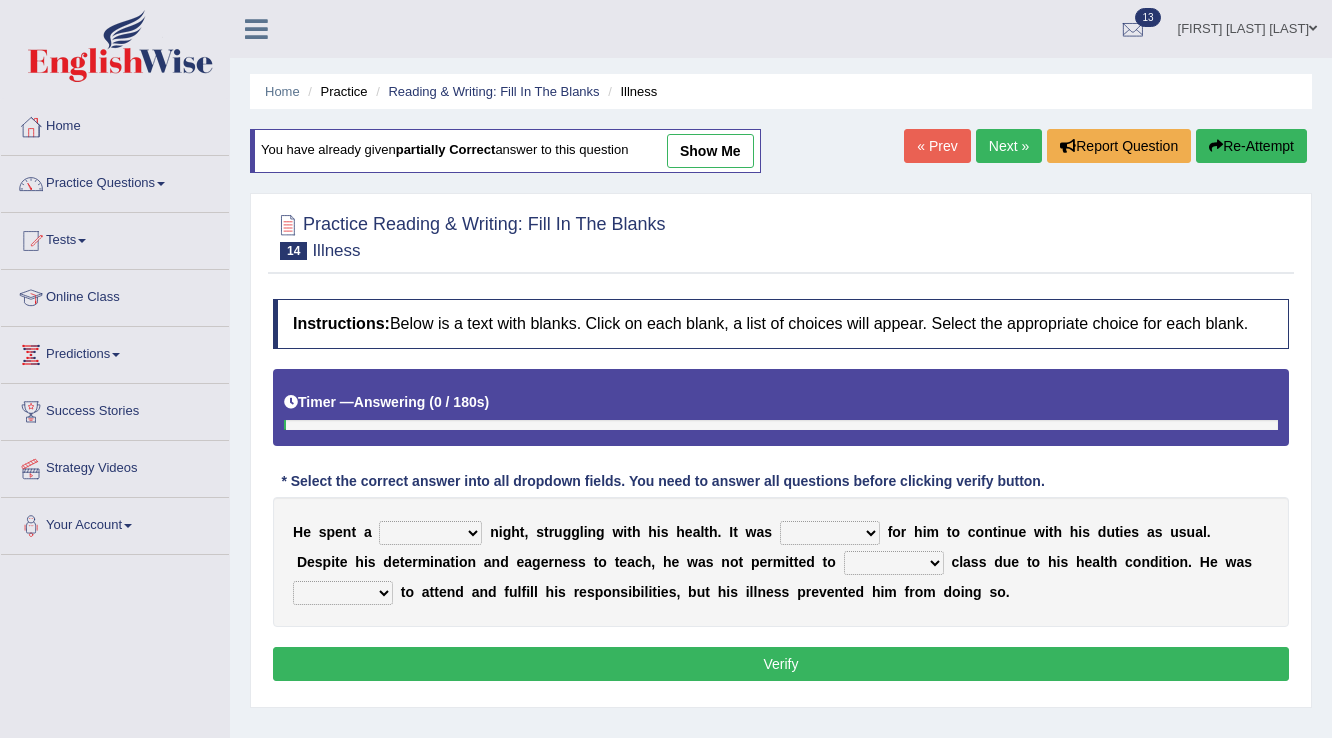 scroll, scrollTop: 0, scrollLeft: 0, axis: both 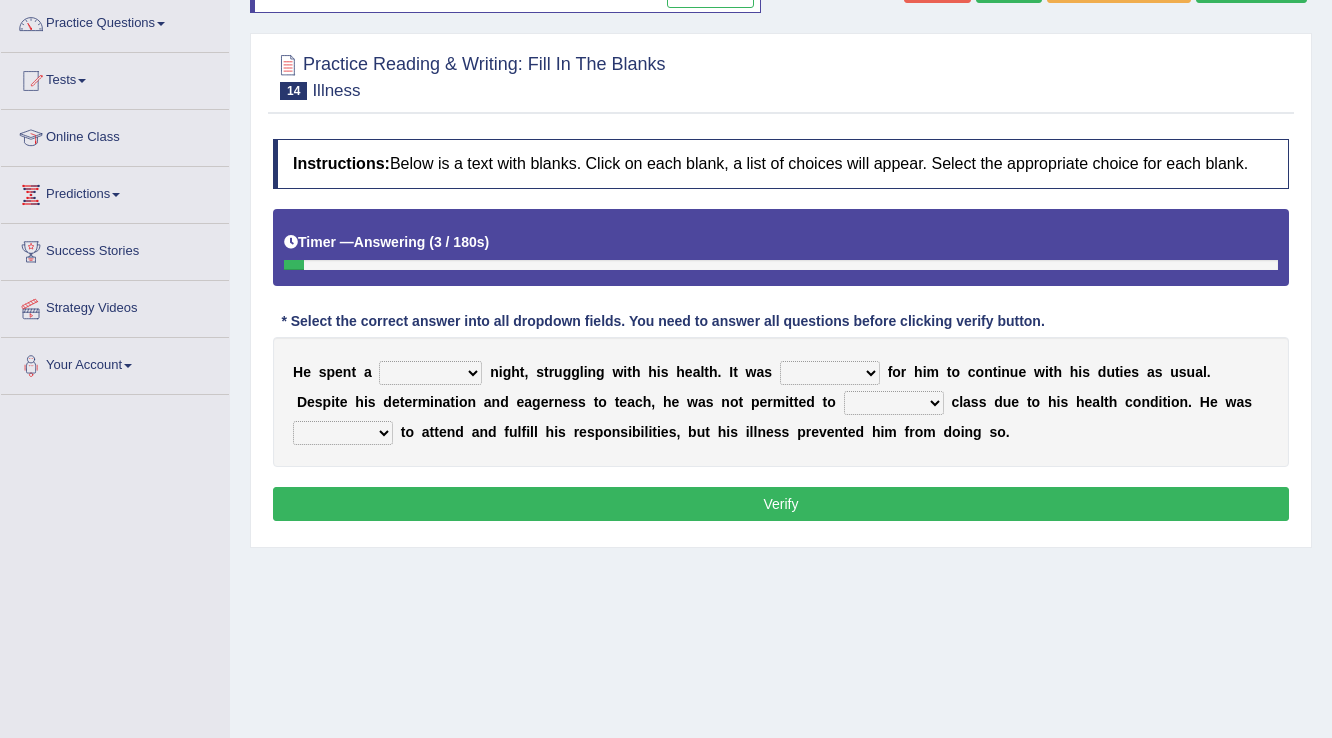 click on "cheerful restful meaningful painful" at bounding box center [430, 373] 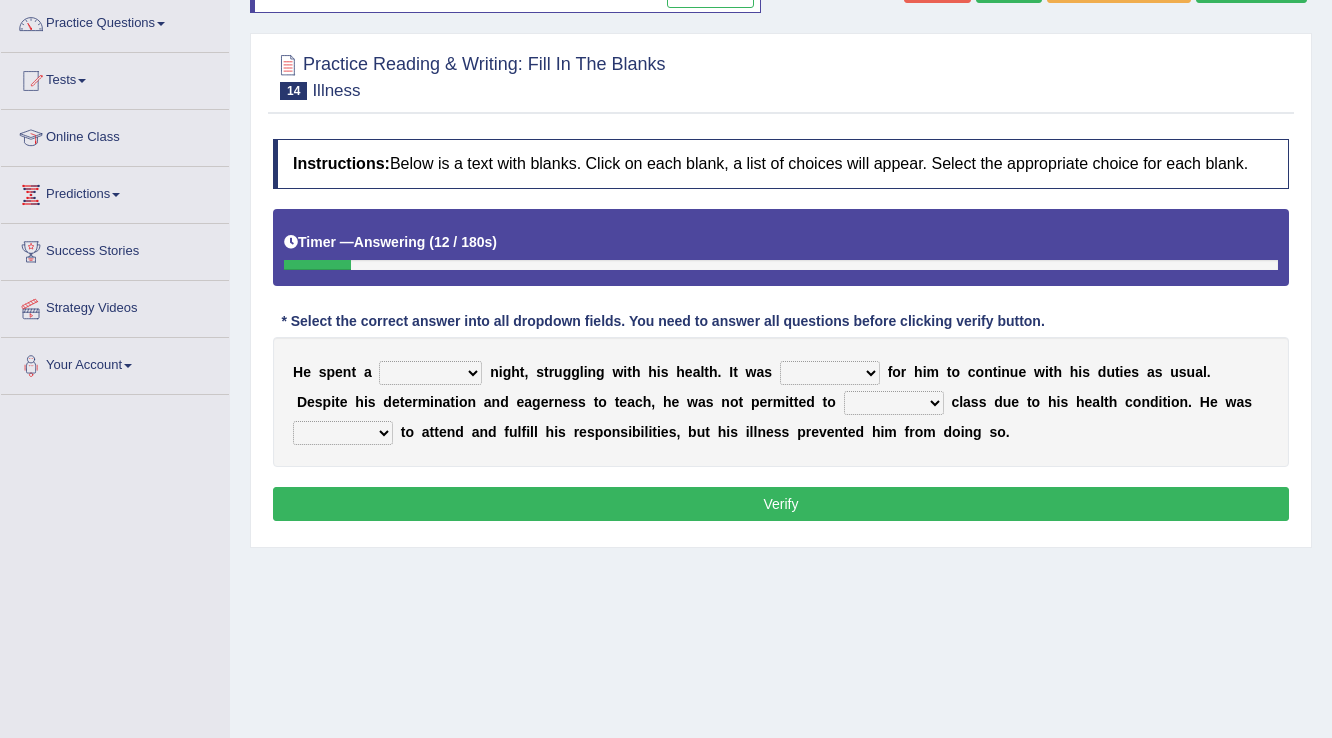 select on "painful" 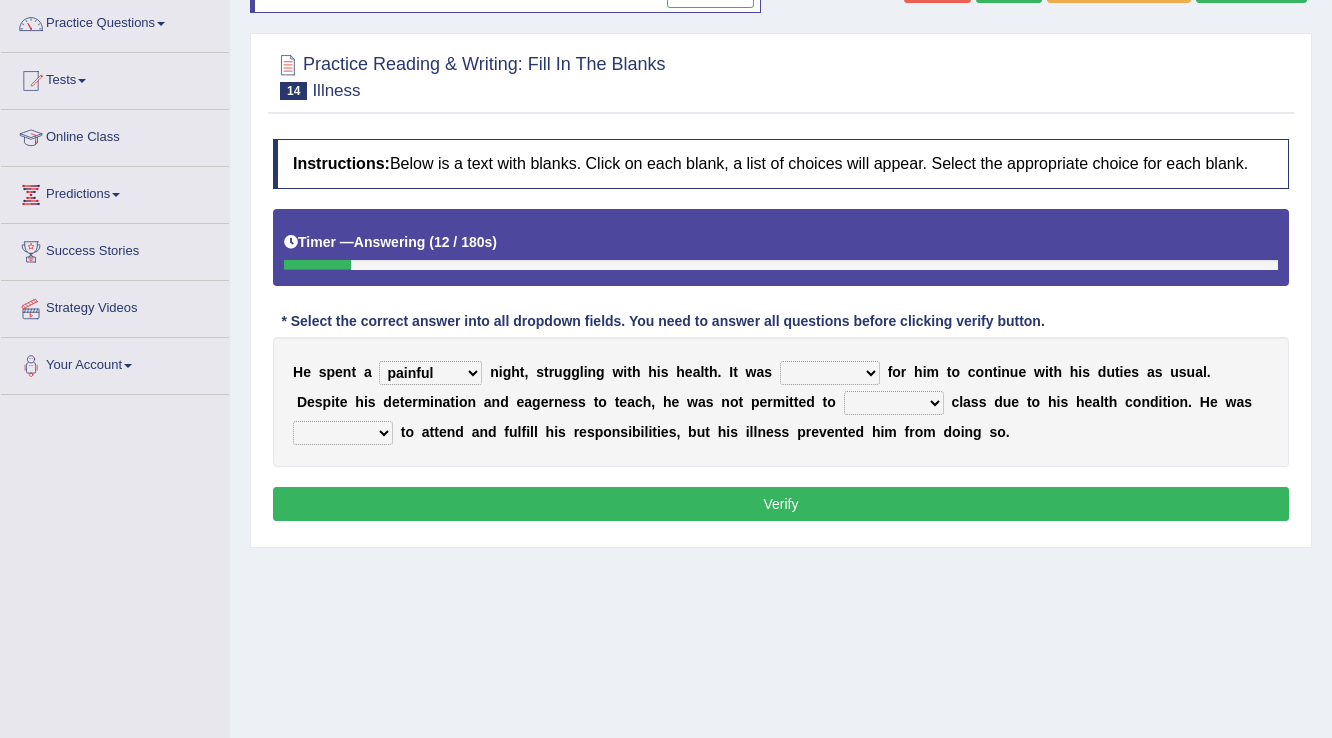 click on "cheerful restful meaningful painful" at bounding box center (430, 373) 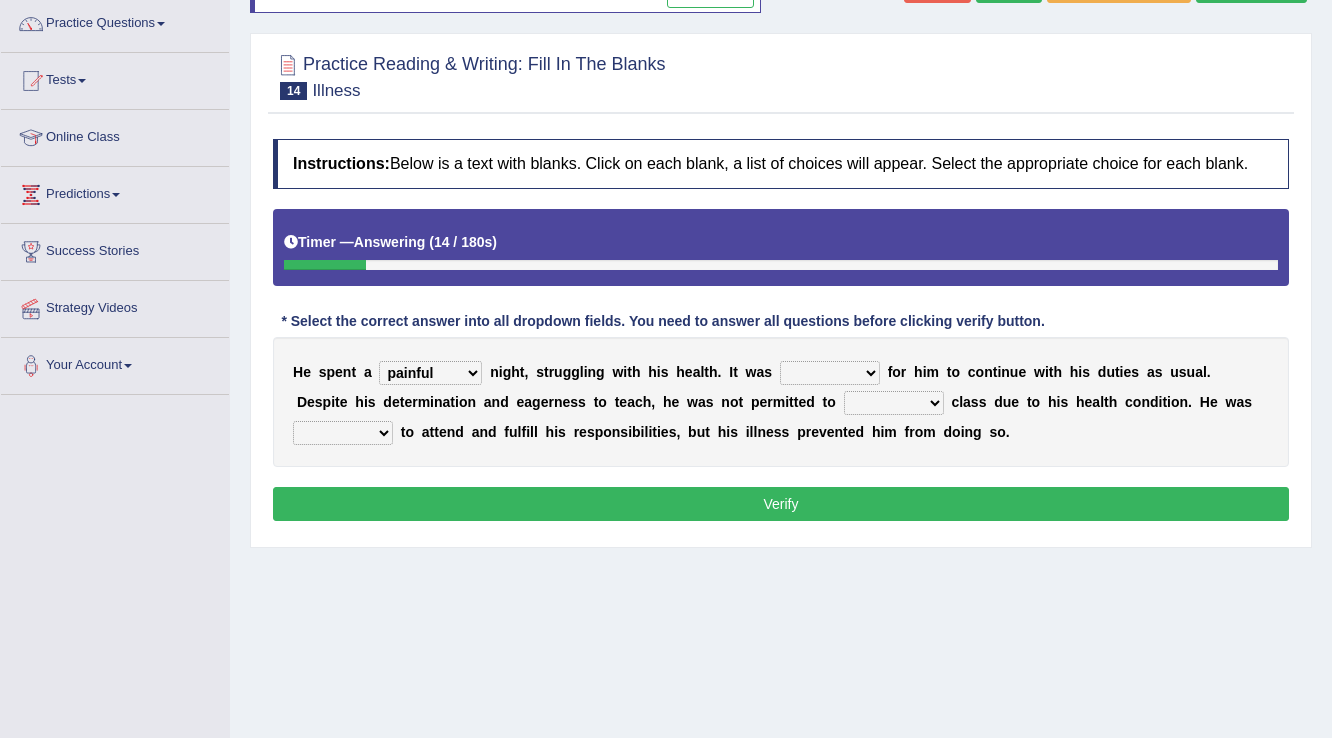 click on "cheerful restful meaningful painful" at bounding box center (430, 373) 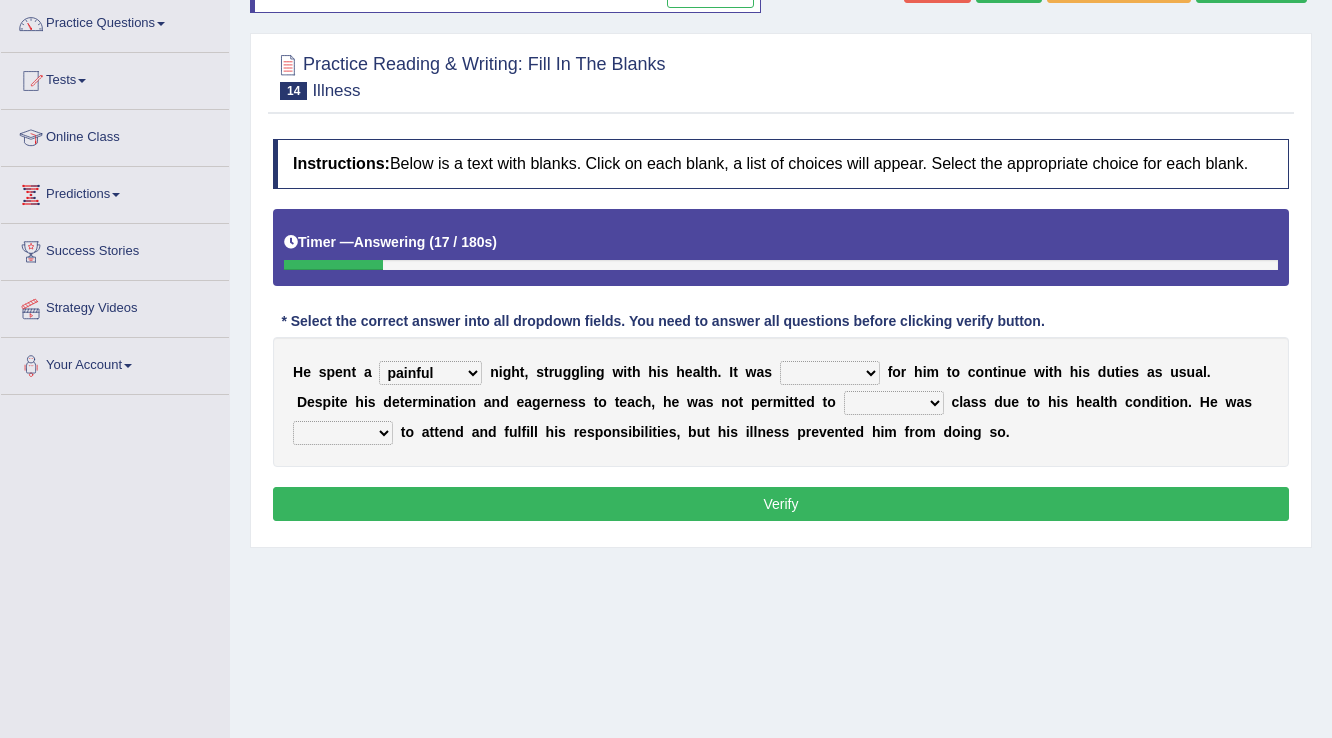 click on "h" at bounding box center (680, 372) 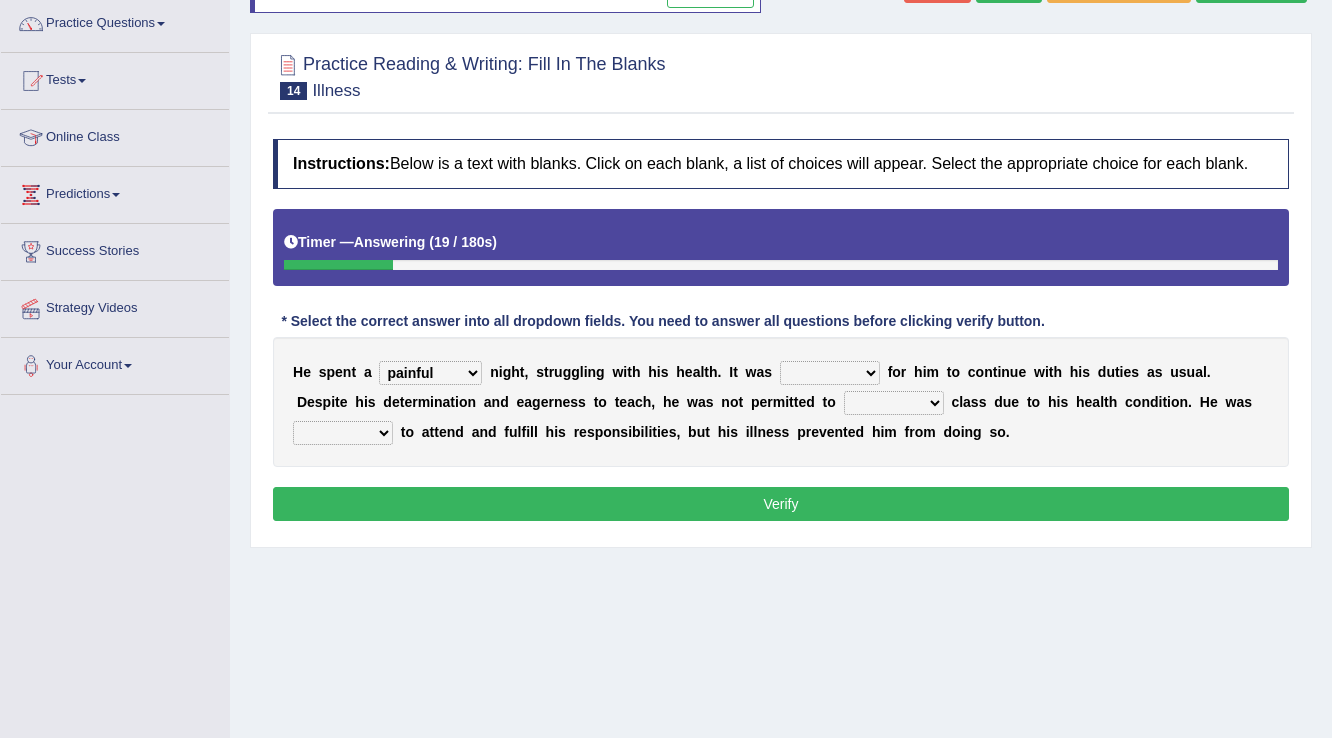 click on "enjoyable simple difficult natural" at bounding box center [830, 373] 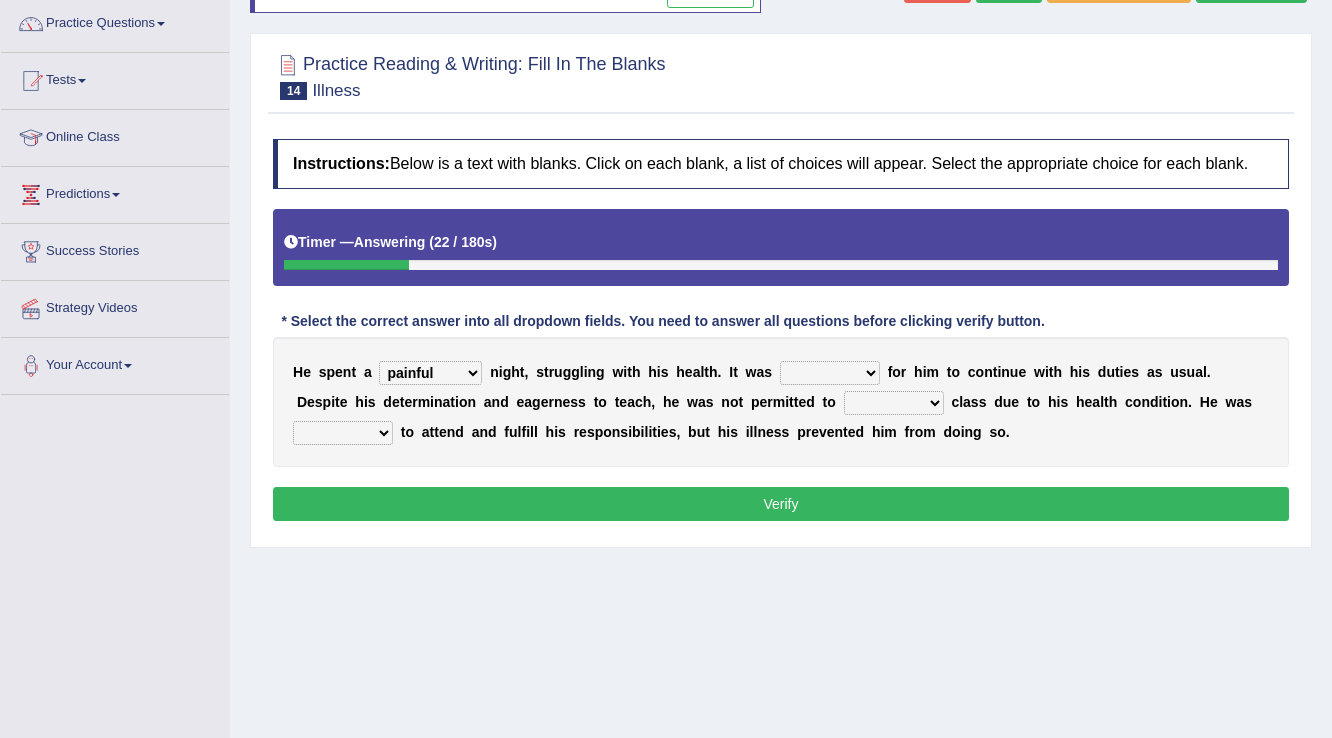 select on "difficult" 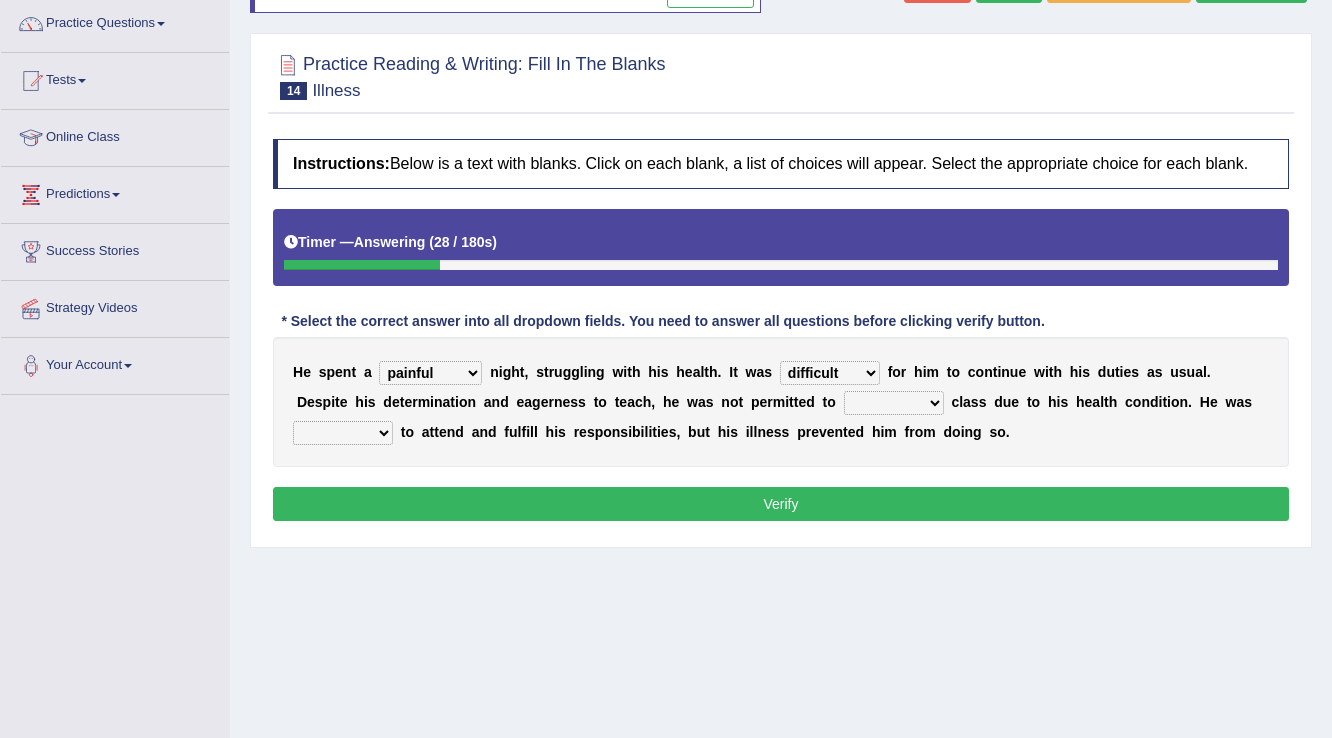 click on "teach leave cancel attend" at bounding box center (894, 403) 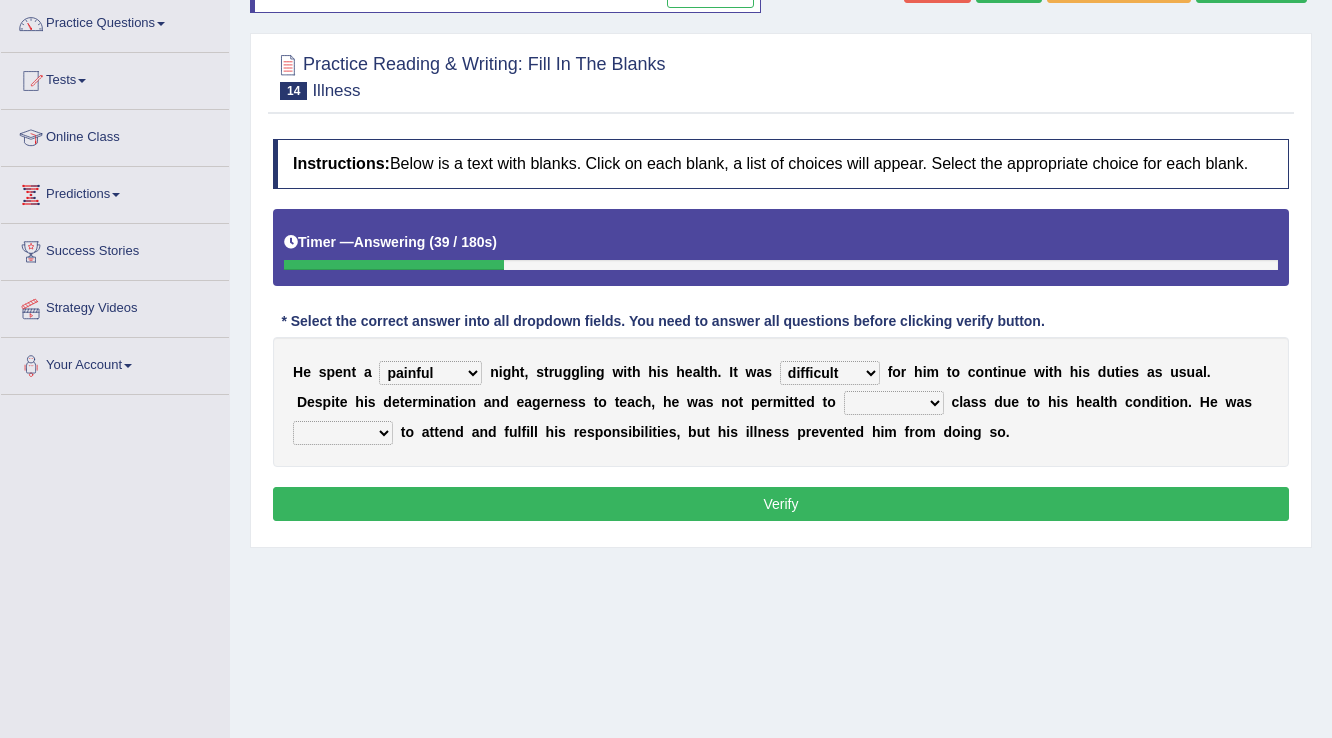 select on "attend" 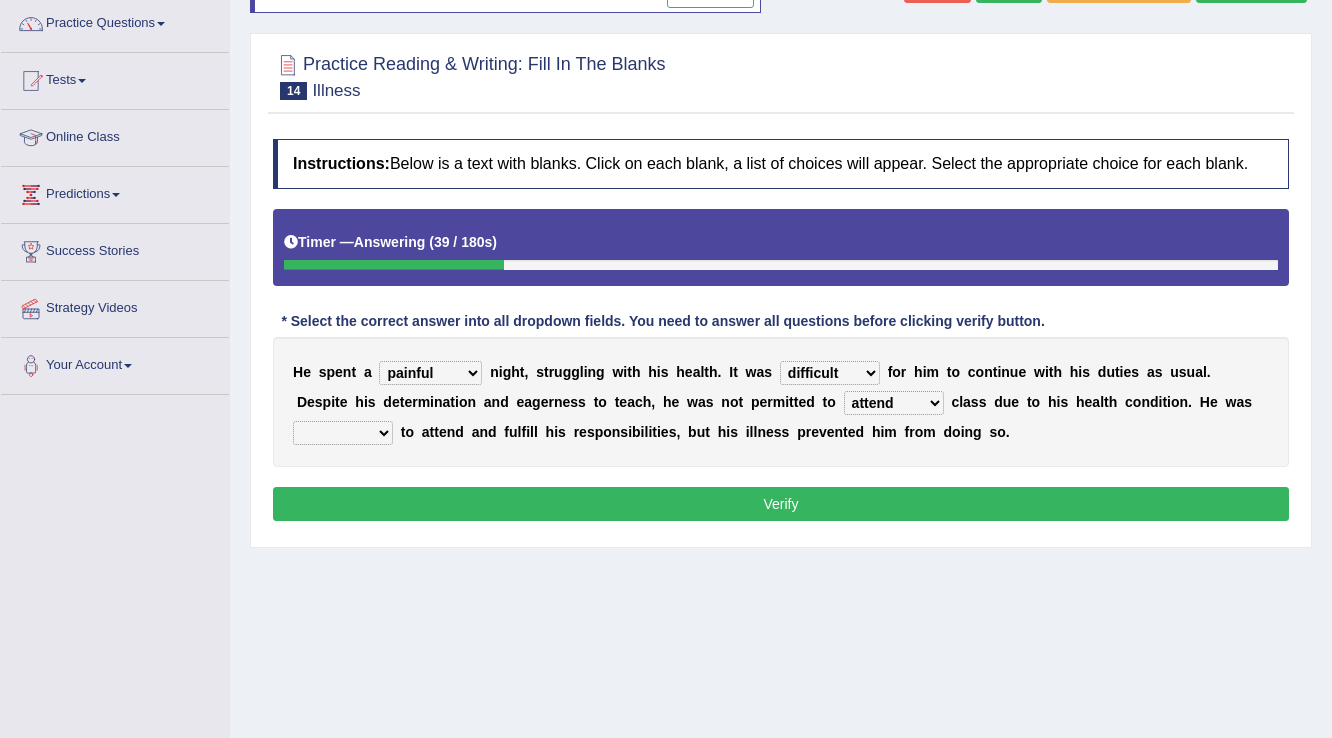 click on "teach leave cancel attend" at bounding box center [894, 403] 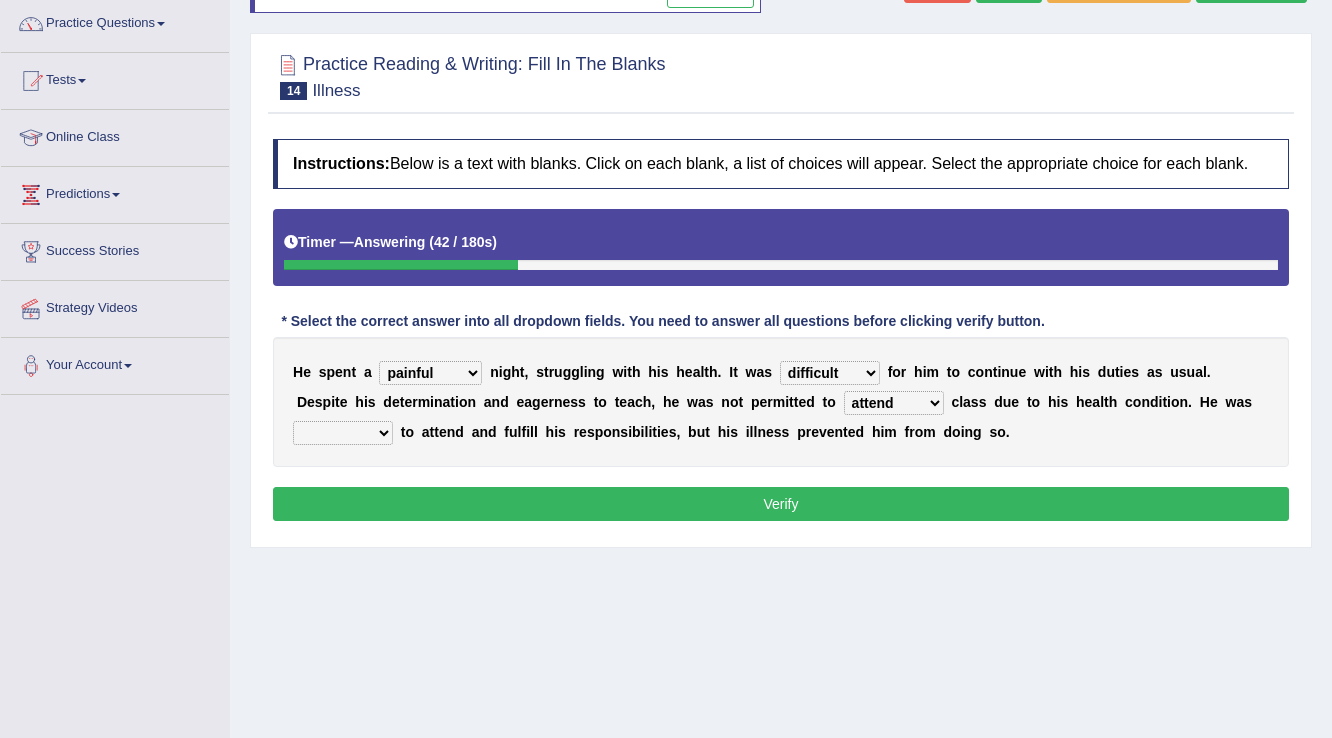 click on "anxious forced lazy happy" at bounding box center [343, 433] 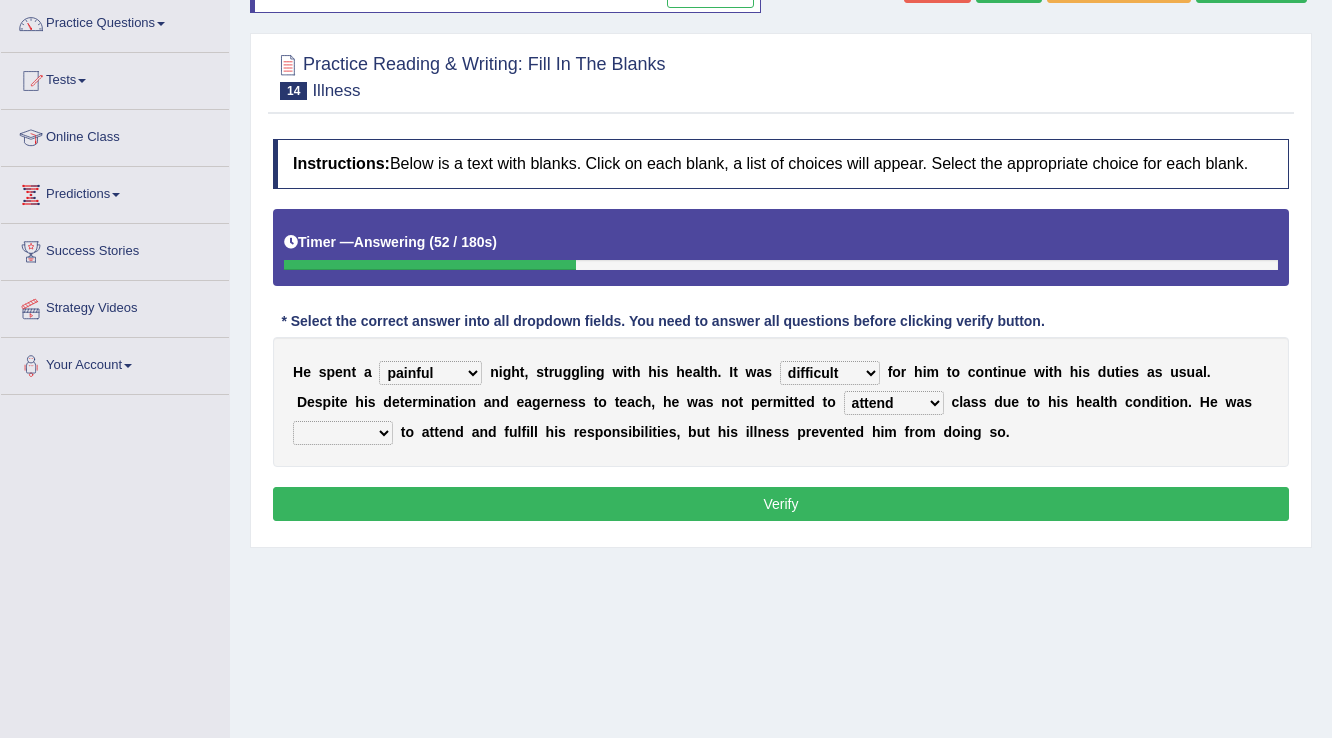 select on "forced" 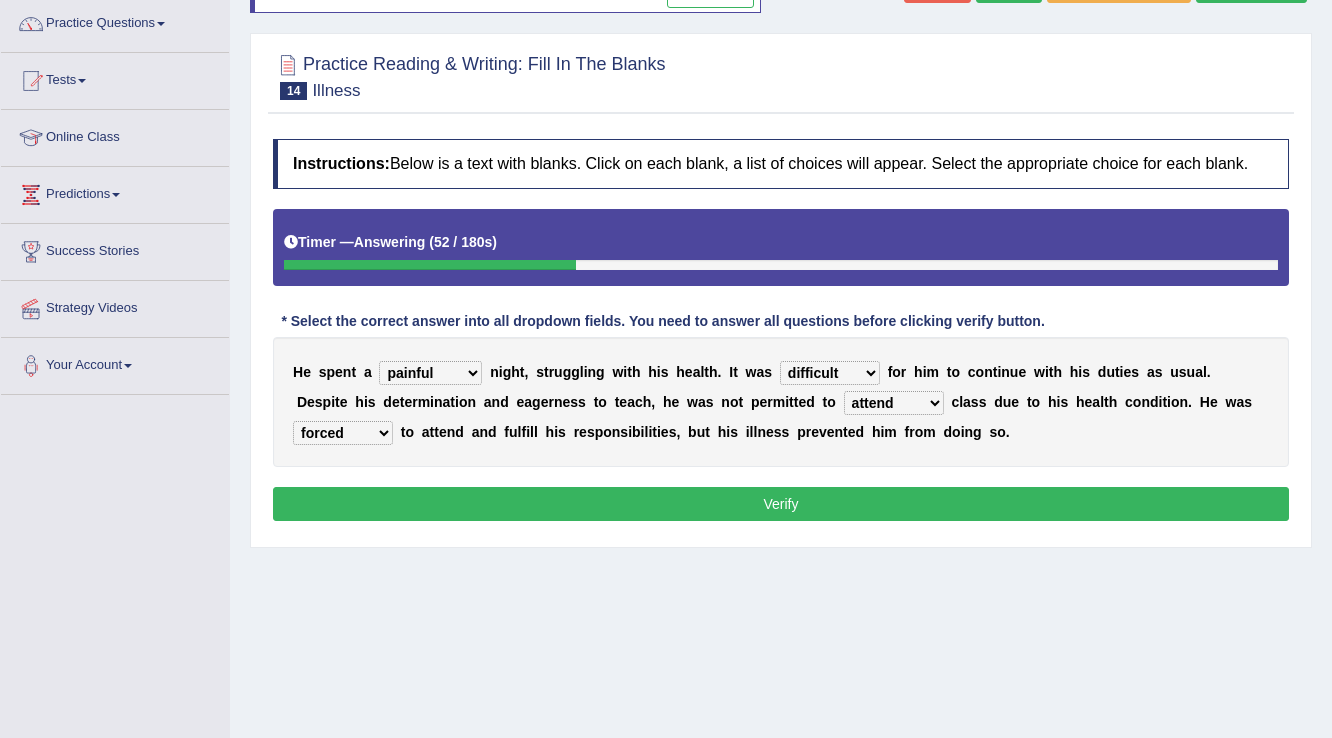 click on "anxious forced lazy happy" at bounding box center (343, 433) 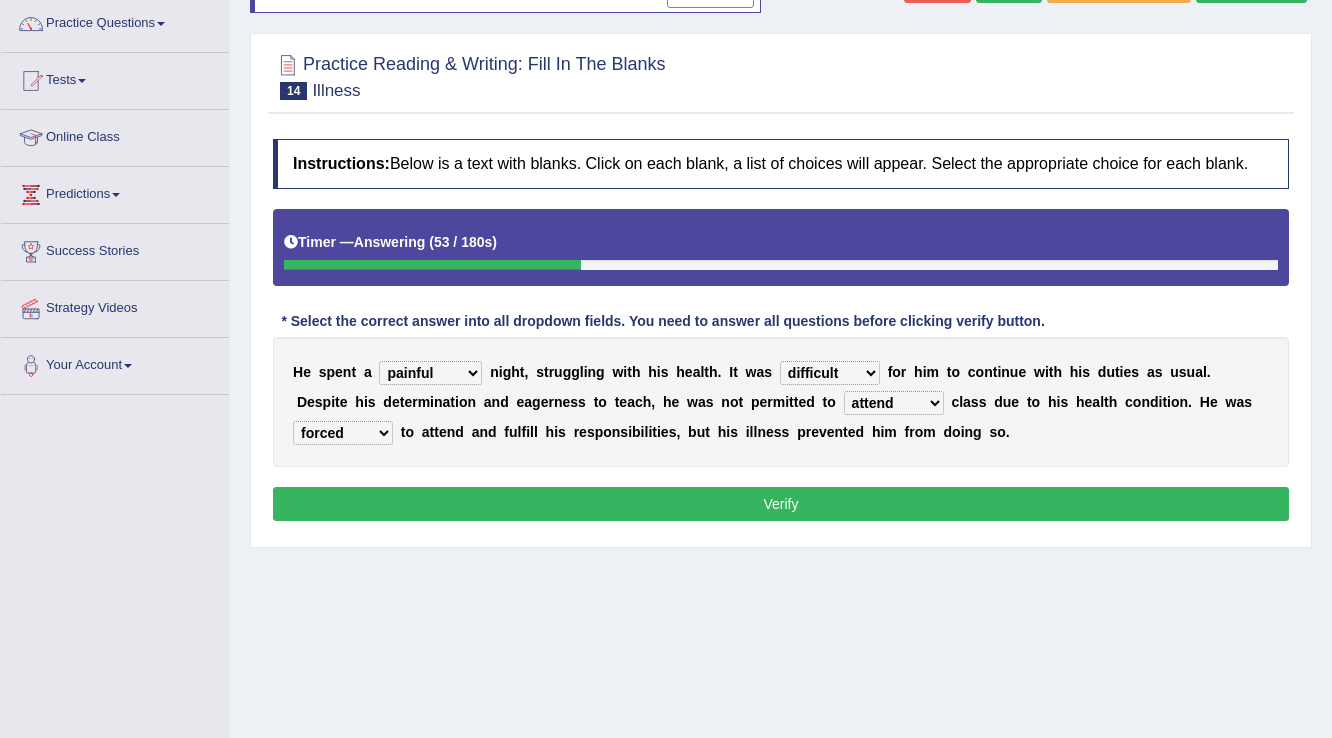 click on "Verify" at bounding box center [781, 504] 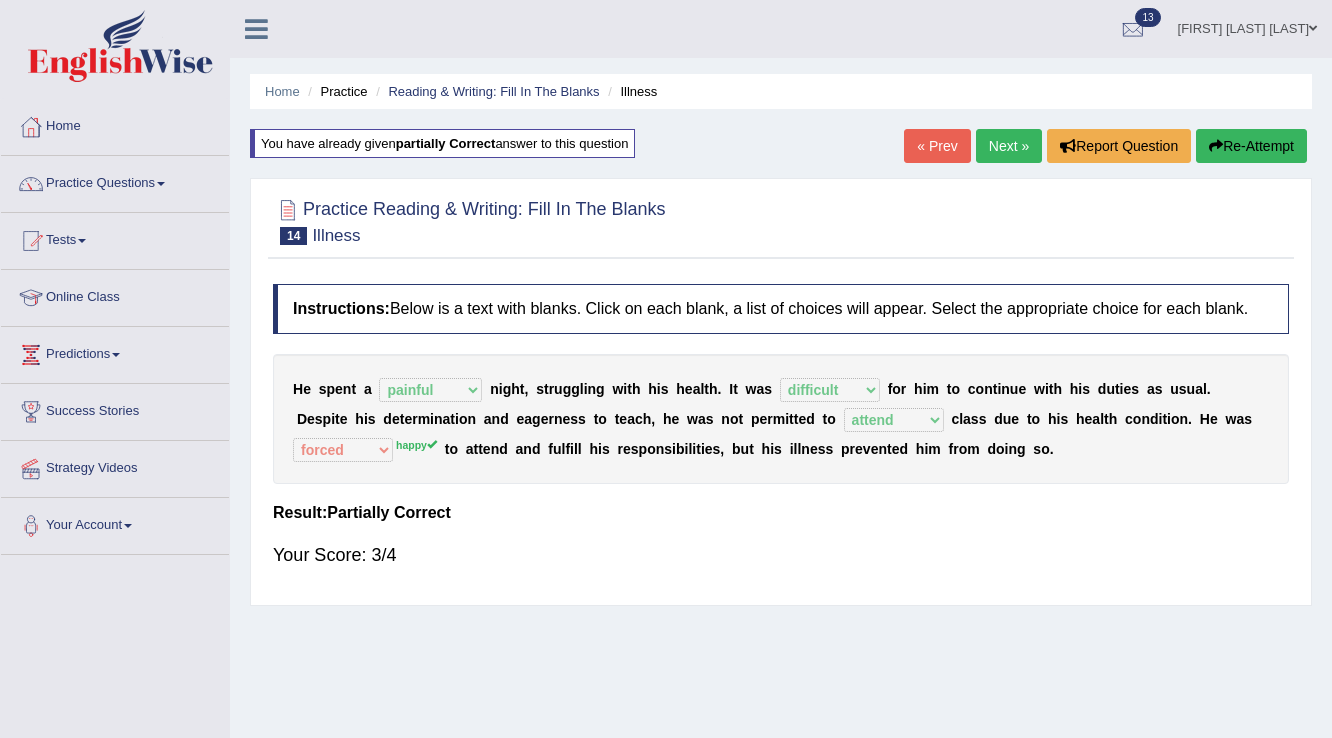 scroll, scrollTop: 0, scrollLeft: 0, axis: both 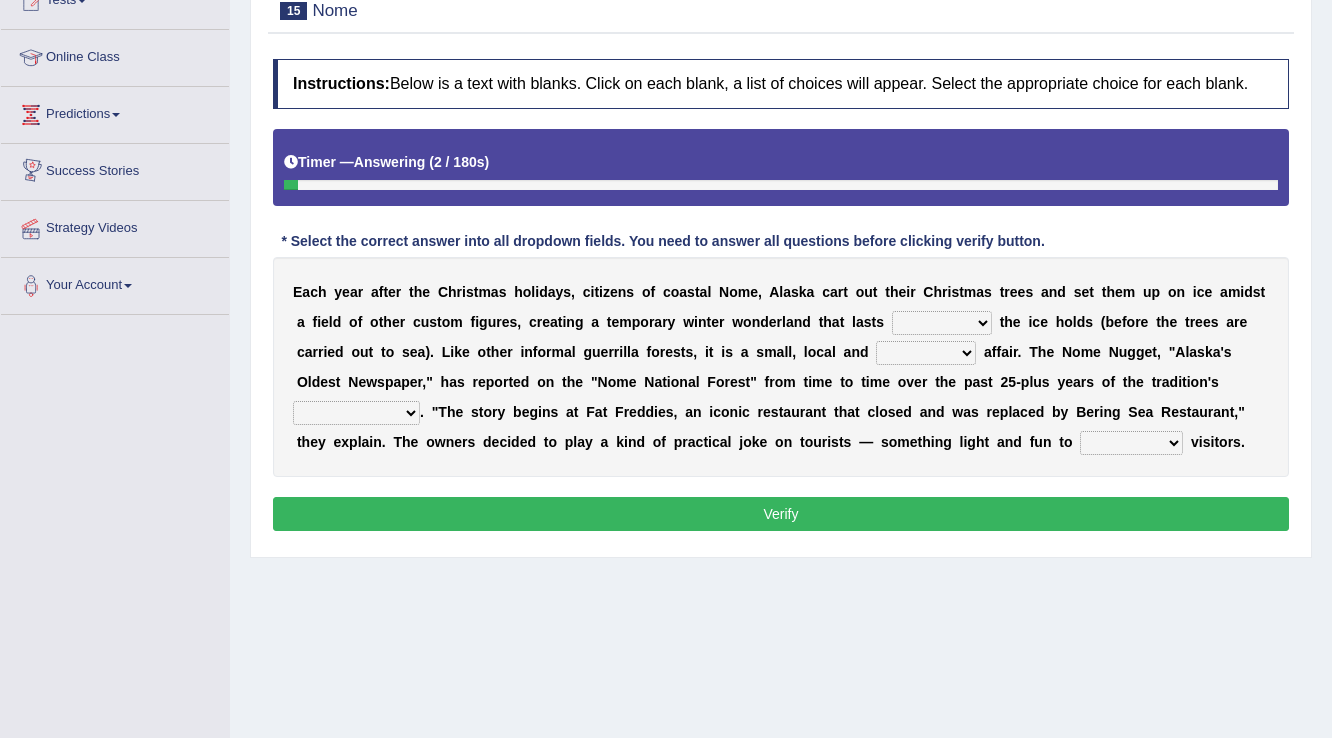 click on "as long as before after although" at bounding box center (942, 323) 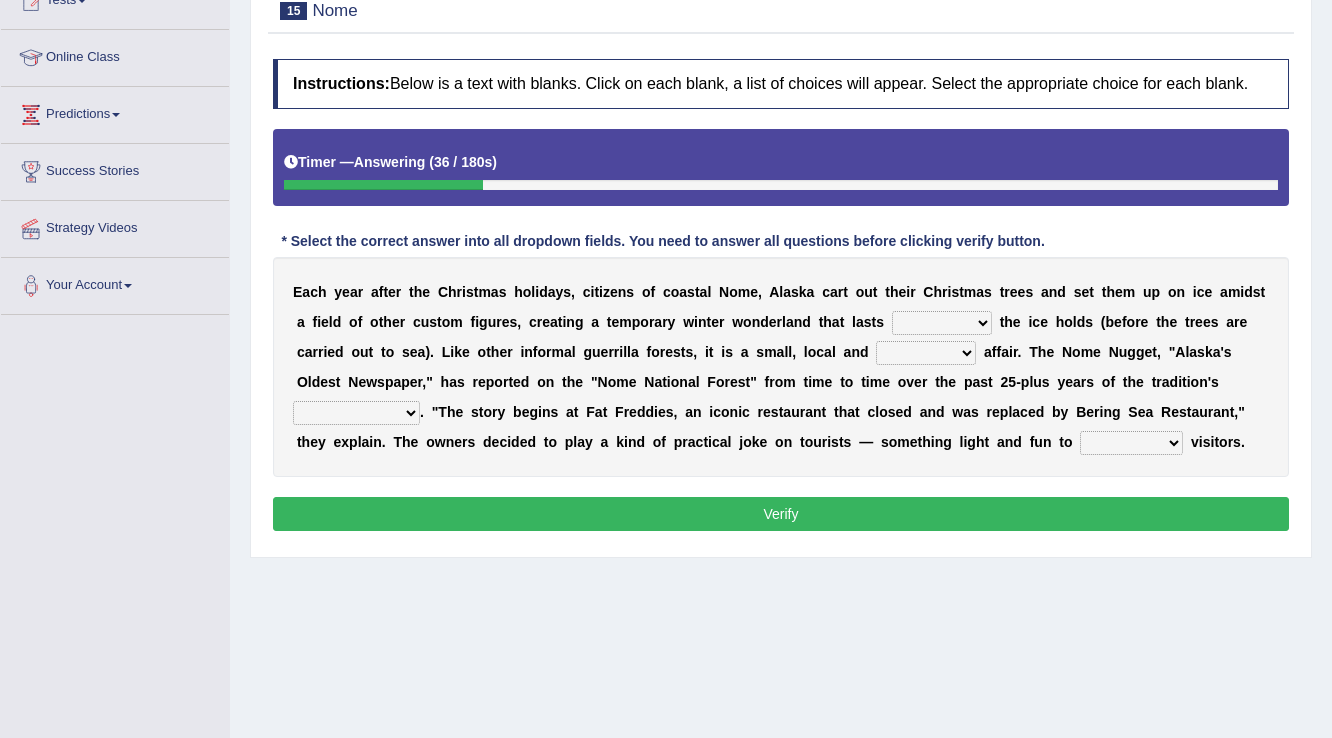 select on "as long as" 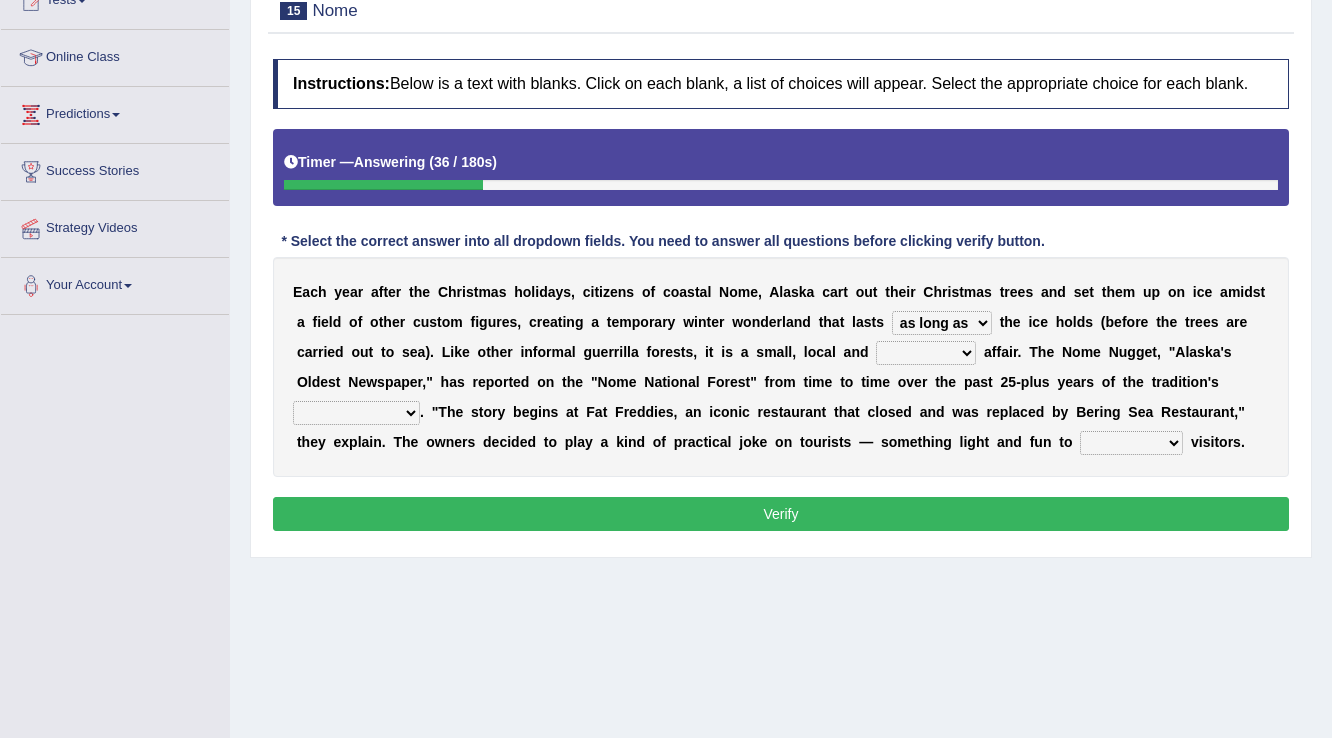 click on "as long as before after although" at bounding box center [942, 323] 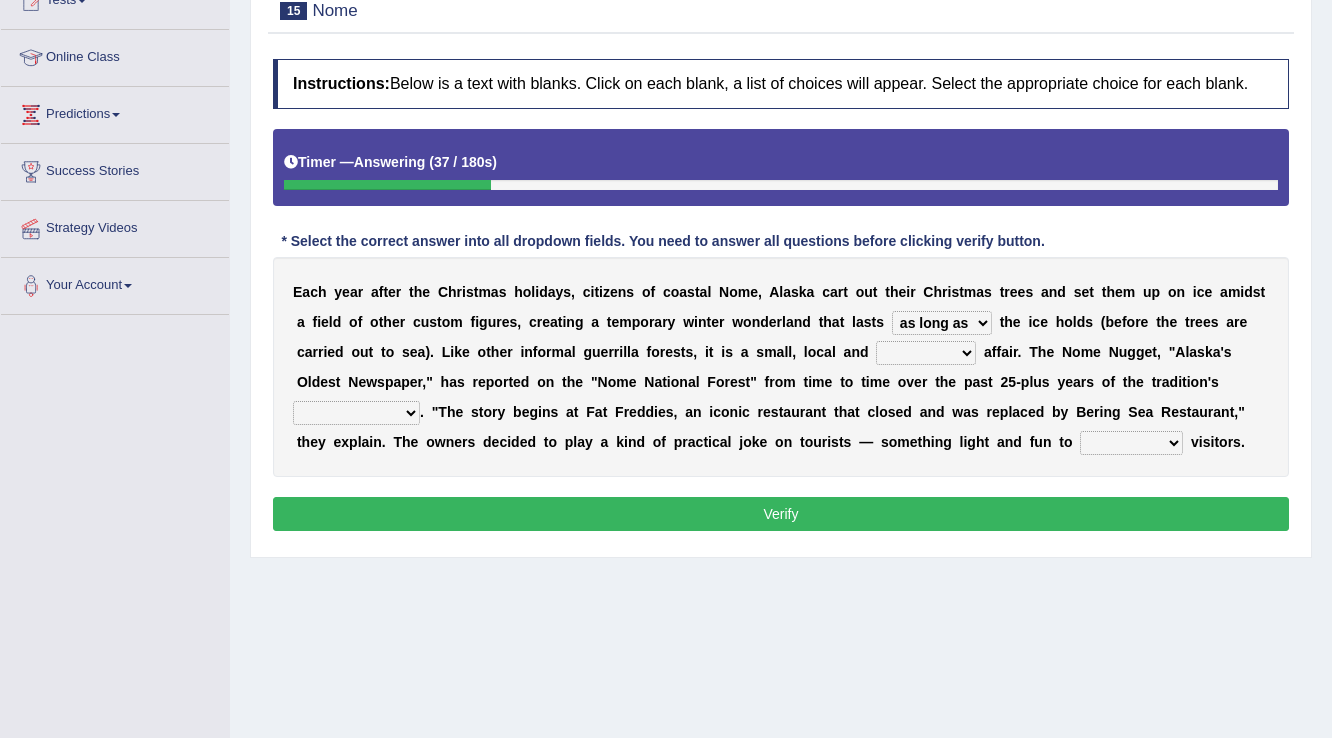 click on "nasty fuzzy cozy greasy" at bounding box center (926, 353) 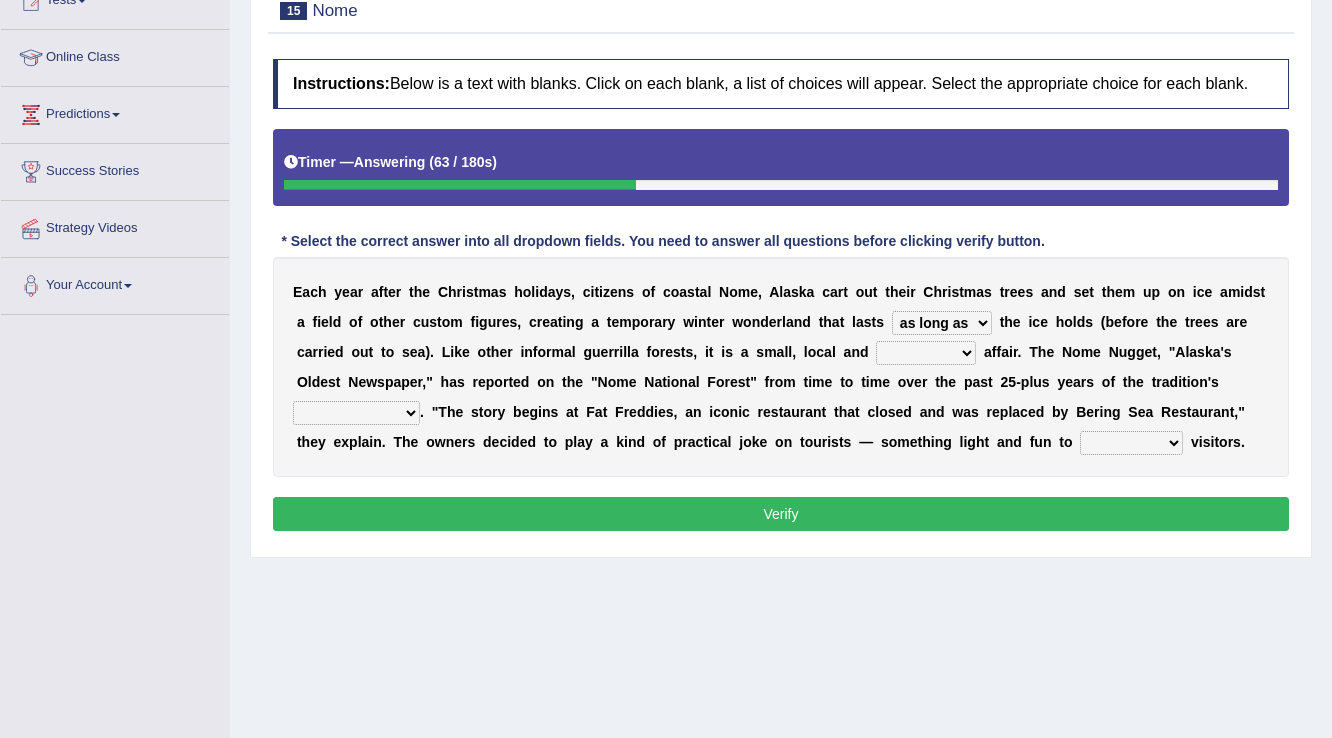 select on "cozy" 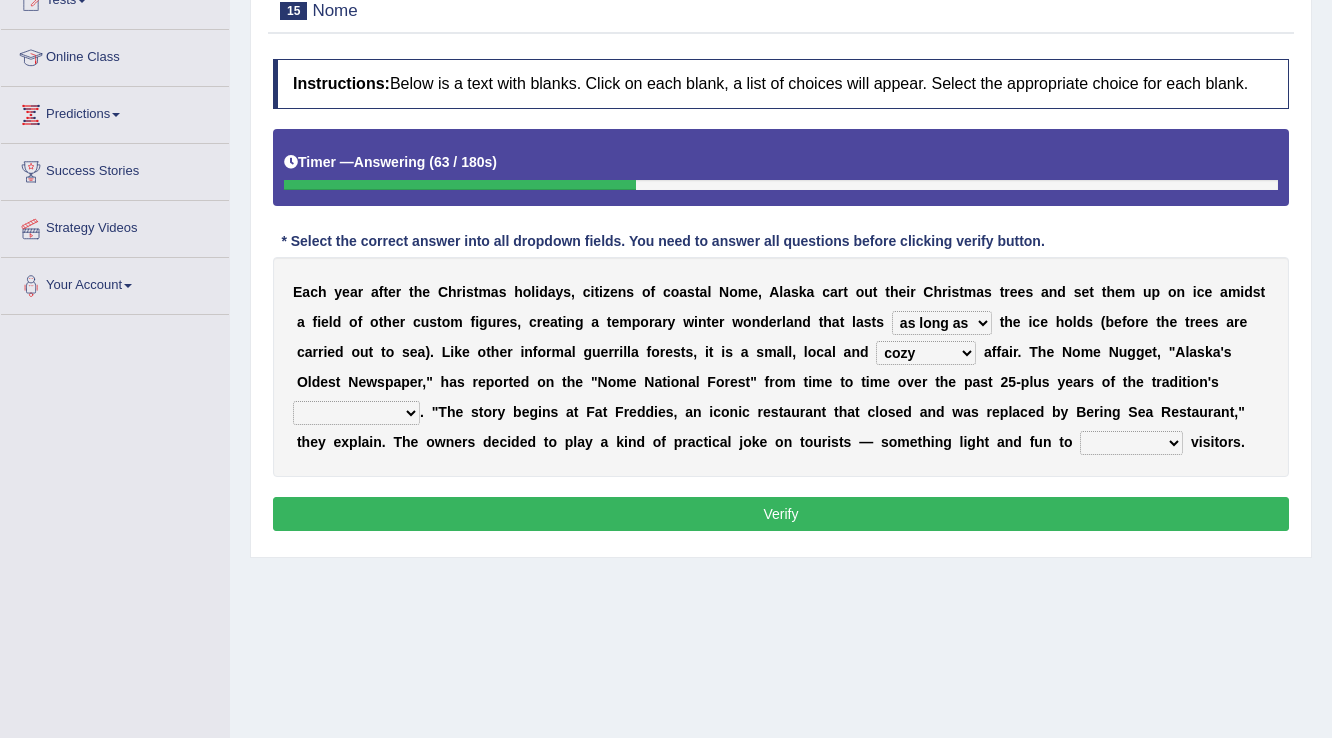 click on "nasty fuzzy cozy greasy" at bounding box center [926, 353] 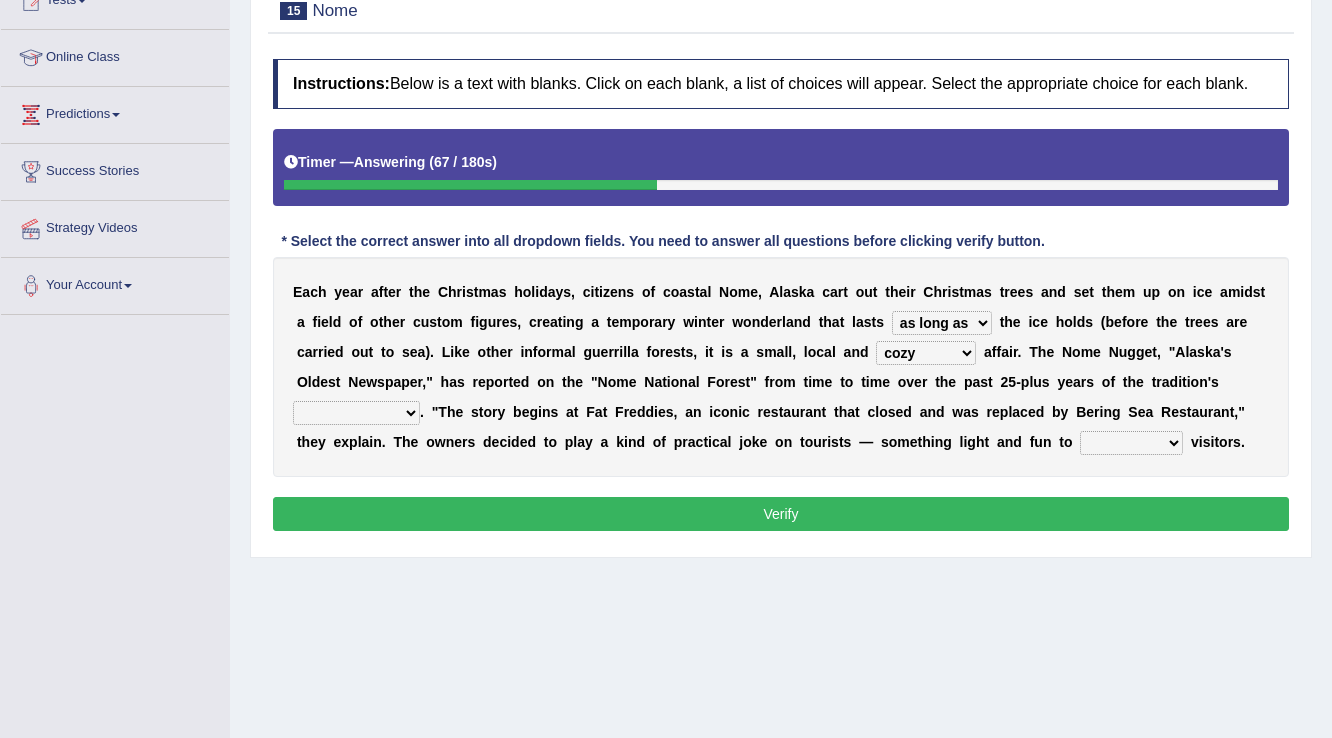 click on "life existence disappearance emotions" at bounding box center (356, 413) 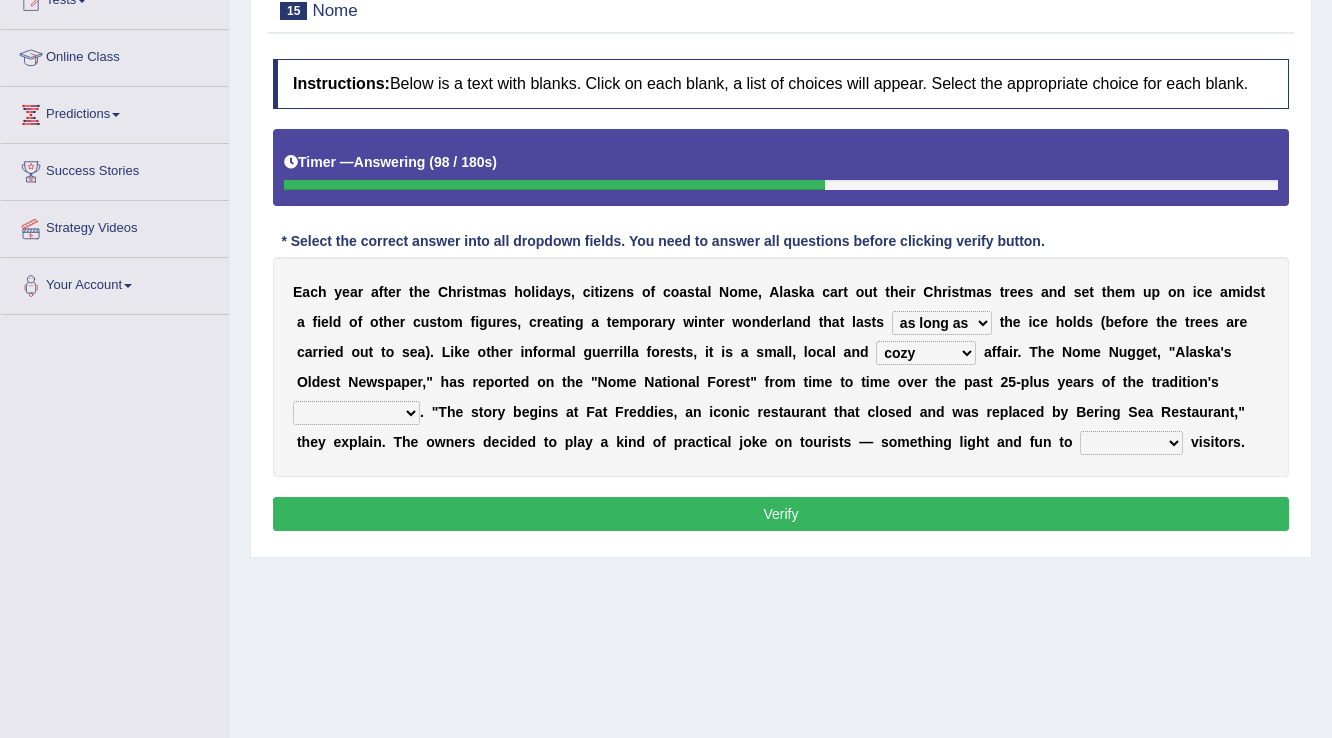 select on "disappearance" 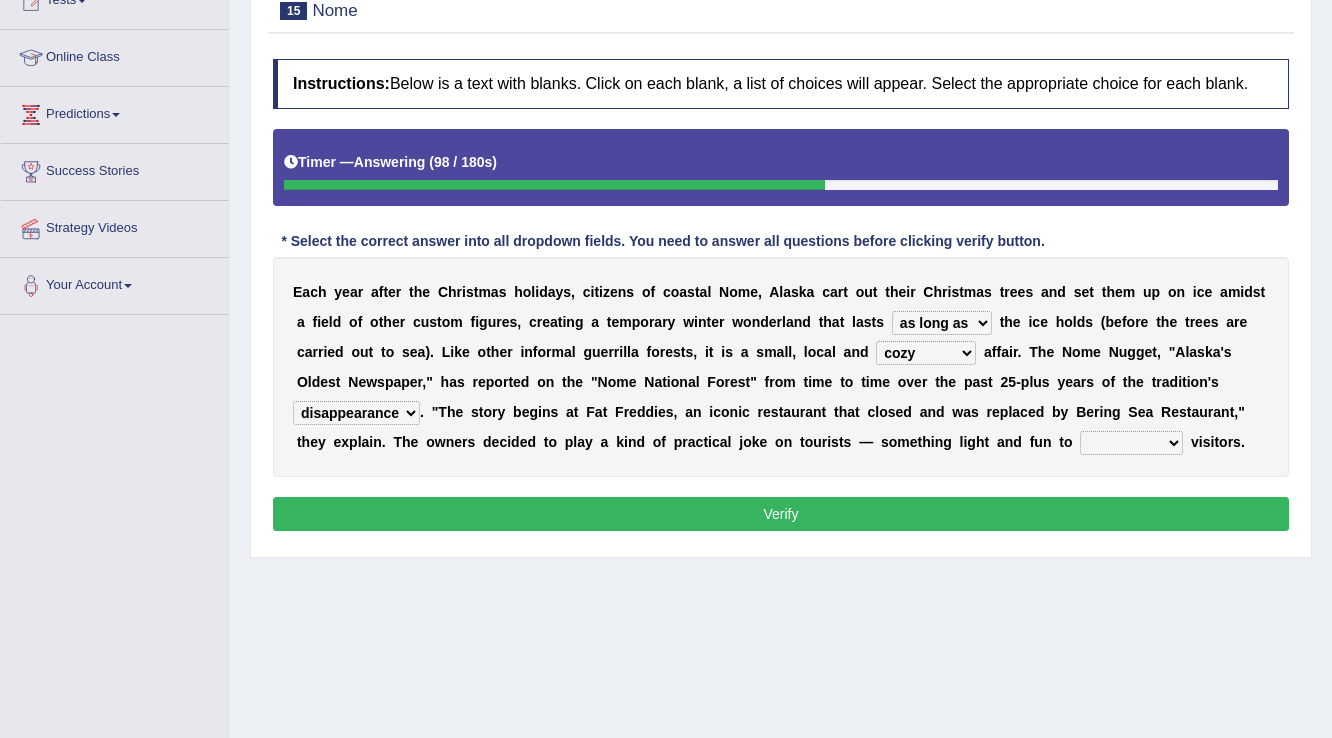click on "life existence disappearance emotions" at bounding box center [356, 413] 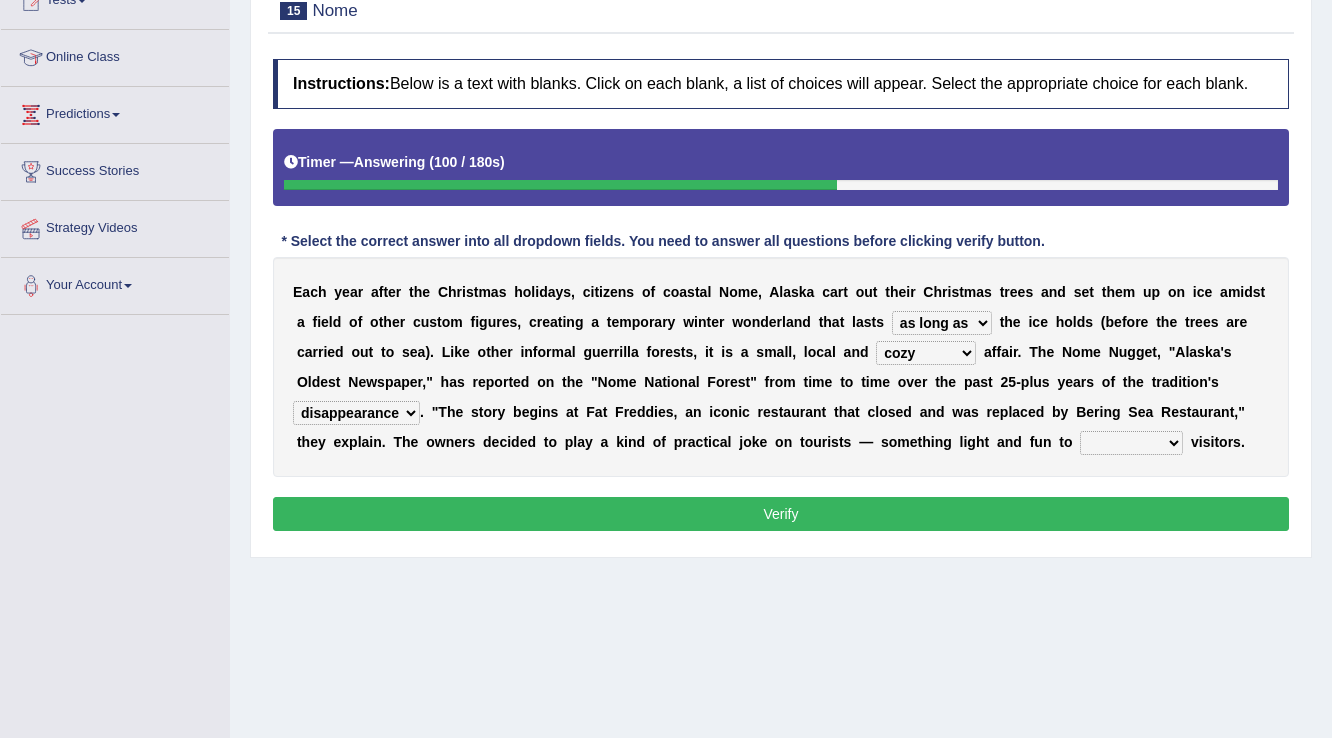 click on "purchase confound distinguish repel" at bounding box center [1131, 443] 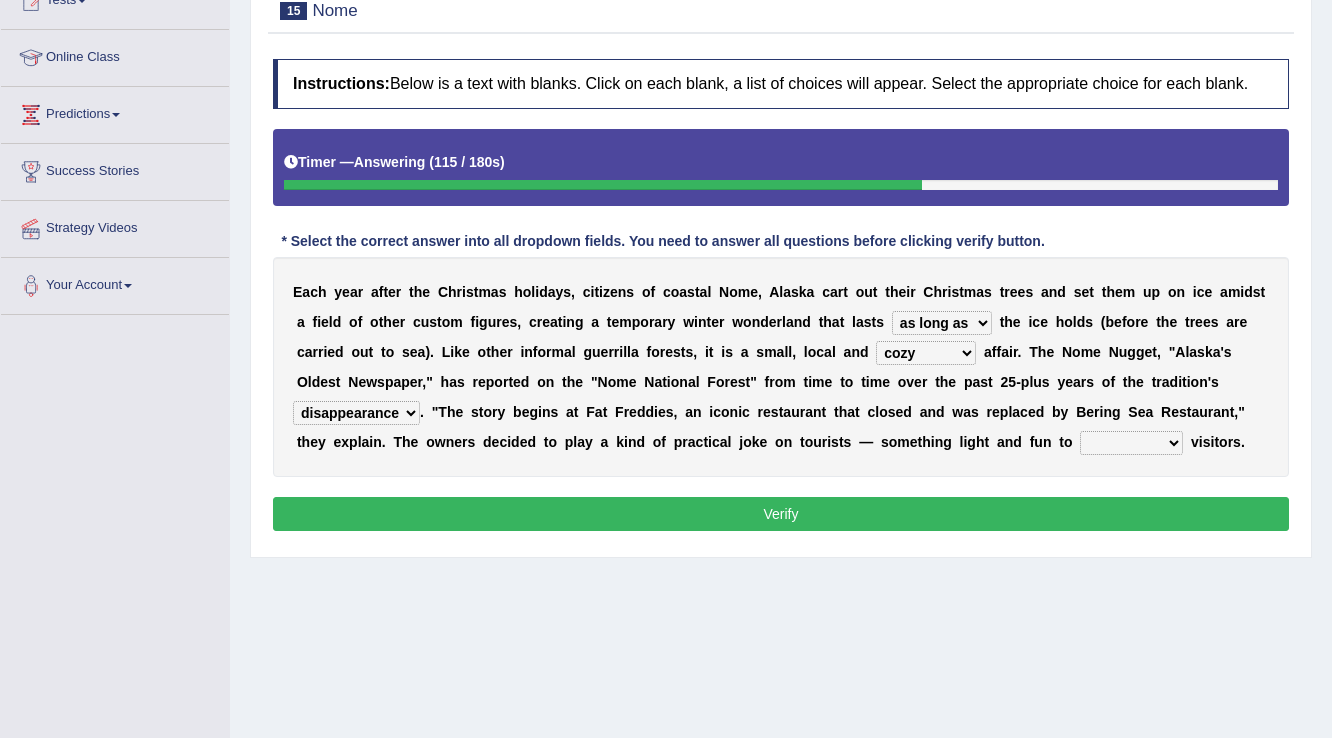 select on "distinguish" 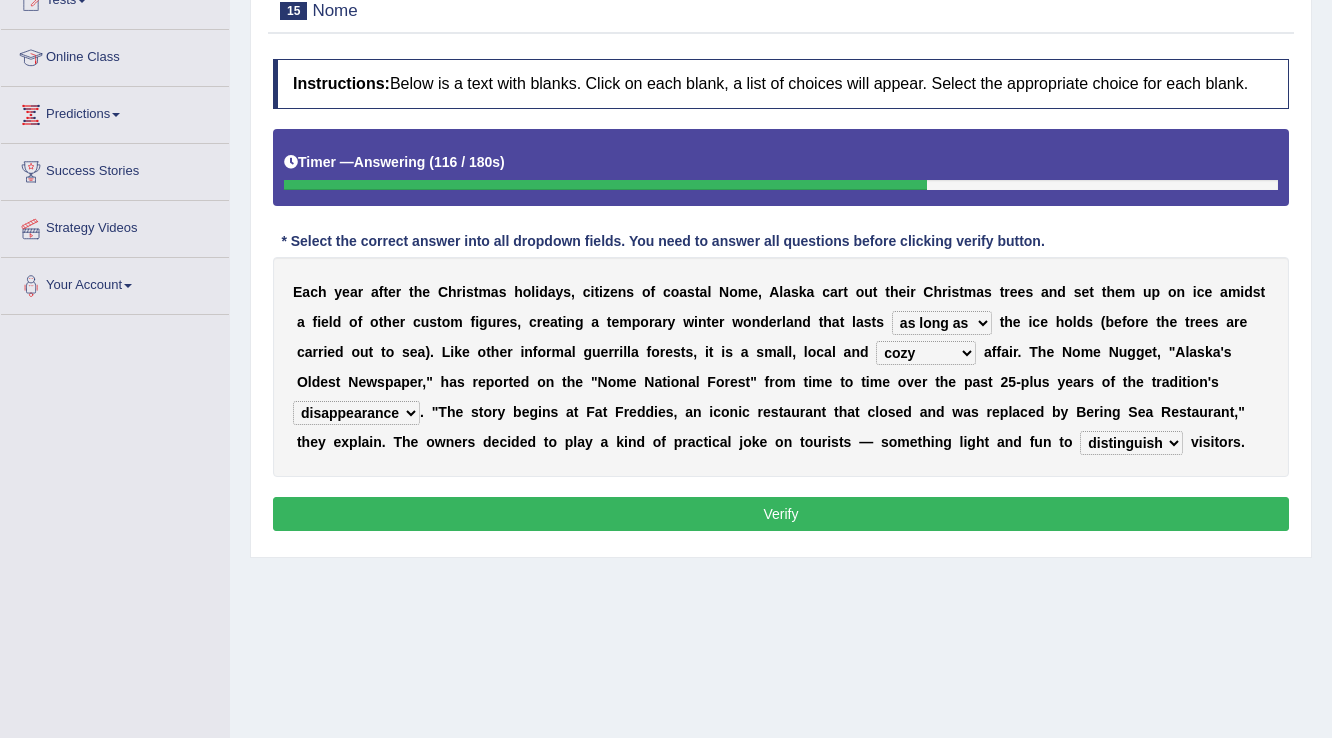 click on "Verify" at bounding box center (781, 514) 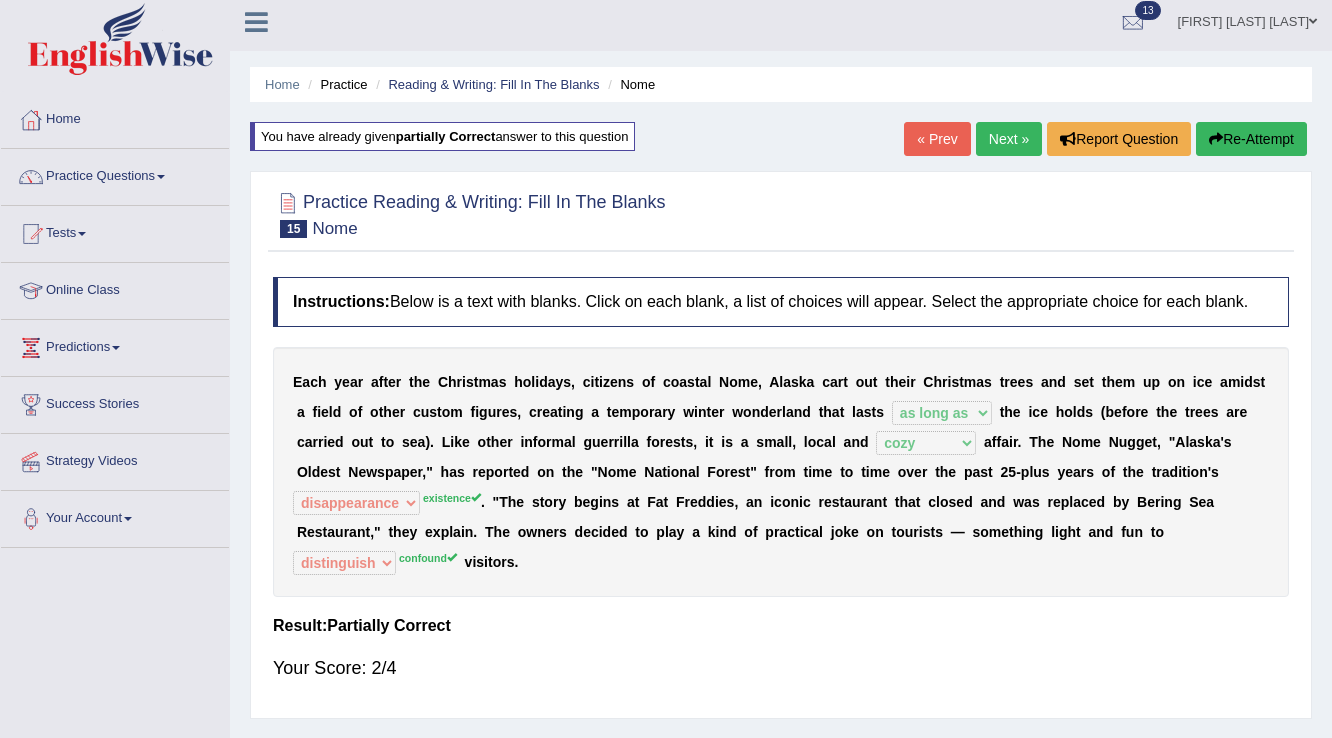 scroll, scrollTop: 0, scrollLeft: 0, axis: both 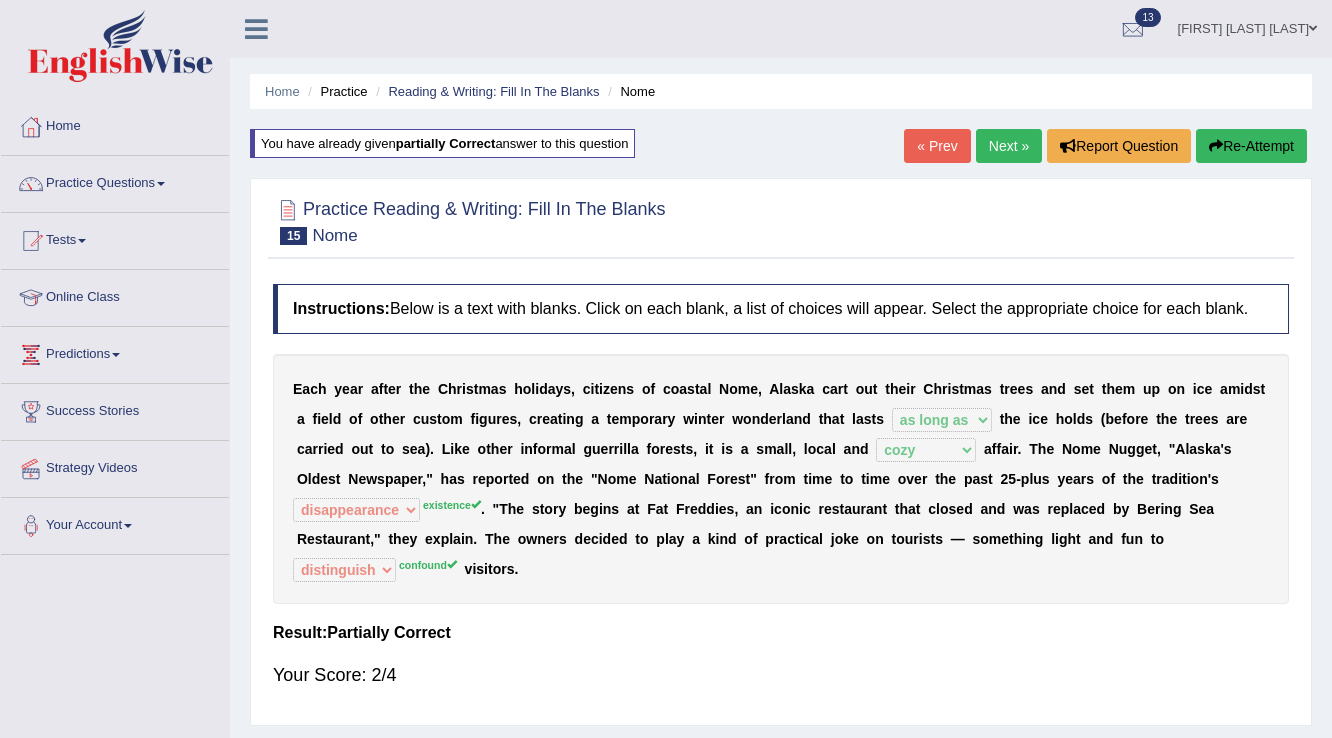 click on "Next »" at bounding box center (1009, 146) 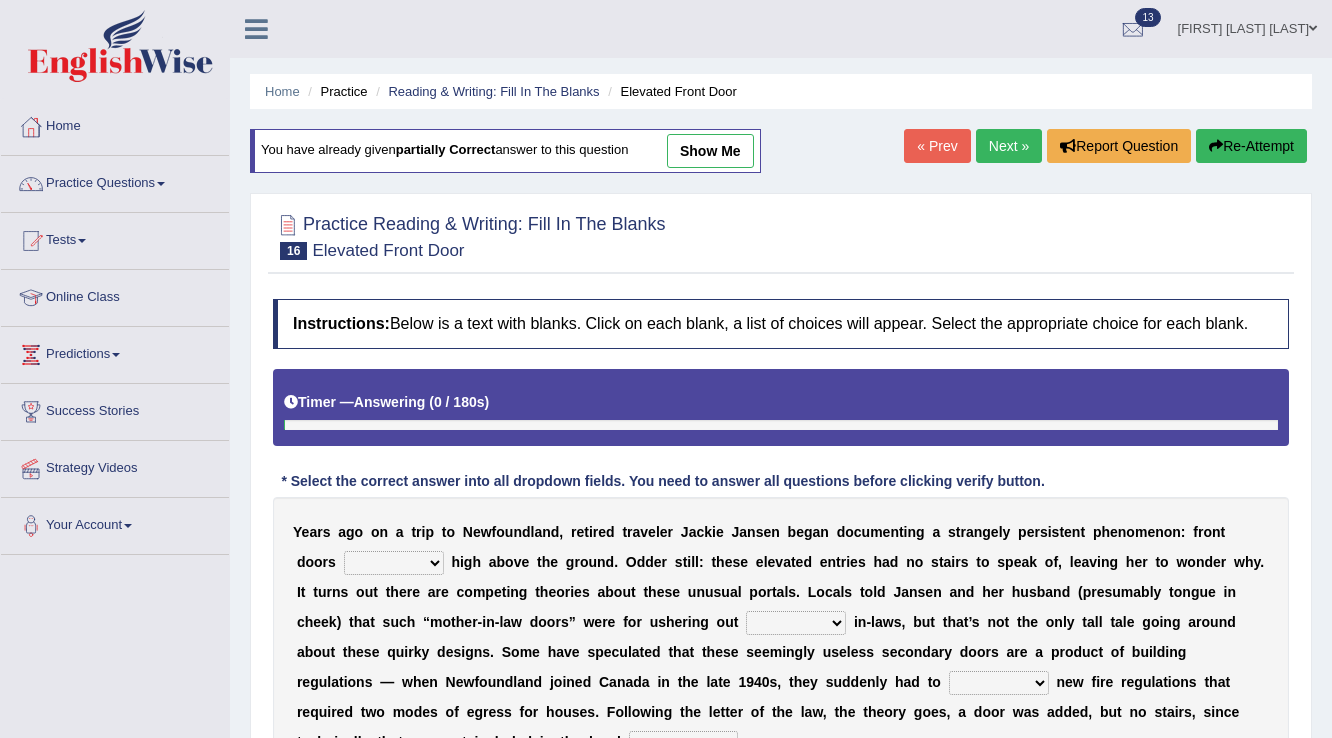 scroll, scrollTop: 0, scrollLeft: 0, axis: both 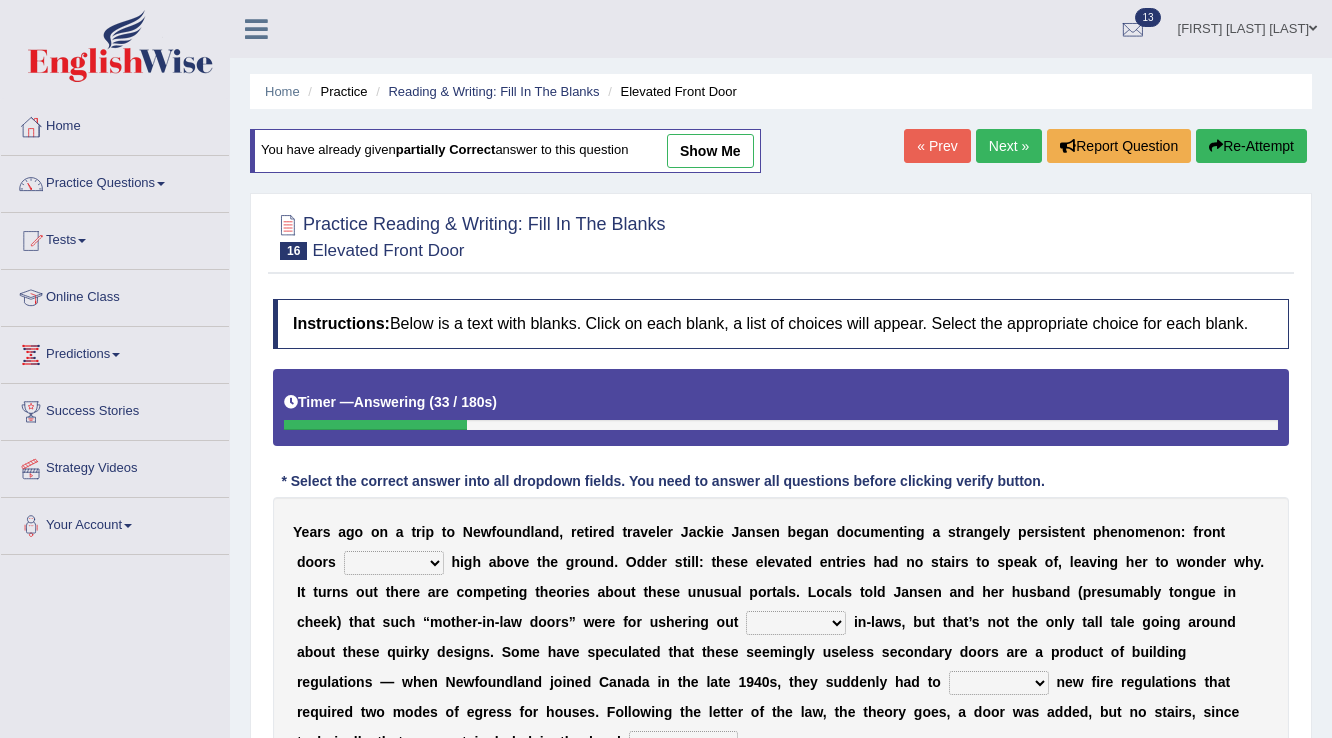 drag, startPoint x: 932, startPoint y: 152, endPoint x: 932, endPoint y: 137, distance: 15 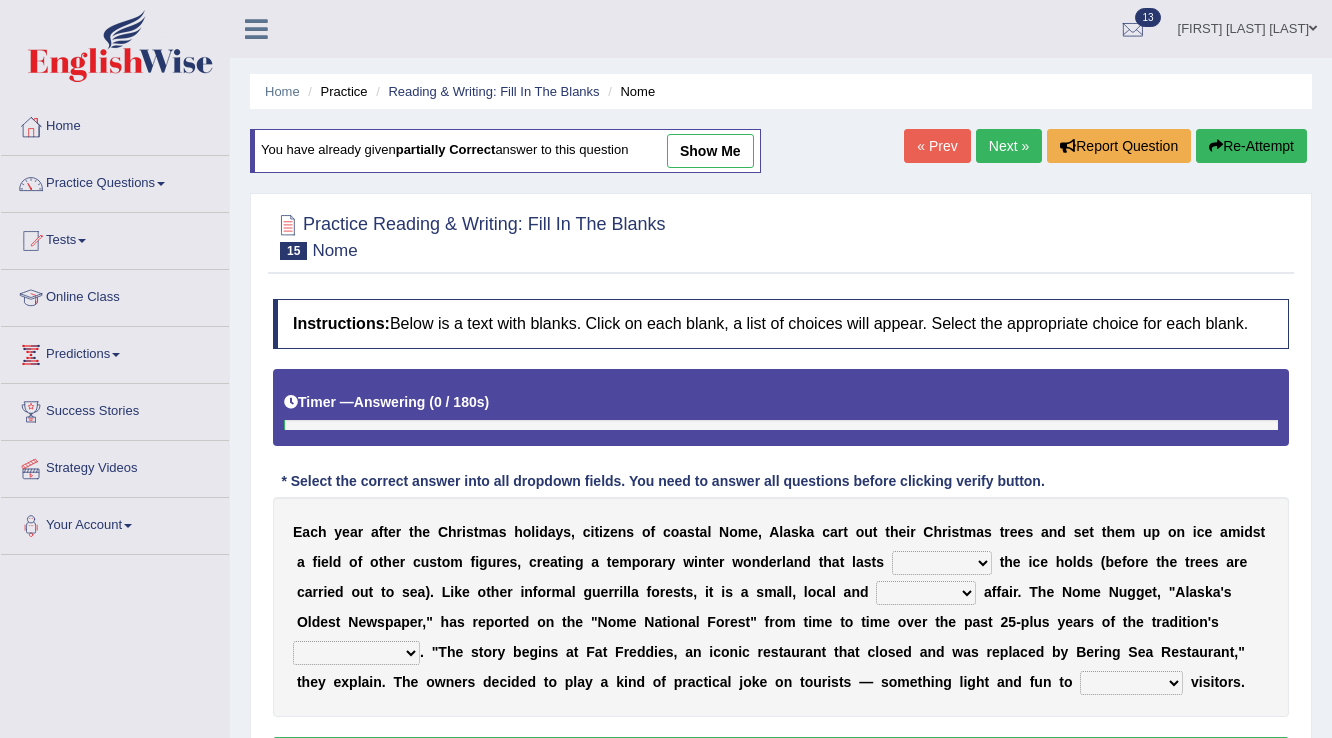 scroll, scrollTop: 0, scrollLeft: 0, axis: both 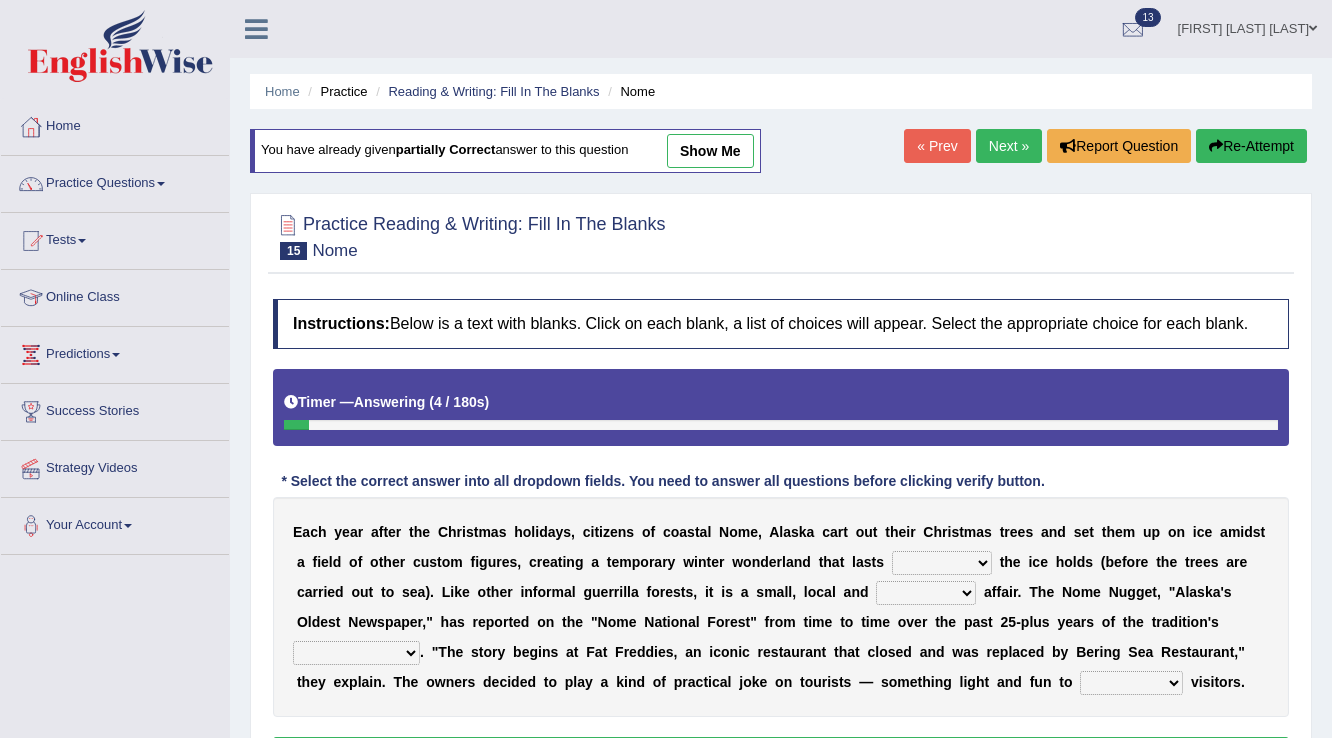 click on "Next »" at bounding box center [1009, 146] 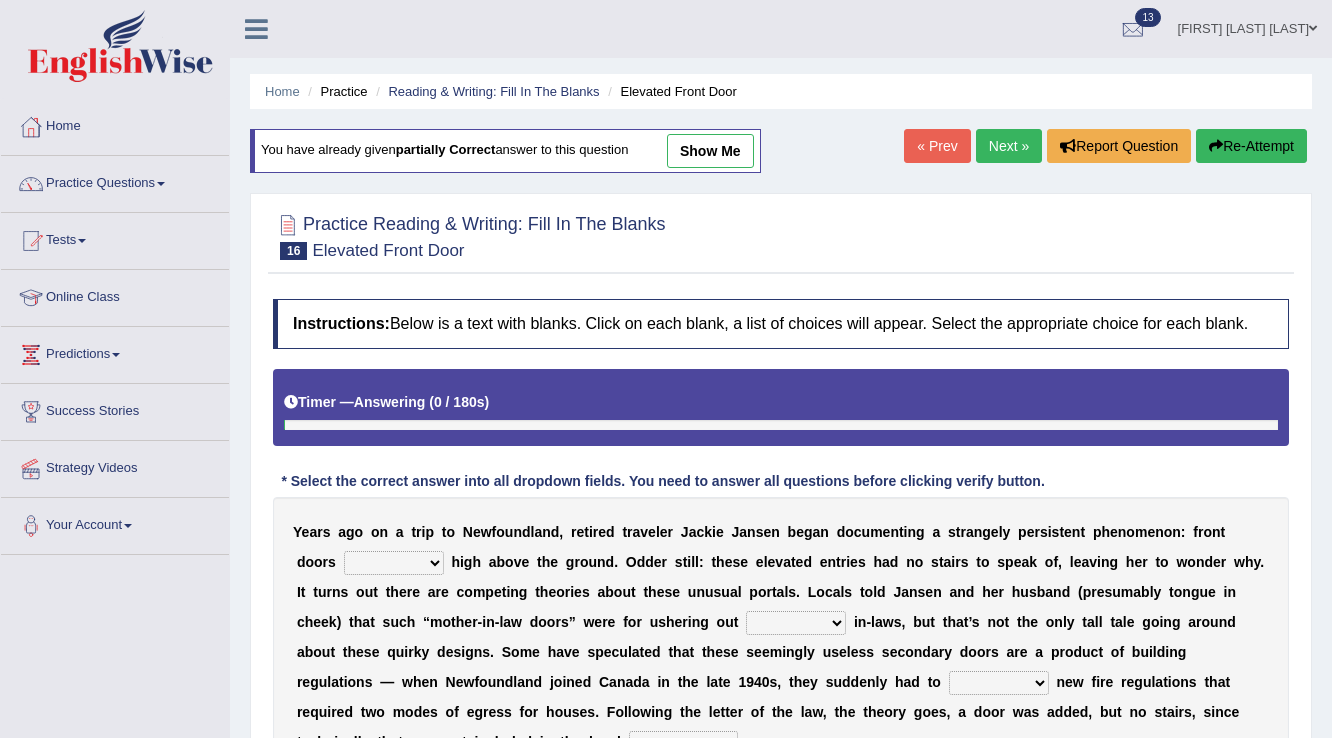 scroll, scrollTop: 0, scrollLeft: 0, axis: both 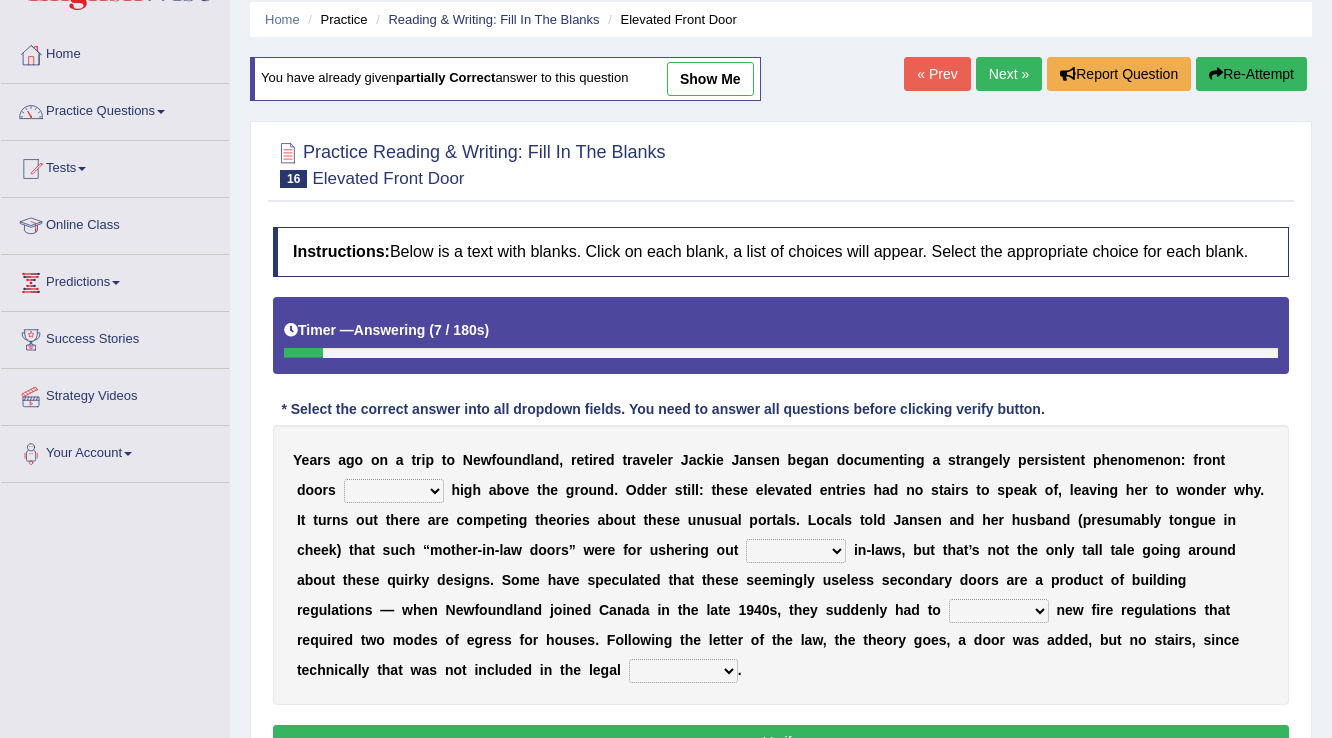 click on "« Prev" at bounding box center (937, 74) 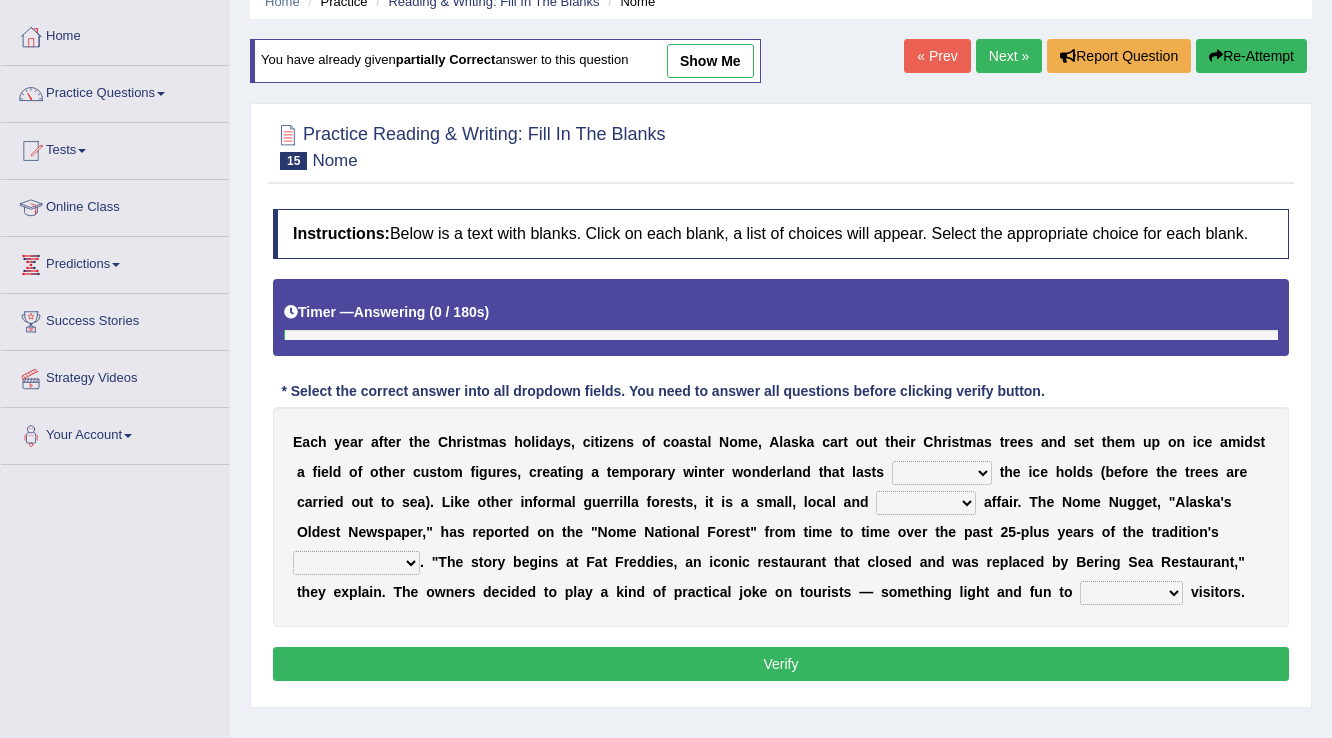 scroll, scrollTop: 312, scrollLeft: 0, axis: vertical 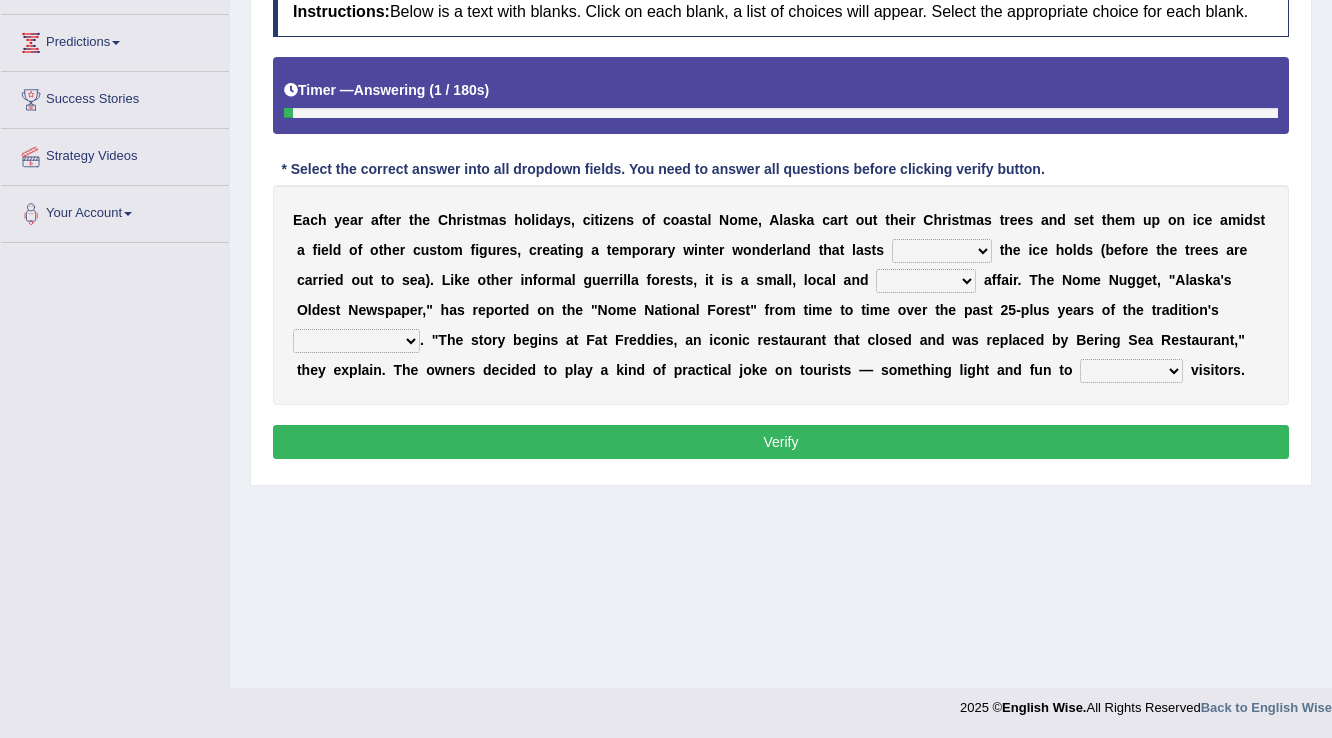 click on "w" at bounding box center [440, 370] 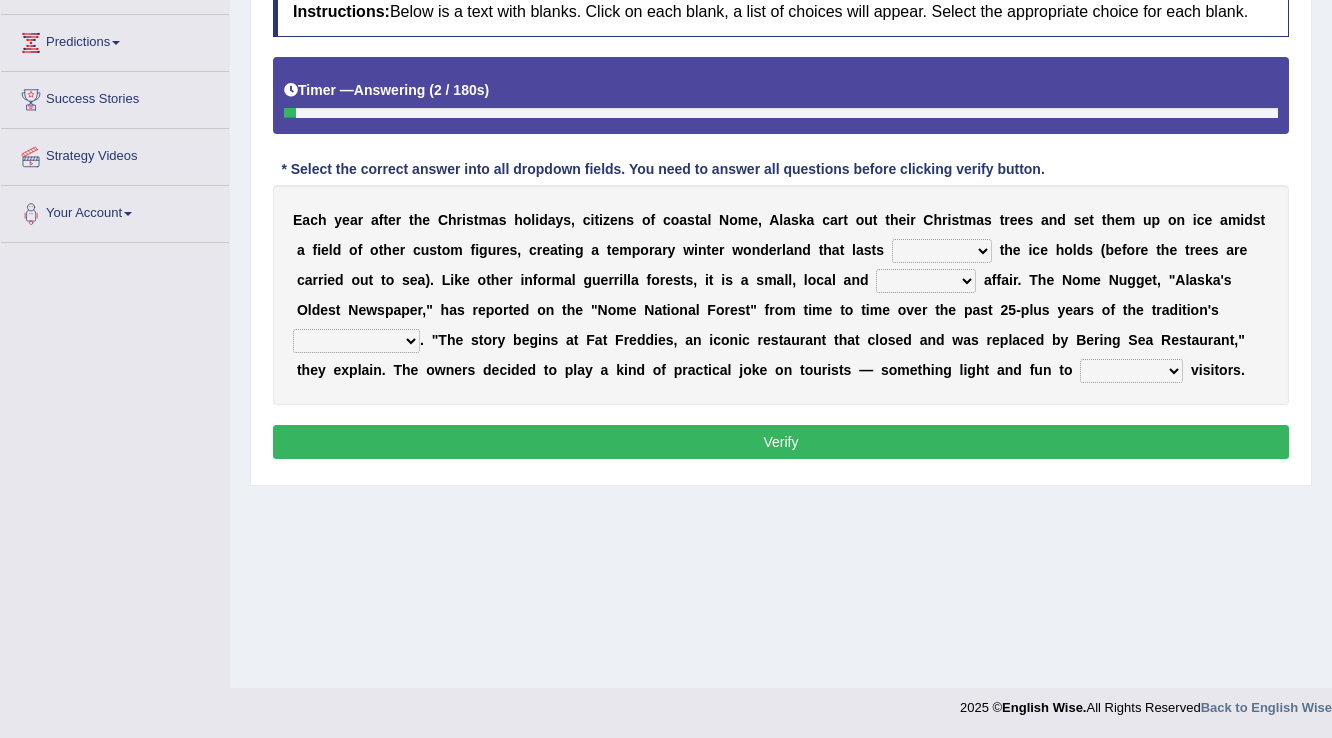 click on "Instructions:  Below is a text with blanks. Click on each blank, a list of choices will appear. Select the appropriate choice for each blank.
Timer —  Answering   ( 2 / 180s ) Skip * Select the correct answer into all dropdown fields. You need to answer all questions before clicking verify button. E a c h    y e a r    a f t e r    t h e    C h r i s t m a s    h o l i d a y s ,    c i t i z e n s    o f    c o a s t a l    N o m e ,    A l a s k a    c a r t    o u t    t h e i r    C h r i s t m a s    t r e e s    a n d    s e t    t h e m    u p    o n    i c e    a m i d s t    a    f i e l d    o f    o t h e r    c u s t o m    f i g u r e s ,    c r e a t i n g    a    t e m p o r a r y    w i n t e r    w o n d e r l a n d    t h a t    l a s t s    as long as before after although    t h e    i c e    h o l d s    ( b e f o r e    t h e    t r e e s    a r e    c a r r i e d    o u t    t o    s e a ) .    L i k e    o t h e r    i n" at bounding box center [781, 226] 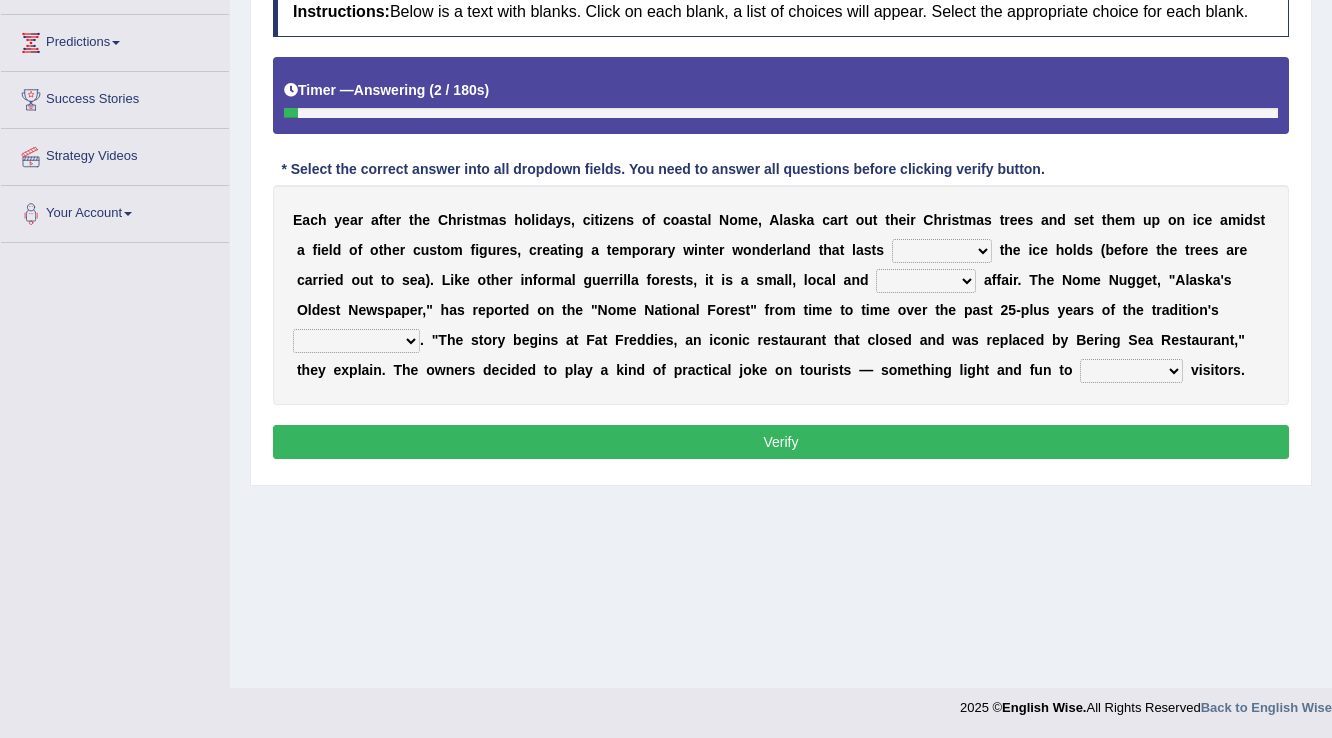 scroll, scrollTop: 0, scrollLeft: 0, axis: both 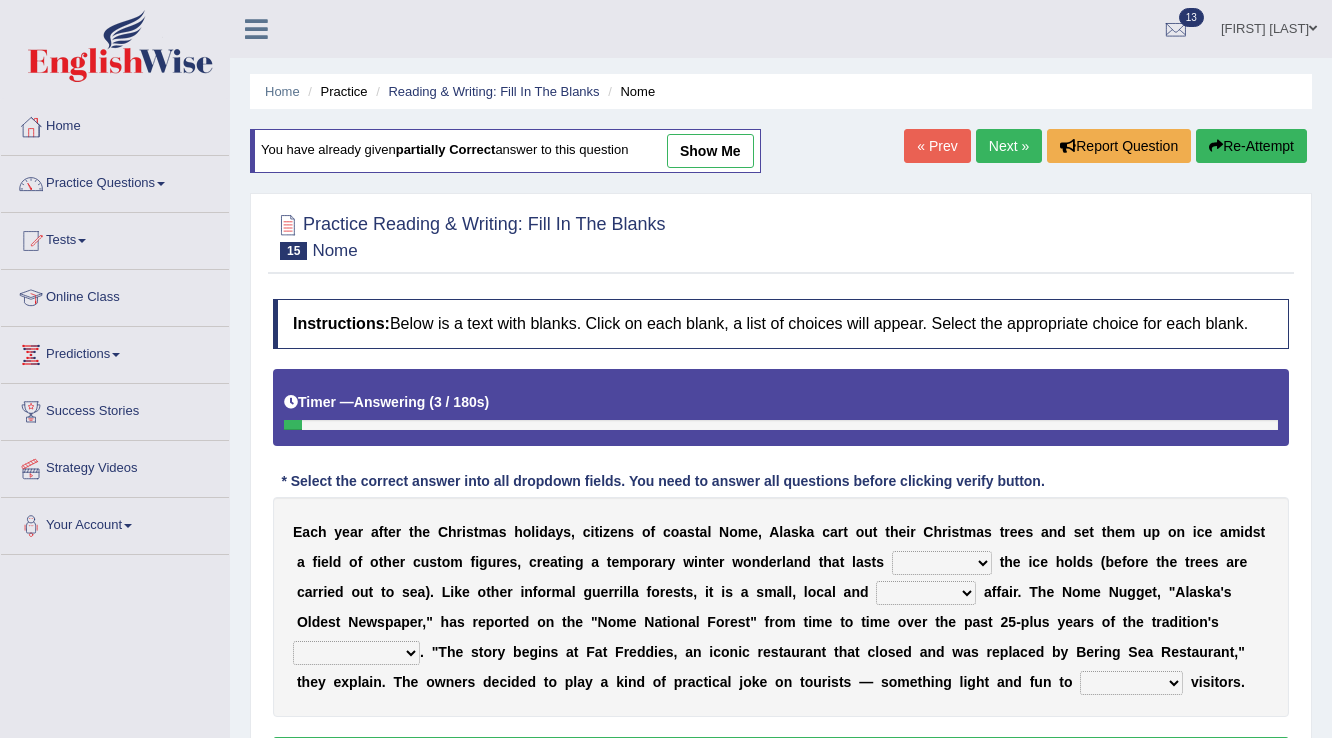 click on "Next »" at bounding box center [1009, 146] 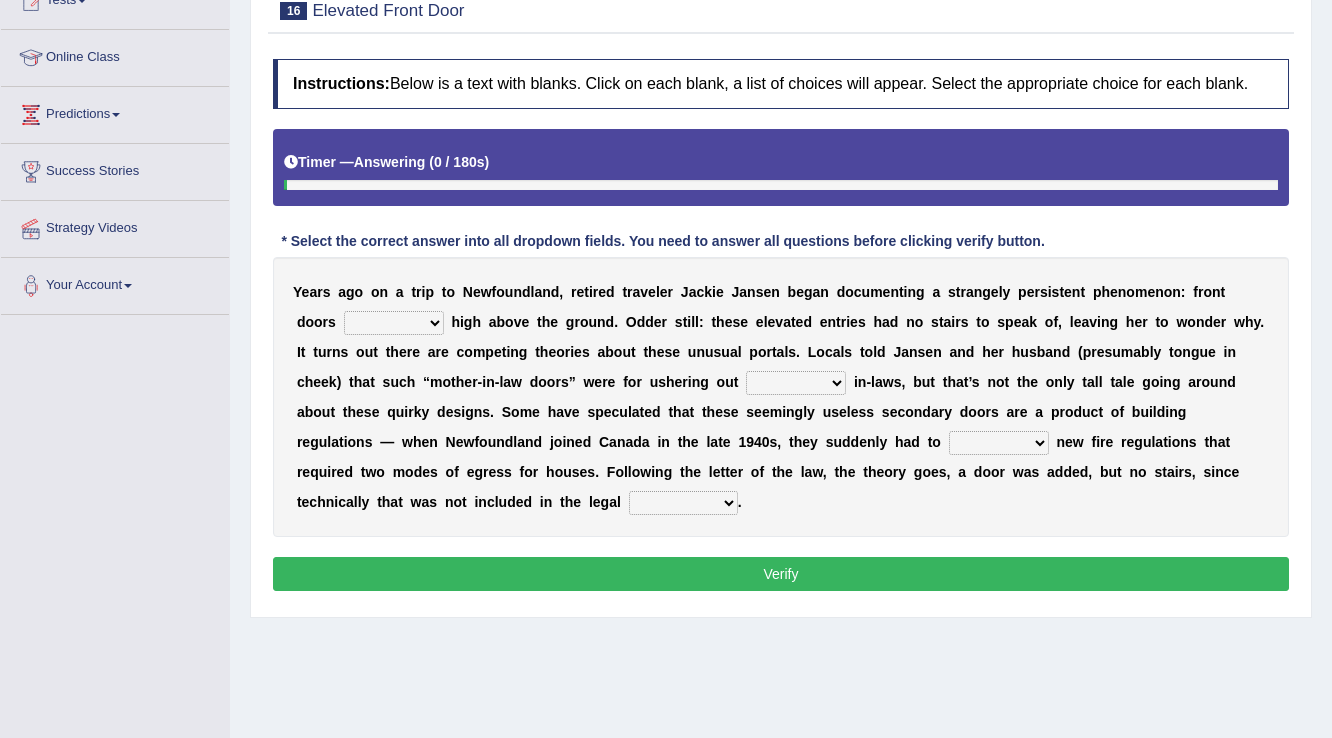scroll, scrollTop: 240, scrollLeft: 0, axis: vertical 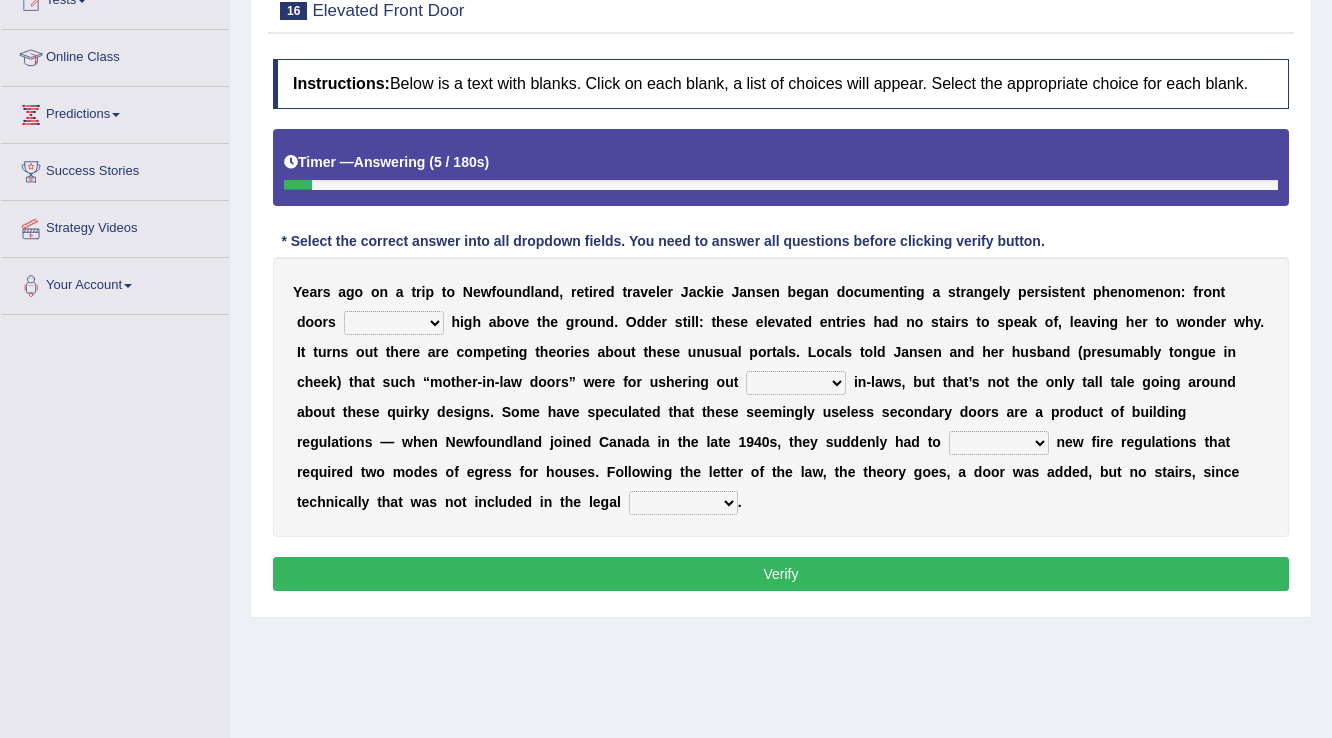click on "raised visited painted lowered" at bounding box center [394, 323] 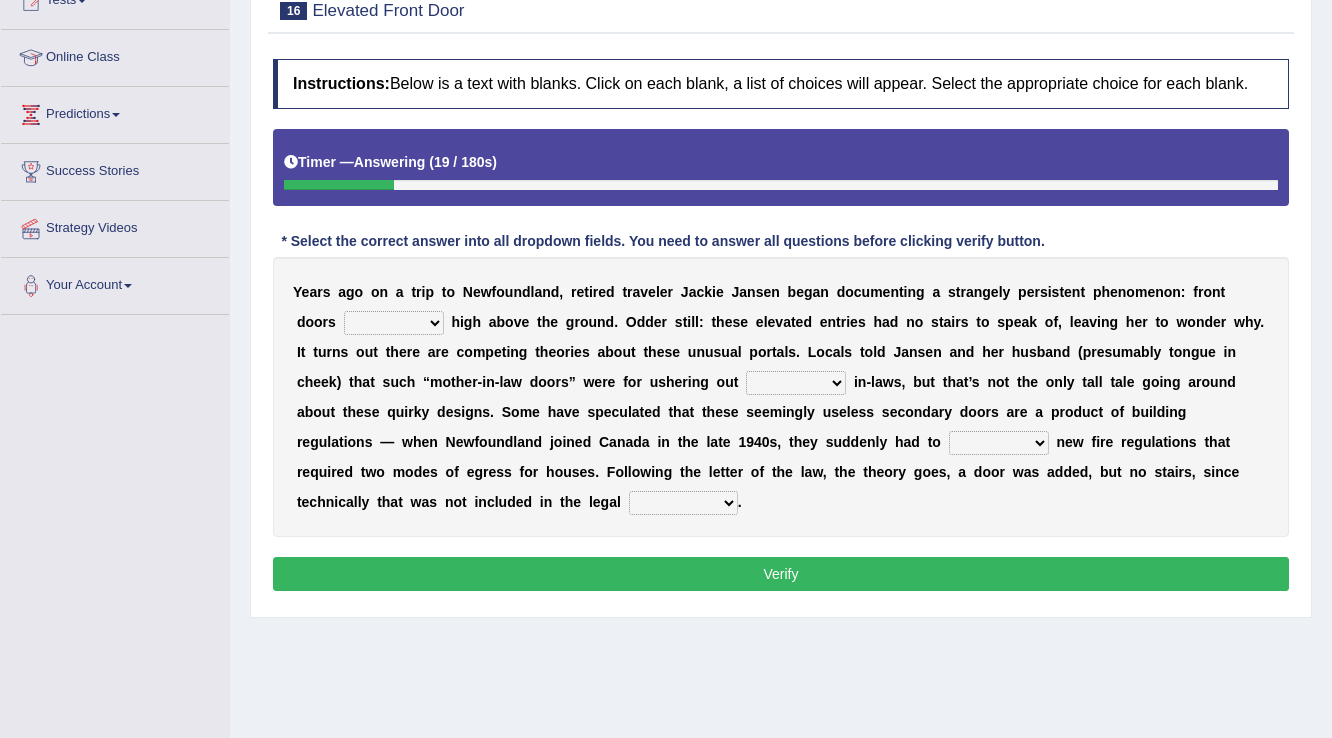 select on "raised" 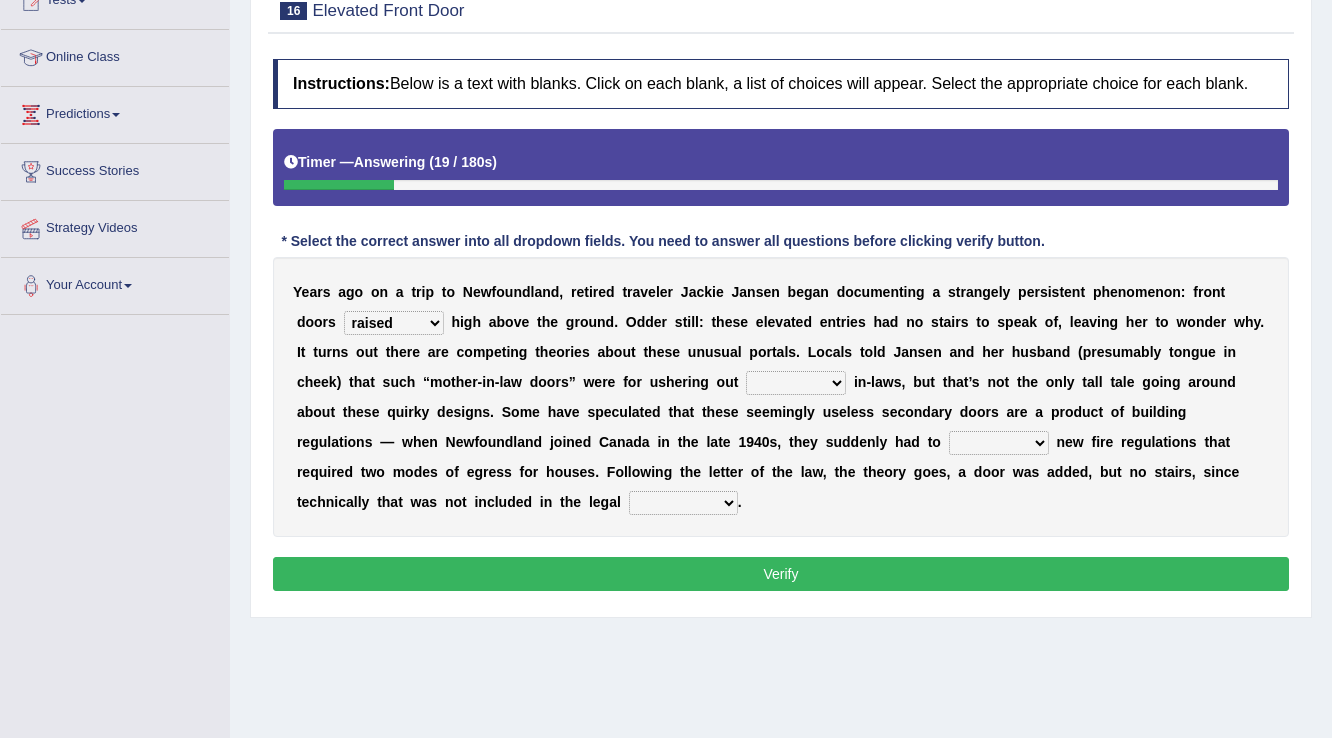 click on "raised visited painted lowered" at bounding box center [394, 323] 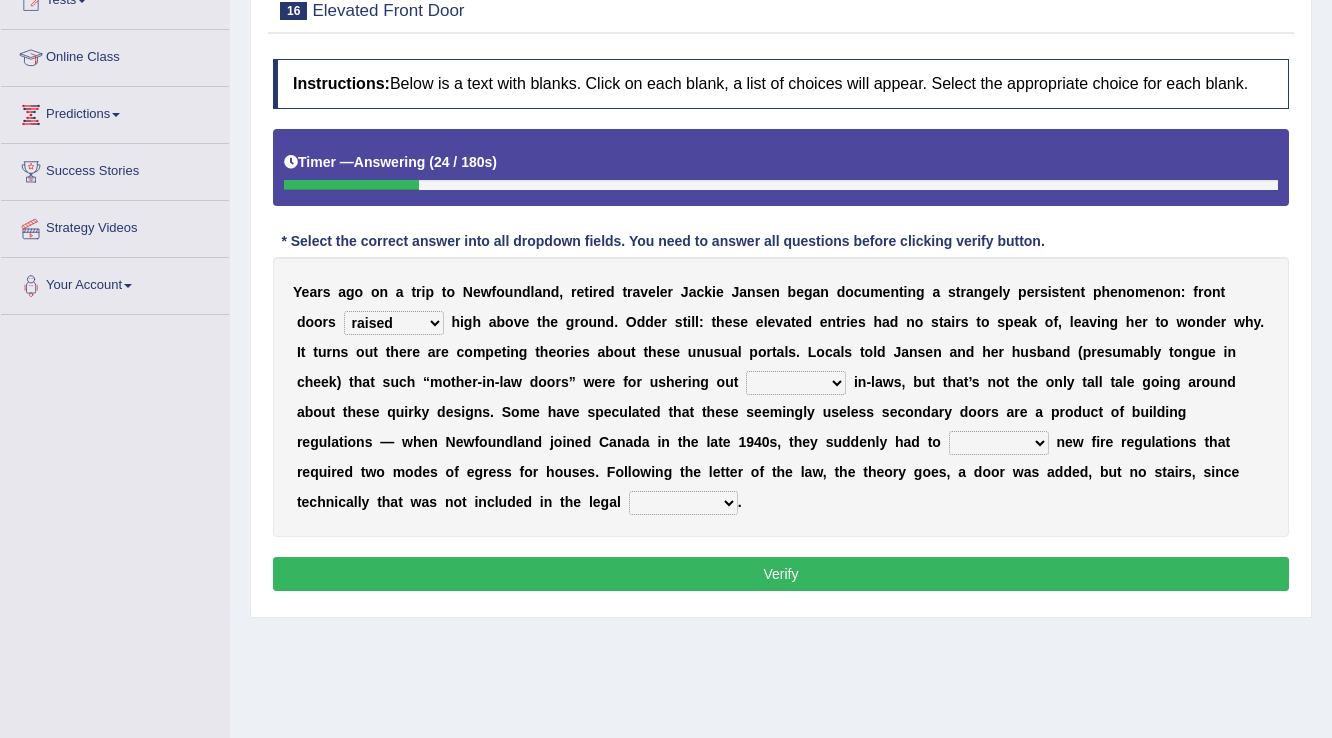 click on "unbiased underlined unwanted united" at bounding box center (796, 383) 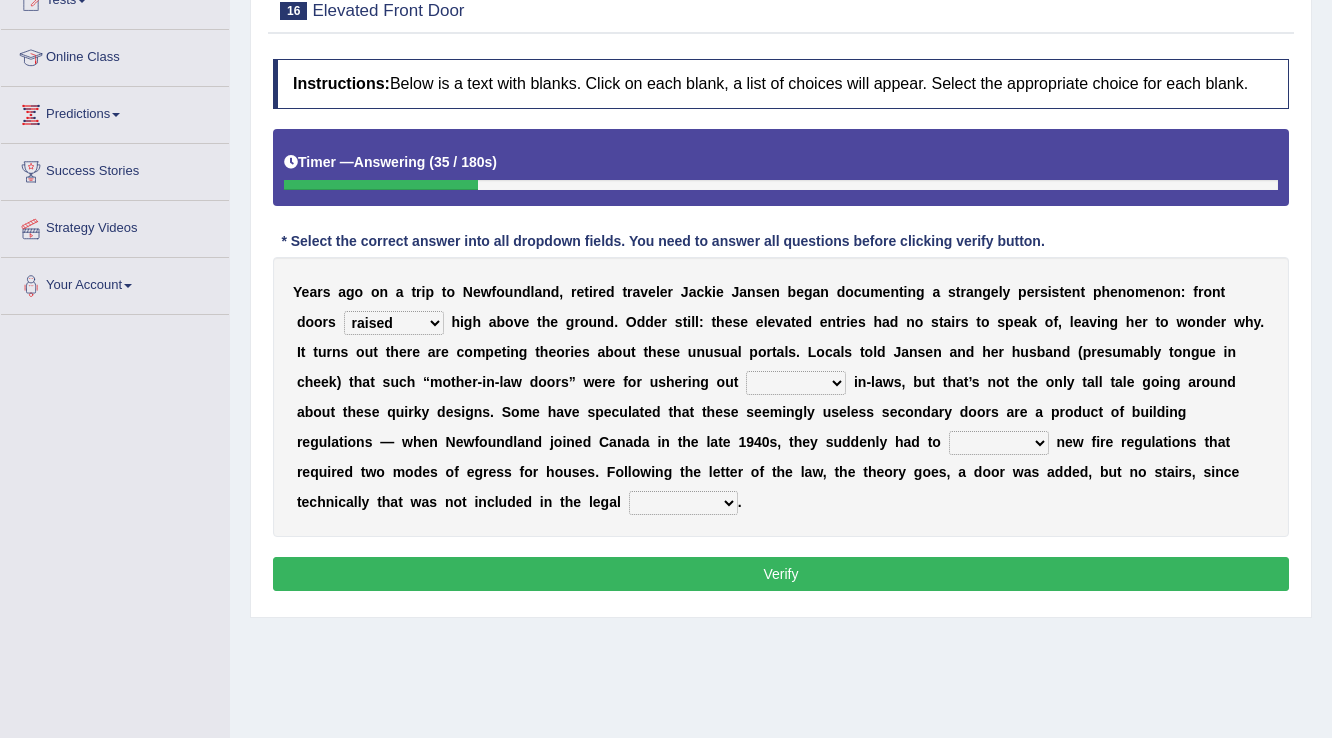 select on "unwanted" 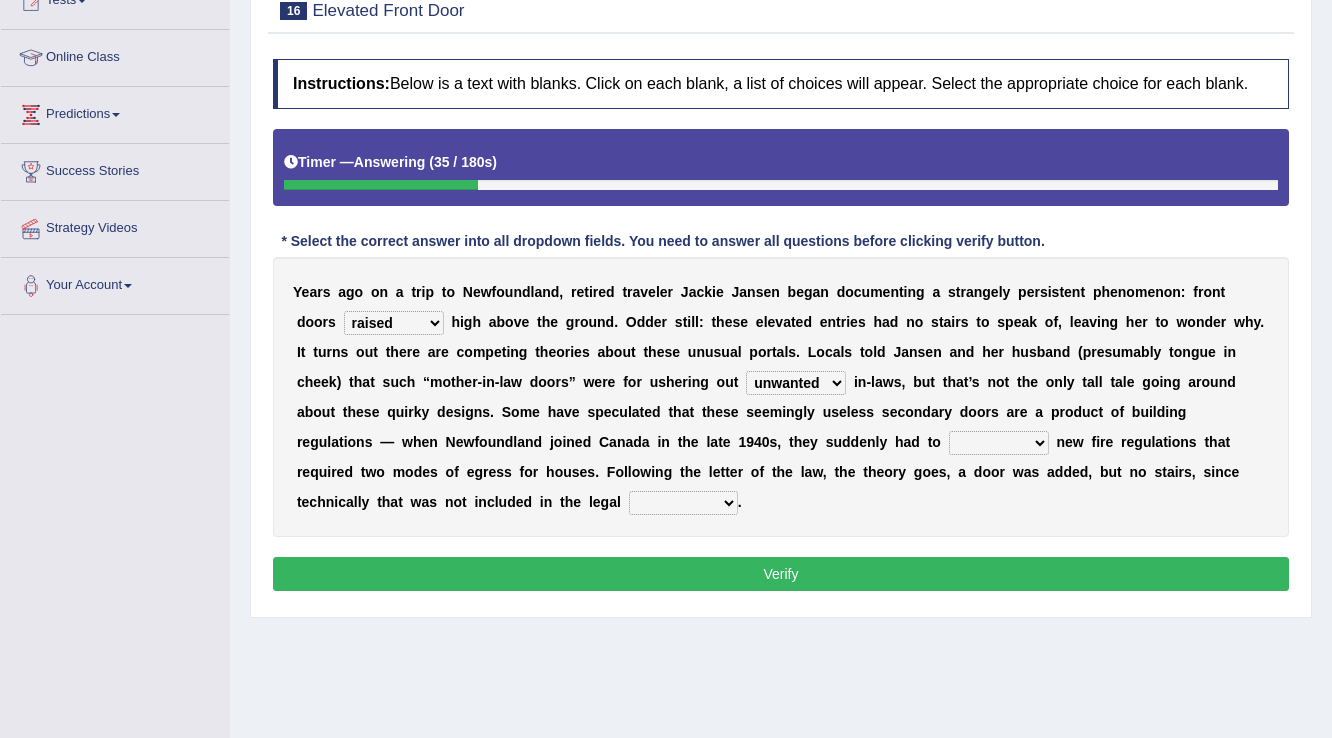 click on "unbiased underlined unwanted united" at bounding box center (796, 383) 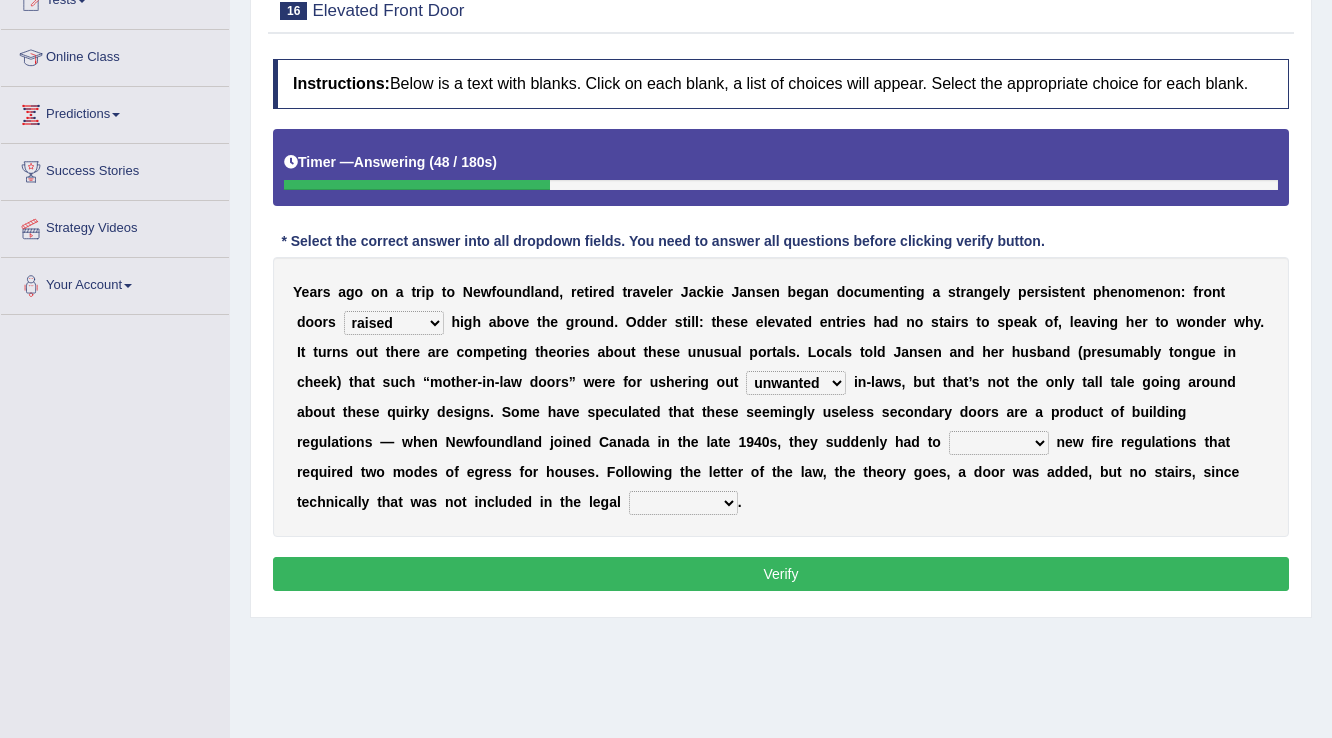 click on "unbiased underlined unwanted united" at bounding box center (796, 383) 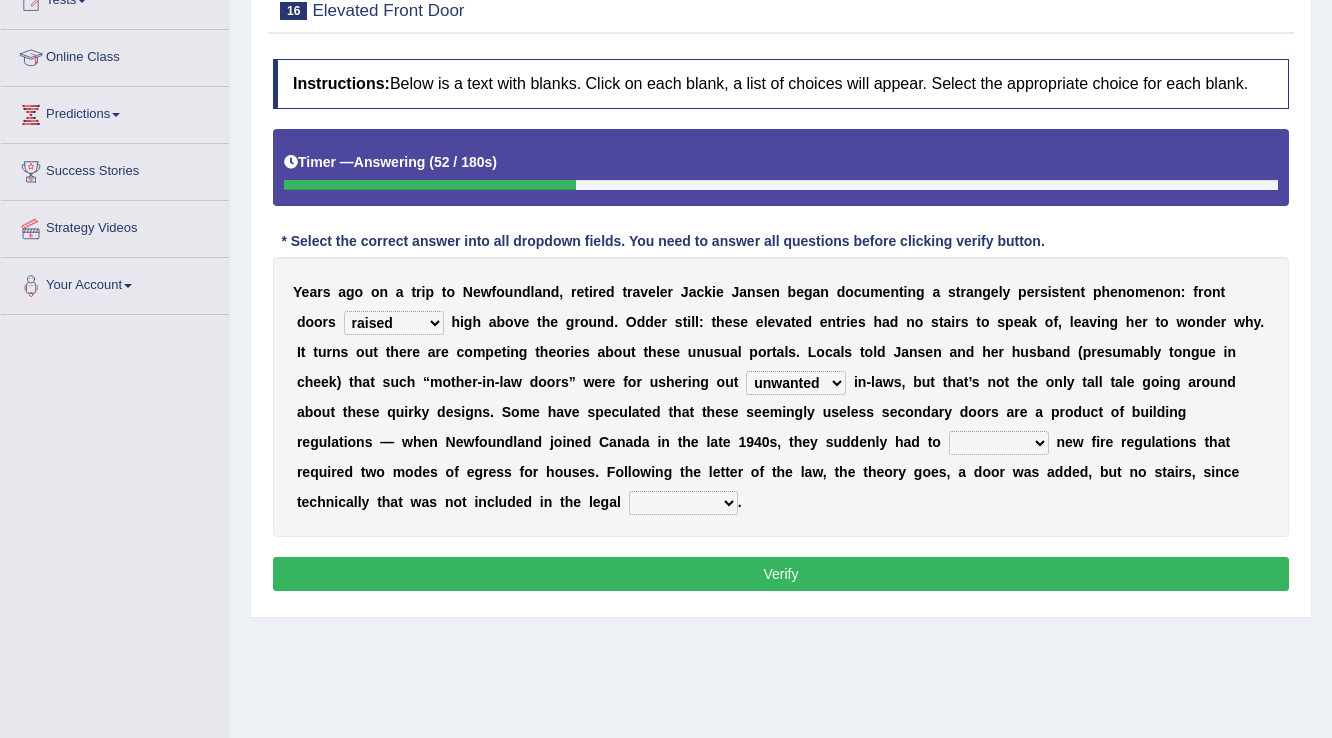 click on "unbiased underlined unwanted united" at bounding box center (796, 383) 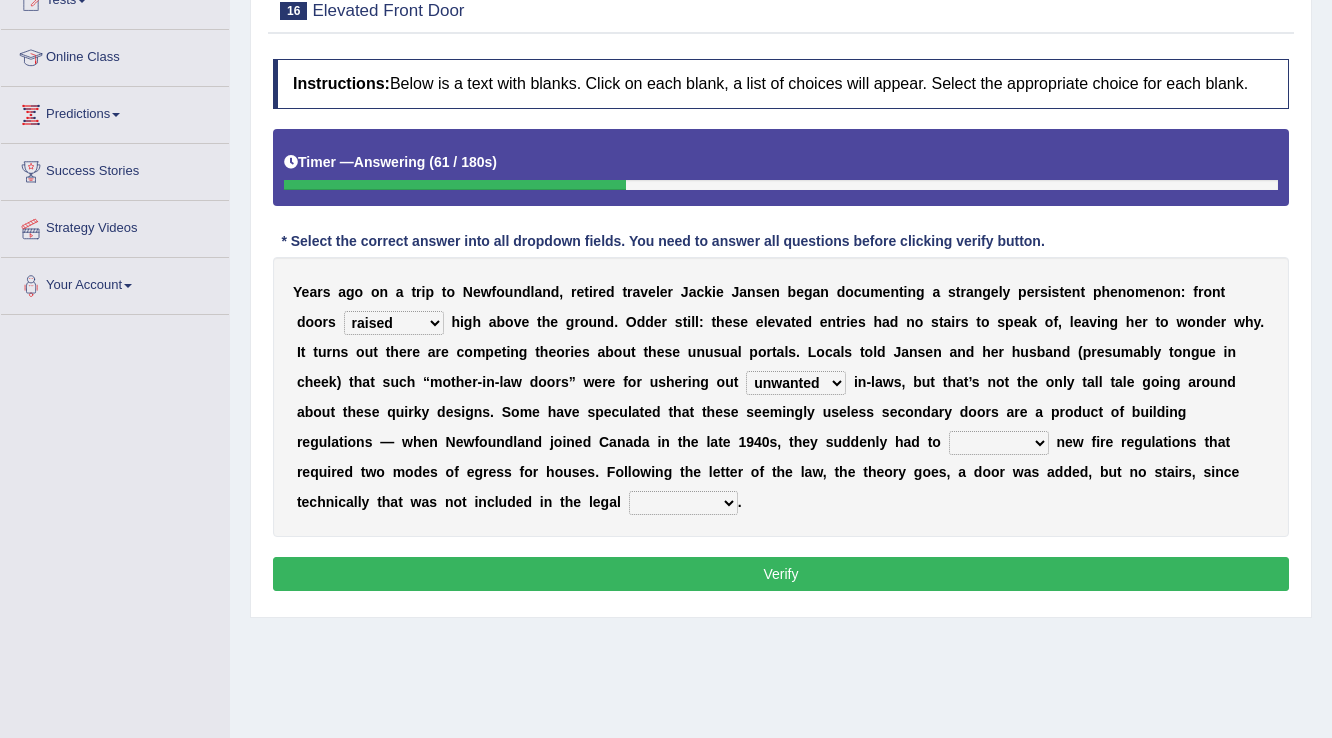 click on "illuminate appreciate match disobey" at bounding box center [999, 443] 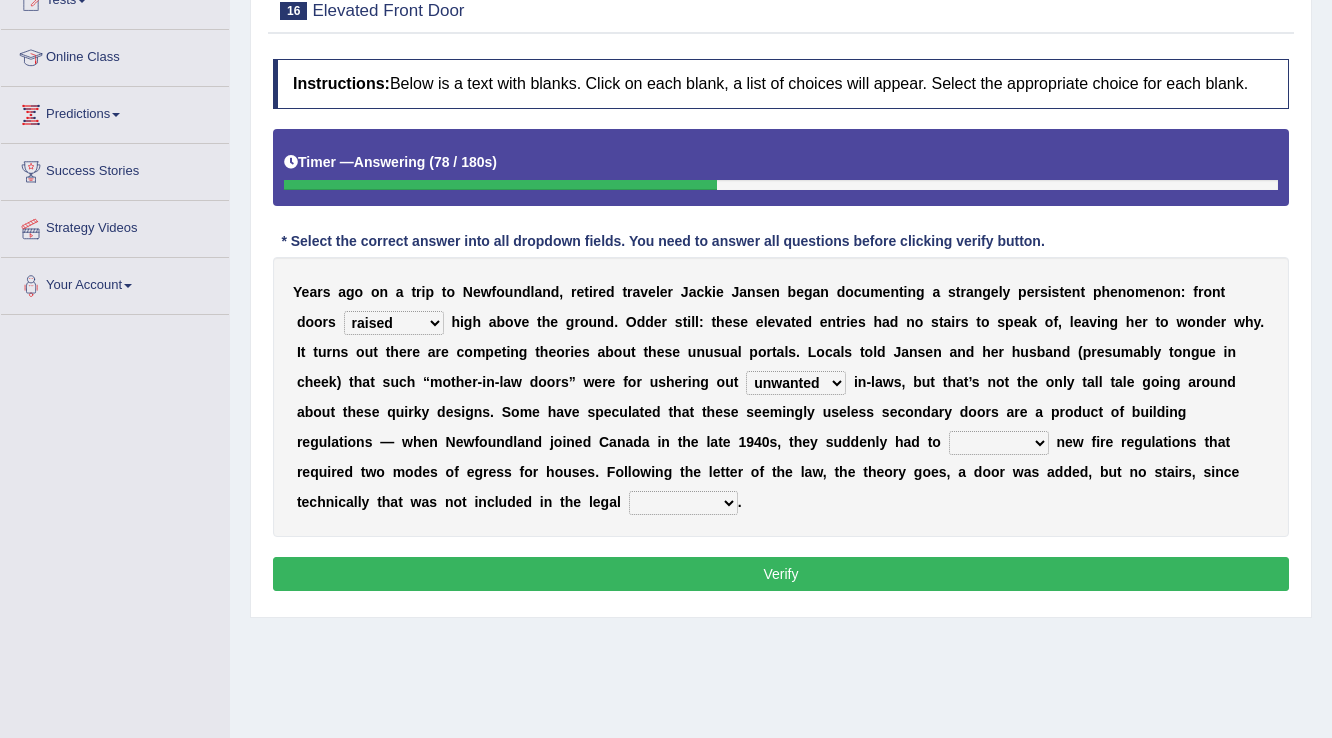 select on "illuminate" 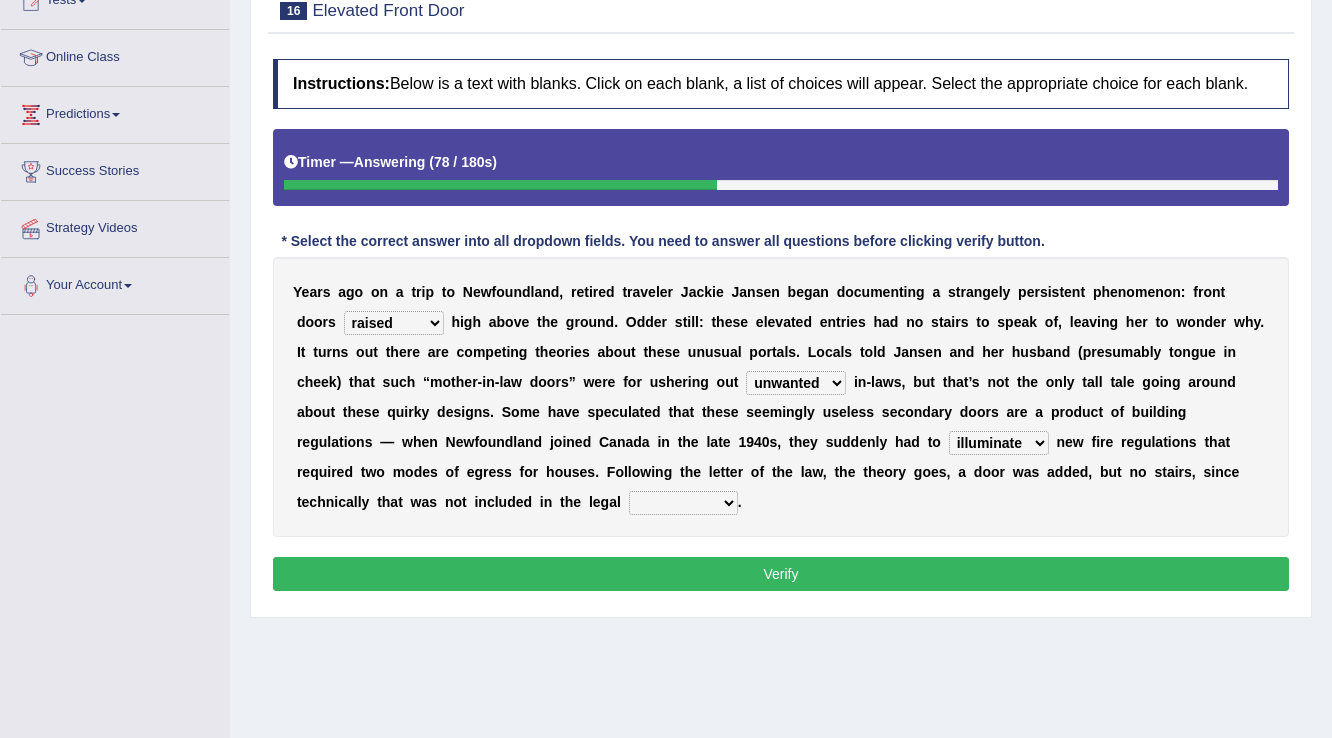 click on "illuminate appreciate match disobey" at bounding box center (999, 443) 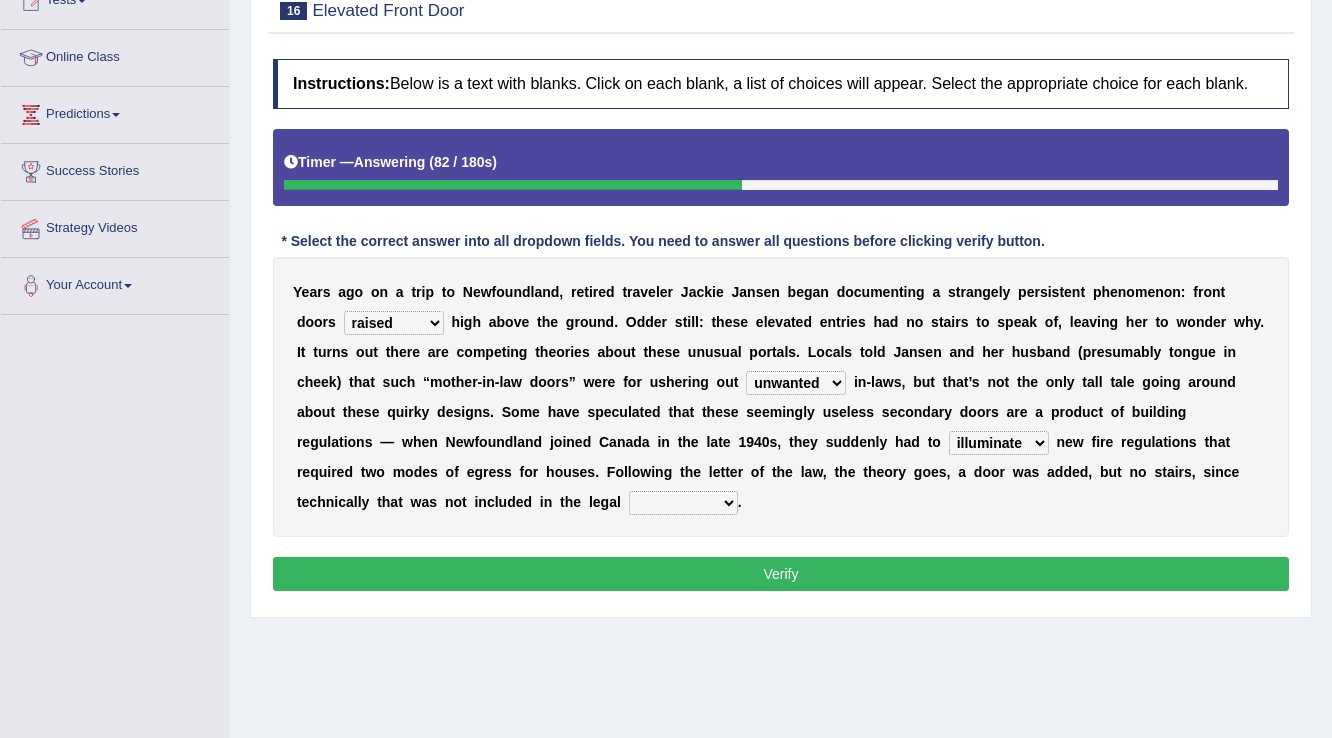 click on "religion paces manager requirement" at bounding box center [683, 503] 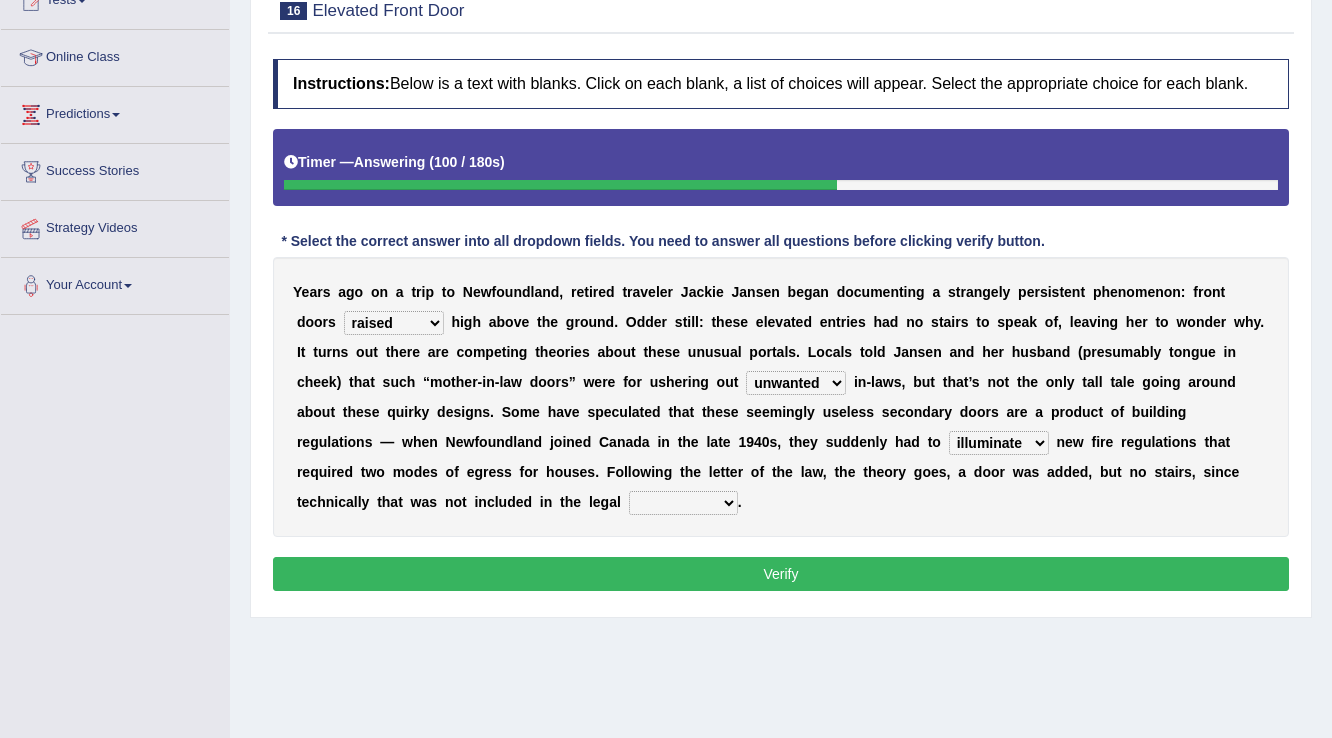 select on "requirement" 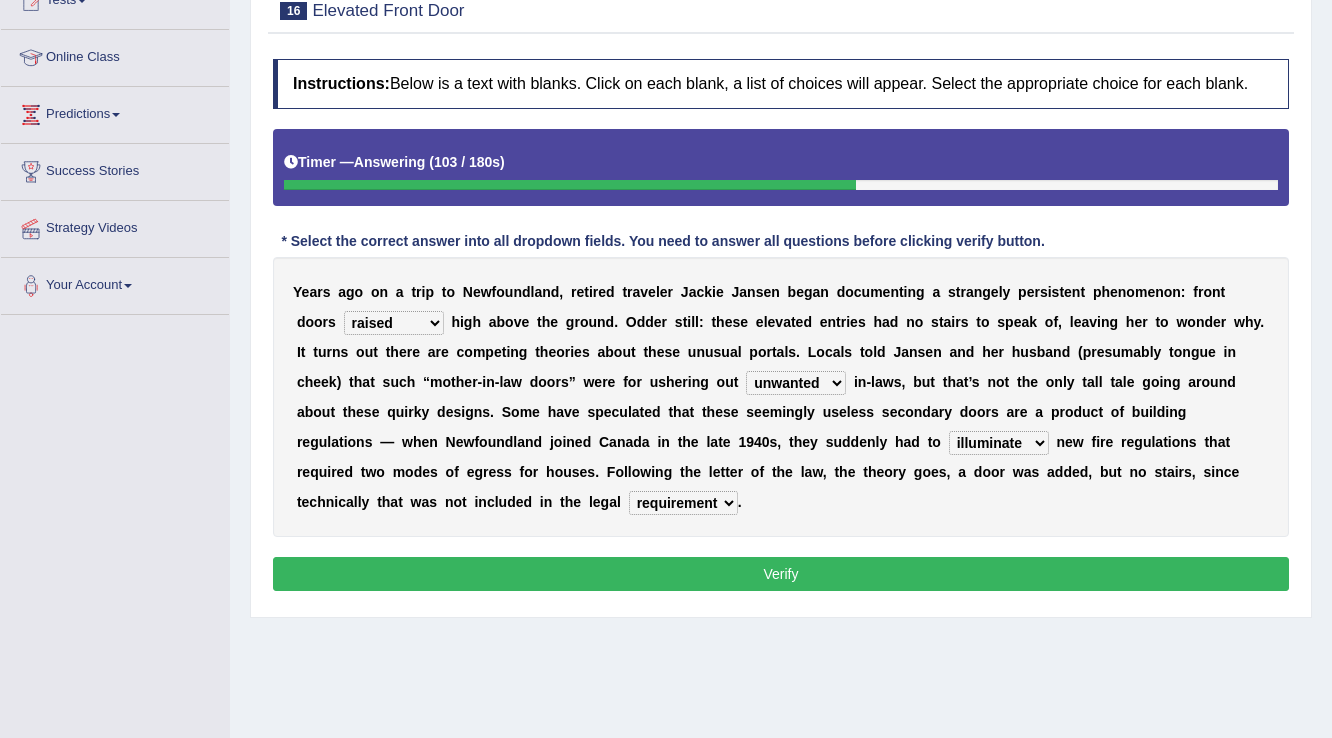 click on "Verify" at bounding box center [781, 574] 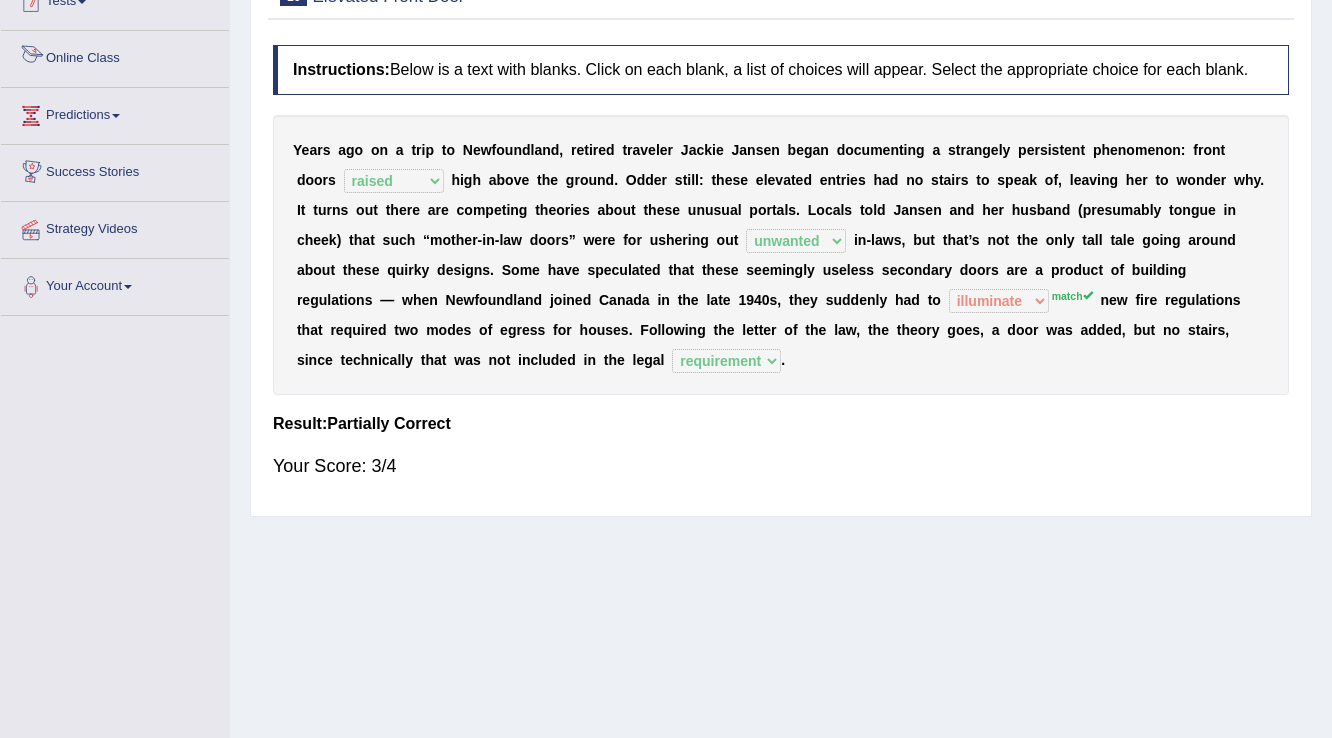scroll, scrollTop: 80, scrollLeft: 0, axis: vertical 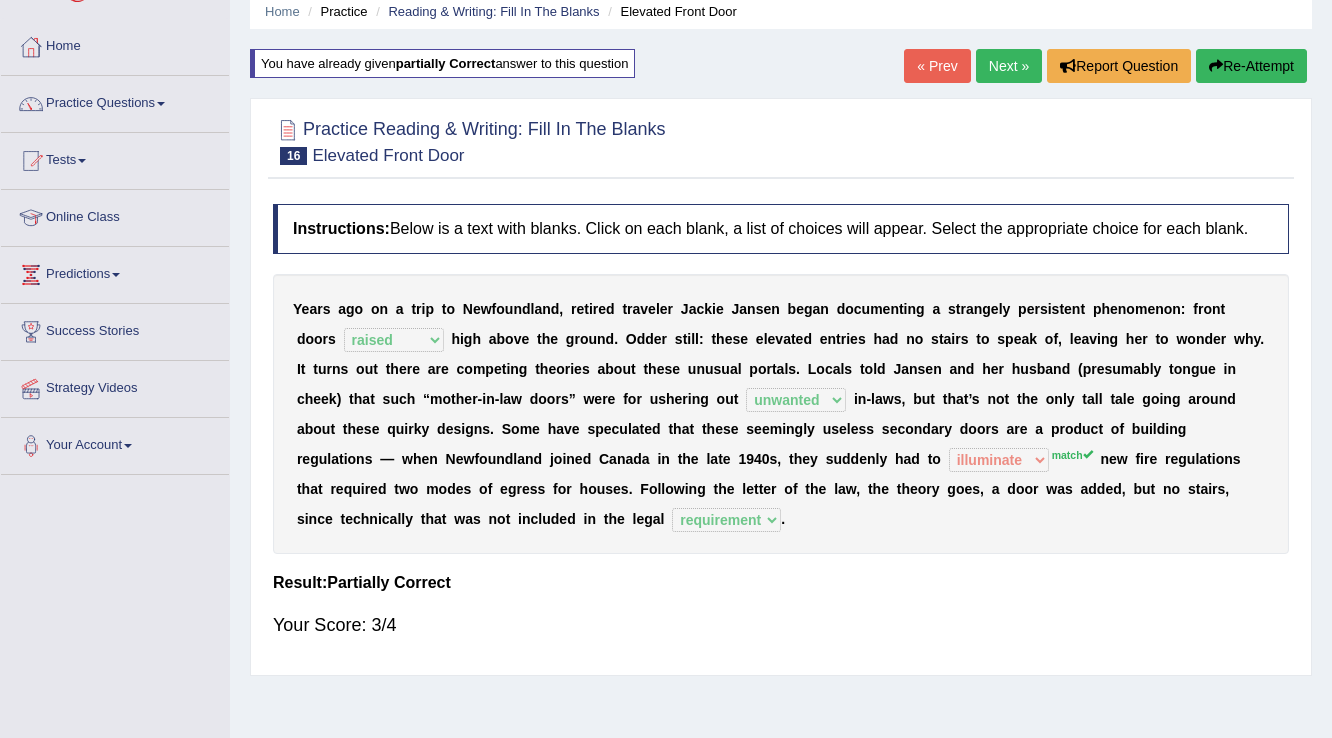 click on "Next »" at bounding box center [1009, 66] 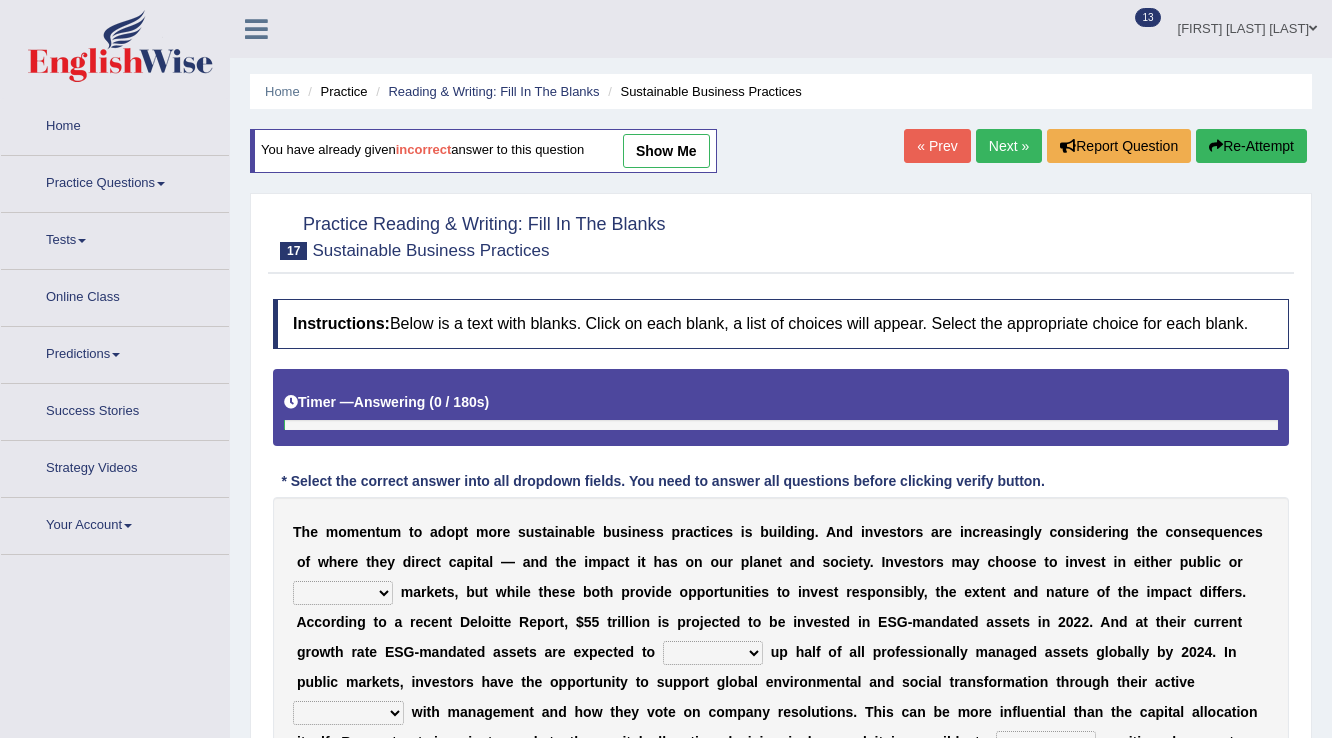 scroll, scrollTop: 0, scrollLeft: 0, axis: both 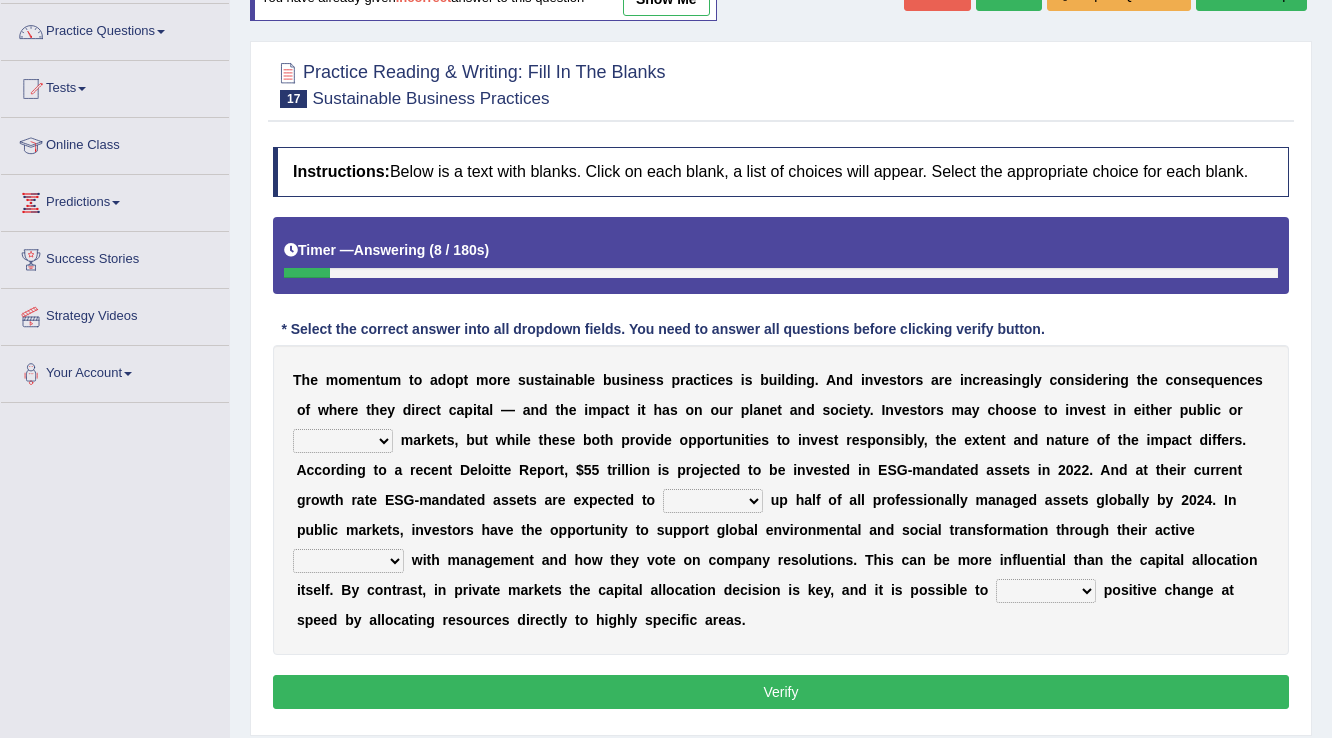 click on "financial material written private" at bounding box center (343, 441) 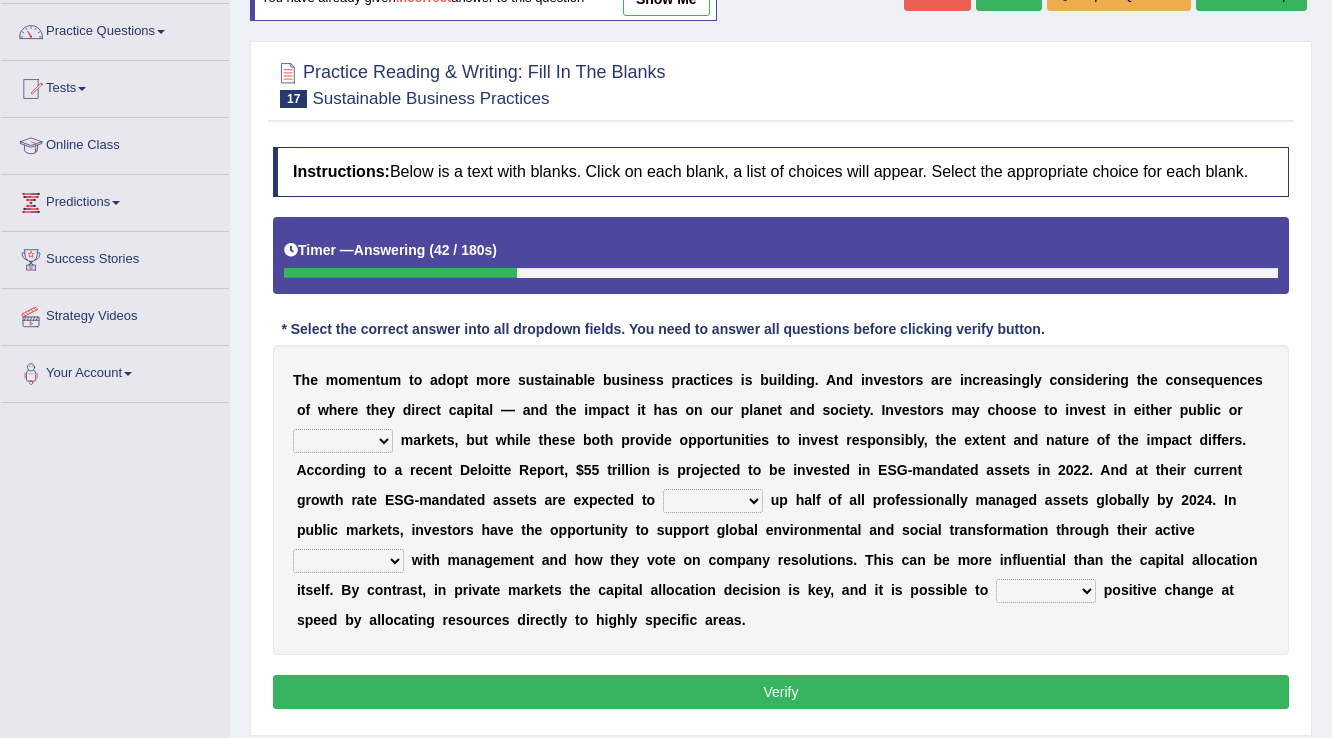 select on "financial" 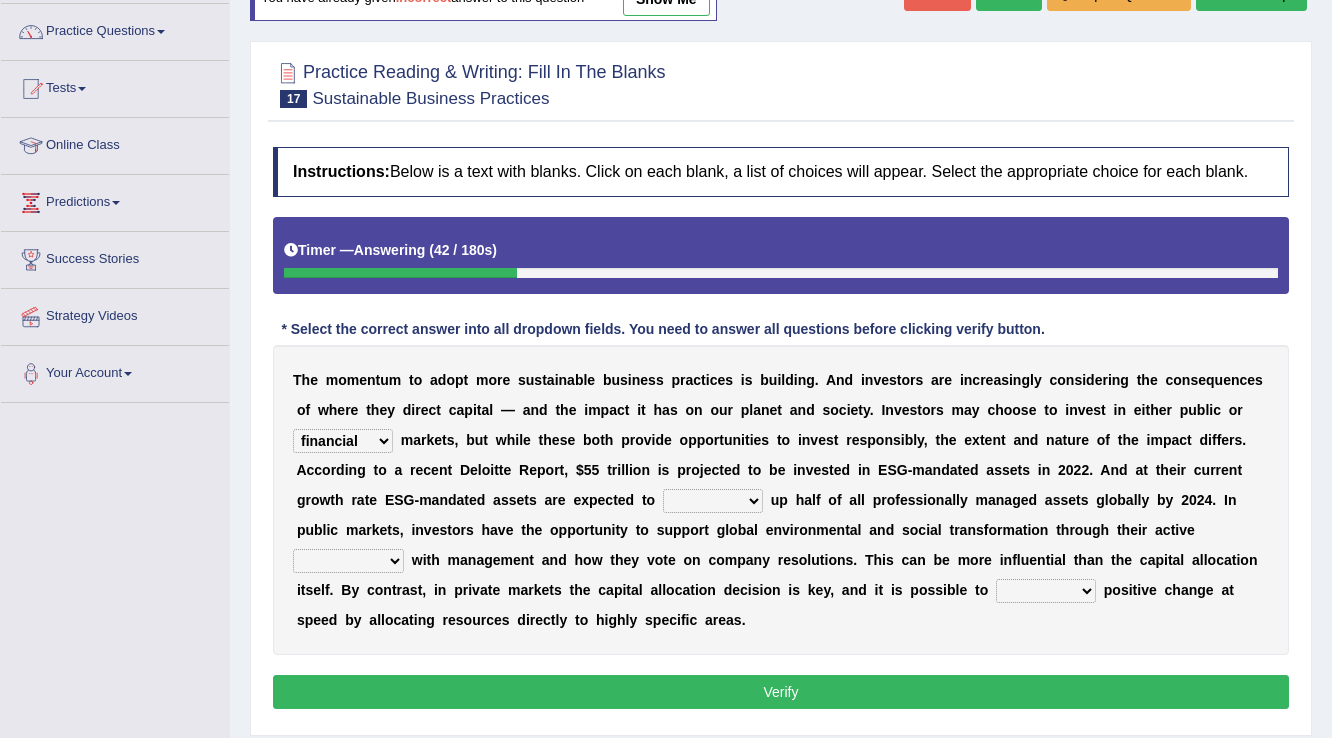 click on "financial material written private" at bounding box center [343, 441] 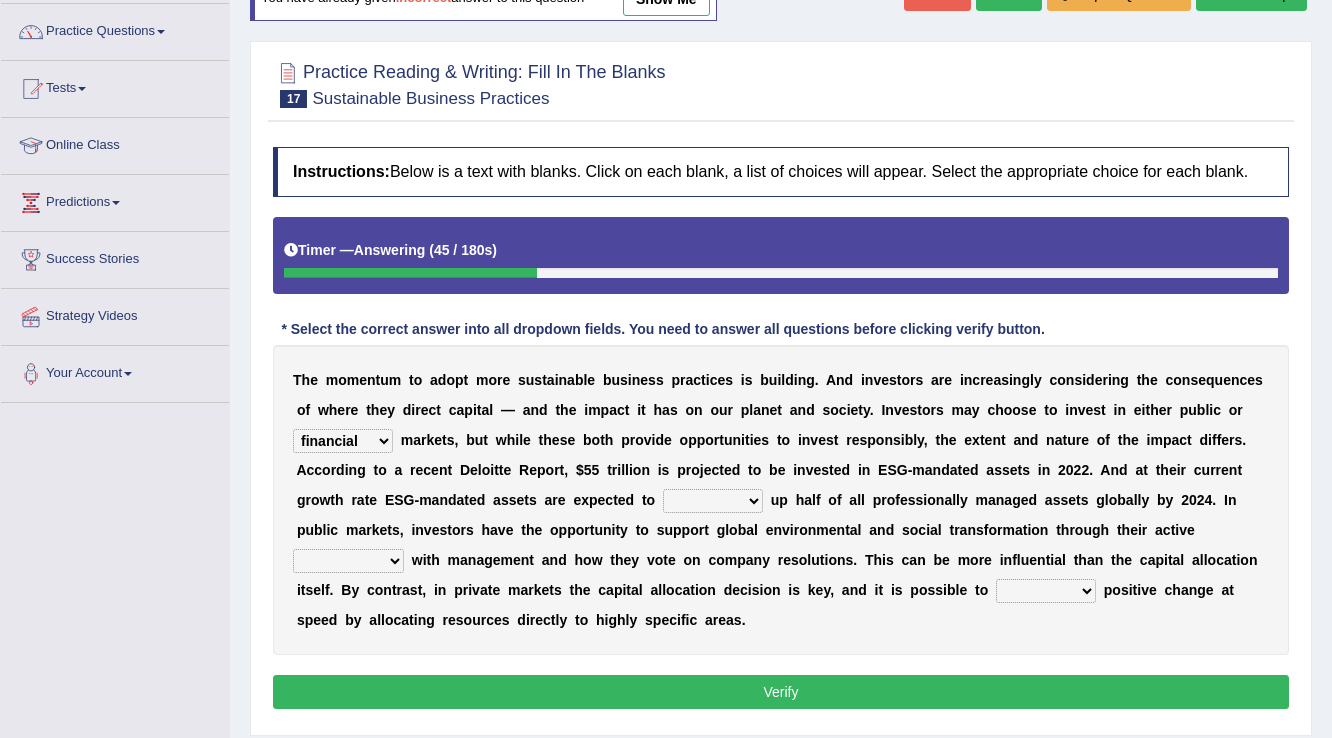 click on "build use make add" at bounding box center (713, 501) 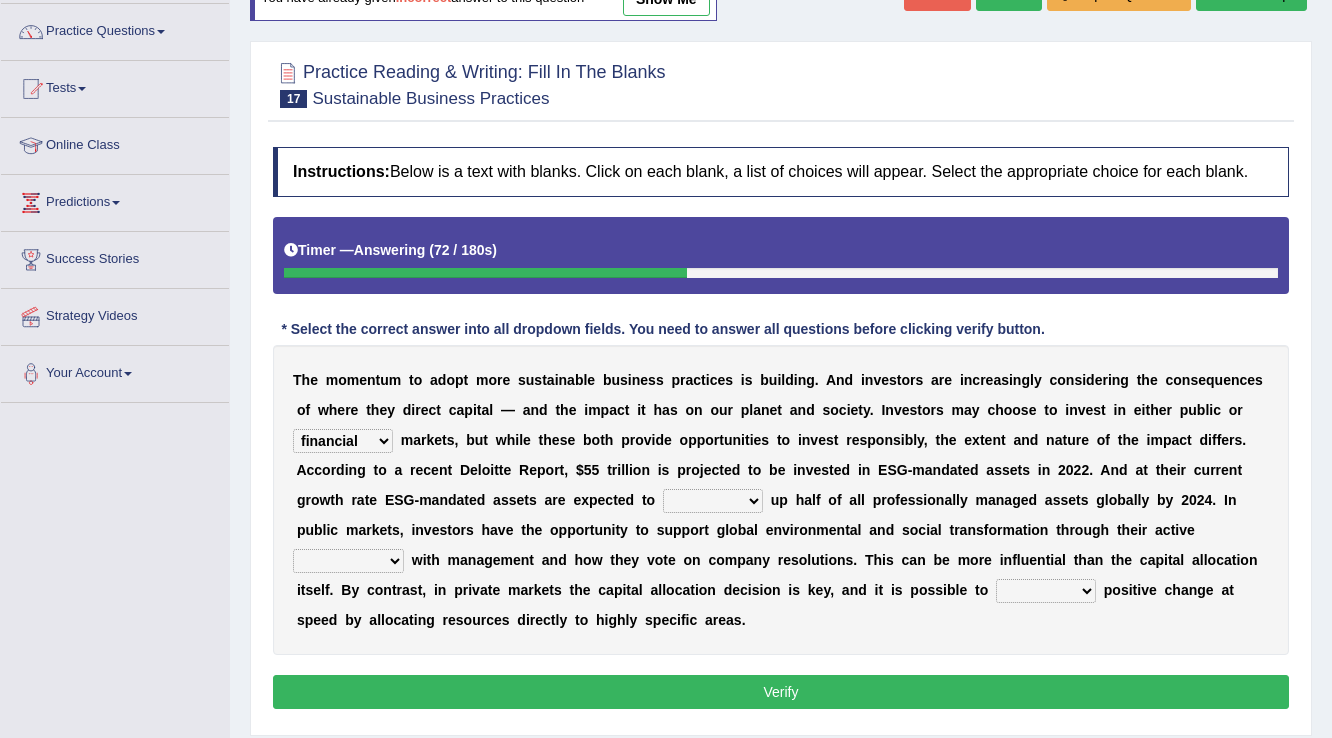 select on "add" 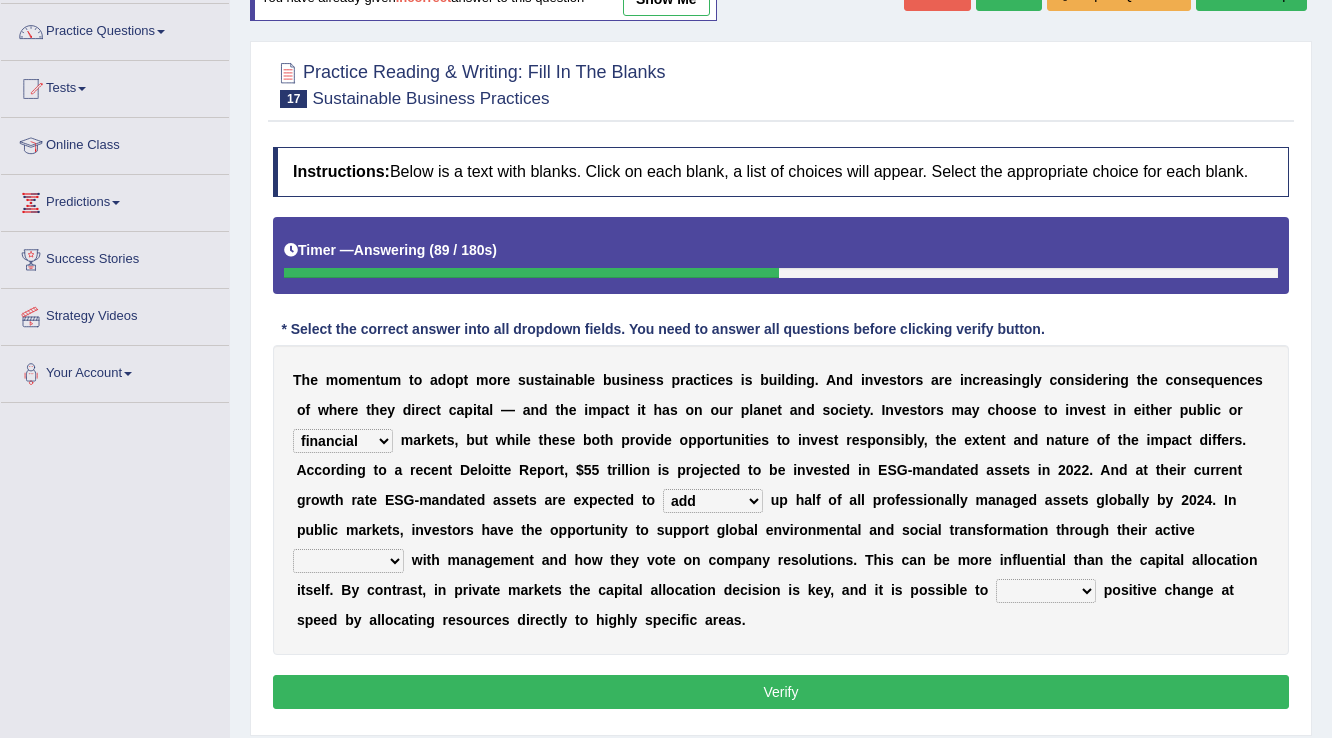 click on "build use make add" at bounding box center [713, 501] 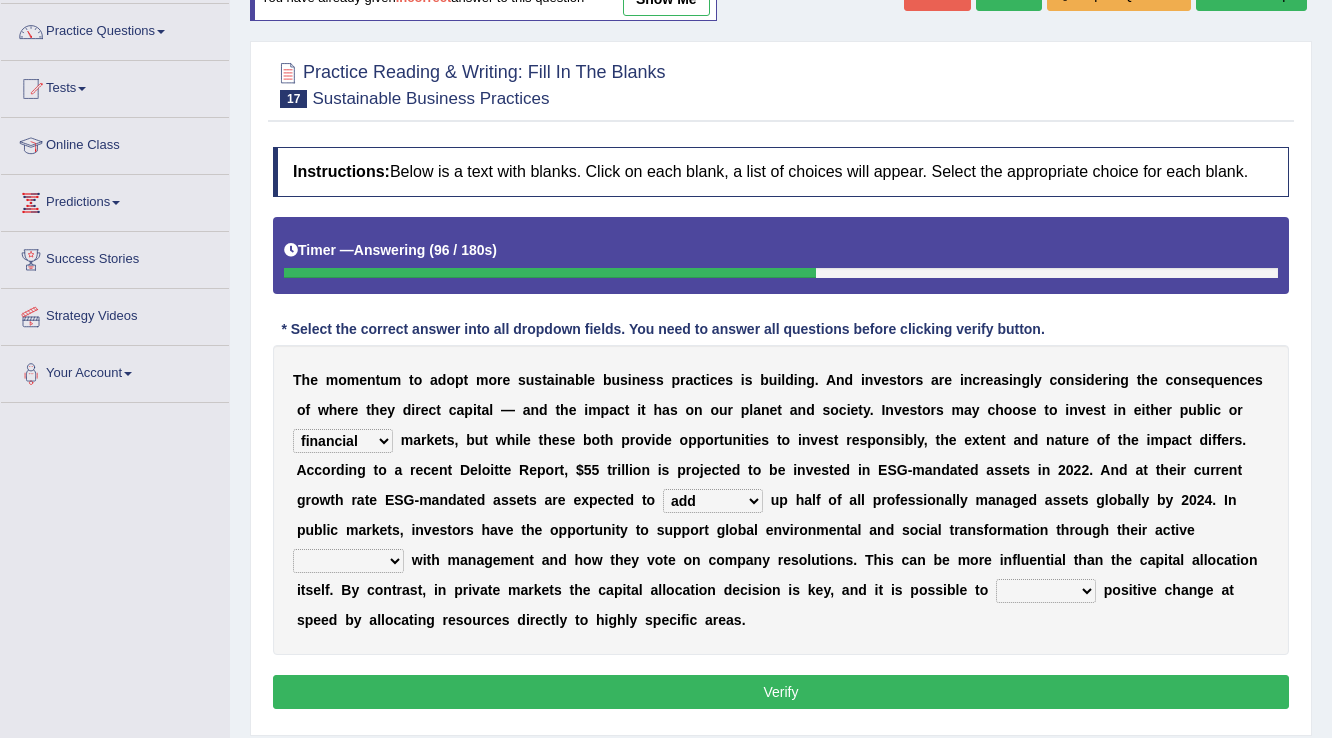 click on "T h e    m o m e n t u m    t o    a d o p t    m o r e    s u s t a i n a b l e    b u s i n e s s    p r a c t i c e s    i s    b u i l d i n g .    A n d    i n v e s t o r s    a r e    i n c r e a s i n g l y    c o n s i d e r i n g    t h e    c o n s e q u e n c e s    o f    w h e r e    t h e y    d i r e c t    c a p i t a l    —    a n d    t h e    i m p a c t    i t    h a s    o n    o u r    p l a n e t    a n d    s o c i e t y .    I n v e s t o r s    m a y    c h o o s e    t o    i n v e s t    i n    e i t h e r    p u b l i c    o r    financial material written private    m a r k e t s ,    b u t    w h i l e    t h e s e    b o t h    p r o v i d e    o p p o r t u n i t i e s    t o    i n v e s t    r e s p o n s i b l y ,    t h e    e x t e n t    a n d    n a t u r e    o f    t h e    i m p a c t    d i f f e r s .    A c c o r d i n g    t o    a    r e c e n t    D e l o i t t e    R e p o r t ,    $ 5 5" at bounding box center [781, 500] 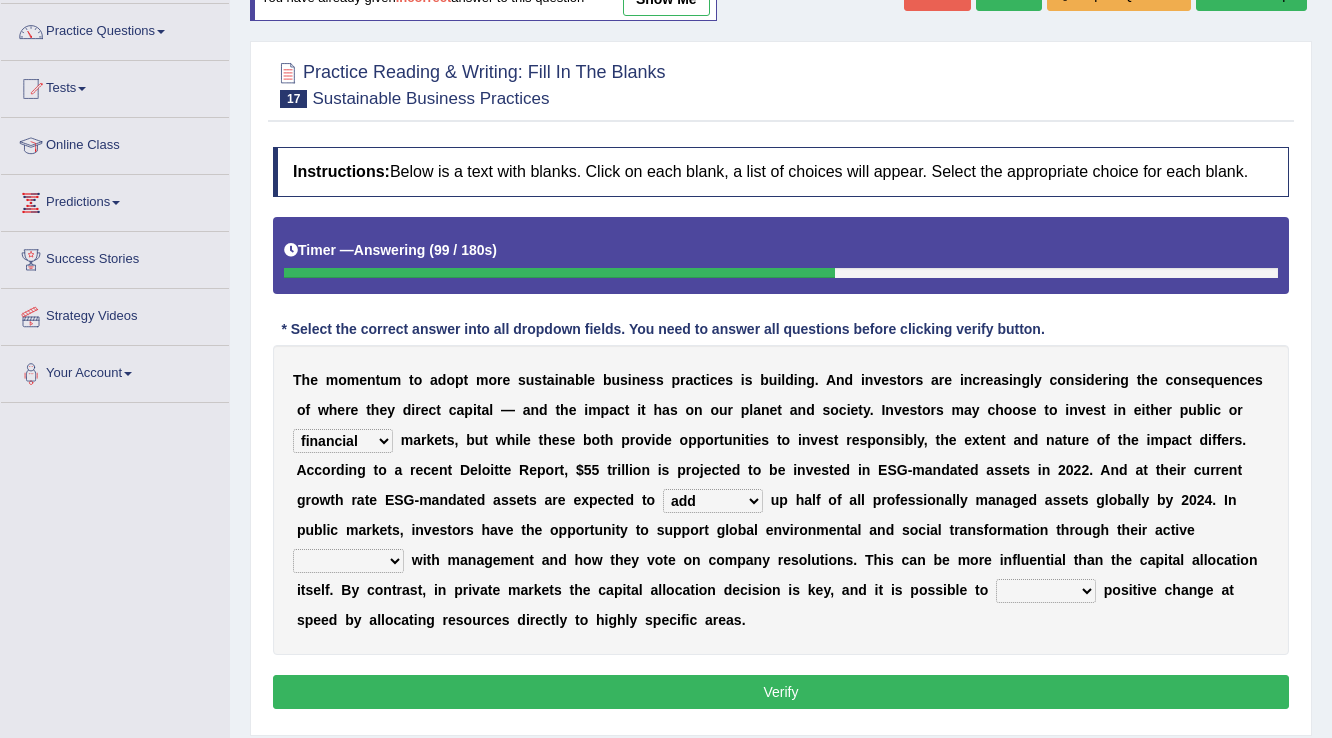 click on "engagement service squabble investment" at bounding box center [348, 561] 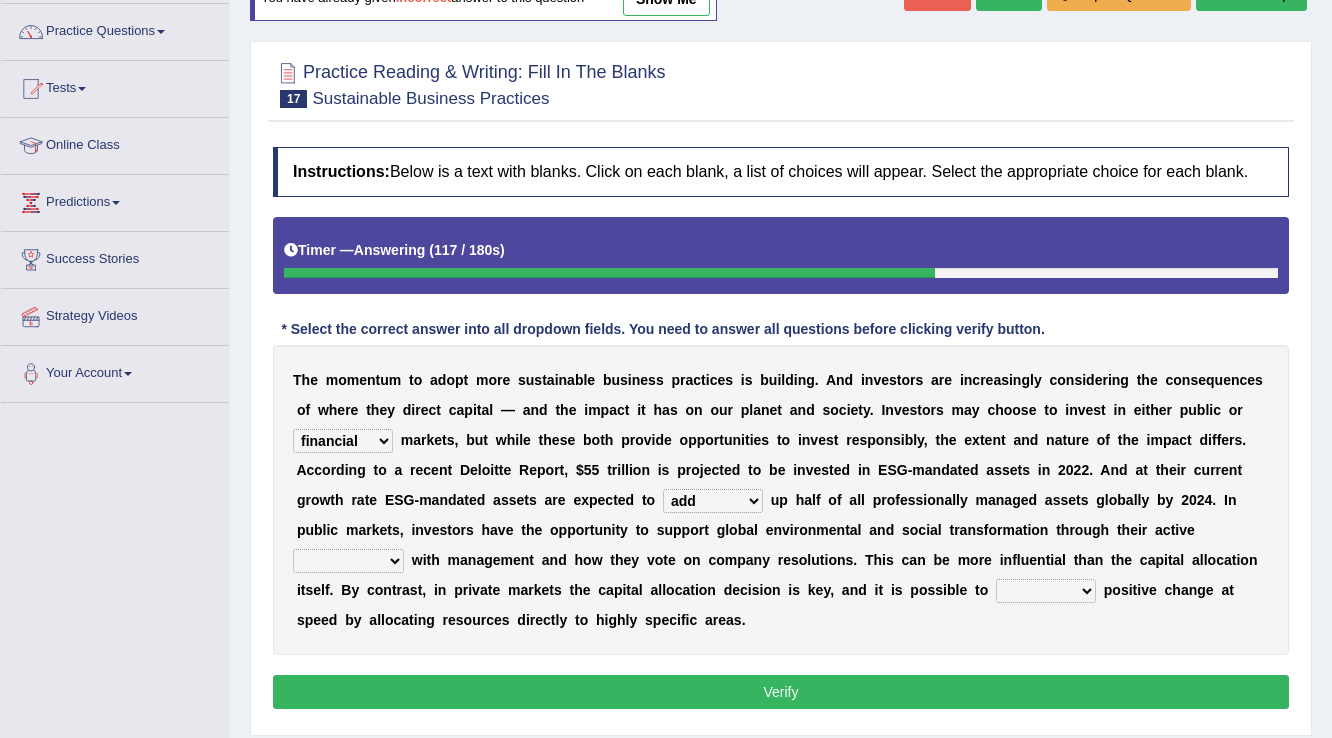 select on "engagement" 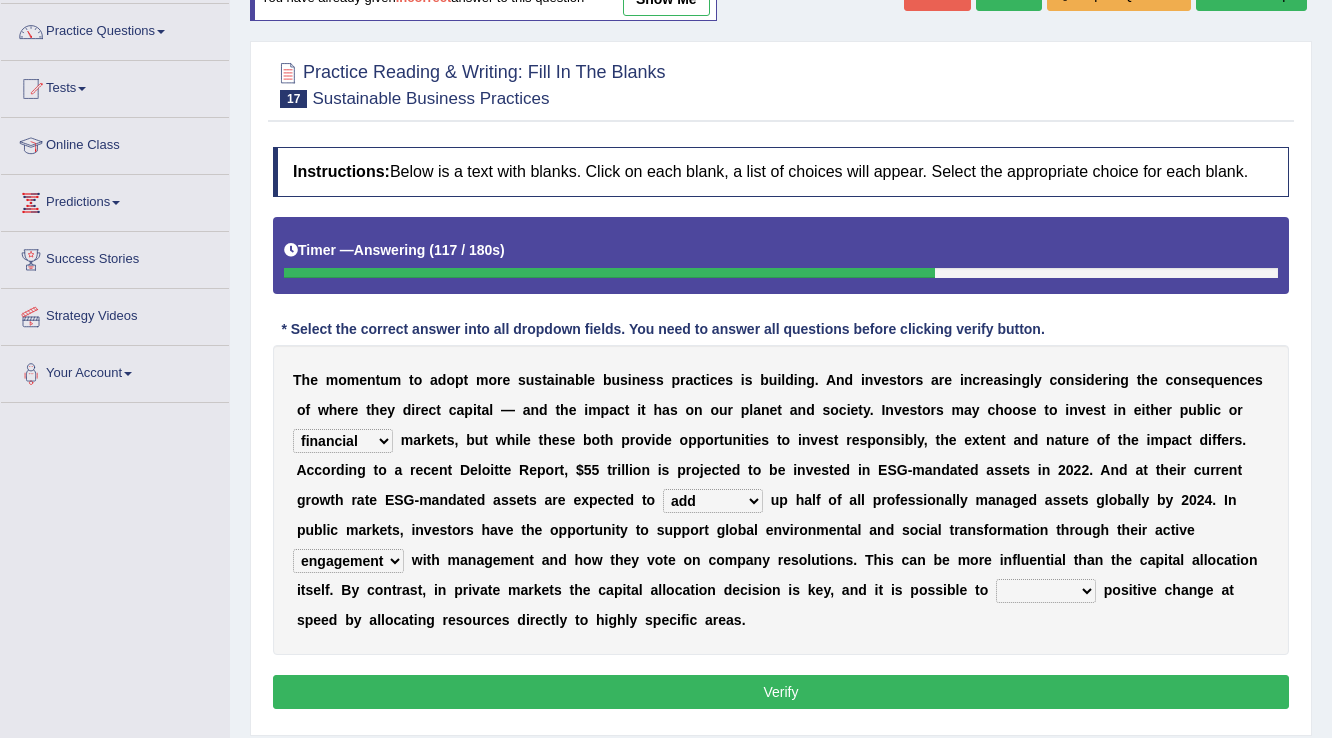 click on "engagement service squabble investment" at bounding box center (348, 561) 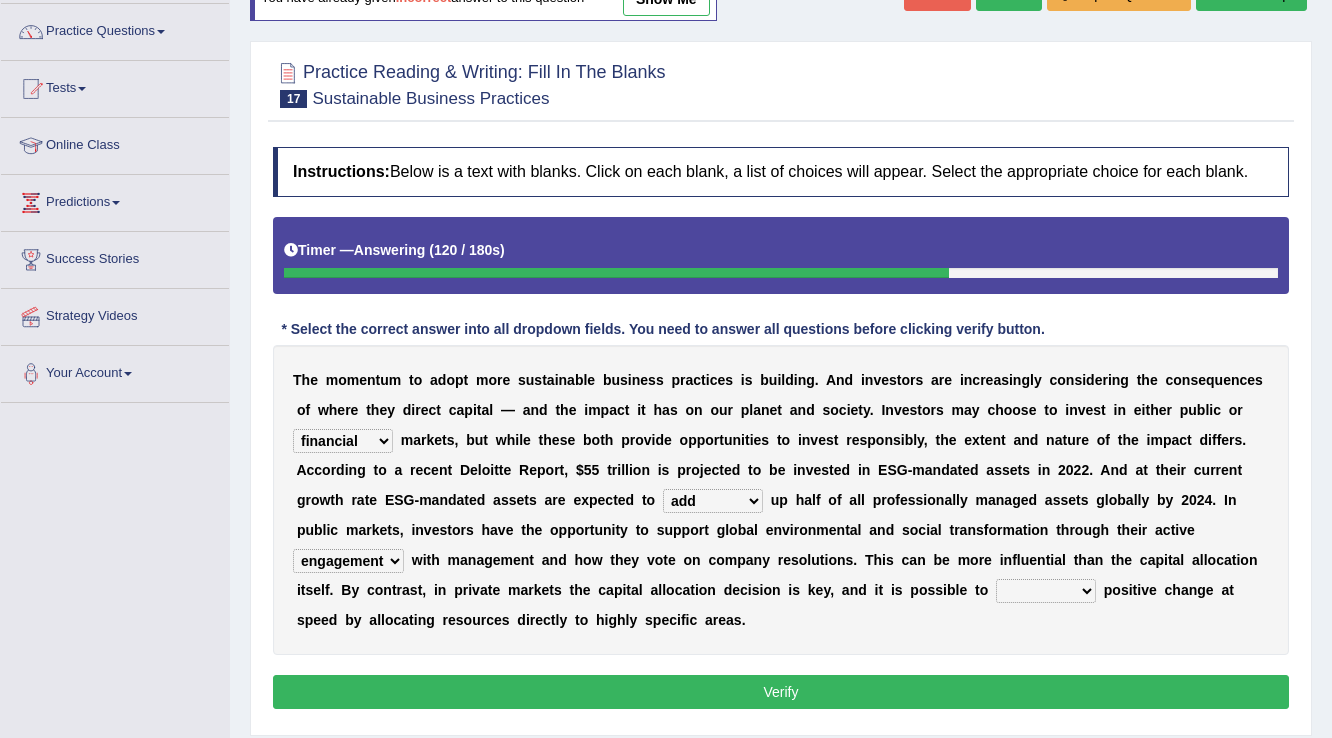 click on "prove collapse drive restore" at bounding box center [1046, 591] 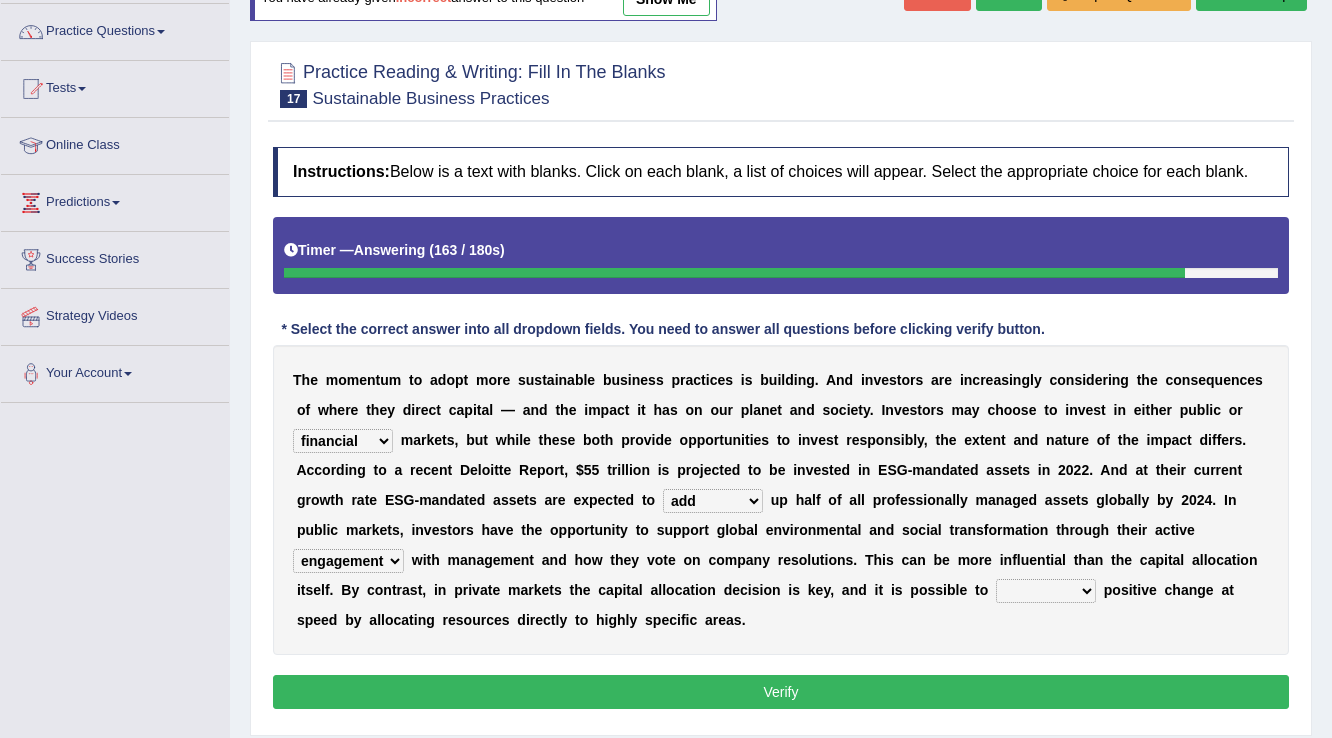 select on "drive" 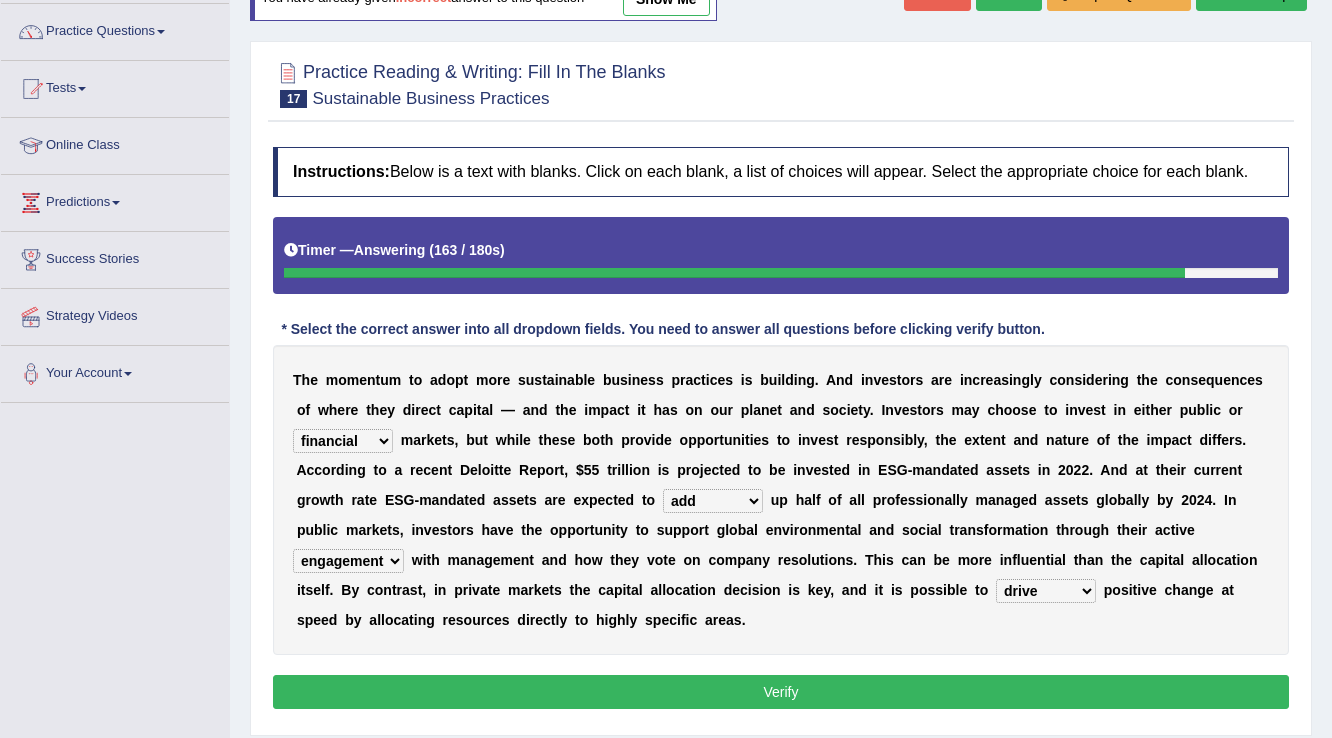 click on "prove collapse drive restore" at bounding box center (1046, 591) 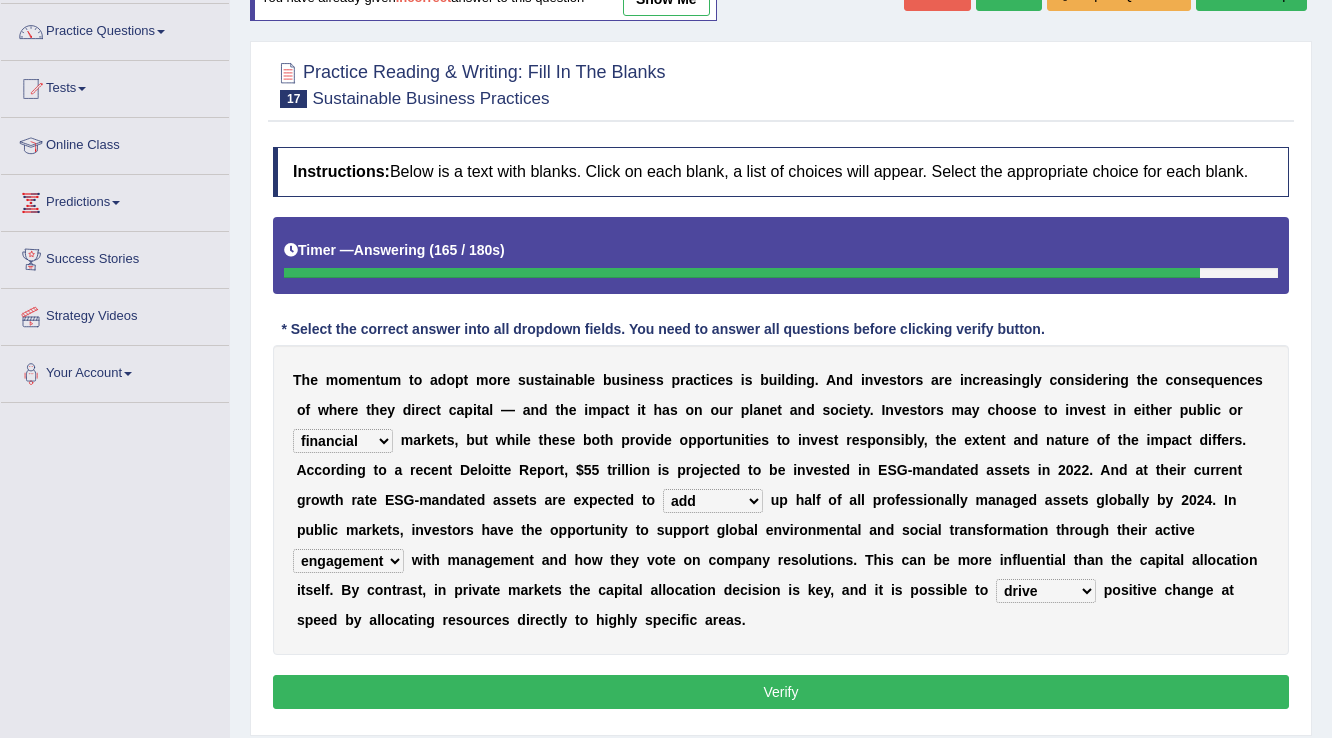 click on "prove collapse drive restore" at bounding box center (1046, 591) 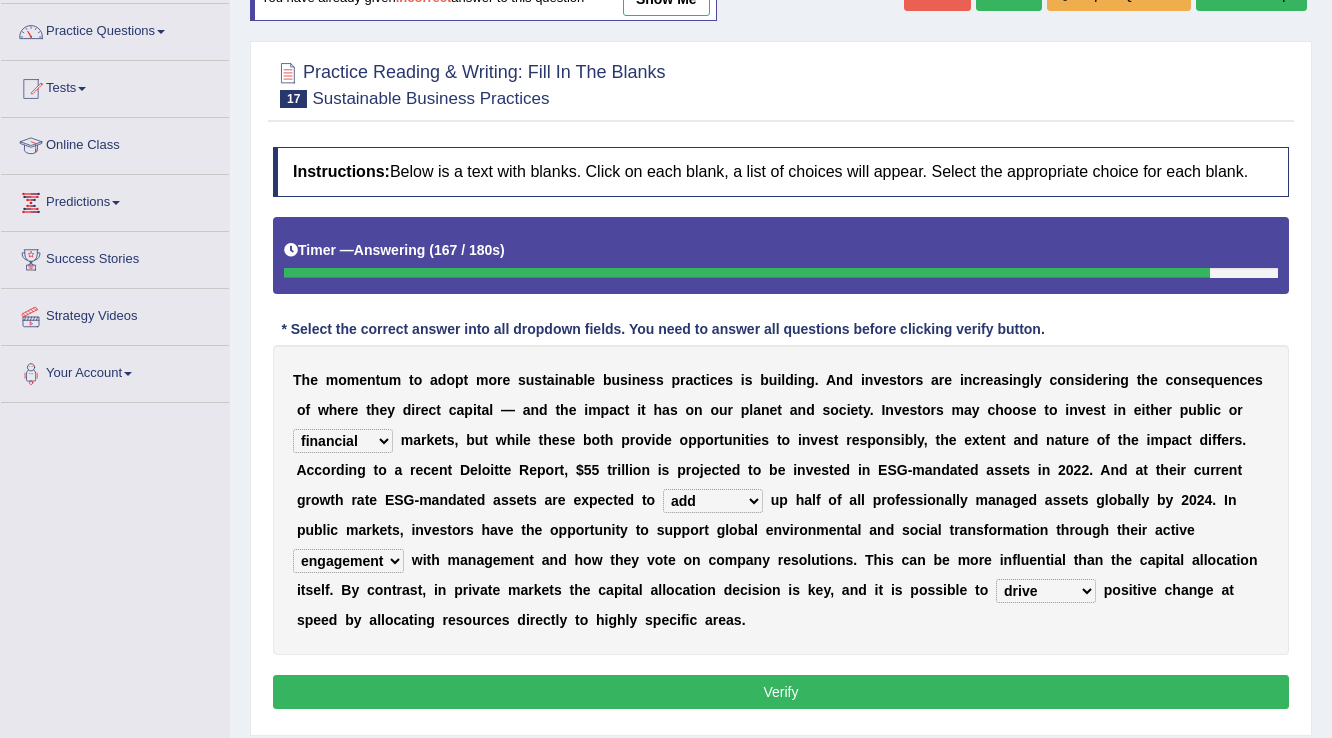 click on "T h e    m o m e n t u m    t o    a d o p t    m o r e    s u s t a i n a b l e    b u s i n e s s    p r a c t i c e s    i s    b u i l d i n g .    A n d    i n v e s t o r s    a r e    i n c r e a s i n g l y    c o n s i d e r i n g    t h e    c o n s e q u e n c e s    o f    w h e r e    t h e y    d i r e c t    c a p i t a l    —    a n d    t h e    i m p a c t    i t    h a s    o n    o u r    p l a n e t    a n d    s o c i e t y .    I n v e s t o r s    m a y    c h o o s e    t o    i n v e s t    i n    e i t h e r    p u b l i c    o r    financial material written private    m a r k e t s ,    b u t    w h i l e    t h e s e    b o t h    p r o v i d e    o p p o r t u n i t i e s    t o    i n v e s t    r e s p o n s i b l y ,    t h e    e x t e n t    a n d    n a t u r e    o f    t h e    i m p a c t    d i f f e r s .    A c c o r d i n g    t o    a    r e c e n t    D e l o i t t e    R e p o r t ,    $ 5 5" at bounding box center [781, 500] 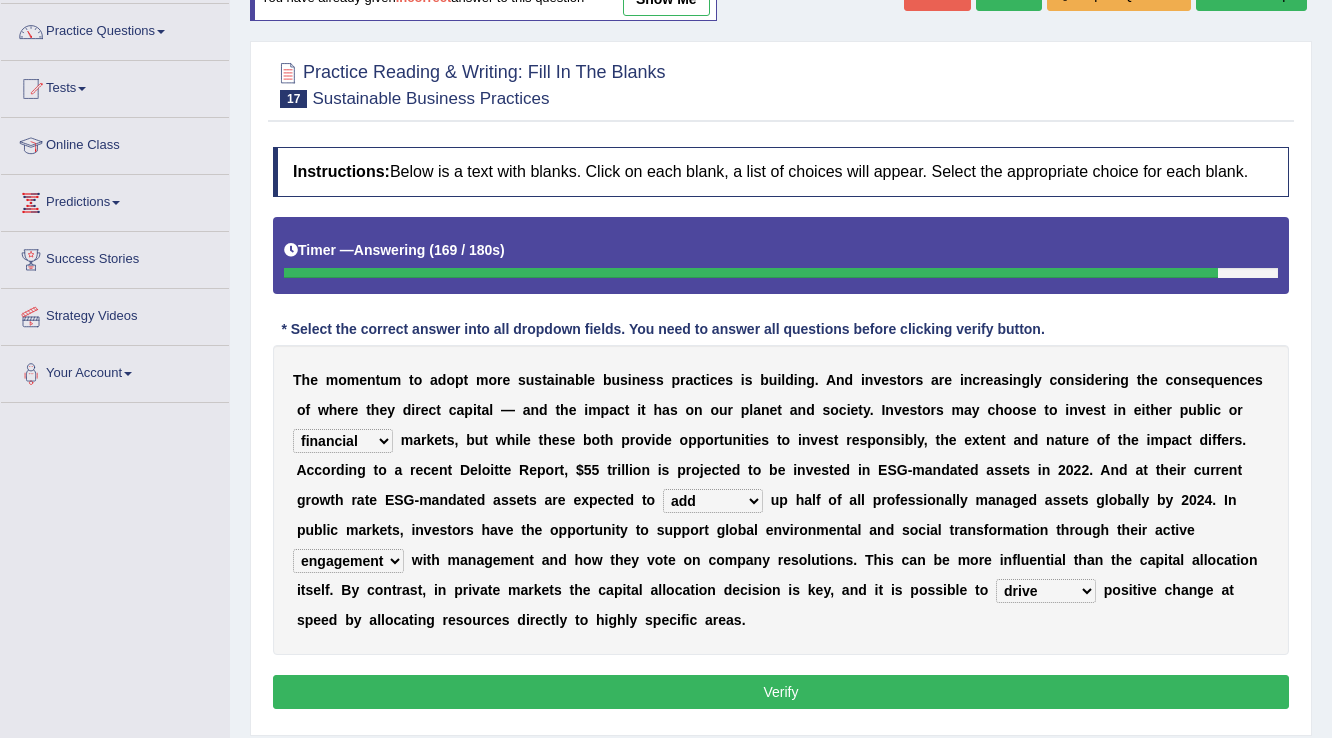 click on "Verify" at bounding box center [781, 692] 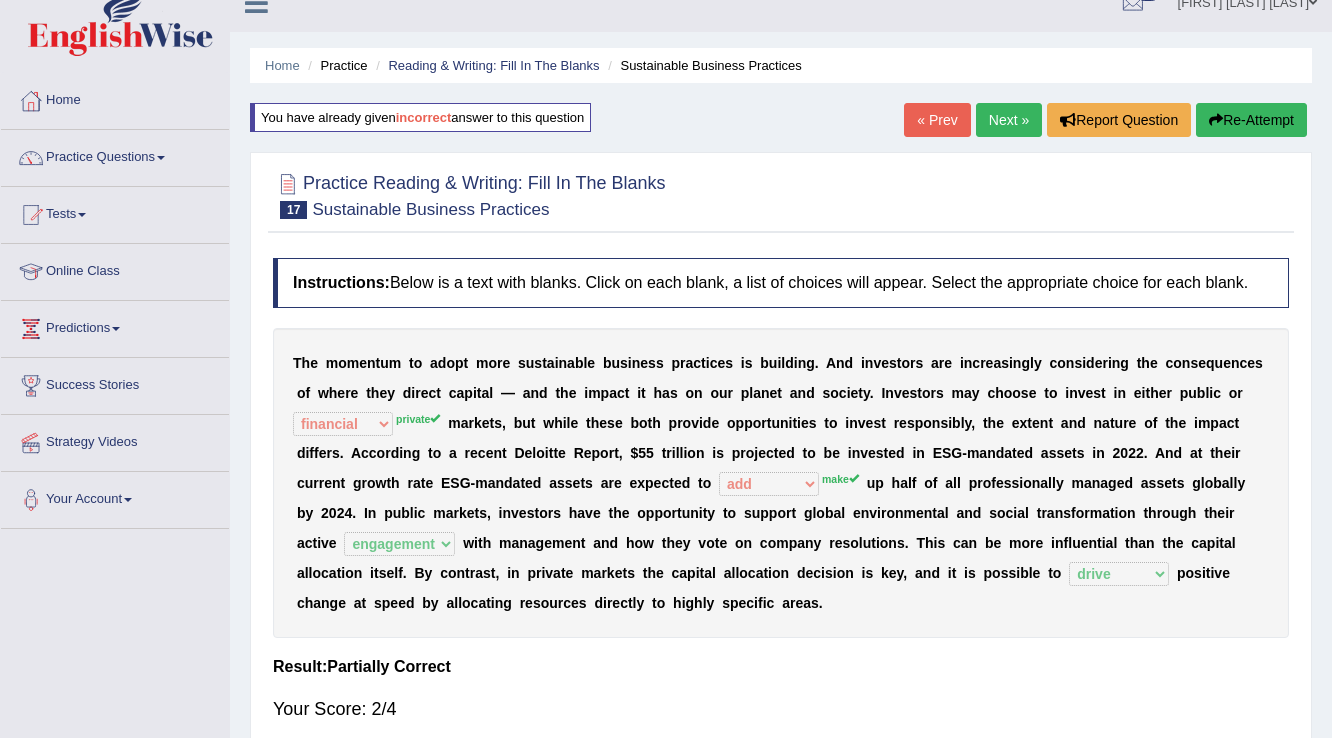 scroll, scrollTop: 0, scrollLeft: 0, axis: both 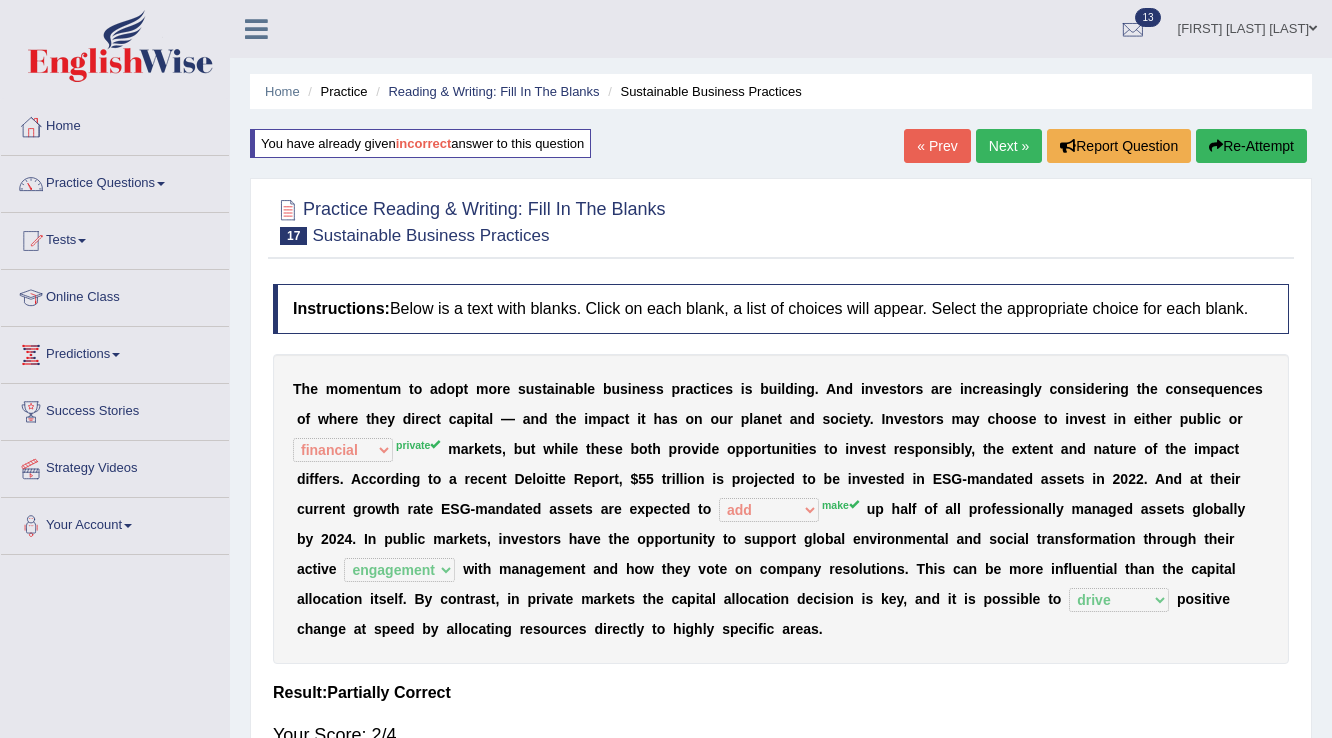 click on "Next »" at bounding box center [1009, 146] 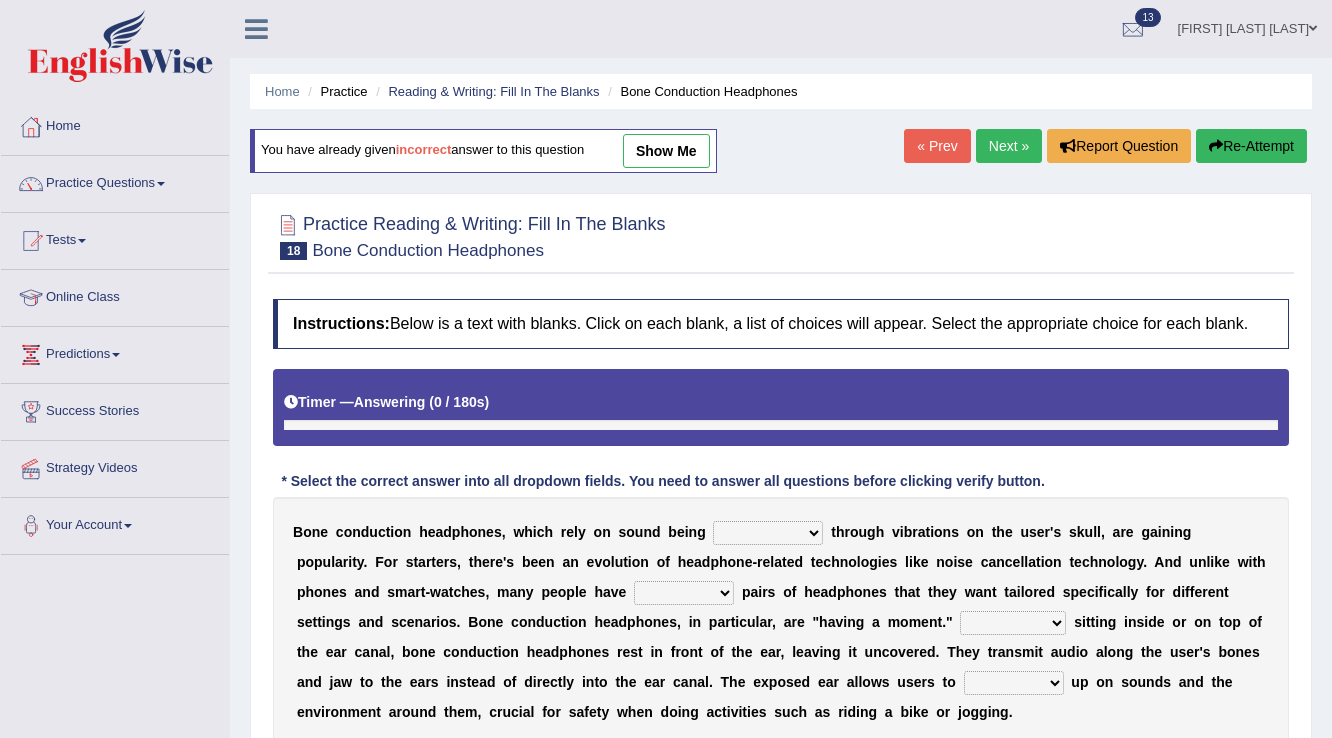scroll, scrollTop: 0, scrollLeft: 0, axis: both 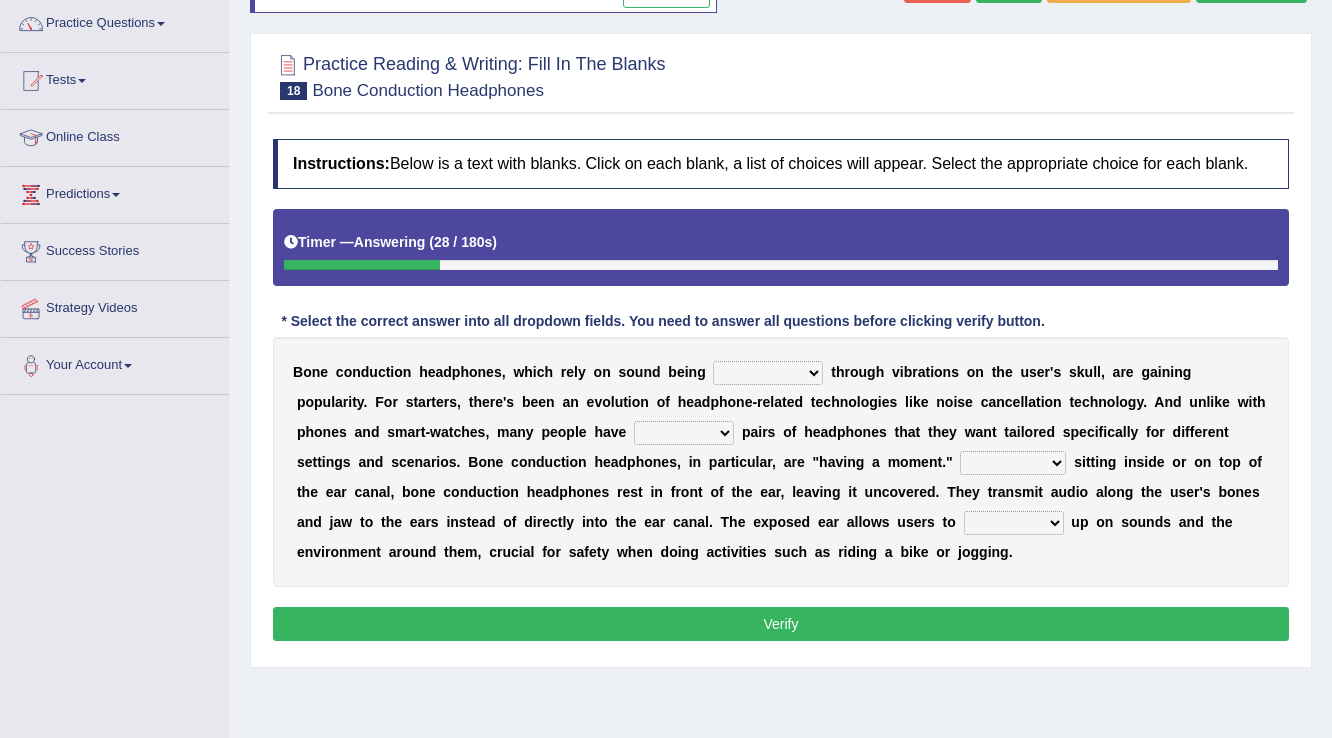 click on "formed counted transformed transmitted" at bounding box center [768, 373] 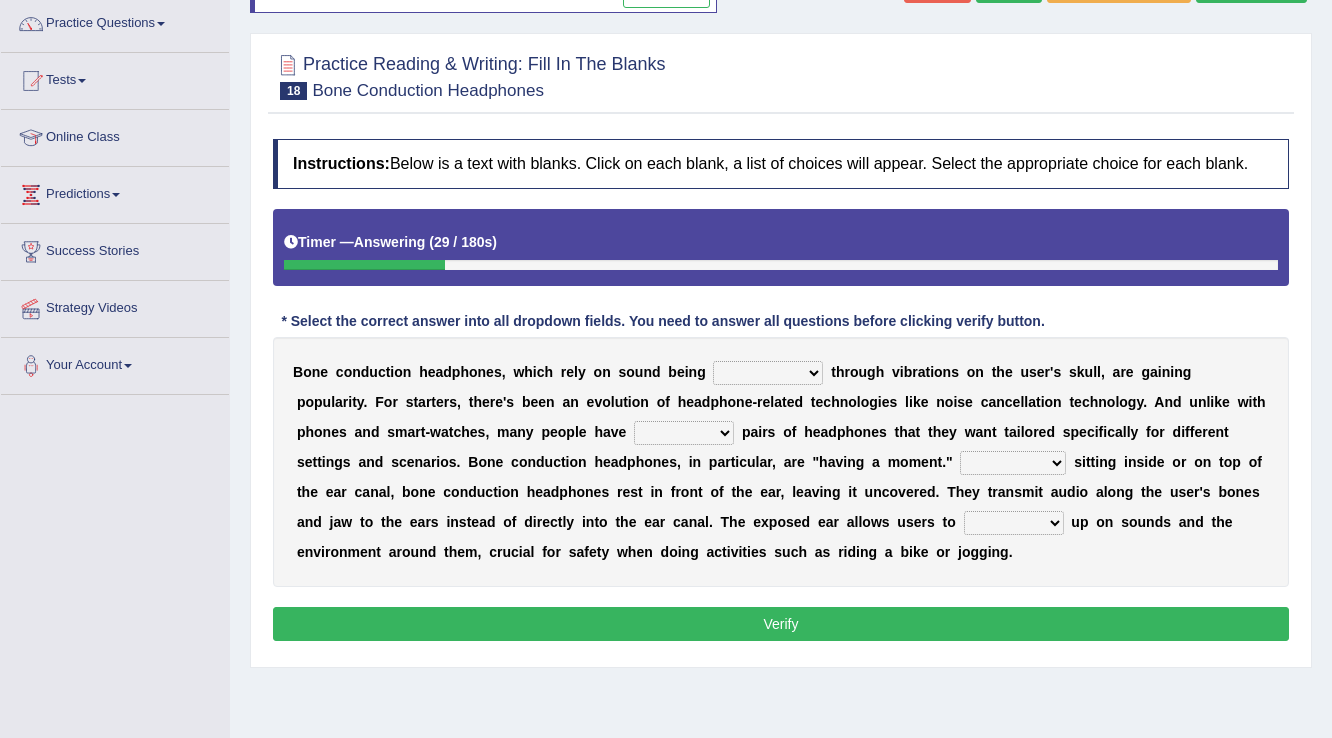 click on "formed counted transformed transmitted" at bounding box center [768, 373] 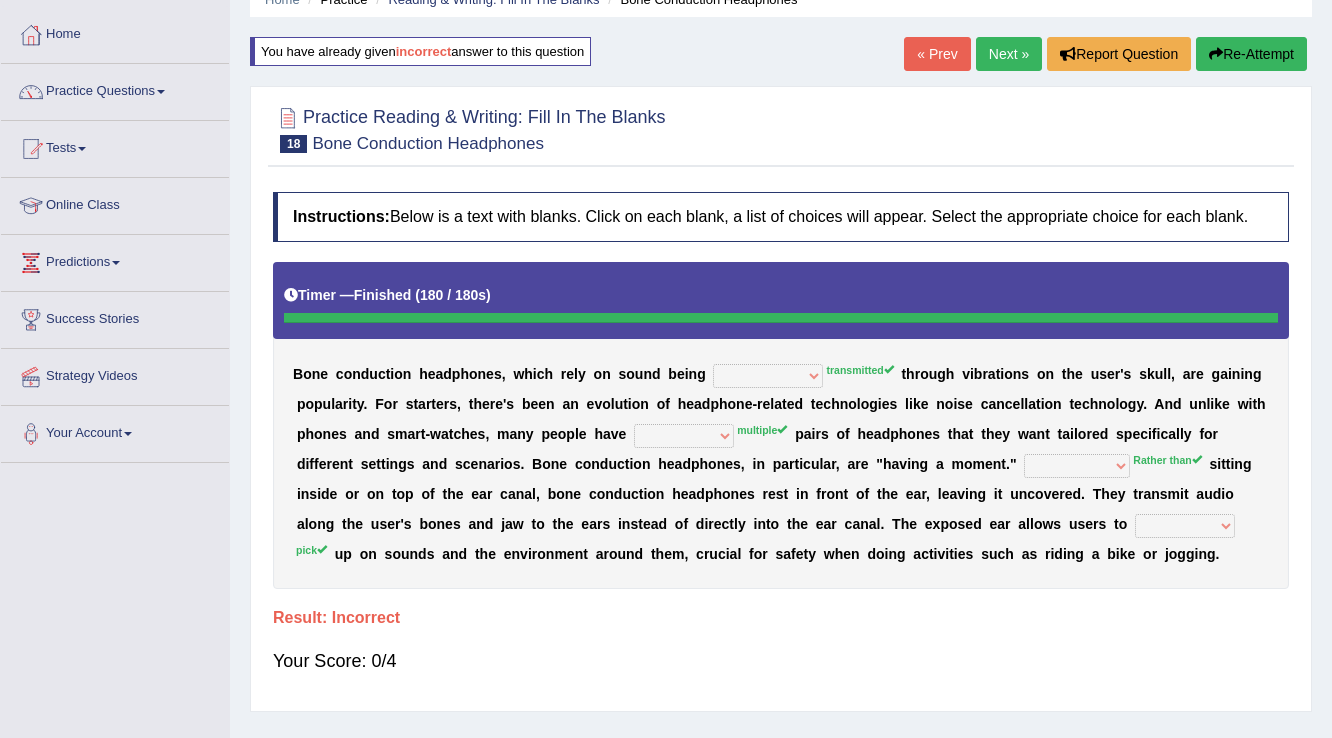 scroll, scrollTop: 0, scrollLeft: 0, axis: both 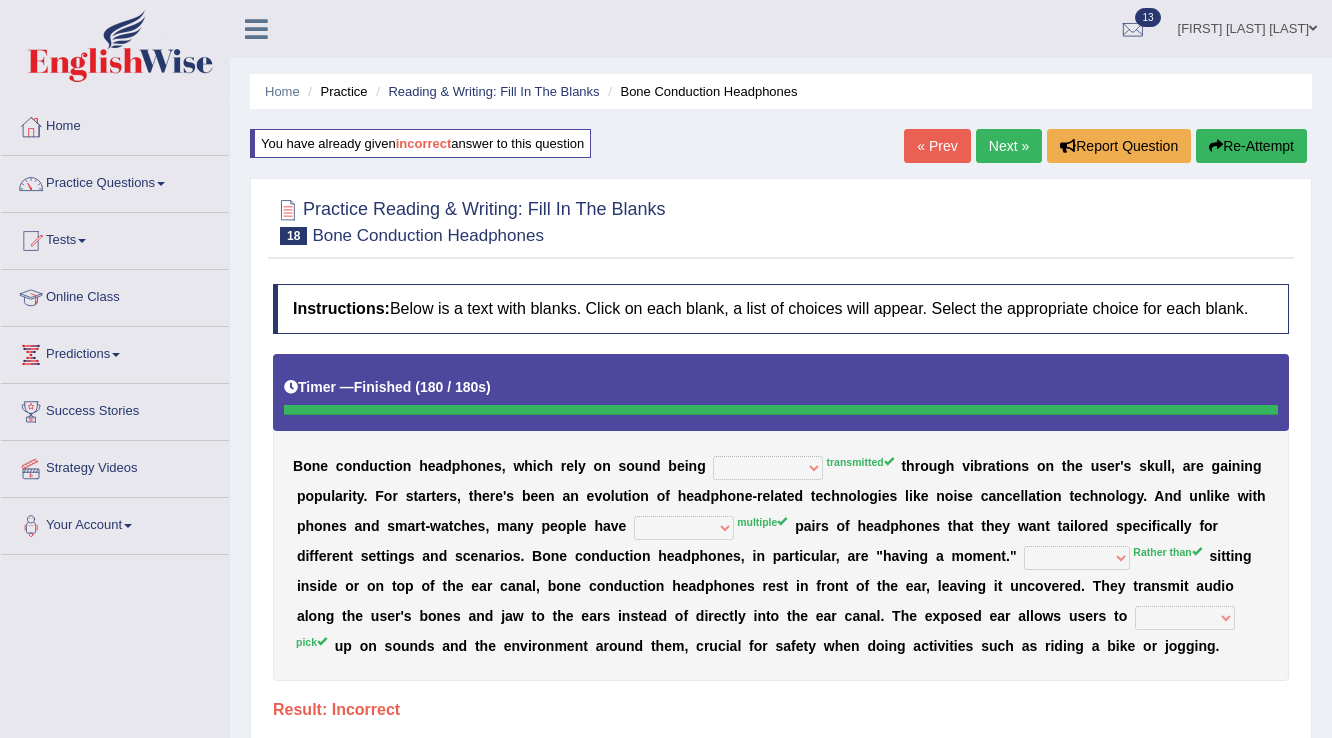 click on "Re-Attempt" at bounding box center [1251, 146] 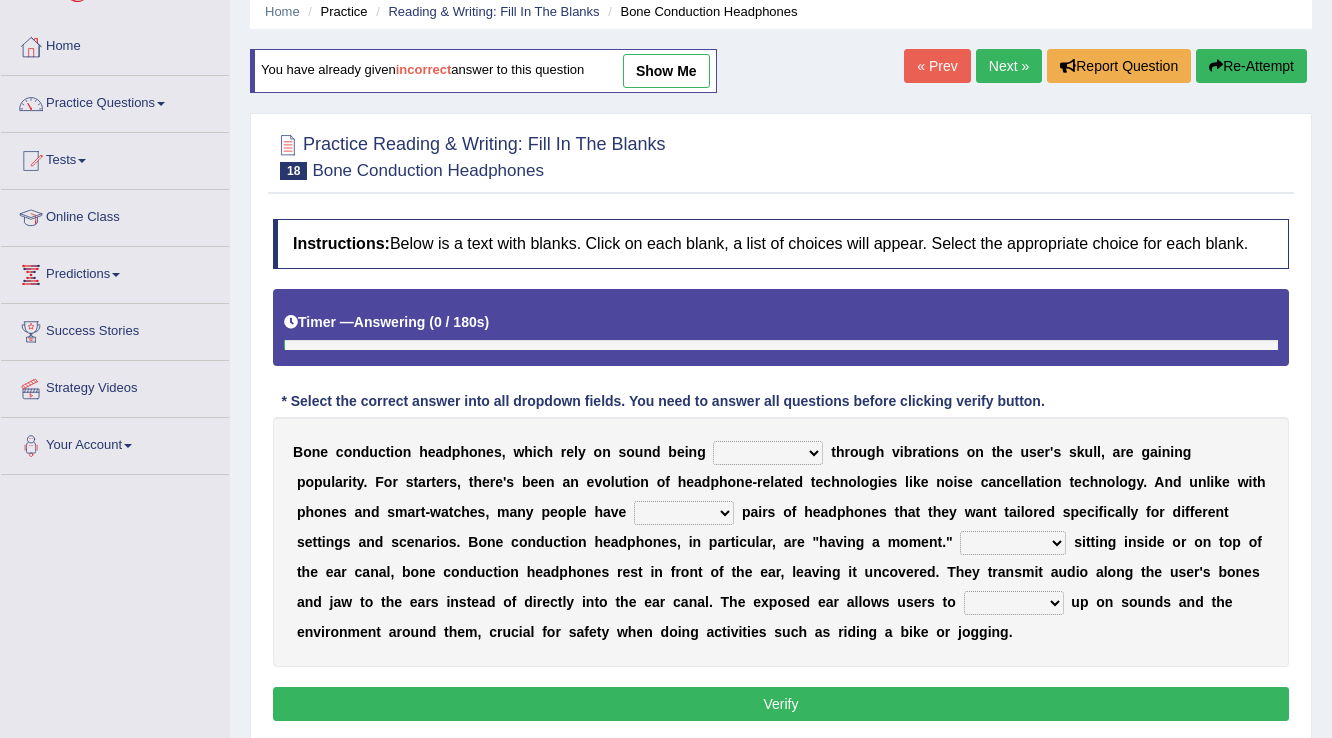 scroll, scrollTop: 0, scrollLeft: 0, axis: both 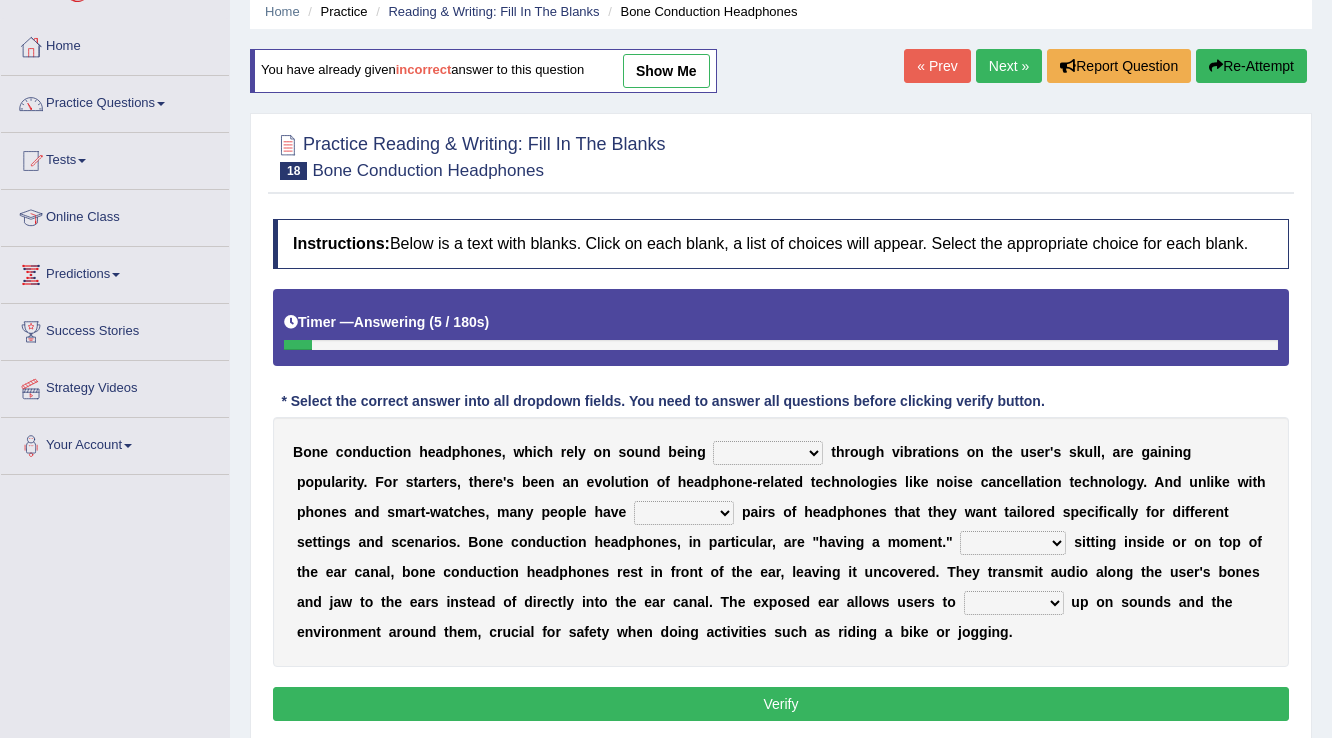 click on "formed counted transformed transmitted" at bounding box center (768, 453) 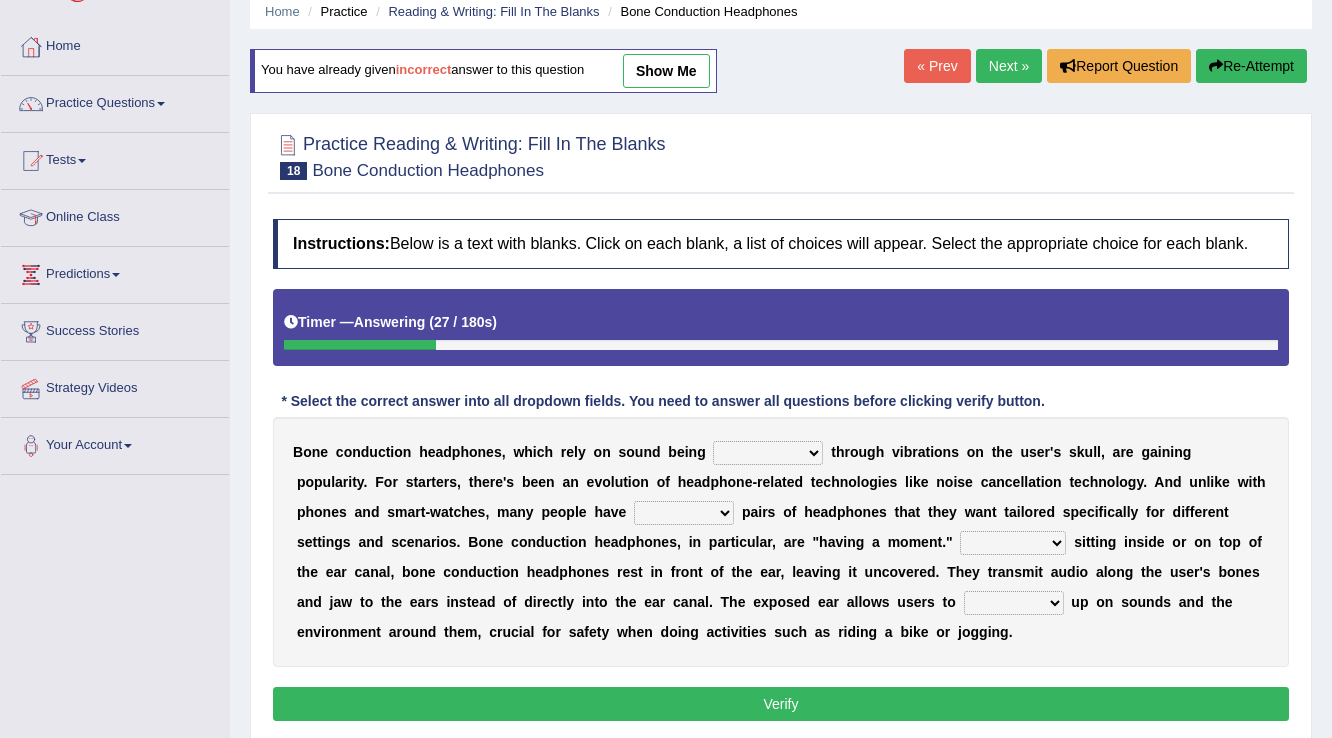 click on "B o n e    c o n d u c t i o n    h e a d p h o n e s ,    w h i c h    r e l y    o n    s o u n d    b e i n g    formed counted transformed transmitted    t h r o u g h    v i b r a t i o n s    o n    t h e    u s e r ' s    s k u l l ,    a r e    g a i n i n g    p o p u l a r i t y .    F o r    s t a r t e r s ,    t h e r e ' s    b e e n    a n    e v o l u t i o n    o f    h e a d p h o n e - r e l a t e d    t e c h n o l o g i e s    l i k e    n o i s e    c a n c e l l a t i o n    t e c h n o l o g y .    A n d    u n l i k e    w i t h    p h o n e s    a n d    s m a r t - w a t c h e s ,    m a n y    p e o p l e    h a v e    composite multiple imperfect integral    p a i r s    o f    h e a d p h o n e s    t h a t    t h e y    w a n t    t a i l o r e d    s p e c i f i c a l l y    f o r    d i f f e r e n t    s e t t i n g s    a n d    s c e n a r i o s .    B o n e    c o n d u c t i o n    h e a d p h o n e s ,    i n    p" at bounding box center [781, 542] 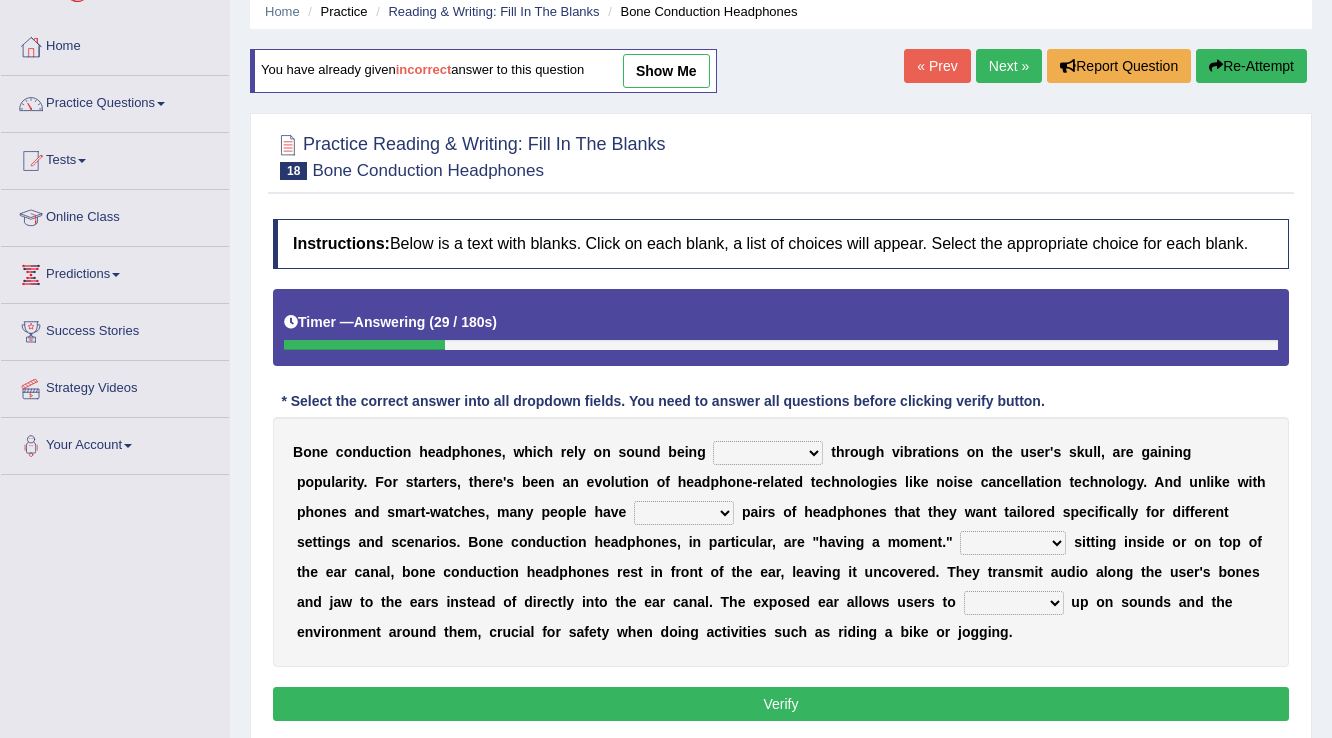 click on "formed counted transformed transmitted" at bounding box center (768, 453) 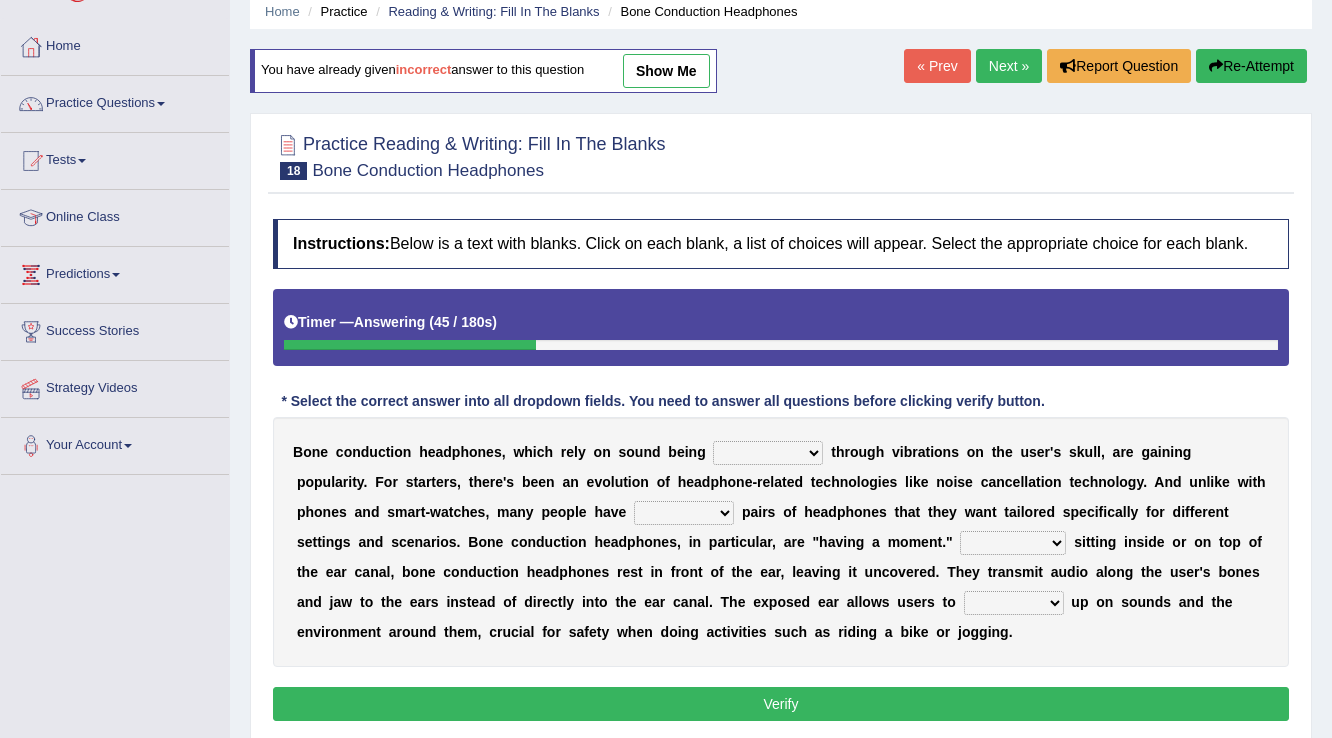 click on "formed counted transformed transmitted" at bounding box center [768, 453] 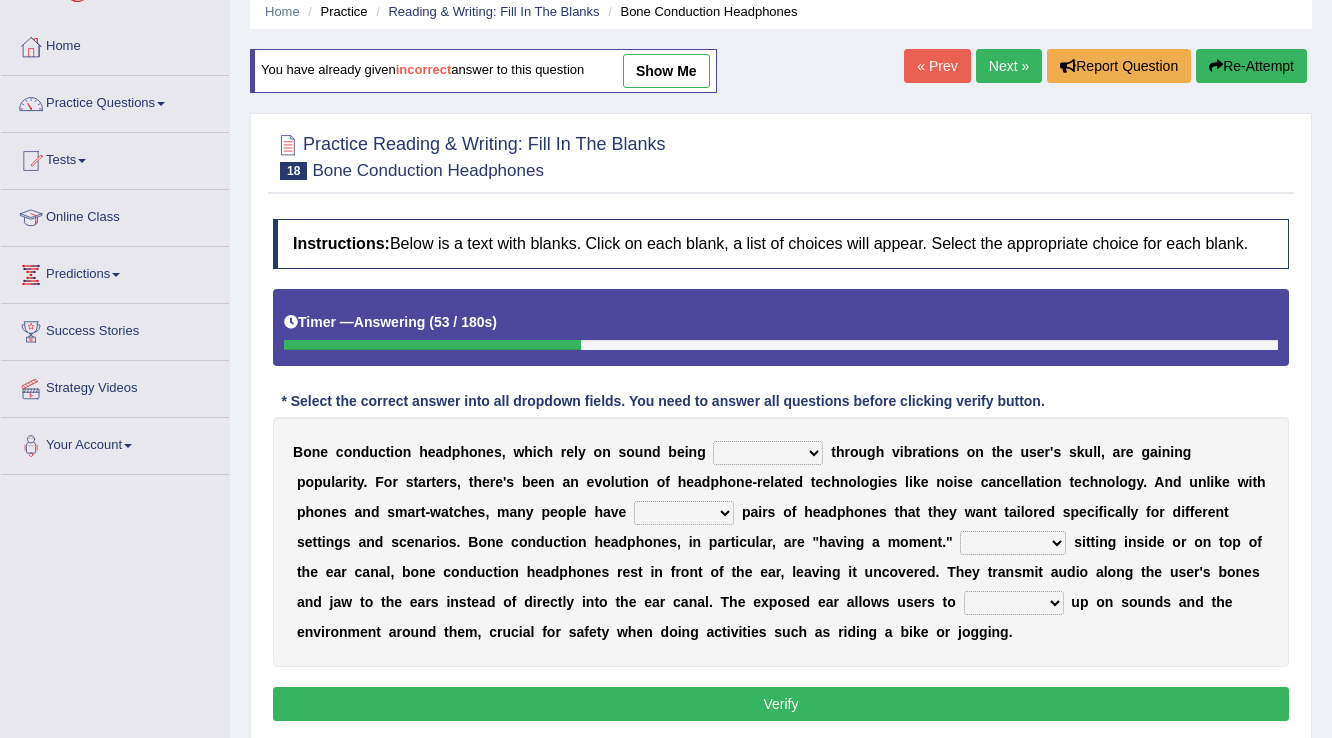 click on "formed counted transformed transmitted" at bounding box center [768, 453] 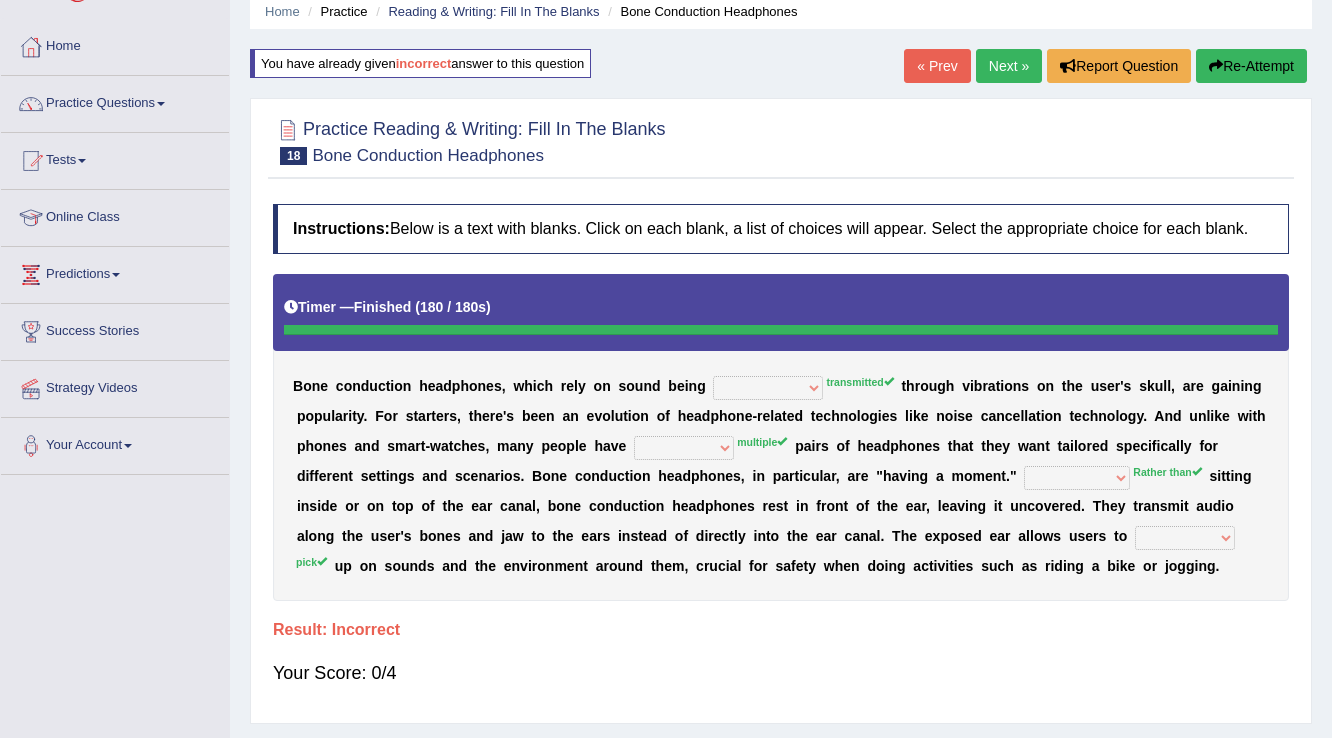 scroll, scrollTop: 0, scrollLeft: 0, axis: both 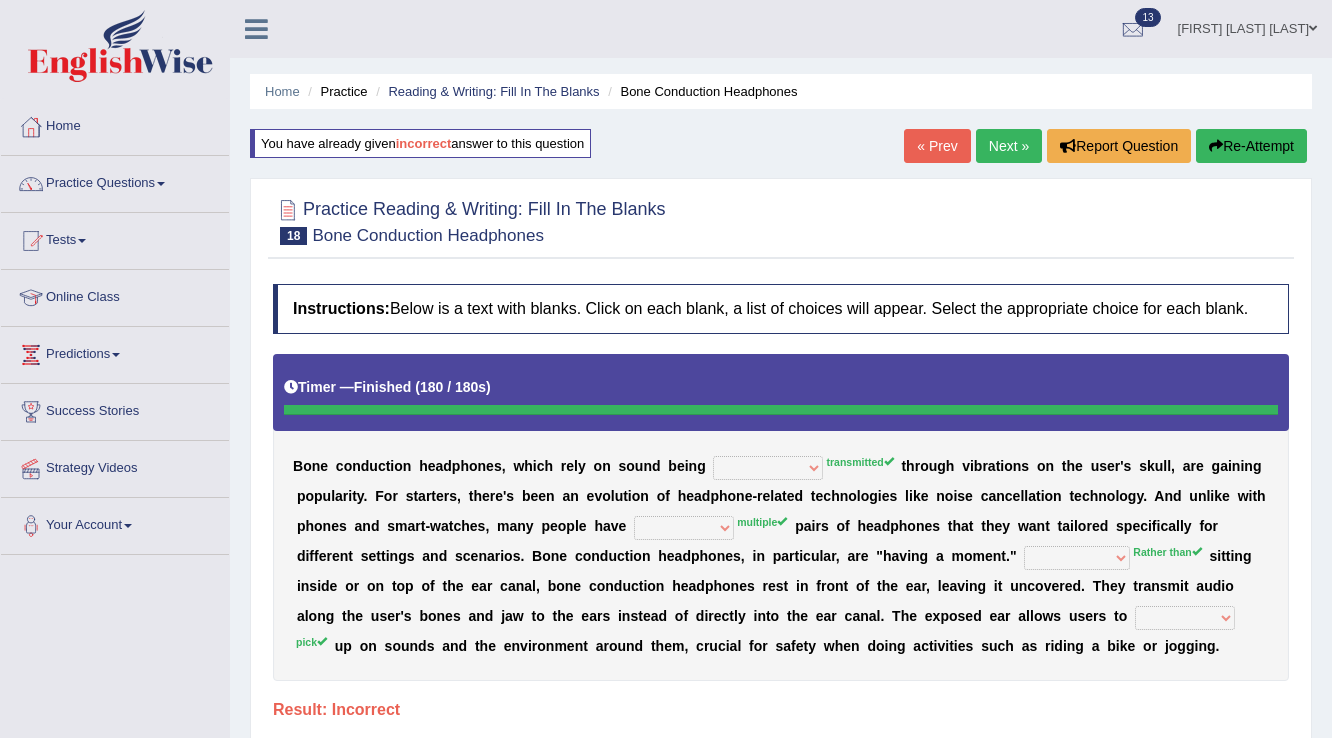 click on "Re-Attempt" at bounding box center (1251, 146) 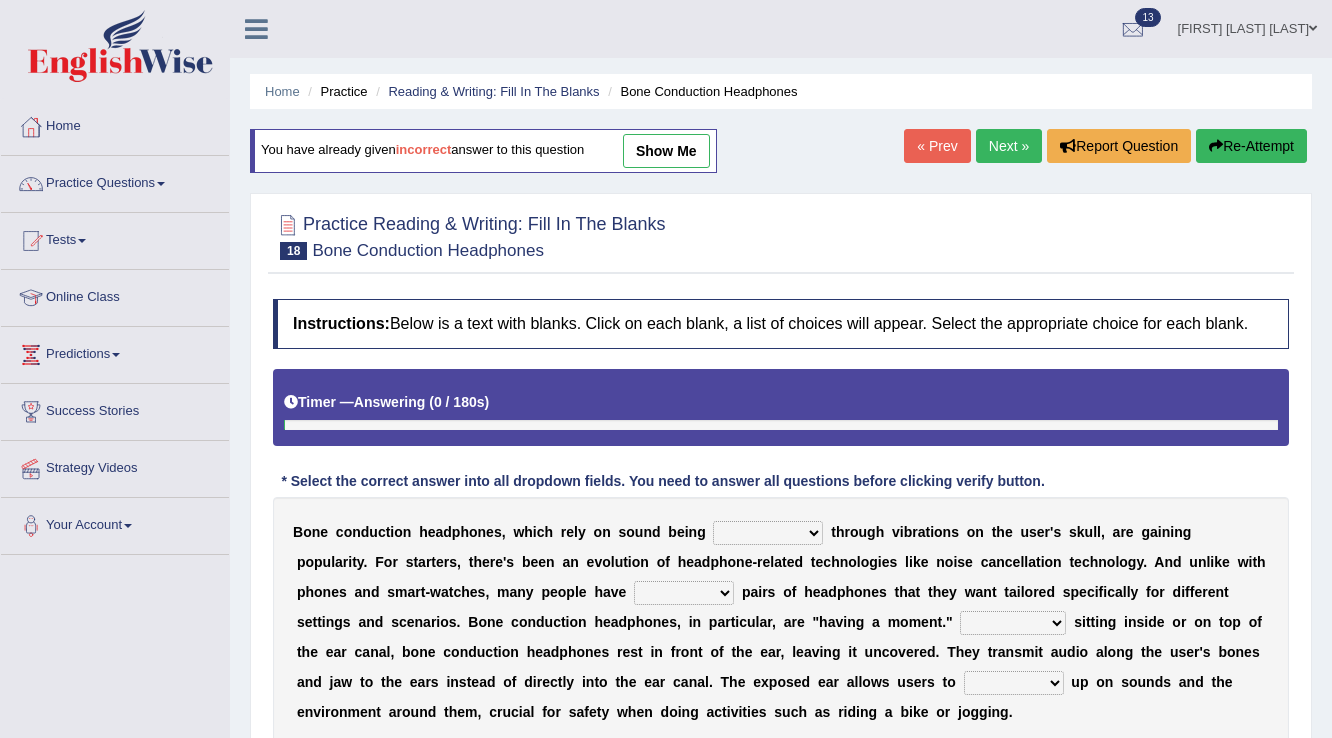 scroll, scrollTop: 0, scrollLeft: 0, axis: both 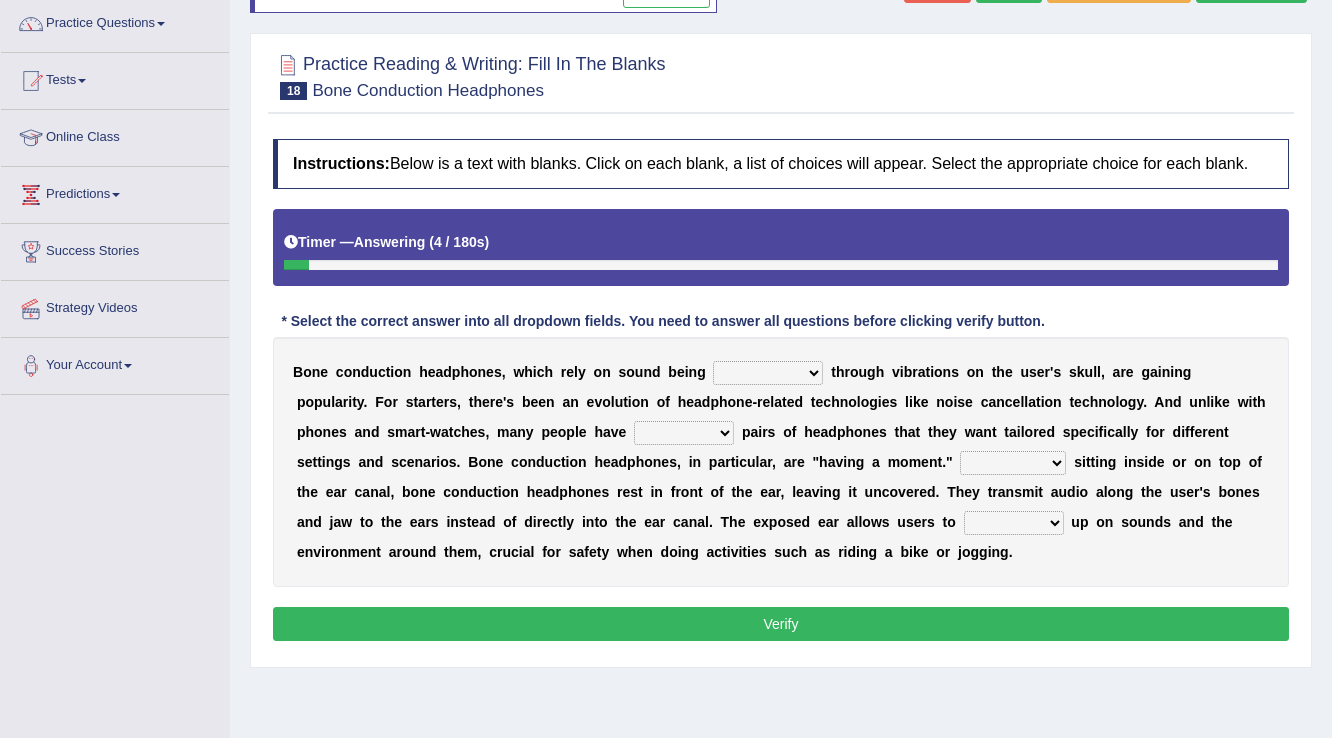 click on "formed counted transformed transmitted" at bounding box center [768, 373] 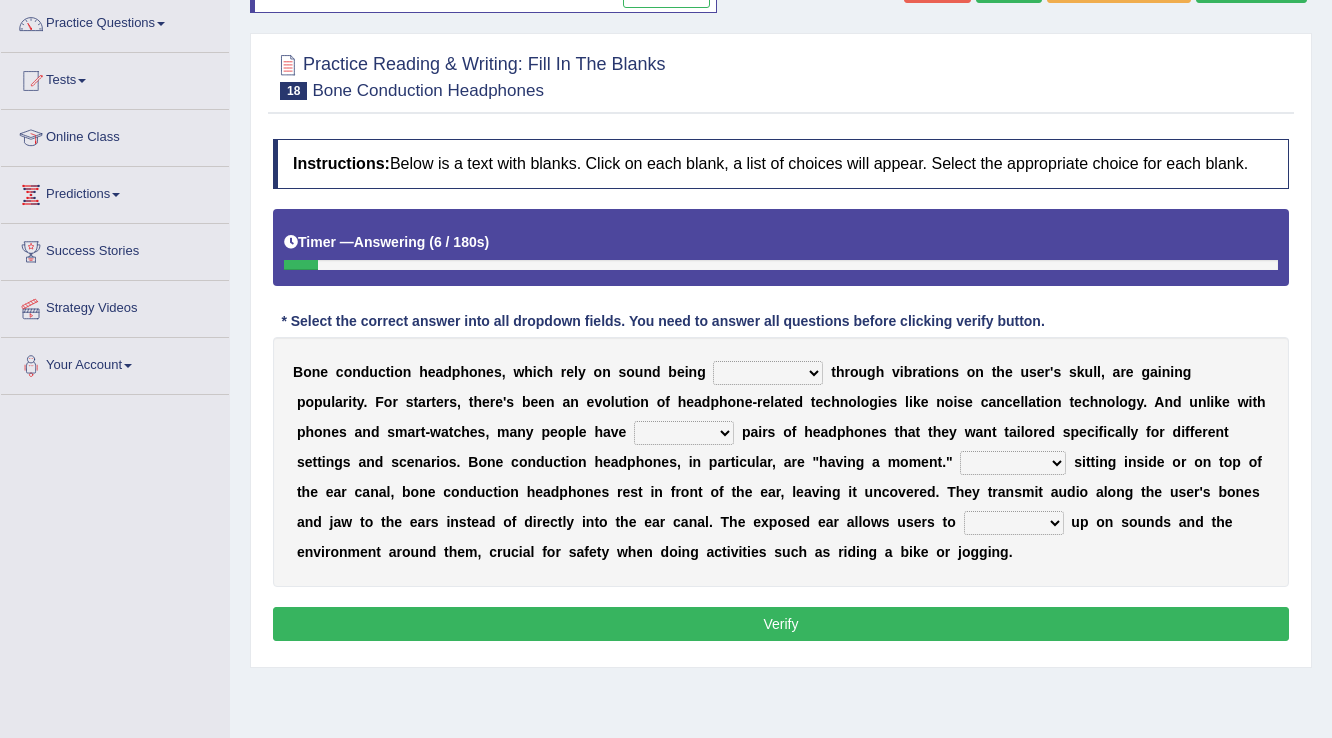 click on "B o n e    c o n d u c t i o n    h e a d p h o n e s ,    w h i c h    r e l y    o n    s o u n d    b e i n g    formed counted transformed transmitted    t h r o u g h    v i b r a t i o n s    o n    t h e    u s e r ' s    s k u l l ,    a r e    g a i n i n g    p o p u l a r i t y .    F o r    s t a r t e r s ,    t h e r e ' s    b e e n    a n    e v o l u t i o n    o f    h e a d p h o n e - r e l a t e d    t e c h n o l o g i e s    l i k e    n o i s e    c a n c e l l a t i o n    t e c h n o l o g y .    A n d    u n l i k e    w i t h    p h o n e s    a n d    s m a r t - w a t c h e s ,    m a n y    p e o p l e    h a v e    composite multiple imperfect integral    p a i r s    o f    h e a d p h o n e s    t h a t    t h e y    w a n t    t a i l o r e d    s p e c i f i c a l l y    f o r    d i f f e r e n t    s e t t i n g s    a n d    s c e n a r i o s .    B o n e    c o n d u c t i o n    h e a d p h o n e s ,    i n    p" at bounding box center [781, 462] 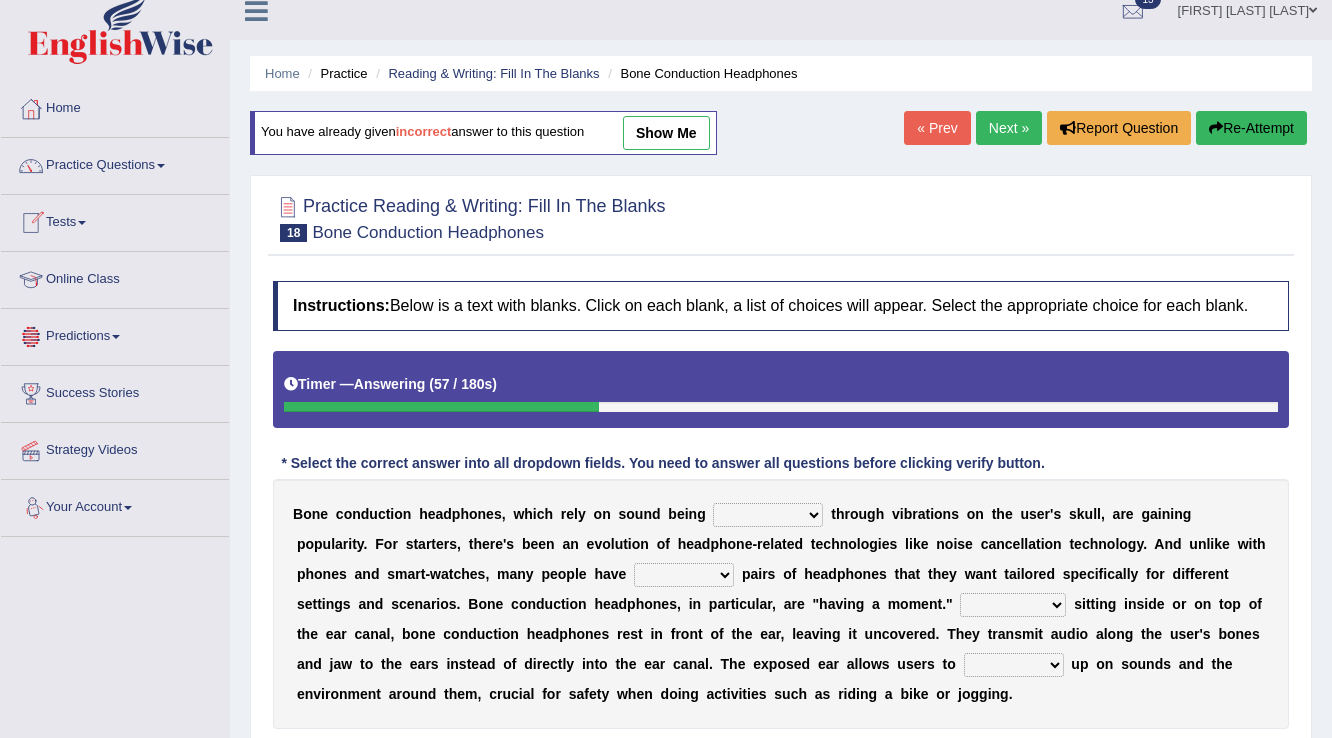 scroll, scrollTop: 0, scrollLeft: 0, axis: both 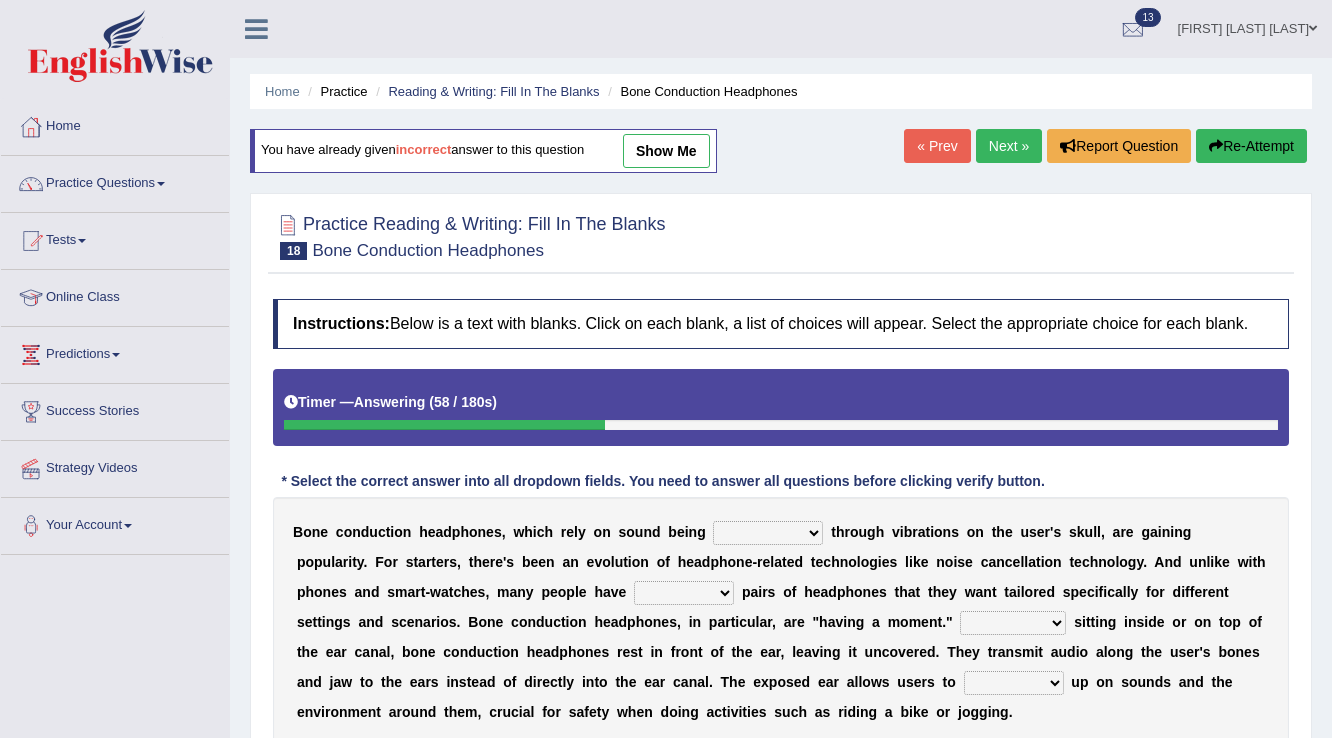 click on "Re-Attempt" at bounding box center [1251, 146] 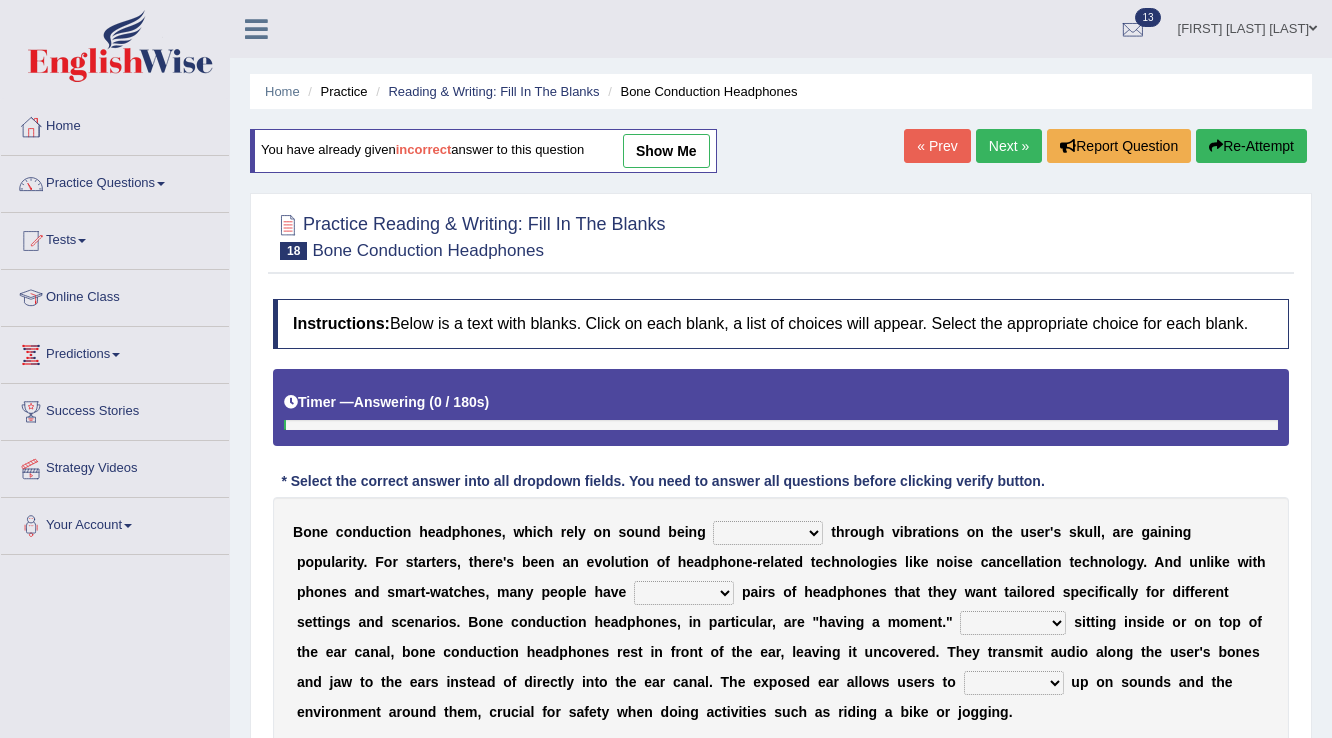 scroll, scrollTop: 0, scrollLeft: 0, axis: both 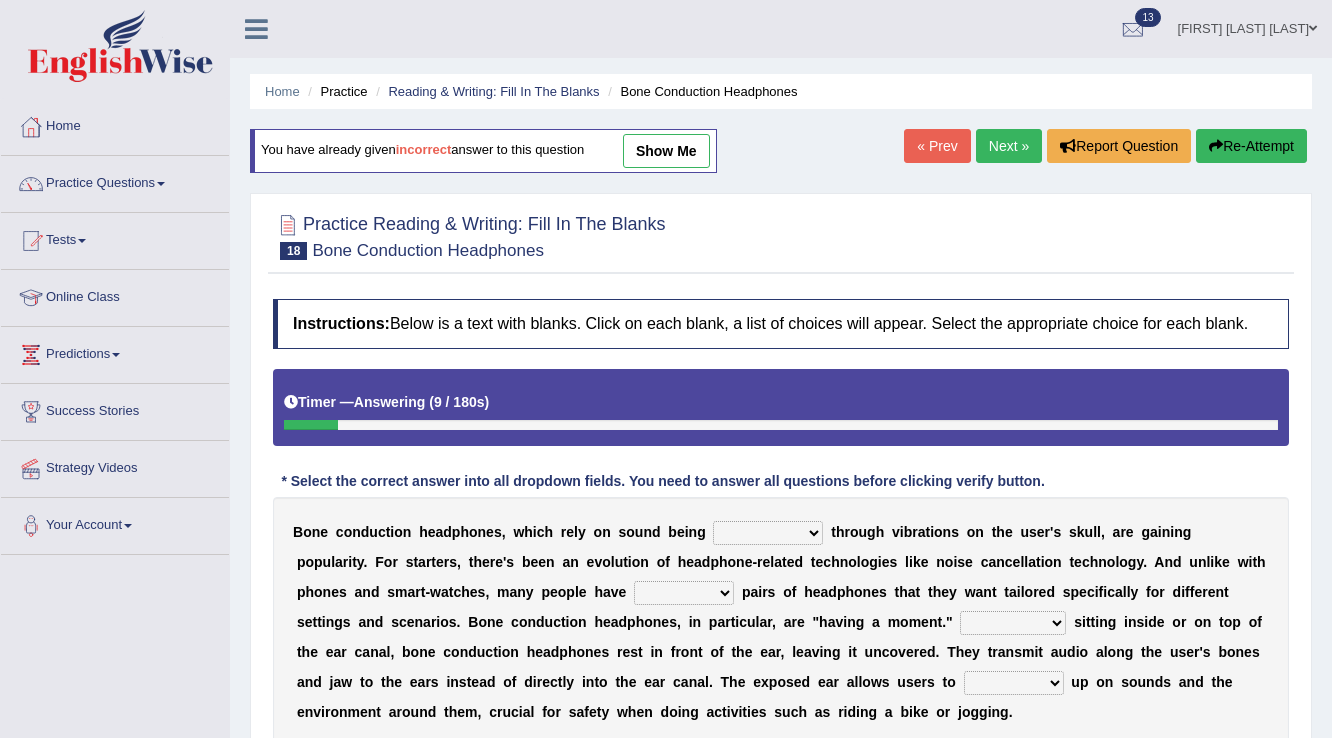 click on "formed counted transformed transmitted" at bounding box center (768, 533) 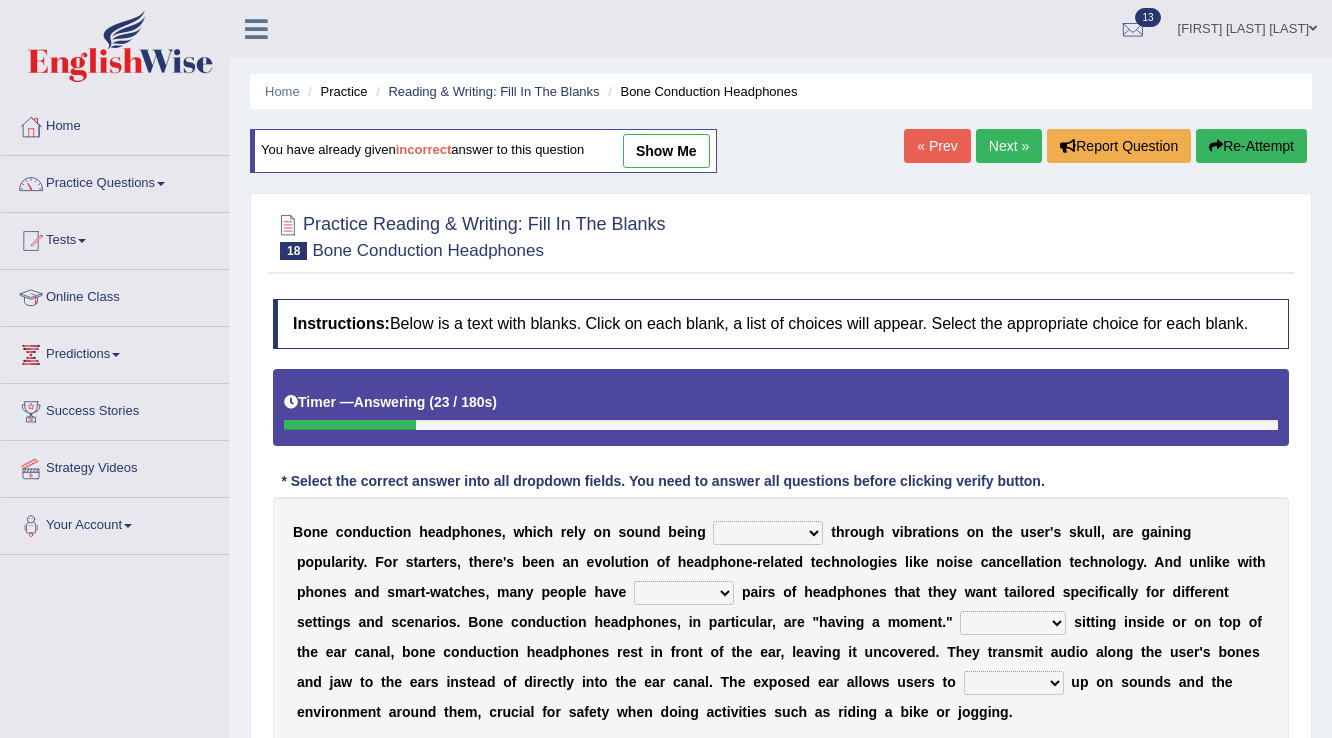 select on "transmitted" 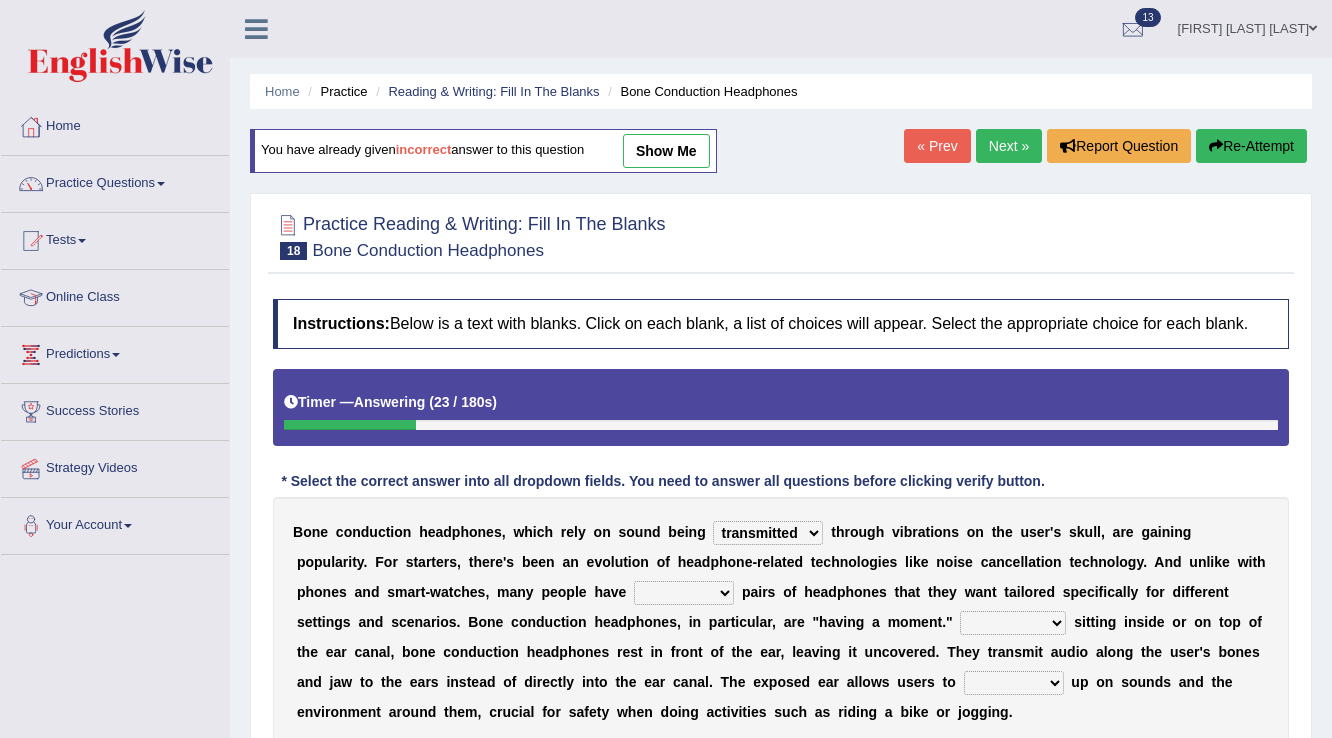 click on "formed counted transformed transmitted" at bounding box center (768, 533) 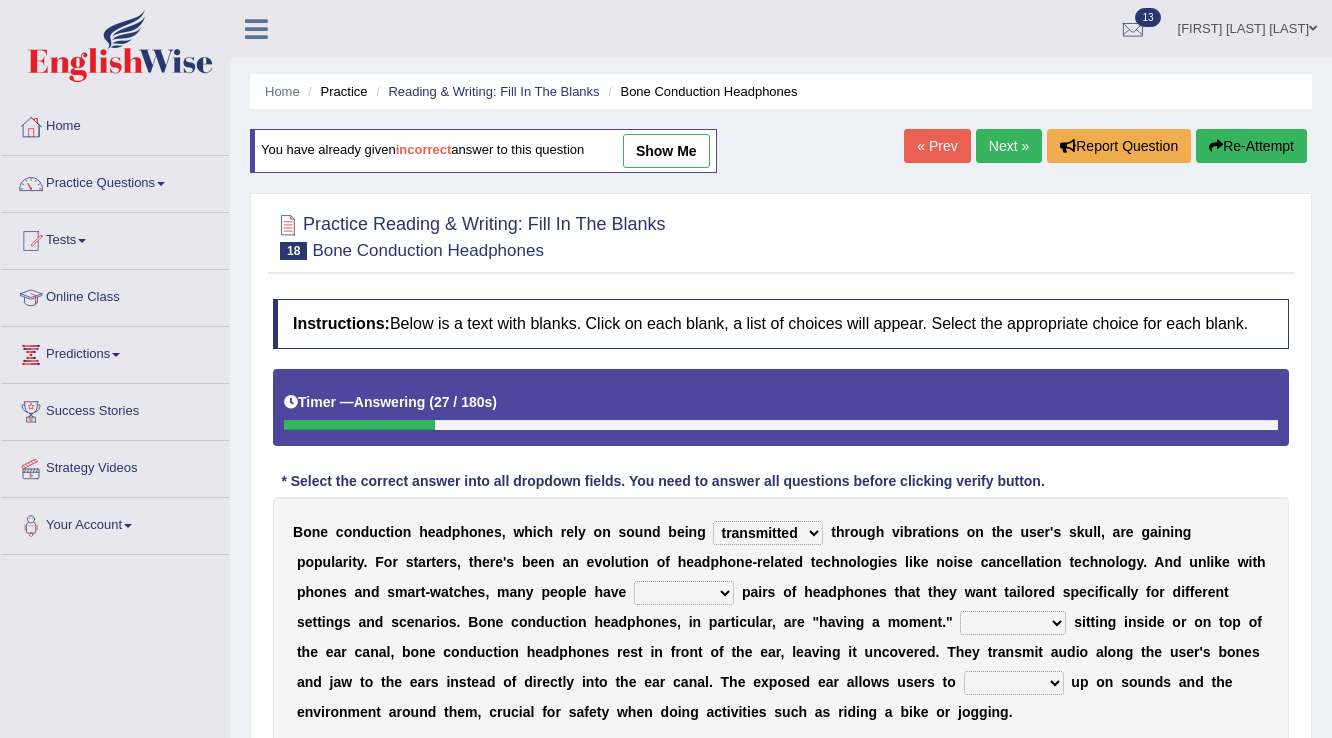 click on "composite multiple imperfect integral" at bounding box center [684, 593] 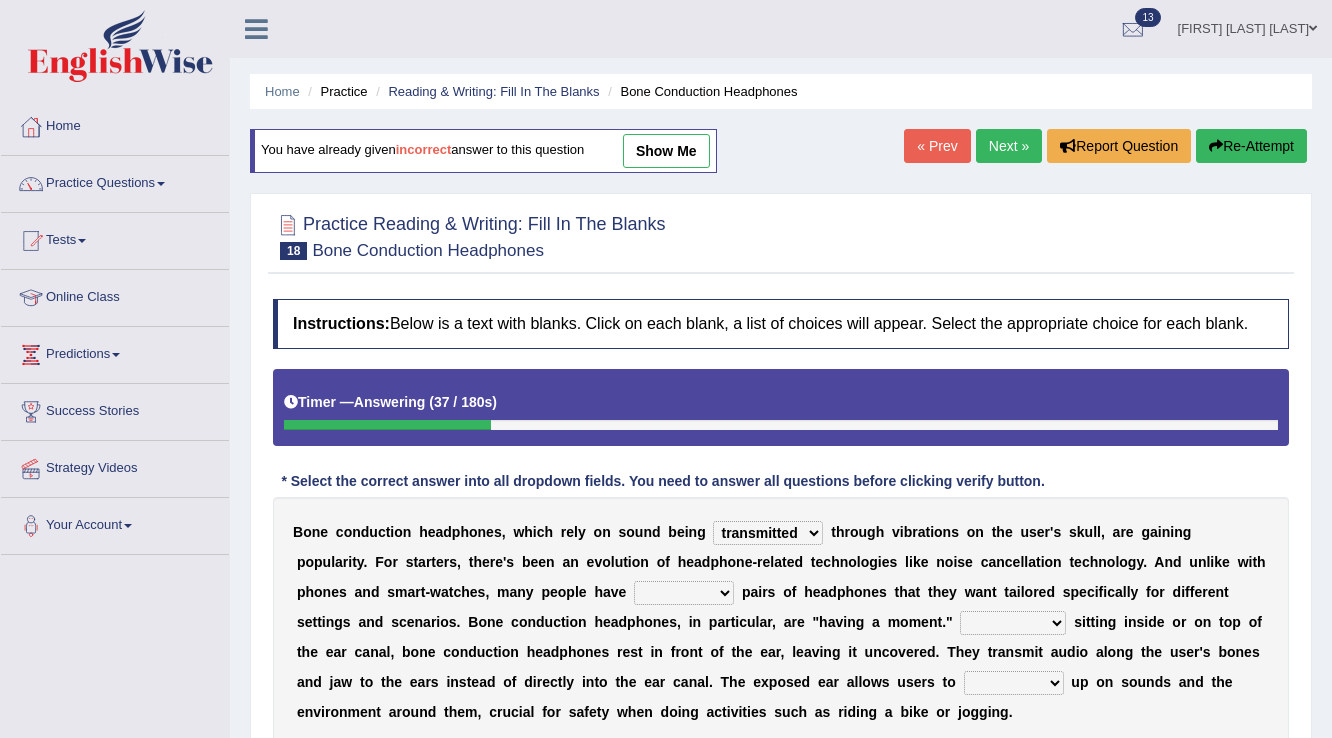 select on "multiple" 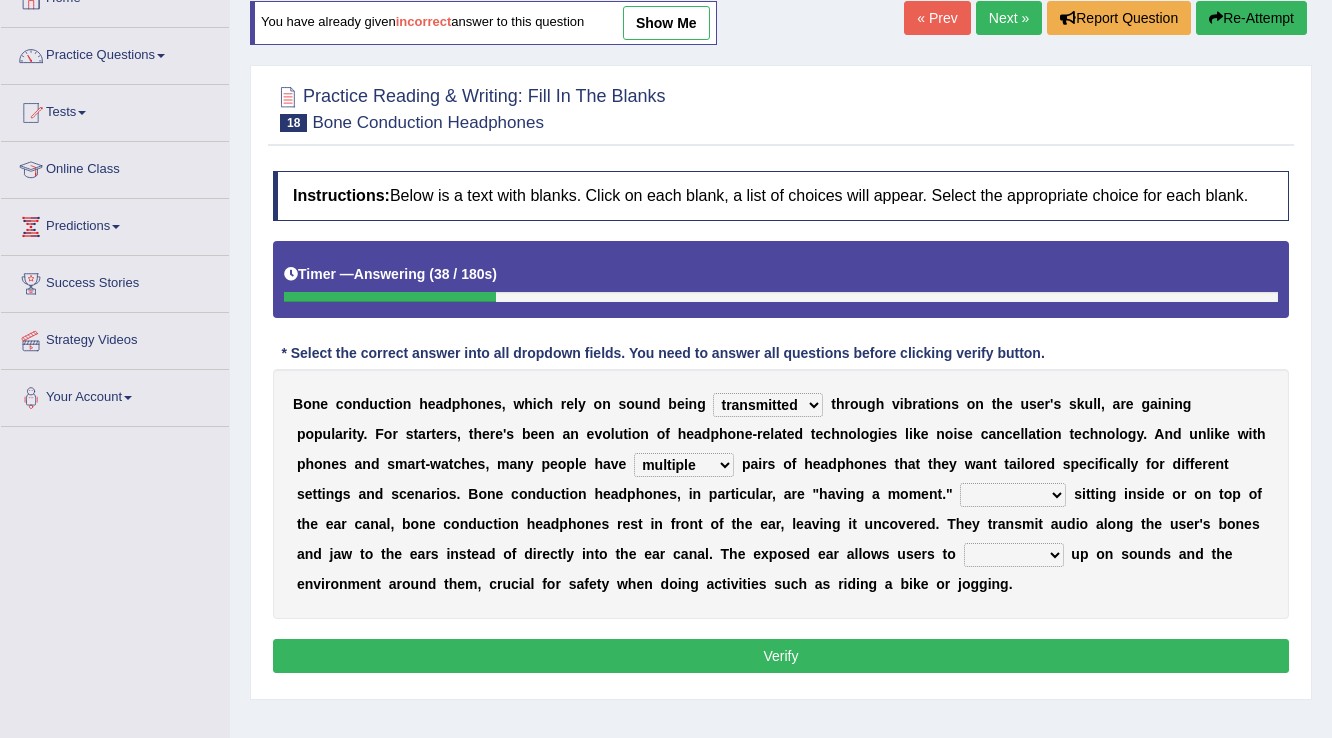 scroll, scrollTop: 160, scrollLeft: 0, axis: vertical 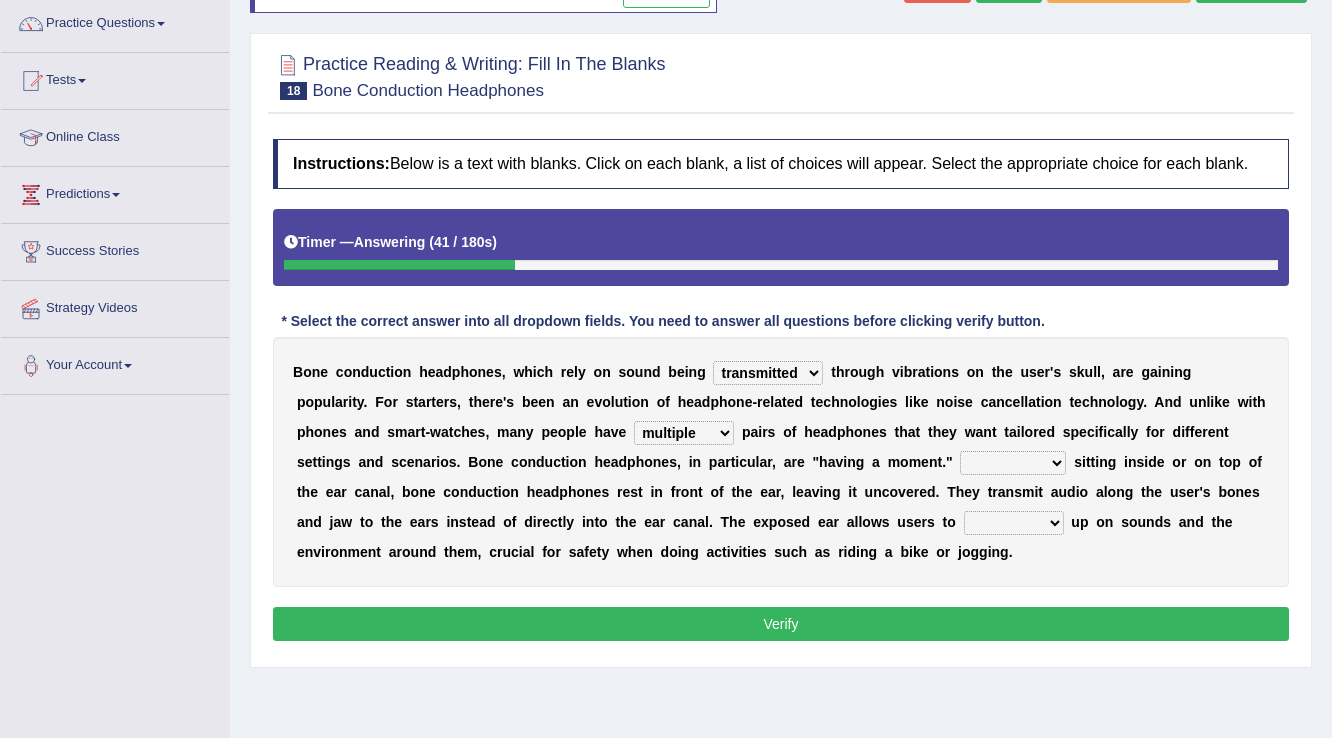 click on "More than Despite of Less than Rather than" at bounding box center (1013, 463) 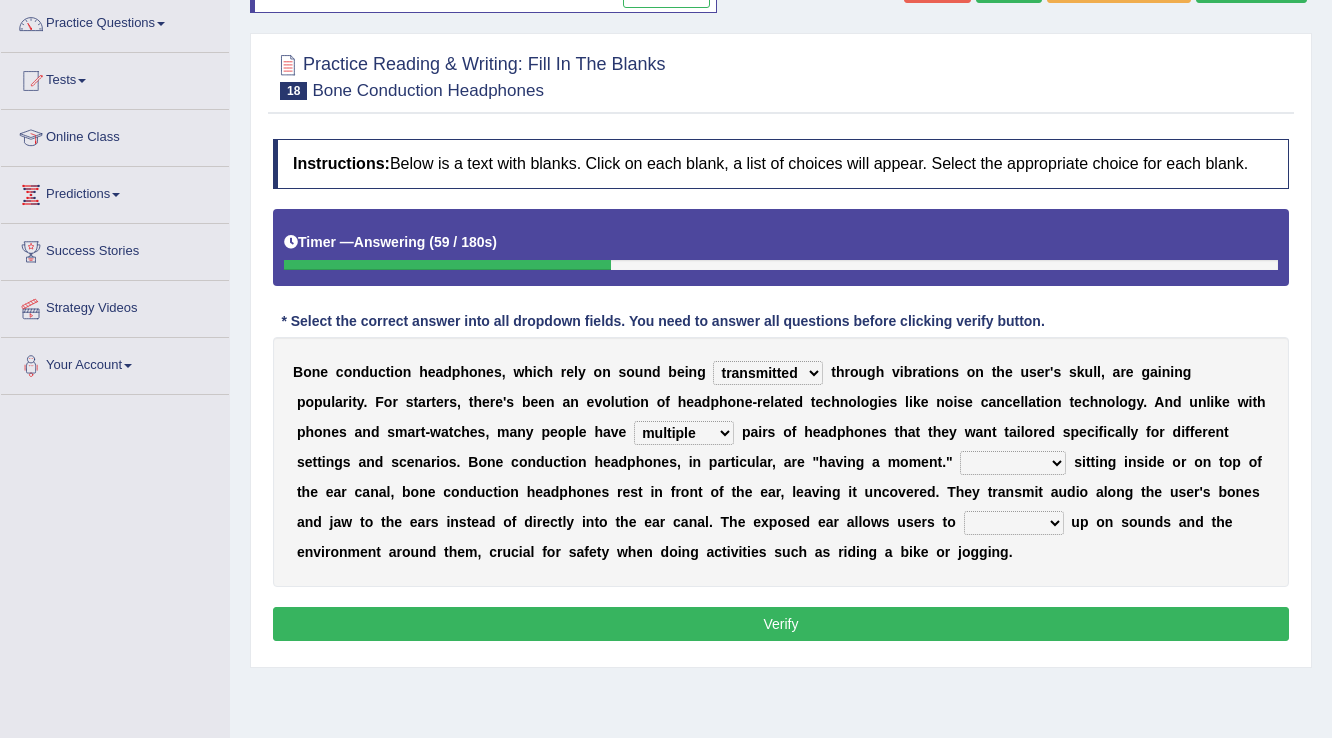 select on "Rather than" 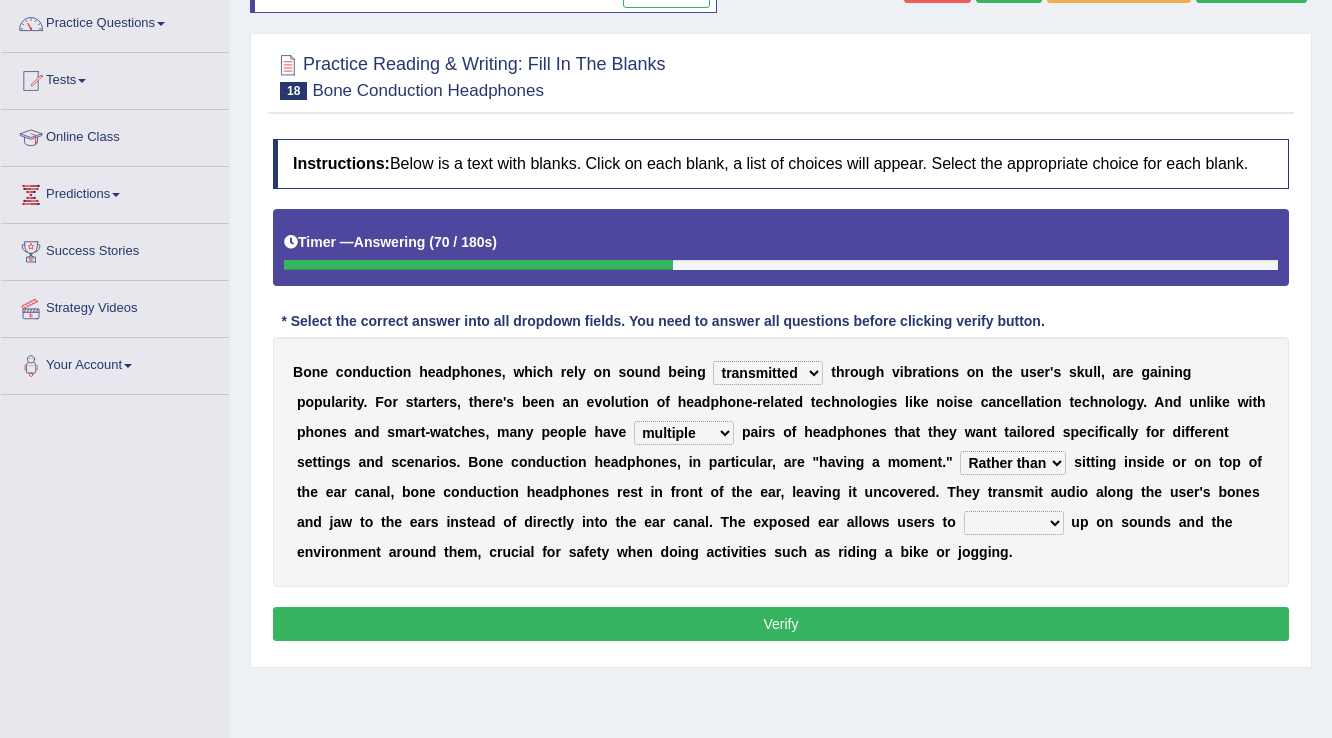 click on "level take make pick" at bounding box center (1014, 523) 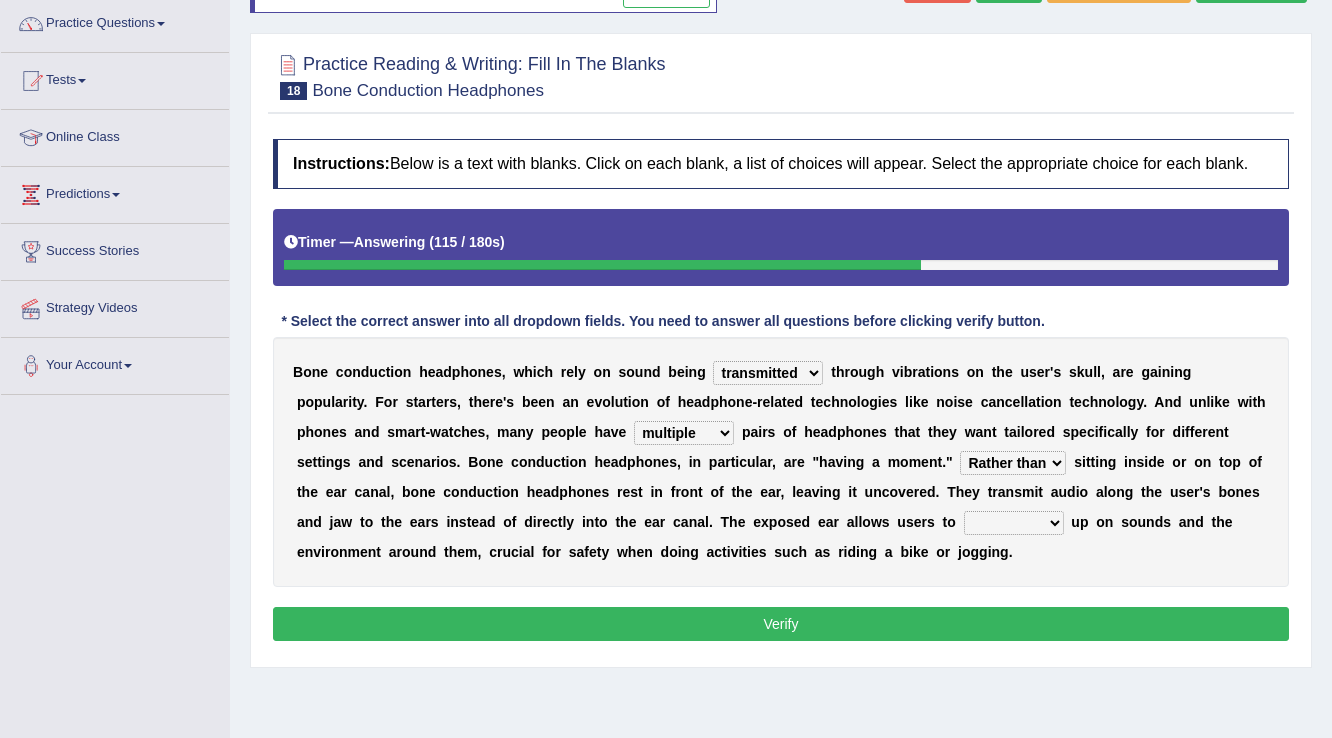 click on "B o n e    c o n d u c t i o n    h e a d p h o n e s ,    w h i c h    r e l y    o n    s o u n d    b e i n g    formed counted transformed transmitted    t h r o u g h    v i b r a t i o n s    o n    t h e    u s e r ' s    s k u l l ,    a r e    g a i n i n g    p o p u l a r i t y .    F o r    s t a r t e r s ,    t h e r e ' s    b e e n    a n    e v o l u t i o n    o f    h e a d p h o n e - r e l a t e d    t e c h n o l o g i e s    l i k e    n o i s e    c a n c e l l a t i o n    t e c h n o l o g y .    A n d    u n l i k e    w i t h    p h o n e s    a n d    s m a r t - w a t c h e s ,    m a n y    p e o p l e    h a v e    composite multiple imperfect integral    p a i r s    o f    h e a d p h o n e s    t h a t    t h e y    w a n t    t a i l o r e d    s p e c i f i c a l l y    f o r    d i f f e r e n t    s e t t i n g s    a n d    s c e n a r i o s .    B o n e    c o n d u c t i o n    h e a d p h o n e s ,    i n    p" at bounding box center (781, 462) 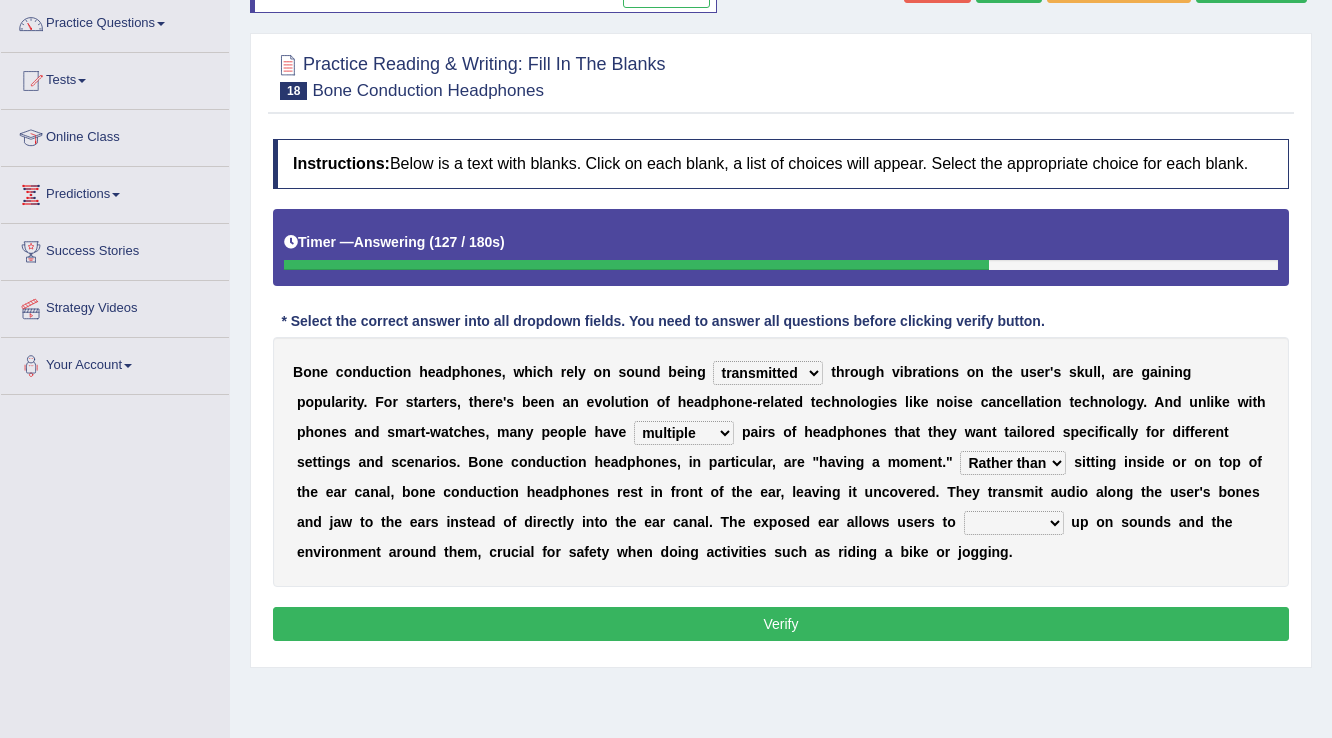 click on "level take make pick" at bounding box center (1014, 523) 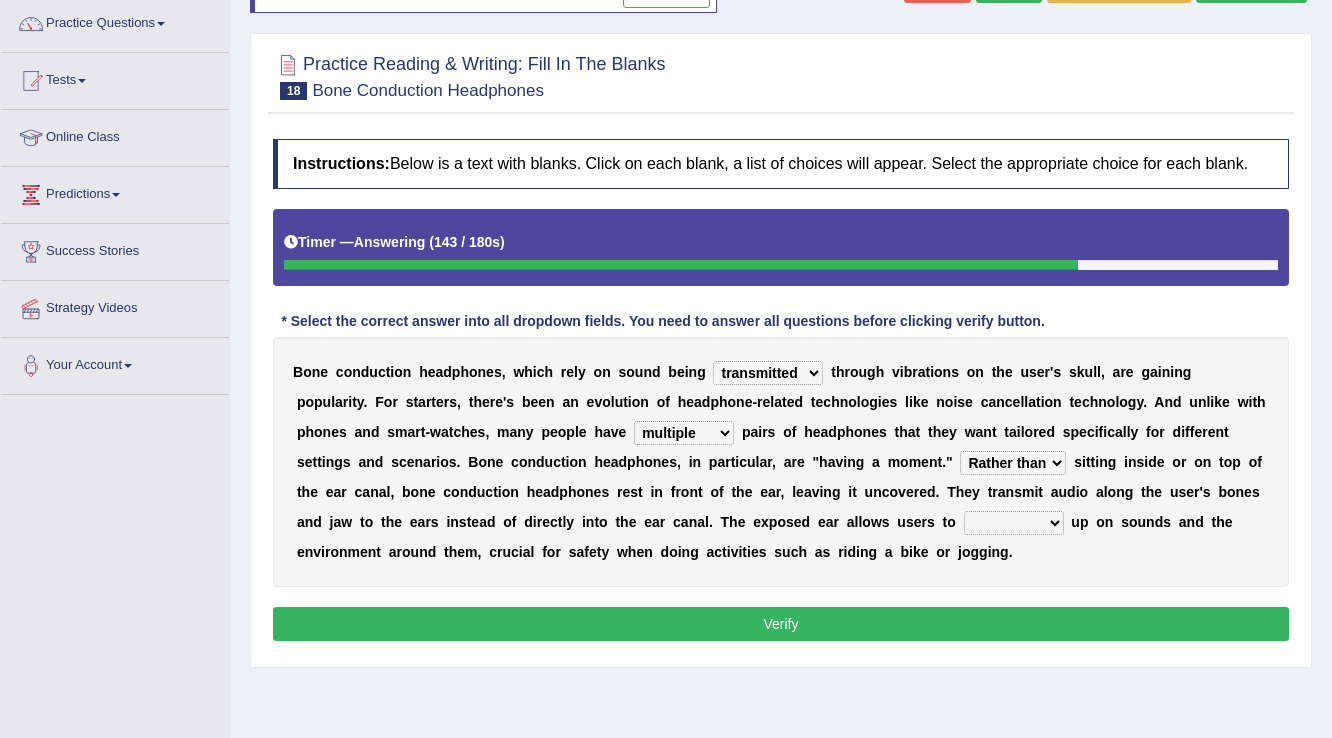 select on "level" 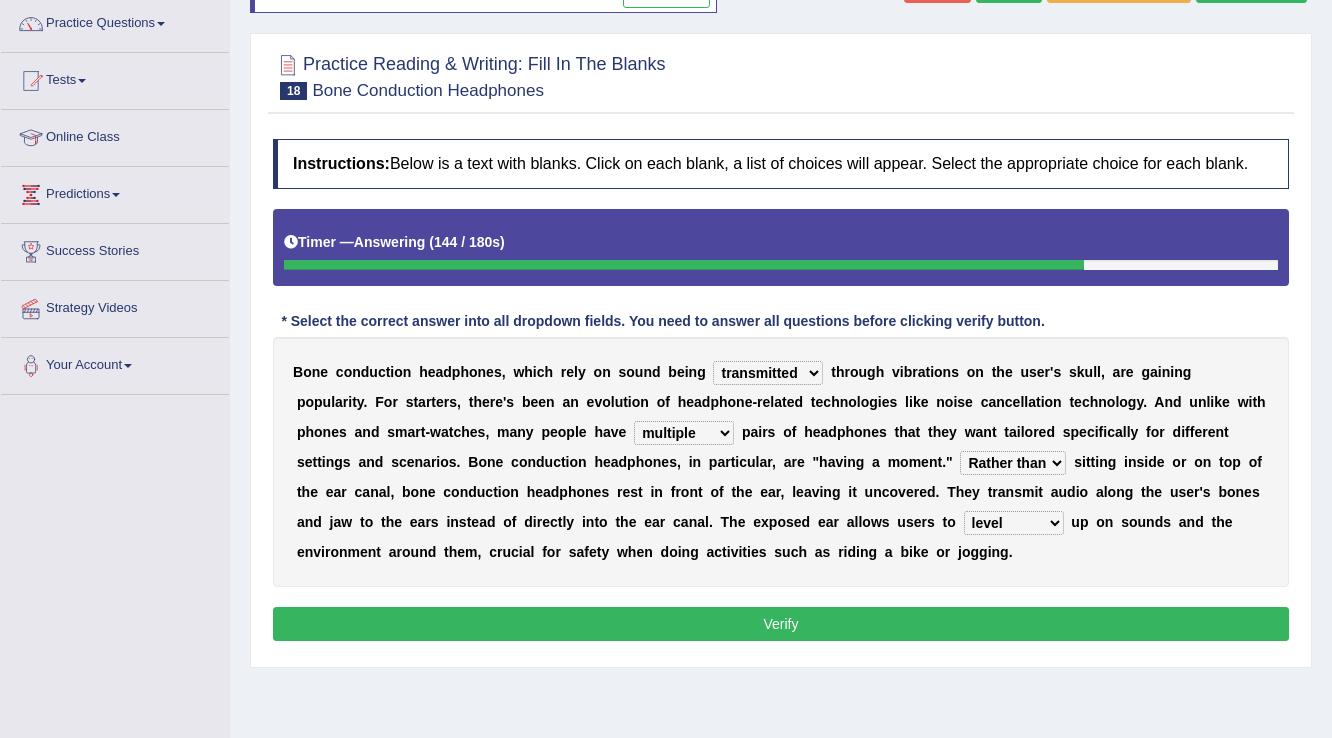 click on "Verify" at bounding box center (781, 624) 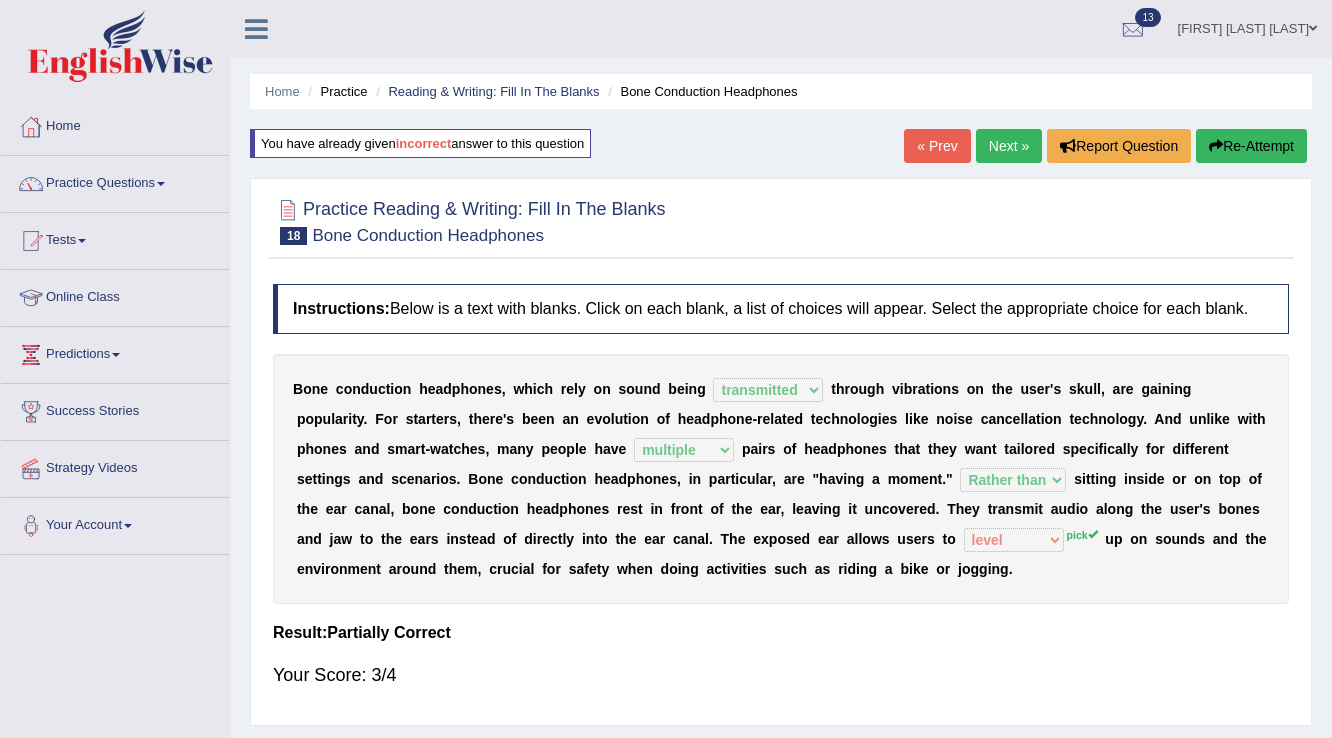 scroll, scrollTop: 0, scrollLeft: 0, axis: both 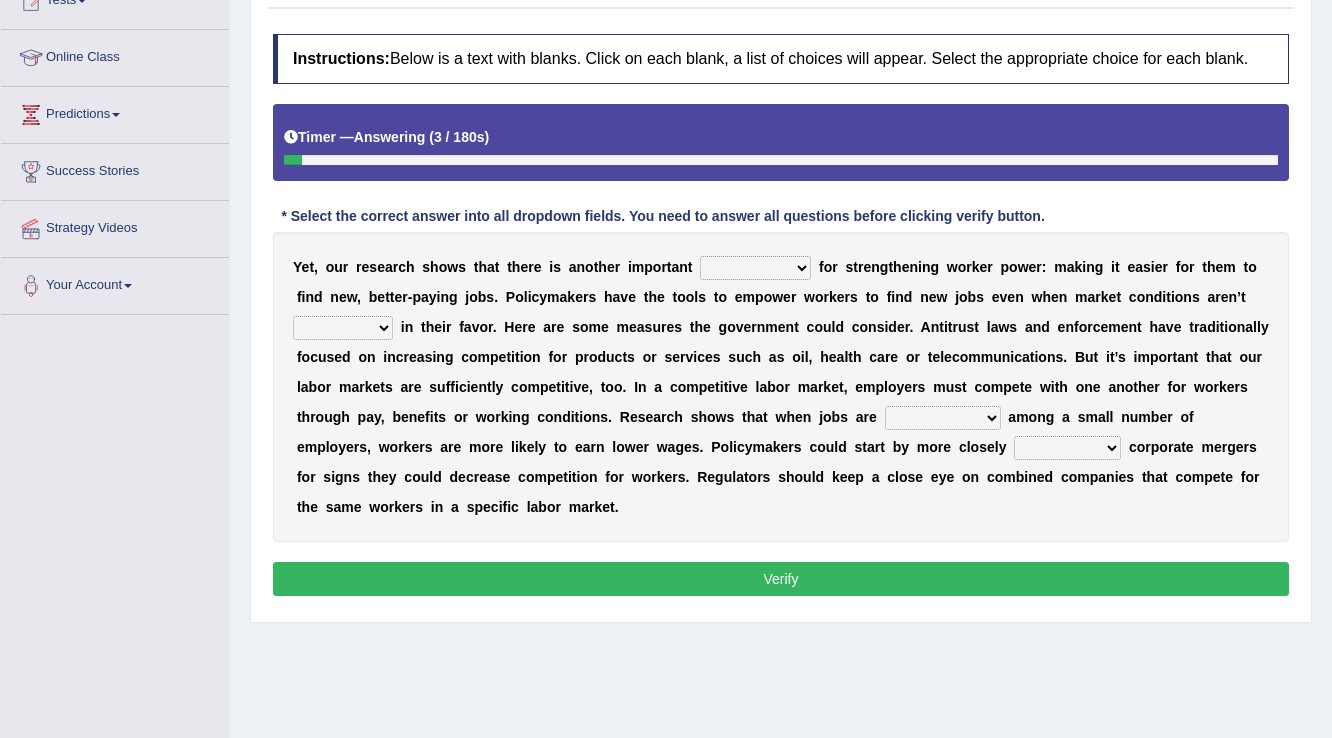click on "avail engagement avenue annual" at bounding box center [755, 268] 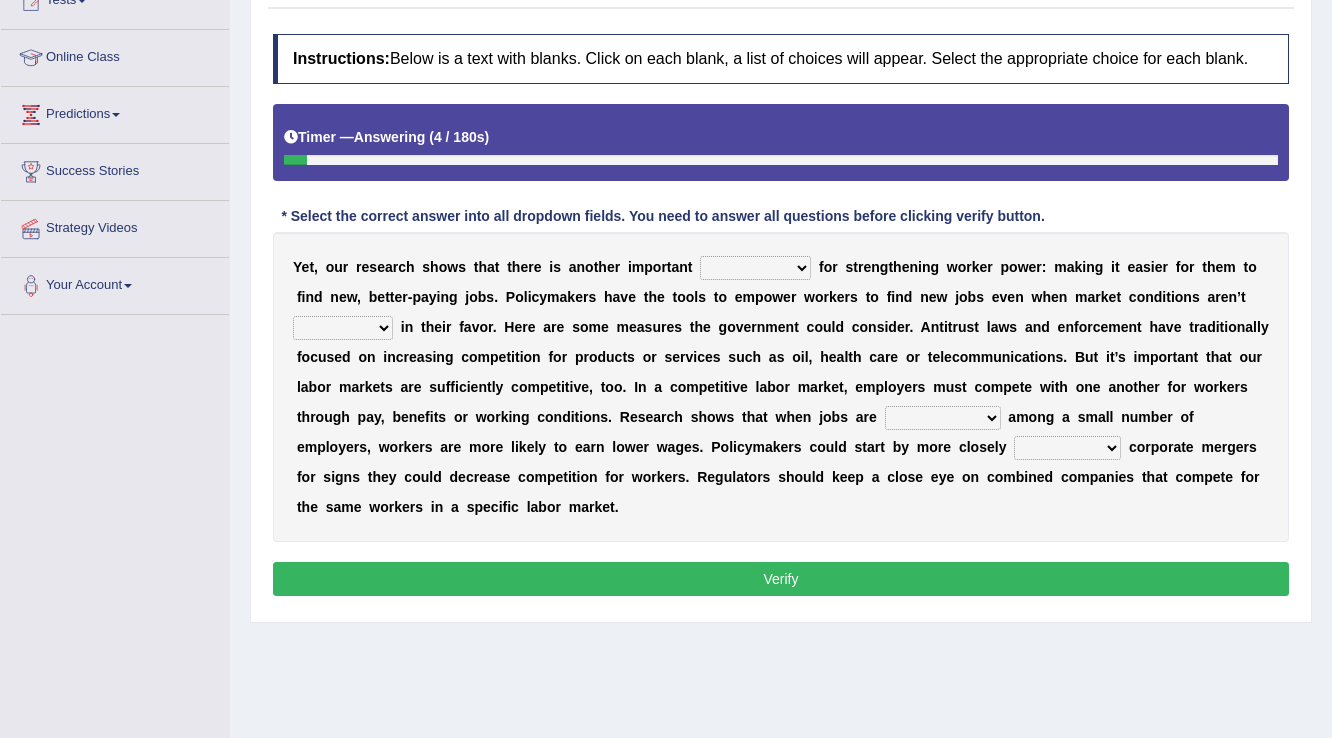 click at bounding box center [600, 297] 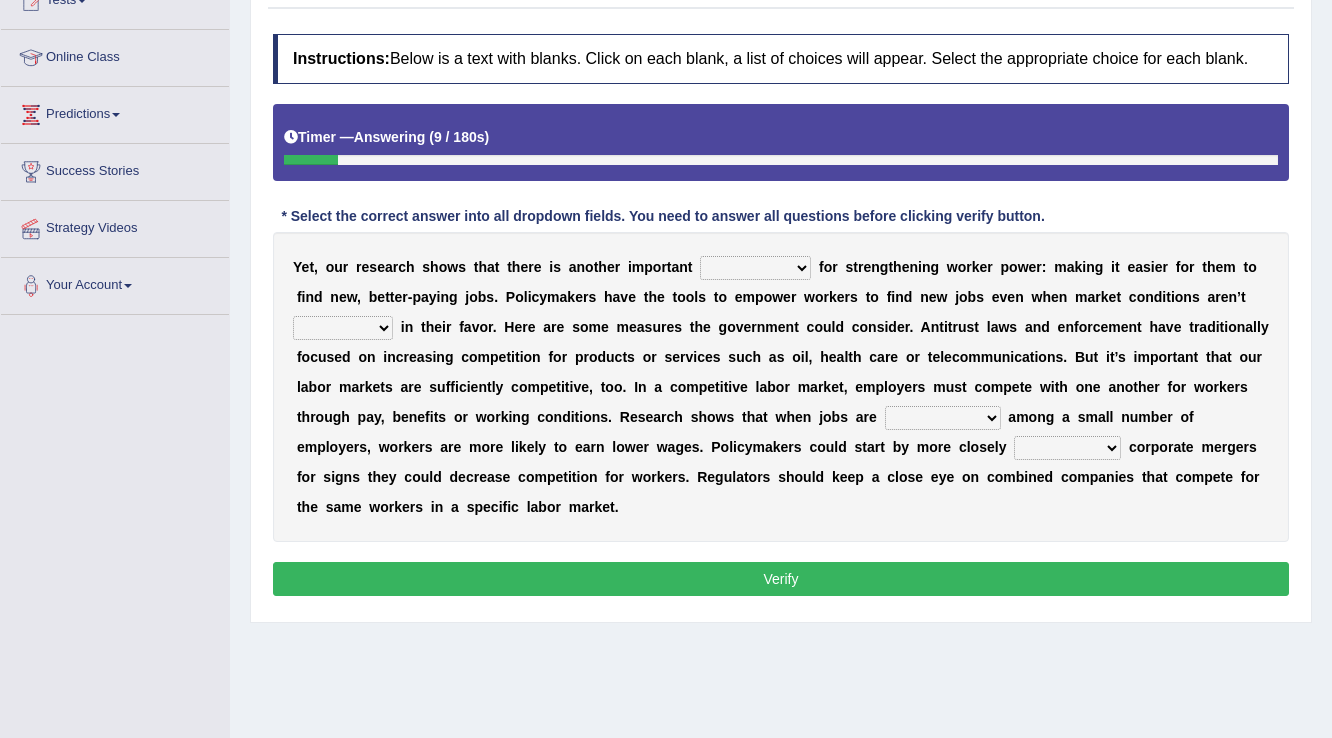 click on "avail engagement avenue annual" at bounding box center (755, 268) 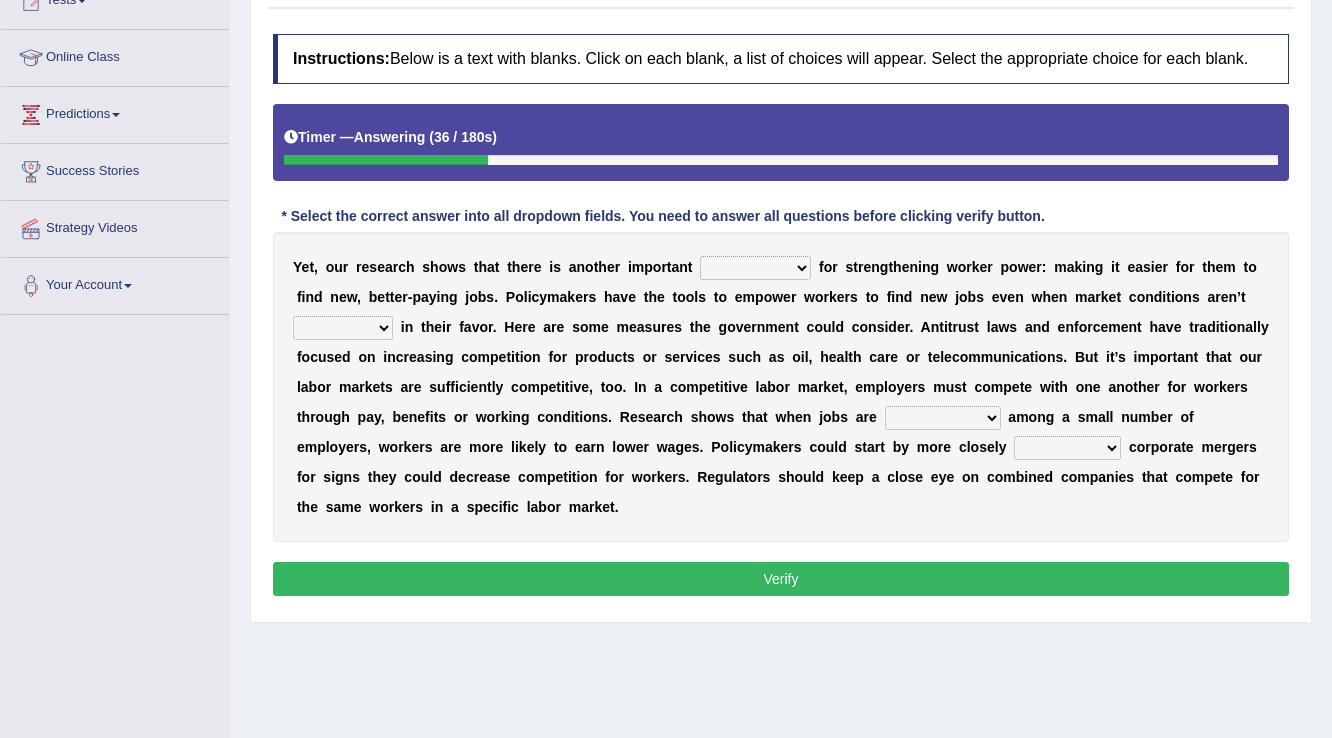 select on "avail" 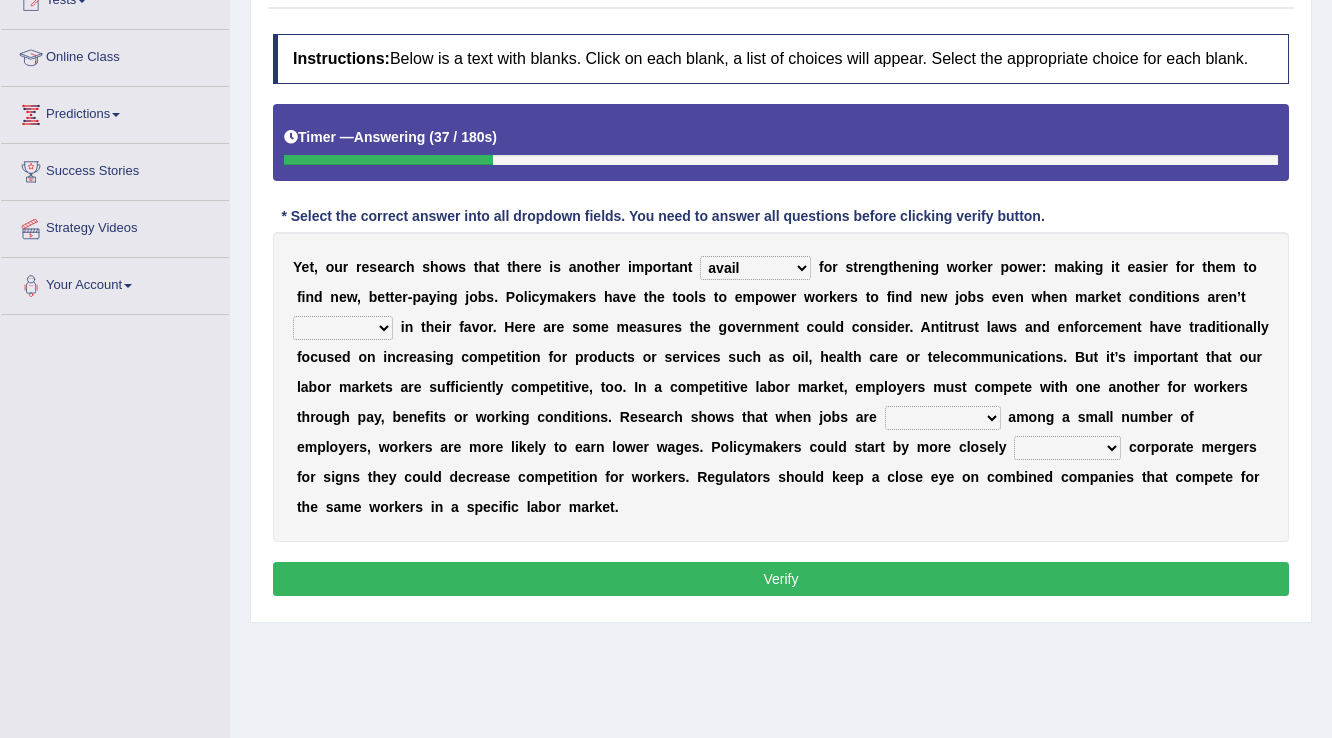 click on "avail engagement avenue annual" at bounding box center (755, 268) 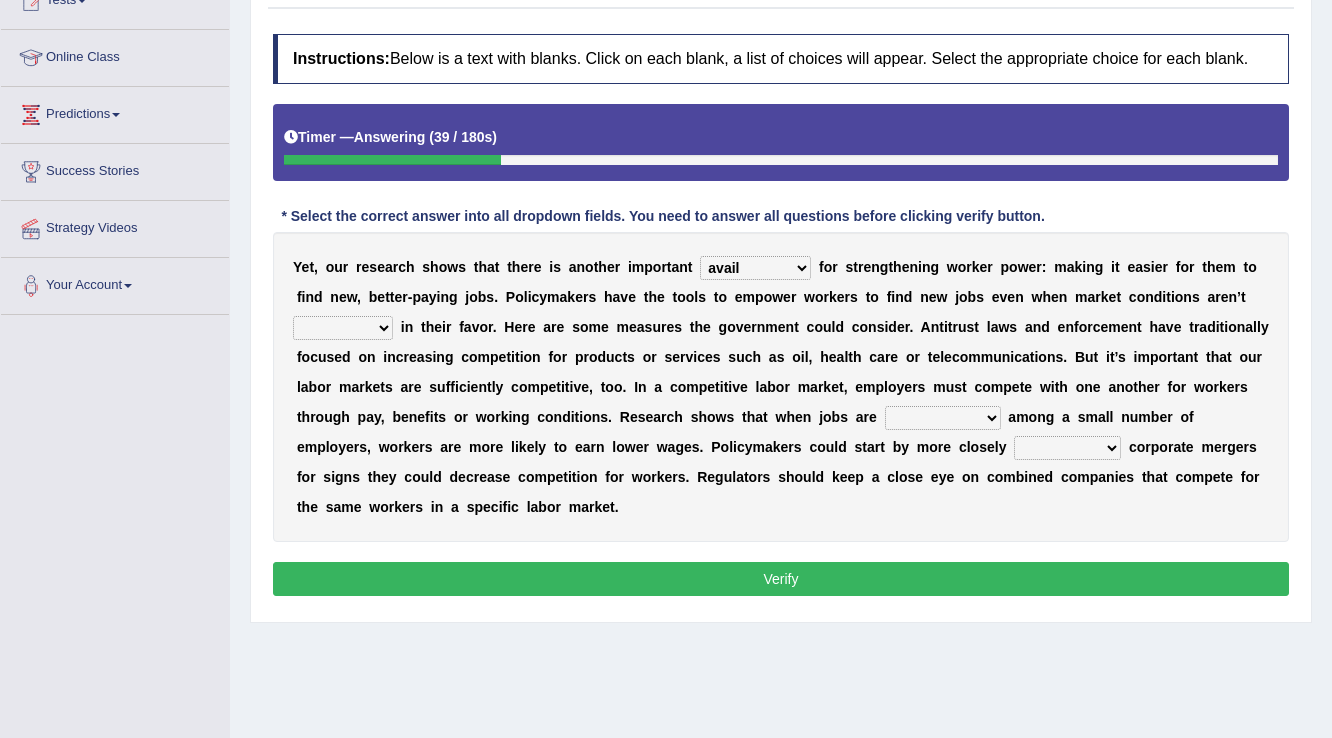 click on "avail engagement avenue annual" at bounding box center [755, 268] 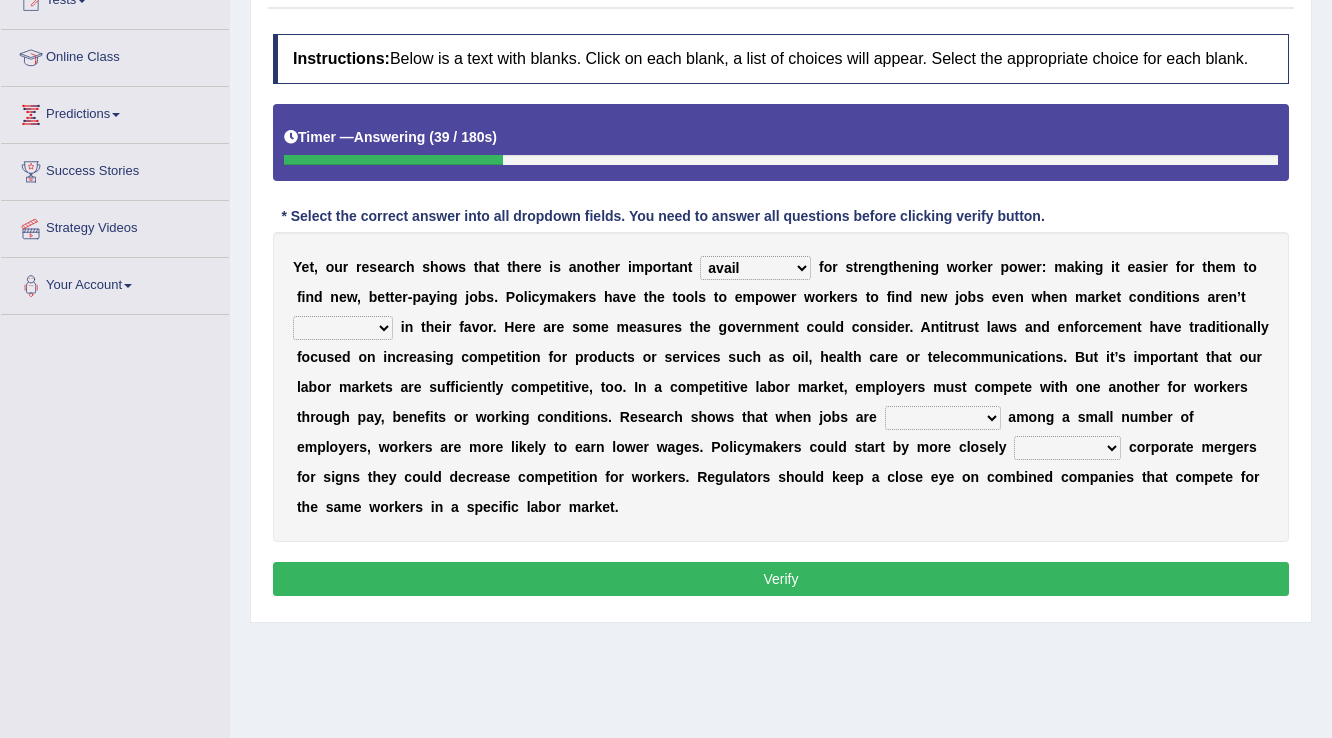 click on "avail engagement avenue annual" at bounding box center [755, 268] 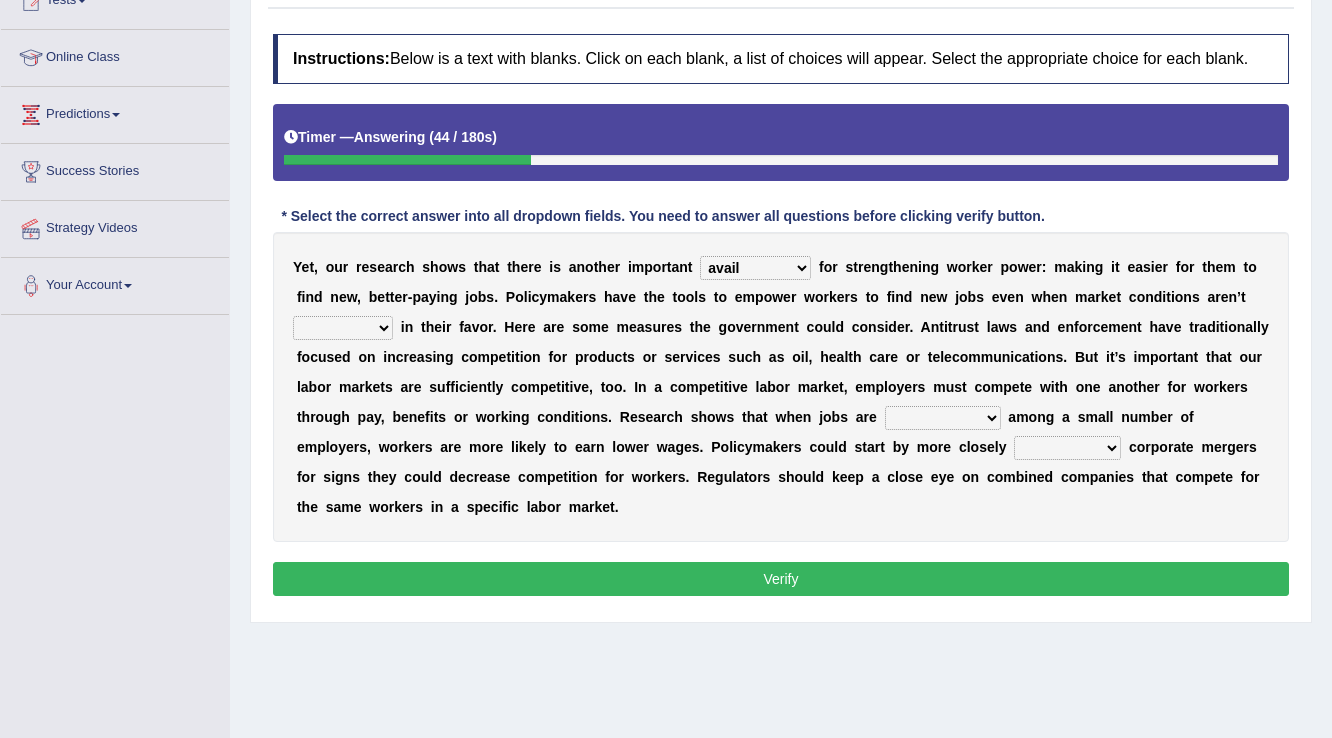 click on "." at bounding box center [911, 327] 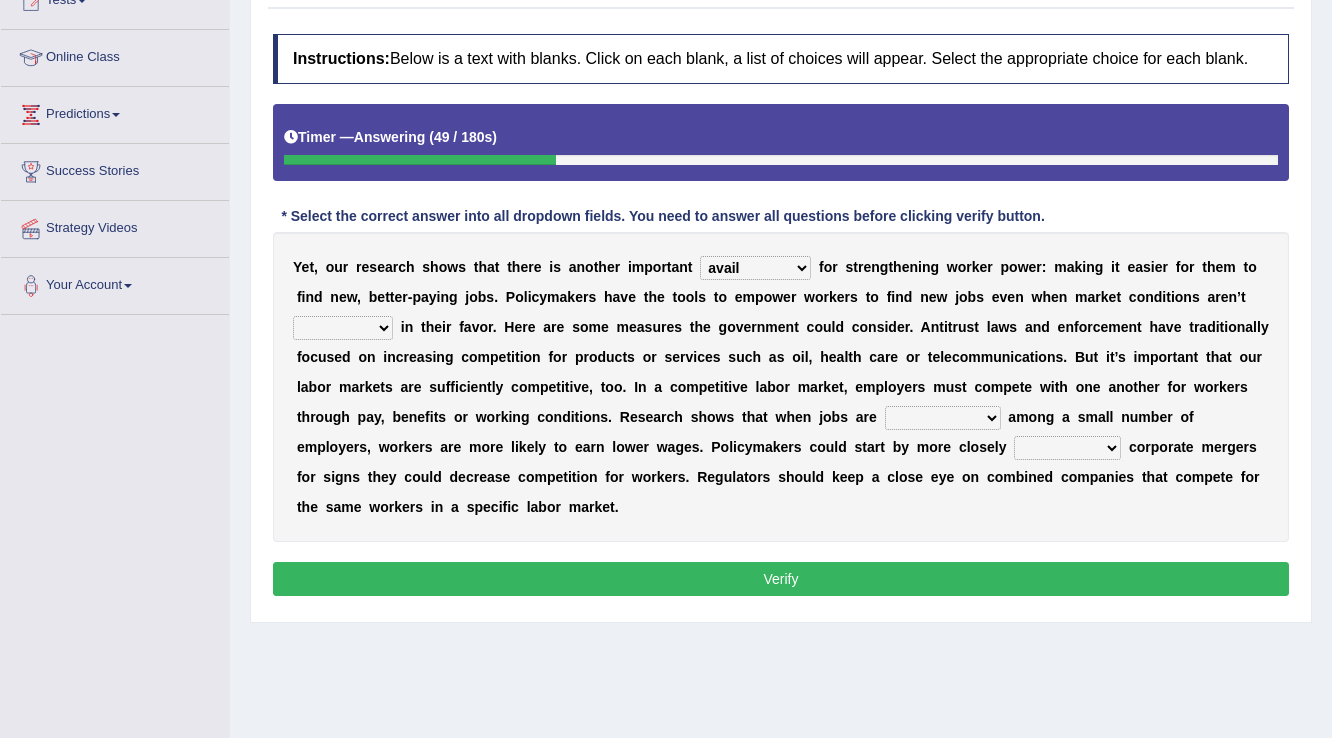 click on "profitable titchy temperate tilted" at bounding box center [343, 328] 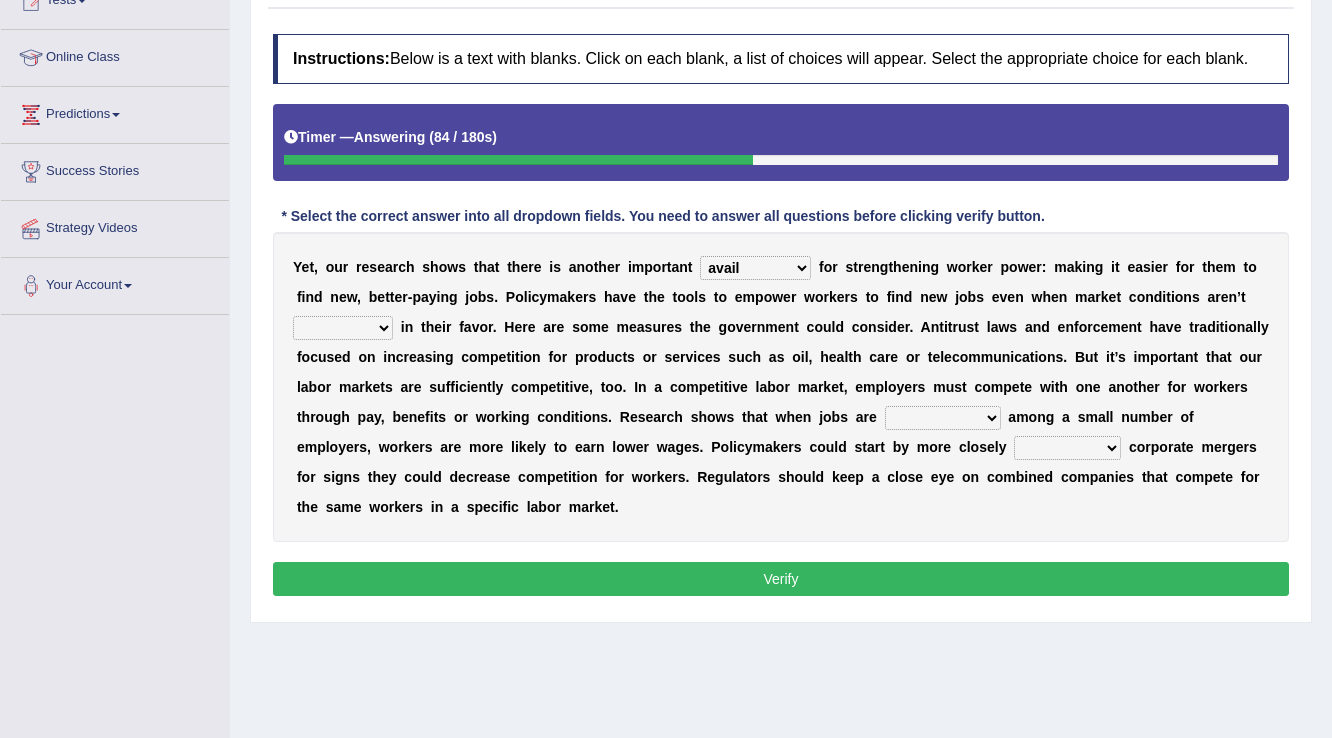 select on "tilted" 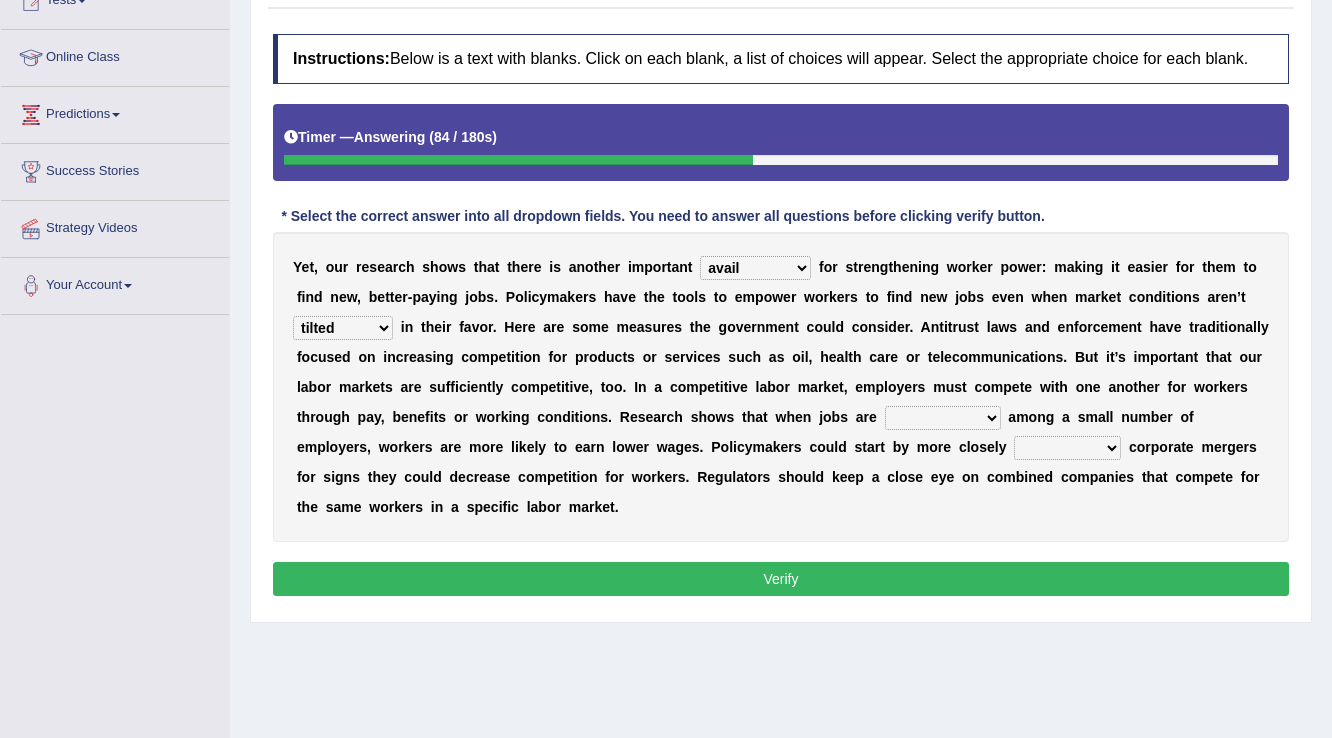 click on "profitable titchy temperate tilted" at bounding box center [343, 328] 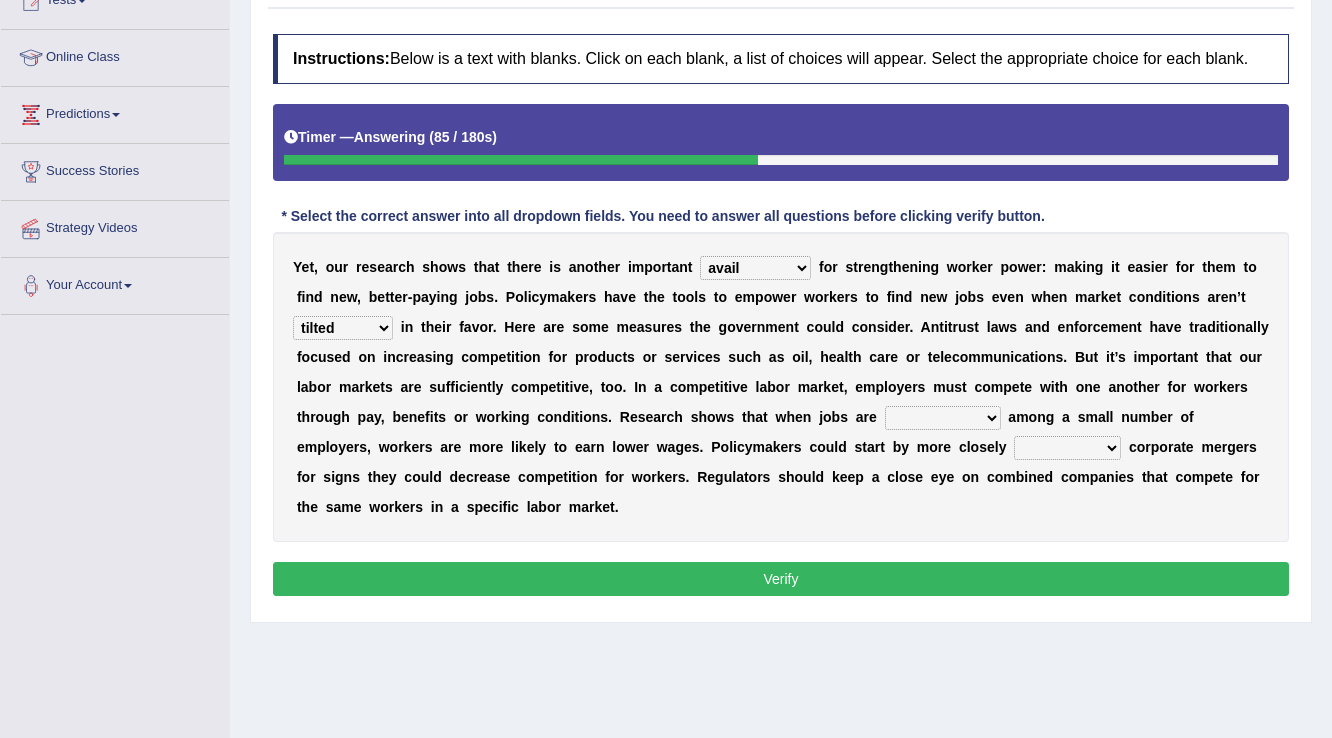 click on "profitable titchy temperate tilted" at bounding box center [343, 328] 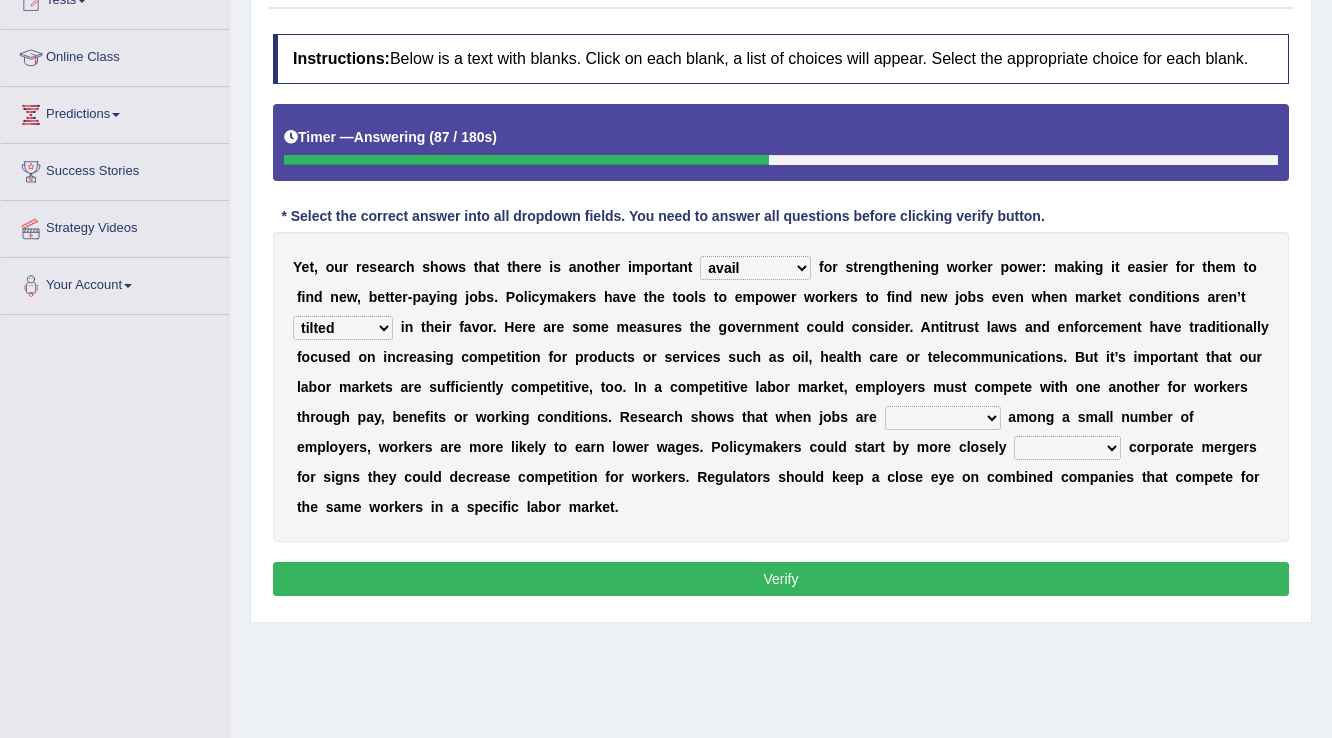 click on "c" at bounding box center [674, 387] 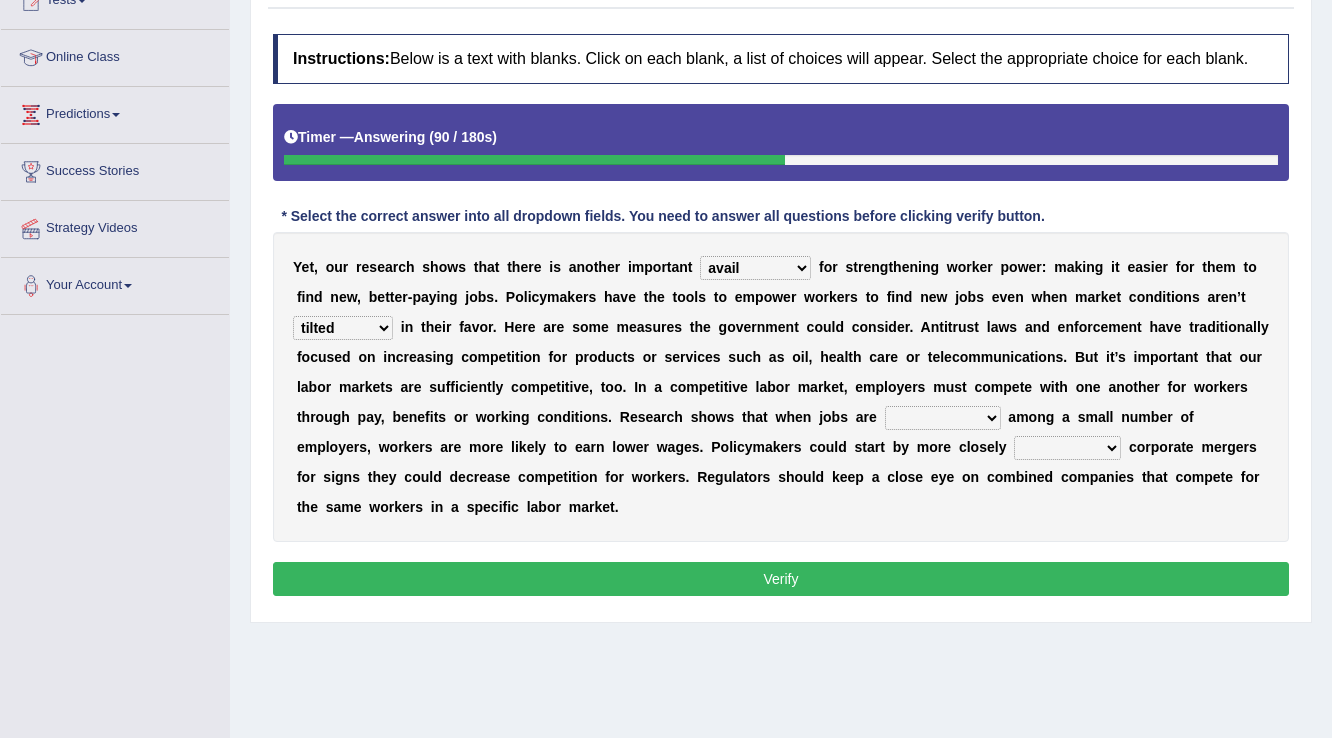 click on "constrained tremendous concentric concentrated" at bounding box center (943, 418) 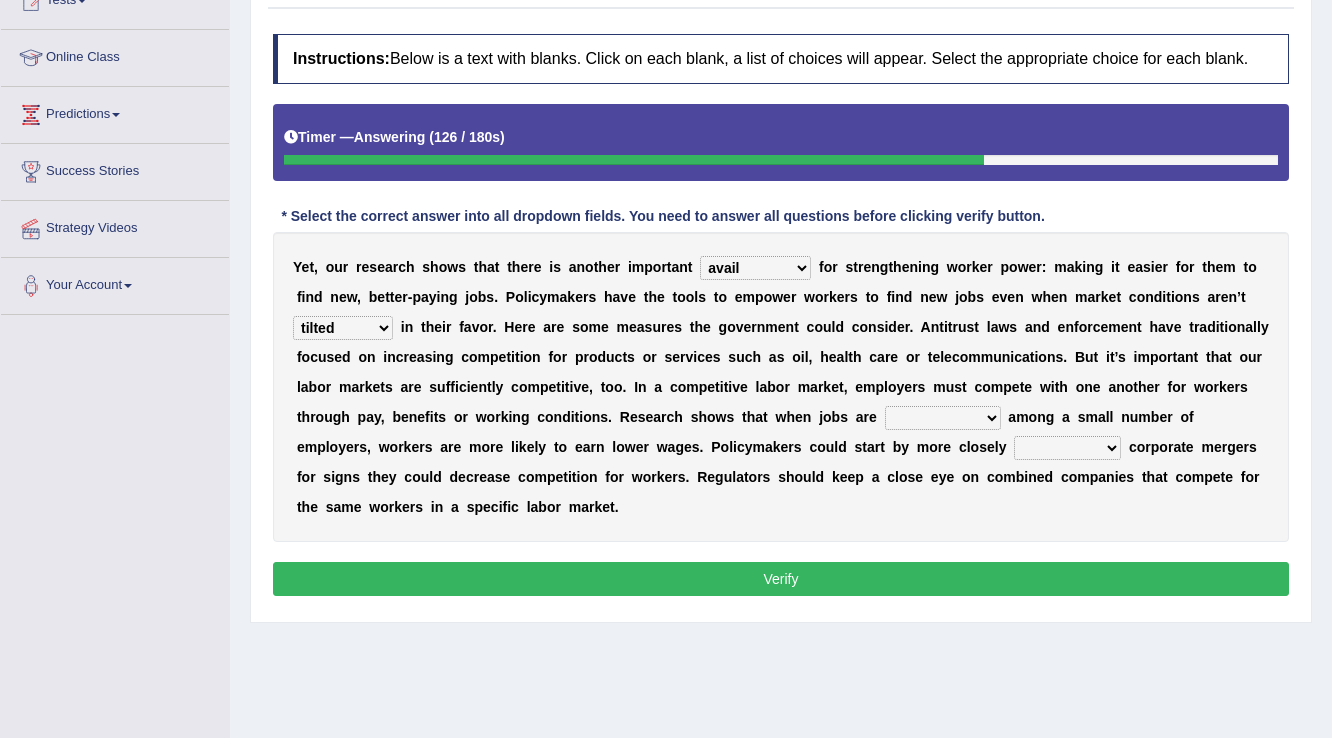 click on "Y e t ,    o u r    r e s e a r c h    s h o w s    t h a t    t h e r e    i s    a n o t h e r    i m p o r t a n t    avail engagement avenue annual    f o r    s t r e n g t h e n i n g    w o r k e r    p o w e r :    m a k i n g    i t    e a s i e r    f o r    t h e m    t o    f i n d    n e w ,    b e t t e r - p a y i n g    j o b s .    P o l i c y m a k e r s    h a v e    t h e    t o o l s    t o    e m p o w e r    w o r k e r s    t o    f i n d    n e w    j o b s    e v e n    w h e n    m a r k e t    c o n d i t i o n s    a r e n ’ t    profitable titchy temperate tilted    i n    t h e i r    f a v o r .    H e r e    a r e    s o m e    m e a s u r e s    t h e    g o v e r n m e n t    c o u l d    c o n s i d e r .    A n t i t r u s t    l a w s    a n d    e n f o r c e m e n t    h a v e    t r a d i t i o n a l l y    f o c u s e d    o n    i n c r e a s i n g    c o m p e t i t i o n    f o r    p r o d u c t s o" at bounding box center (781, 387) 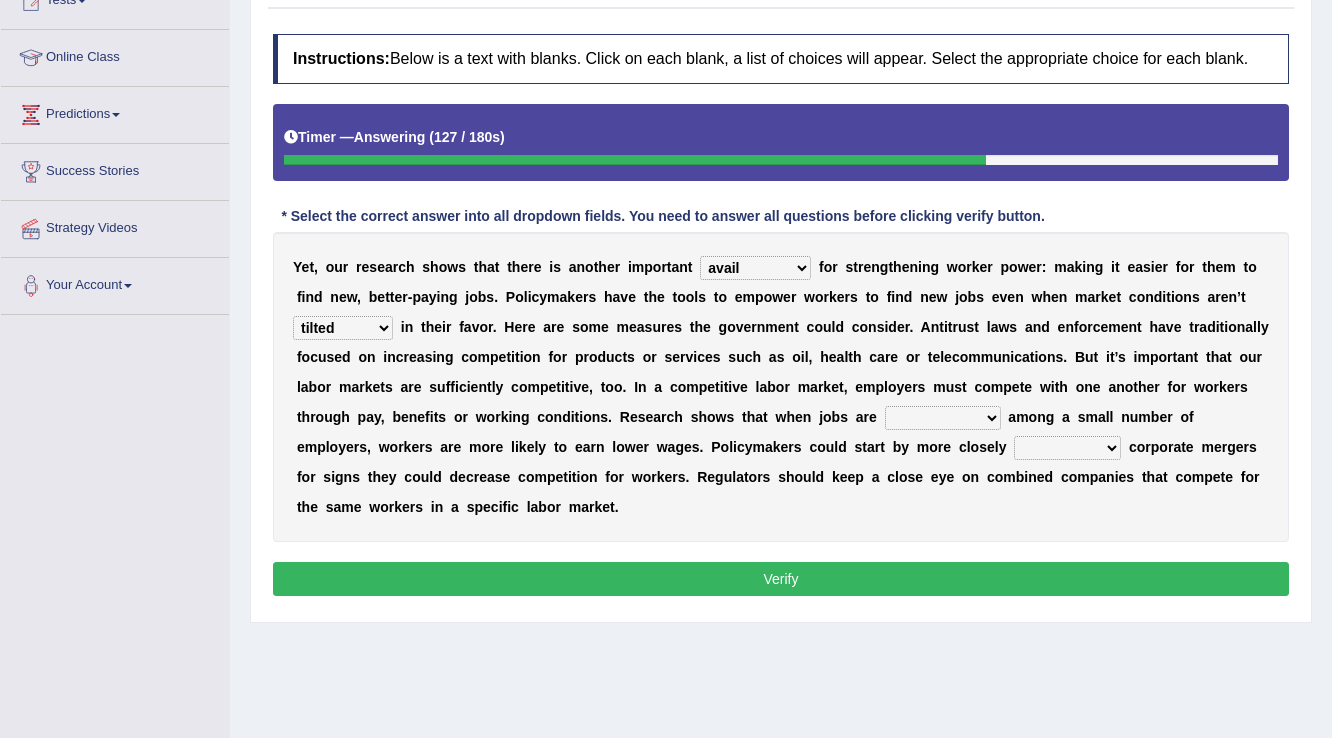click on "Y e t ,    o u r    r e s e a r c h    s h o w s    t h a t    t h e r e    i s    a n o t h e r    i m p o r t a n t    avail engagement avenue annual    f o r    s t r e n g t h e n i n g    w o r k e r    p o w e r :    m a k i n g    i t    e a s i e r    f o r    t h e m    t o    f i n d    n e w ,    b e t t e r - p a y i n g    j o b s .    P o l i c y m a k e r s    h a v e    t h e    t o o l s    t o    e m p o w e r    w o r k e r s    t o    f i n d    n e w    j o b s    e v e n    w h e n    m a r k e t    c o n d i t i o n s    a r e n ’ t    profitable titchy temperate tilted    i n    t h e i r    f a v o r .    H e r e    a r e    s o m e    m e a s u r e s    t h e    g o v e r n m e n t    c o u l d    c o n s i d e r .    A n t i t r u s t    l a w s    a n d    e n f o r c e m e n t    h a v e    t r a d i t i o n a l l y    f o c u s e d    o n    i n c r e a s i n g    c o m p e t i t i o n    f o r    p r o d u c t s o" at bounding box center (781, 387) 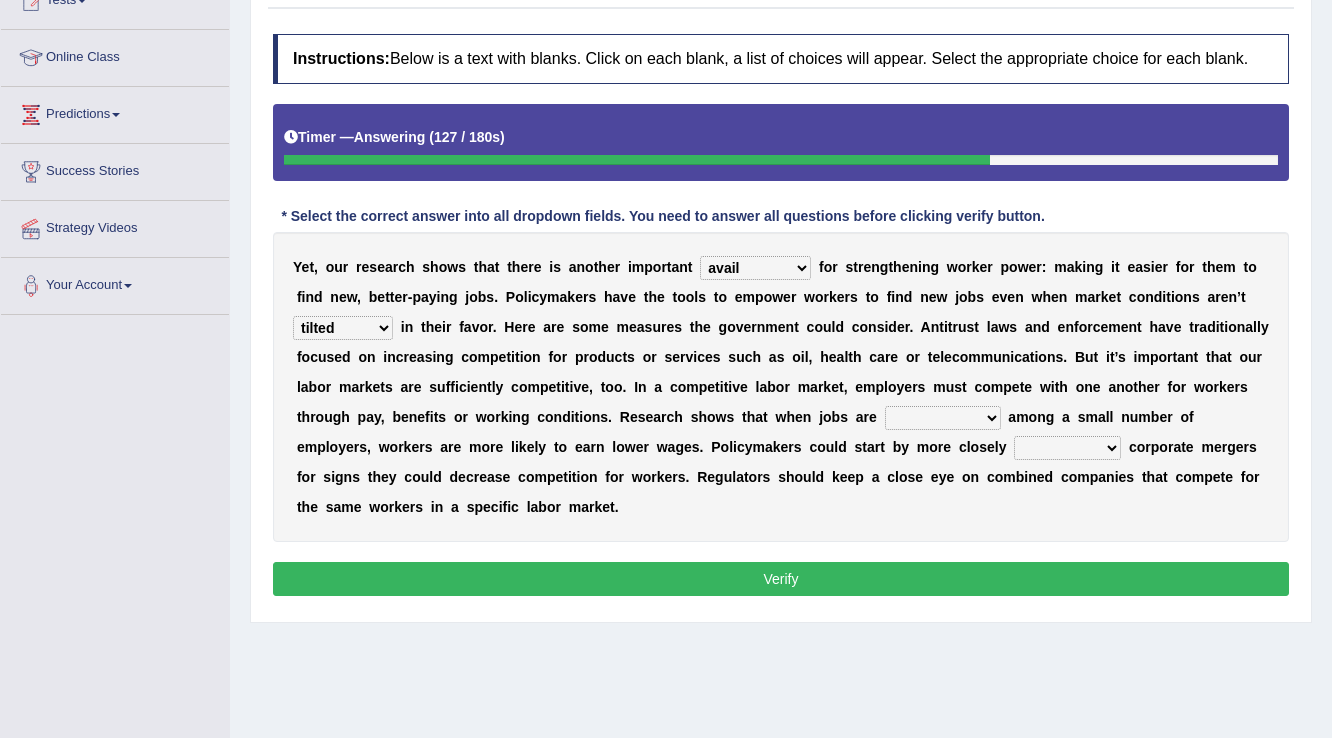 click on "scrutinizing originating scripting emulating" at bounding box center (1067, 448) 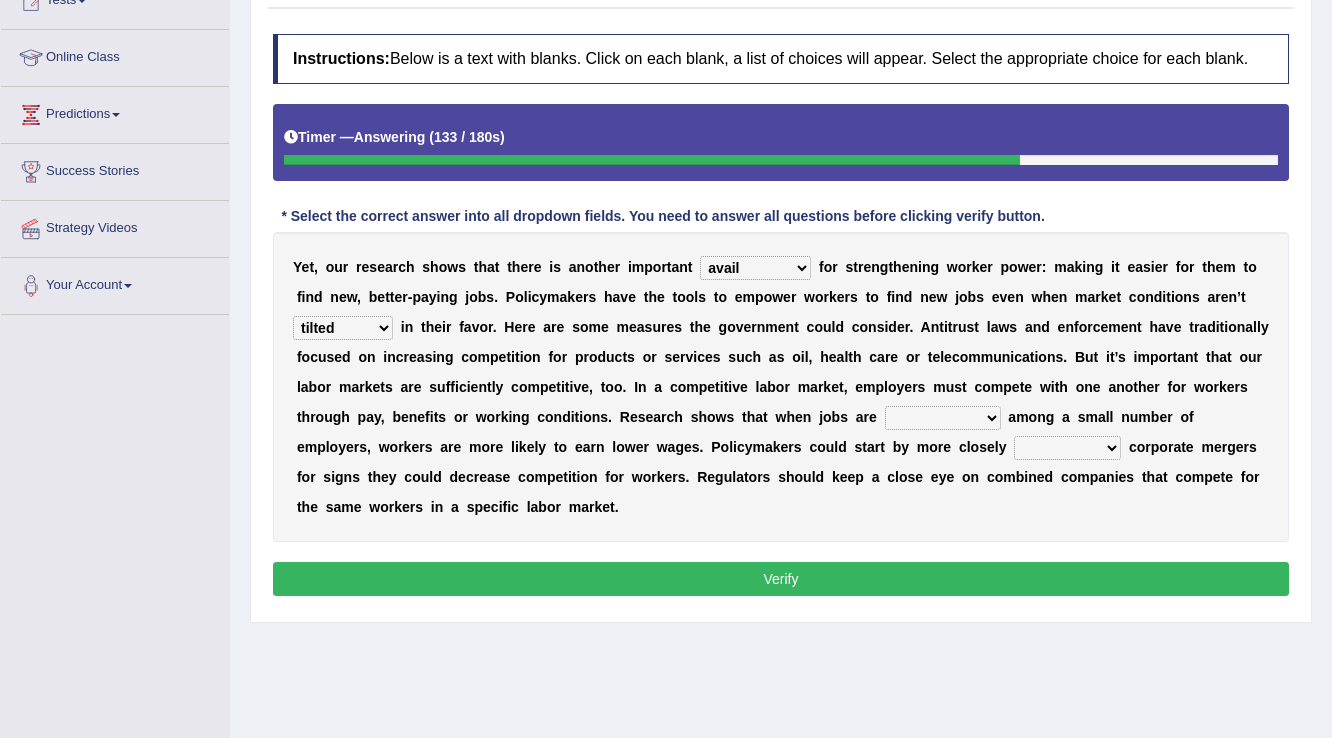 click at bounding box center [828, 477] 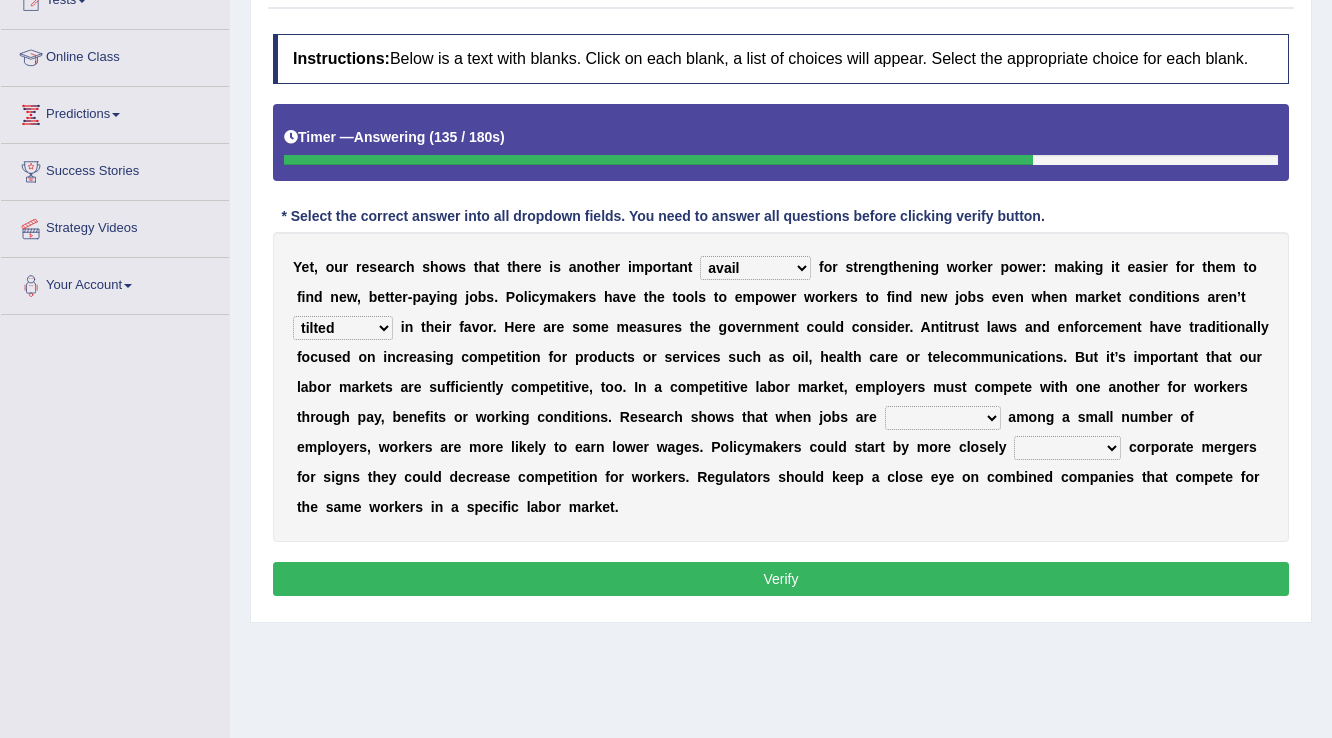 click on "scrutinizing originating scripting emulating" at bounding box center (1067, 448) 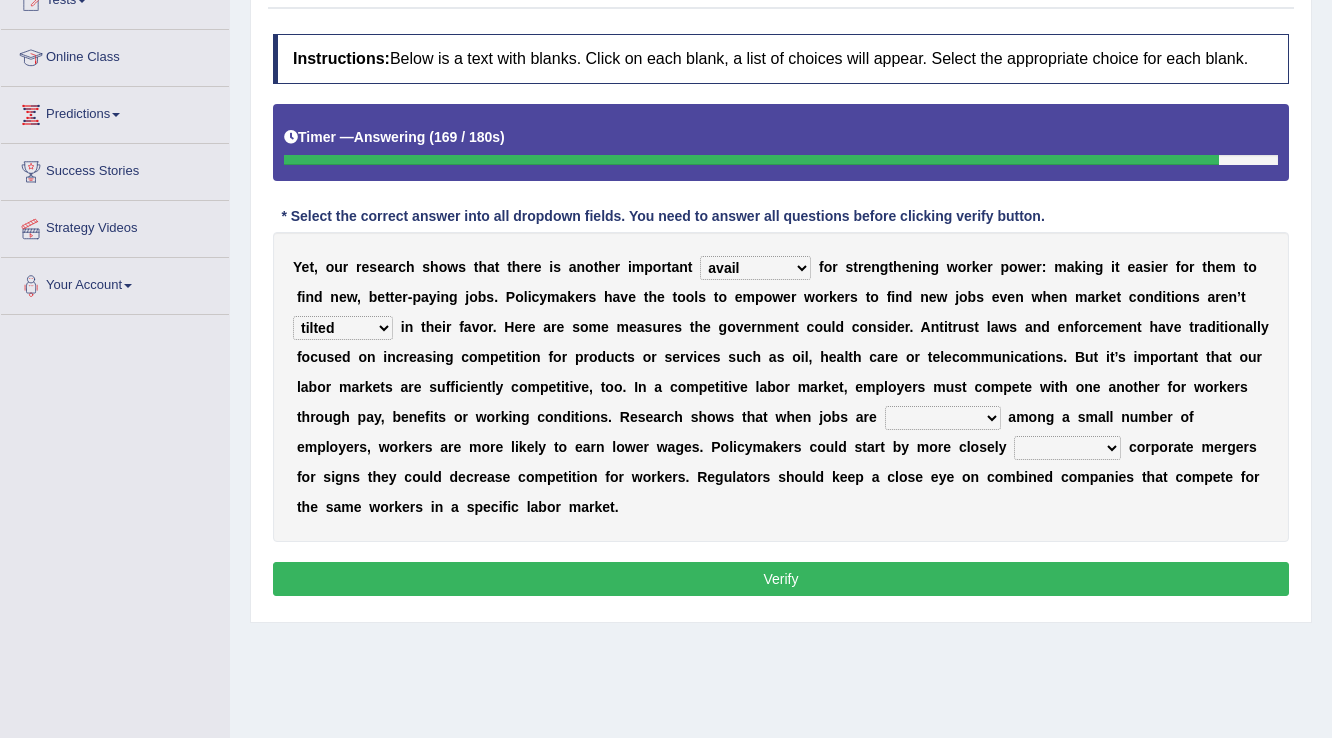 click on "constrained tremendous concentric concentrated" at bounding box center (943, 418) 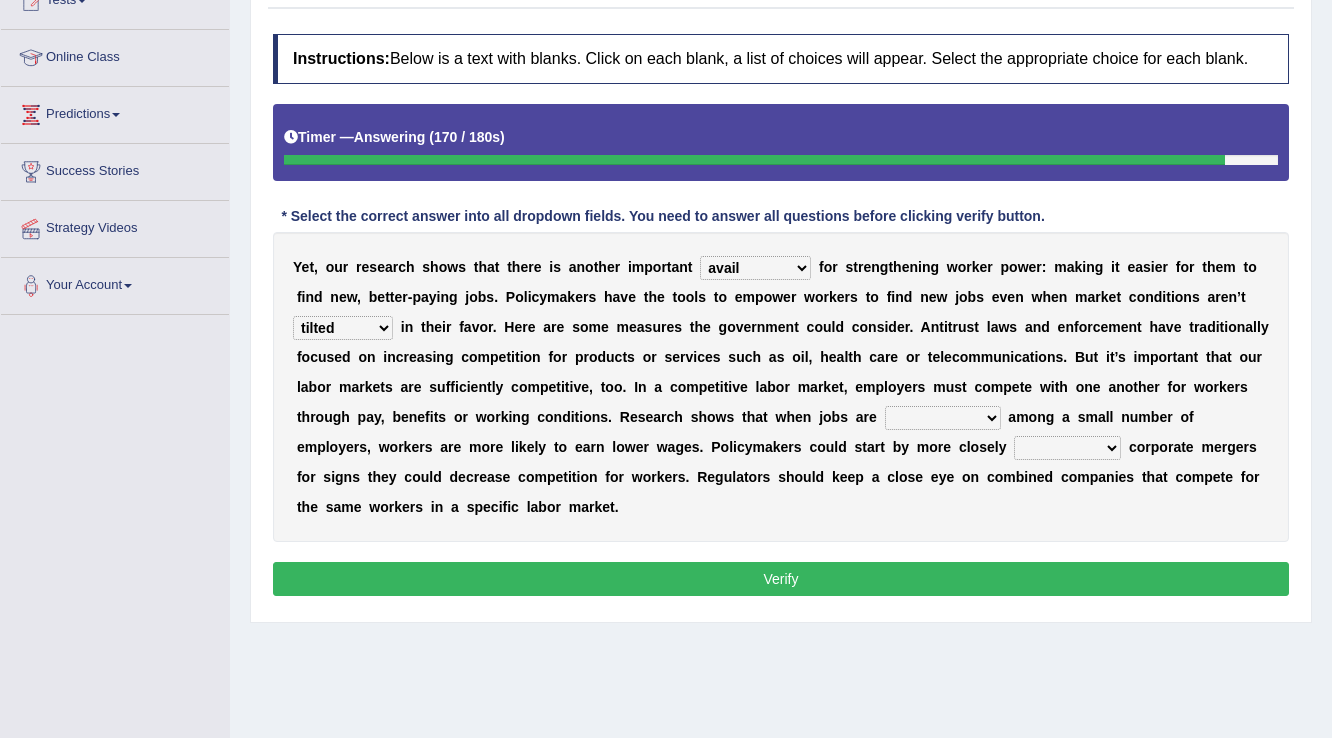 select on "tremendous" 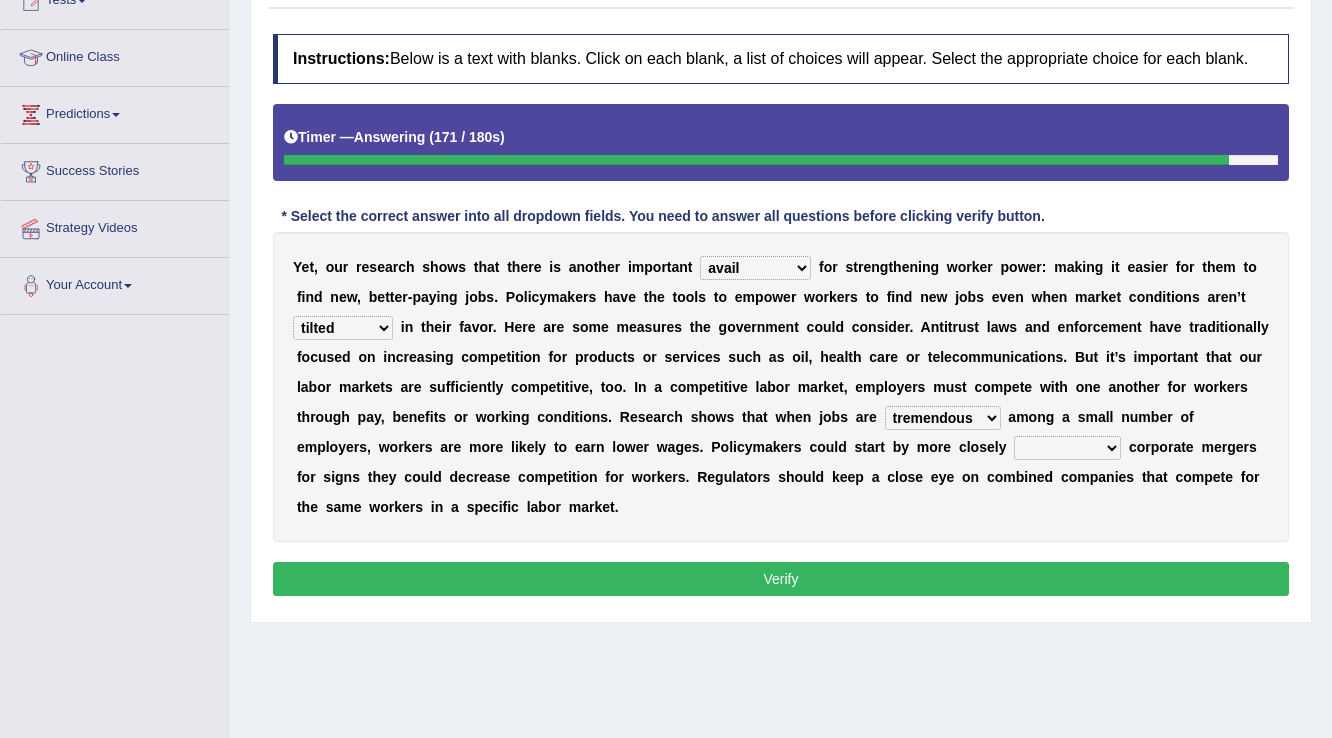 click on "Y e t ,    o u r    r e s e a r c h    s h o w s    t h a t    t h e r e    i s    a n o t h e r    i m p o r t a n t    avail engagement avenue annual    f o r    s t r e n g t h e n i n g    w o r k e r    p o w e r :    m a k i n g    i t    e a s i e r    f o r    t h e m    t o    f i n d    n e w ,    b e t t e r - p a y i n g    j o b s .    P o l i c y m a k e r s    h a v e    t h e    t o o l s    t o    e m p o w e r    w o r k e r s    t o    f i n d    n e w    j o b s    e v e n    w h e n    m a r k e t    c o n d i t i o n s    a r e n ’ t    profitable titchy temperate tilted    i n    t h e i r    f a v o r .    H e r e    a r e    s o m e    m e a s u r e s    t h e    g o v e r n m e n t    c o u l d    c o n s i d e r .    A n t i t r u s t    l a w s    a n d    e n f o r c e m e n t    h a v e    t r a d i t i o n a l l y    f o c u s e d    o n    i n c r e a s i n g    c o m p e t i t i o n    f o r    p r o d u c t s o" at bounding box center [781, 387] 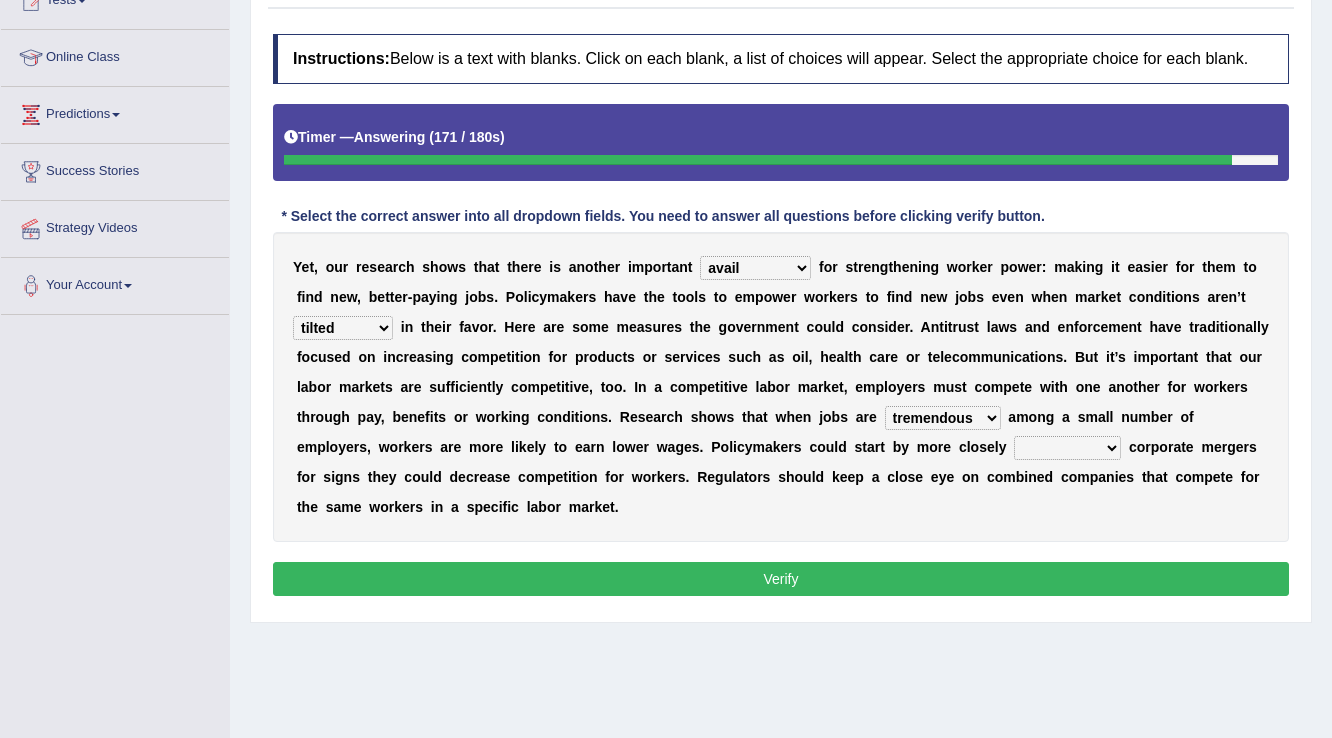 click on "scrutinizing originating scripting emulating" at bounding box center (1067, 448) 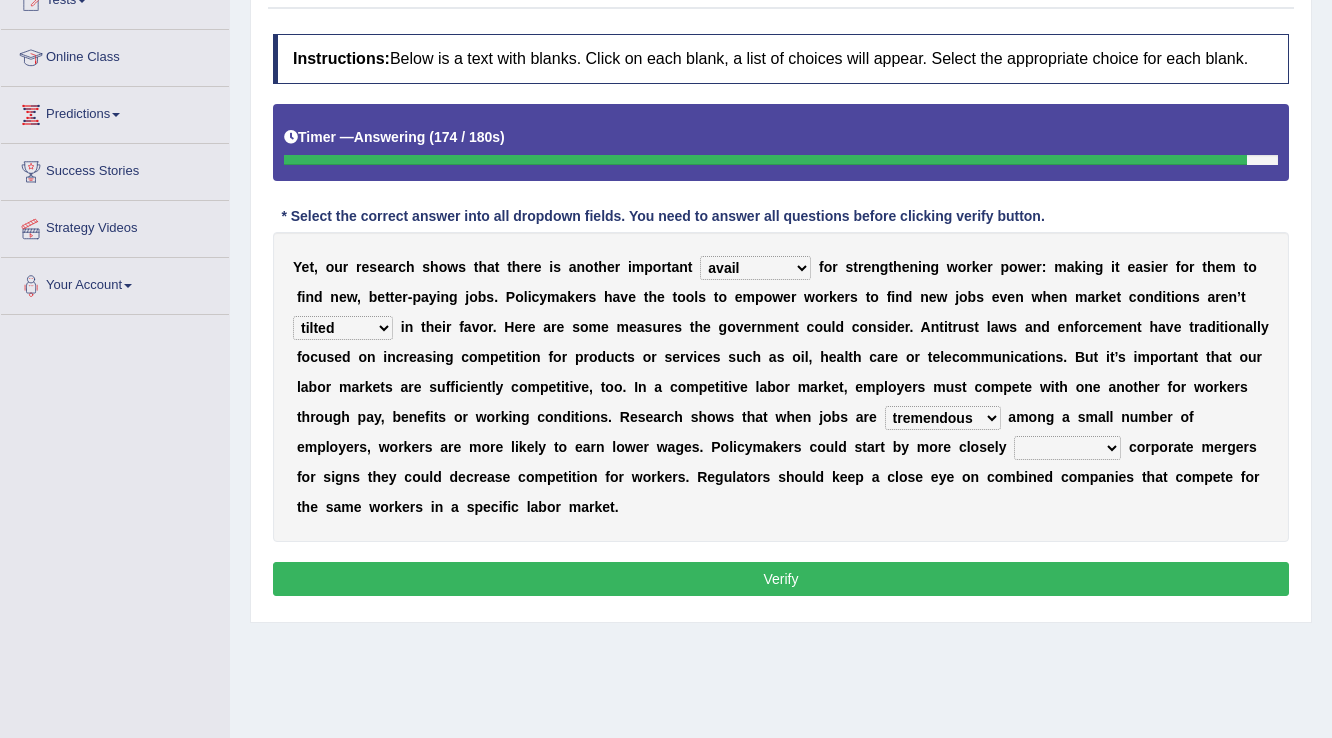 select on "originating" 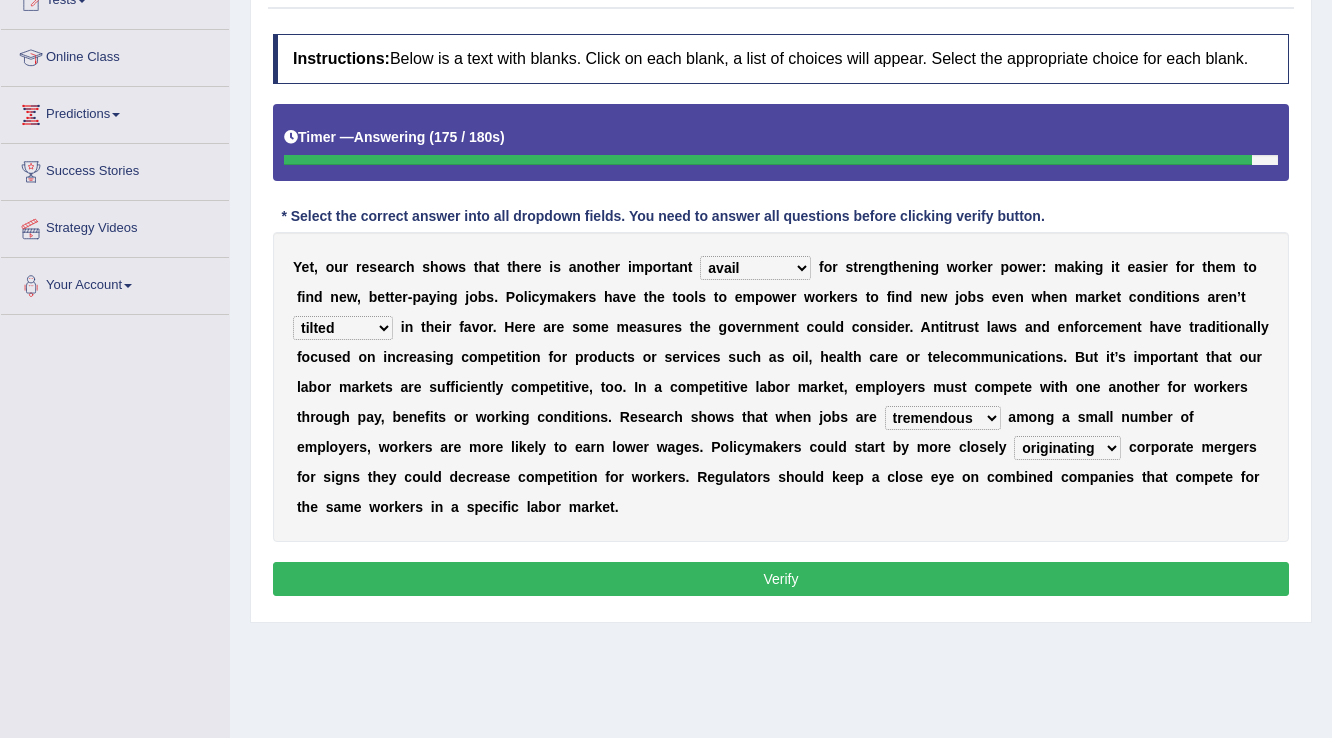 click on "Verify" at bounding box center [781, 579] 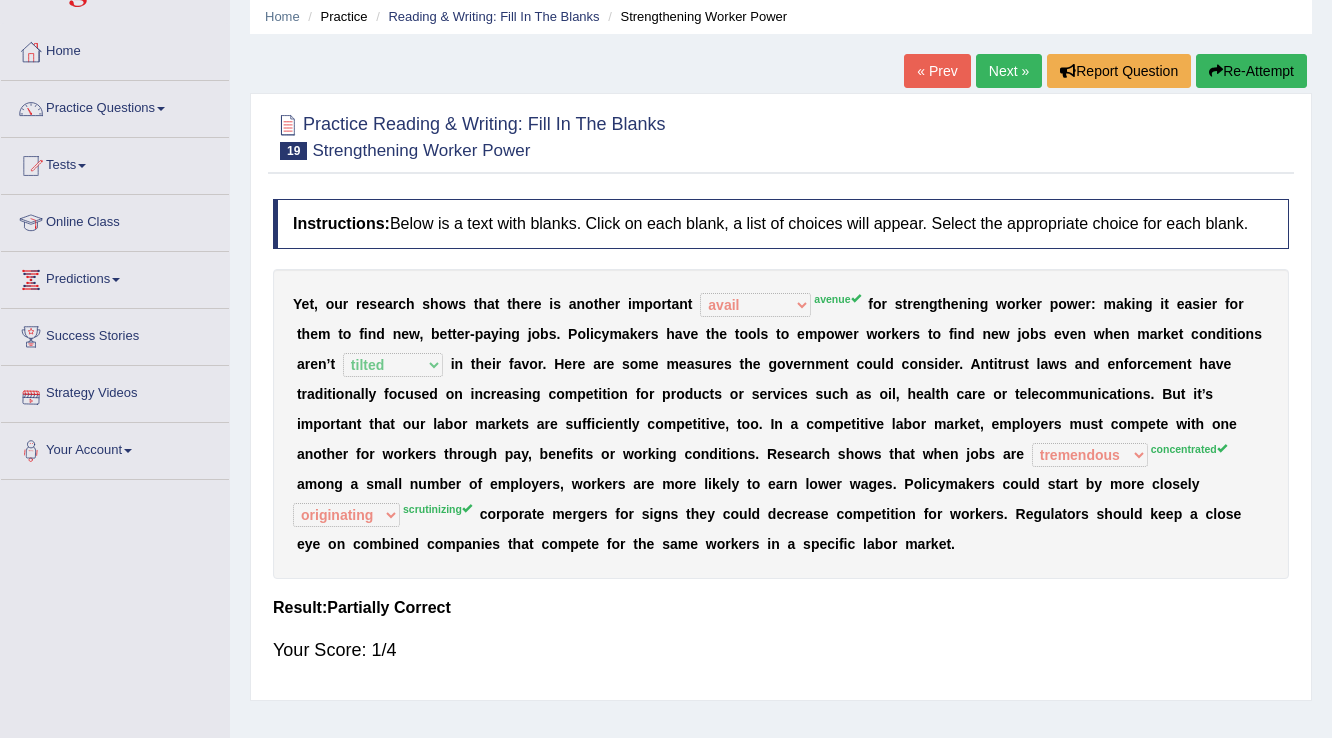 scroll, scrollTop: 0, scrollLeft: 0, axis: both 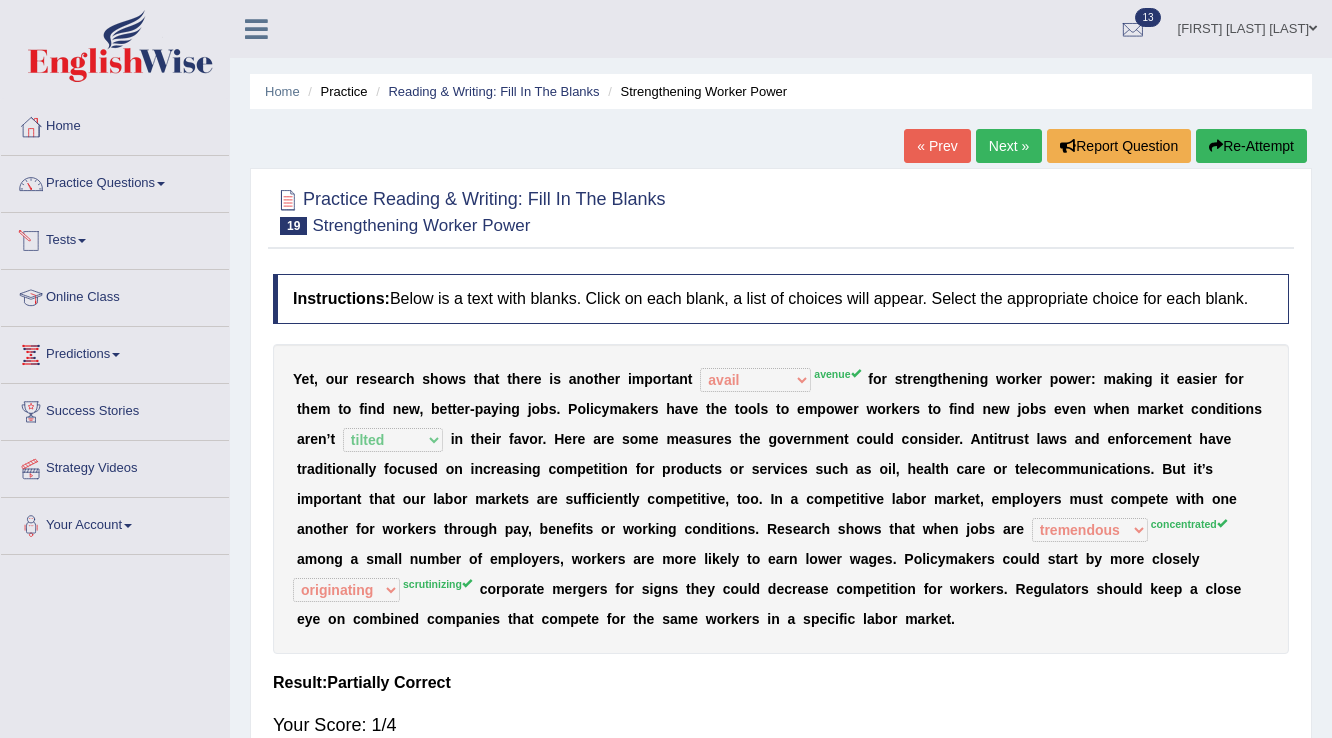 click on "Practice Questions   Speaking Practice Read Aloud
Repeat Sentence
Describe Image
Re-tell Lecture
Answer Short Question
Summarize Group Discussion
Respond To A Situation
Writing Practice  Summarize Written Text
Write Essay
Reading Practice  Reading & Writing: Fill In The Blanks
Choose Multiple Answers
Re-order Paragraphs
Fill In The Blanks
Choose Single Answer
Listening Practice  Summarize Spoken Text
Highlight Incorrect Words
Highlight Correct Summary
Select Missing Word
Choose Single Answer
Choose Multiple Answers
Fill In The Blanks
Write From Dictation
Pronunciation" at bounding box center [115, 184] 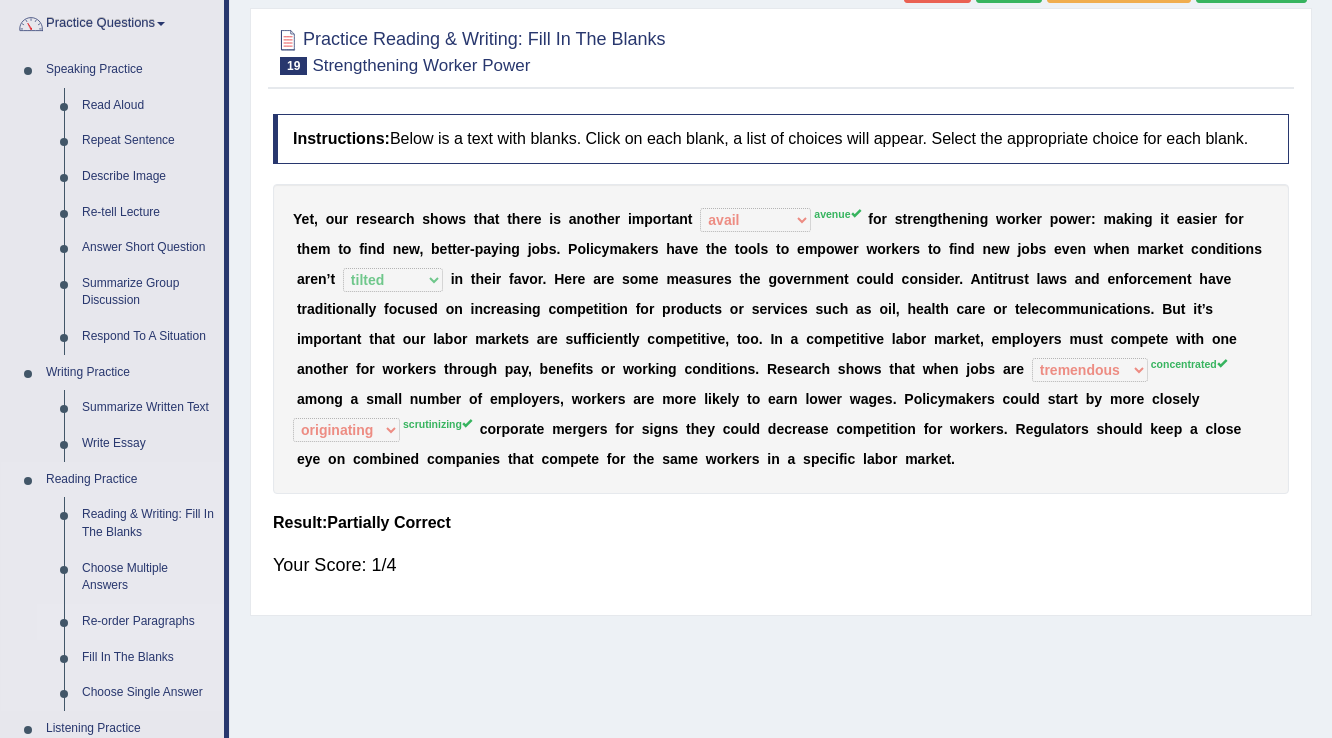 scroll, scrollTop: 240, scrollLeft: 0, axis: vertical 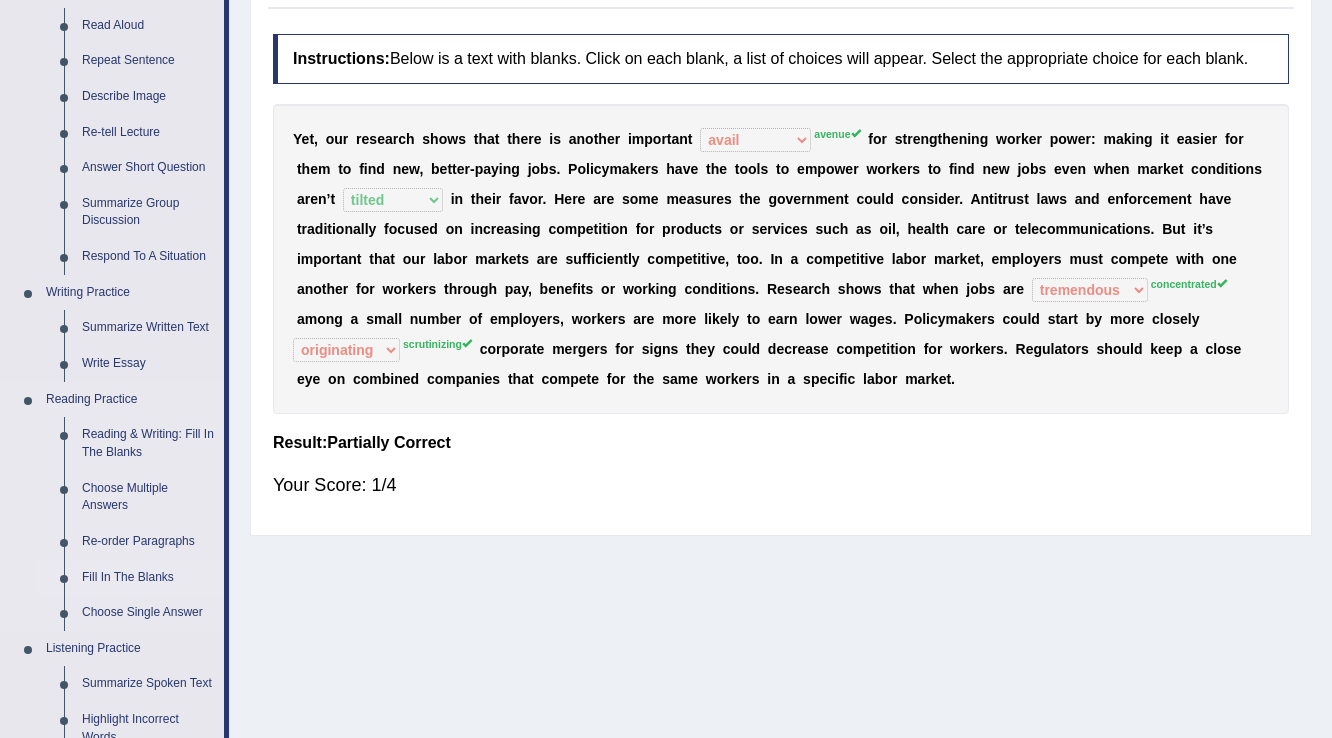 click on "Fill In The Blanks" at bounding box center (148, 578) 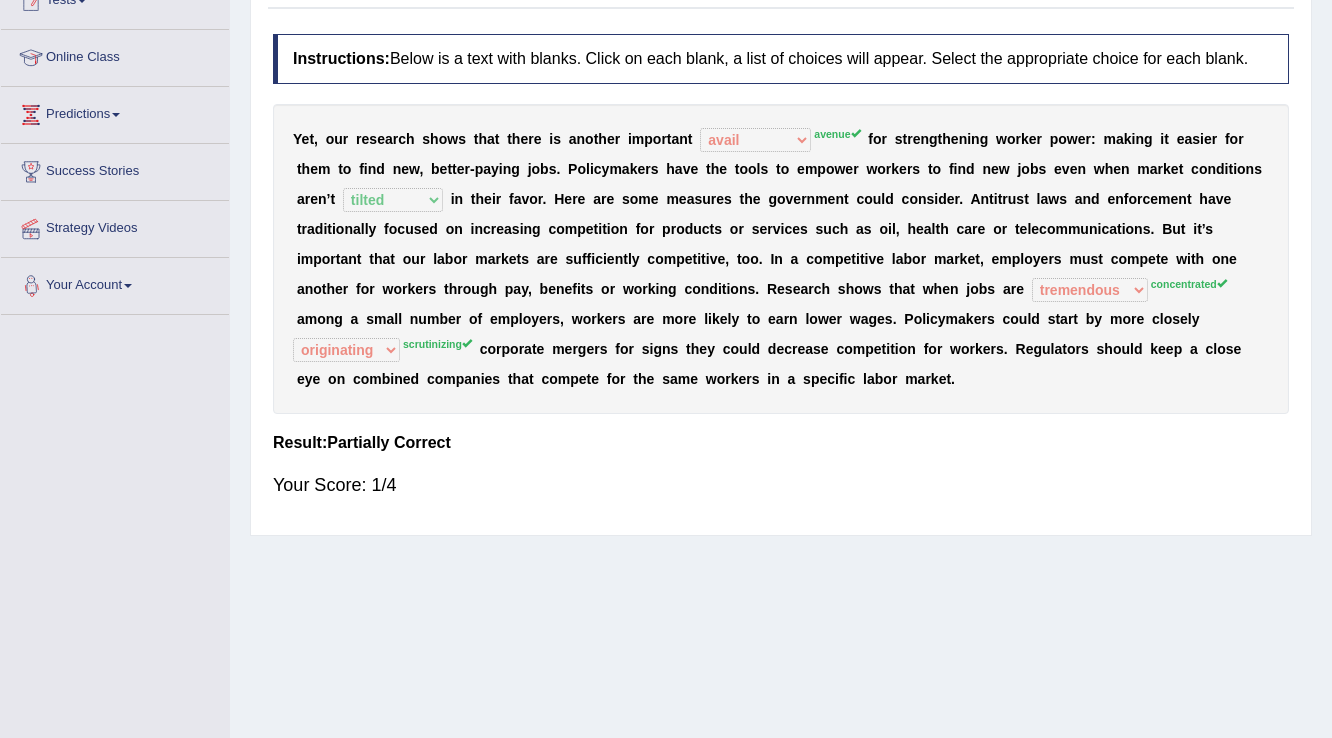 scroll, scrollTop: 312, scrollLeft: 0, axis: vertical 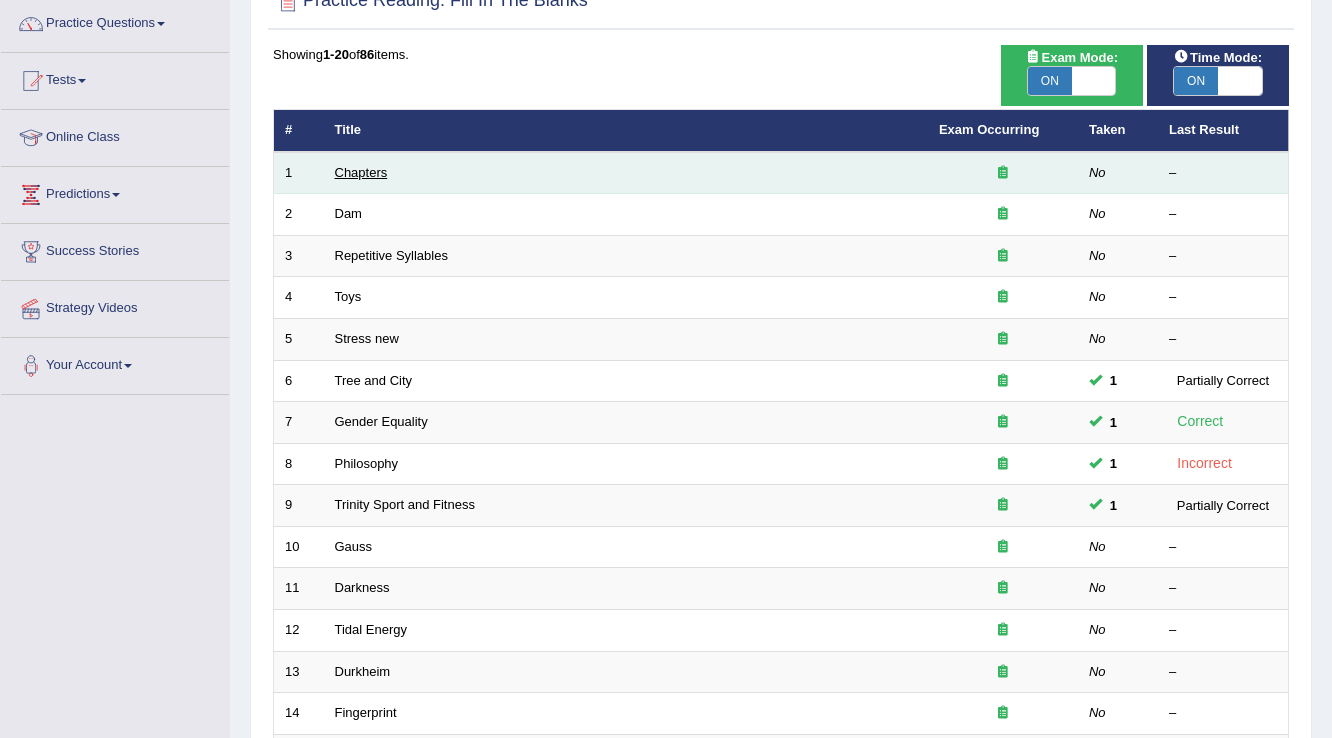 click on "Chapters" at bounding box center [361, 172] 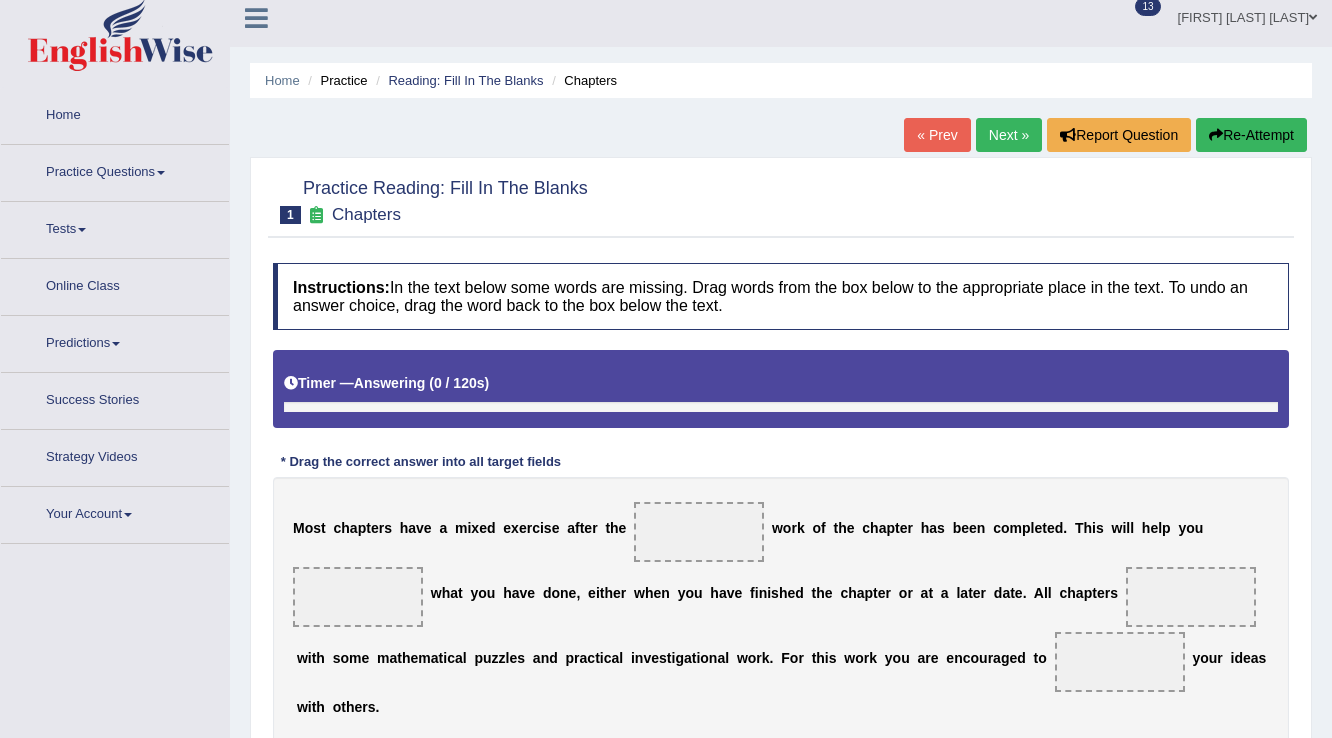 scroll, scrollTop: 160, scrollLeft: 0, axis: vertical 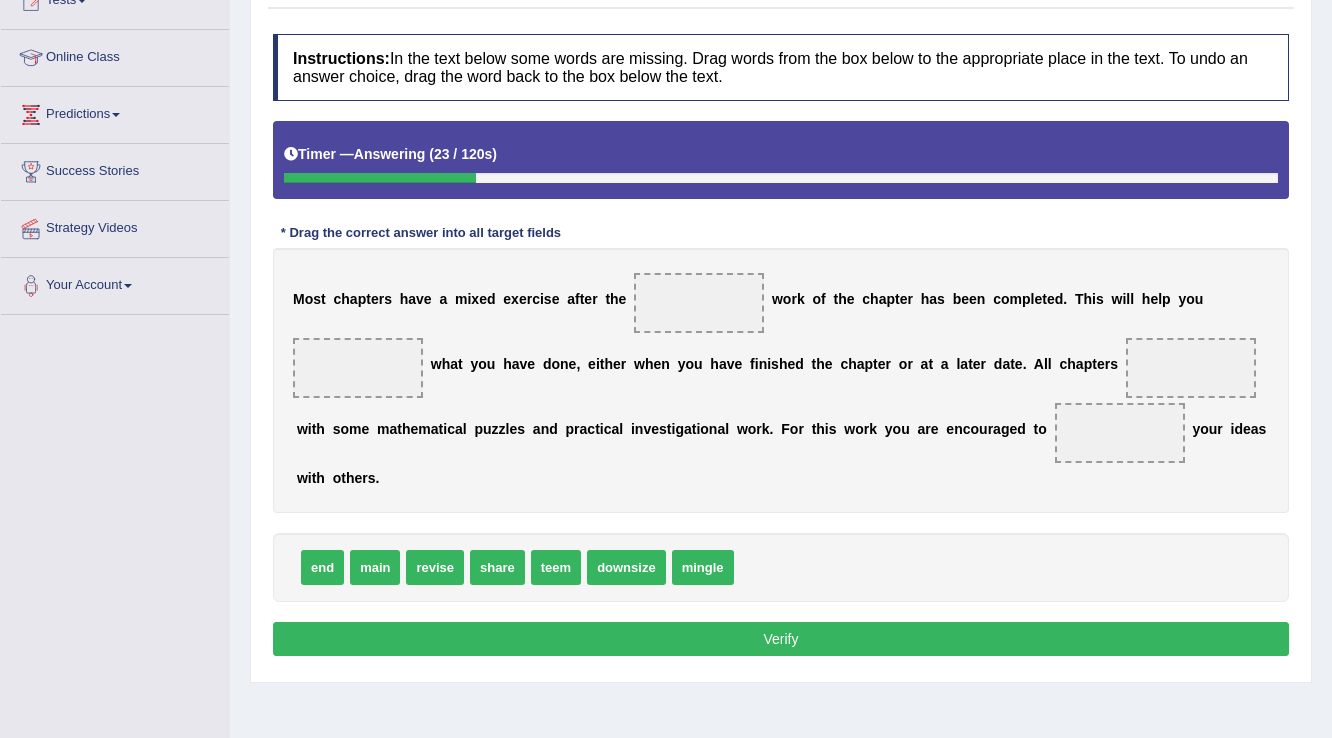 click at bounding box center (699, 303) 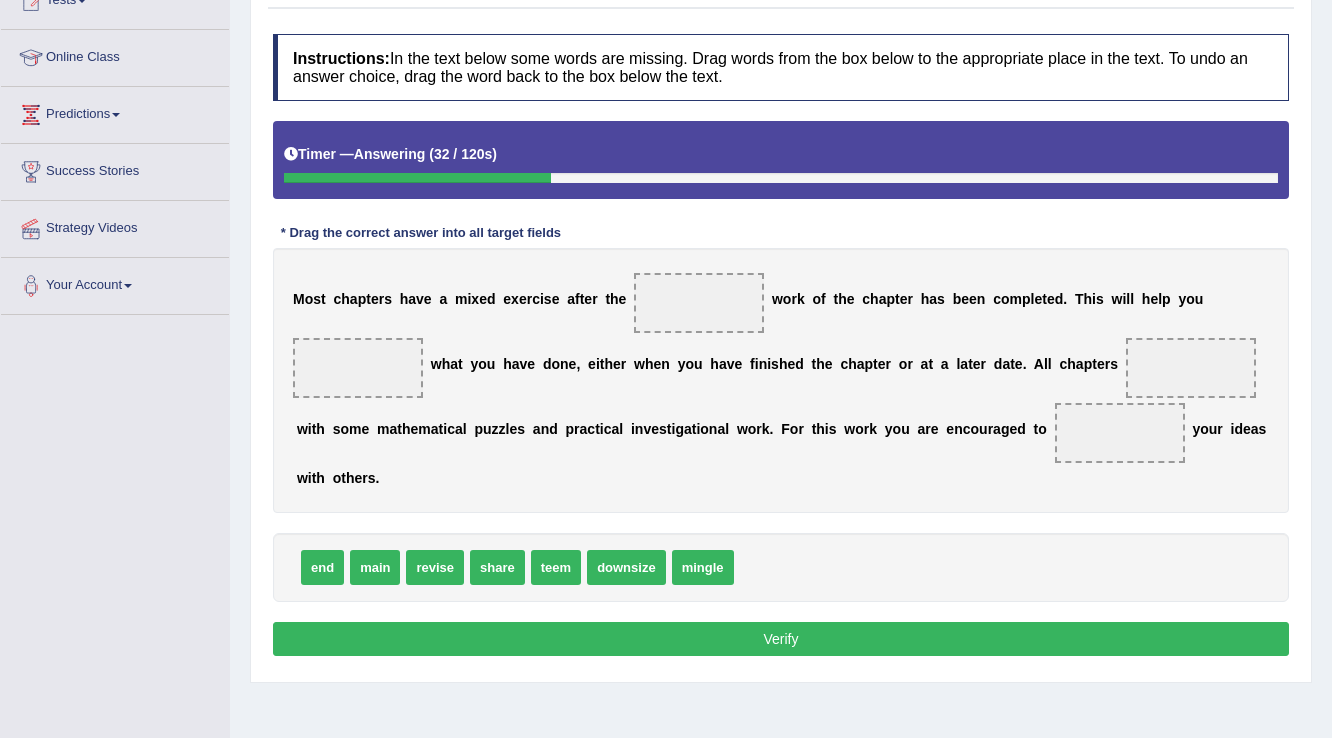 click on "end" at bounding box center (322, 567) 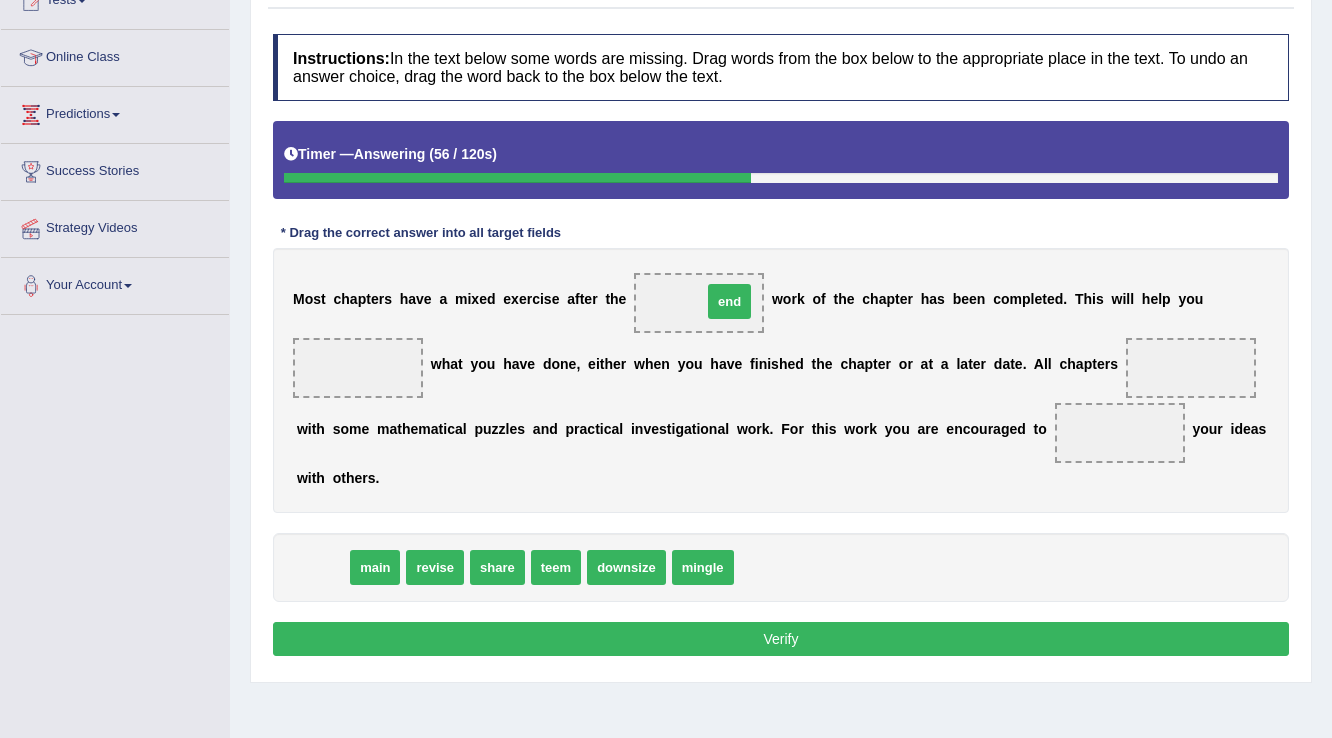 drag, startPoint x: 331, startPoint y: 564, endPoint x: 738, endPoint y: 298, distance: 486.21497 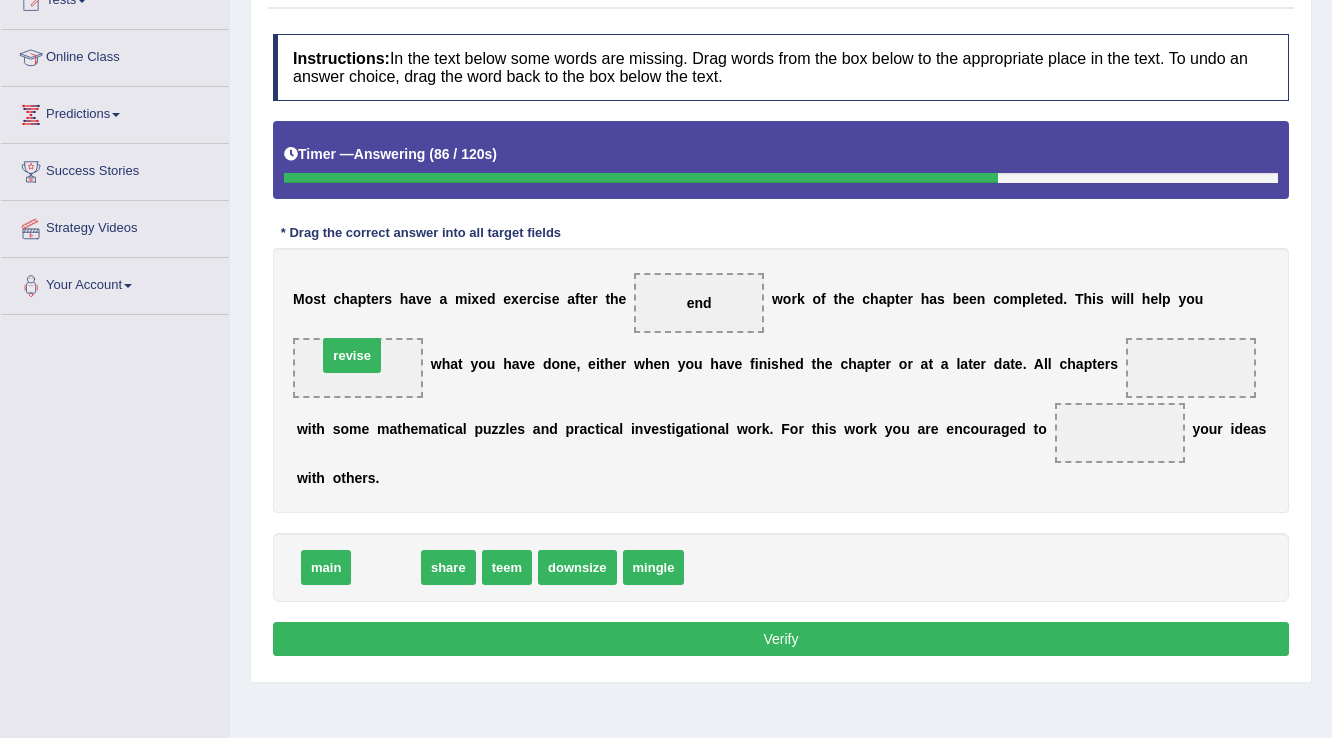 drag, startPoint x: 381, startPoint y: 565, endPoint x: 347, endPoint y: 353, distance: 214.7091 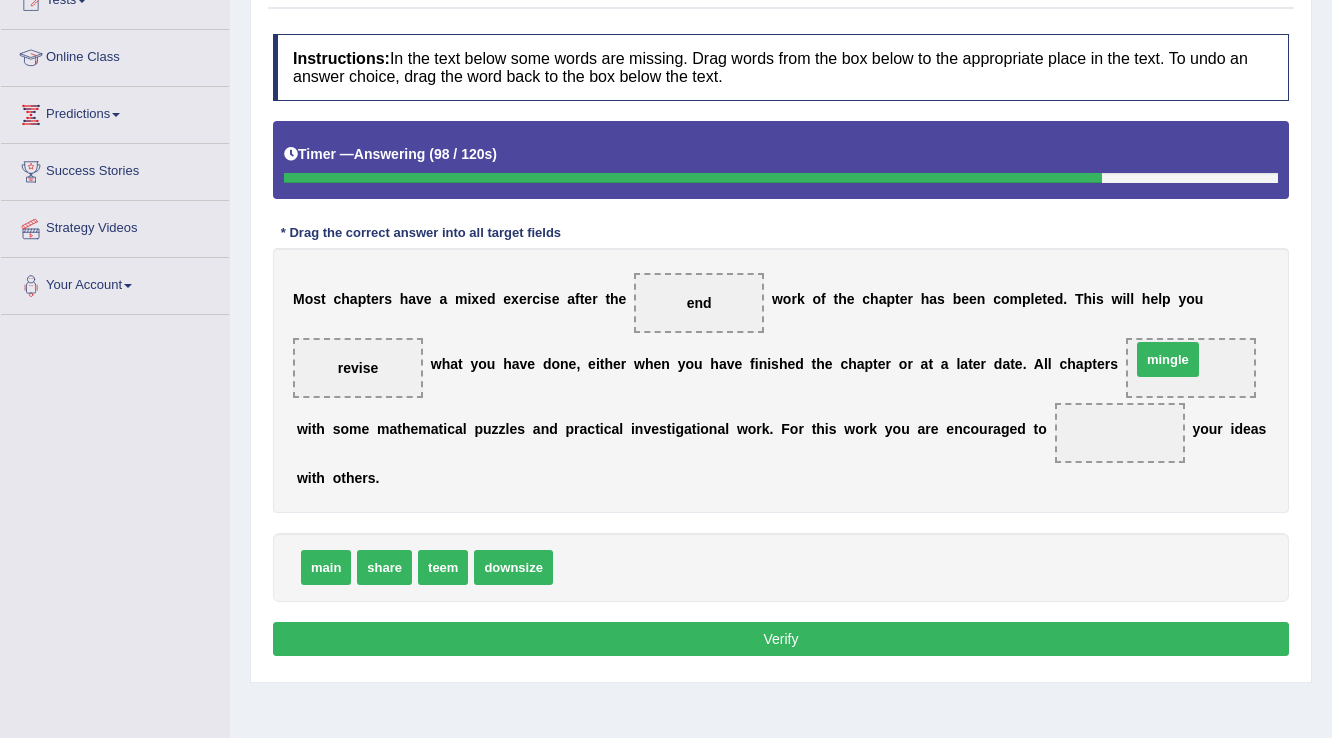drag, startPoint x: 578, startPoint y: 571, endPoint x: 1156, endPoint y: 363, distance: 614.28656 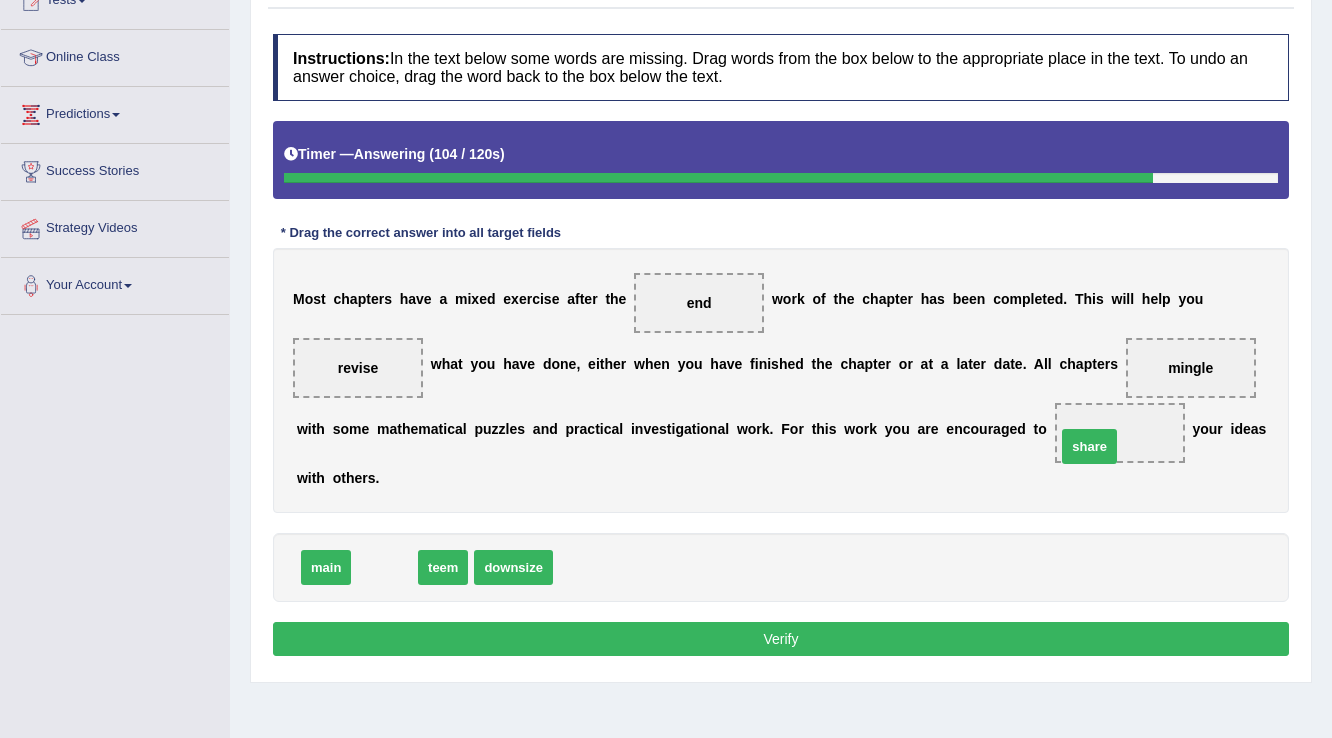 drag, startPoint x: 399, startPoint y: 571, endPoint x: 1104, endPoint y: 450, distance: 715.30835 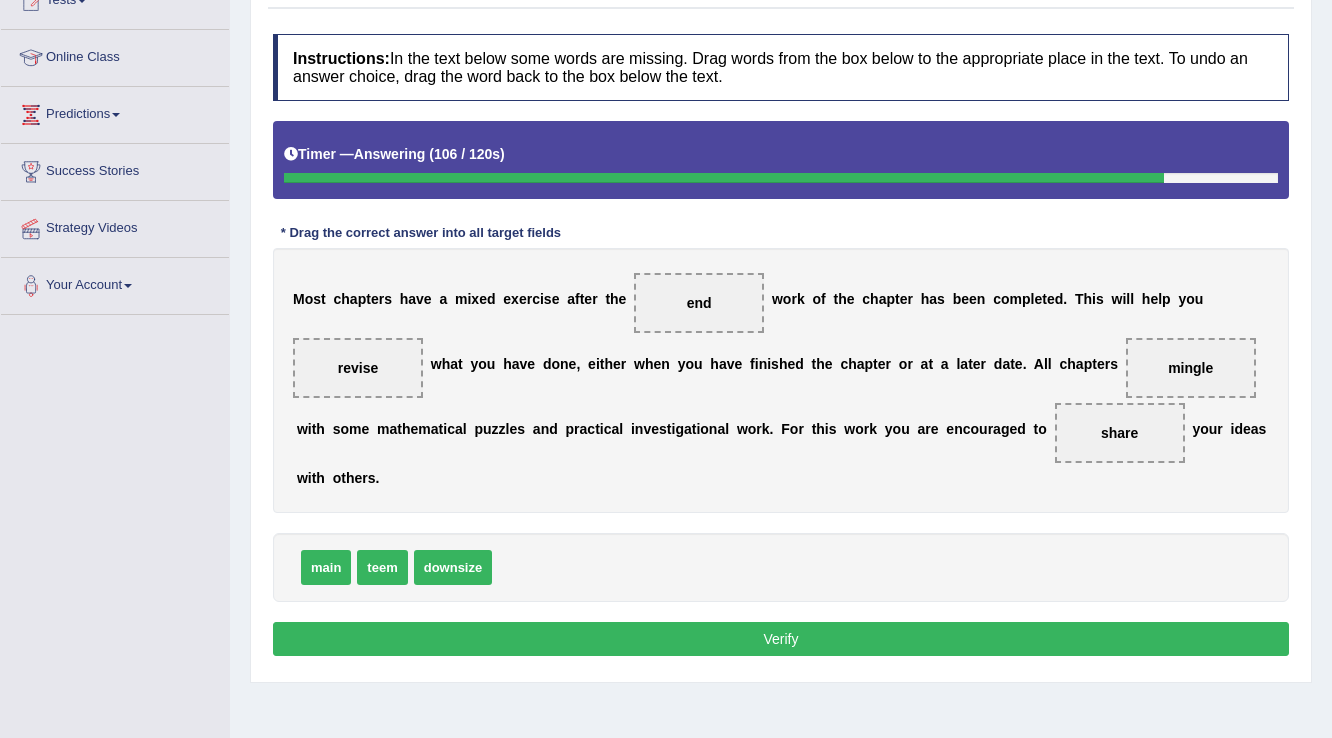 click on "Verify" at bounding box center [781, 639] 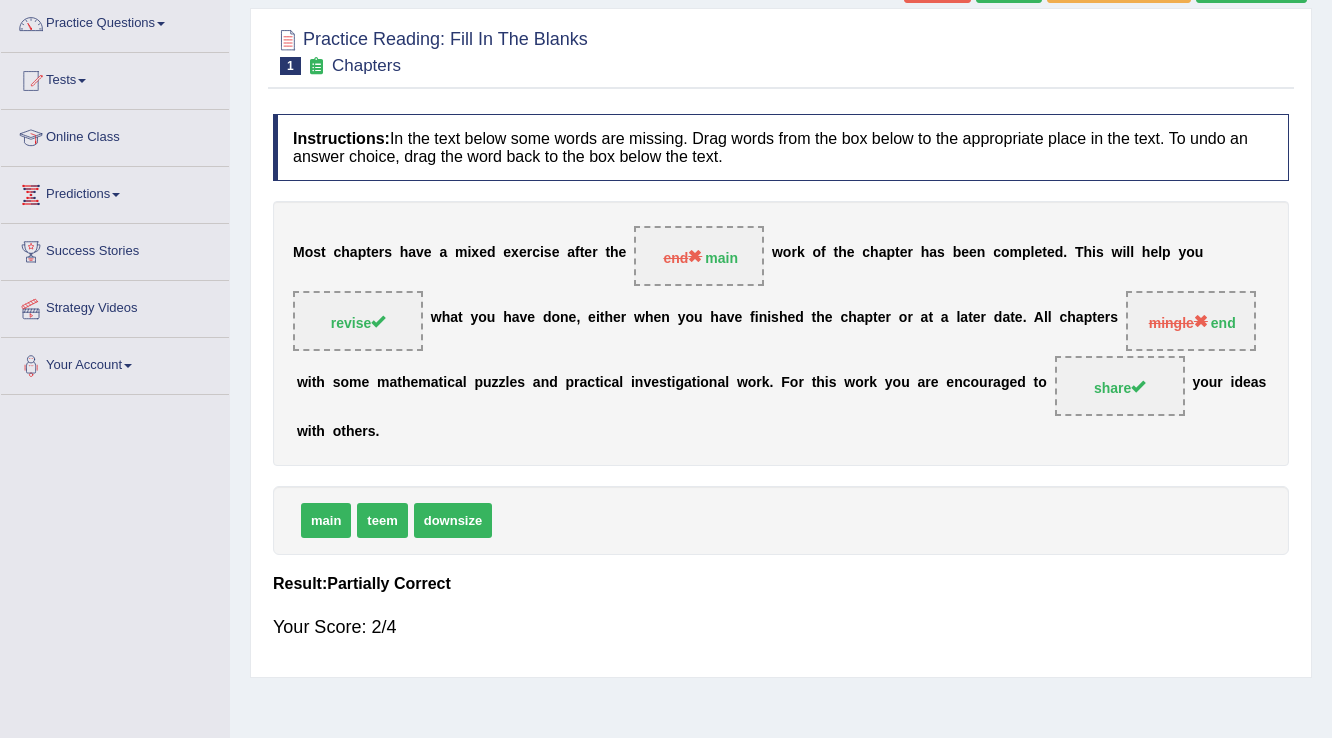 scroll, scrollTop: 0, scrollLeft: 0, axis: both 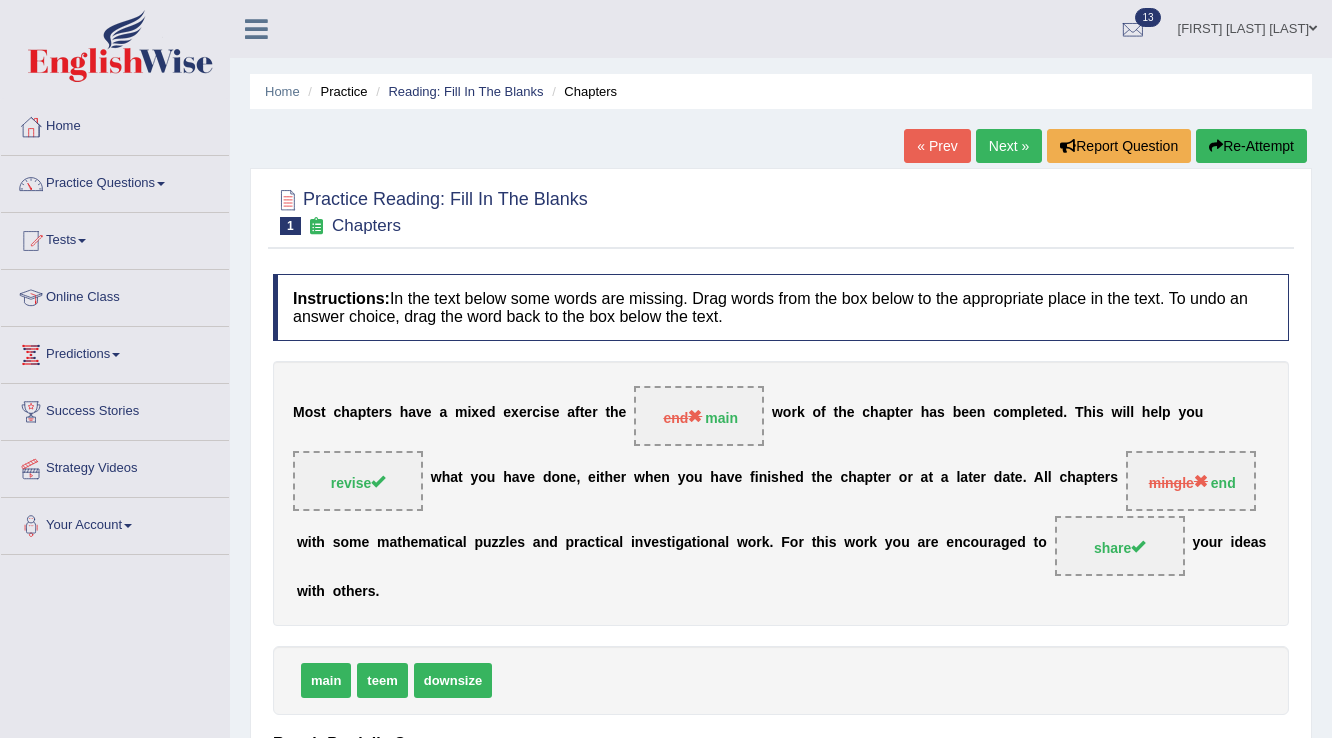 click on "Next »" at bounding box center [1009, 146] 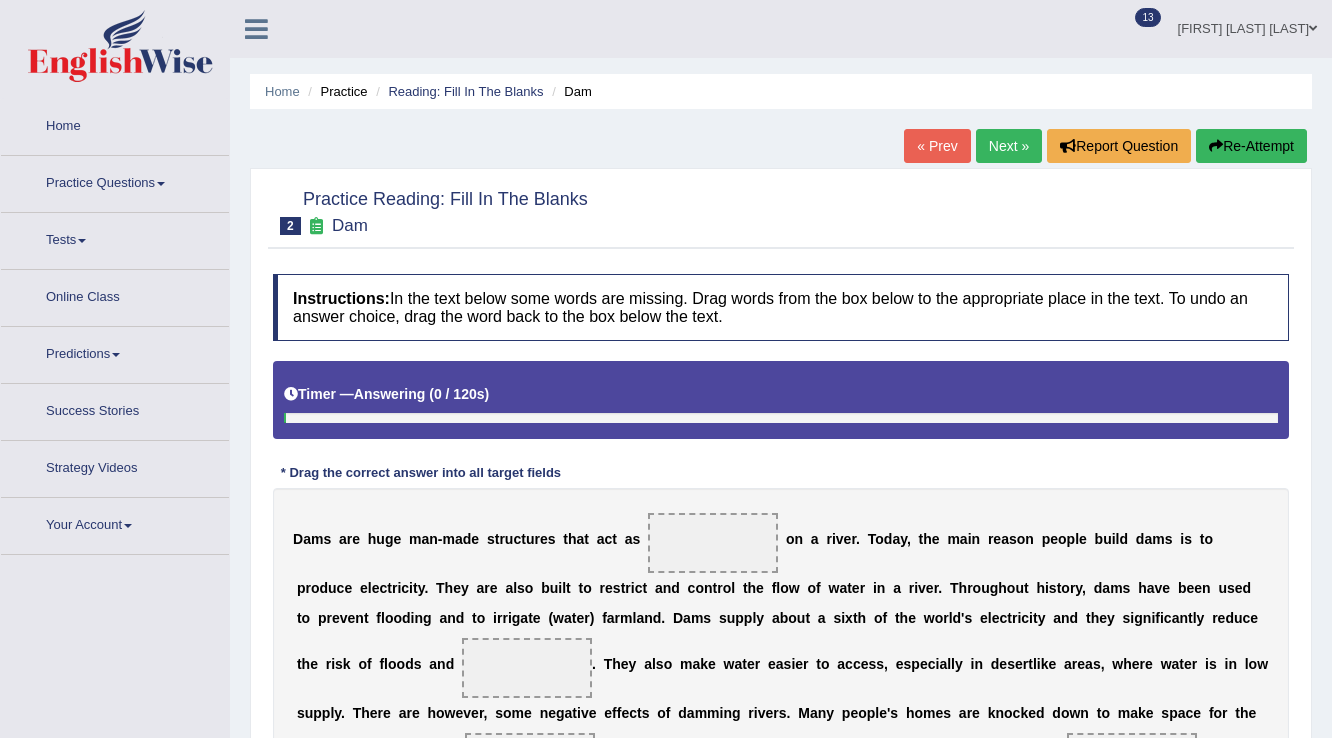 scroll, scrollTop: 240, scrollLeft: 0, axis: vertical 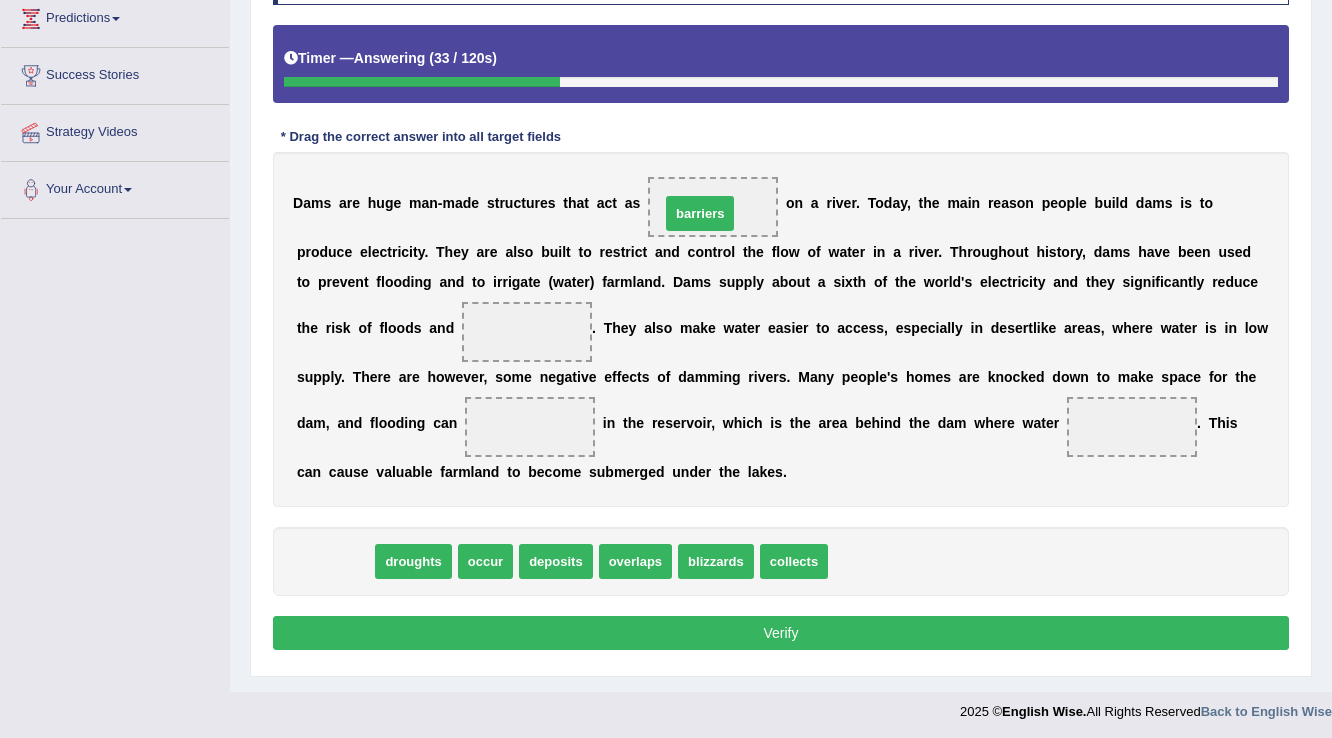 drag, startPoint x: 352, startPoint y: 551, endPoint x: 718, endPoint y: 205, distance: 503.6586 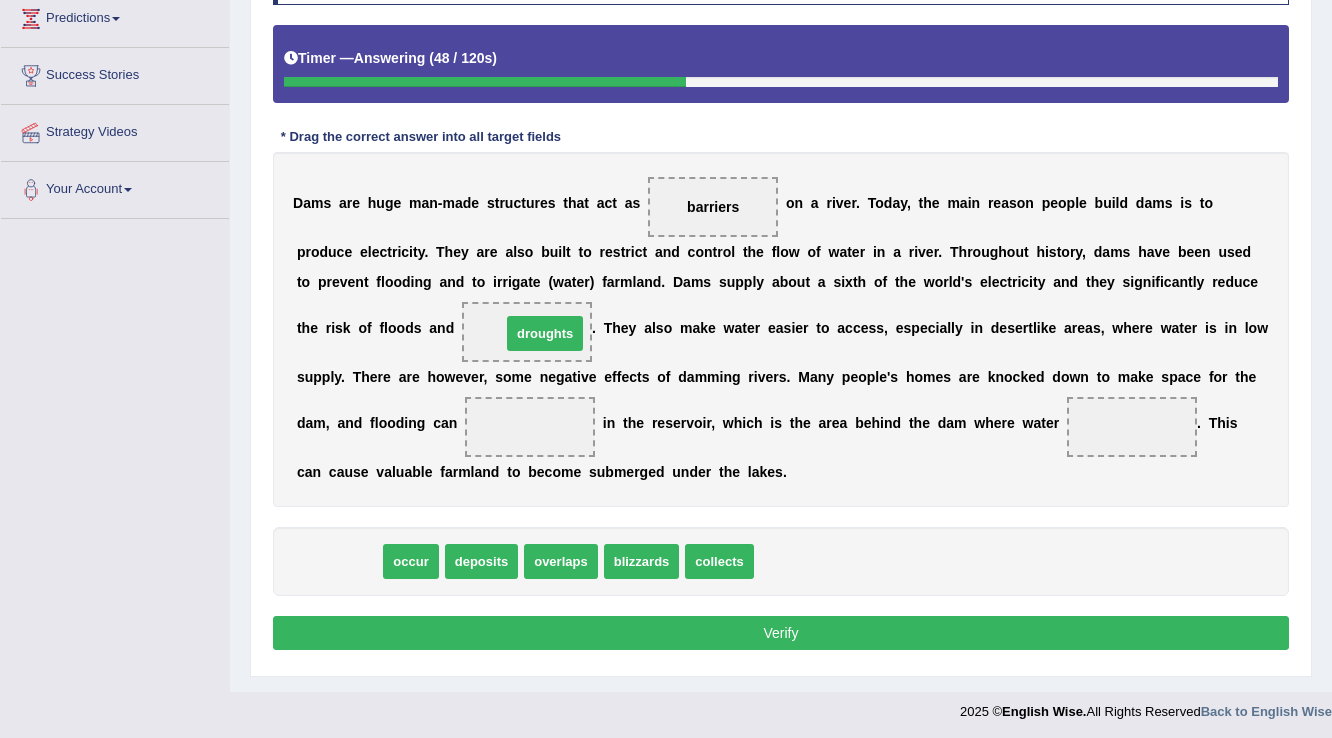 drag, startPoint x: 351, startPoint y: 559, endPoint x: 557, endPoint y: 331, distance: 307.27838 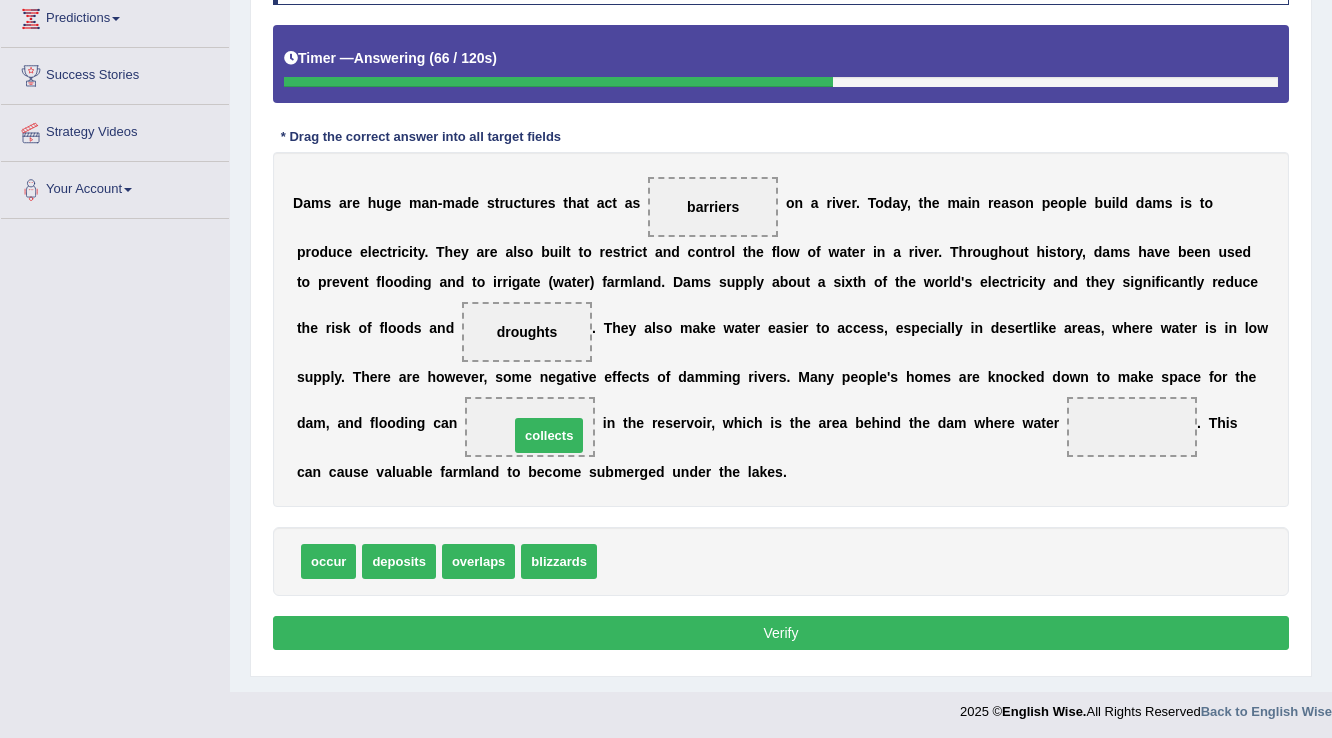 drag, startPoint x: 632, startPoint y: 561, endPoint x: 544, endPoint y: 436, distance: 152.86923 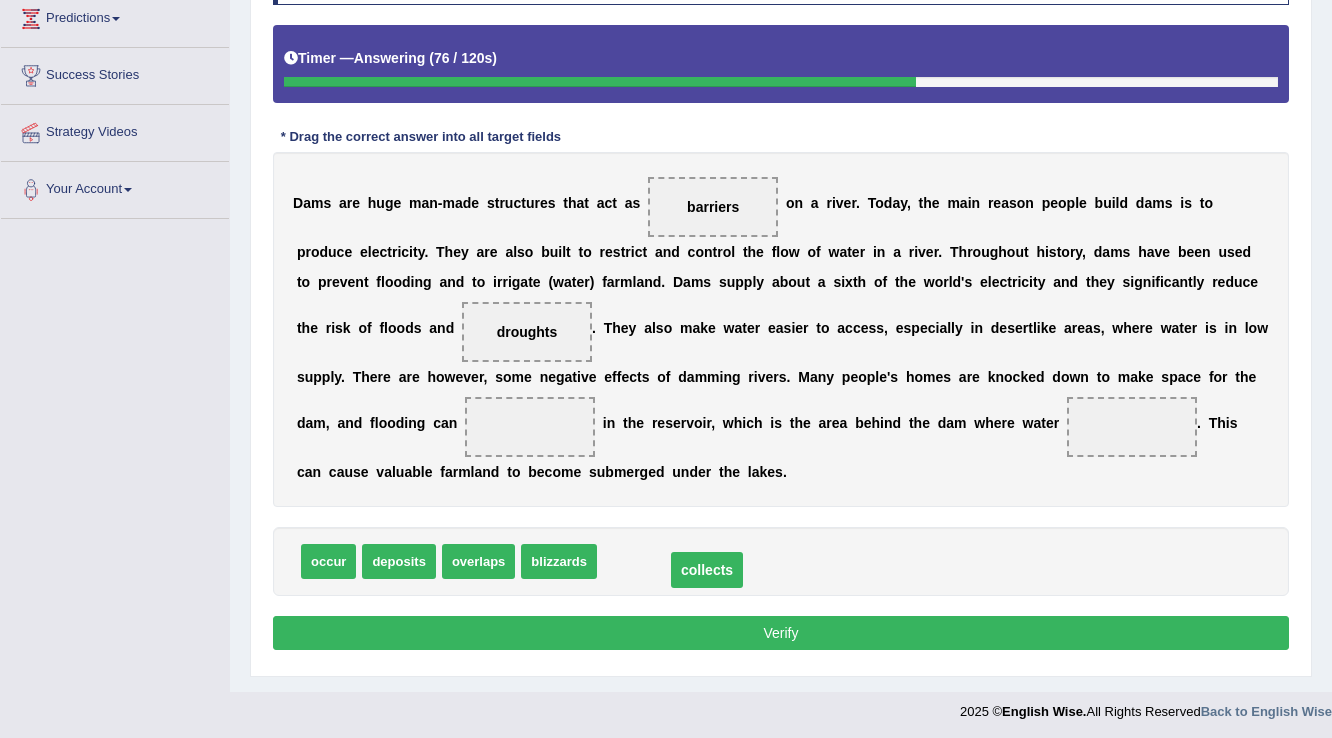 drag, startPoint x: 549, startPoint y: 424, endPoint x: 679, endPoint y: 568, distance: 194 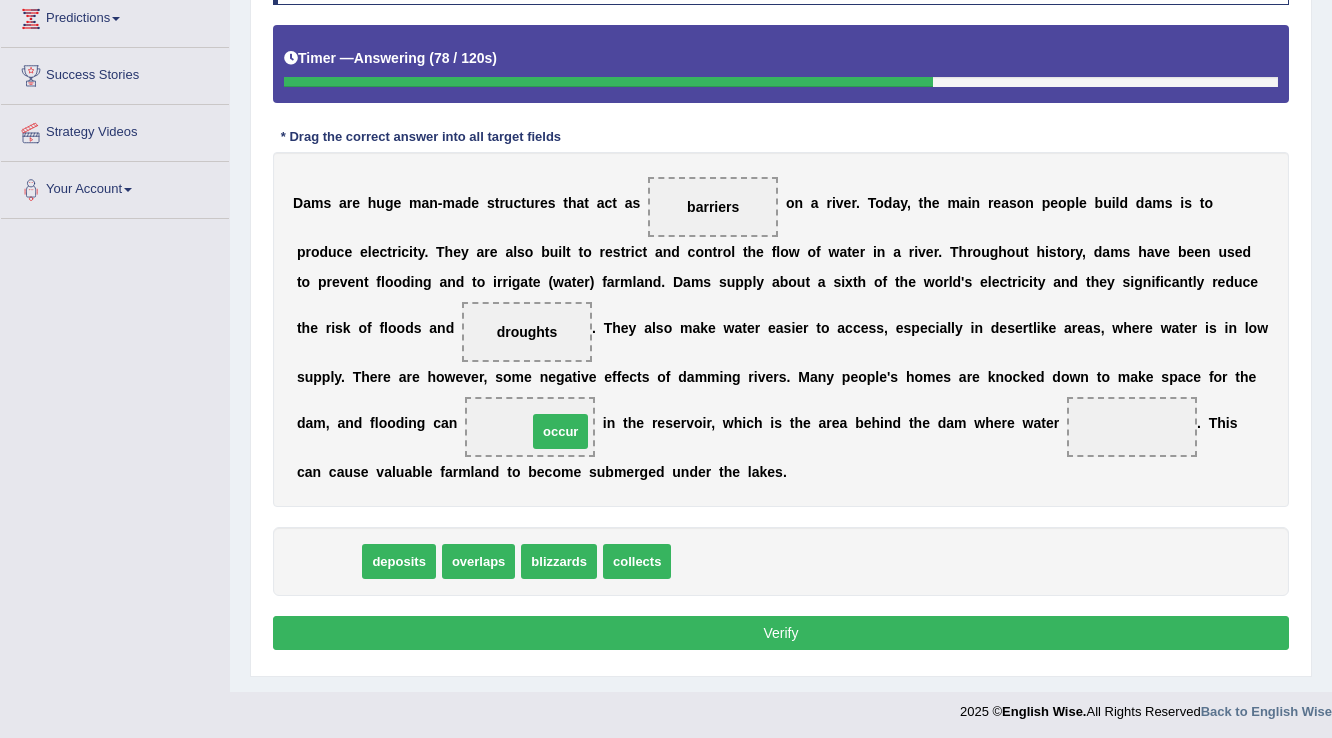 drag, startPoint x: 323, startPoint y: 564, endPoint x: 555, endPoint y: 433, distance: 266.4301 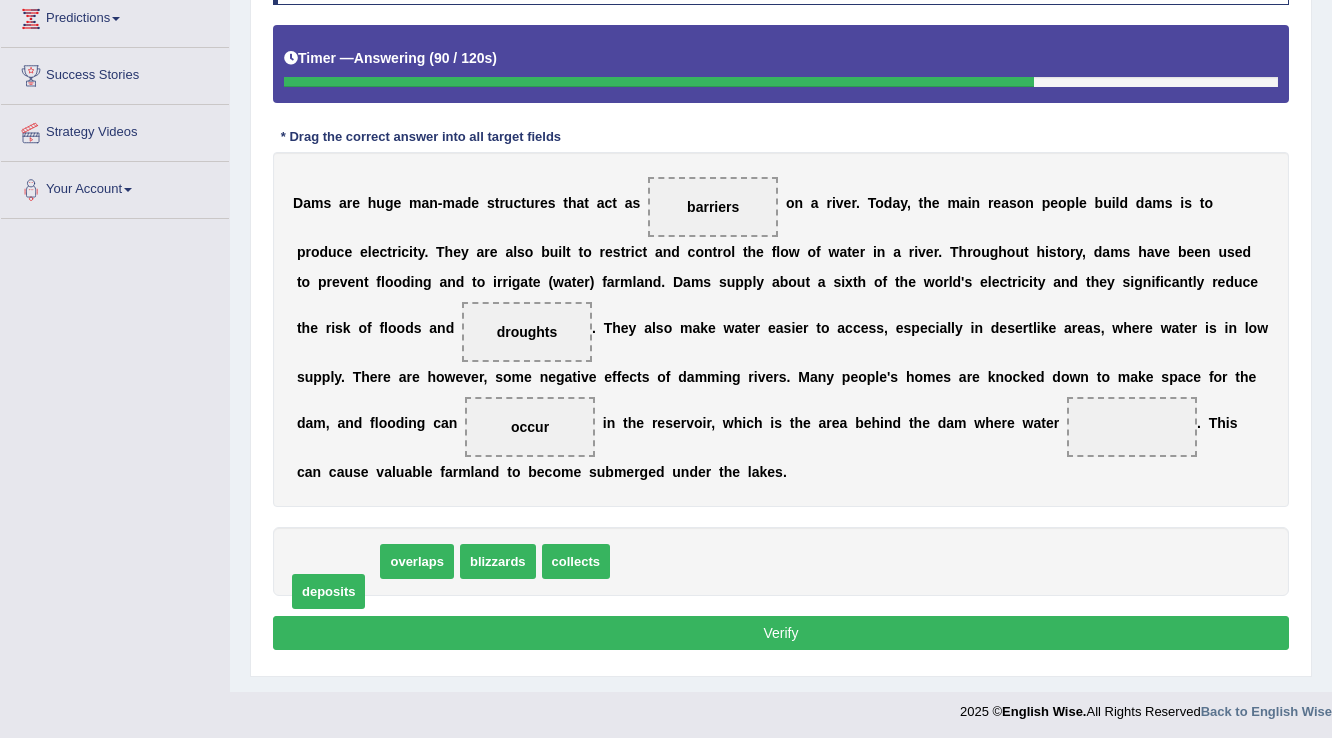 drag, startPoint x: 363, startPoint y: 564, endPoint x: 351, endPoint y: 577, distance: 17.691807 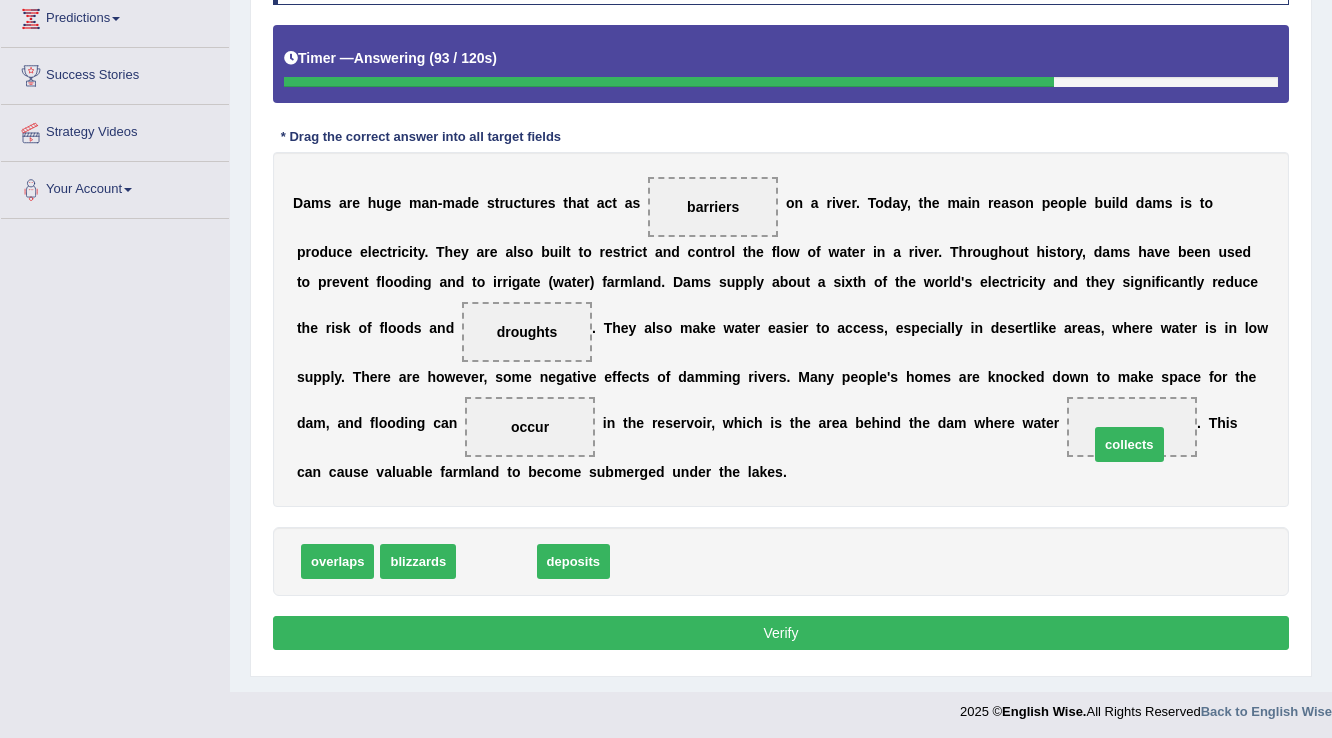 drag, startPoint x: 495, startPoint y: 556, endPoint x: 1137, endPoint y: 436, distance: 653.11865 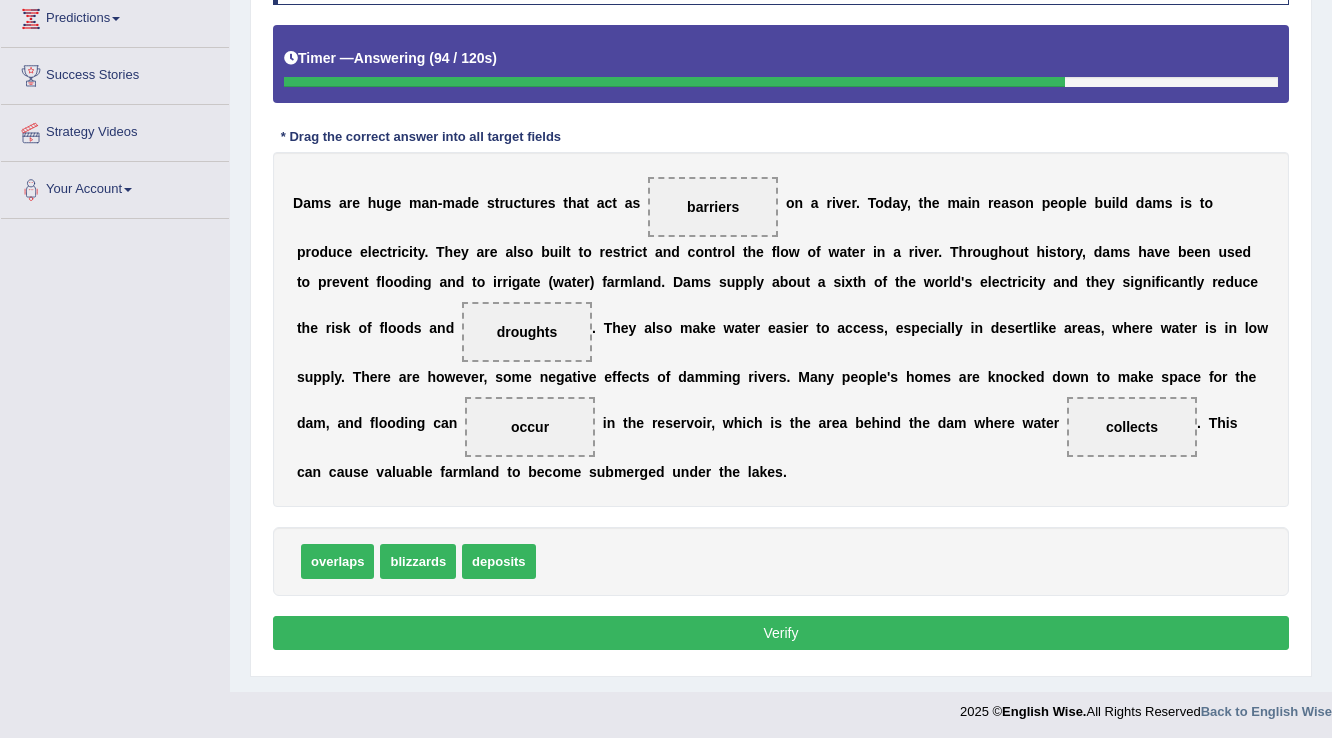click on "Verify" at bounding box center [781, 633] 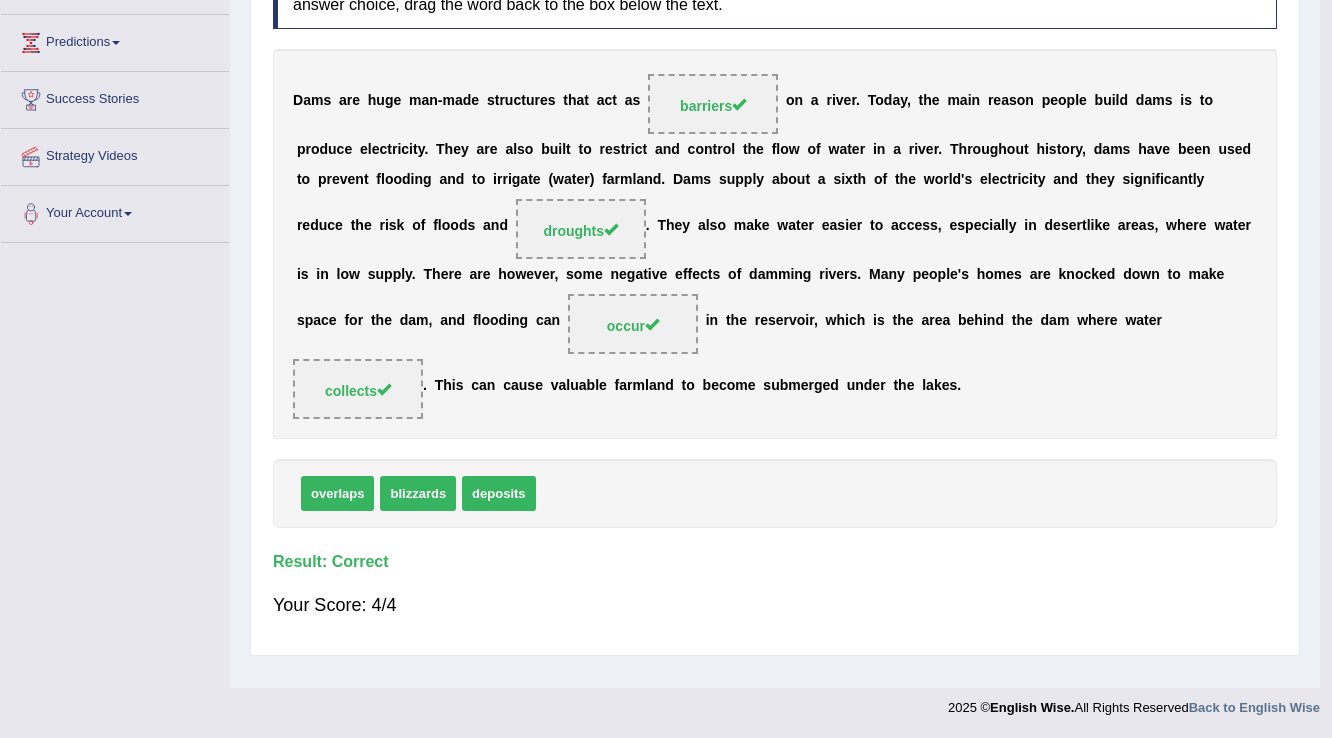 scroll, scrollTop: 312, scrollLeft: 0, axis: vertical 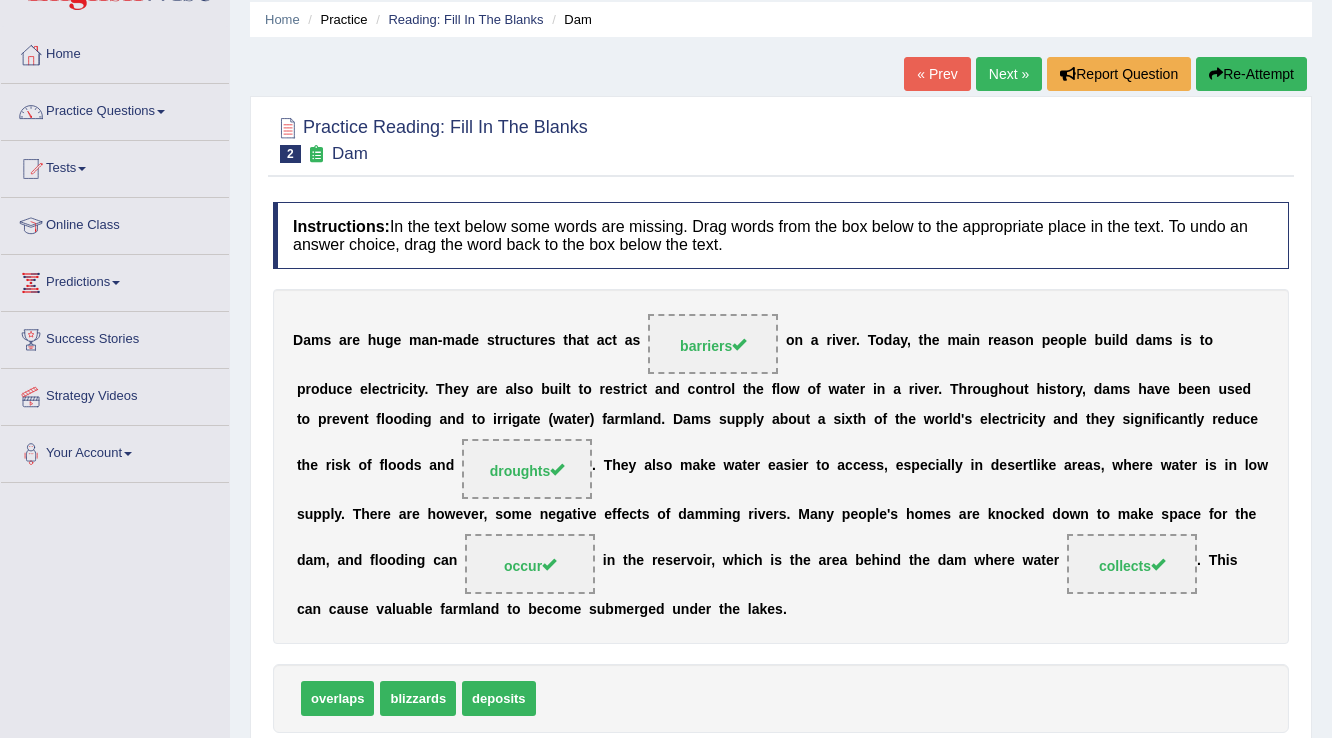 click on "Next »" at bounding box center [1009, 74] 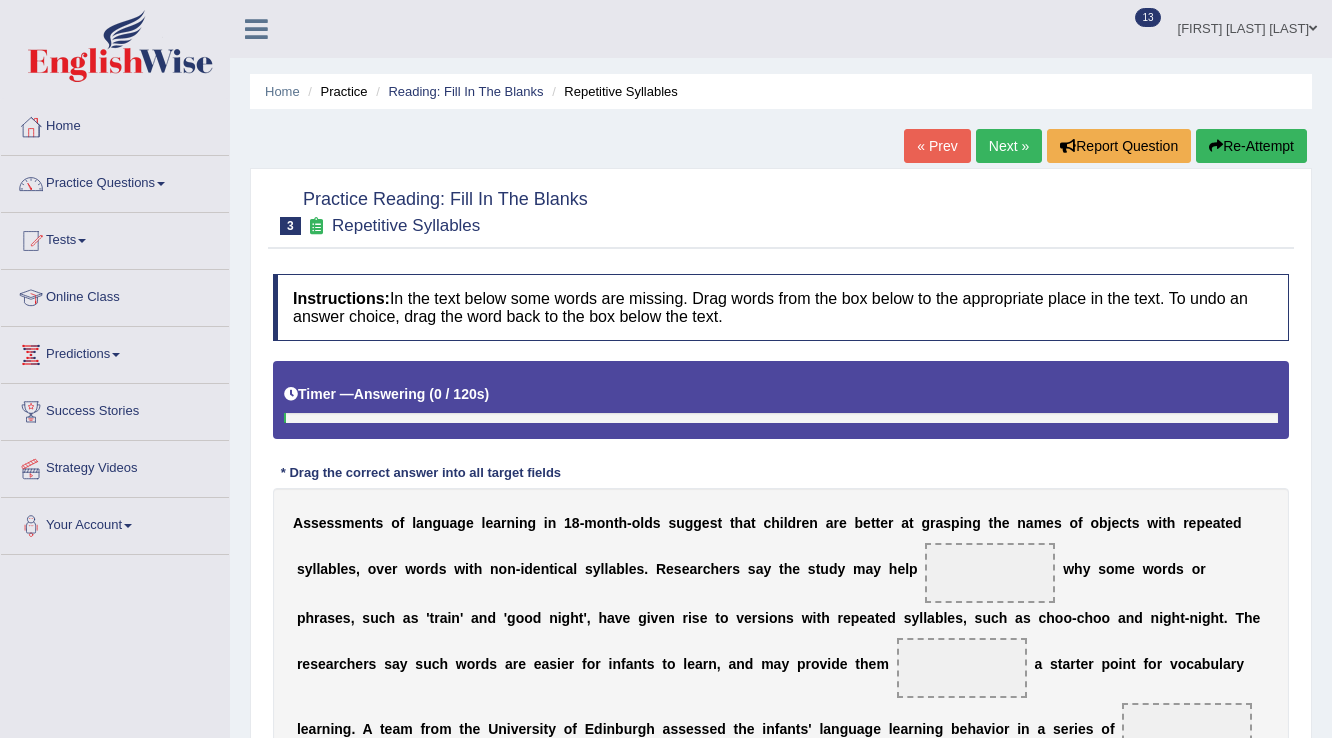 scroll, scrollTop: 240, scrollLeft: 0, axis: vertical 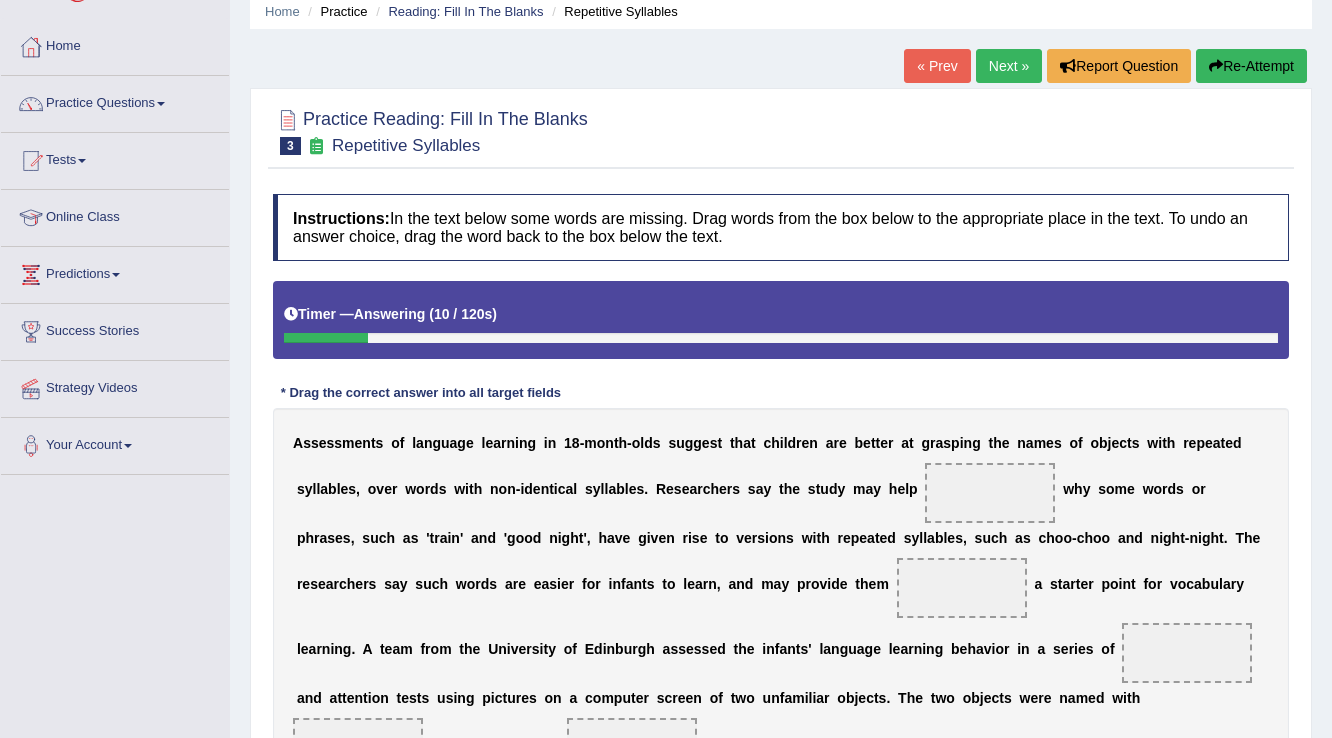 click on "Re-Attempt" at bounding box center (1251, 66) 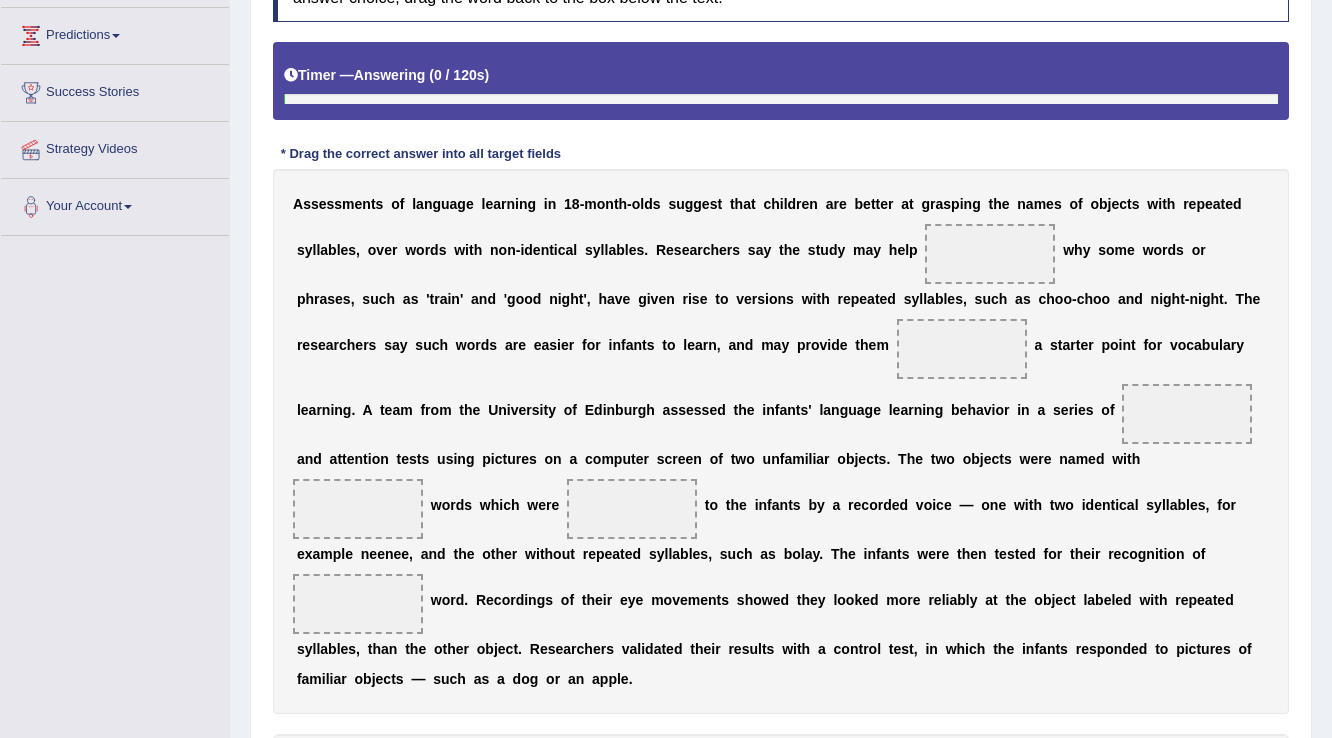 scroll, scrollTop: 320, scrollLeft: 0, axis: vertical 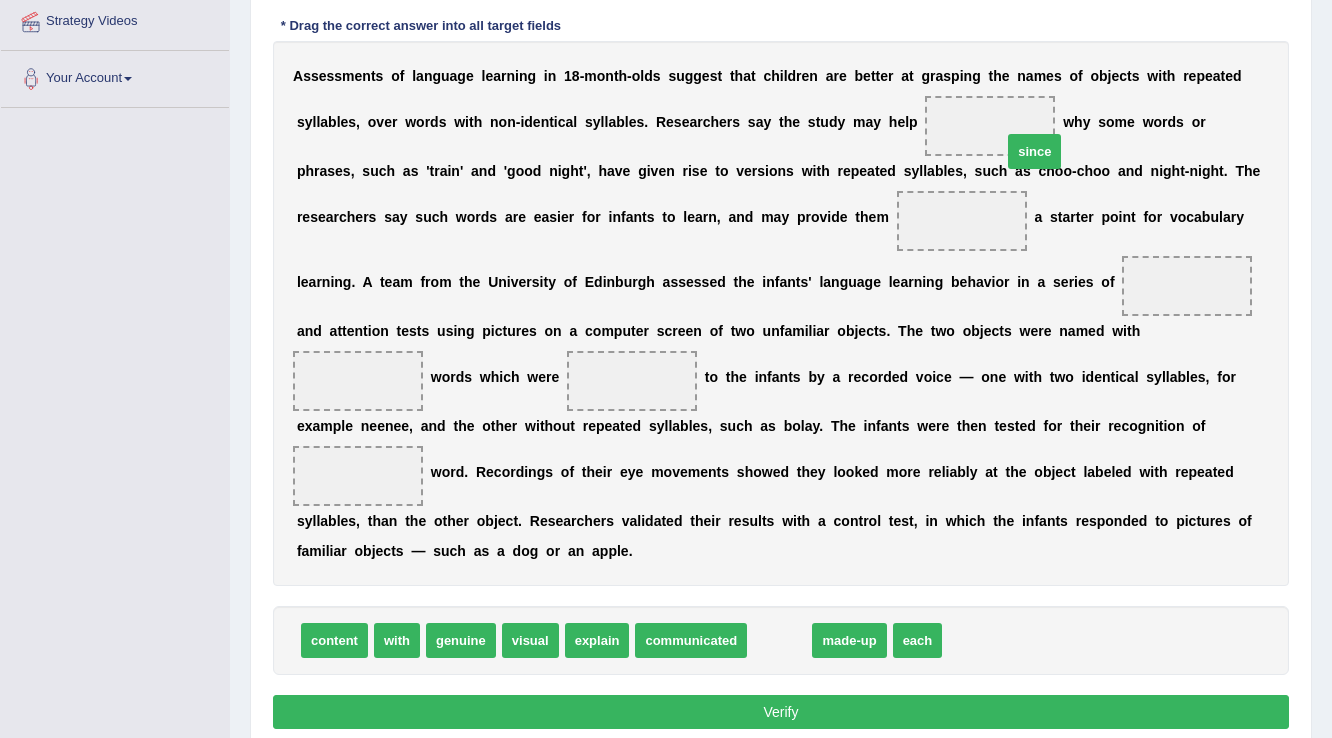 drag, startPoint x: 789, startPoint y: 640, endPoint x: 1038, endPoint y: 152, distance: 547.8549 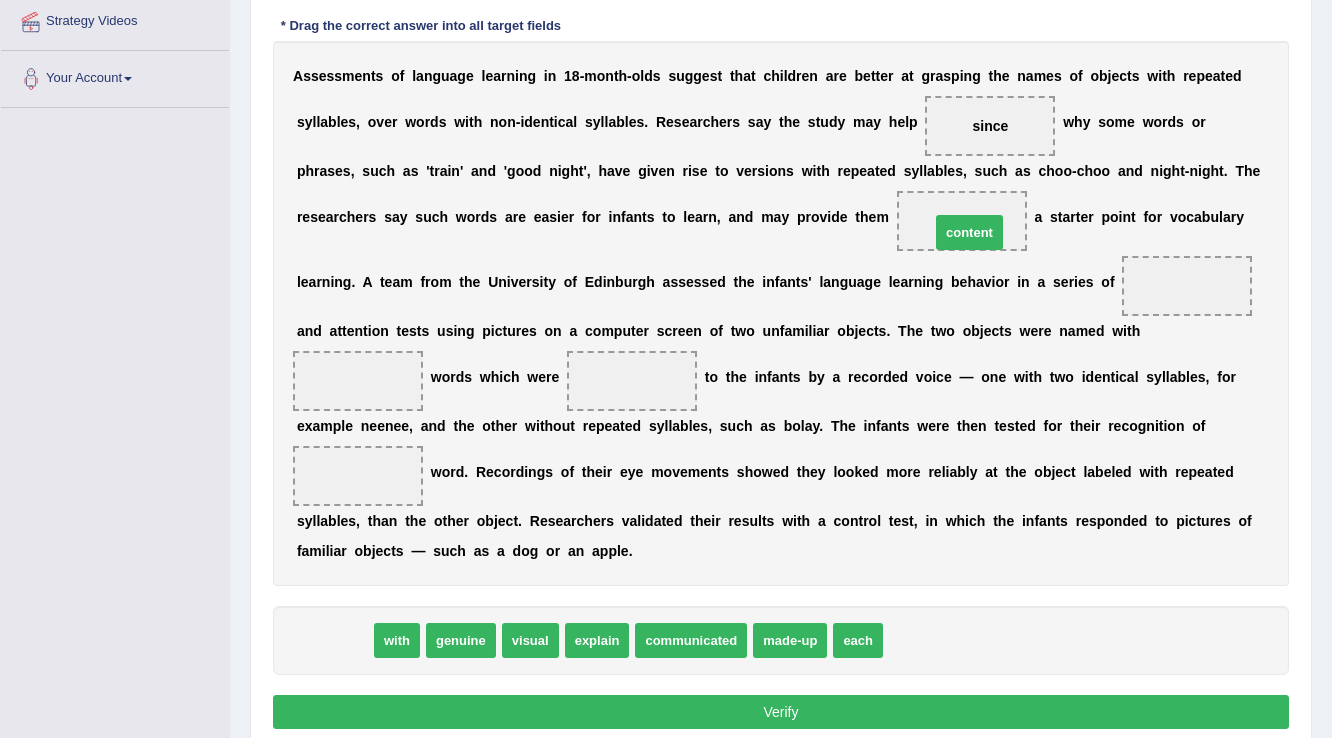 drag, startPoint x: 330, startPoint y: 640, endPoint x: 965, endPoint y: 232, distance: 754.77747 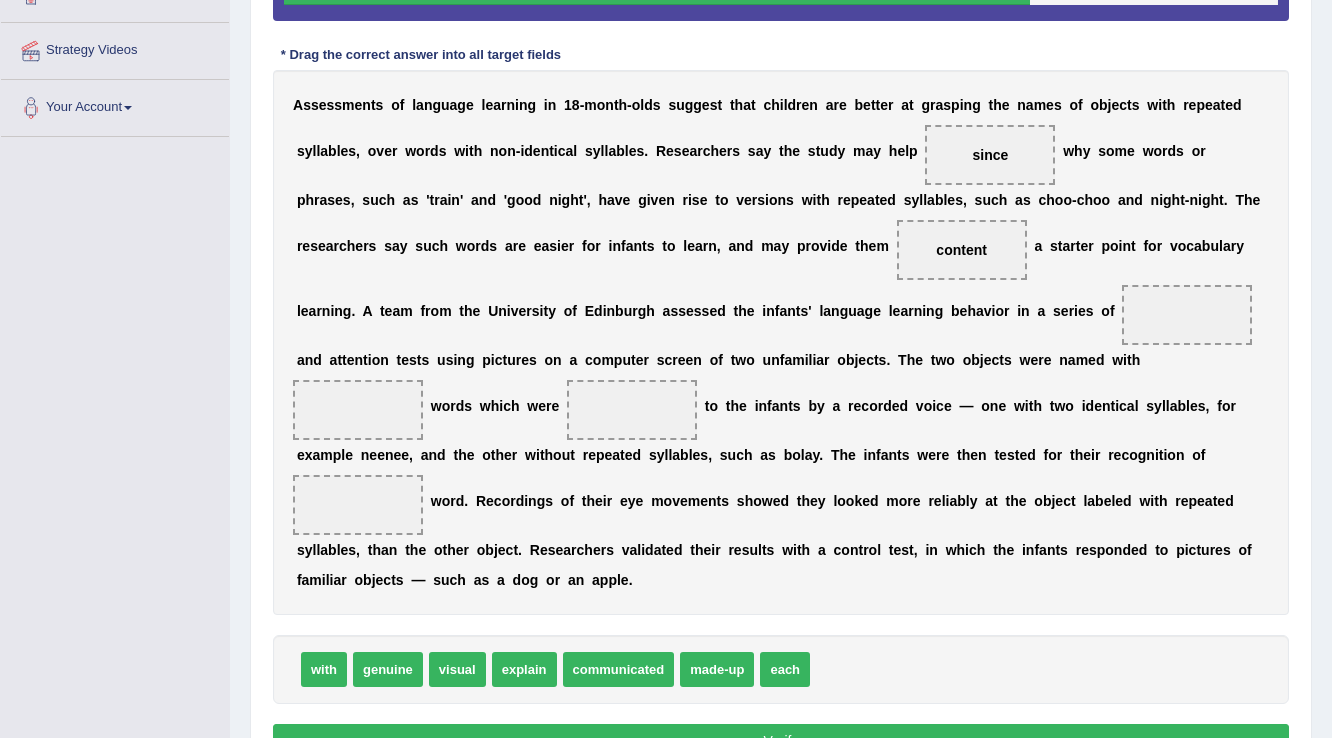 scroll, scrollTop: 447, scrollLeft: 0, axis: vertical 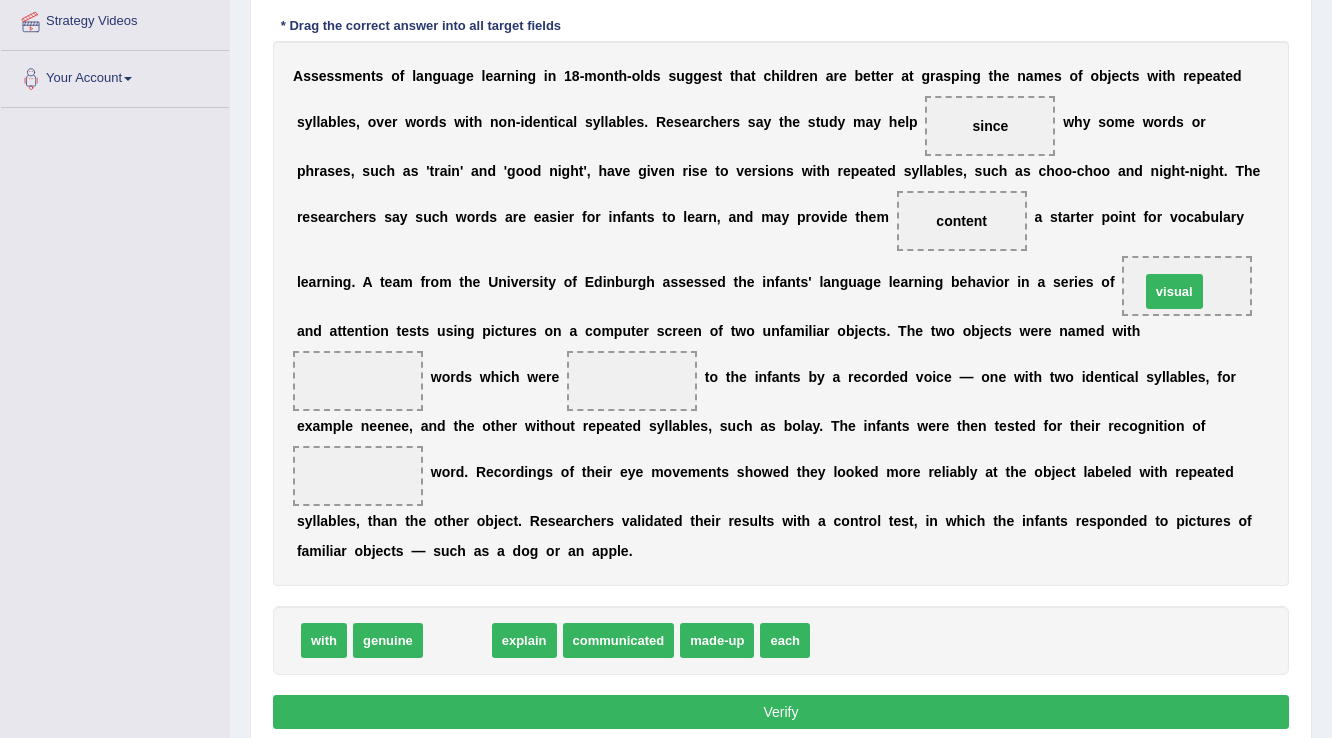 drag, startPoint x: 461, startPoint y: 642, endPoint x: 1072, endPoint y: 340, distance: 681.5607 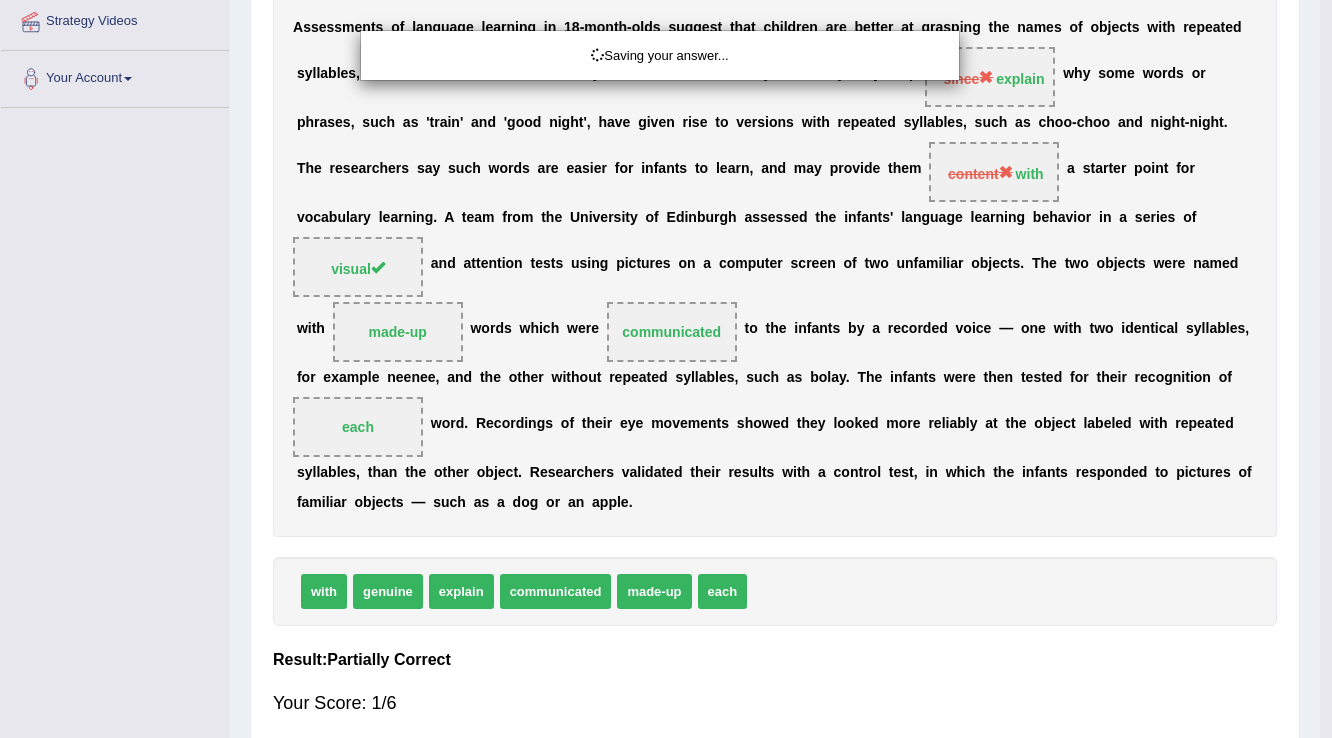 scroll, scrollTop: 444, scrollLeft: 0, axis: vertical 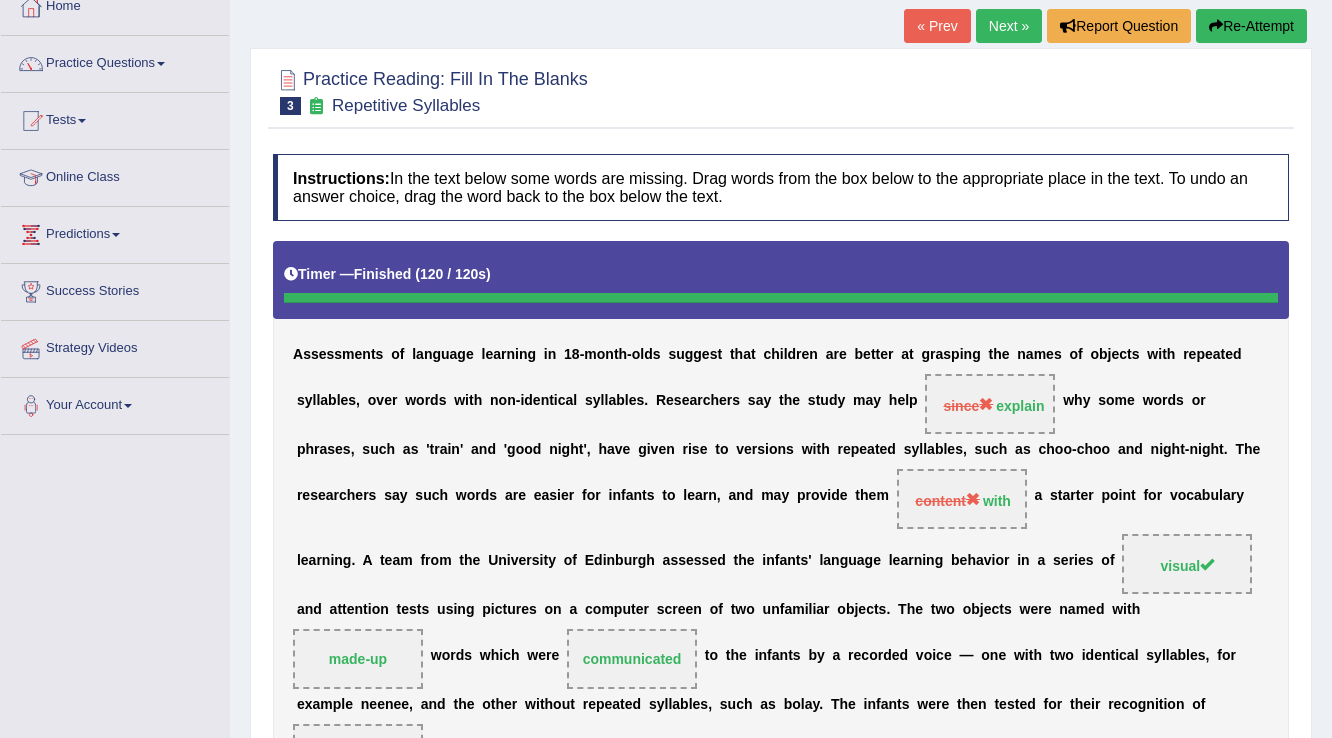 click on "Next »" at bounding box center (1009, 26) 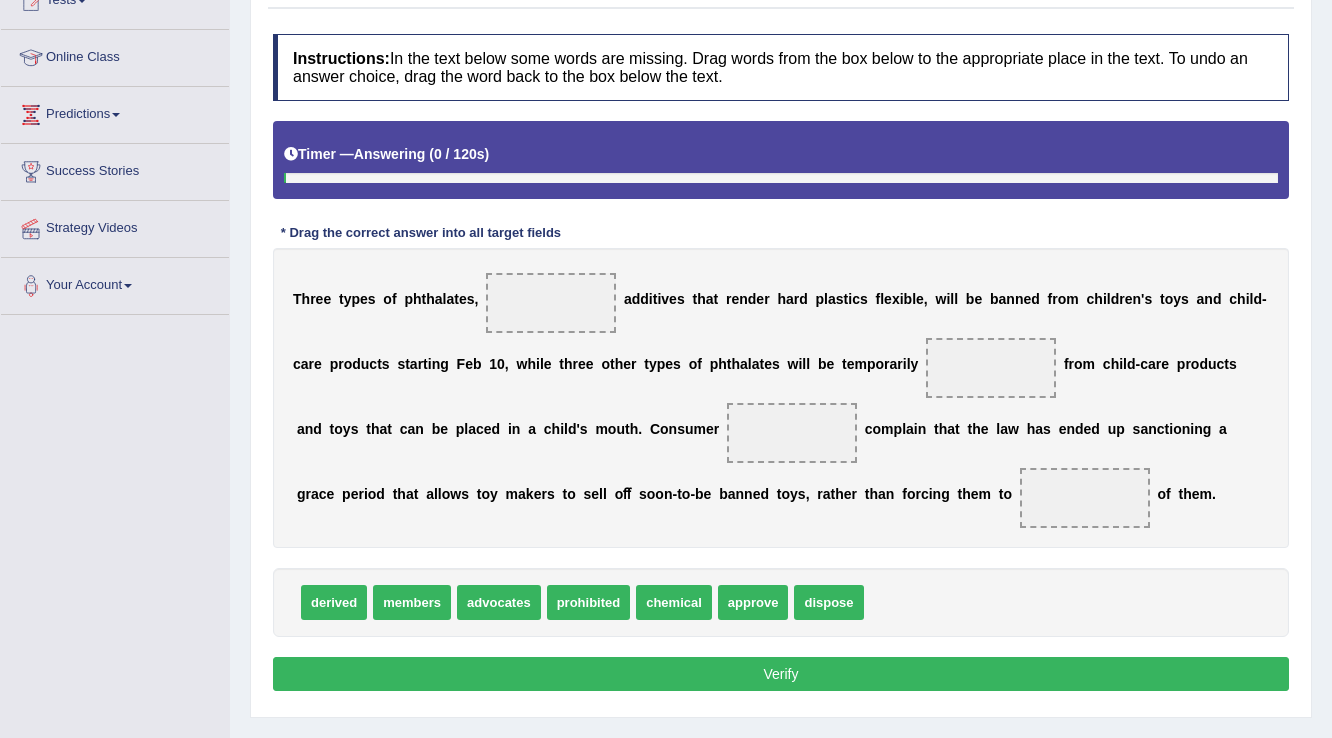 scroll, scrollTop: 240, scrollLeft: 0, axis: vertical 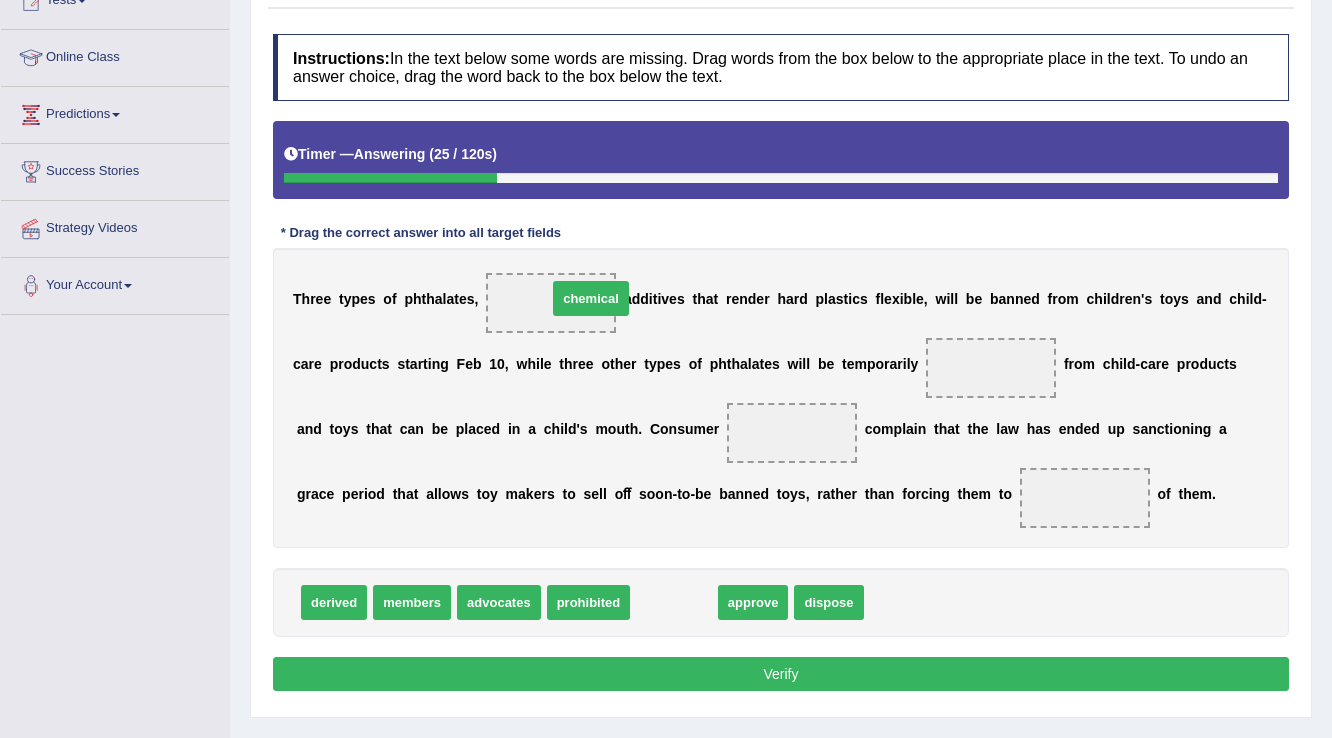 drag, startPoint x: 688, startPoint y: 608, endPoint x: 608, endPoint y: 304, distance: 314.35013 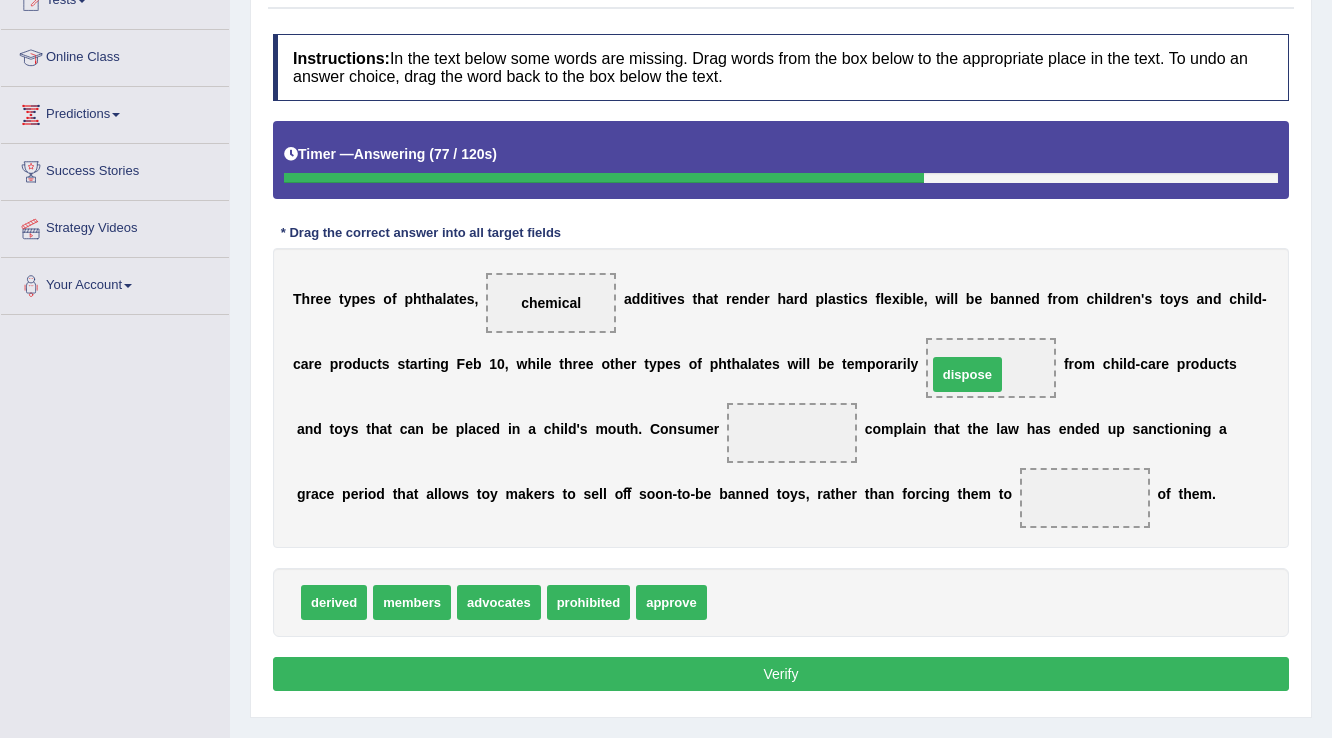 drag, startPoint x: 732, startPoint y: 600, endPoint x: 952, endPoint y: 372, distance: 316.83435 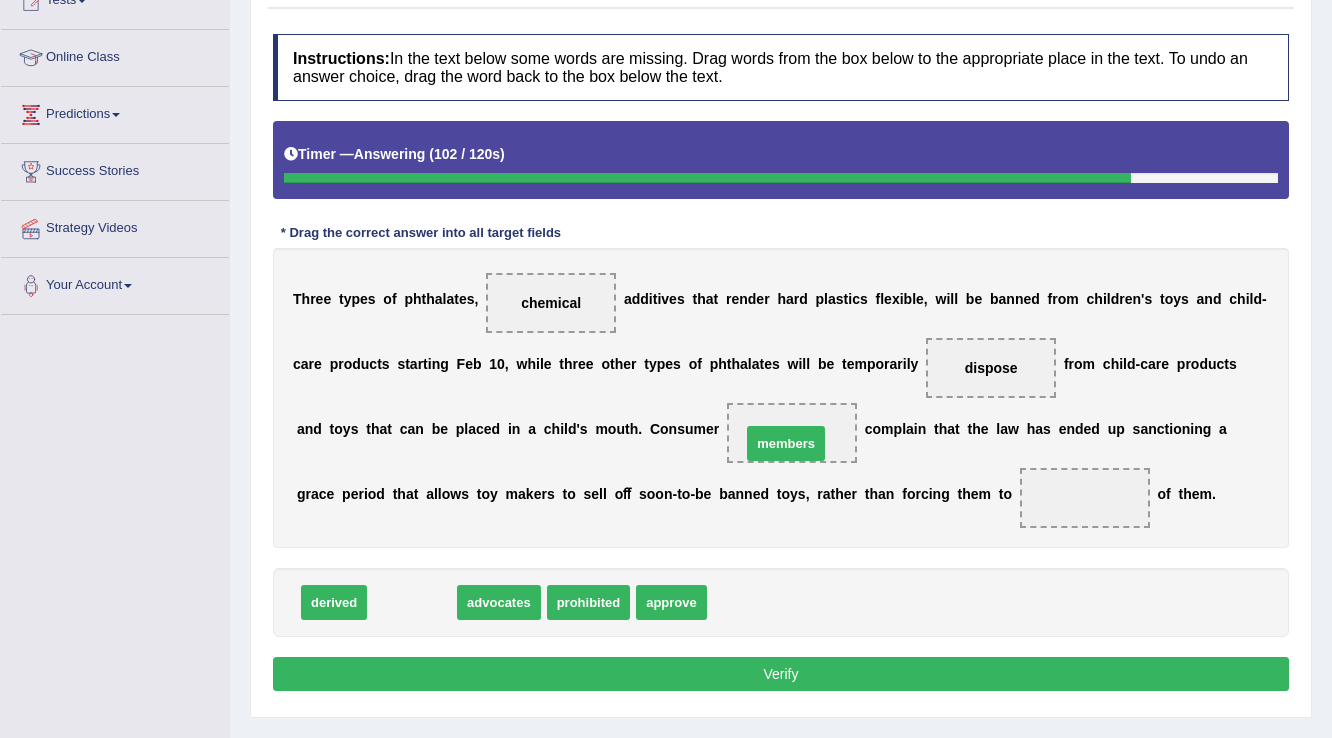drag, startPoint x: 438, startPoint y: 611, endPoint x: 812, endPoint y: 452, distance: 406.39514 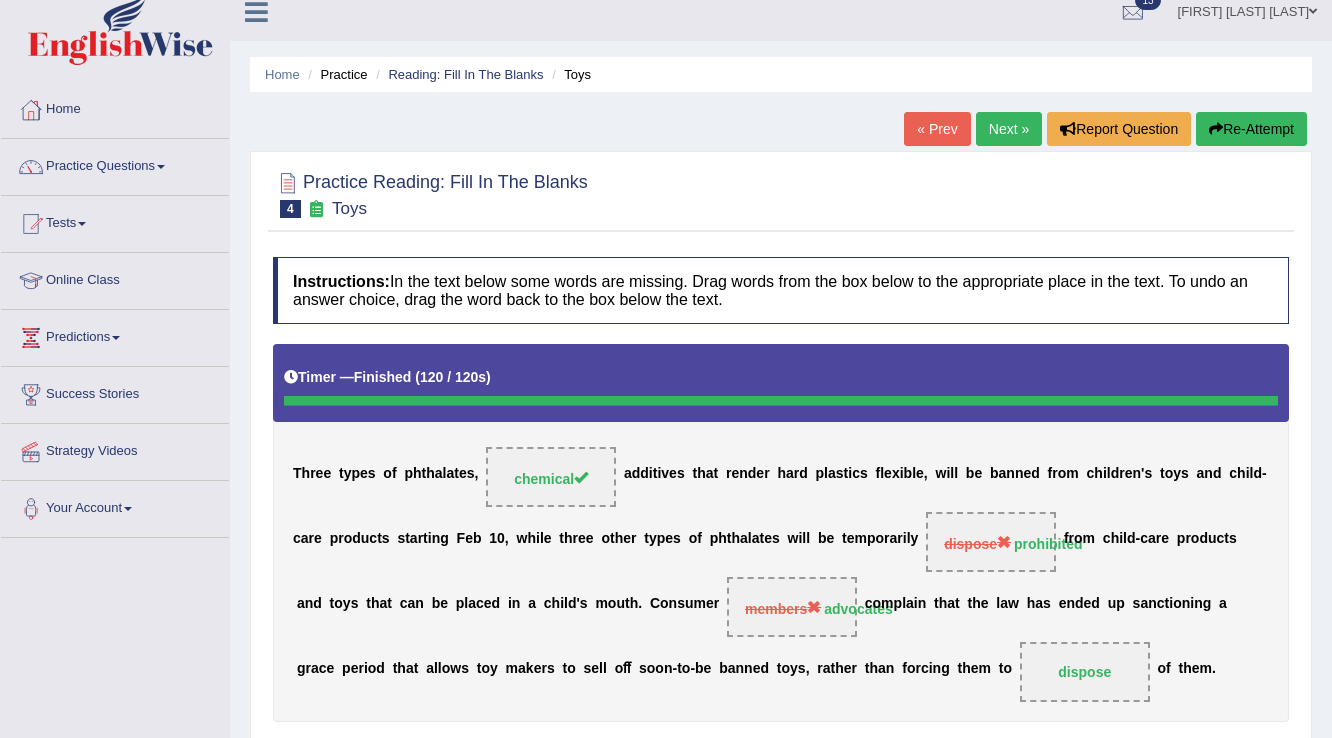 scroll, scrollTop: 0, scrollLeft: 0, axis: both 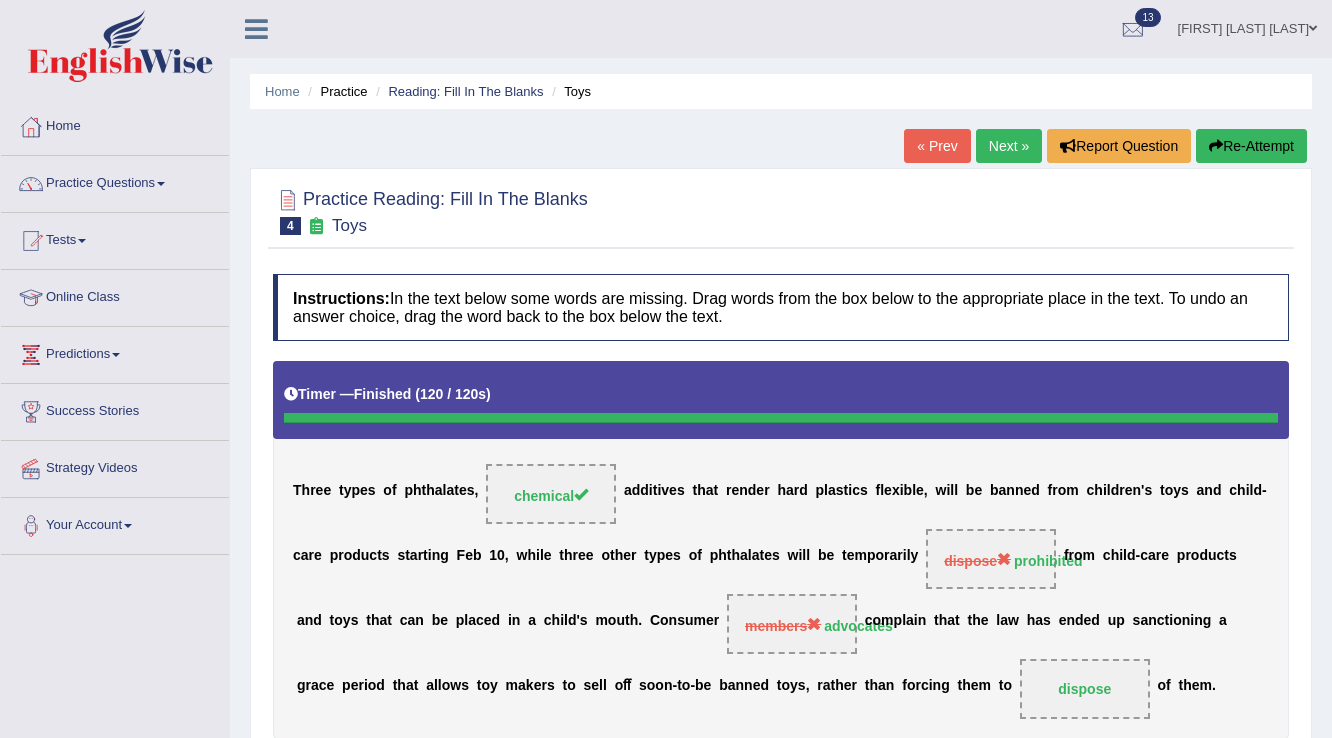 click on "Next »" at bounding box center (1009, 146) 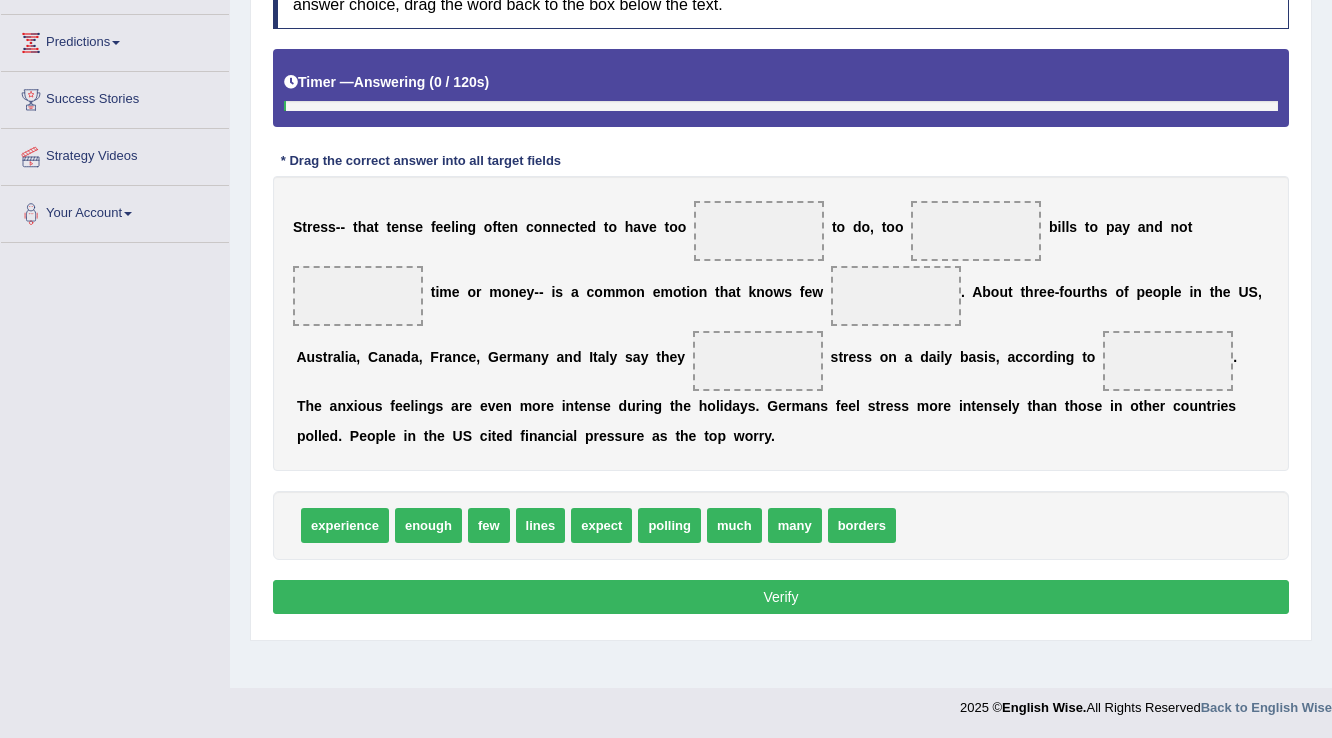 scroll, scrollTop: 312, scrollLeft: 0, axis: vertical 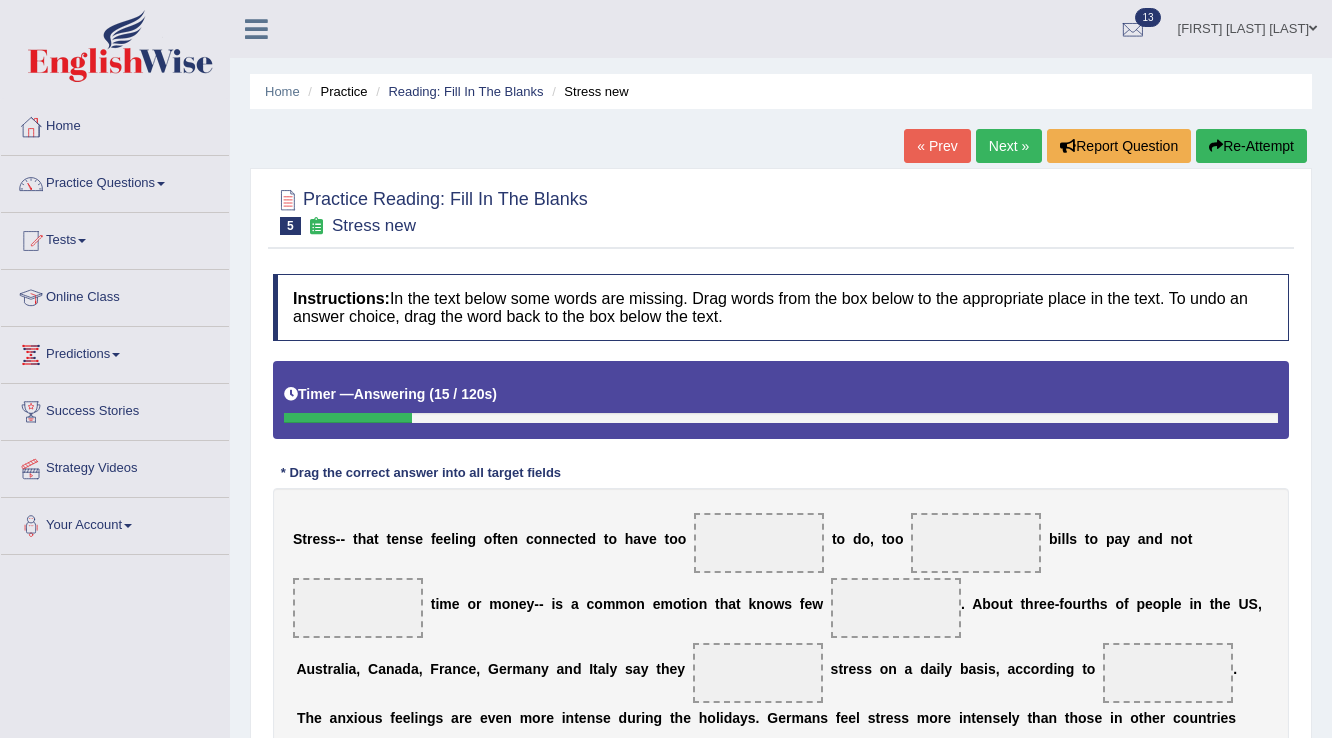click on "Re-Attempt" at bounding box center (1251, 146) 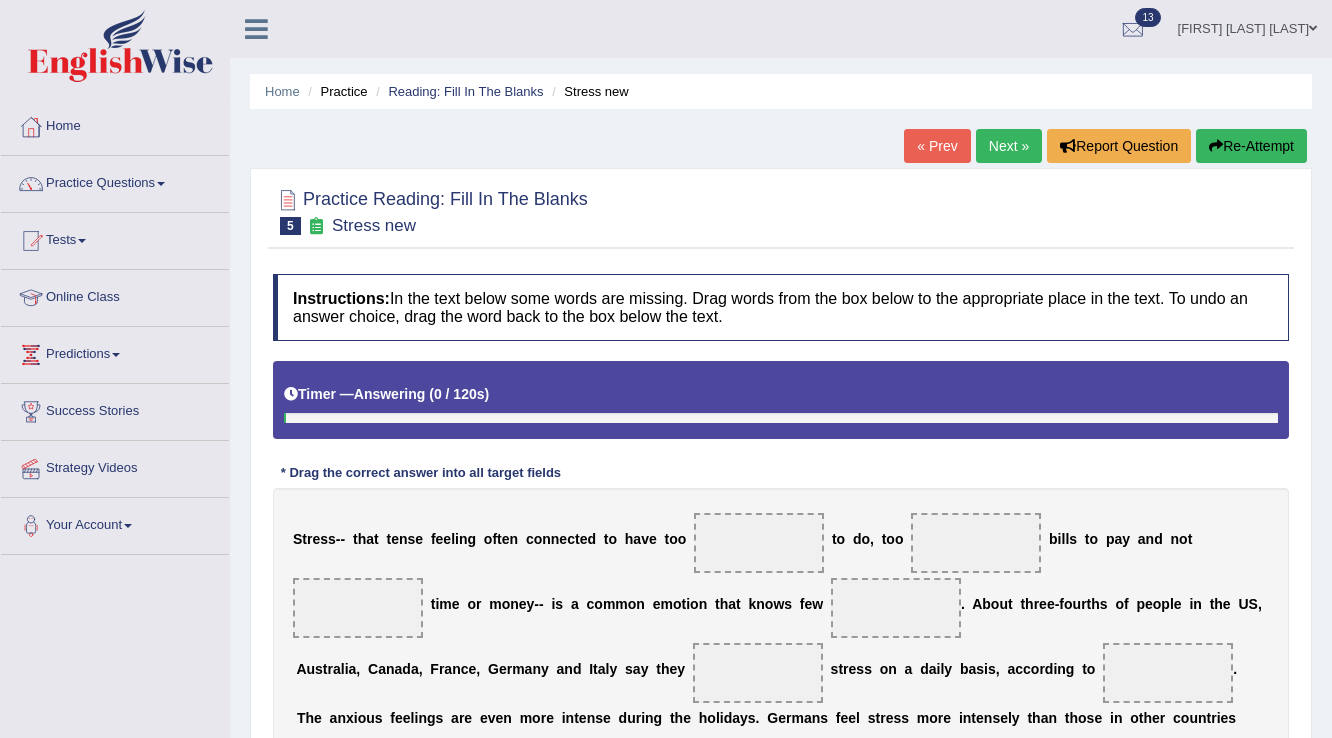 scroll, scrollTop: 240, scrollLeft: 0, axis: vertical 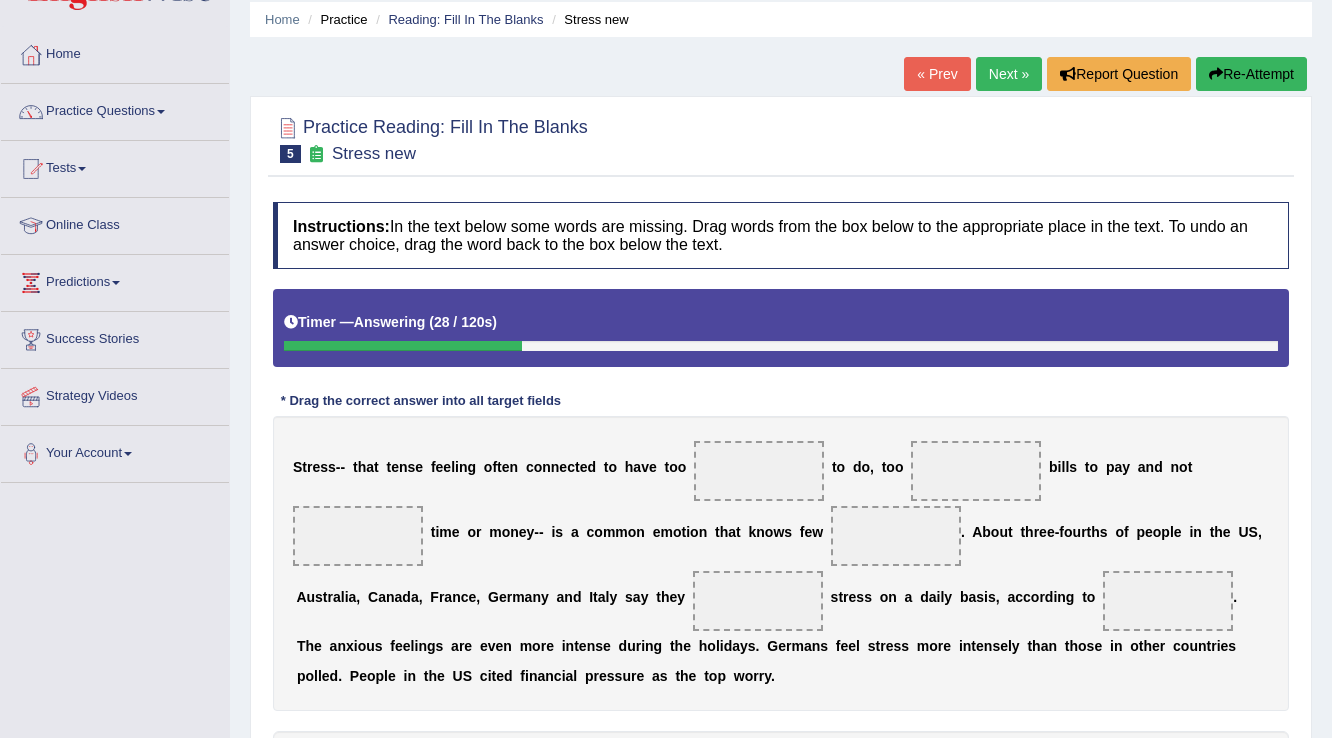 click on "Re-Attempt" at bounding box center (1251, 74) 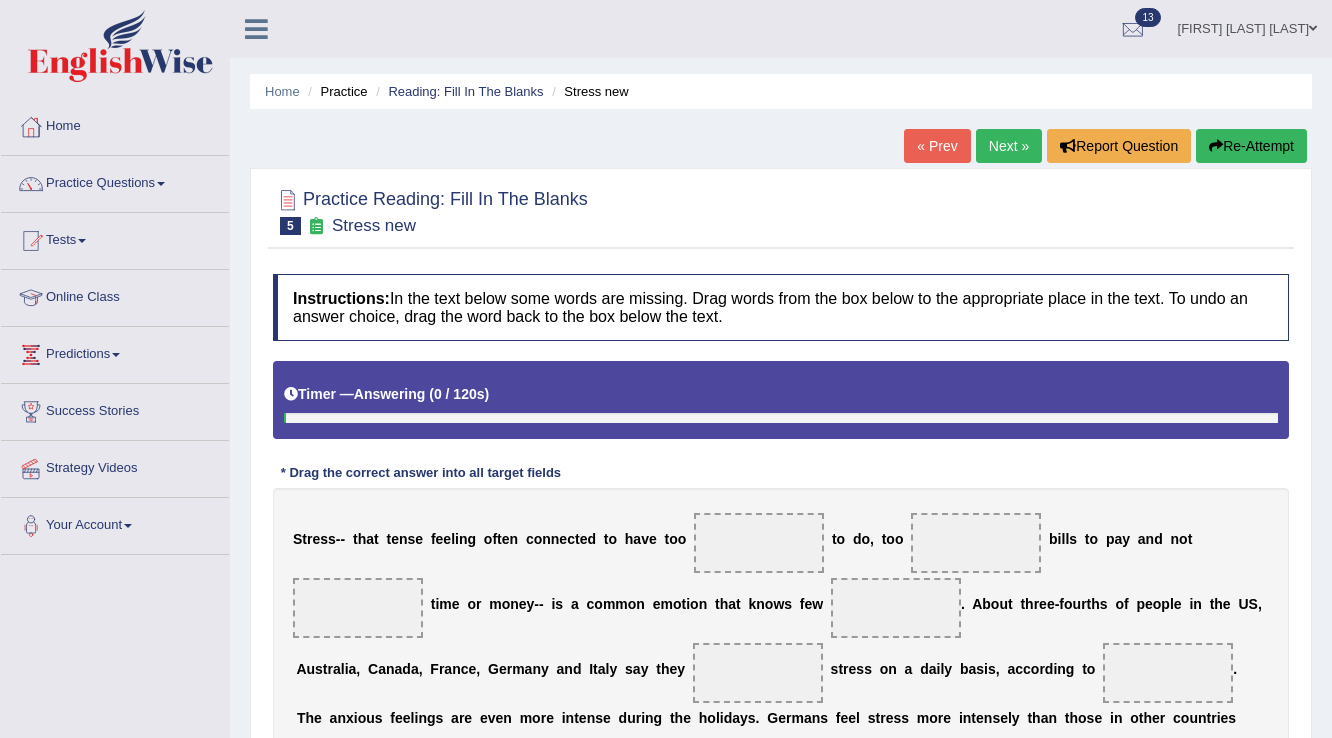 scroll, scrollTop: 152, scrollLeft: 0, axis: vertical 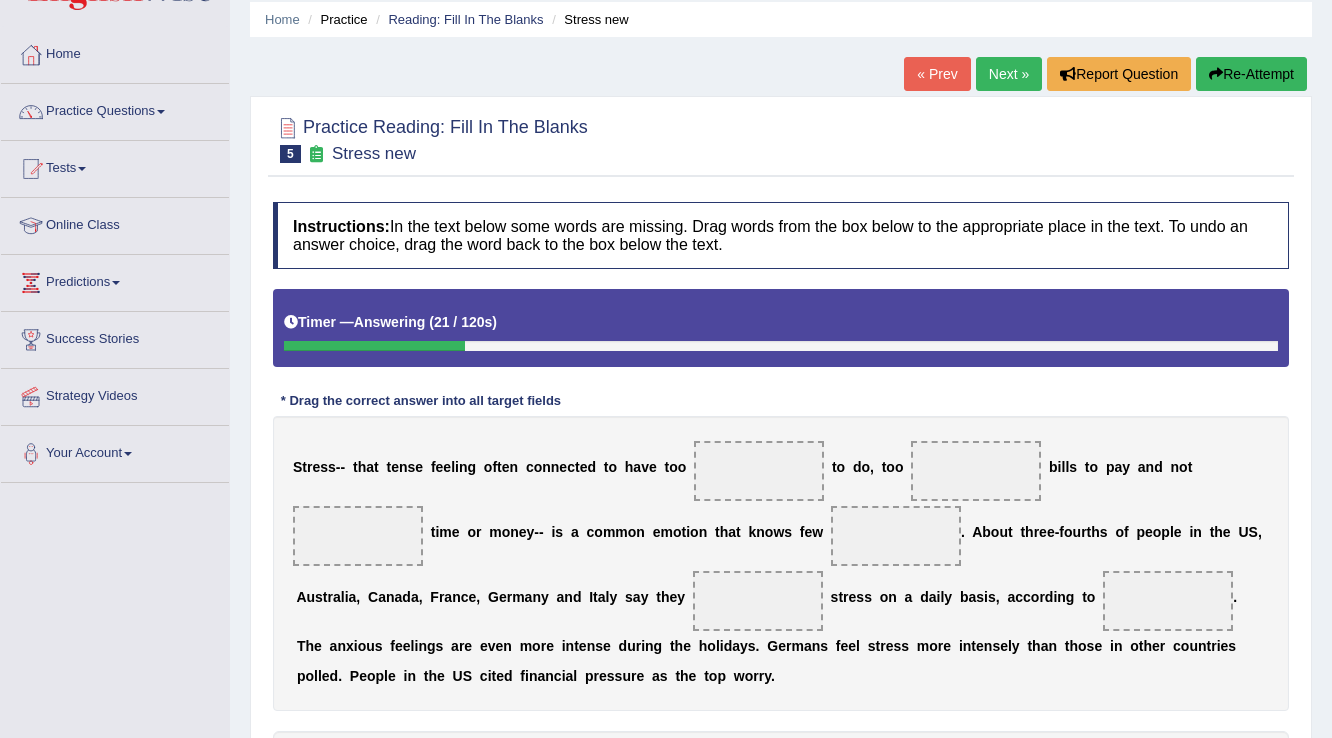 click at bounding box center (1216, 74) 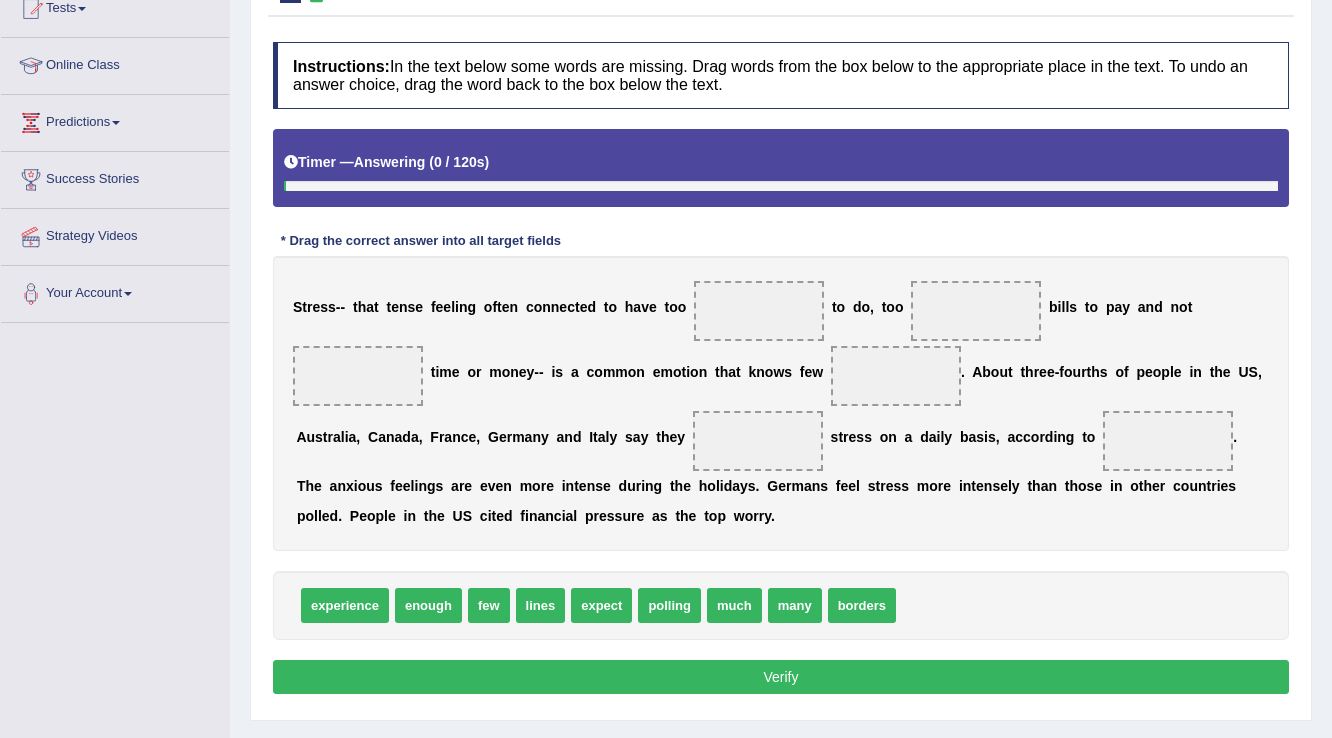 scroll, scrollTop: 232, scrollLeft: 0, axis: vertical 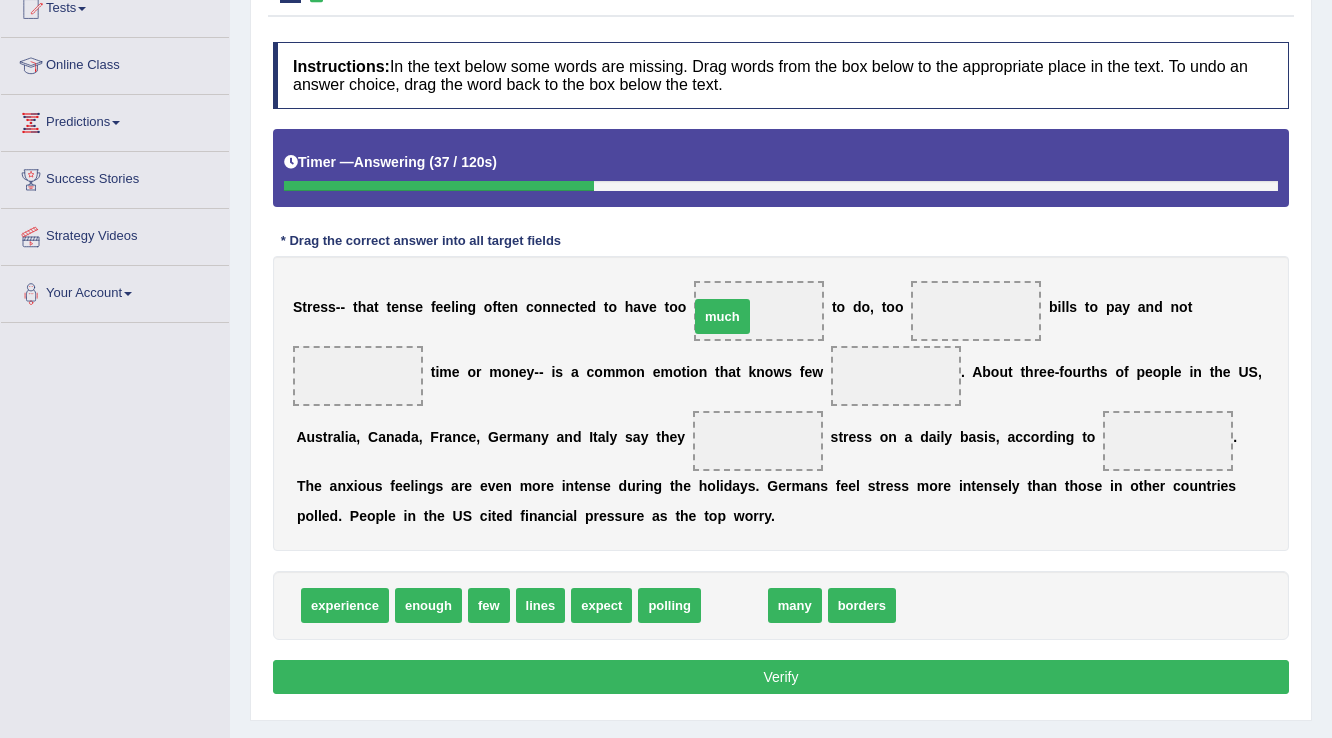 drag, startPoint x: 740, startPoint y: 608, endPoint x: 755, endPoint y: 312, distance: 296.37982 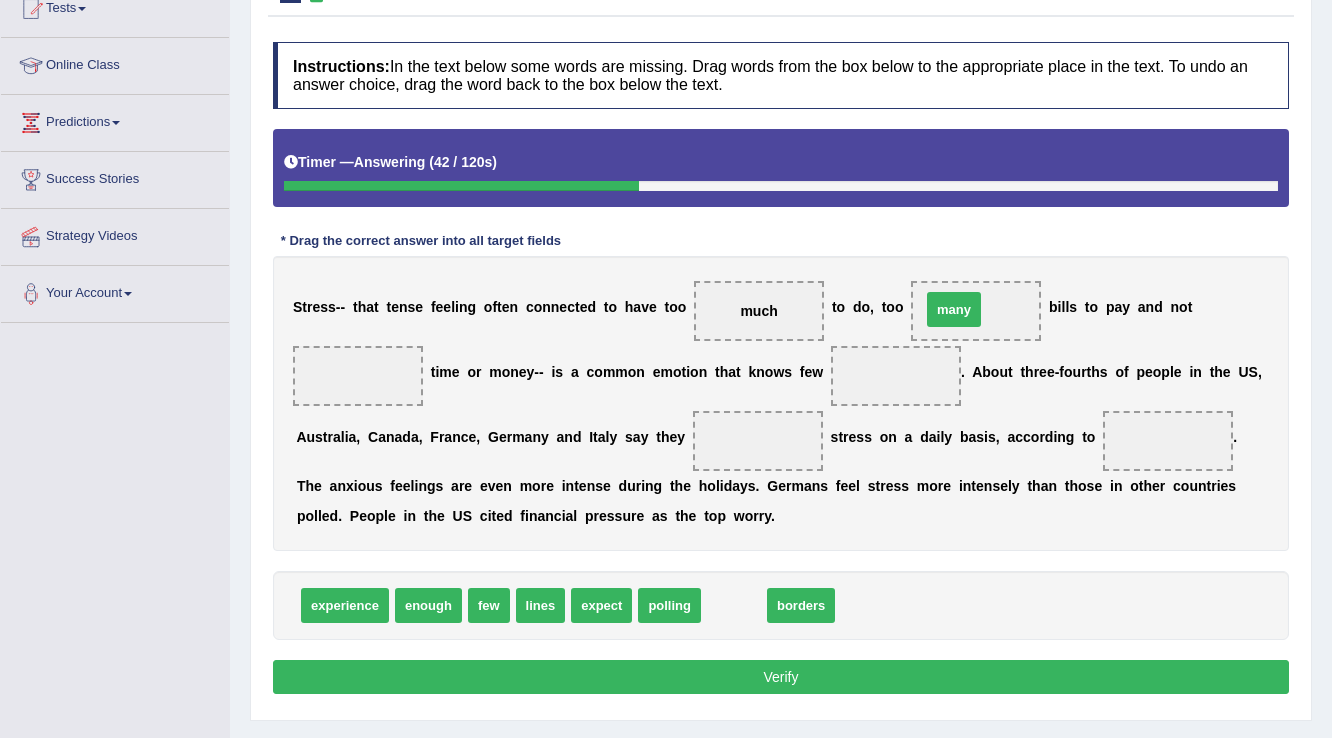 drag, startPoint x: 740, startPoint y: 610, endPoint x: 960, endPoint y: 314, distance: 368.80347 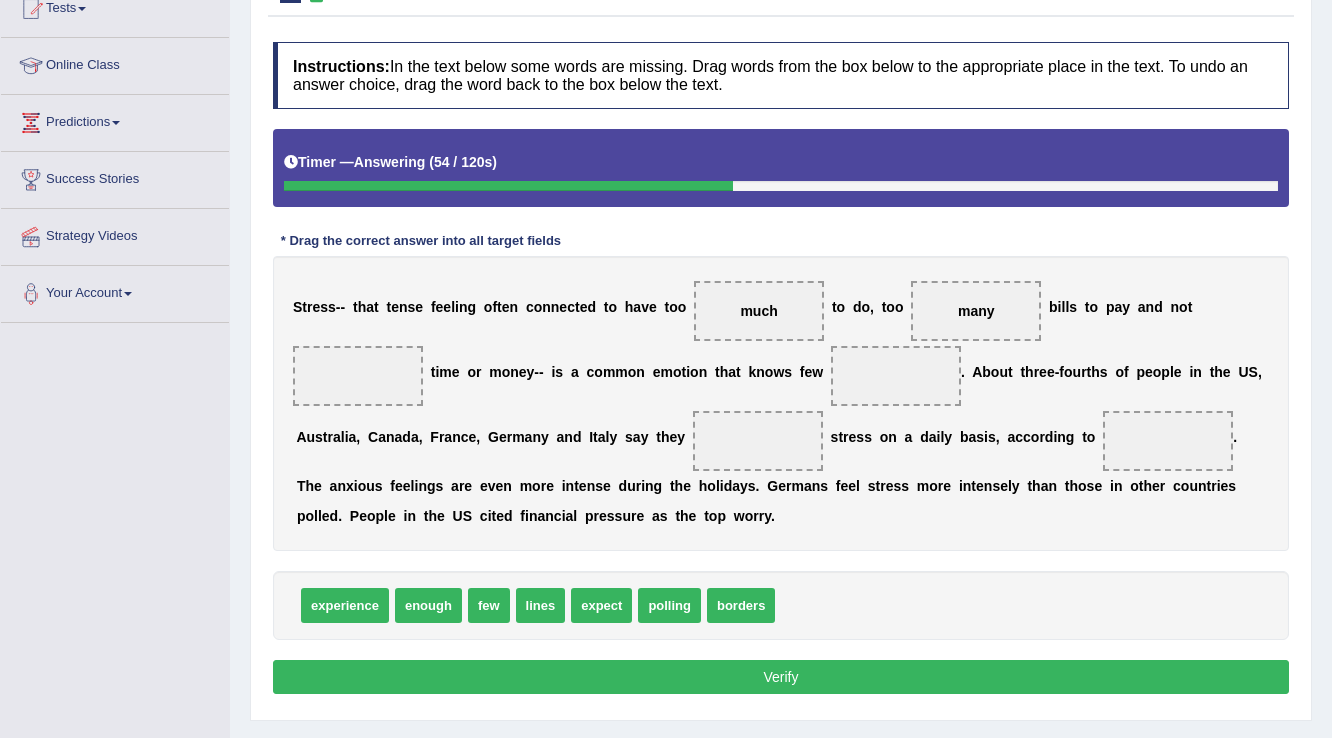 click on "expect" at bounding box center (601, 605) 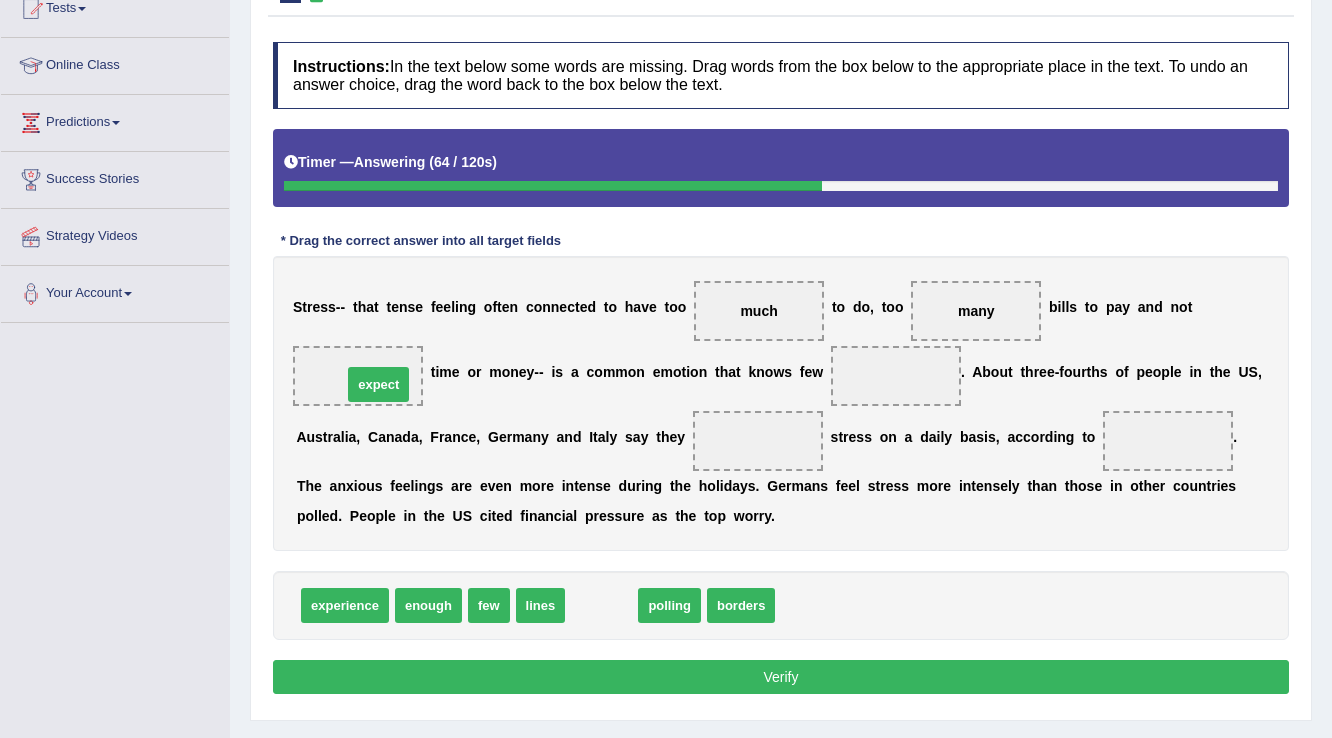 drag, startPoint x: 604, startPoint y: 603, endPoint x: 381, endPoint y: 382, distance: 313.9586 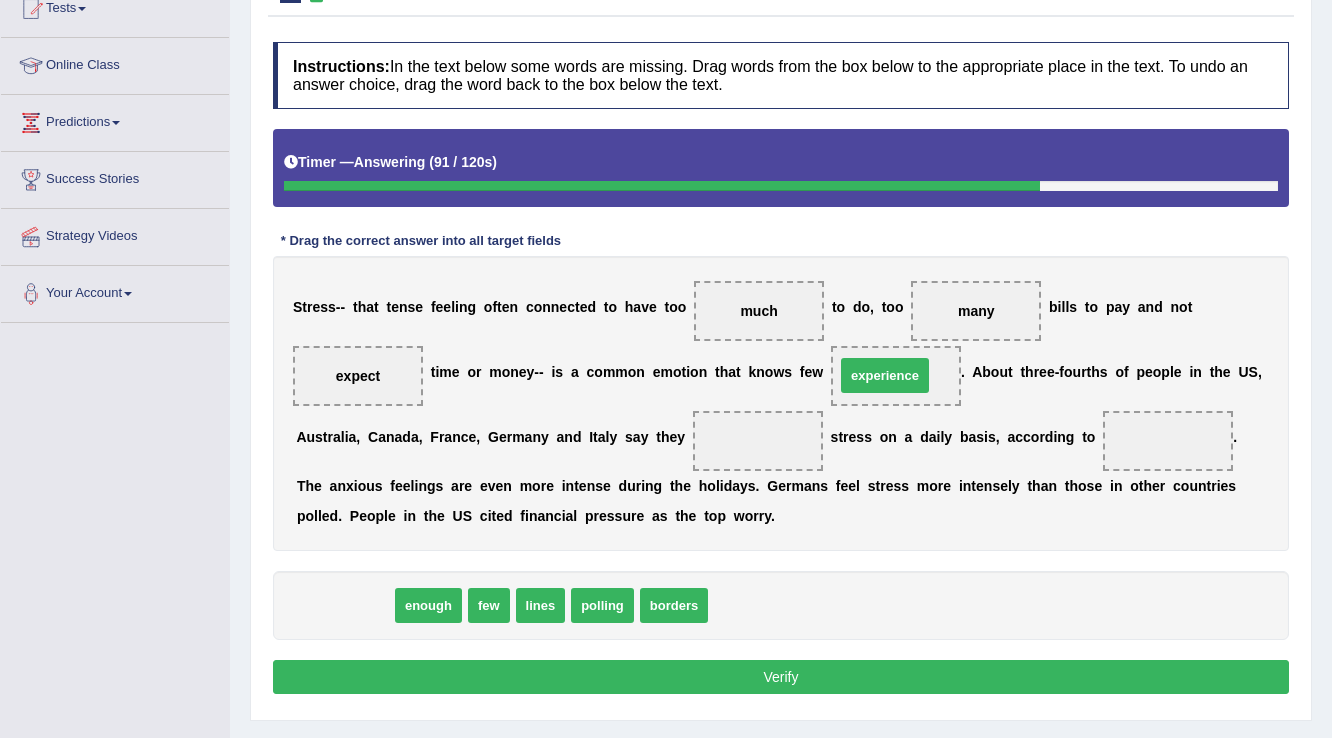 drag, startPoint x: 352, startPoint y: 608, endPoint x: 892, endPoint y: 378, distance: 586.9412 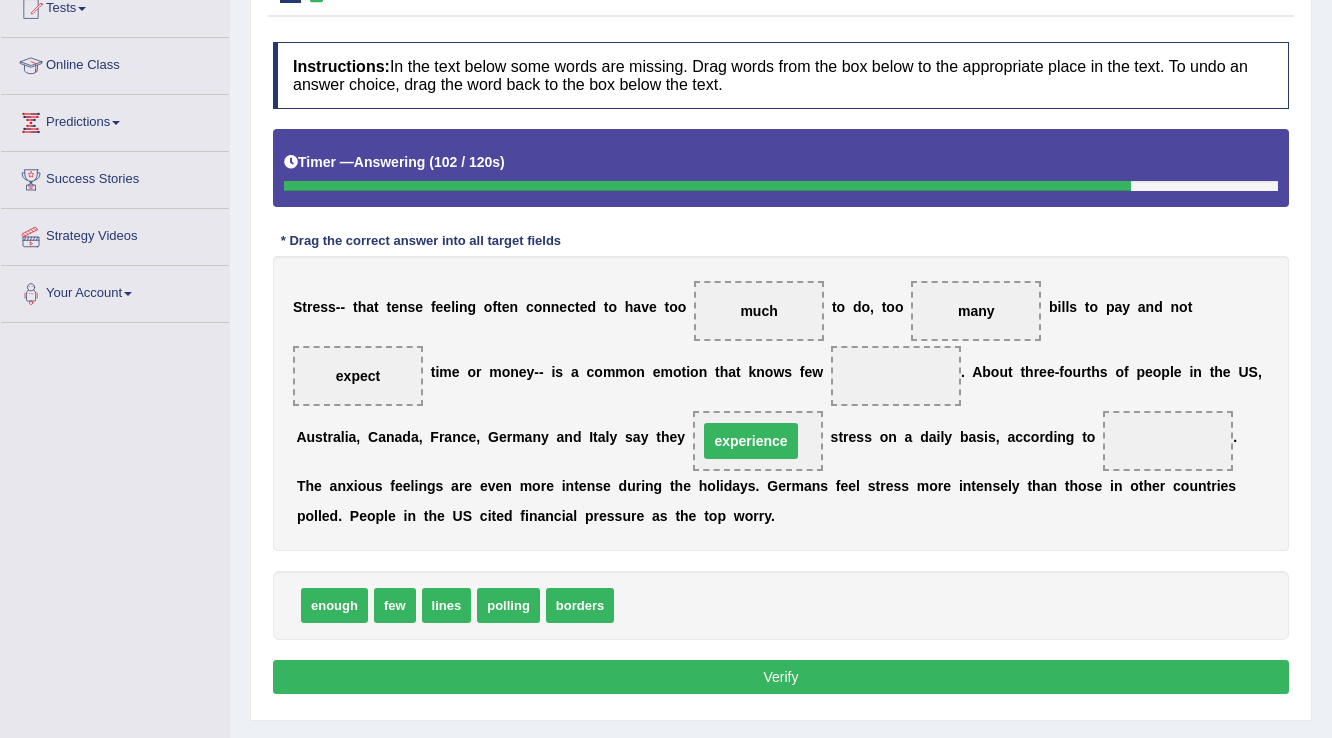 drag, startPoint x: 898, startPoint y: 370, endPoint x: 753, endPoint y: 435, distance: 158.90248 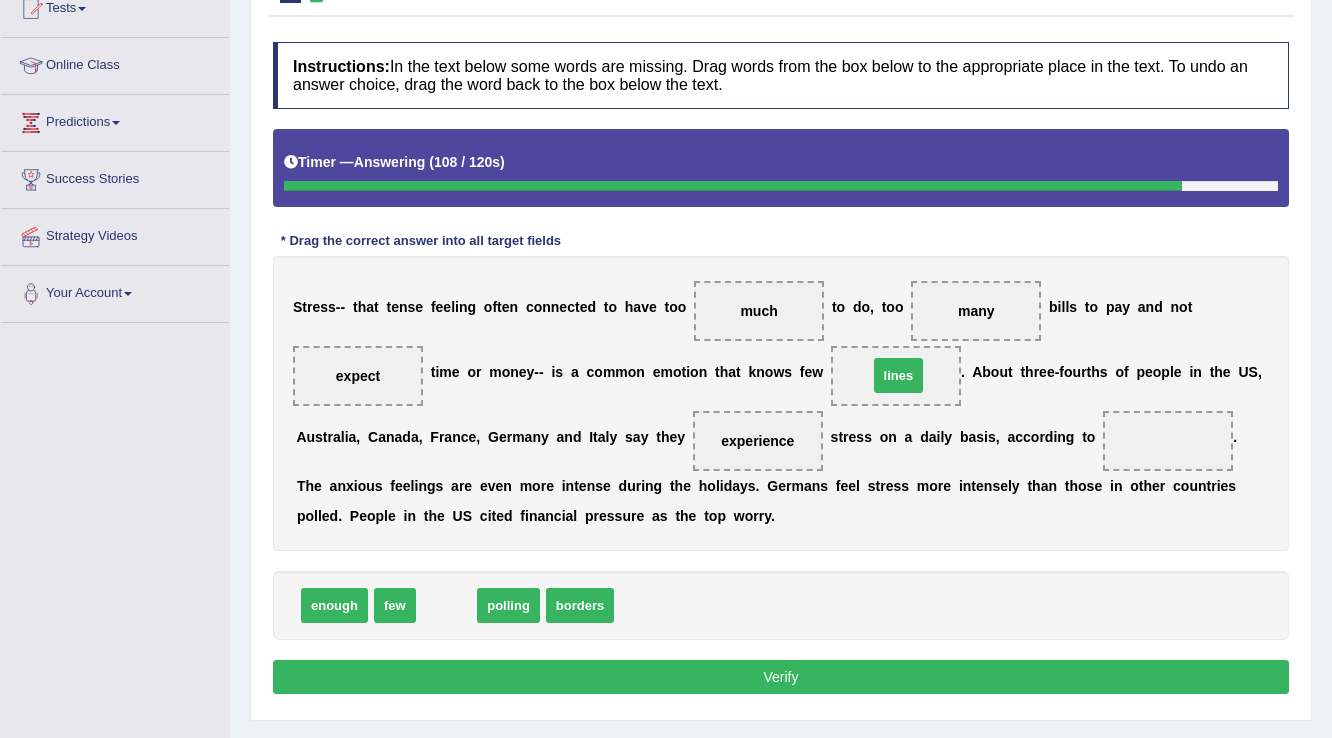 drag, startPoint x: 451, startPoint y: 604, endPoint x: 903, endPoint y: 374, distance: 507.15283 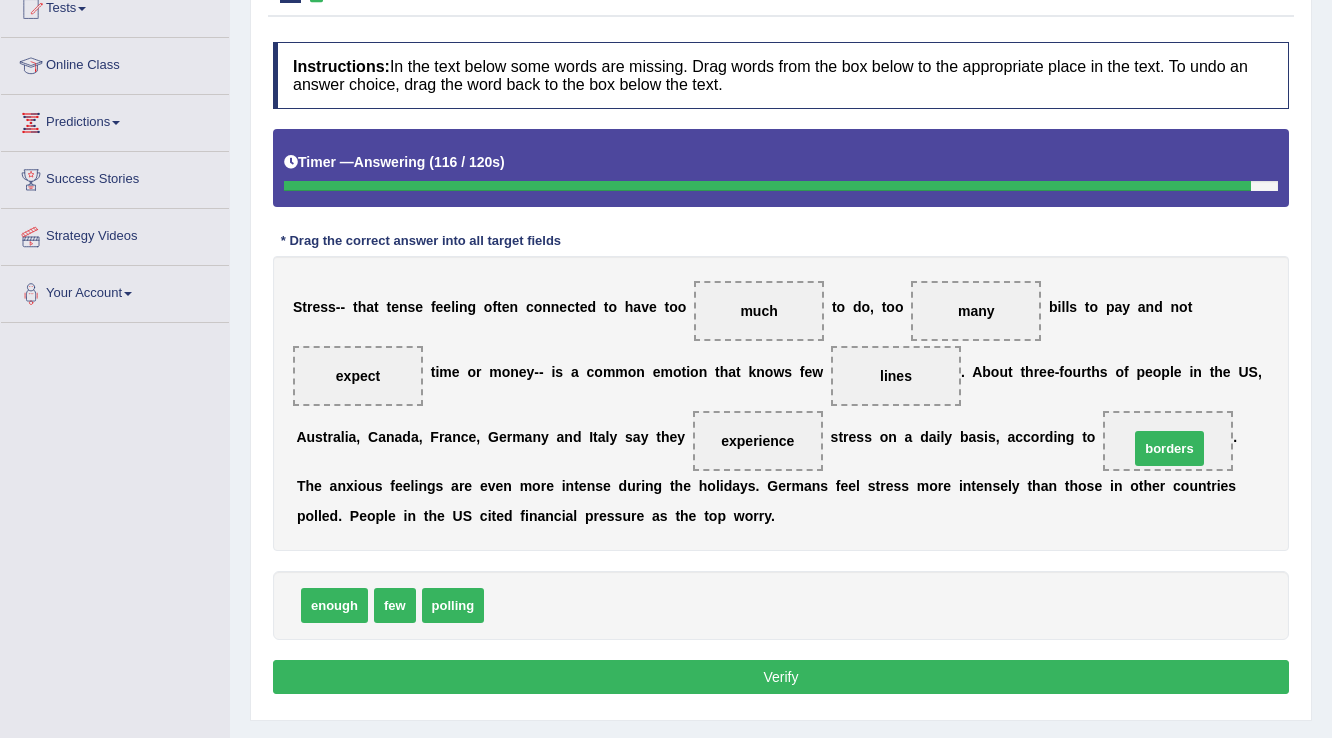 drag, startPoint x: 517, startPoint y: 608, endPoint x: 1162, endPoint y: 451, distance: 663.8328 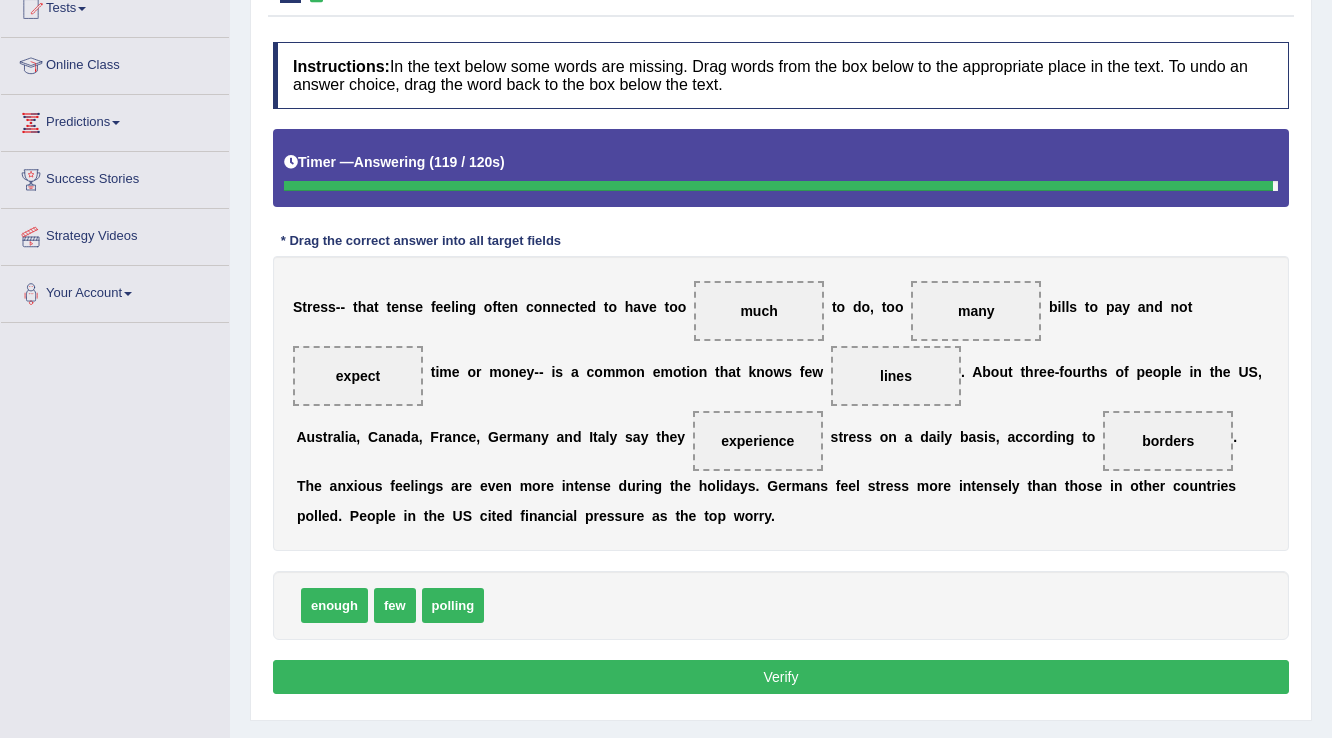 click on "Verify" at bounding box center (781, 677) 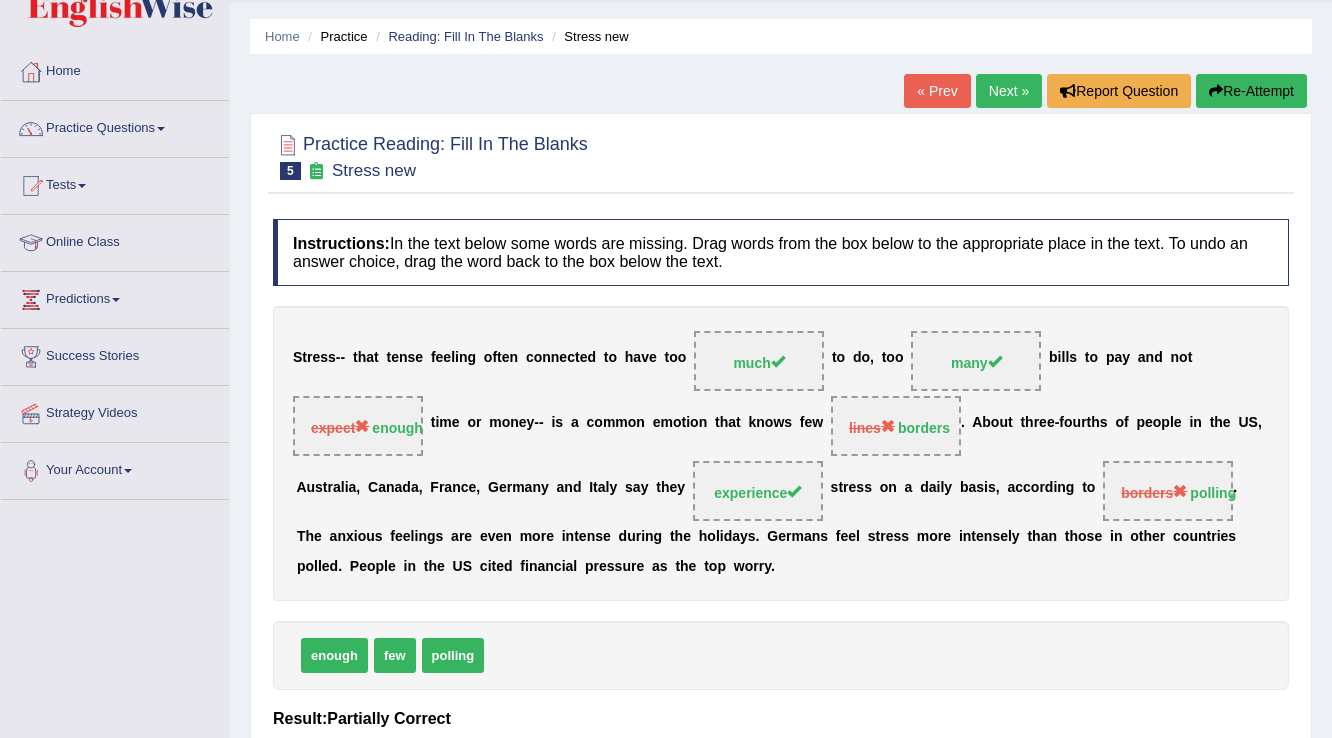 scroll, scrollTop: 0, scrollLeft: 0, axis: both 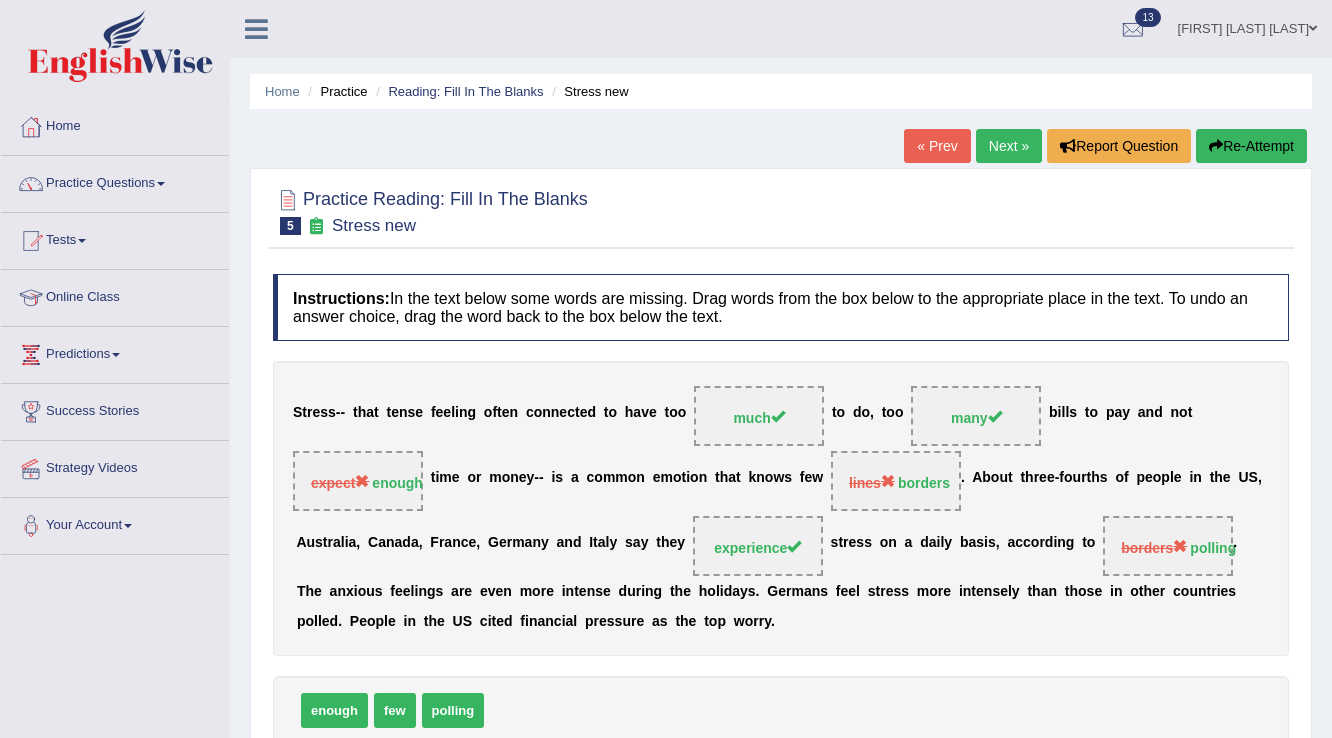 click on "Next »" at bounding box center [1009, 146] 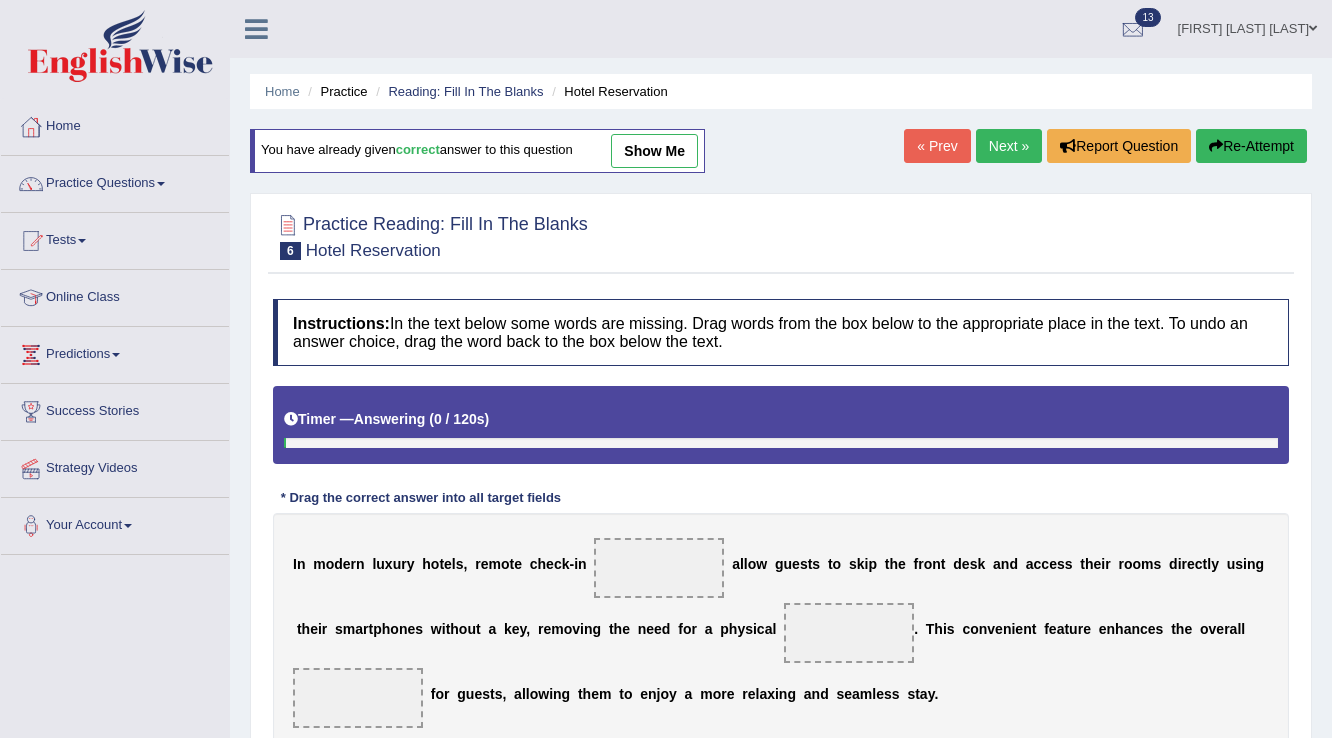 scroll, scrollTop: 0, scrollLeft: 0, axis: both 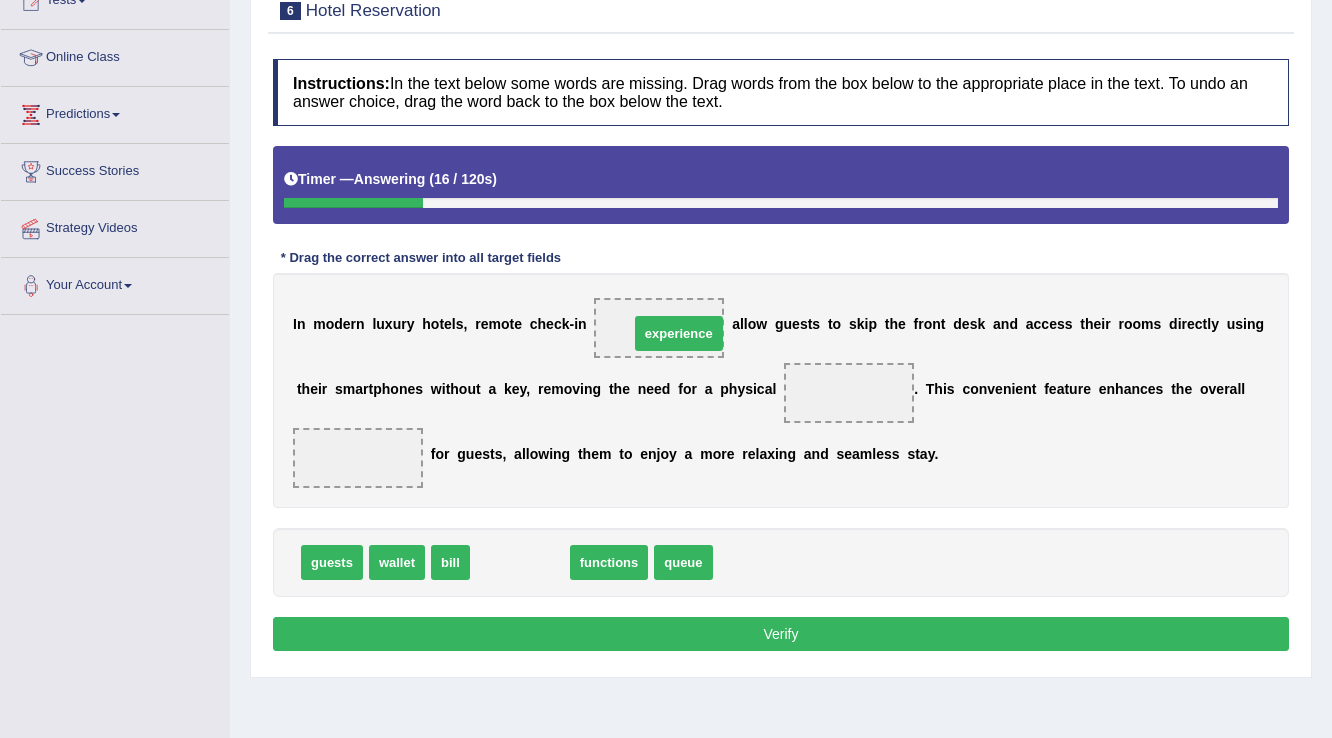 drag, startPoint x: 540, startPoint y: 567, endPoint x: 699, endPoint y: 338, distance: 278.78665 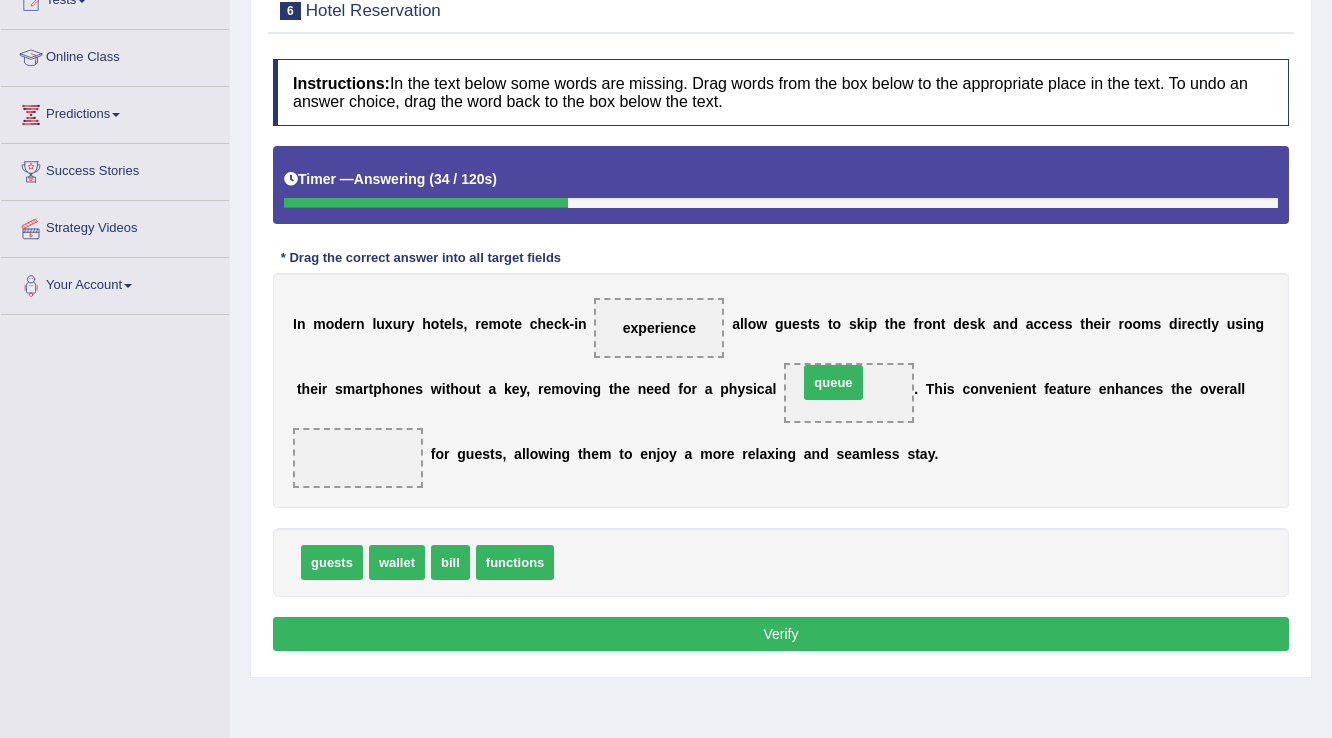 drag, startPoint x: 580, startPoint y: 568, endPoint x: 824, endPoint y: 388, distance: 303.2095 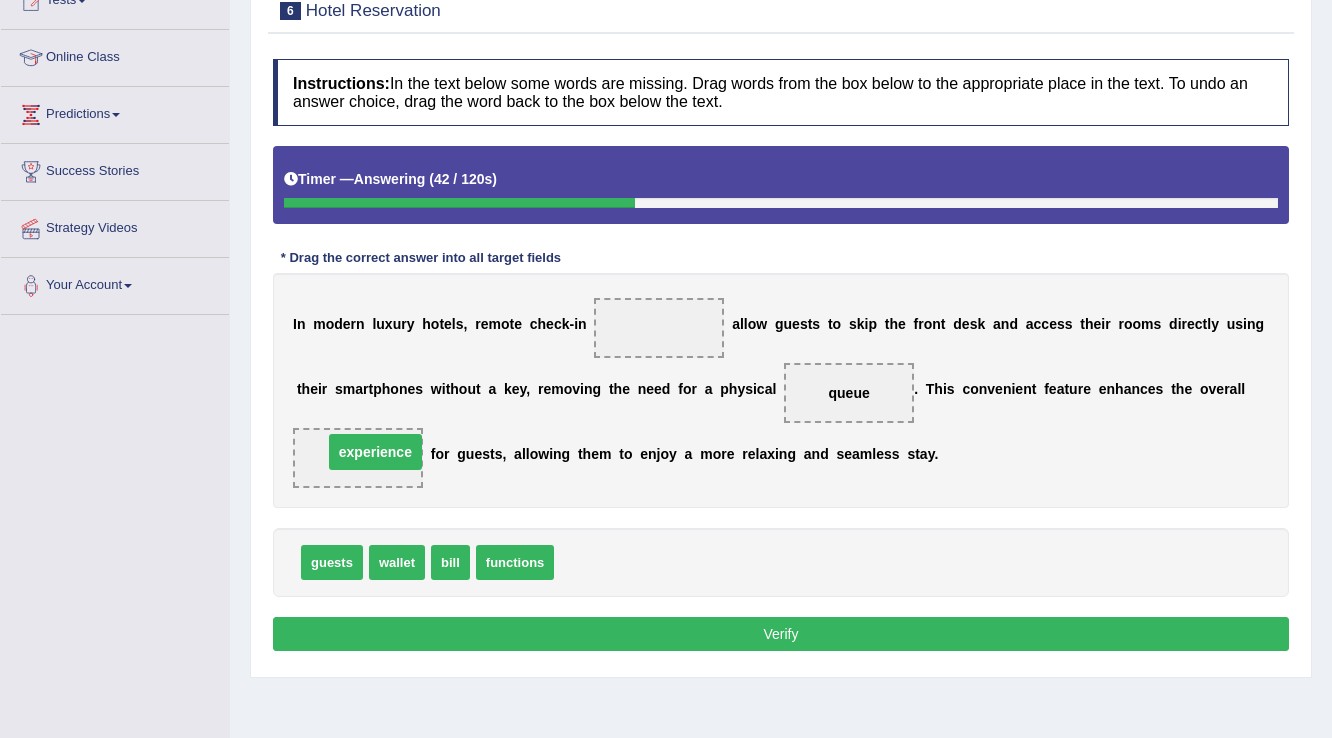drag, startPoint x: 648, startPoint y: 321, endPoint x: 364, endPoint y: 445, distance: 309.8903 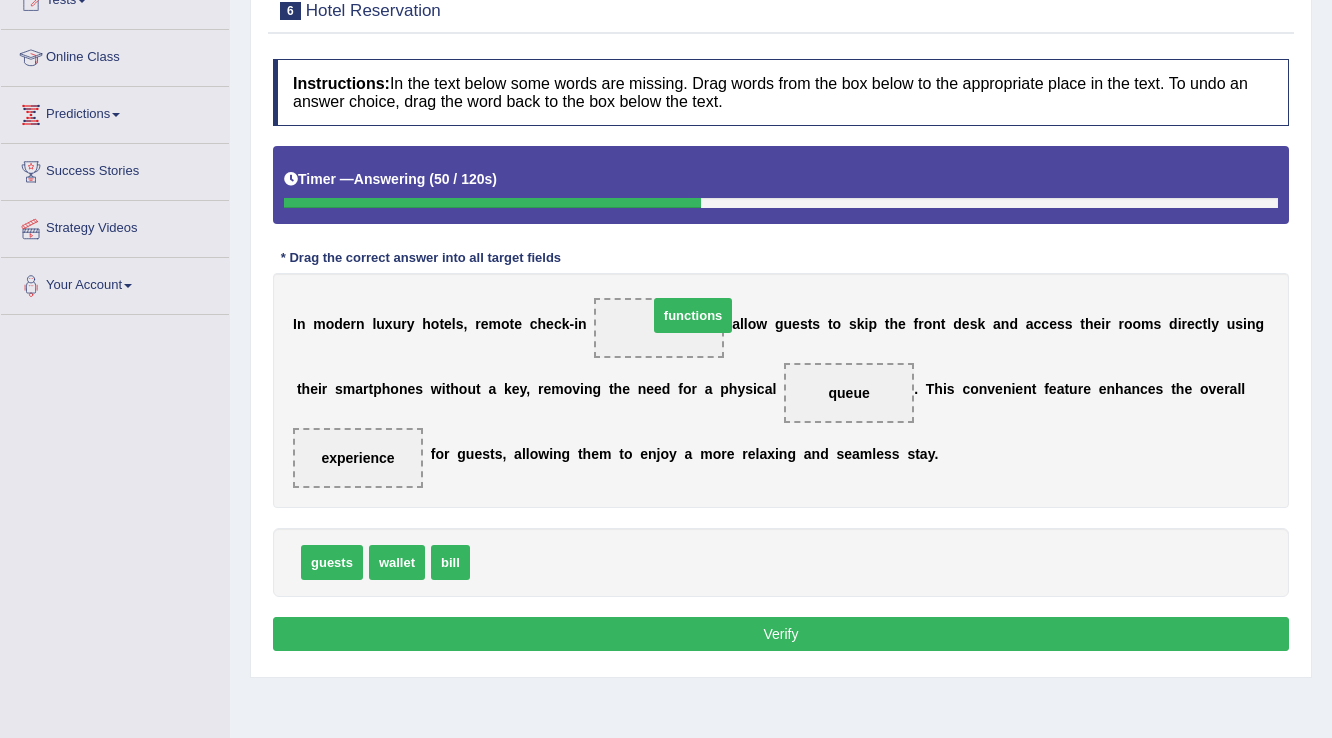 drag, startPoint x: 511, startPoint y: 566, endPoint x: 689, endPoint y: 319, distance: 304.45526 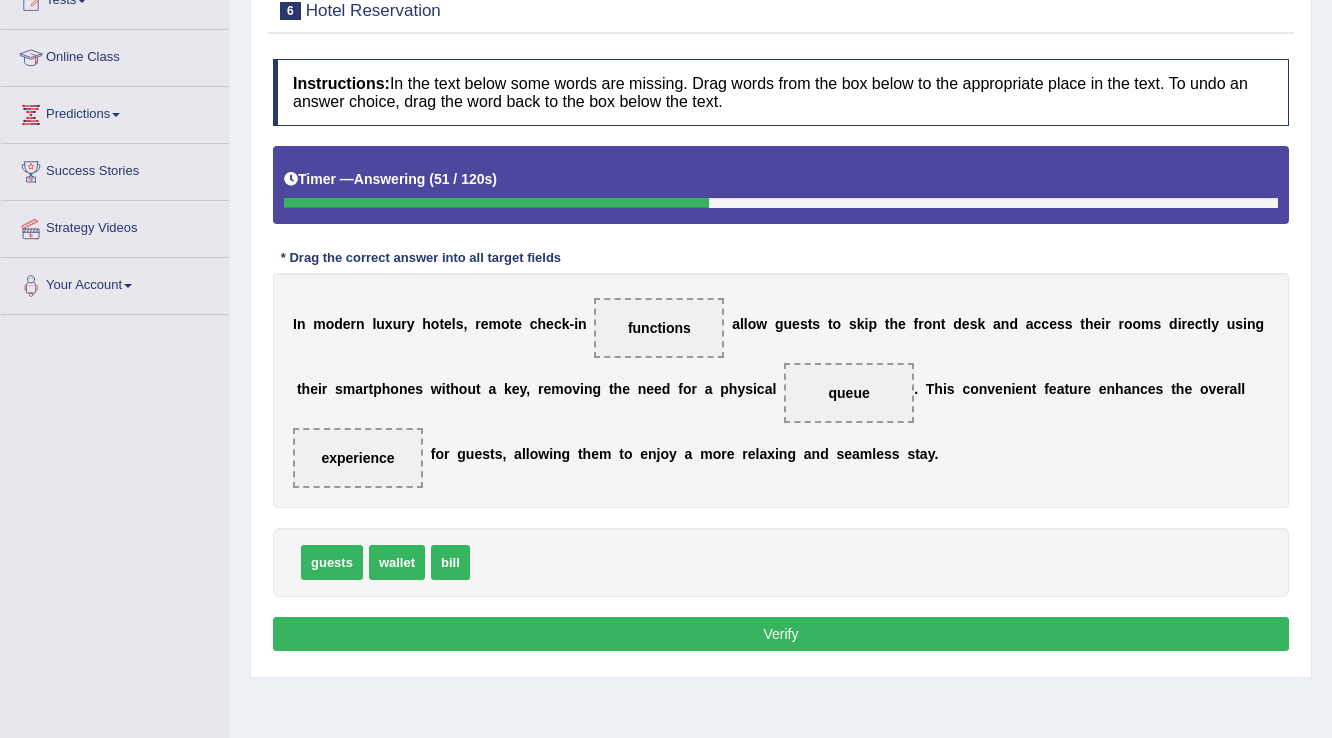 drag, startPoint x: 756, startPoint y: 643, endPoint x: 757, endPoint y: 632, distance: 11.045361 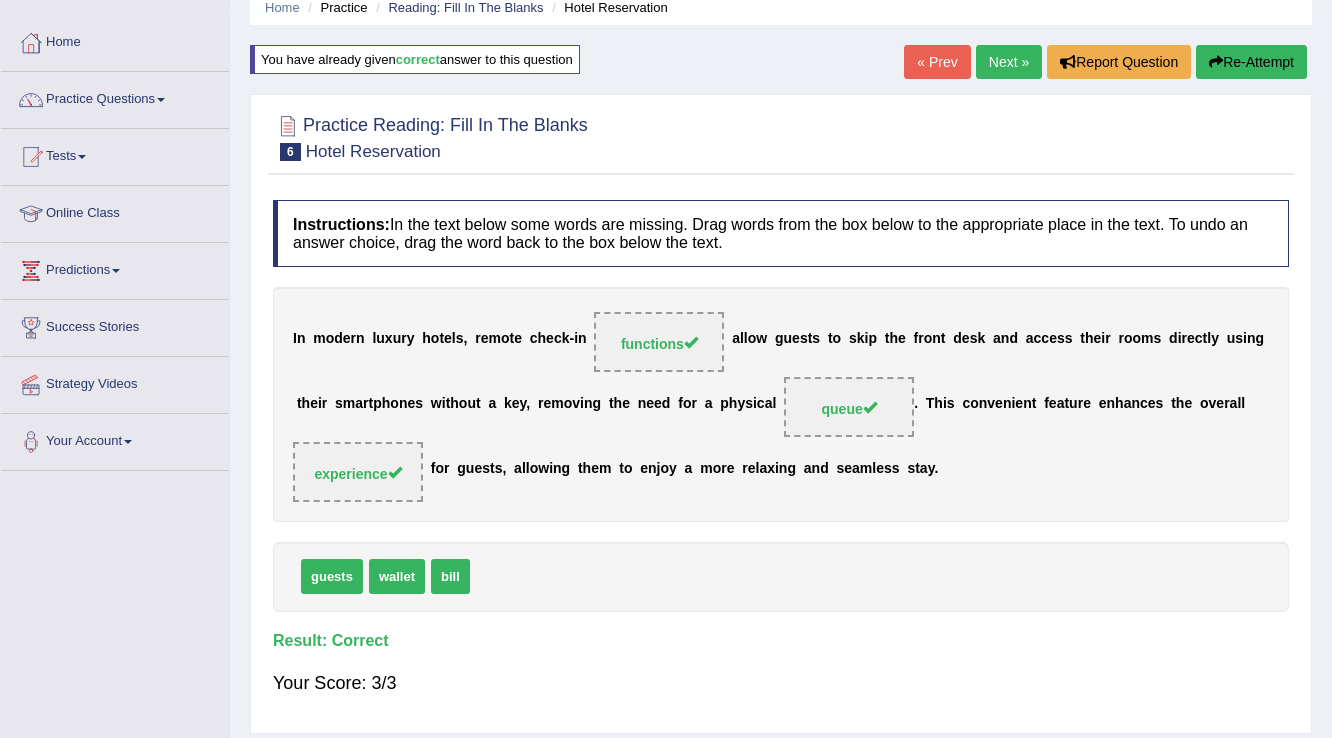 scroll, scrollTop: 80, scrollLeft: 0, axis: vertical 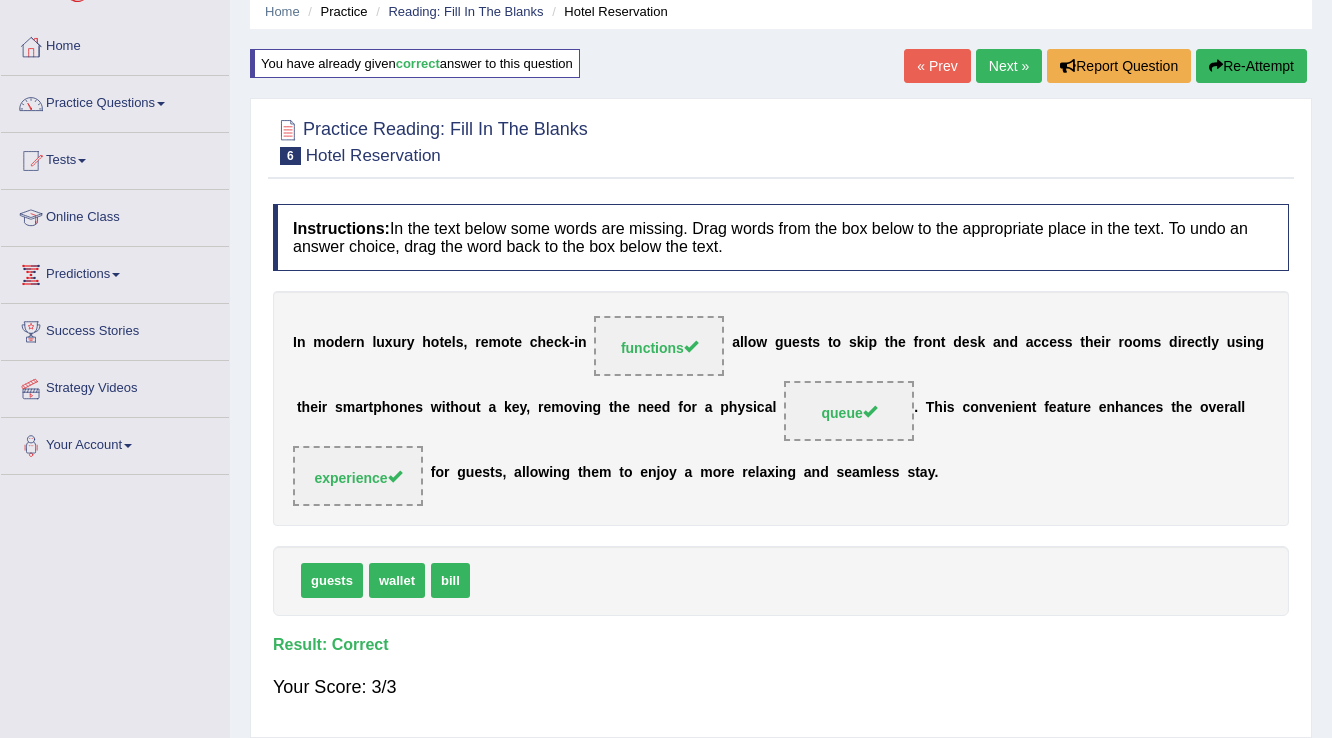 click on "Next »" at bounding box center (1009, 66) 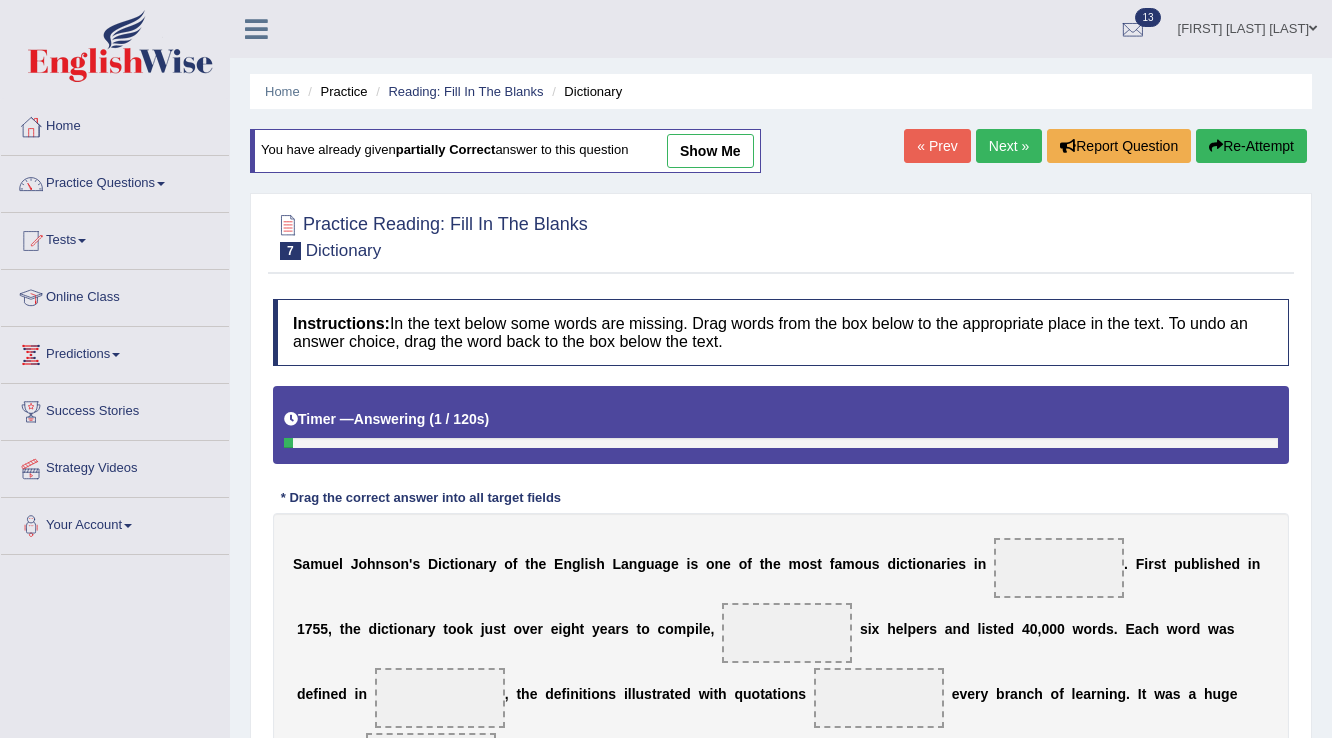 scroll, scrollTop: 0, scrollLeft: 0, axis: both 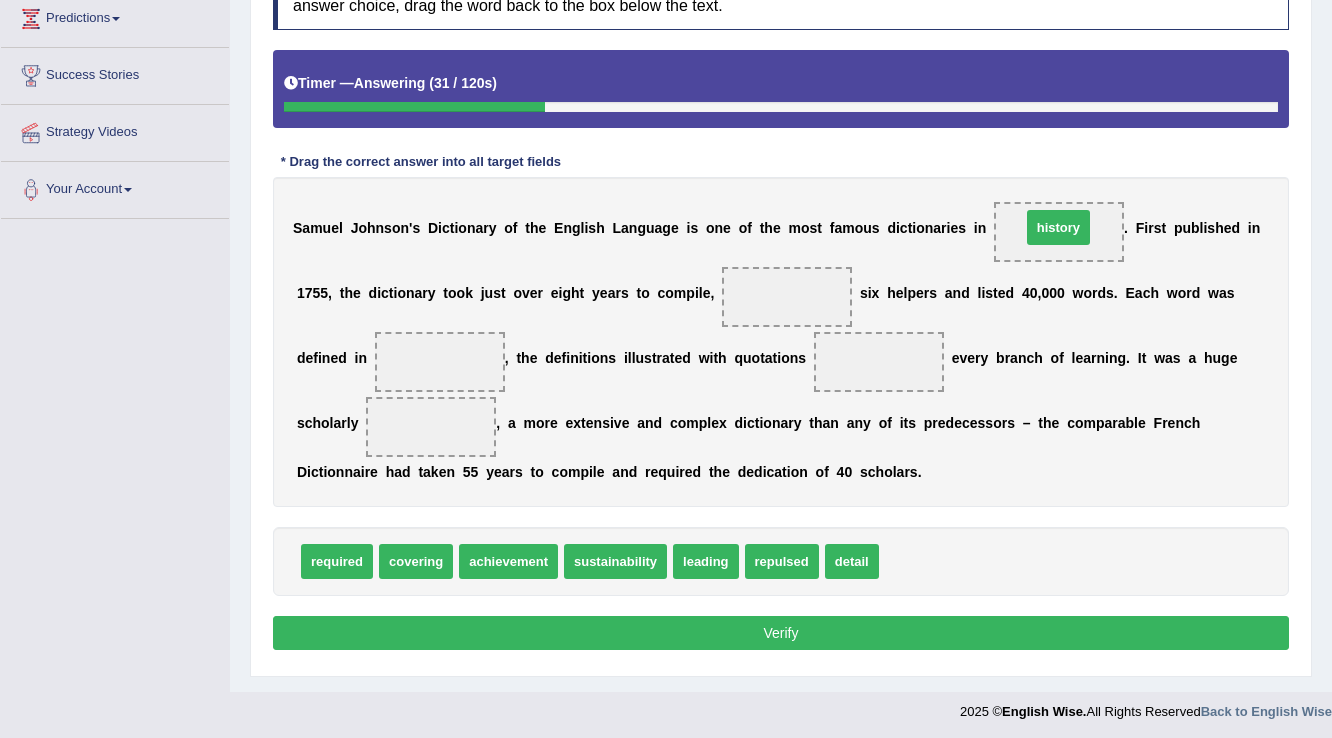 drag, startPoint x: 911, startPoint y: 560, endPoint x: 1042, endPoint y: 226, distance: 358.7715 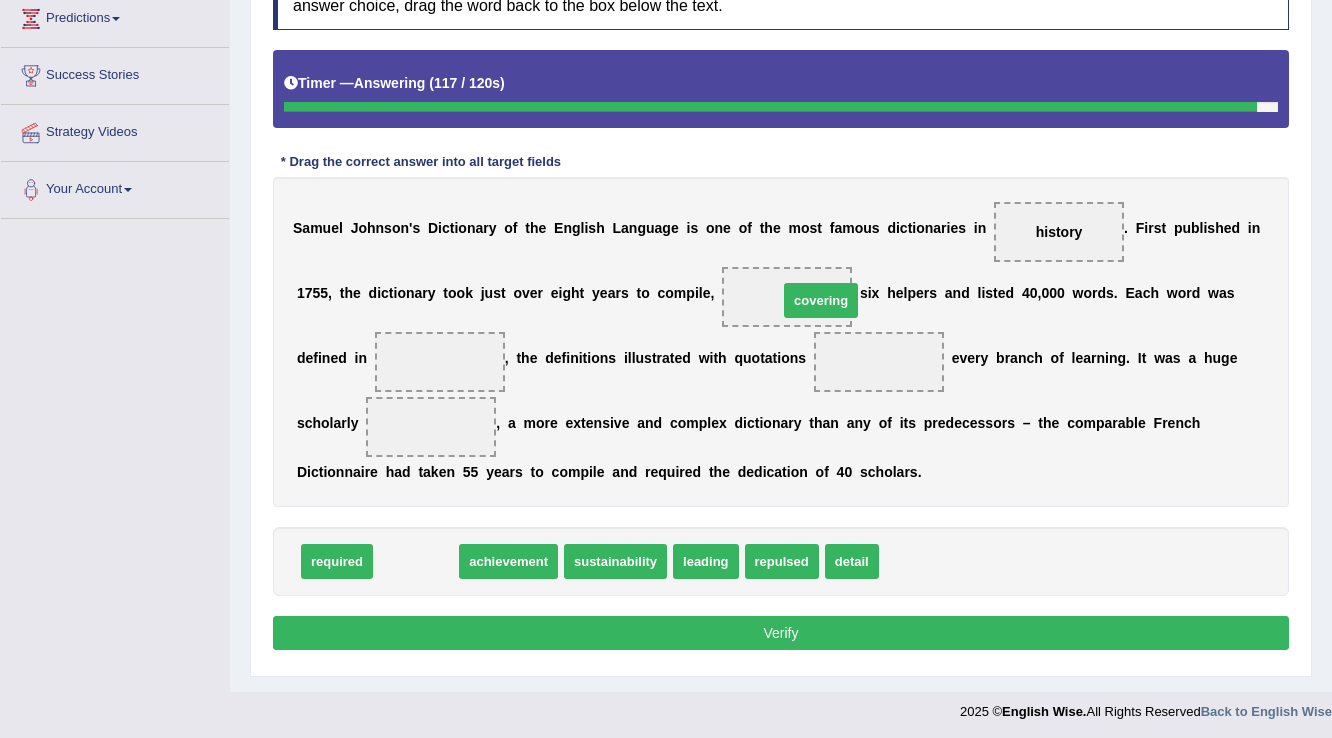 drag, startPoint x: 420, startPoint y: 564, endPoint x: 824, endPoint y: 299, distance: 483.15732 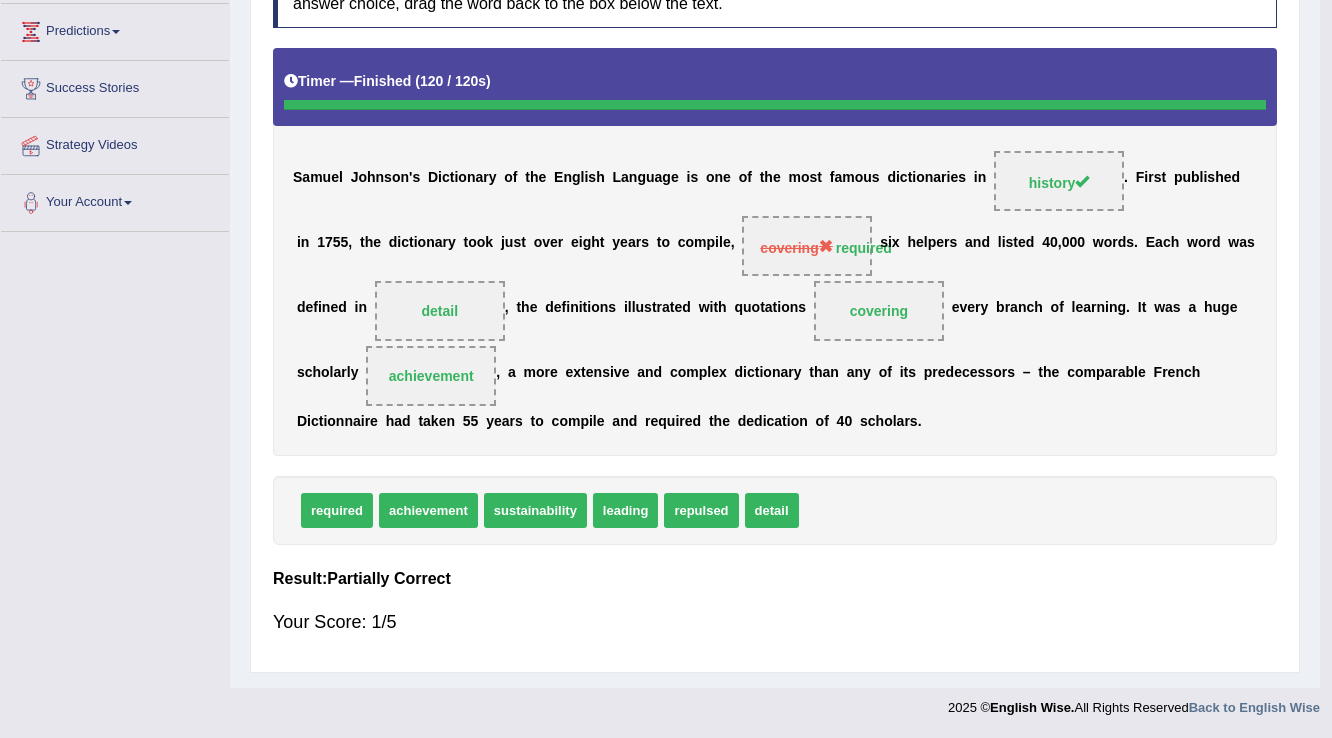 scroll, scrollTop: 312, scrollLeft: 0, axis: vertical 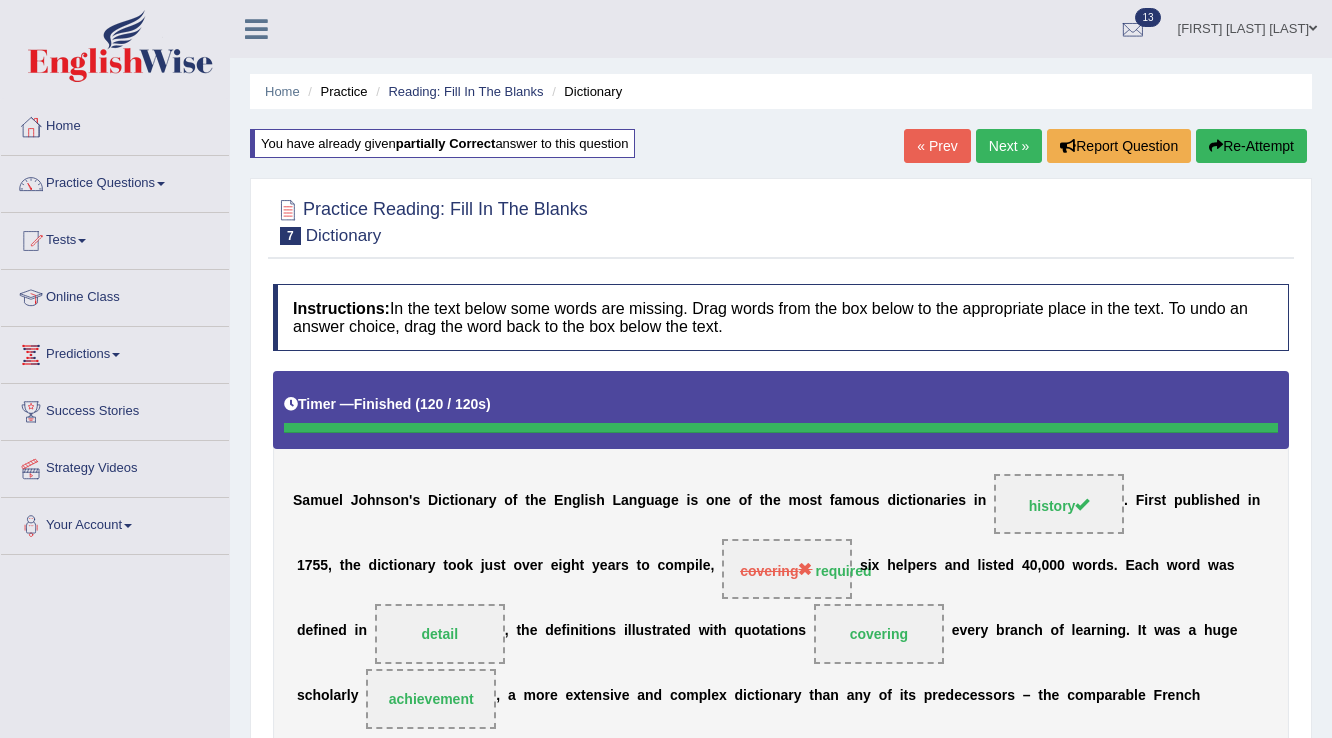 click on "Next »" at bounding box center (1009, 146) 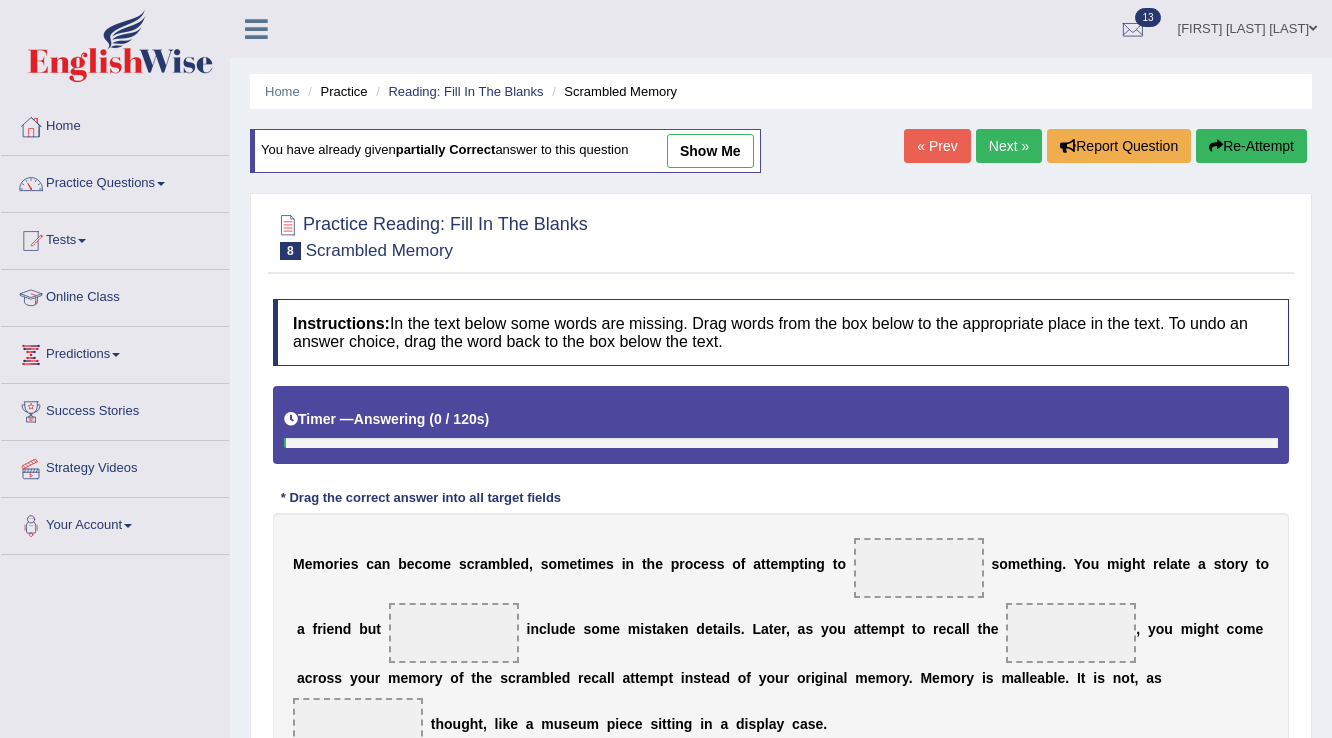scroll, scrollTop: 0, scrollLeft: 0, axis: both 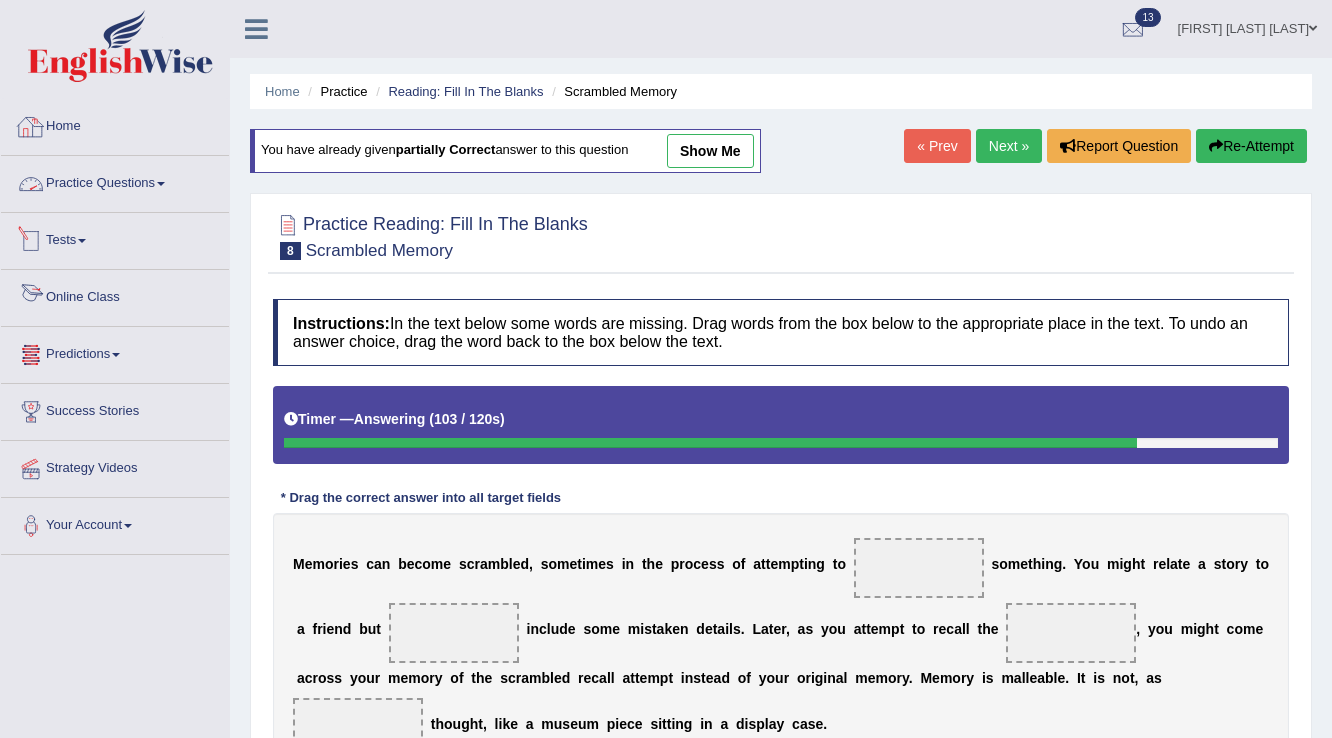 click on "Practice Questions" at bounding box center (115, 181) 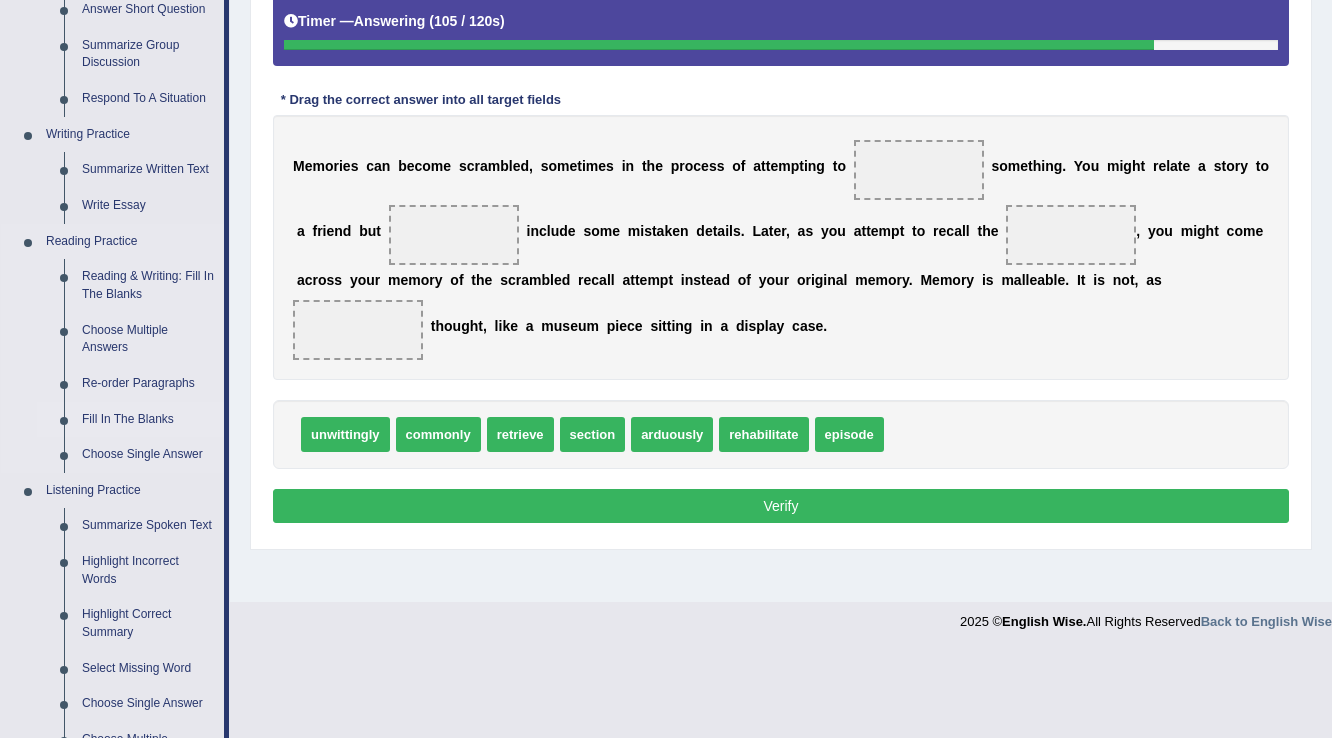 scroll, scrollTop: 400, scrollLeft: 0, axis: vertical 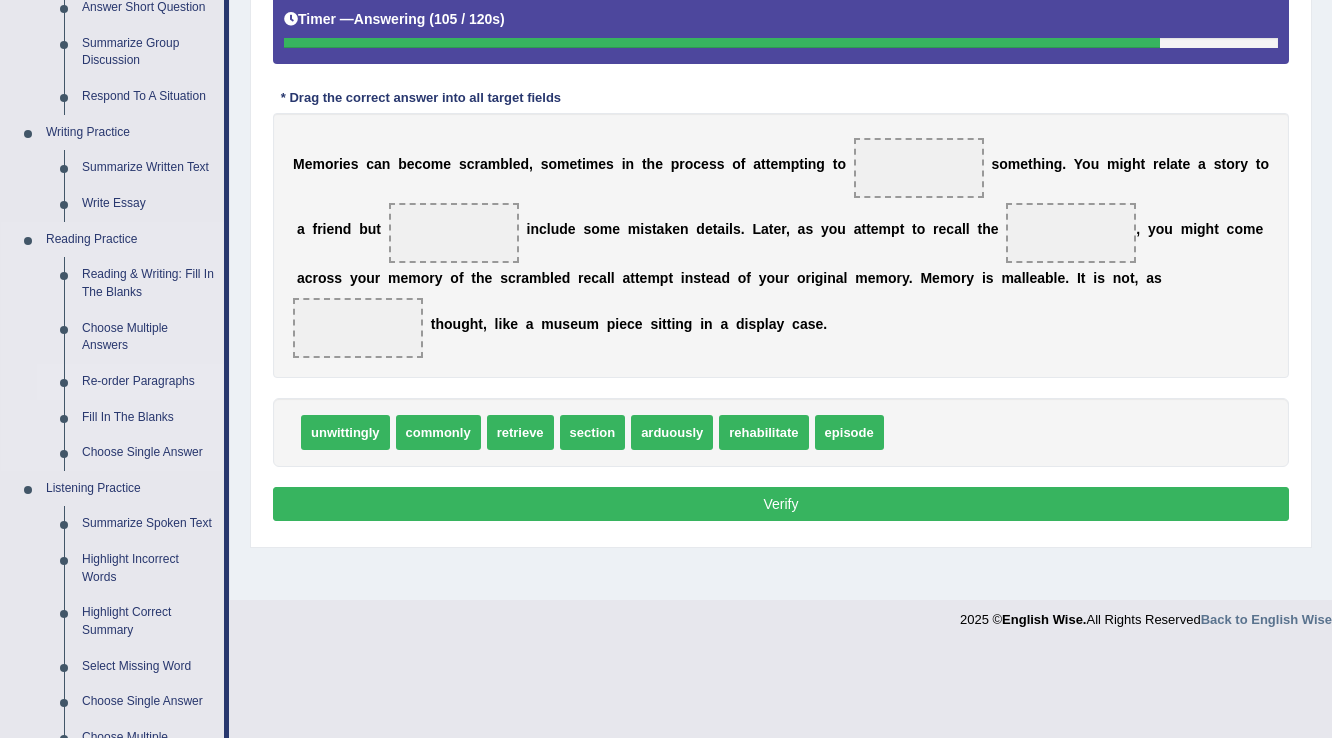 click on "Re-order Paragraphs" at bounding box center [148, 382] 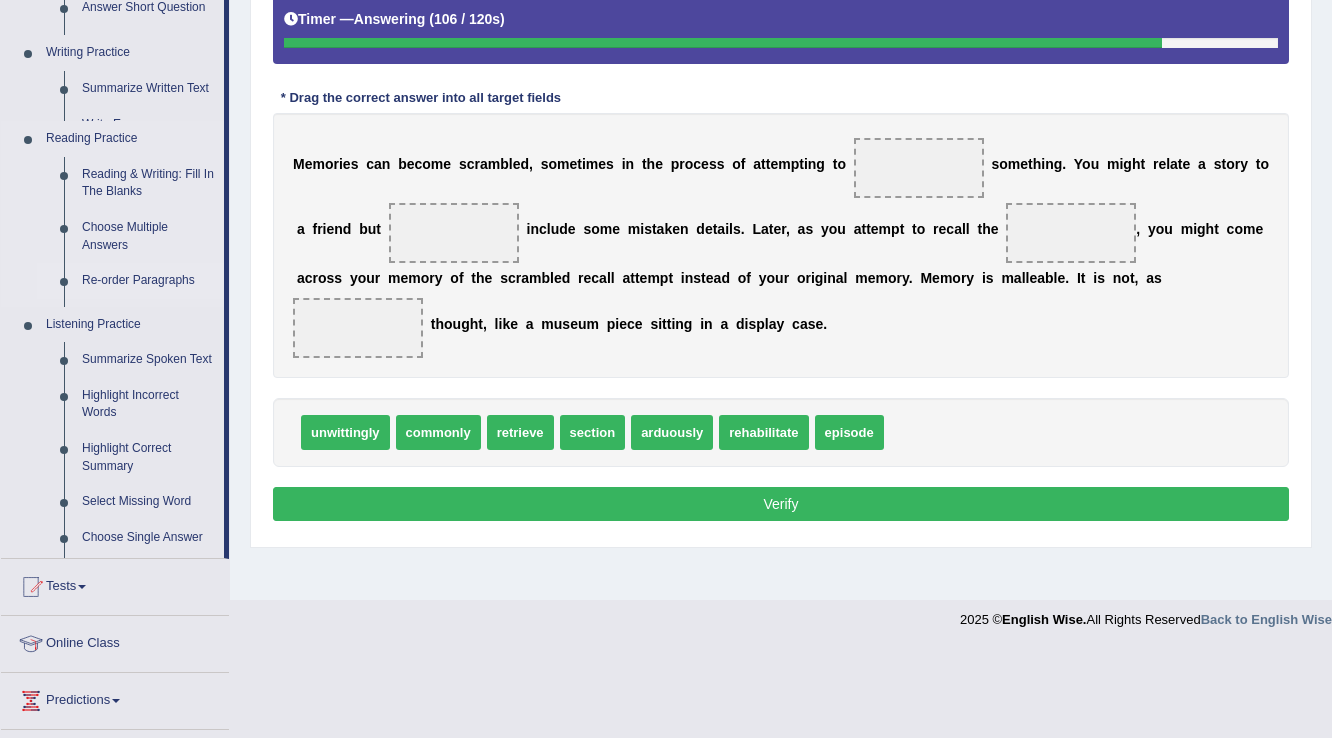 scroll, scrollTop: 312, scrollLeft: 0, axis: vertical 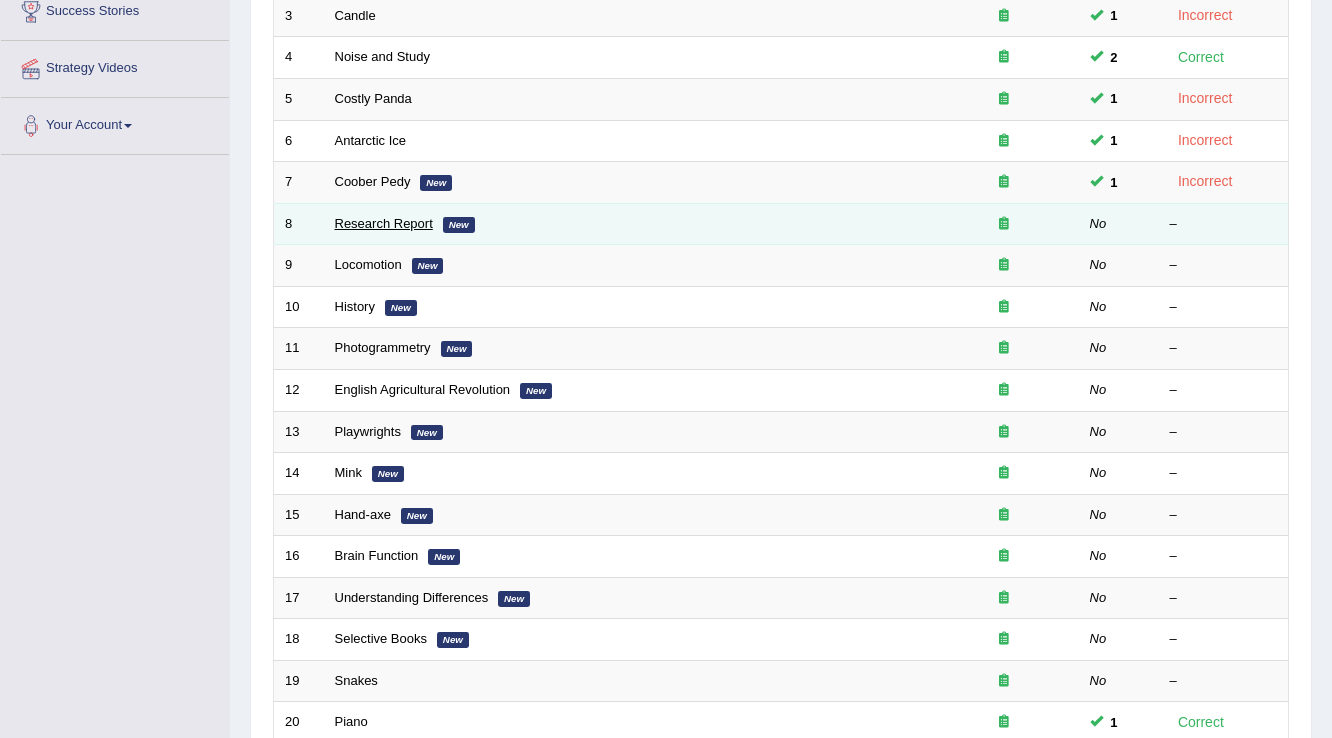click on "Research Report" at bounding box center (384, 223) 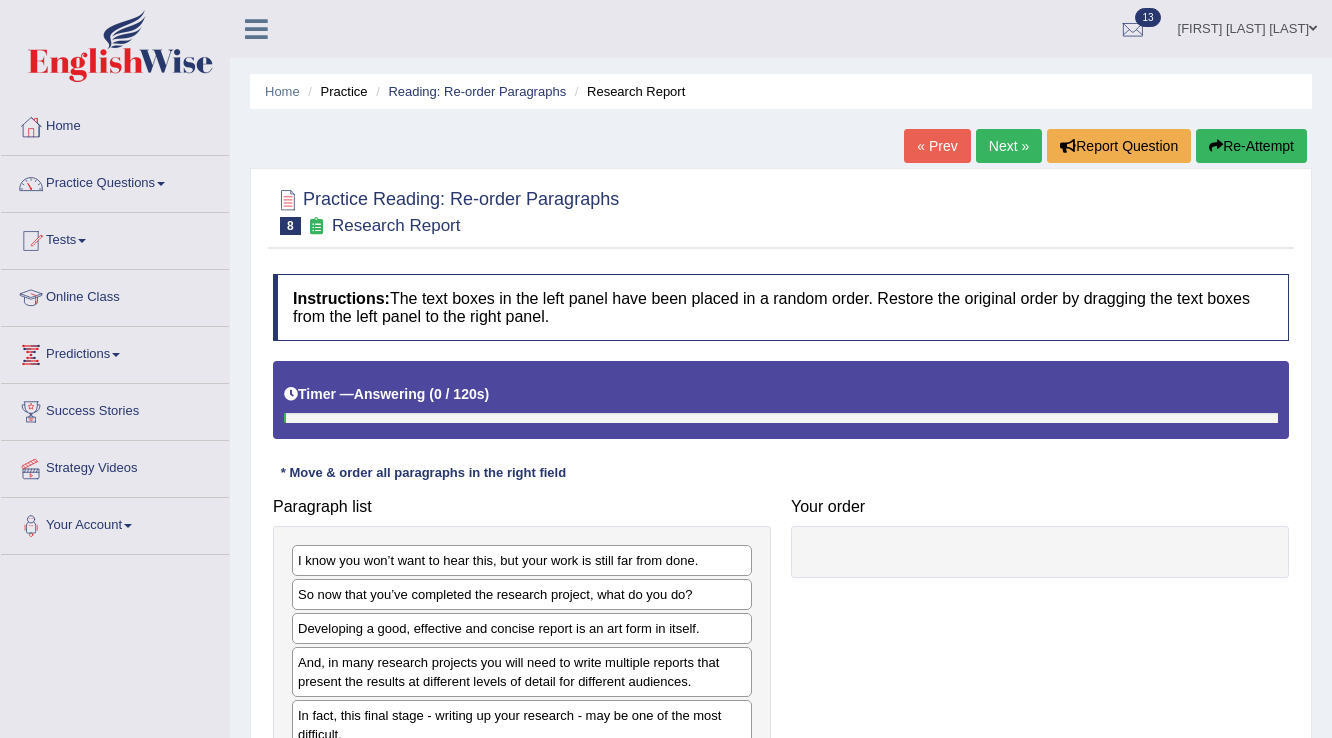 scroll, scrollTop: 0, scrollLeft: 0, axis: both 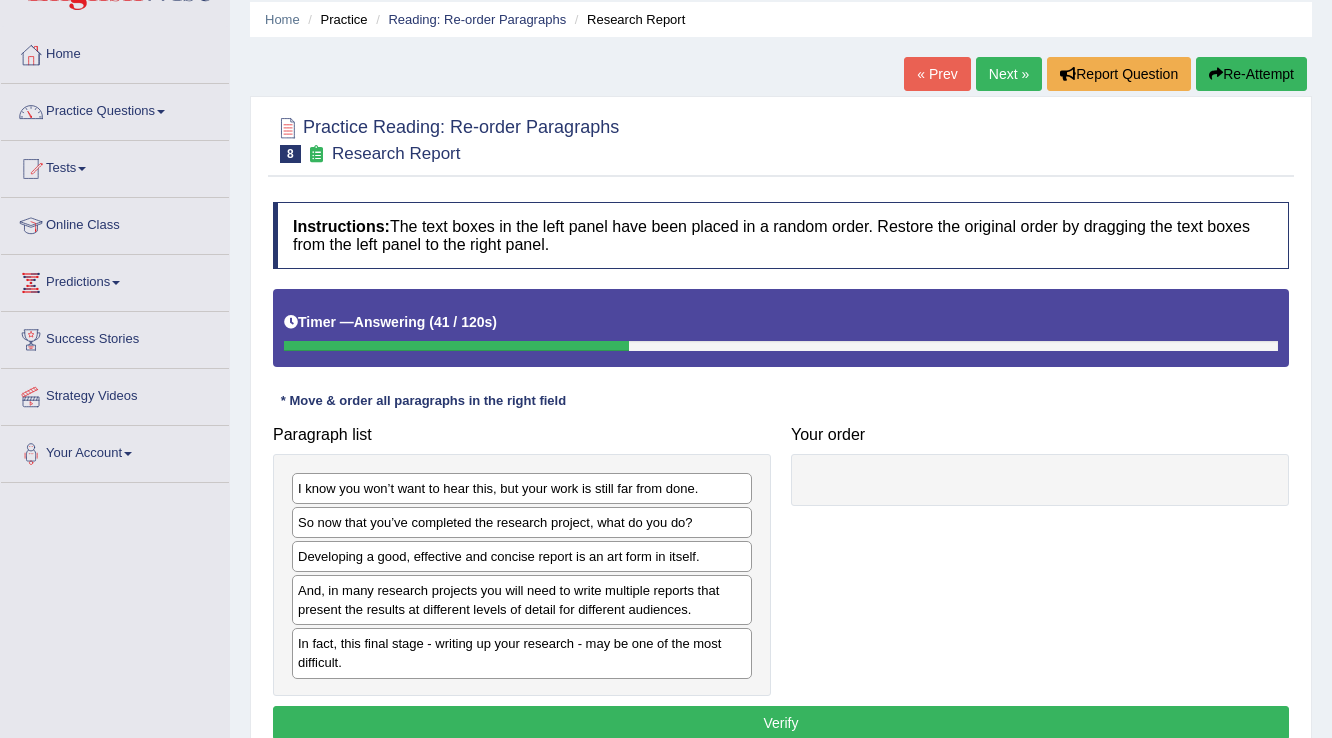 click on "Re-Attempt" at bounding box center (1251, 74) 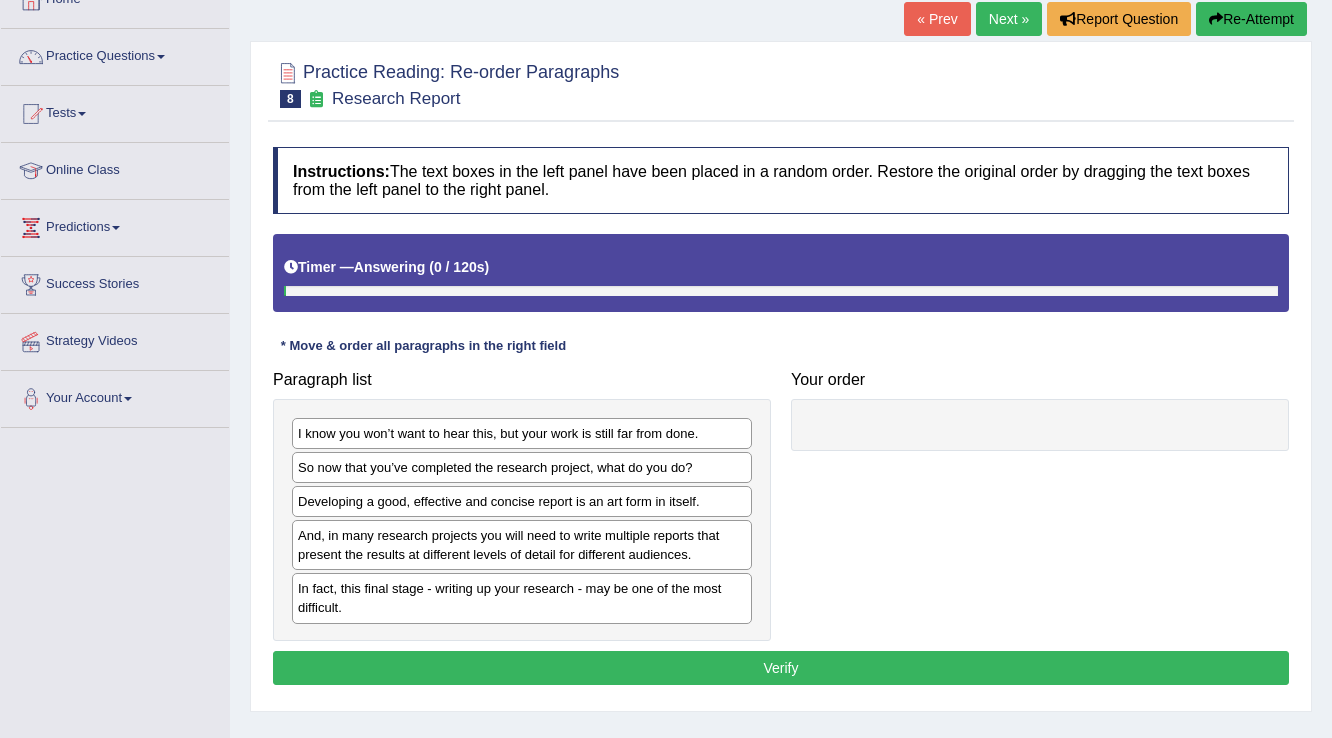 scroll, scrollTop: 312, scrollLeft: 0, axis: vertical 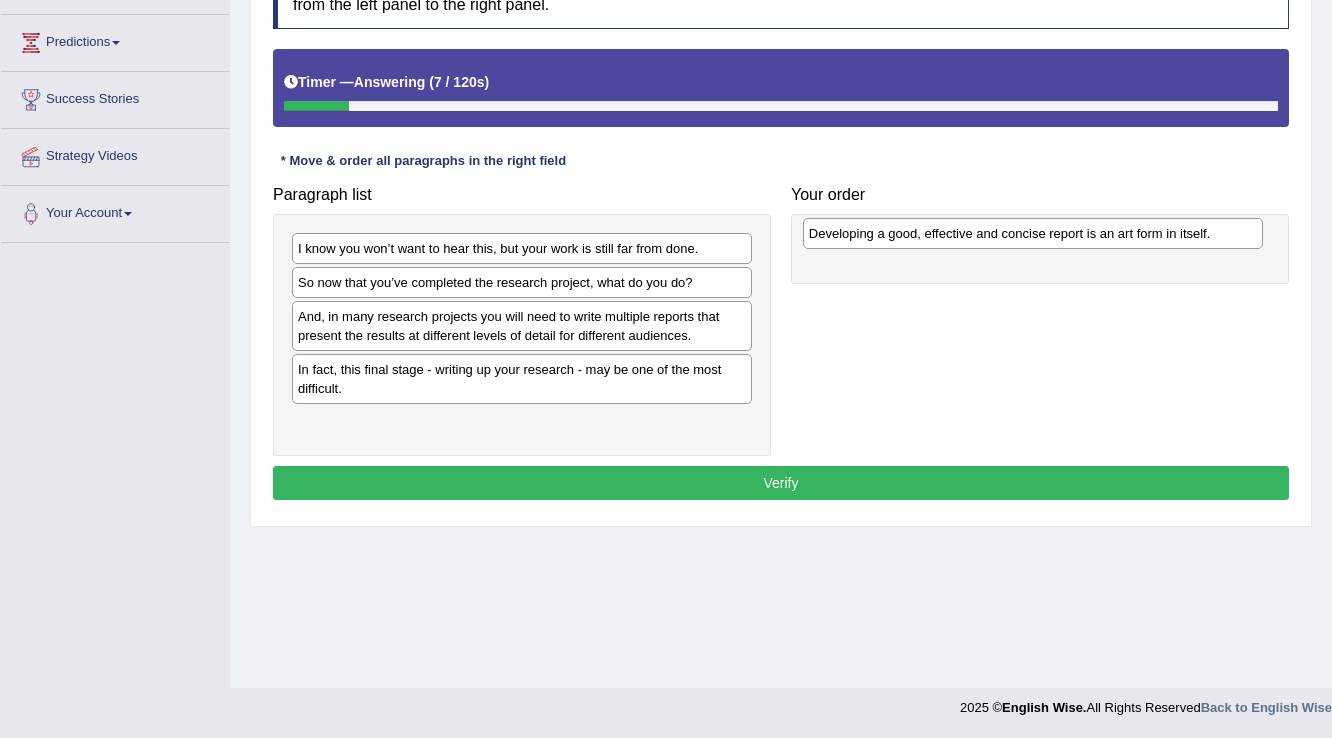 drag, startPoint x: 337, startPoint y: 313, endPoint x: 848, endPoint y: 231, distance: 517.5374 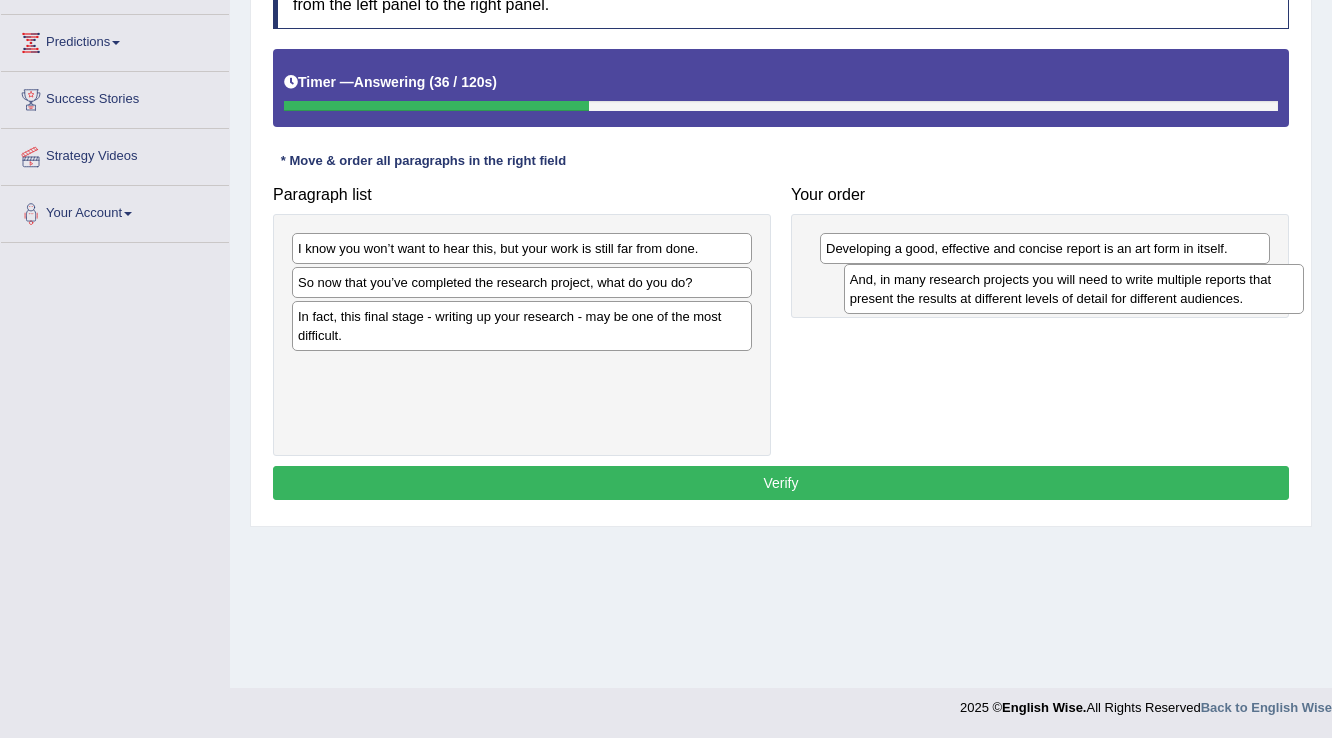 drag, startPoint x: 444, startPoint y: 326, endPoint x: 1027, endPoint y: 288, distance: 584.2371 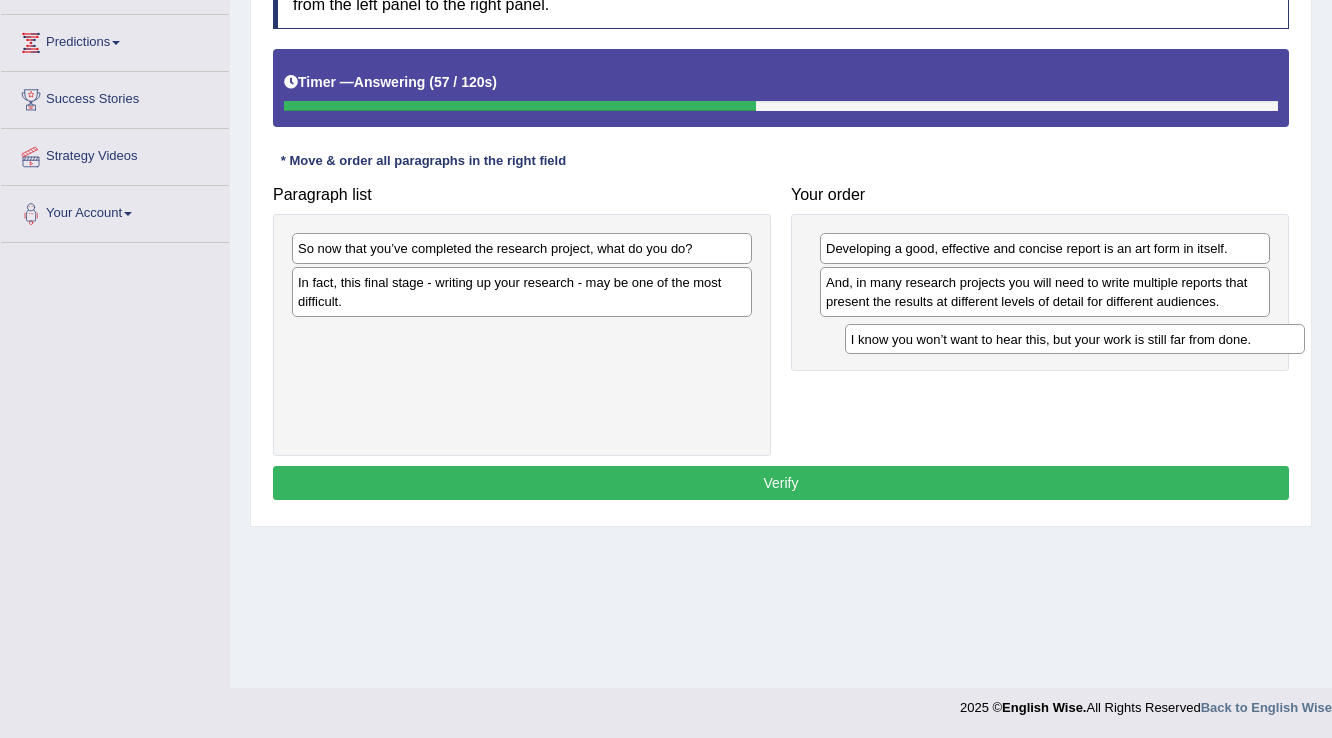 drag, startPoint x: 396, startPoint y: 249, endPoint x: 926, endPoint y: 339, distance: 537.5872 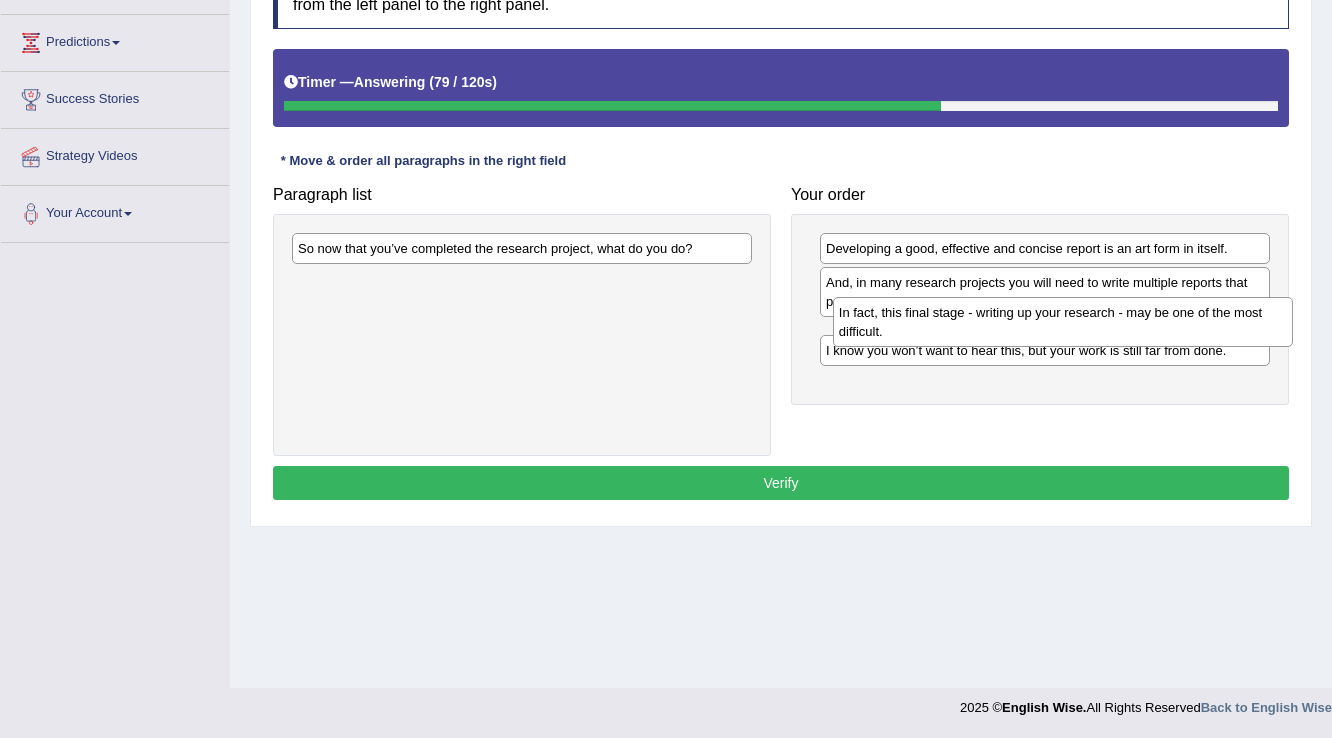 drag, startPoint x: 399, startPoint y: 294, endPoint x: 932, endPoint y: 324, distance: 533.8436 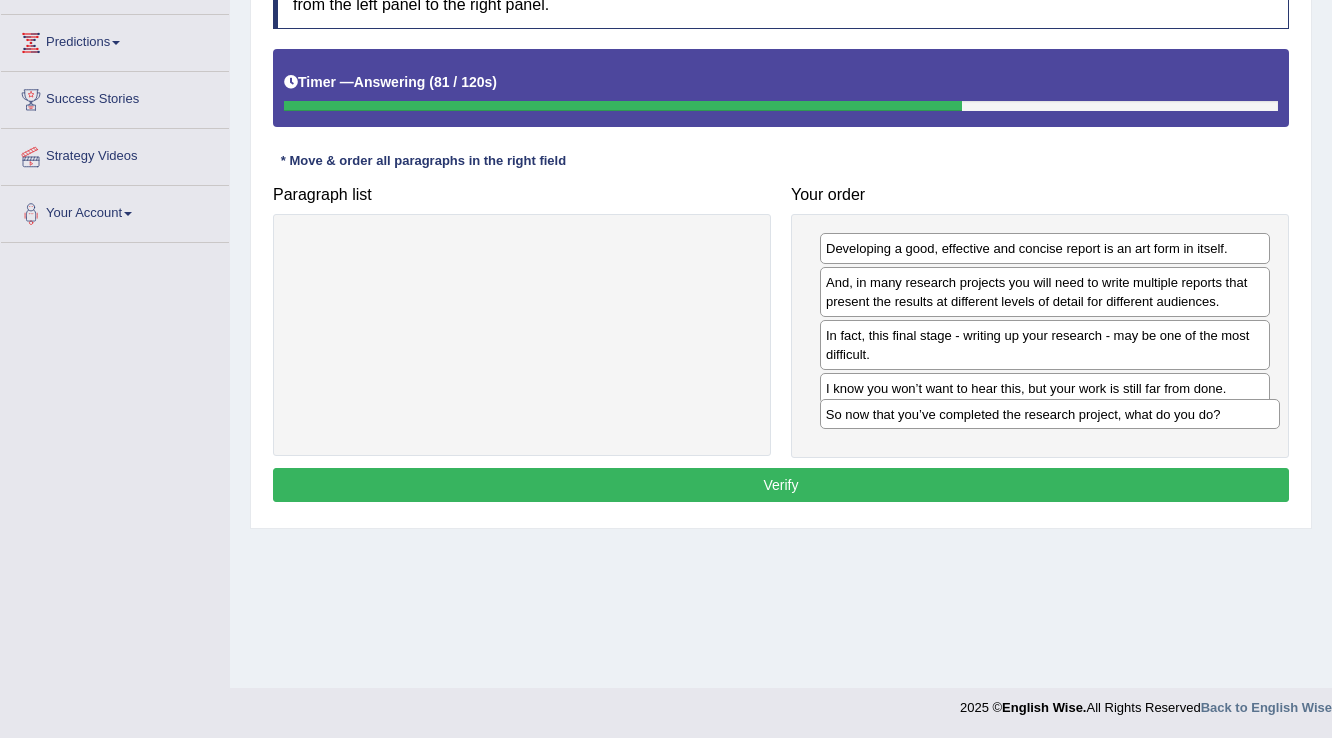 drag, startPoint x: 527, startPoint y: 238, endPoint x: 1055, endPoint y: 404, distance: 553.4799 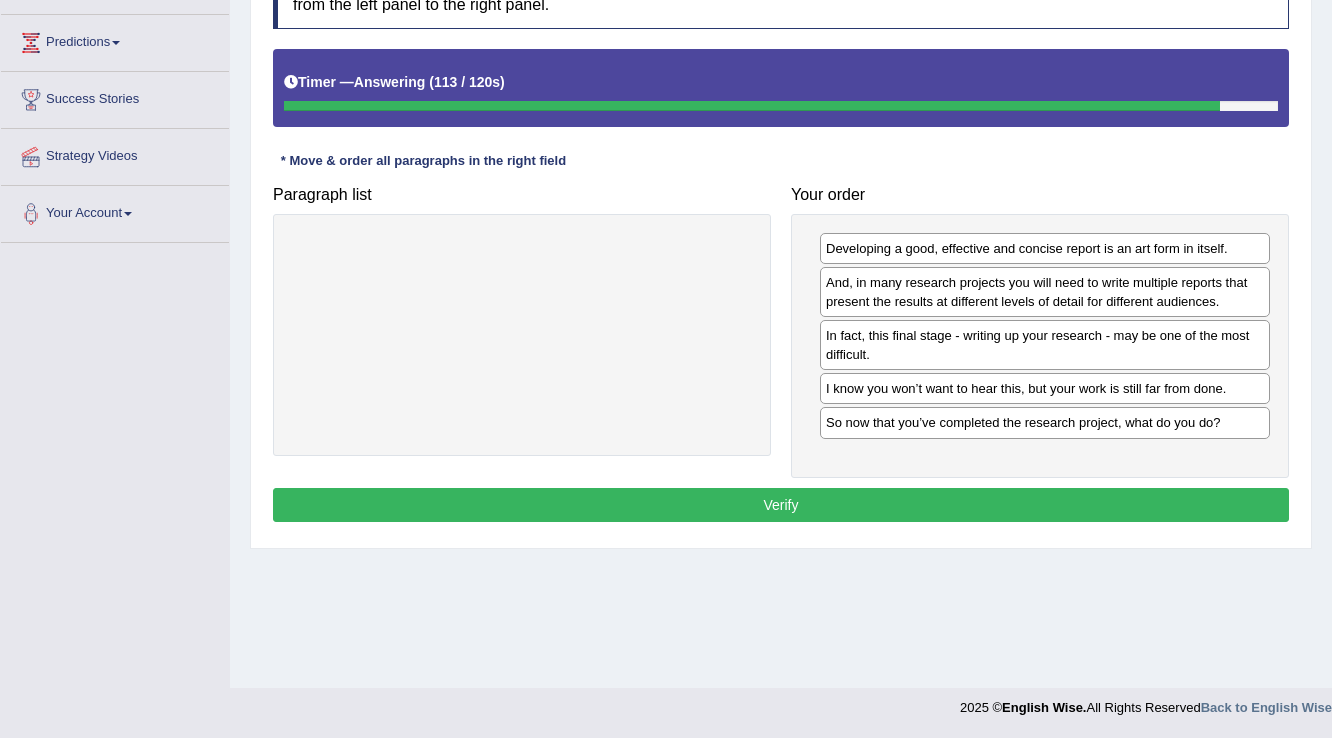 click on "Verify" at bounding box center [781, 505] 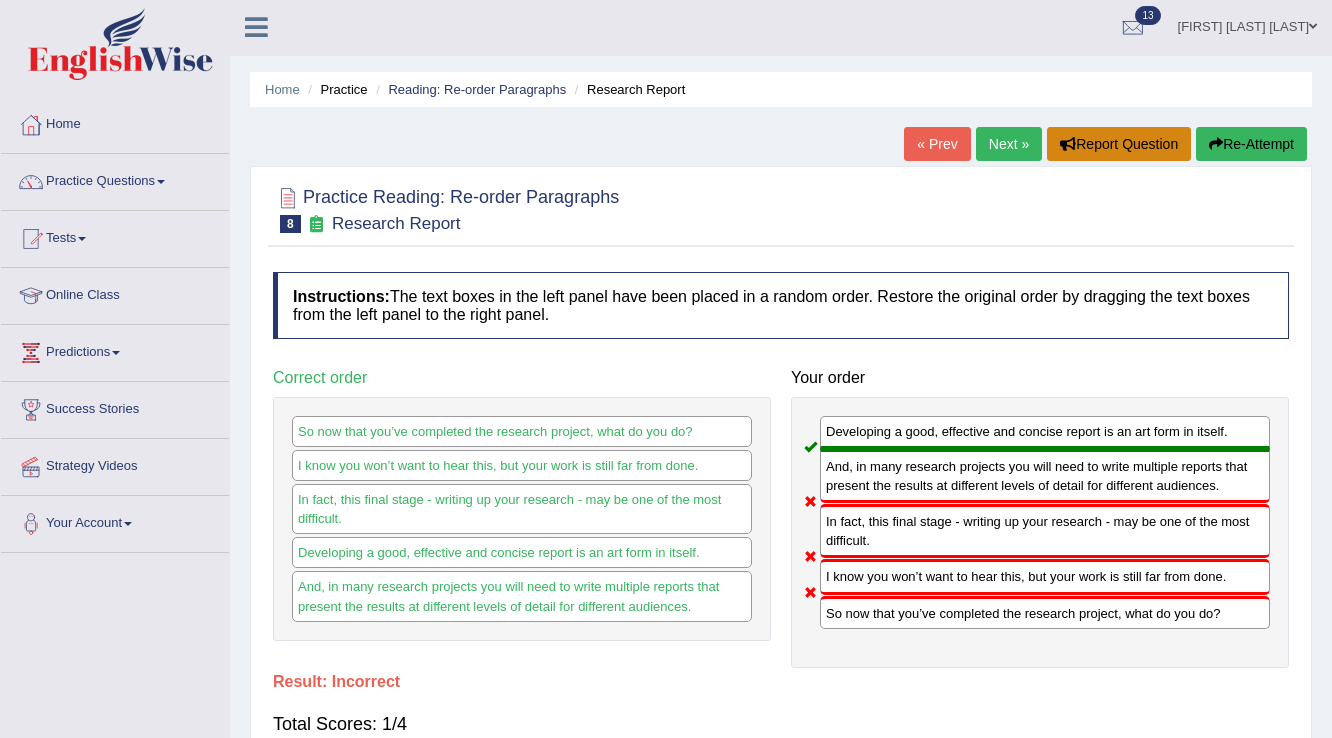 scroll, scrollTop: 0, scrollLeft: 0, axis: both 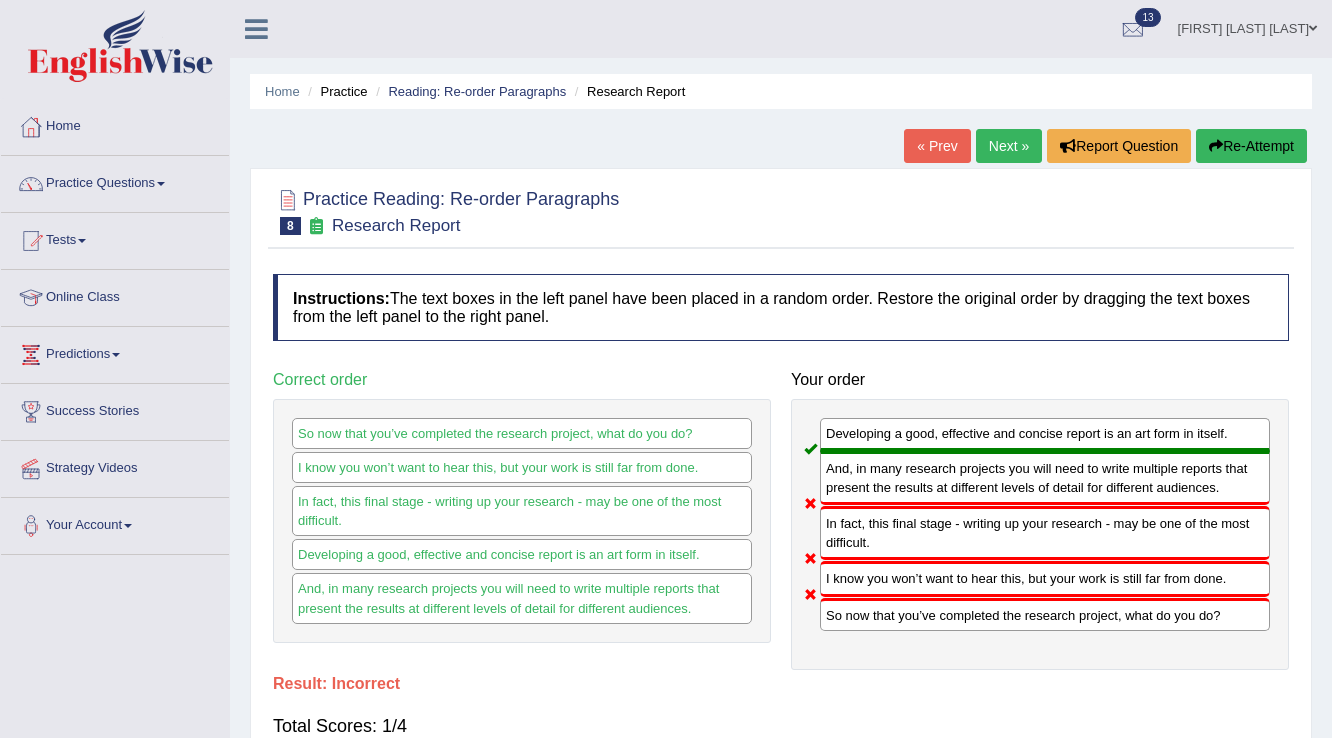 click on "Next »" at bounding box center (1009, 146) 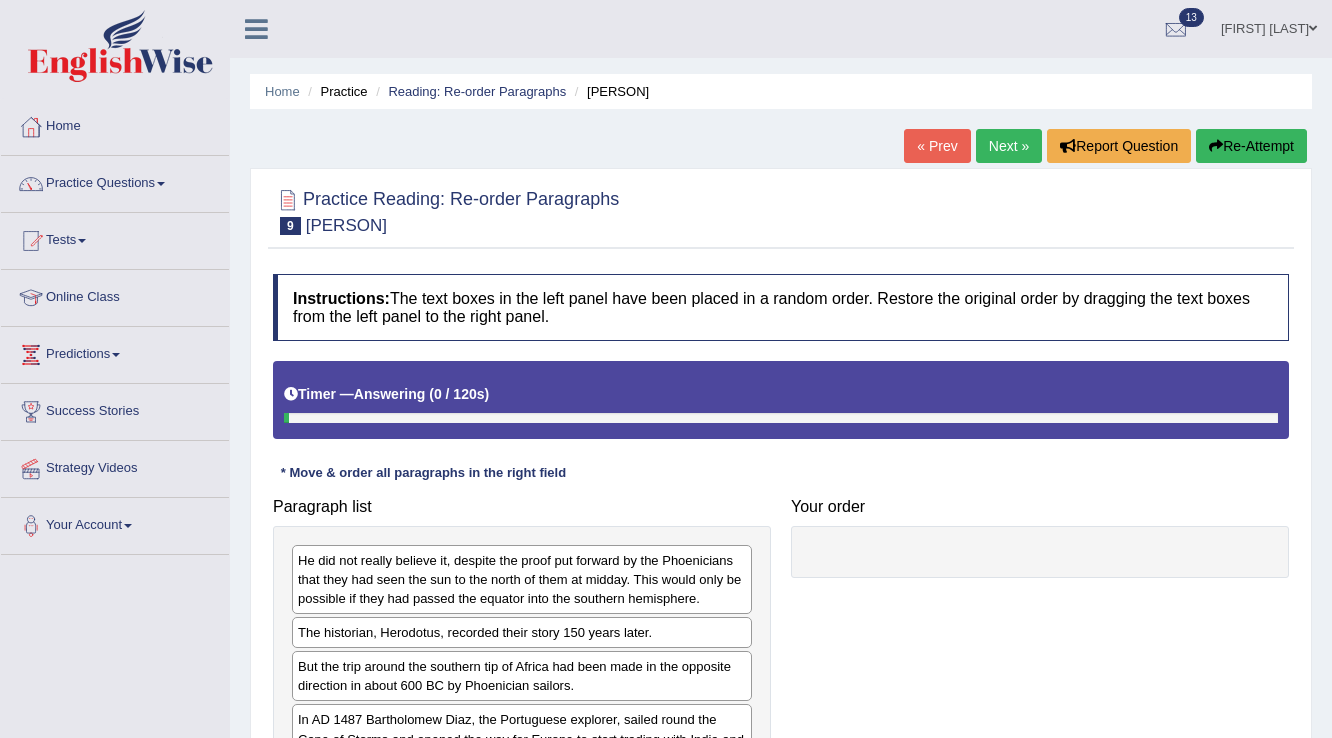 scroll, scrollTop: 312, scrollLeft: 0, axis: vertical 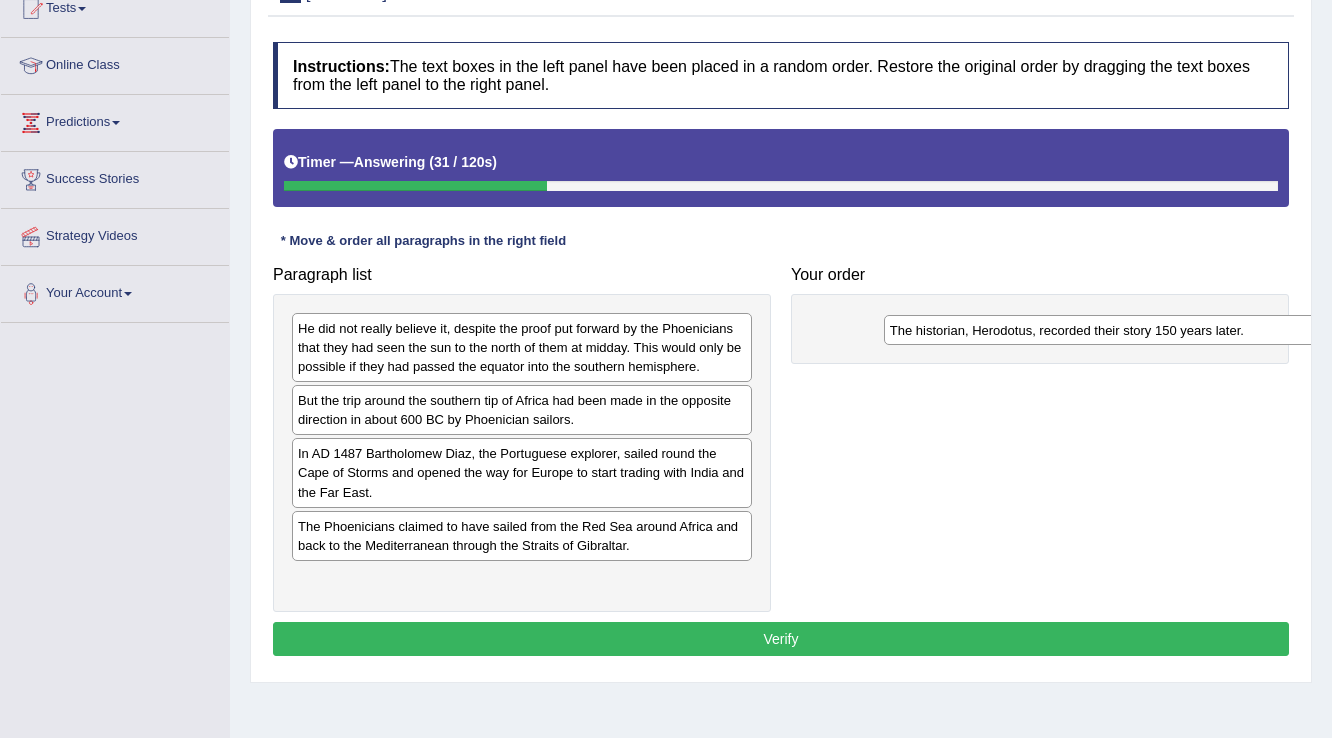drag, startPoint x: 591, startPoint y: 405, endPoint x: 1183, endPoint y: 335, distance: 596.12415 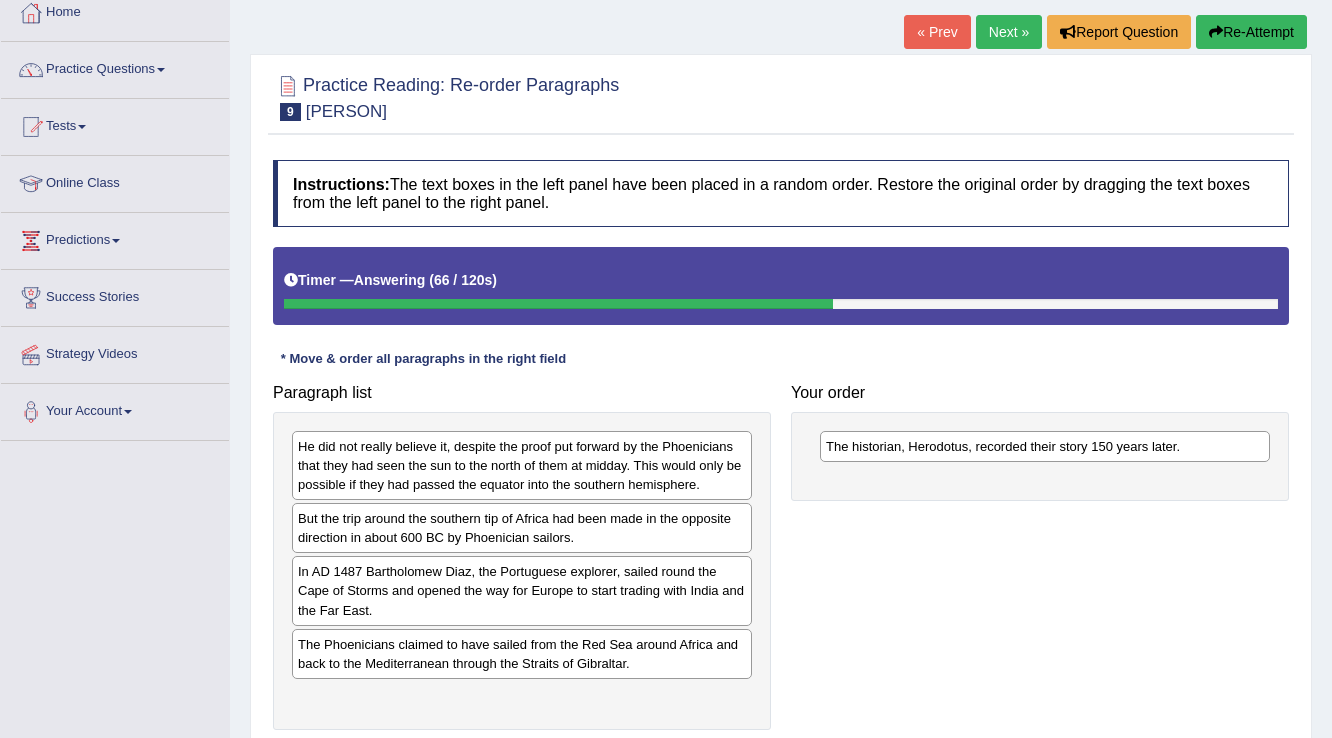 scroll, scrollTop: 232, scrollLeft: 0, axis: vertical 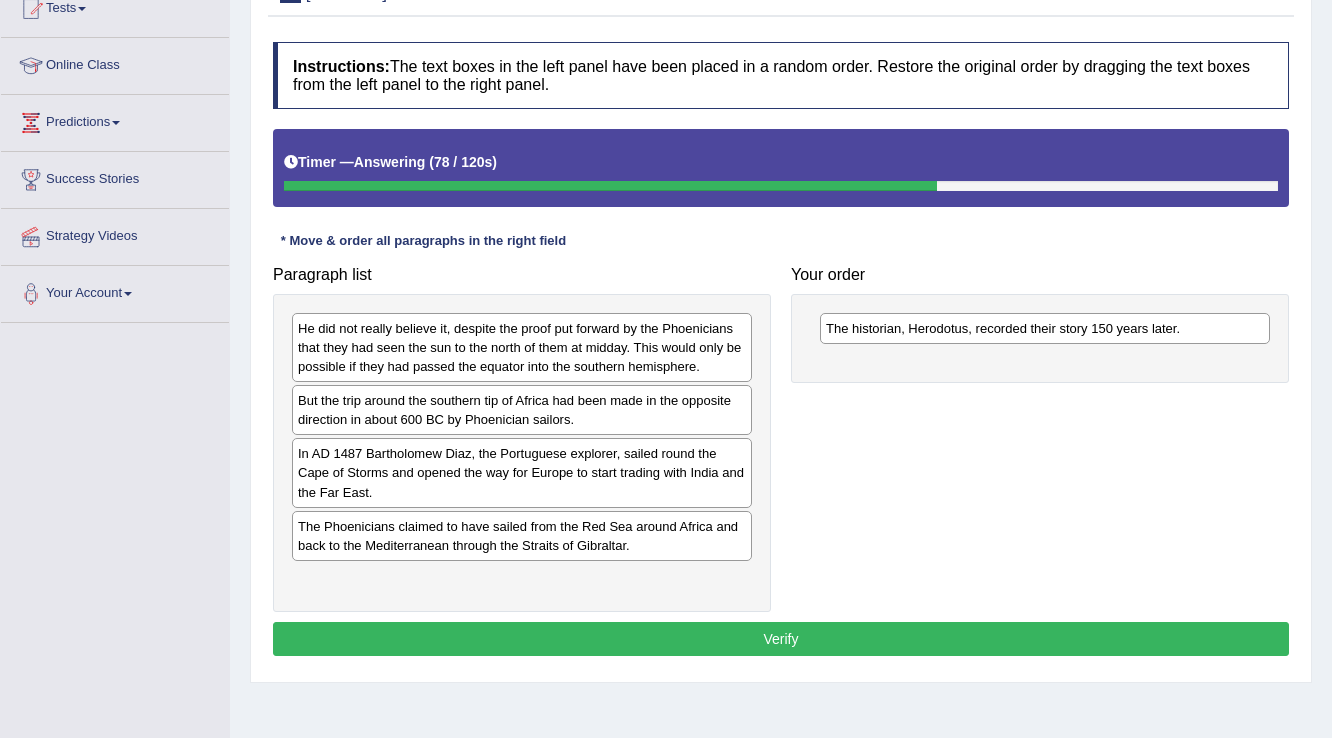 click on "In AD 1487 Bartholomew Diaz, the Portuguese explorer, sailed round the Cape of Storms and opened the way for Europe to start trading with India and the Far East." at bounding box center [522, 472] 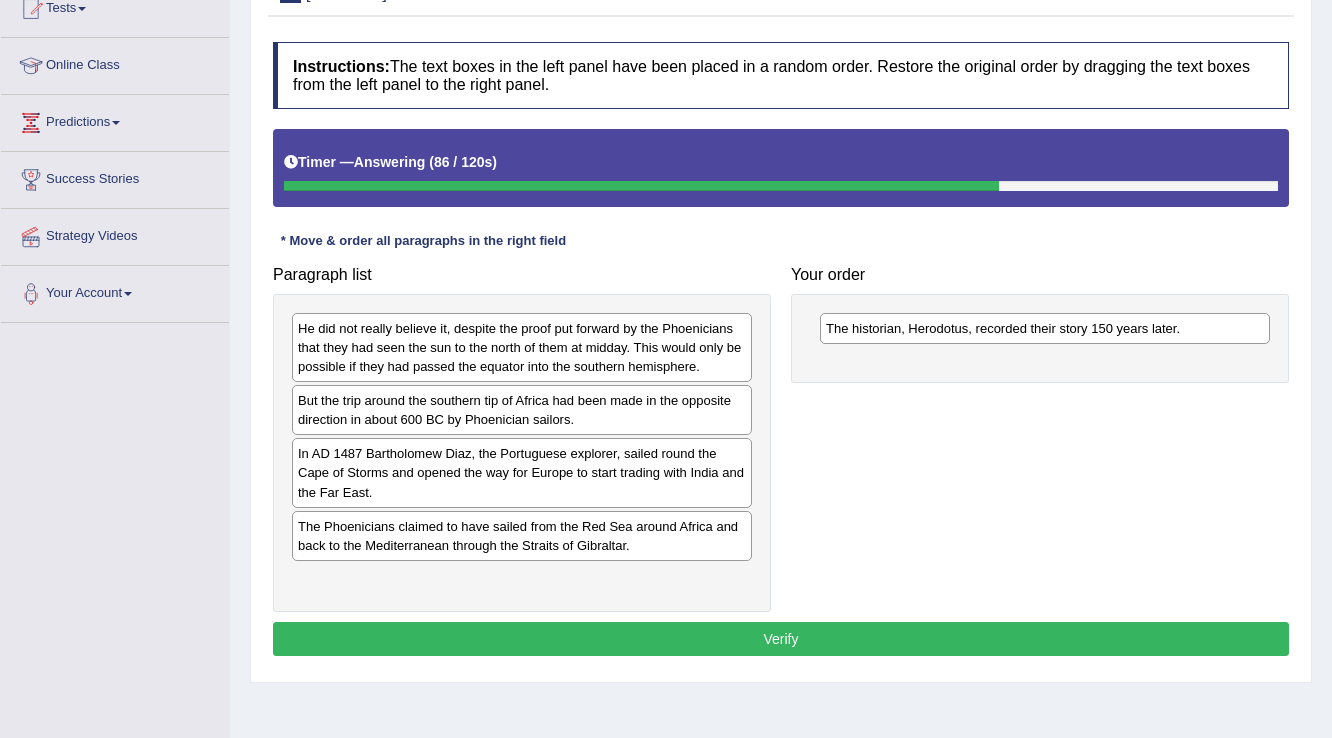 click on "In AD 1487 Bartholomew Diaz, the Portuguese explorer, sailed round the Cape of Storms and opened the way for Europe to start trading with India and the Far East." at bounding box center [522, 472] 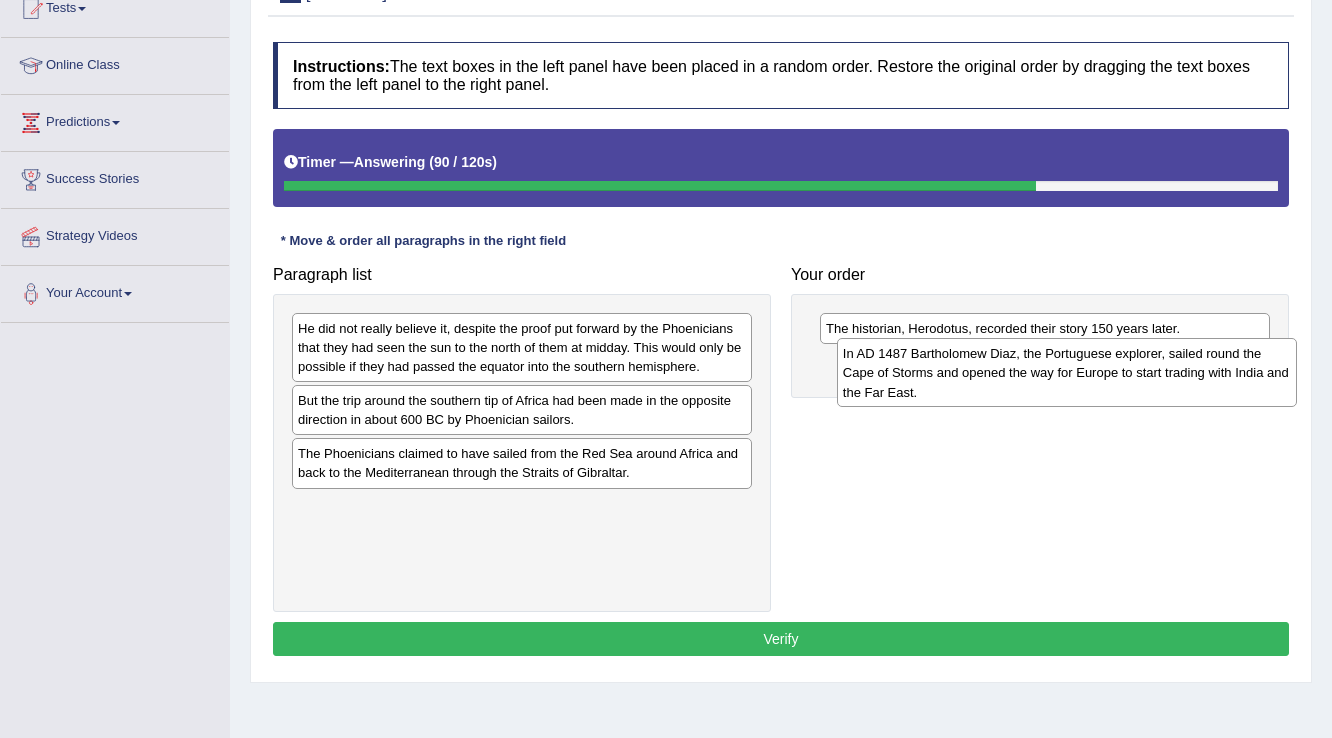 drag, startPoint x: 403, startPoint y: 471, endPoint x: 929, endPoint y: 378, distance: 534.1582 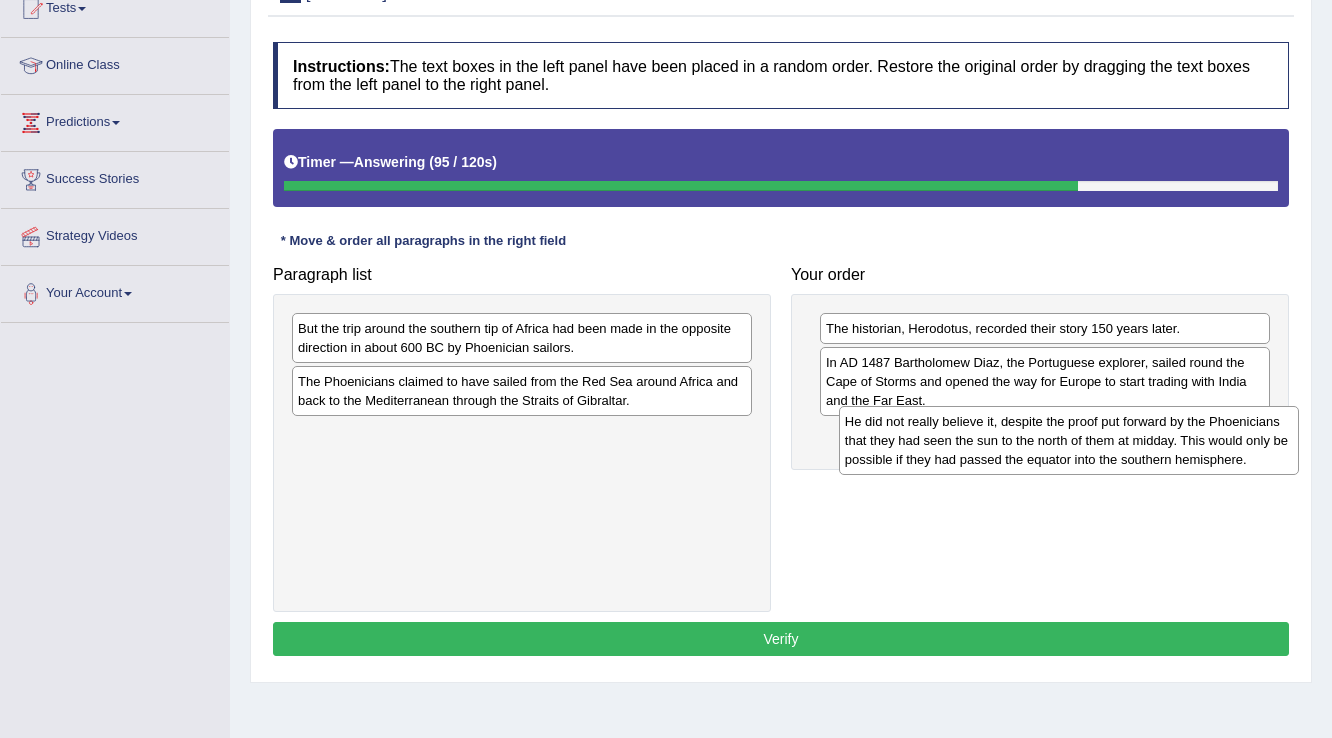 drag, startPoint x: 472, startPoint y: 344, endPoint x: 1019, endPoint y: 437, distance: 554.84955 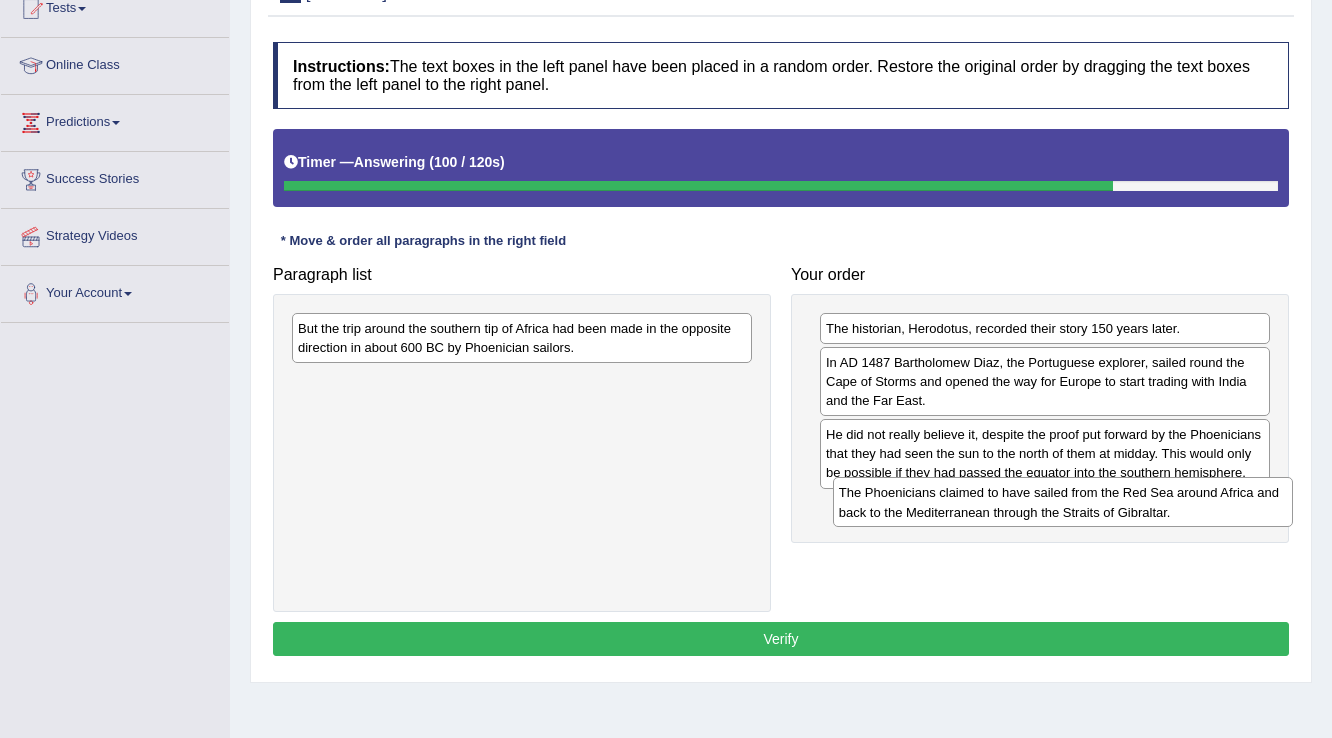 drag, startPoint x: 383, startPoint y: 395, endPoint x: 924, endPoint y: 507, distance: 552.47174 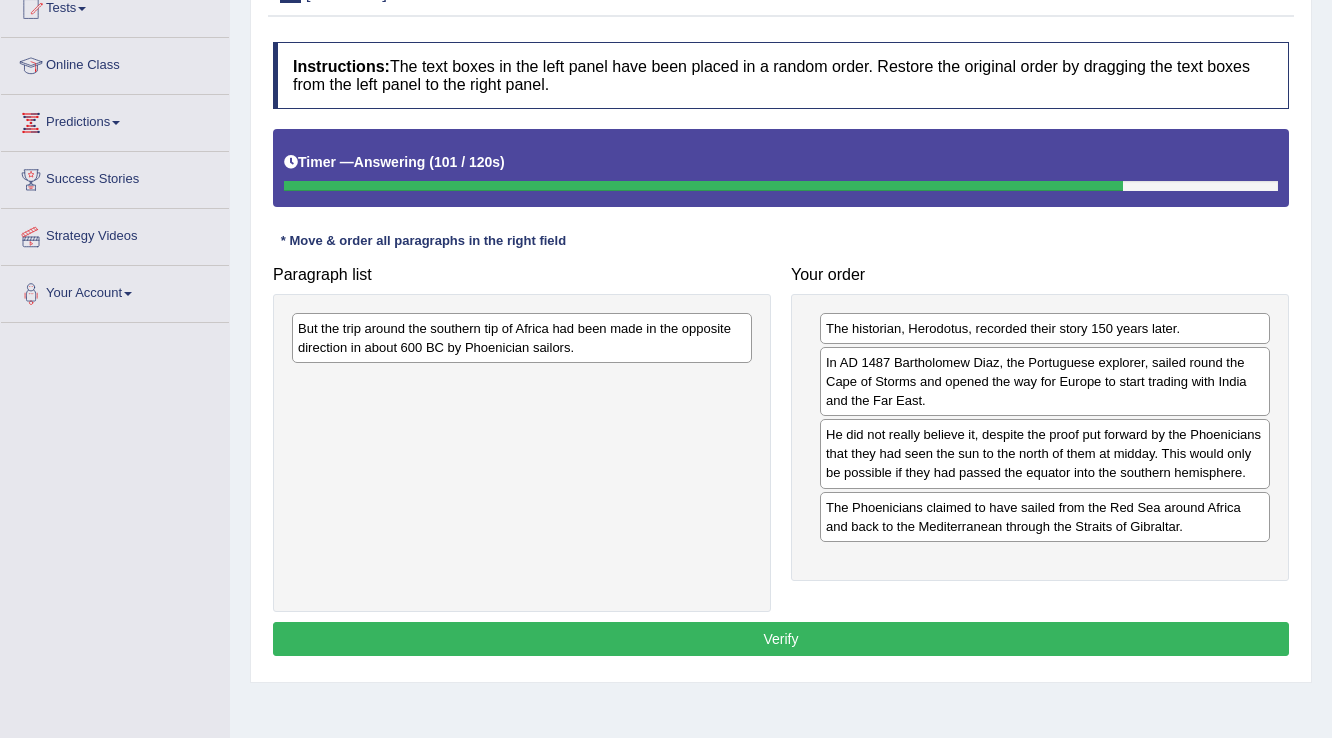 drag, startPoint x: 543, startPoint y: 361, endPoint x: 922, endPoint y: 572, distance: 433.77643 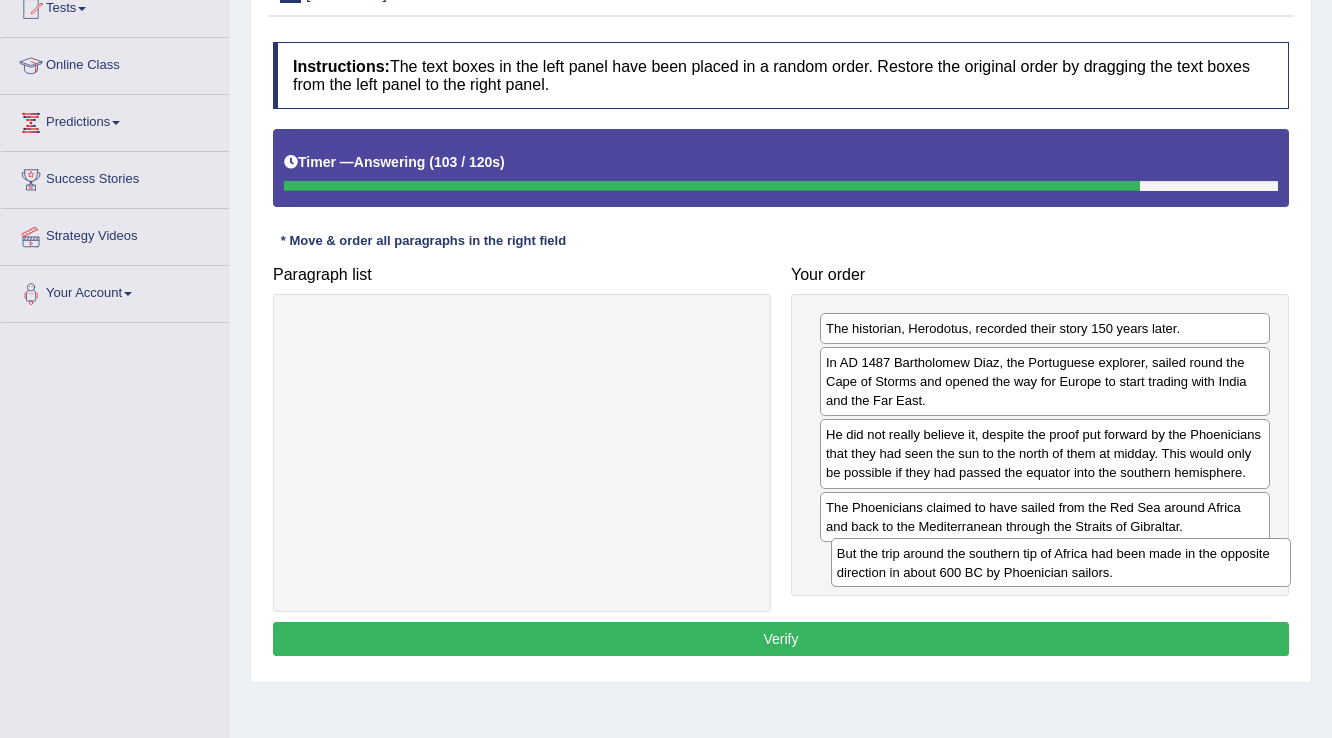 drag, startPoint x: 573, startPoint y: 344, endPoint x: 1111, endPoint y: 566, distance: 582.0034 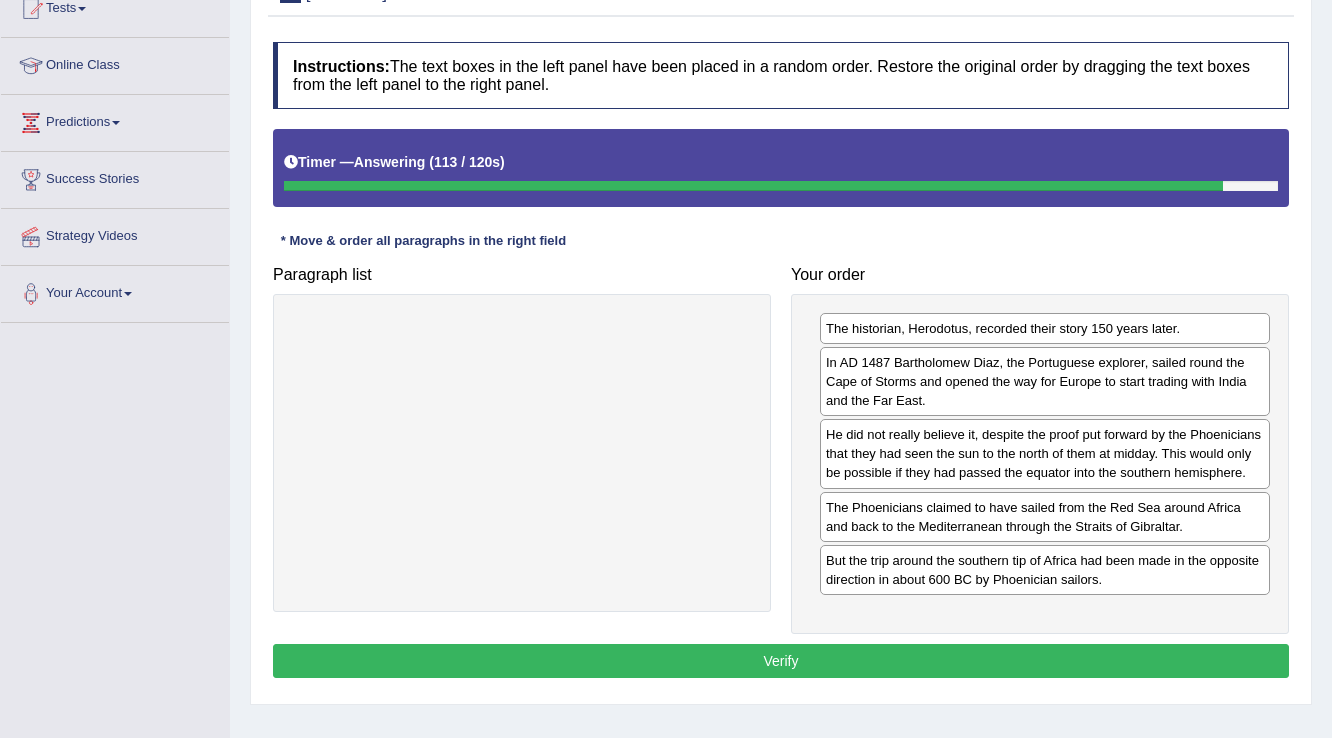 click on "Verify" at bounding box center (781, 661) 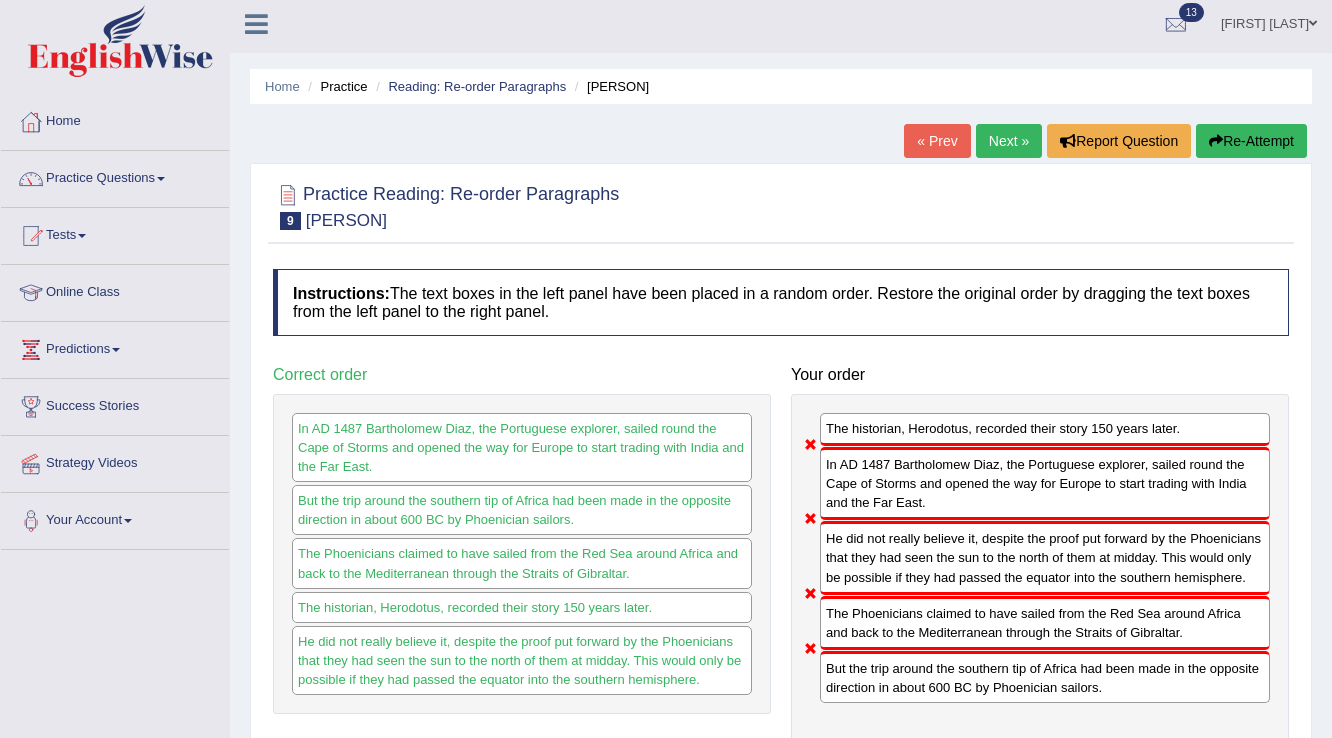 scroll, scrollTop: 0, scrollLeft: 0, axis: both 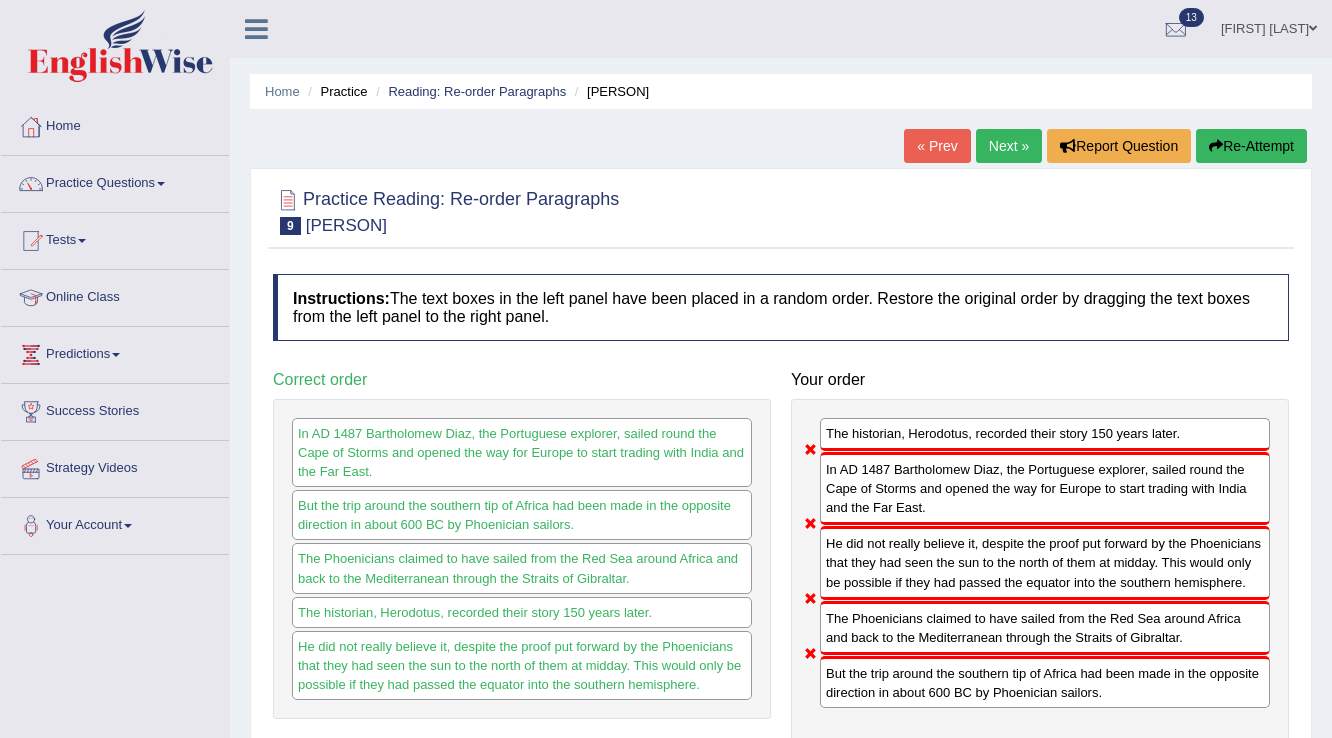 click on "Re-Attempt" at bounding box center (1251, 146) 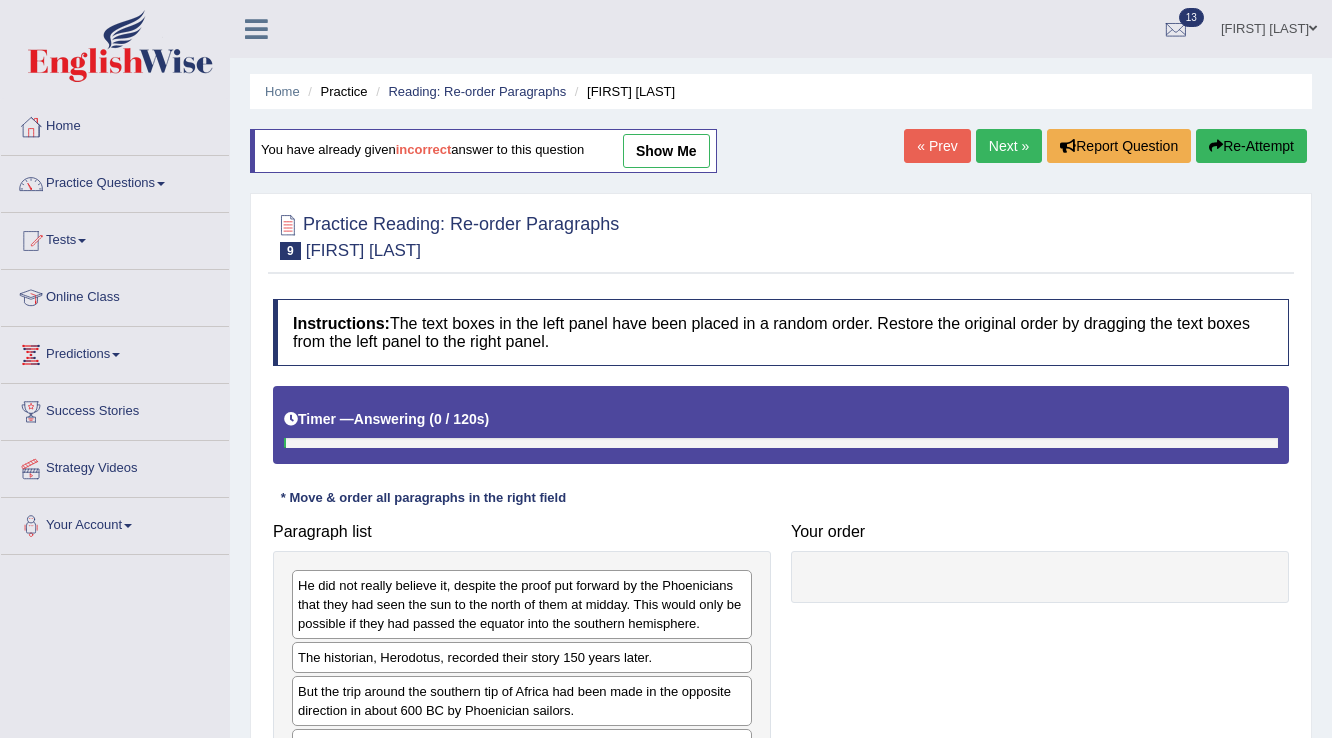 scroll, scrollTop: 312, scrollLeft: 0, axis: vertical 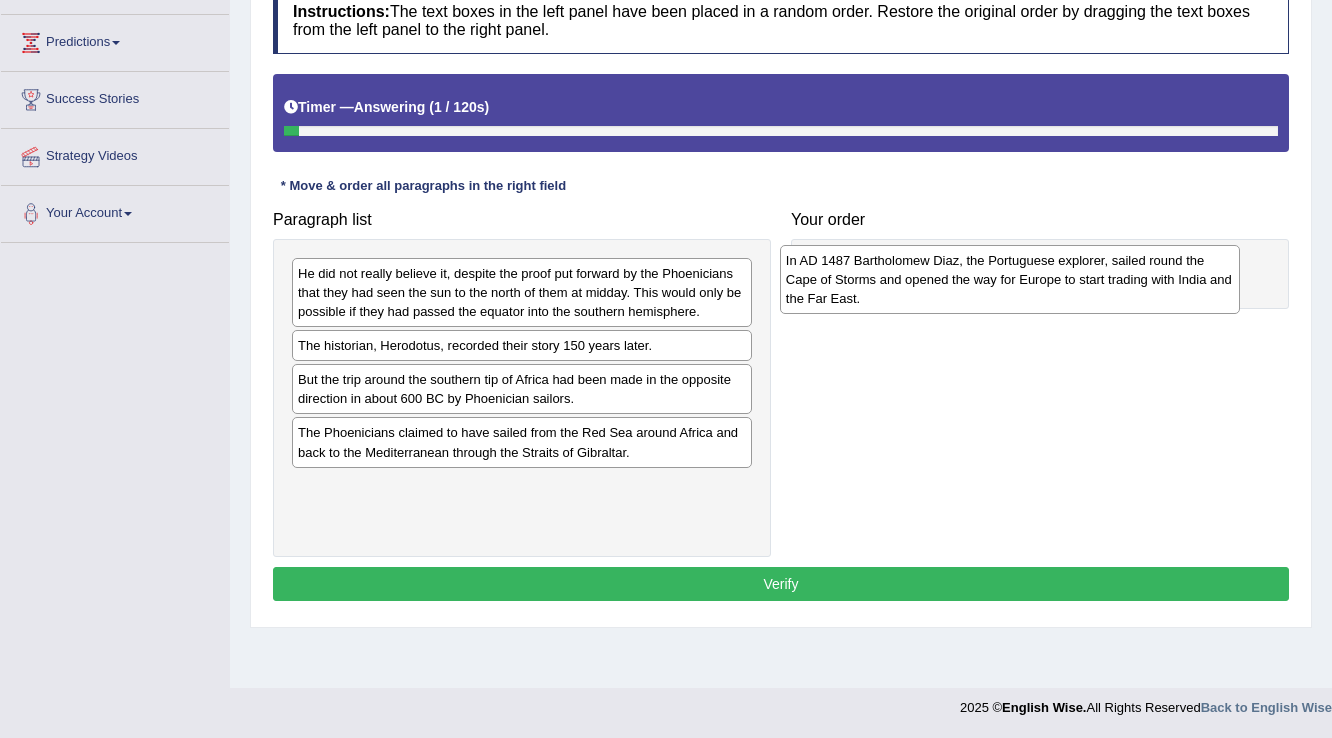 drag, startPoint x: 349, startPoint y: 444, endPoint x: 837, endPoint y: 273, distance: 517.09283 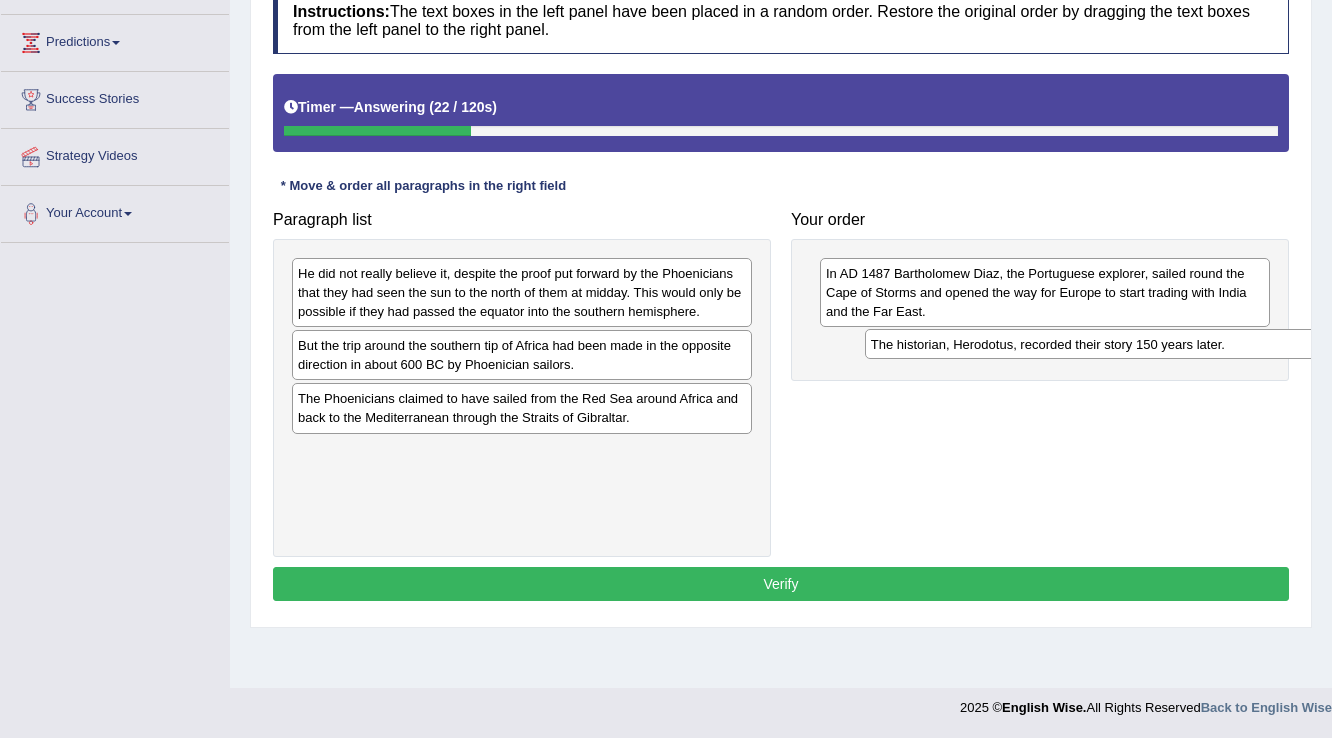 drag, startPoint x: 411, startPoint y: 349, endPoint x: 984, endPoint y: 349, distance: 573 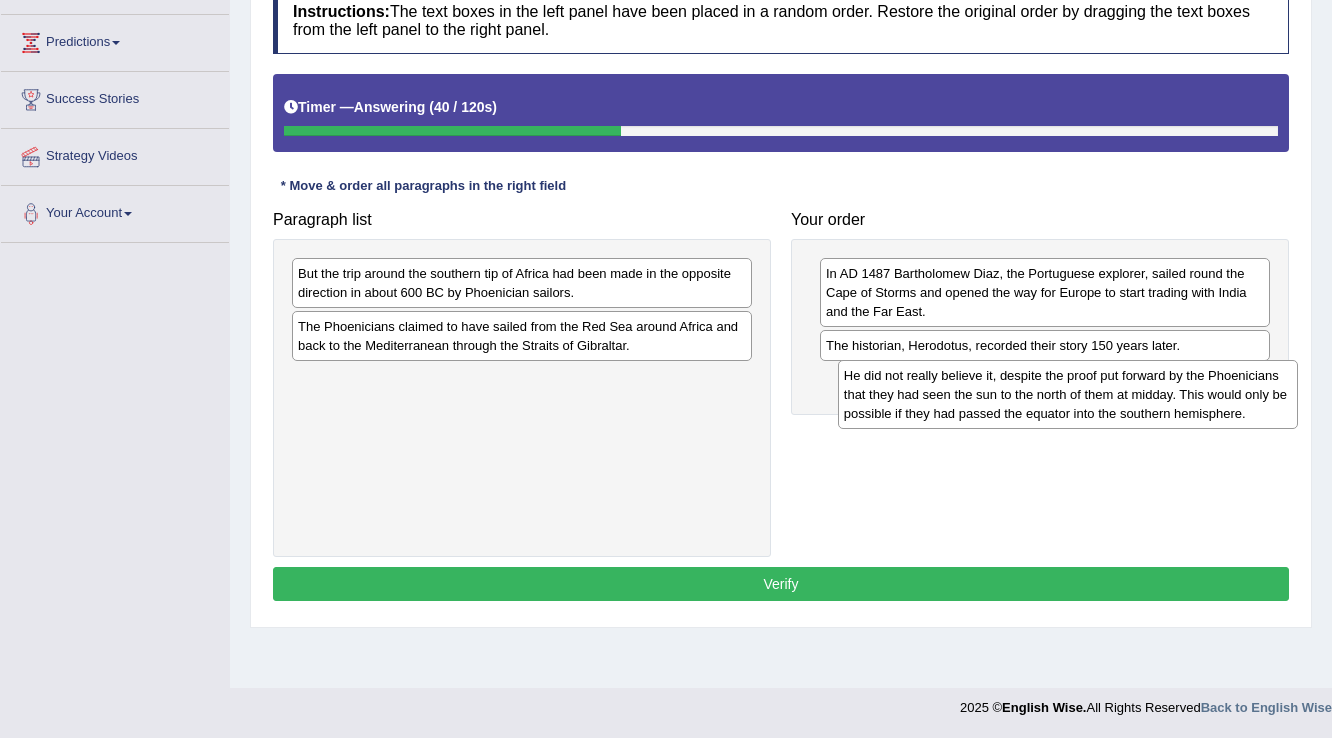 drag, startPoint x: 453, startPoint y: 281, endPoint x: 999, endPoint y: 383, distance: 555.44574 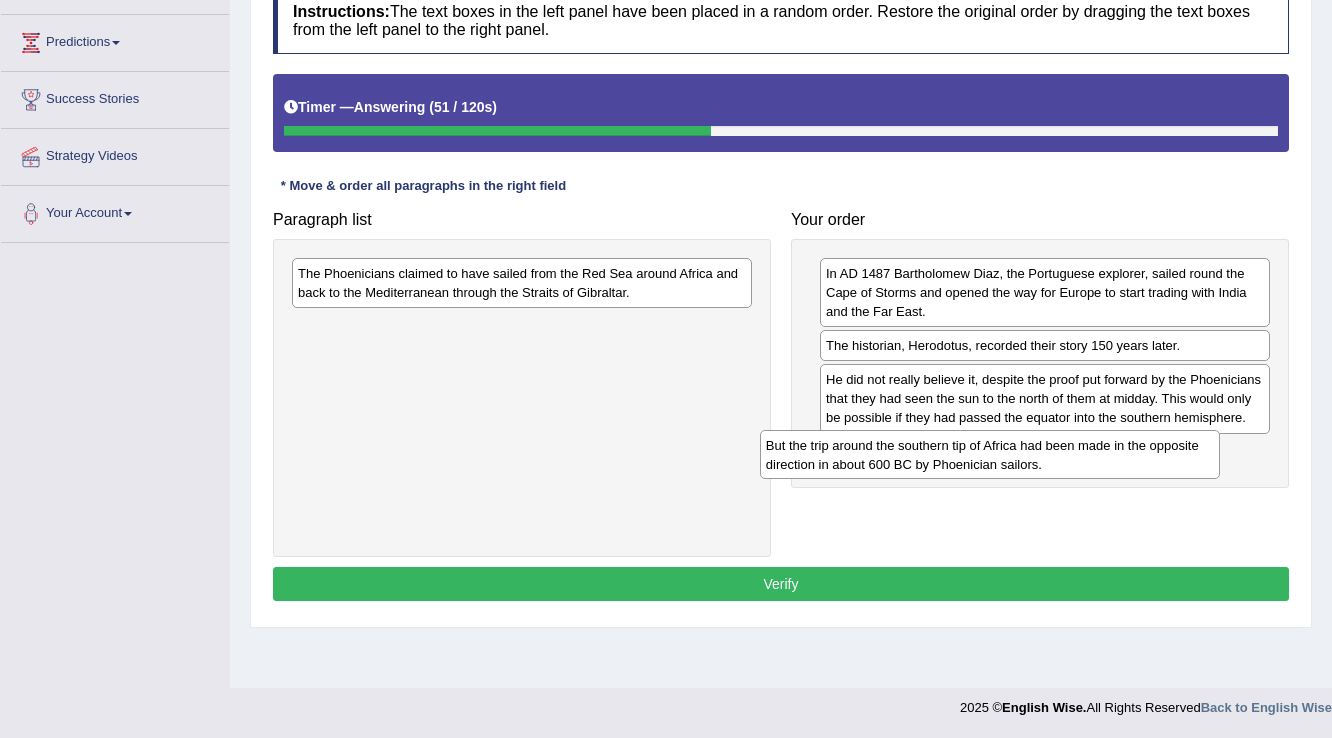 drag, startPoint x: 520, startPoint y: 289, endPoint x: 958, endPoint y: 444, distance: 464.61703 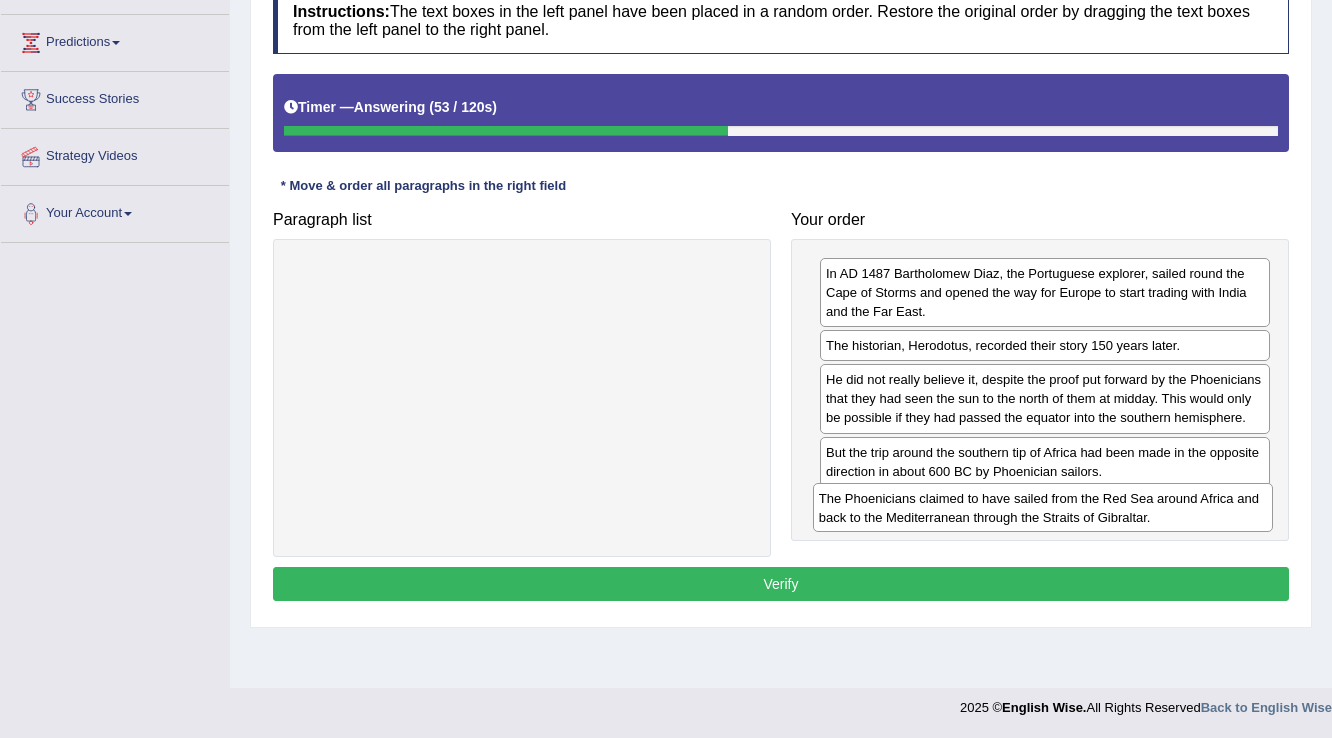 drag, startPoint x: 604, startPoint y: 297, endPoint x: 1125, endPoint y: 522, distance: 567.5086 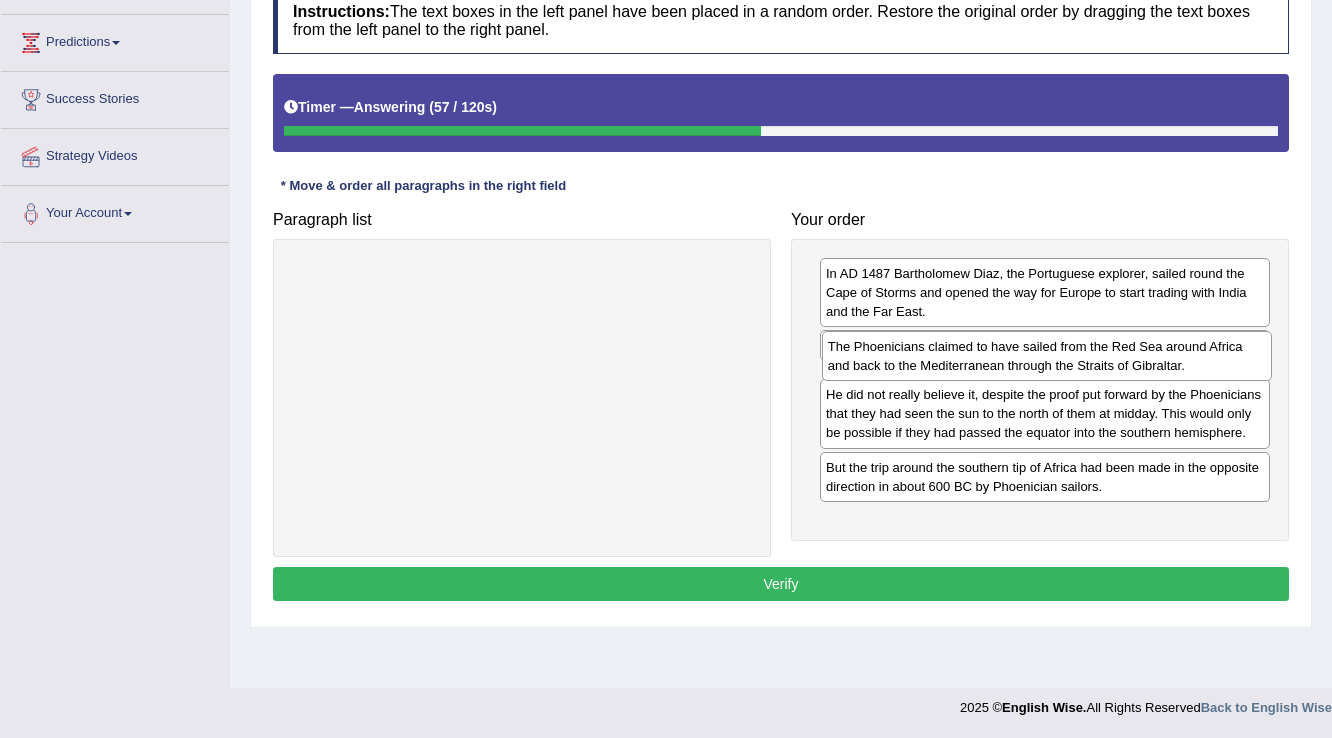 drag, startPoint x: 1073, startPoint y: 524, endPoint x: 1075, endPoint y: 367, distance: 157.01274 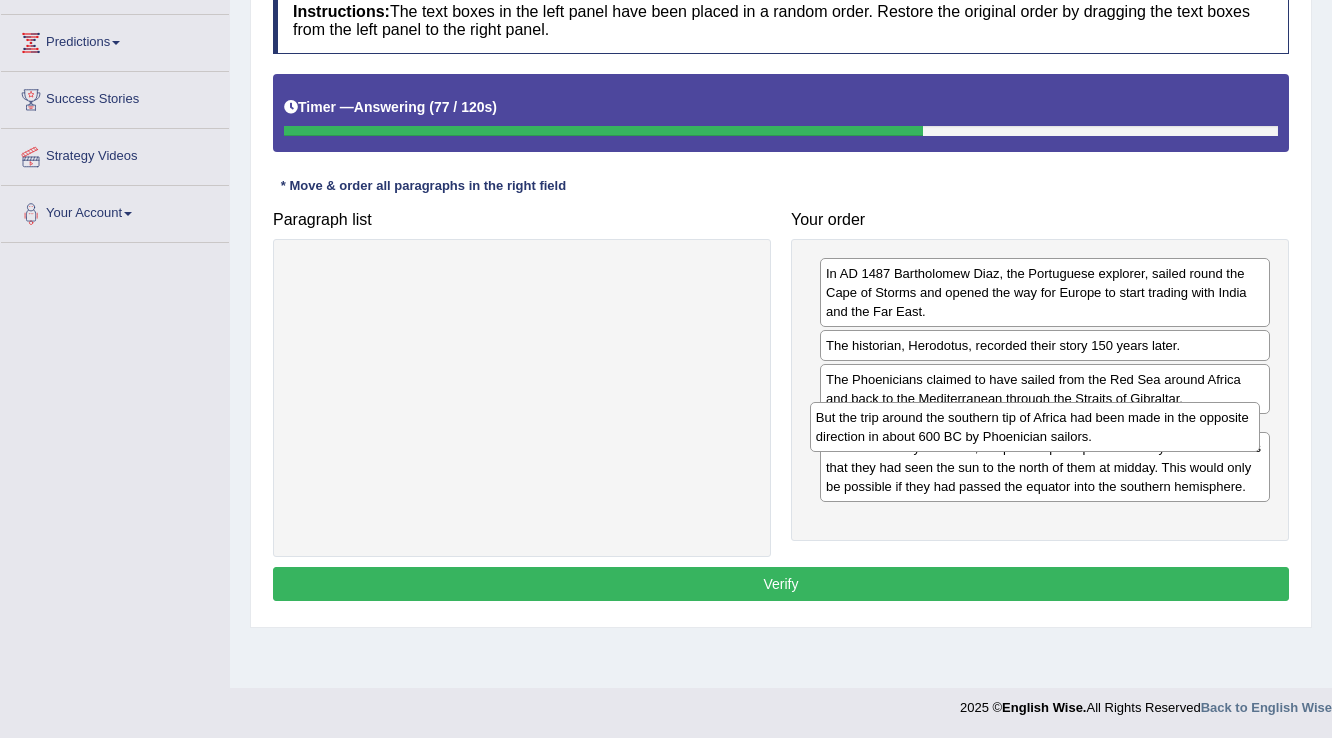 drag, startPoint x: 1014, startPoint y: 522, endPoint x: 1004, endPoint y: 436, distance: 86.579445 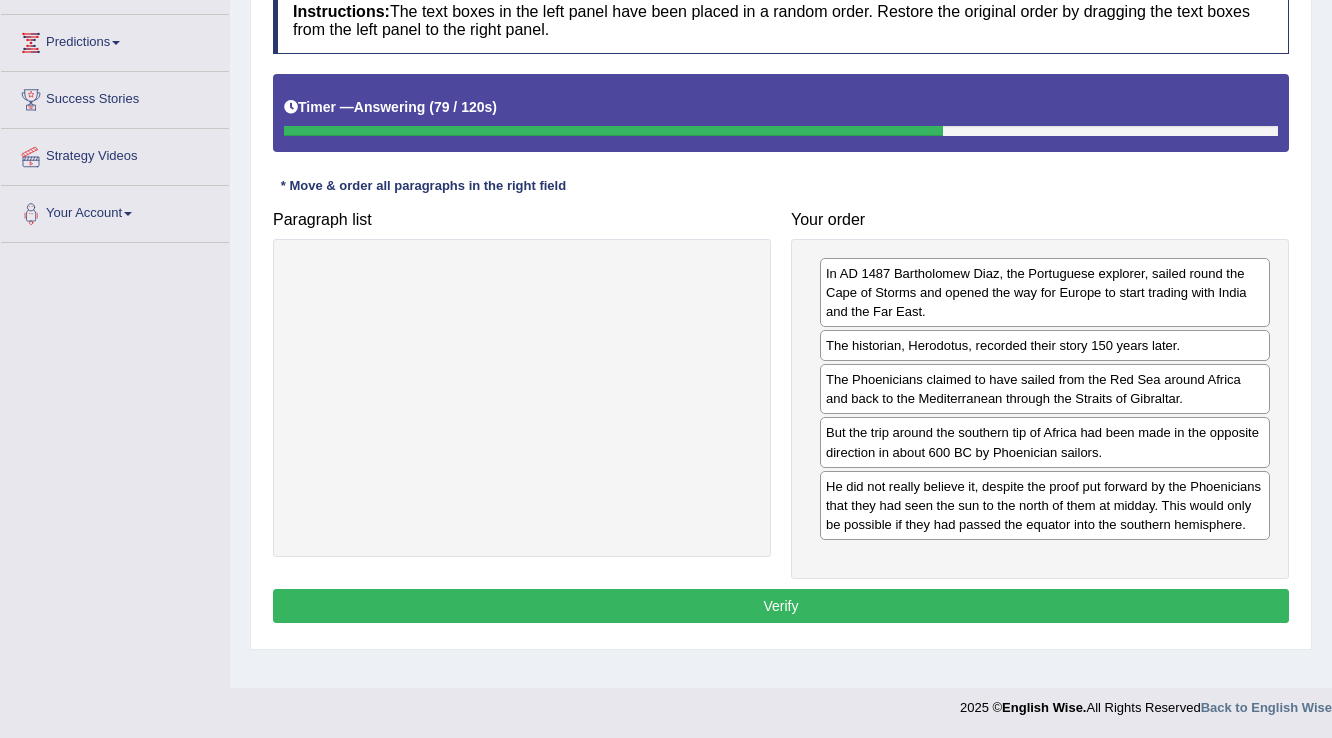 click on "Verify" at bounding box center (781, 606) 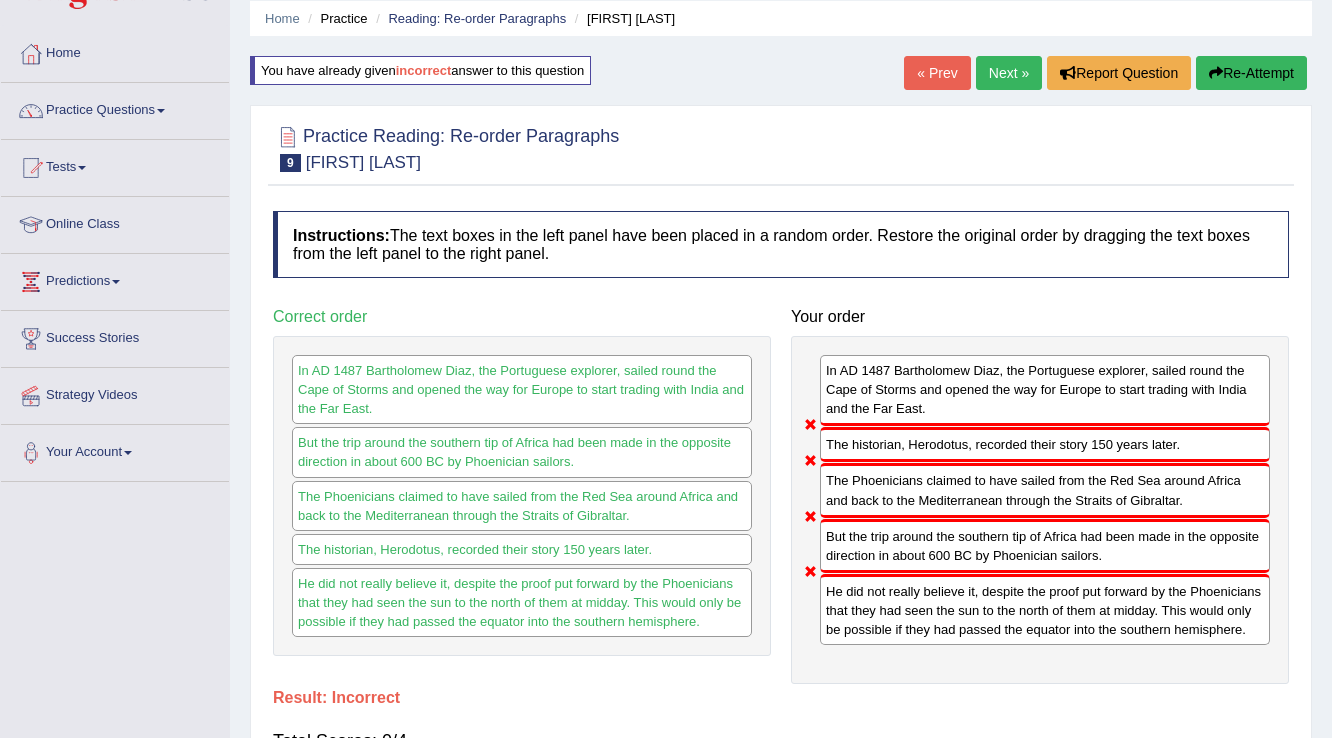 scroll, scrollTop: 72, scrollLeft: 0, axis: vertical 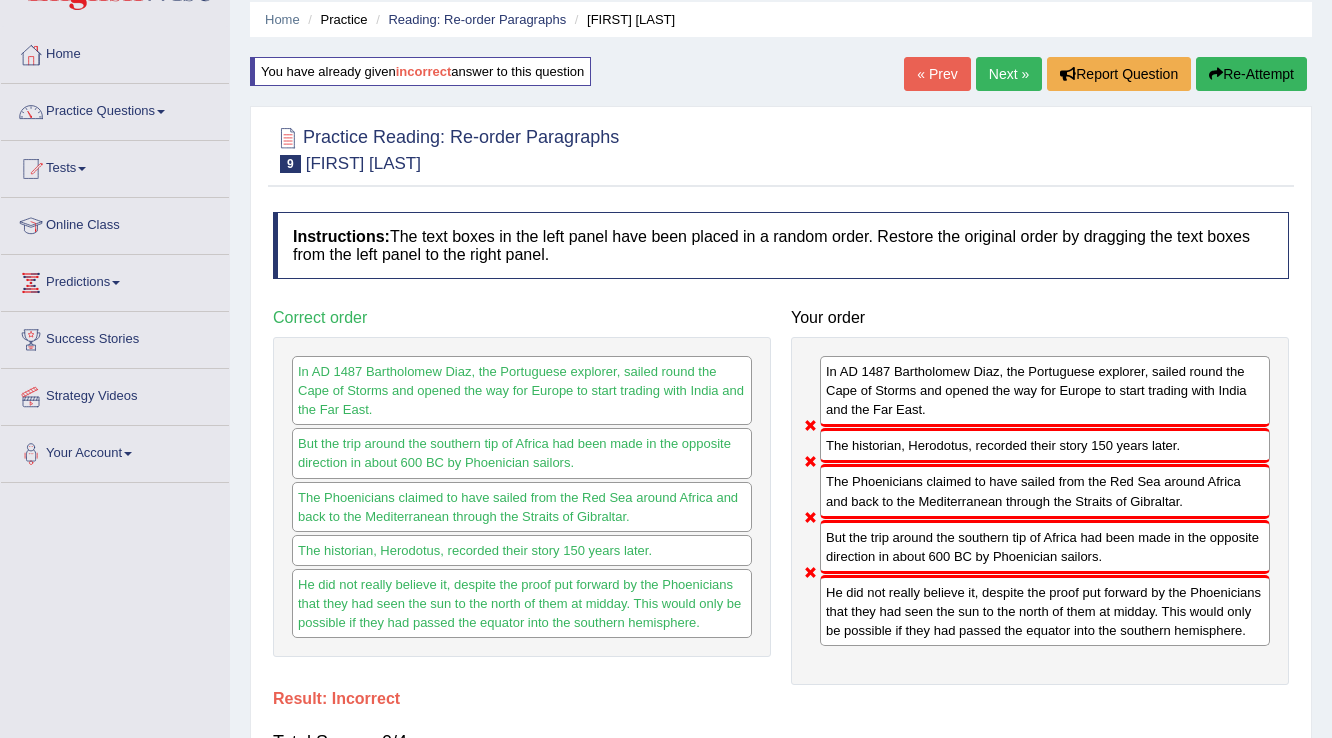 click on "Next »" at bounding box center (1009, 74) 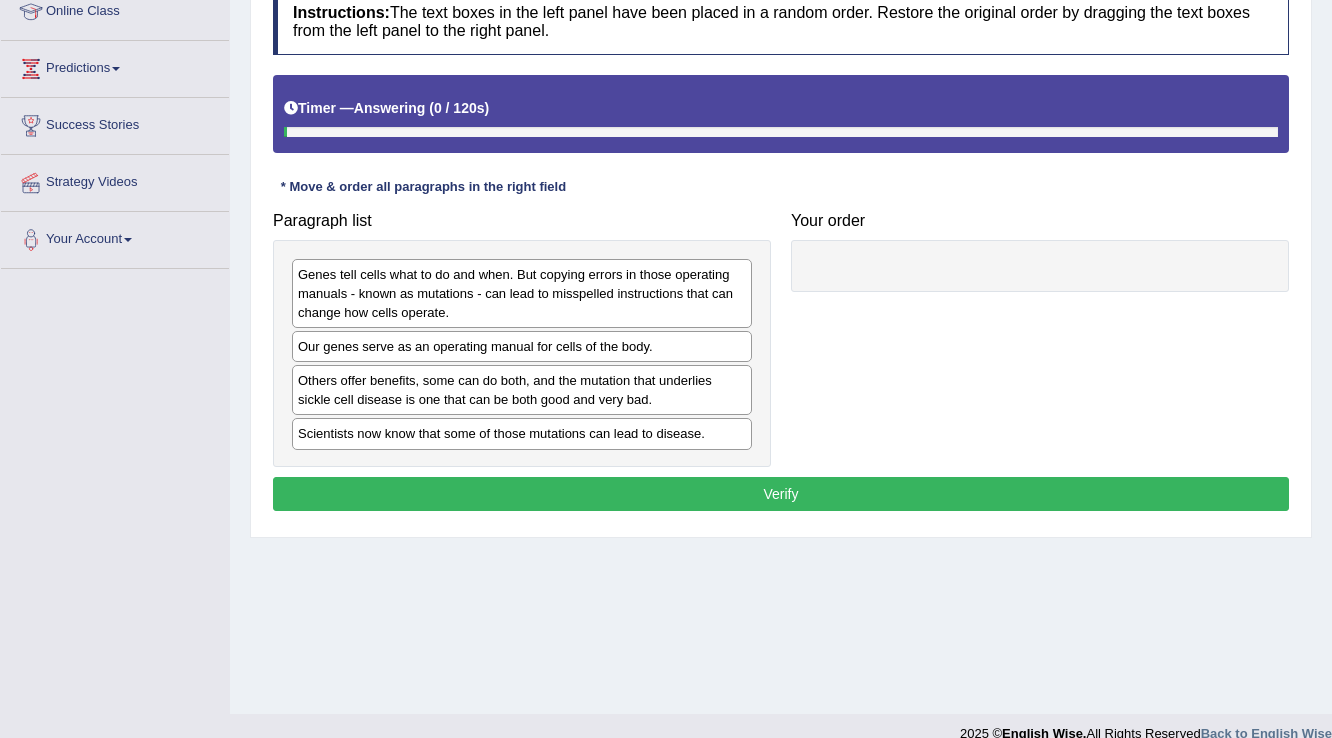 scroll, scrollTop: 312, scrollLeft: 0, axis: vertical 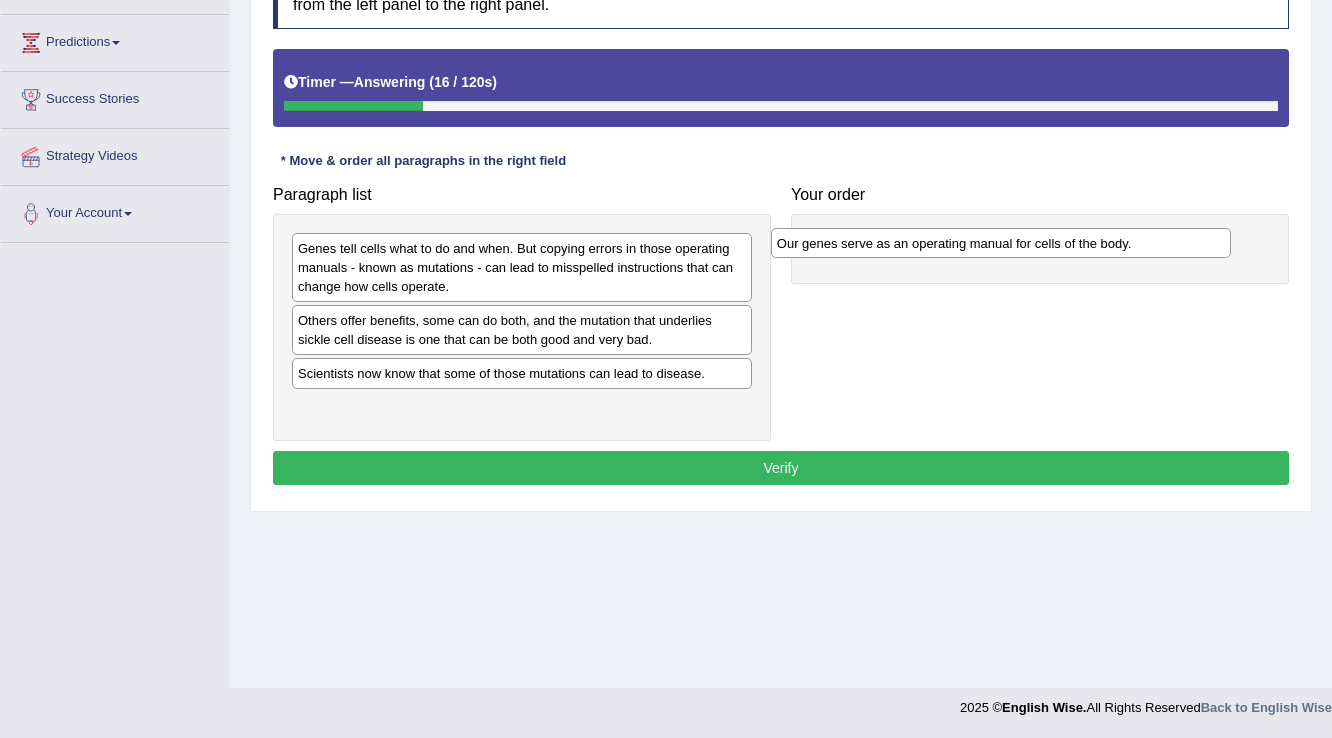 drag, startPoint x: 360, startPoint y: 320, endPoint x: 836, endPoint y: 236, distance: 483.35495 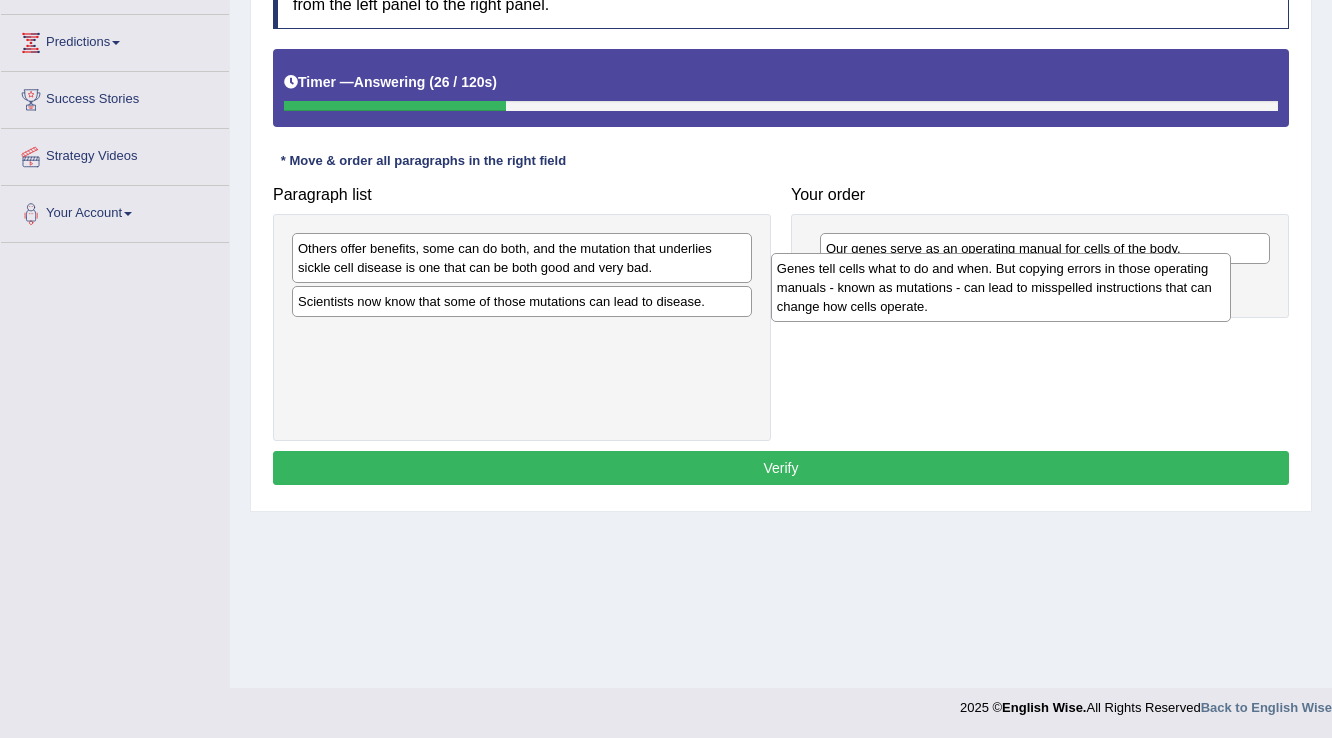 drag, startPoint x: 474, startPoint y: 280, endPoint x: 953, endPoint y: 300, distance: 479.41736 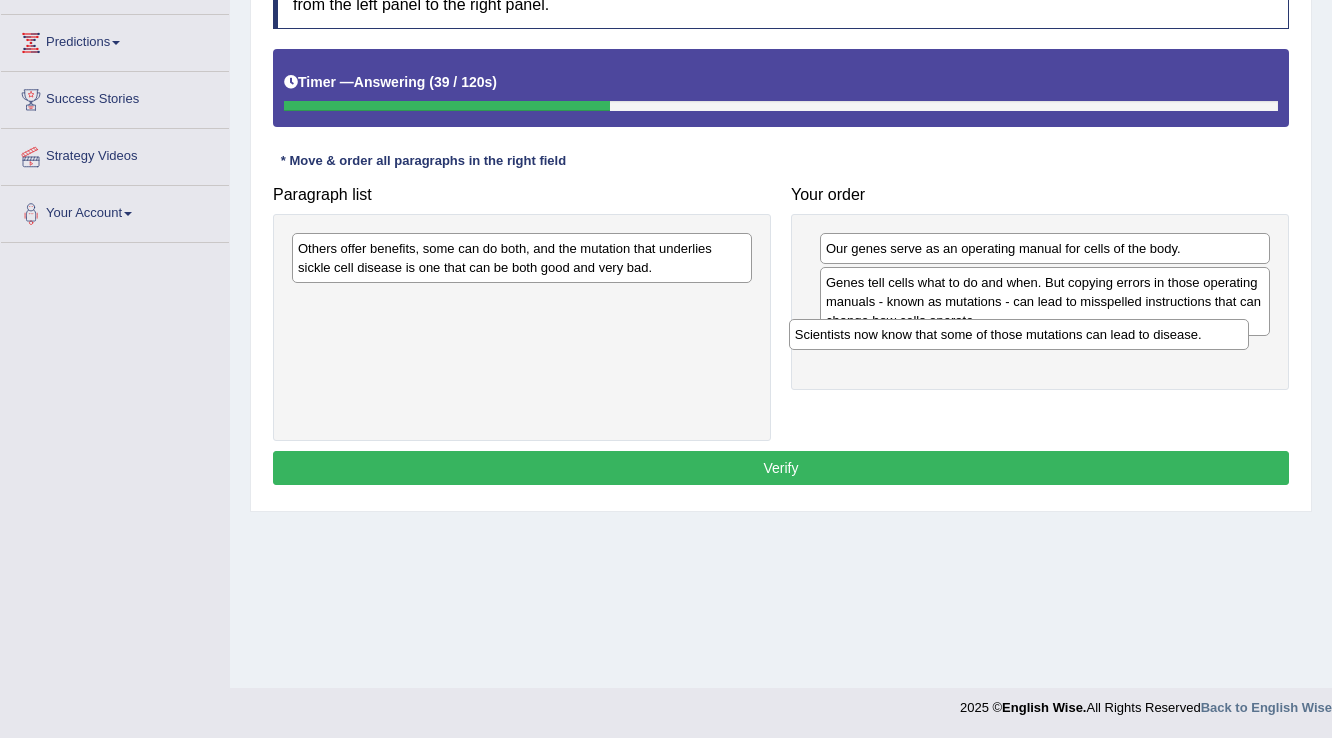 drag, startPoint x: 371, startPoint y: 301, endPoint x: 868, endPoint y: 335, distance: 498.16162 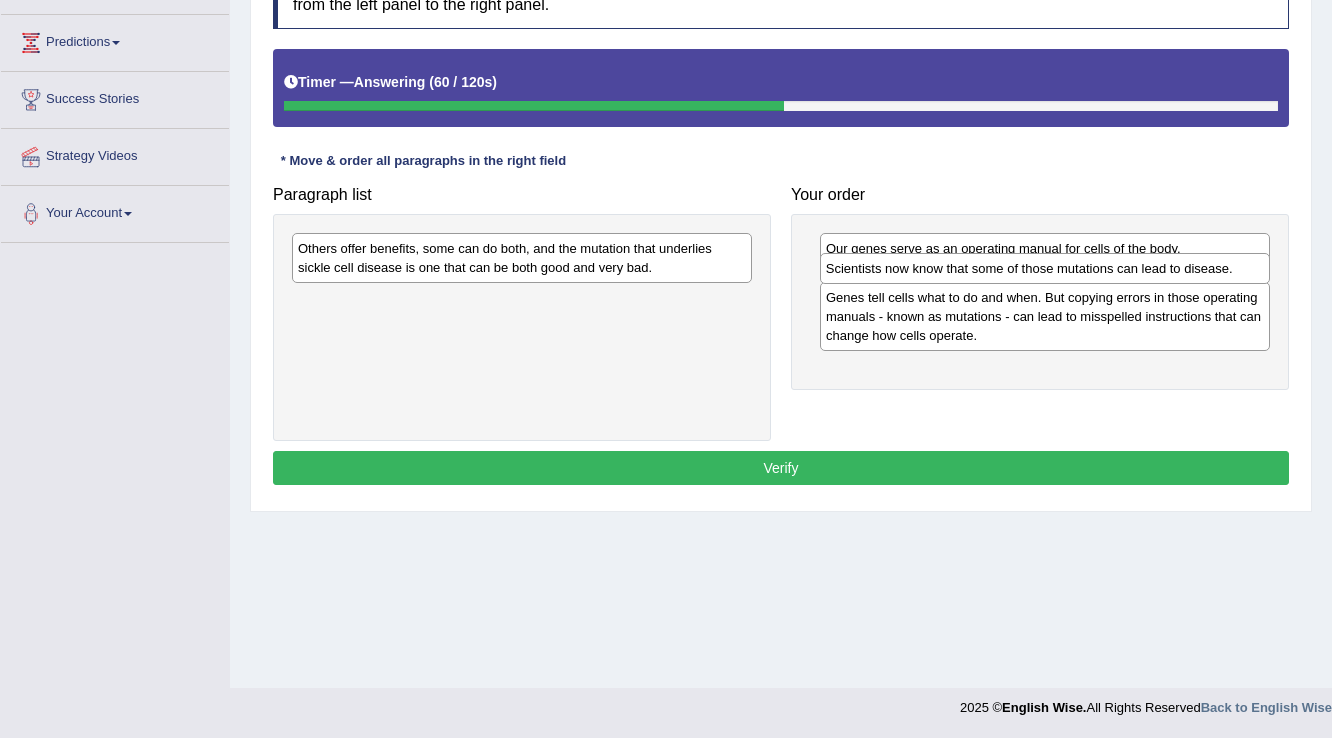 drag, startPoint x: 868, startPoint y: 363, endPoint x: 868, endPoint y: 278, distance: 85 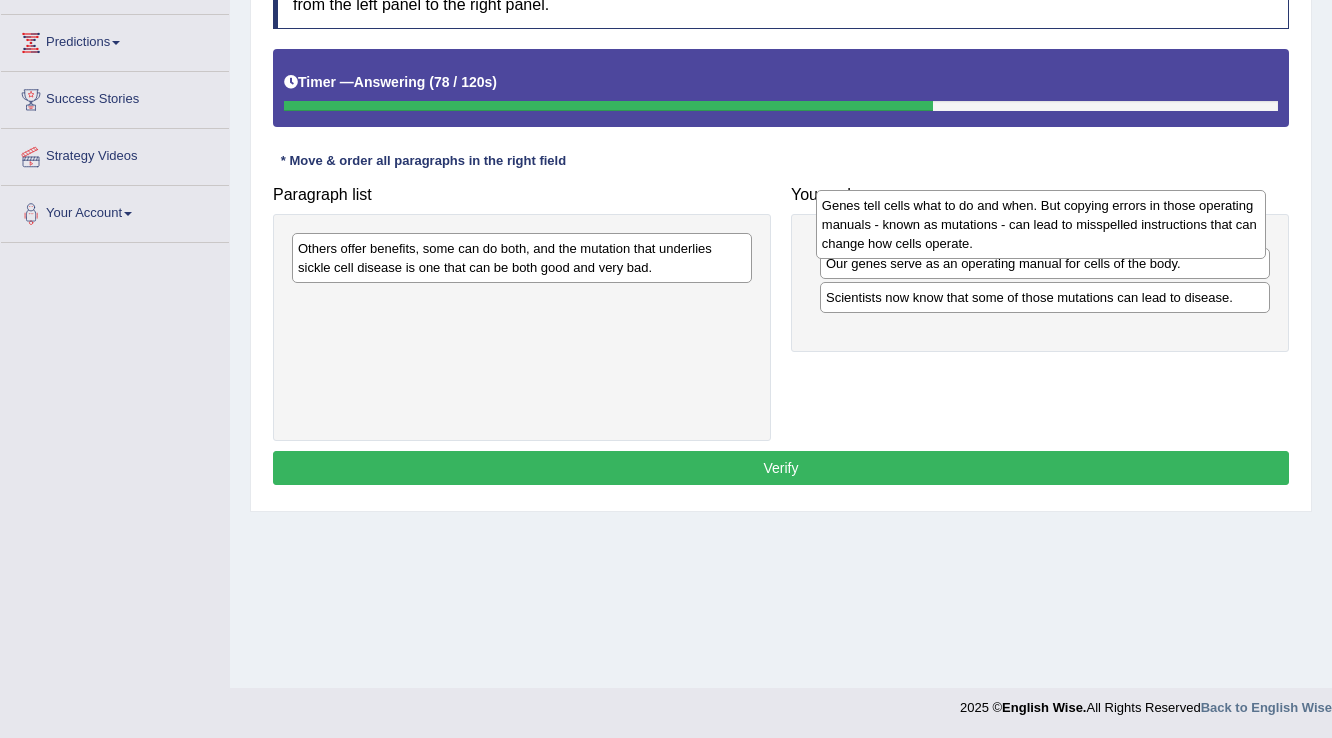 drag, startPoint x: 987, startPoint y: 342, endPoint x: 983, endPoint y: 232, distance: 110.0727 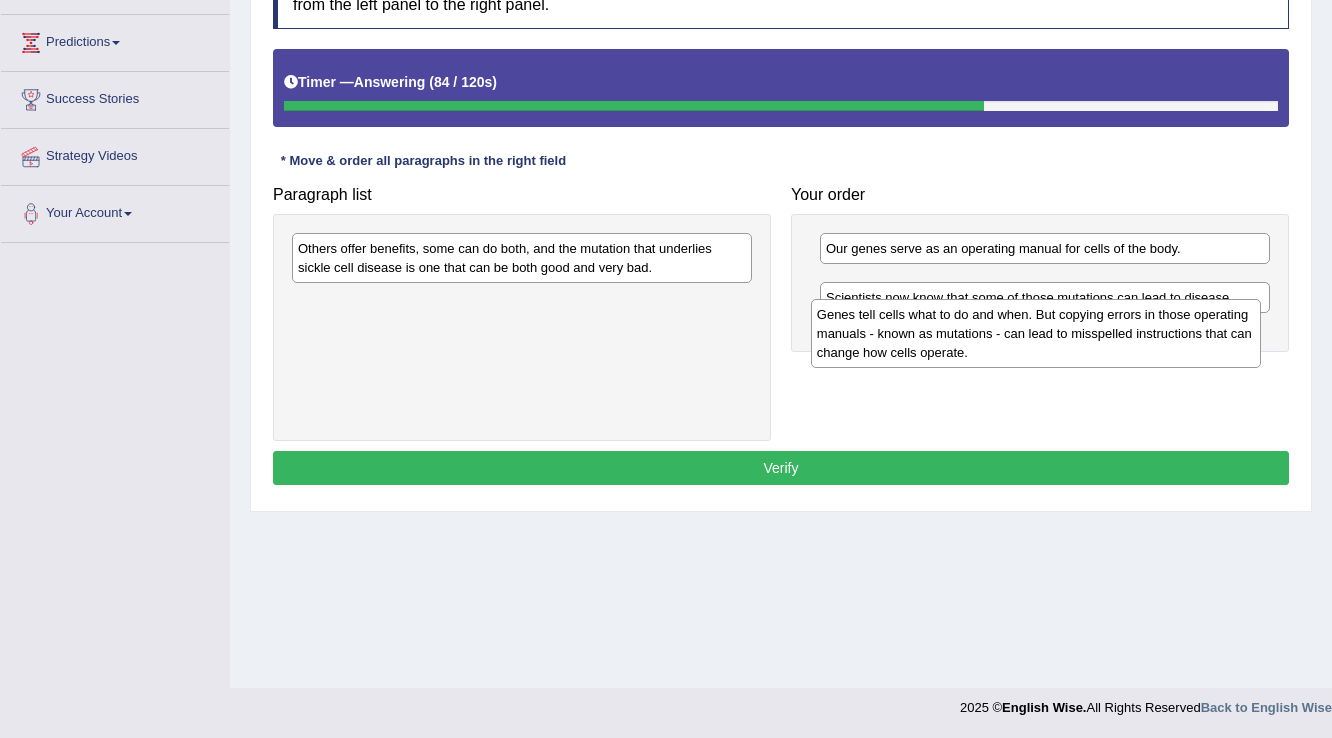 drag, startPoint x: 1083, startPoint y: 270, endPoint x: 1074, endPoint y: 330, distance: 60.671246 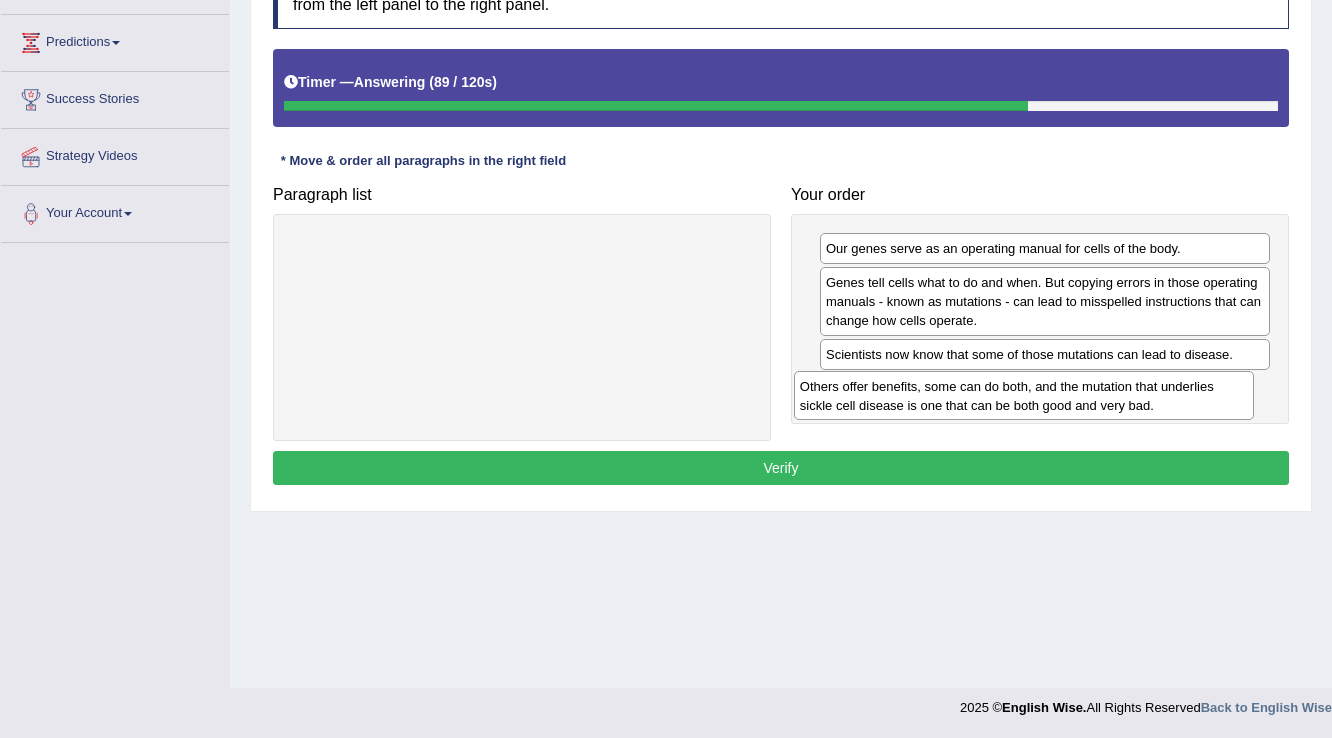 drag, startPoint x: 674, startPoint y: 274, endPoint x: 1176, endPoint y: 412, distance: 520.6227 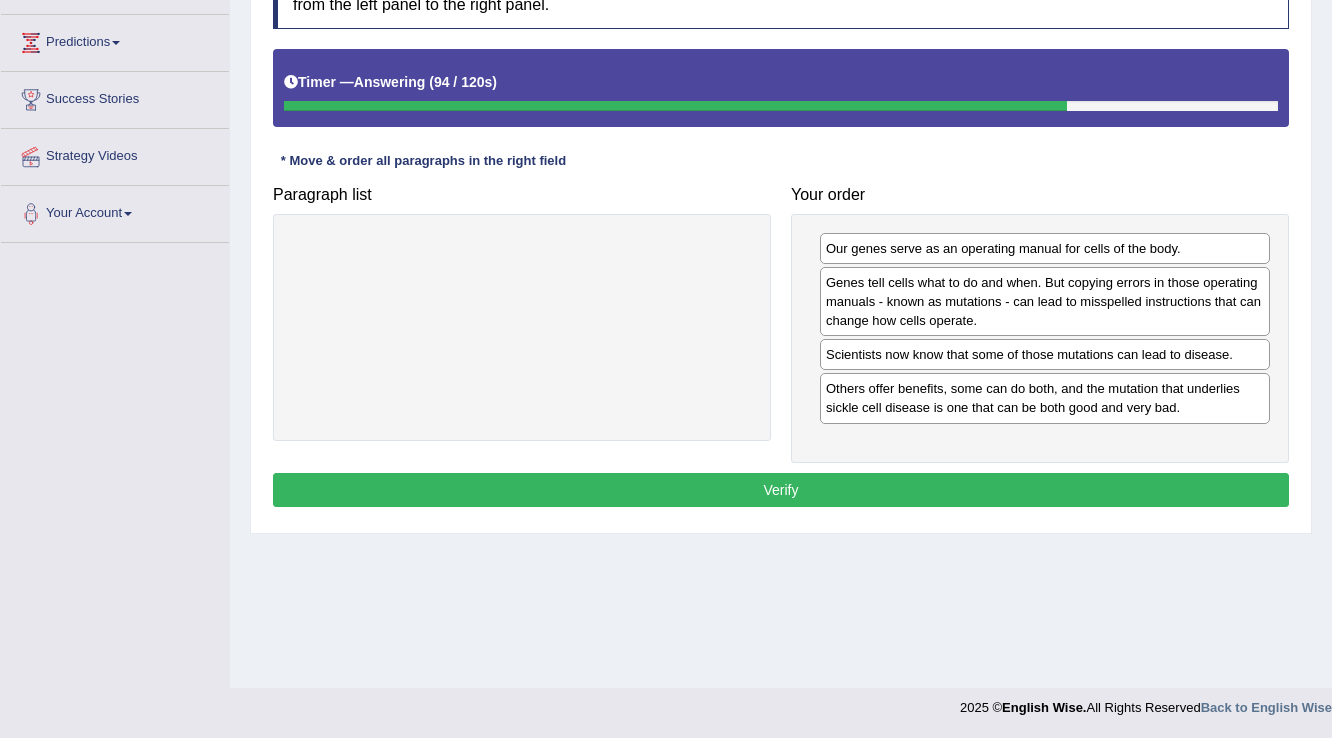 click on "Verify" at bounding box center (781, 490) 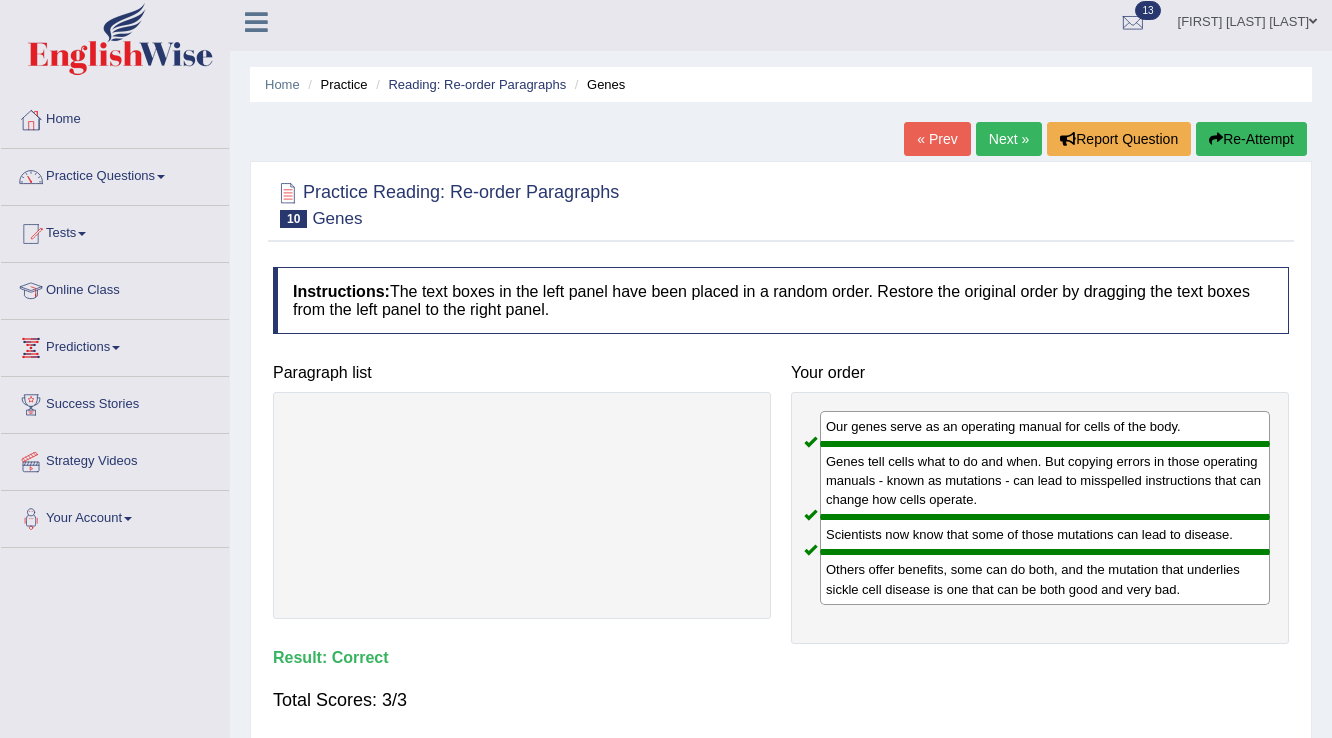 scroll, scrollTop: 0, scrollLeft: 0, axis: both 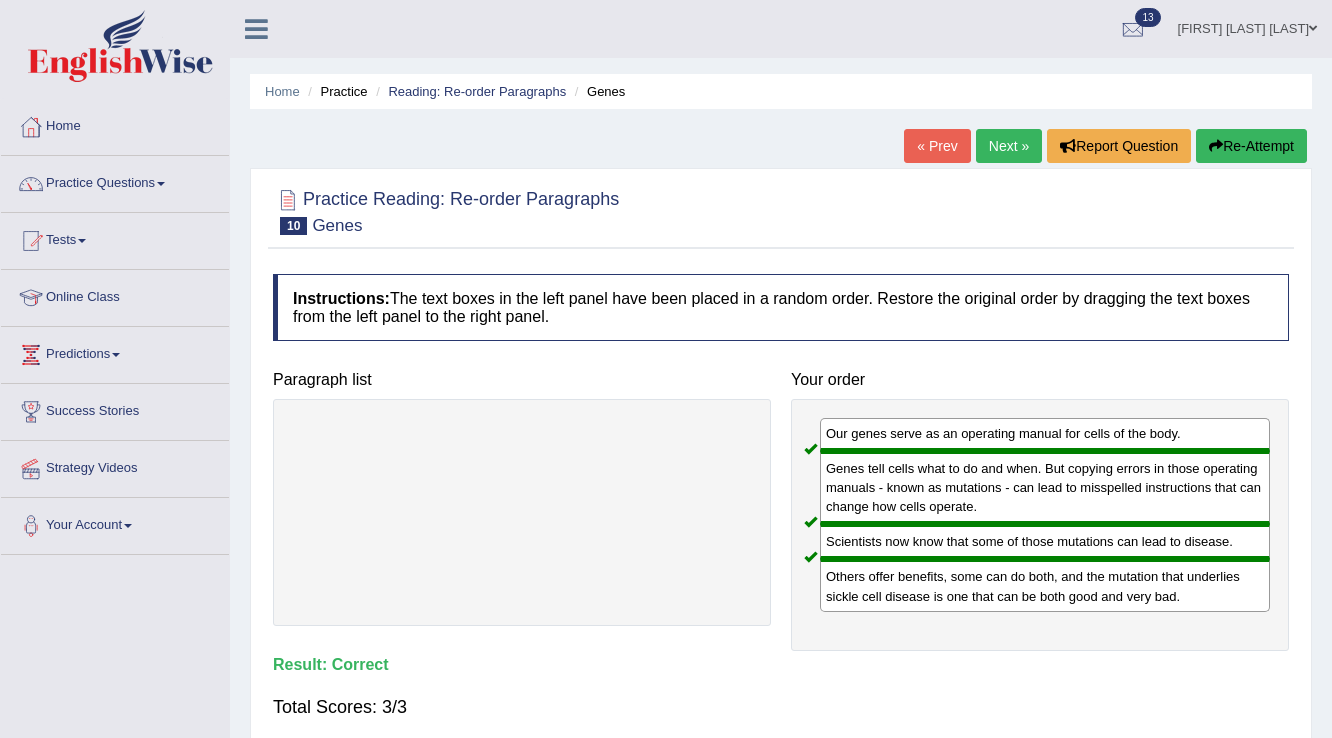 click on "Next »" at bounding box center [1009, 146] 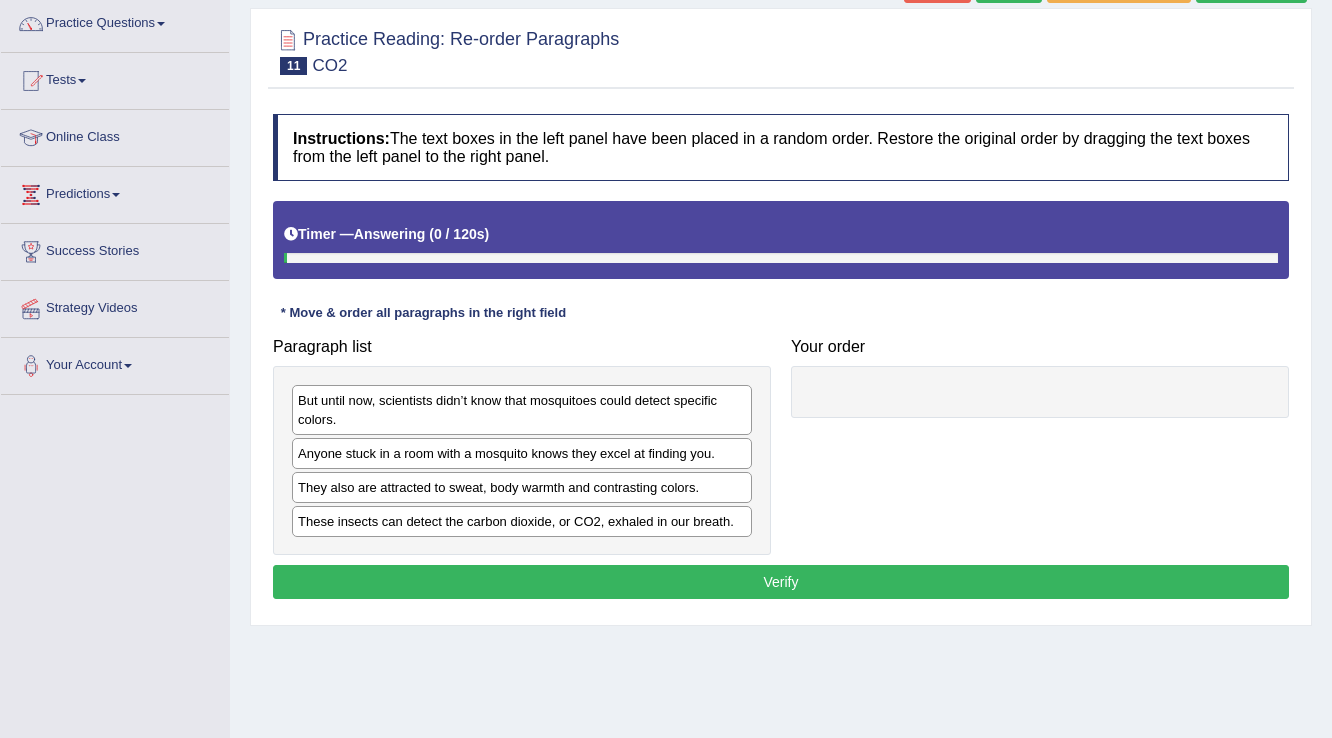 scroll, scrollTop: 0, scrollLeft: 0, axis: both 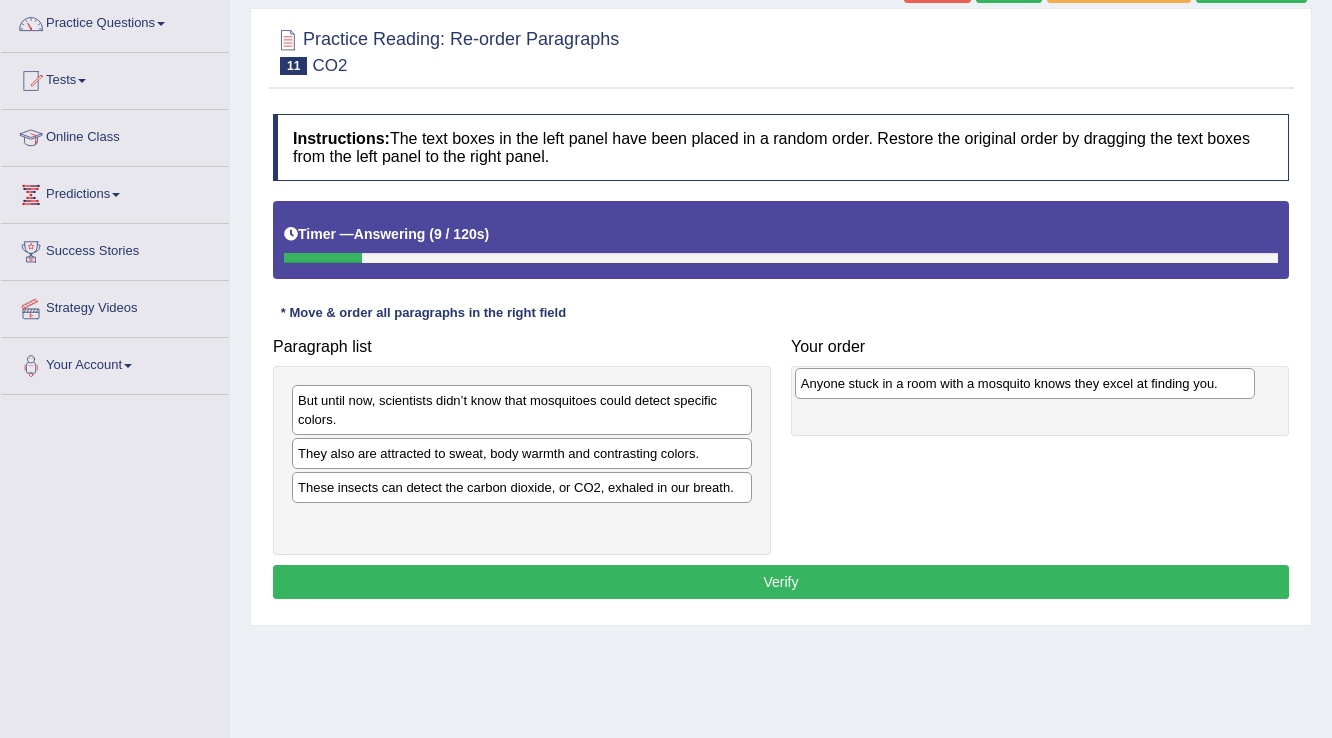 drag, startPoint x: 359, startPoint y: 460, endPoint x: 862, endPoint y: 391, distance: 507.71054 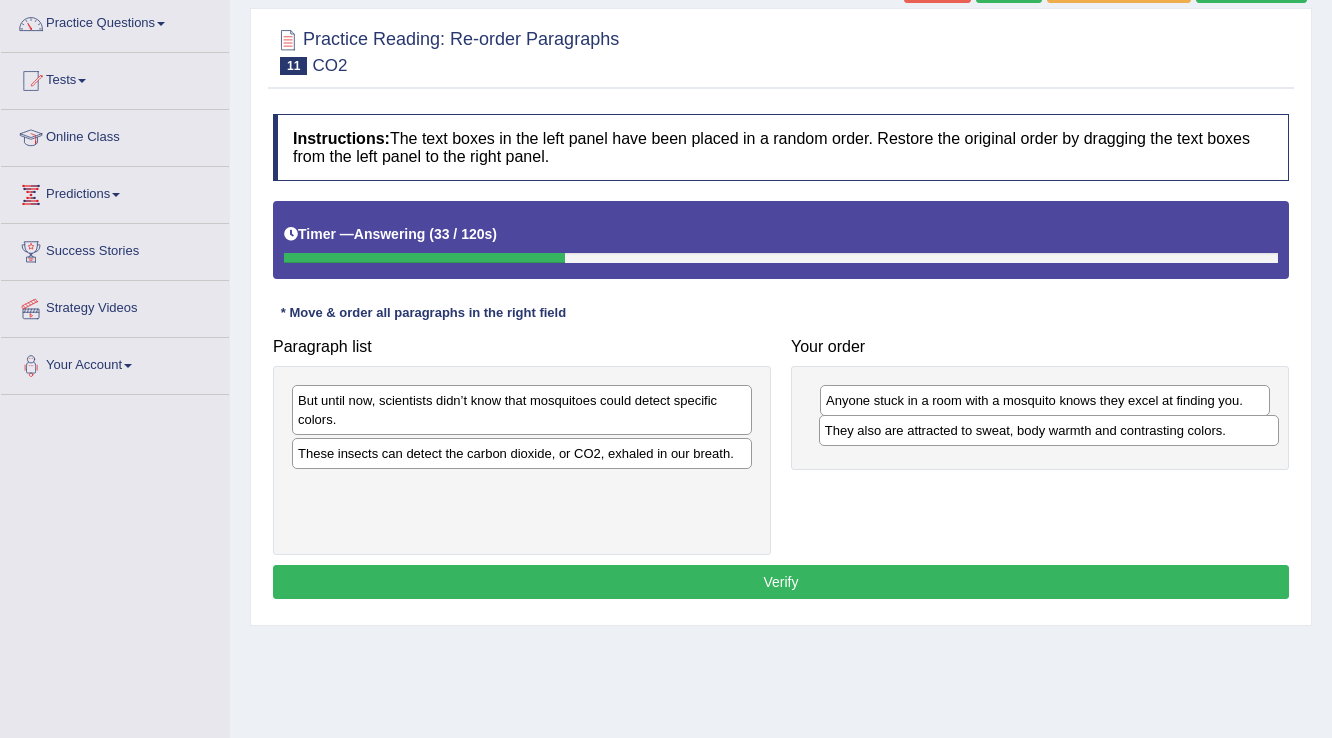 drag, startPoint x: 483, startPoint y: 452, endPoint x: 1010, endPoint y: 430, distance: 527.459 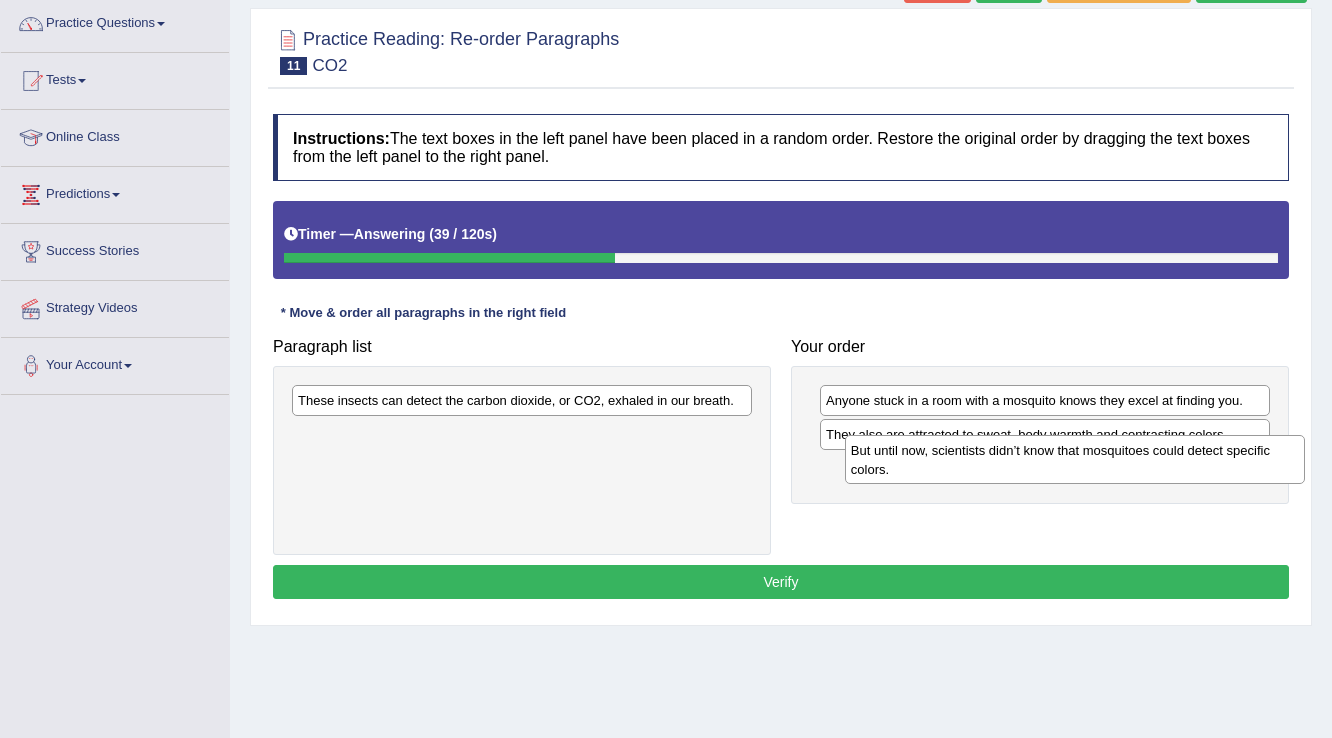 drag, startPoint x: 509, startPoint y: 418, endPoint x: 1042, endPoint y: 468, distance: 535.3401 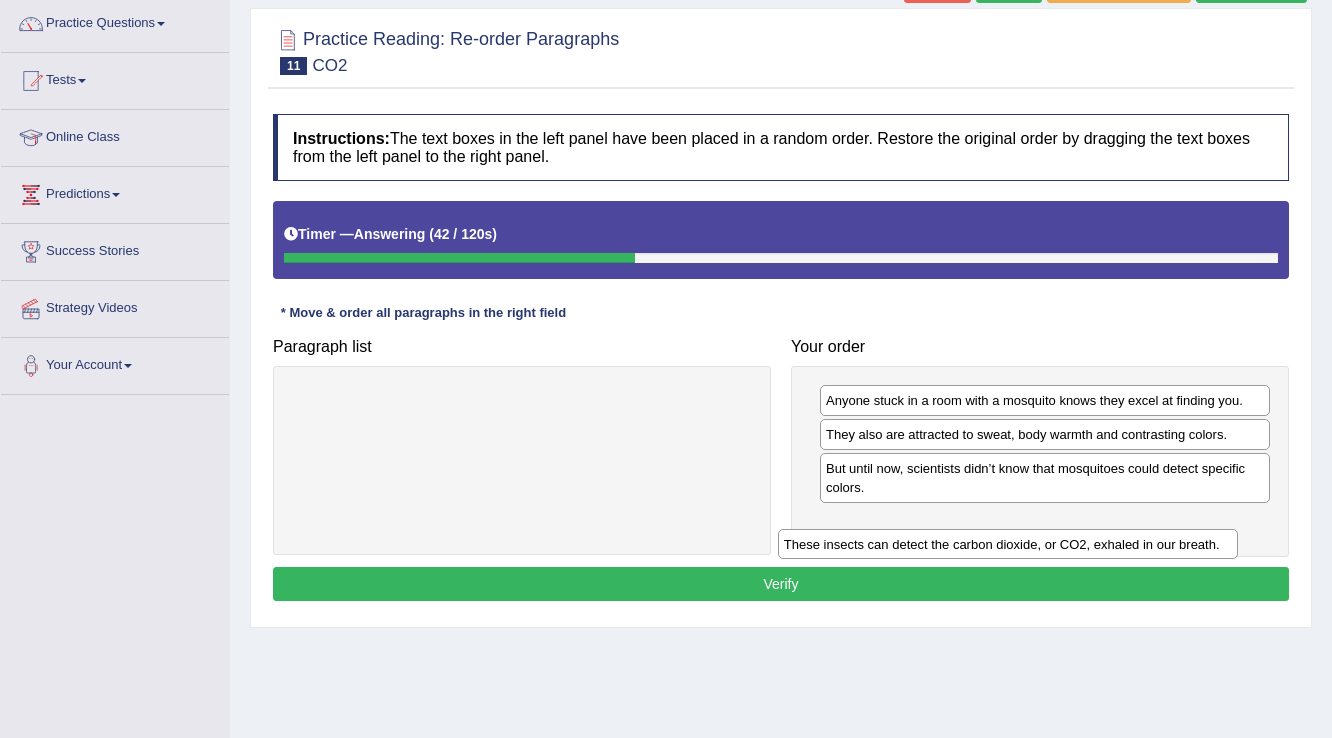 drag, startPoint x: 622, startPoint y: 410, endPoint x: 1108, endPoint y: 554, distance: 506.8846 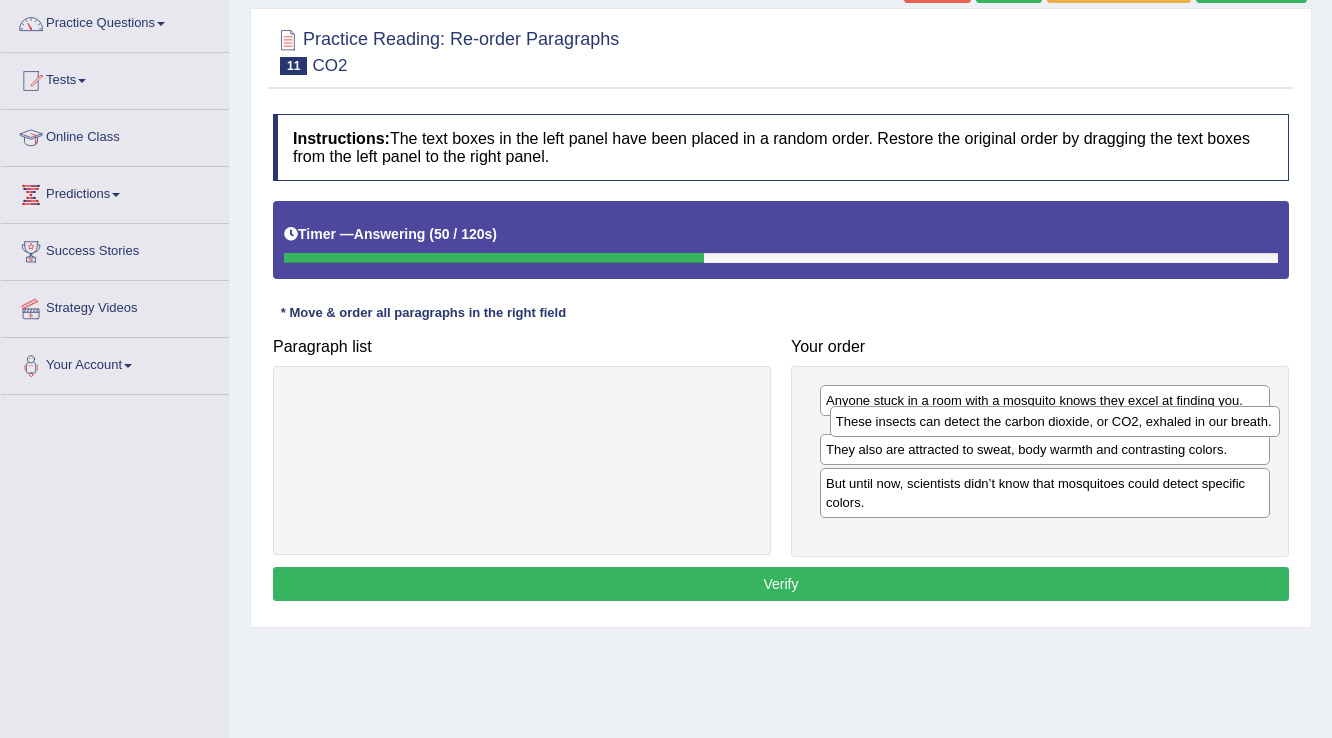 drag, startPoint x: 1187, startPoint y: 526, endPoint x: 1193, endPoint y: 431, distance: 95.189285 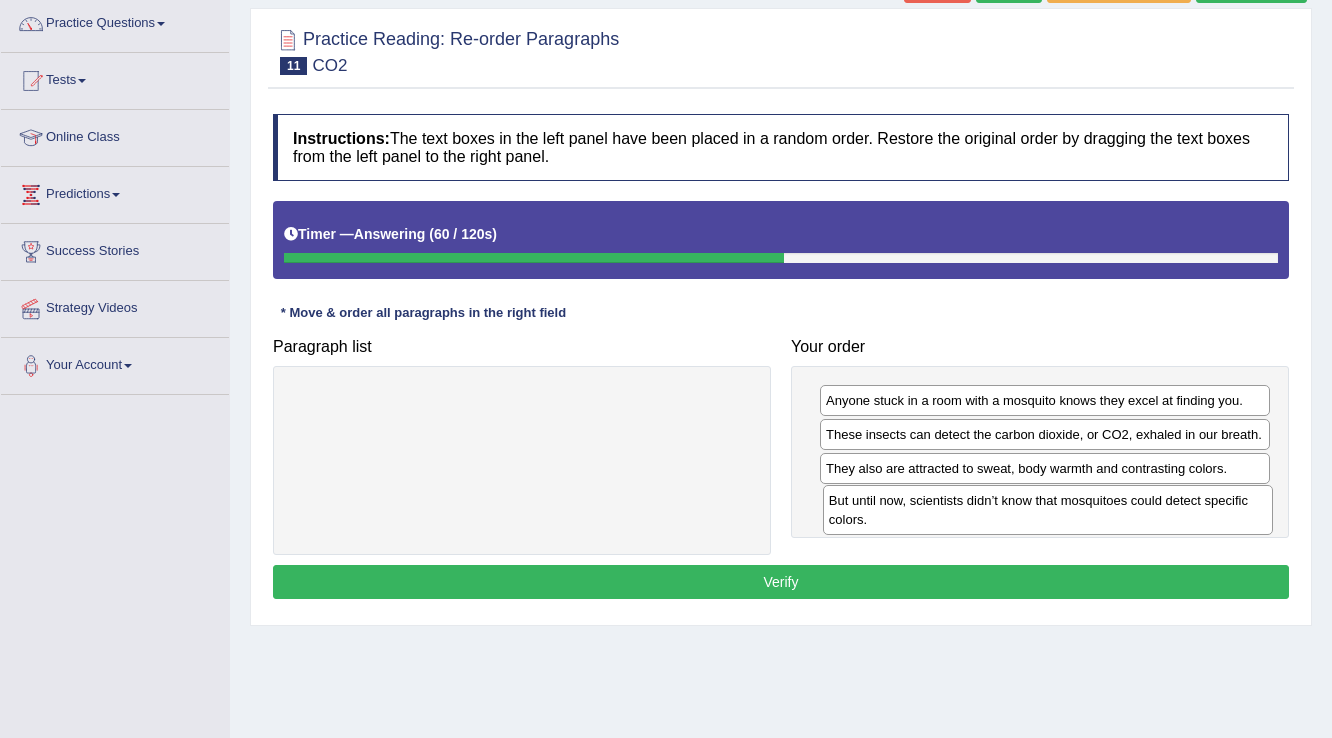click on "But until now, scientists didn’t know that mosquitoes could detect specific colors." at bounding box center (1048, 510) 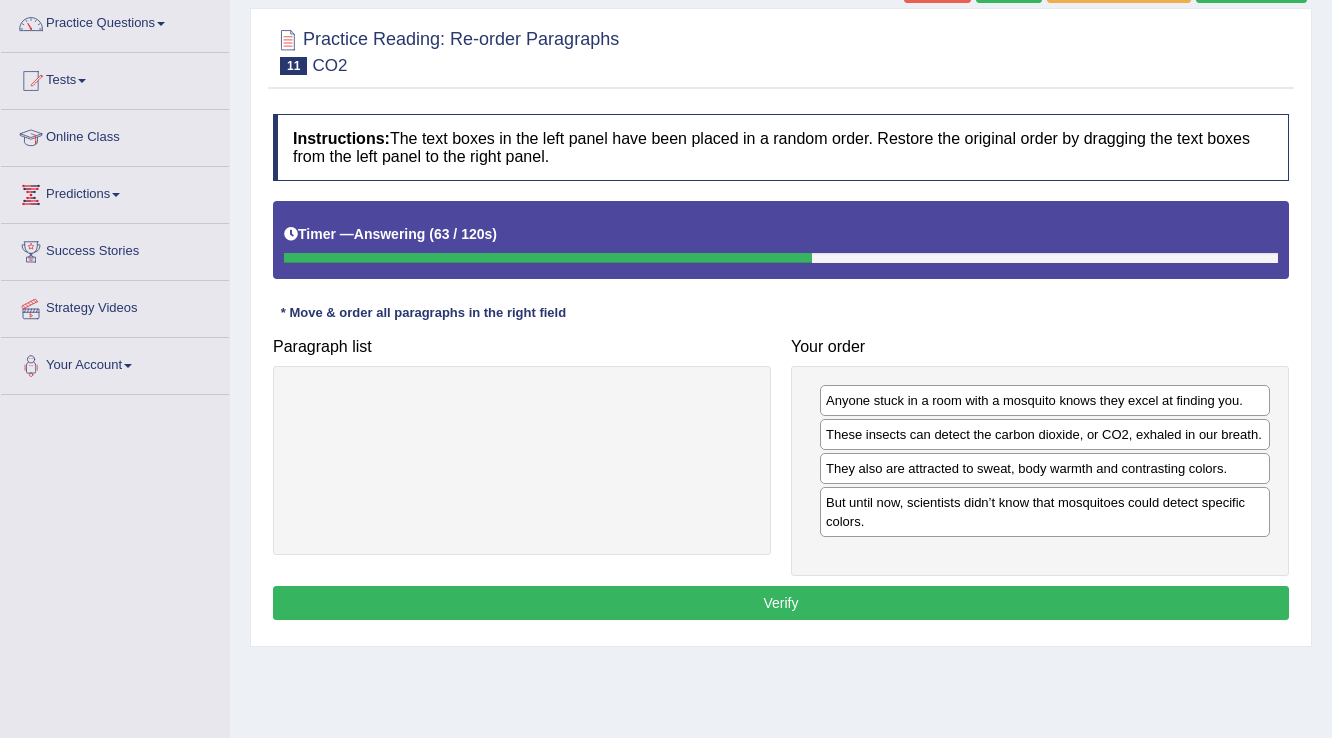 click on "Verify" at bounding box center [781, 603] 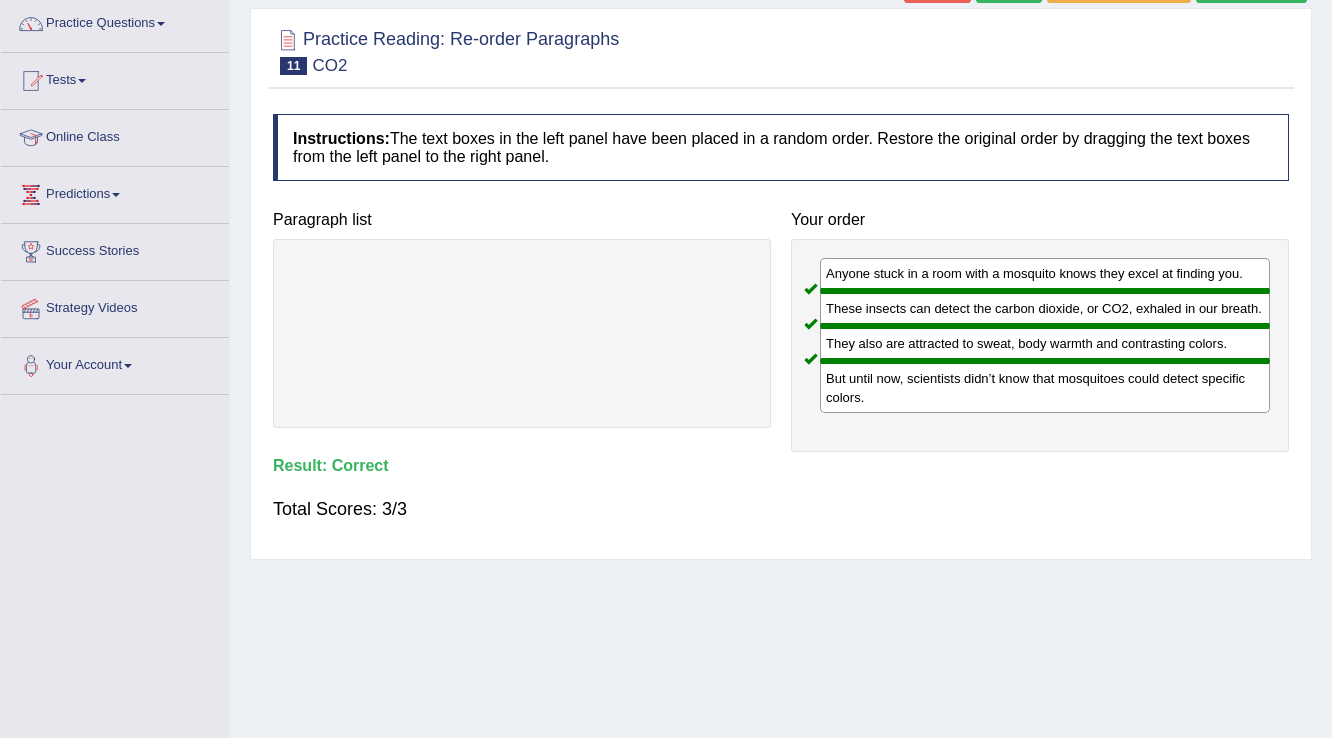 scroll, scrollTop: 80, scrollLeft: 0, axis: vertical 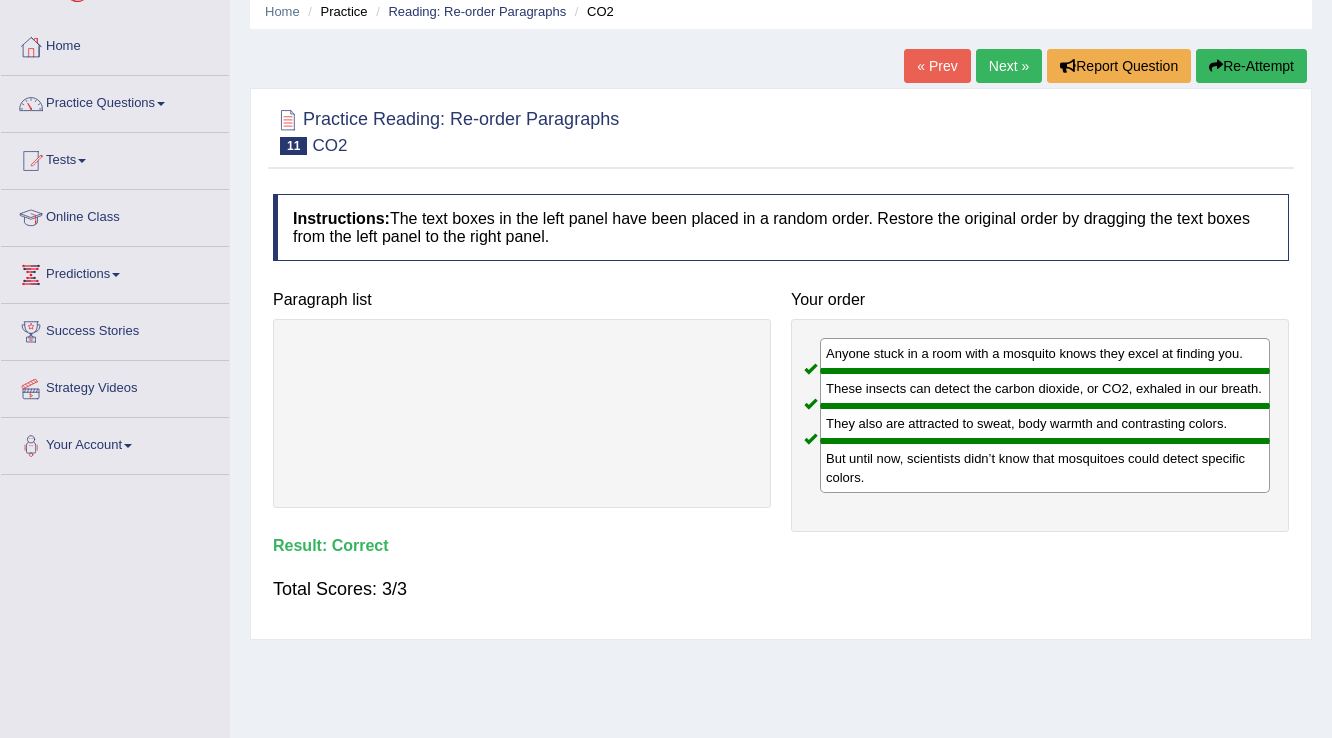 click on "Next »" at bounding box center [1009, 66] 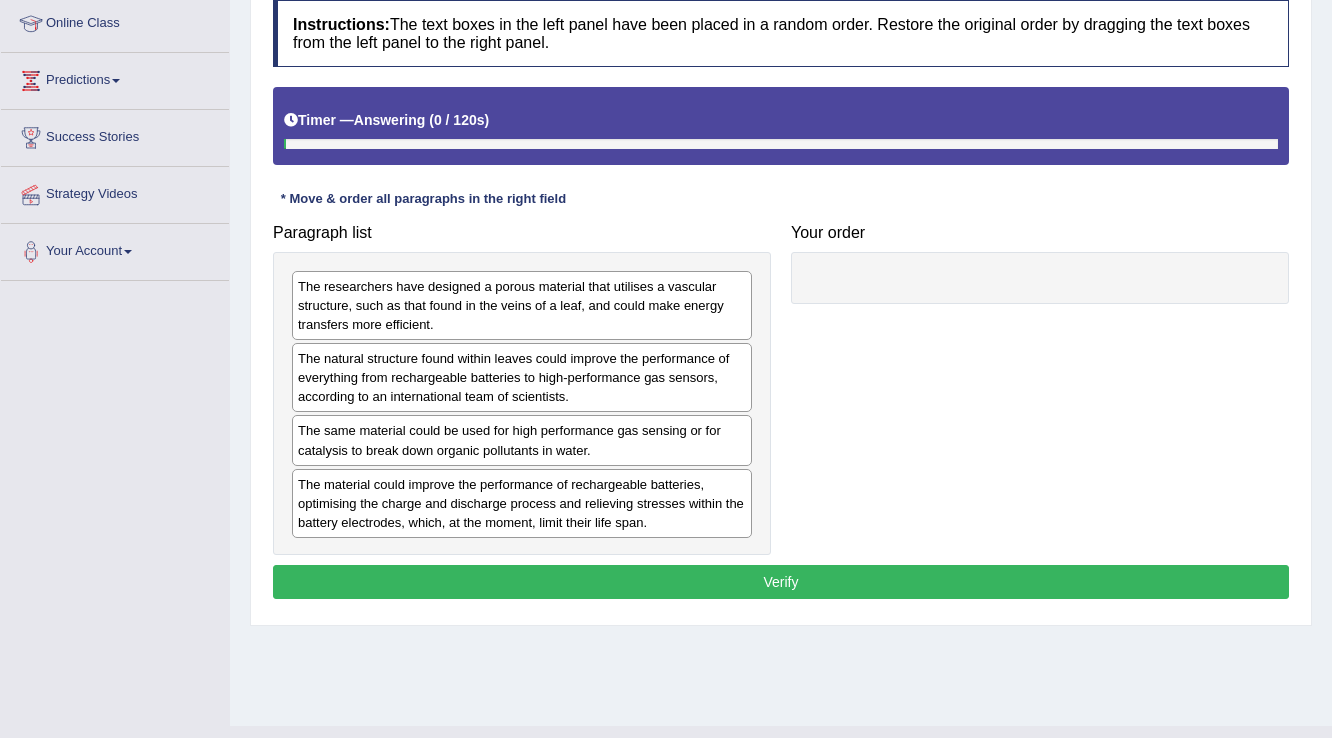 scroll, scrollTop: 312, scrollLeft: 0, axis: vertical 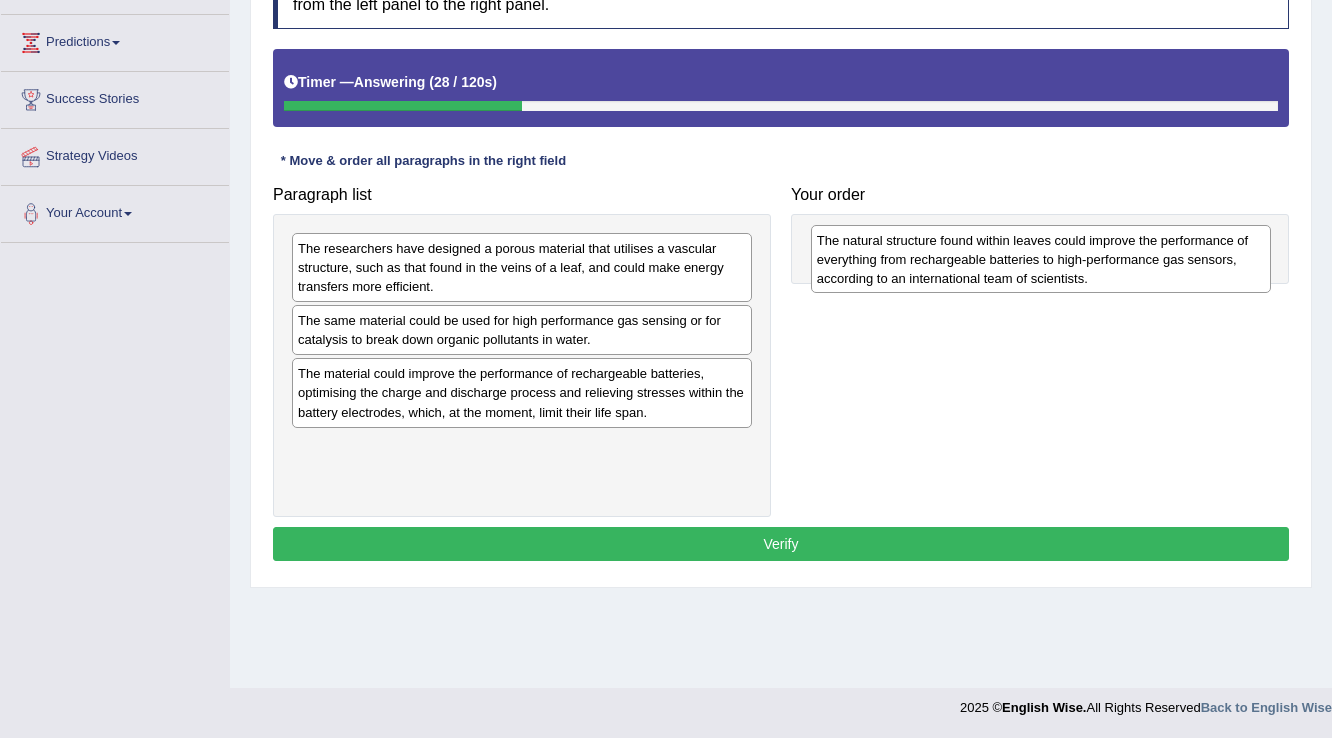 drag, startPoint x: 348, startPoint y: 328, endPoint x: 867, endPoint y: 248, distance: 525.1295 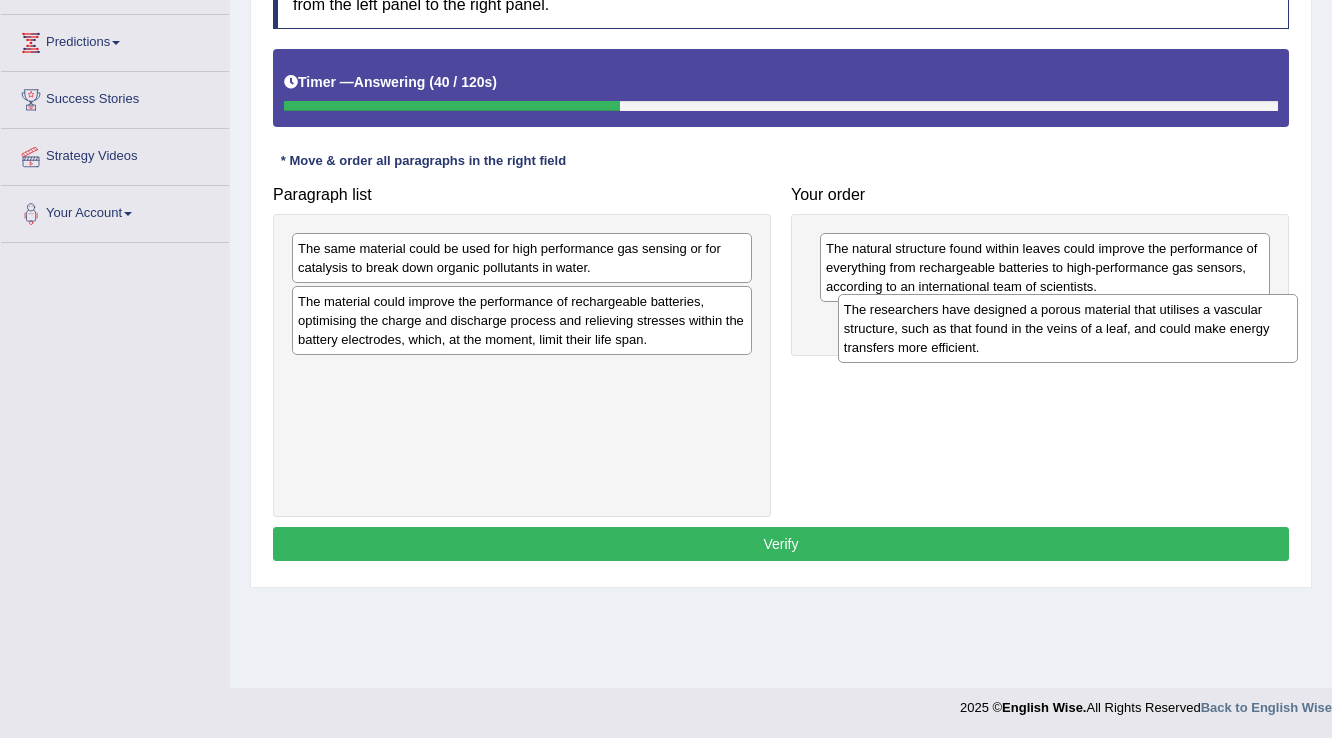 drag, startPoint x: 483, startPoint y: 278, endPoint x: 1029, endPoint y: 339, distance: 549.3969 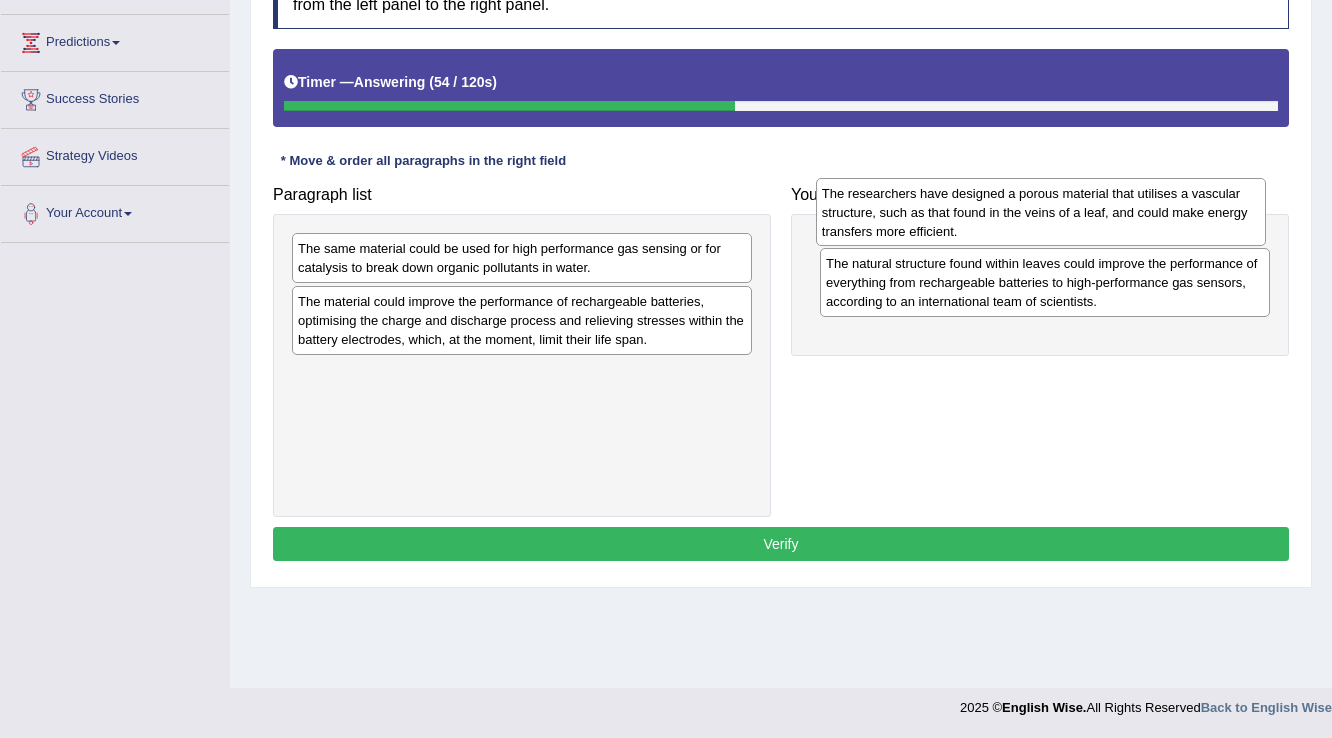drag, startPoint x: 919, startPoint y: 354, endPoint x: 915, endPoint y: 227, distance: 127.06297 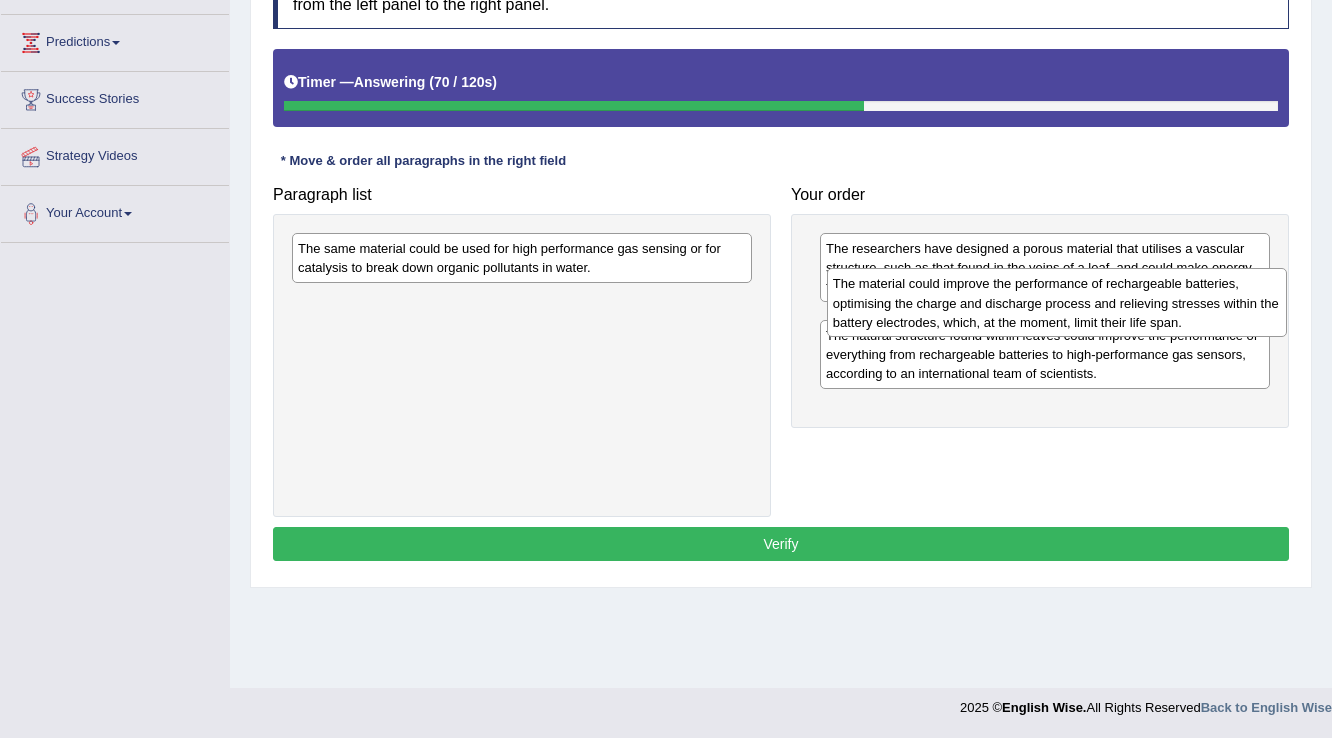 drag, startPoint x: 562, startPoint y: 318, endPoint x: 1084, endPoint y: 299, distance: 522.34564 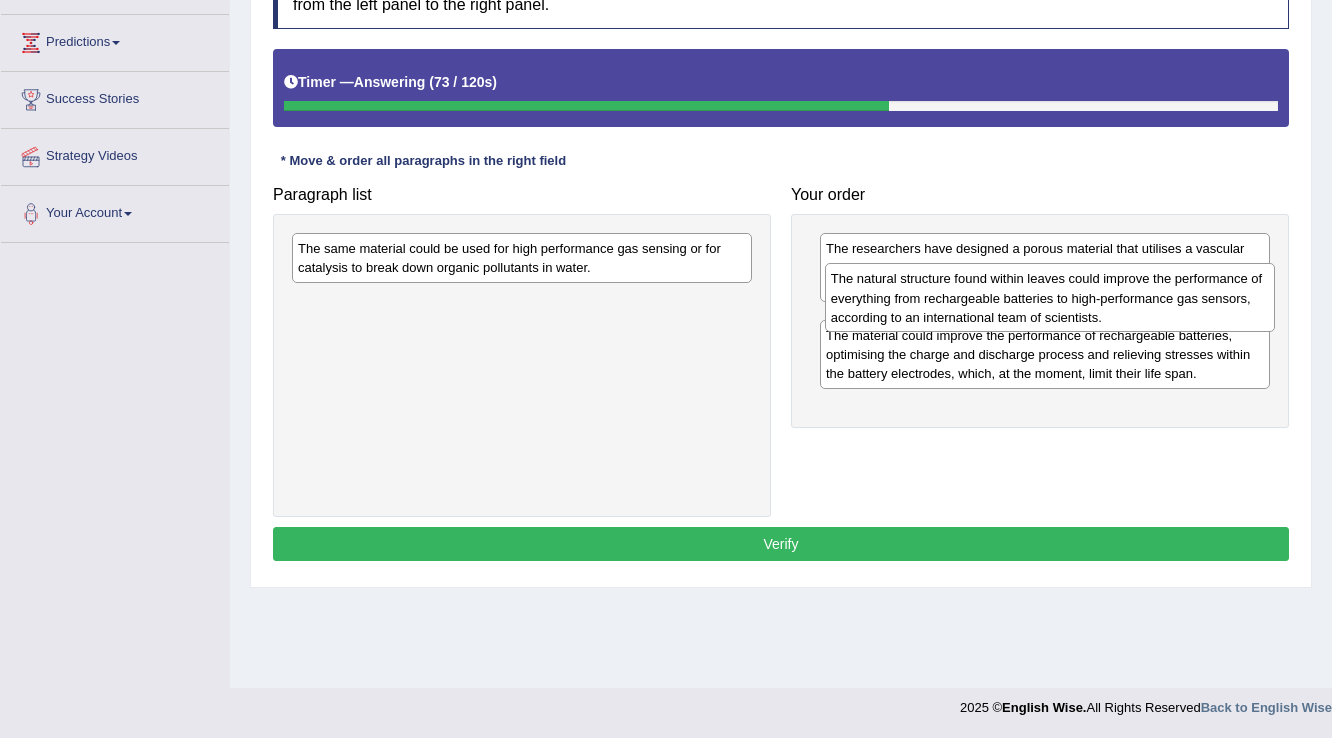 drag, startPoint x: 924, startPoint y: 405, endPoint x: 929, endPoint y: 292, distance: 113.110565 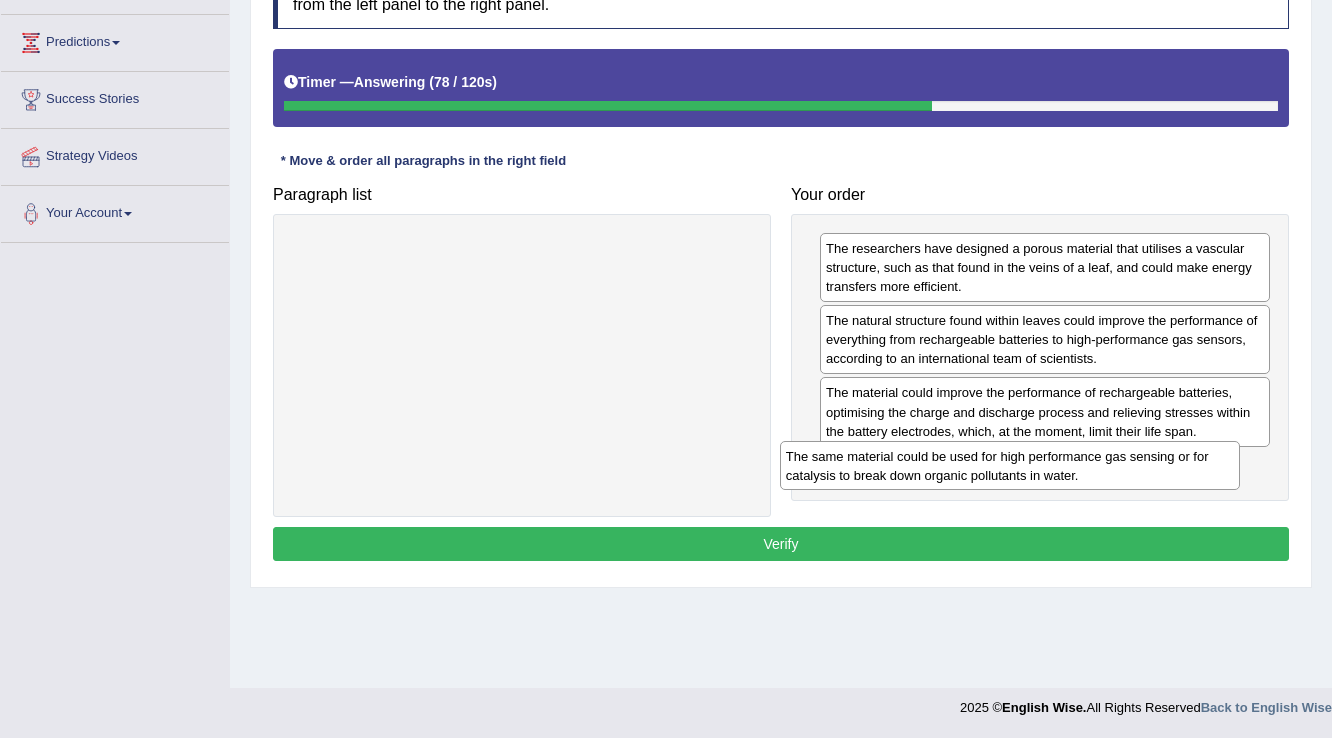 drag, startPoint x: 680, startPoint y: 268, endPoint x: 1166, endPoint y: 476, distance: 528.6398 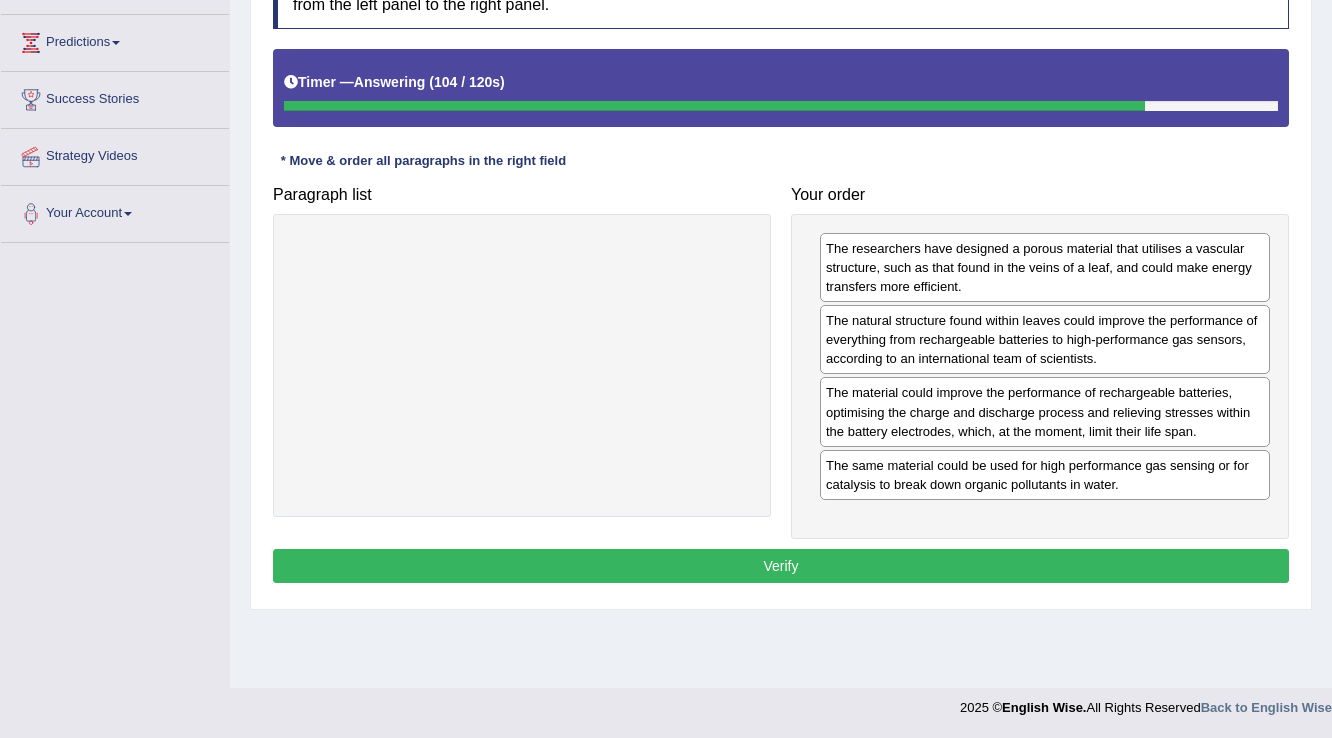 click on "Verify" at bounding box center [781, 566] 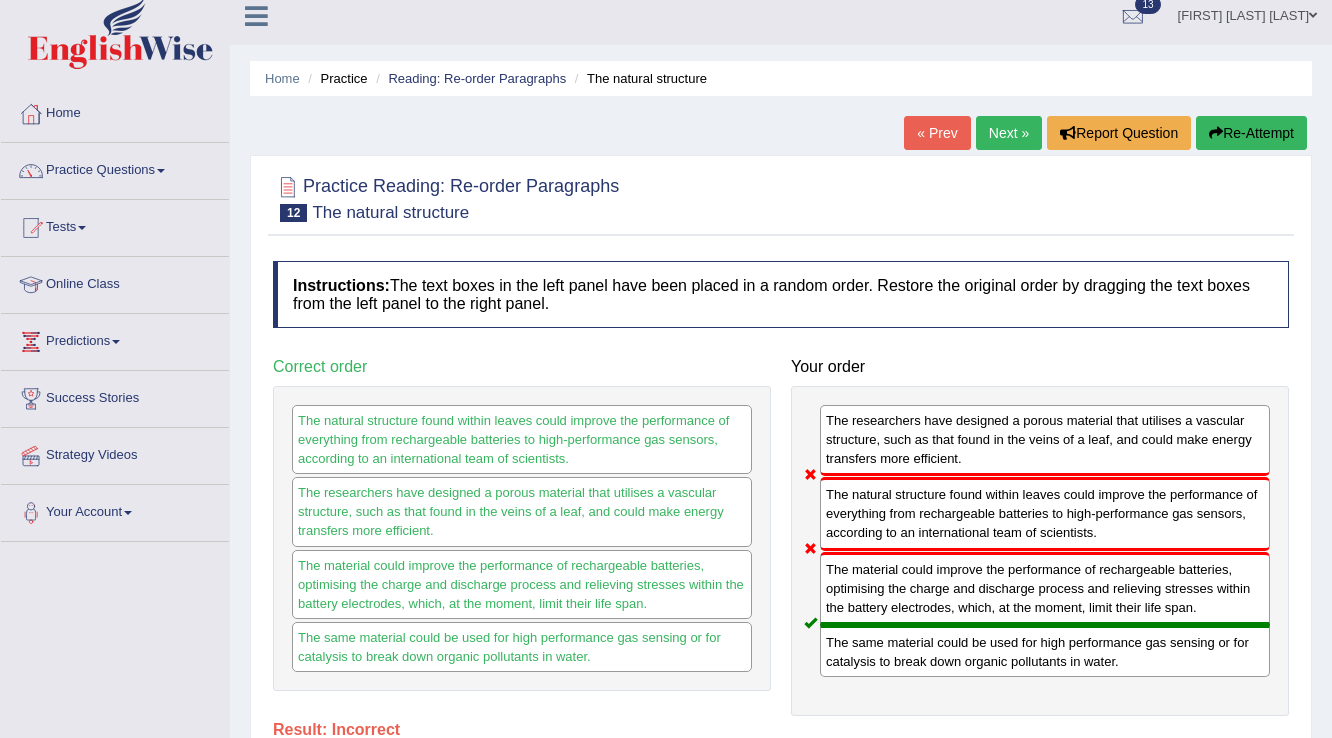 scroll, scrollTop: 0, scrollLeft: 0, axis: both 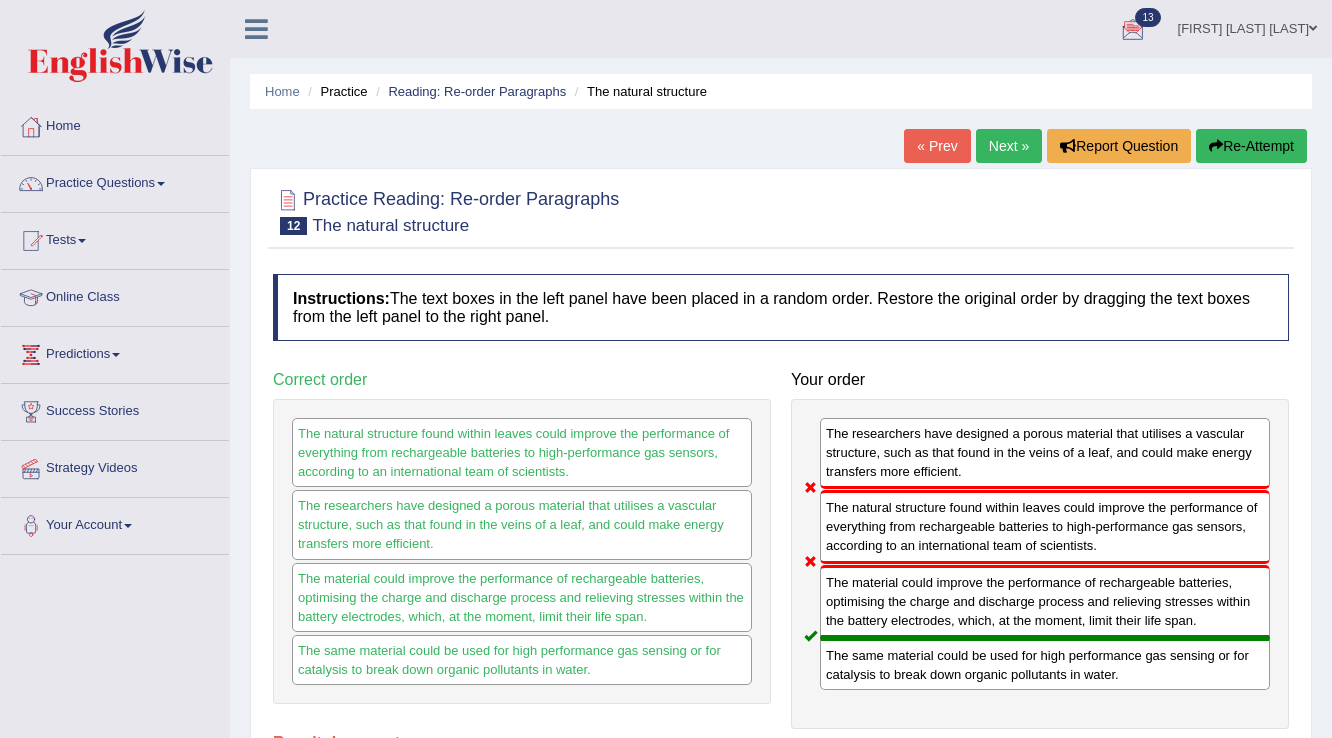 click on "Next »" at bounding box center (1009, 146) 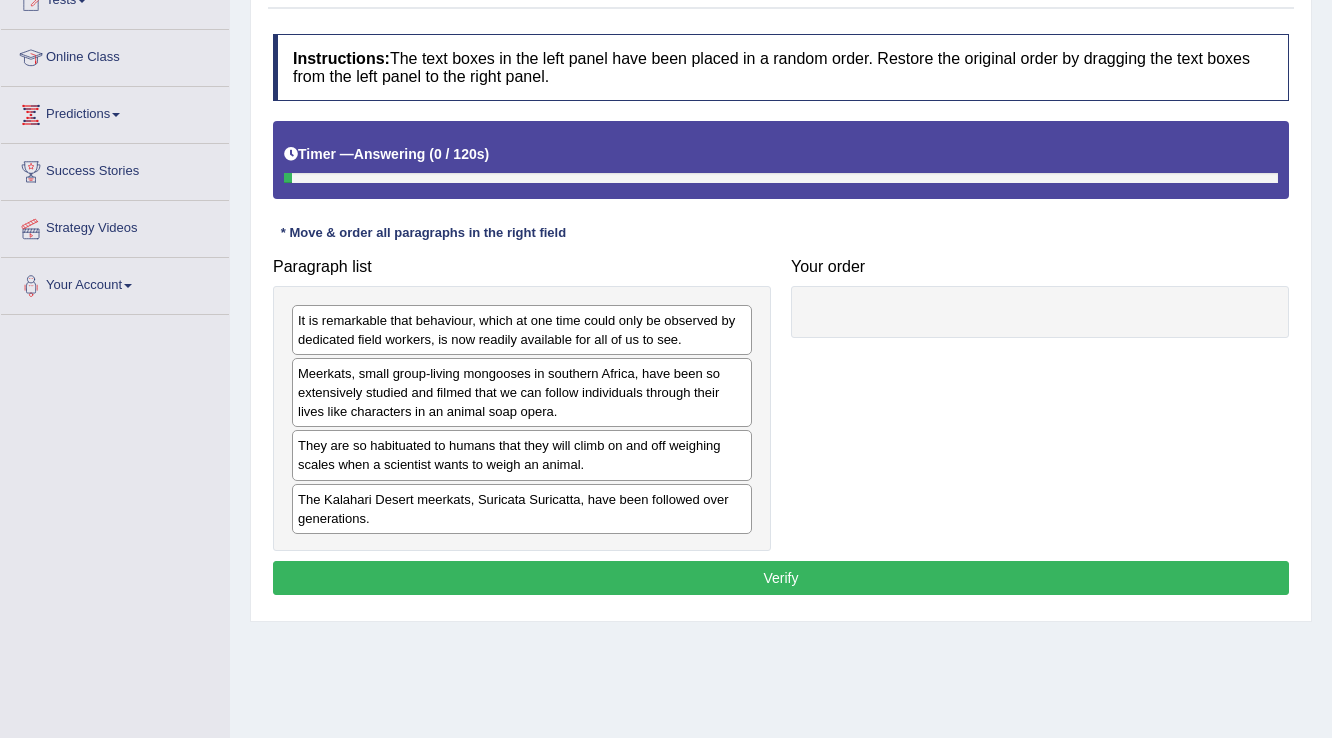 scroll, scrollTop: 240, scrollLeft: 0, axis: vertical 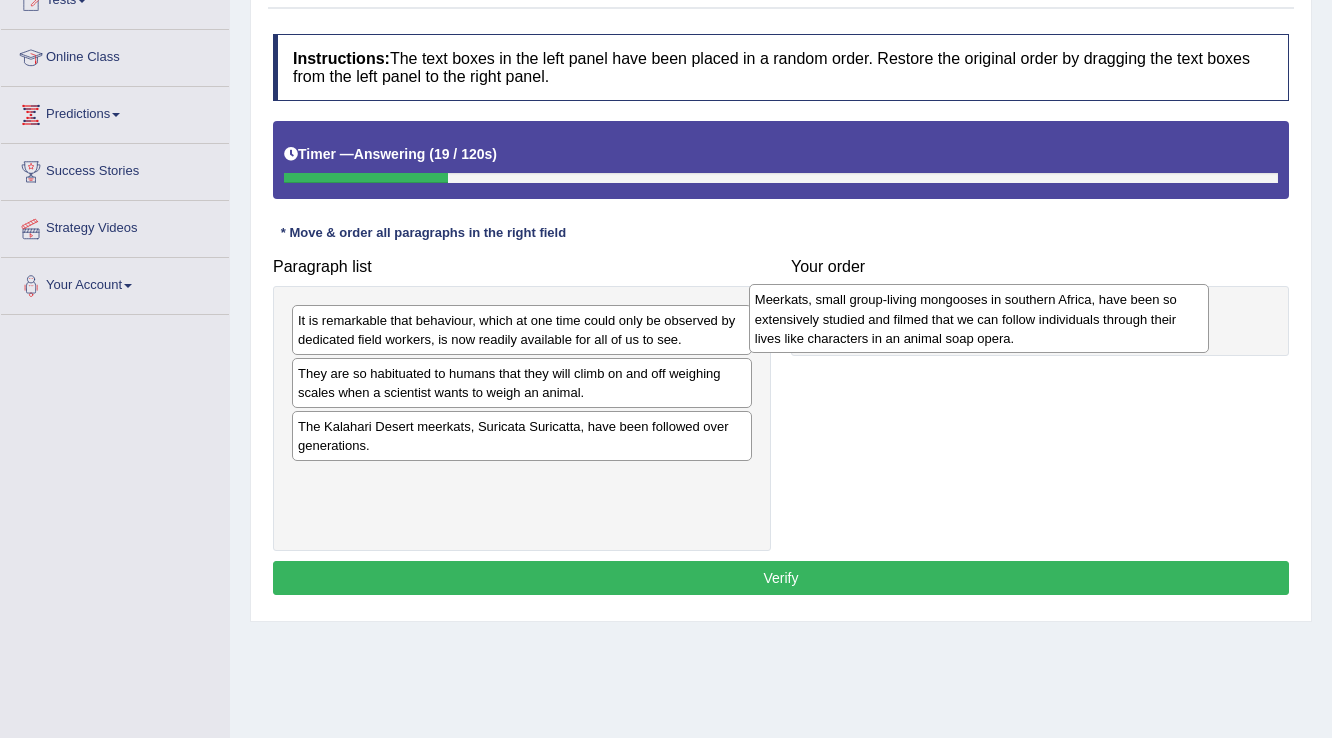 drag, startPoint x: 468, startPoint y: 399, endPoint x: 929, endPoint y: 321, distance: 467.55212 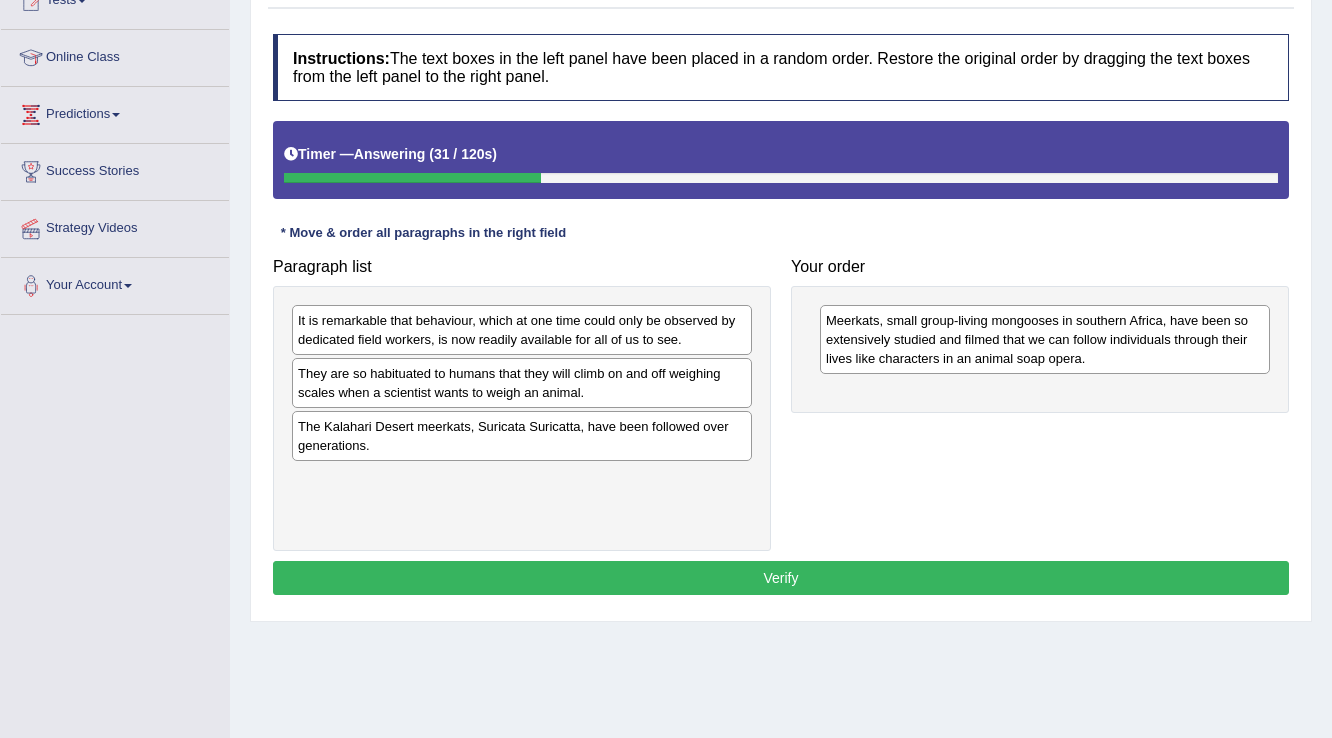 click on "The Kalahari Desert meerkats, Suricata Suricatta, have been followed over generations." at bounding box center (522, 436) 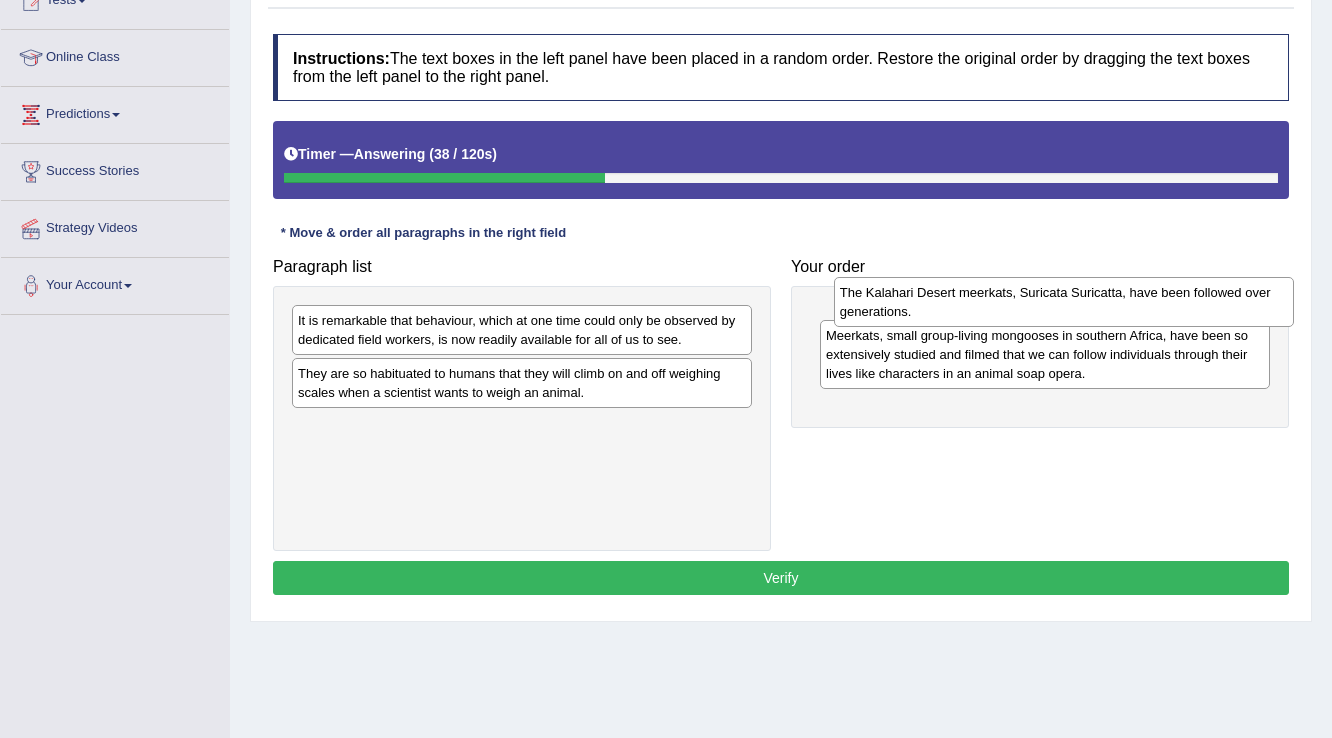 drag, startPoint x: 453, startPoint y: 433, endPoint x: 982, endPoint y: 303, distance: 544.7394 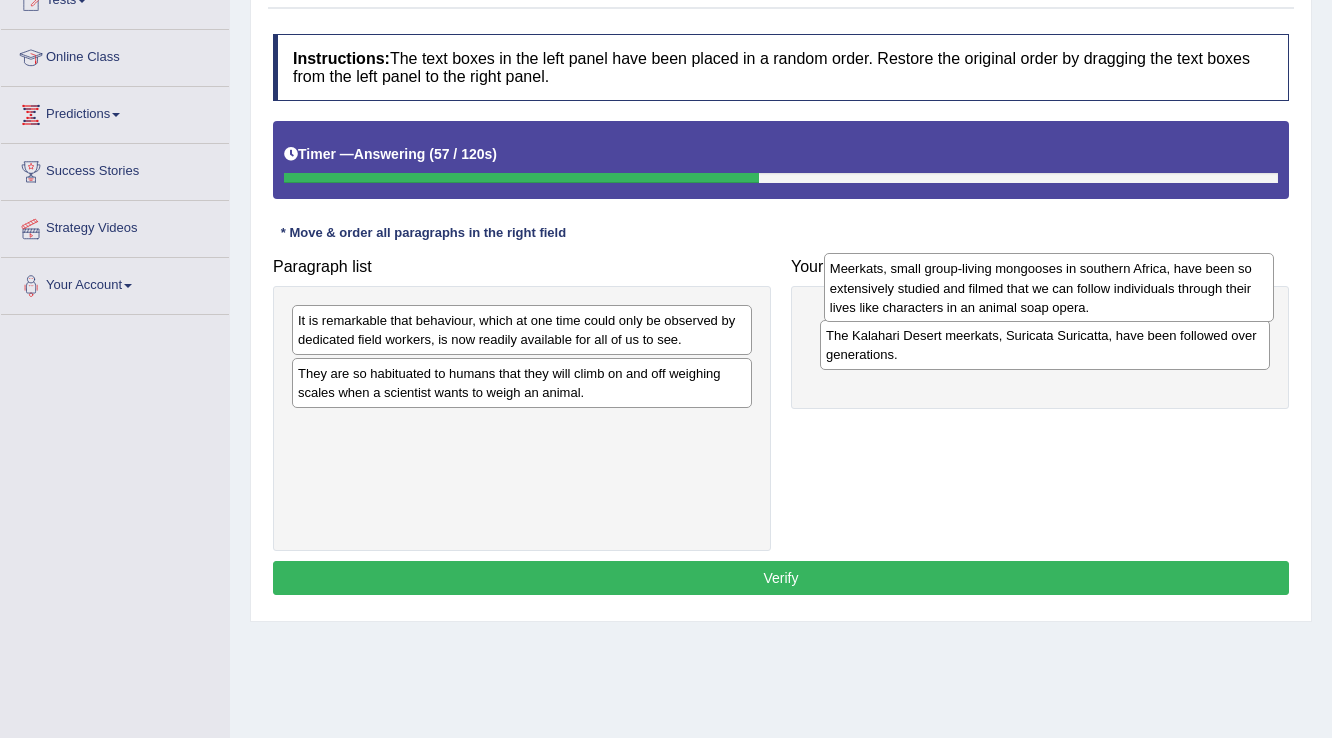 drag, startPoint x: 1085, startPoint y: 402, endPoint x: 1086, endPoint y: 303, distance: 99.00505 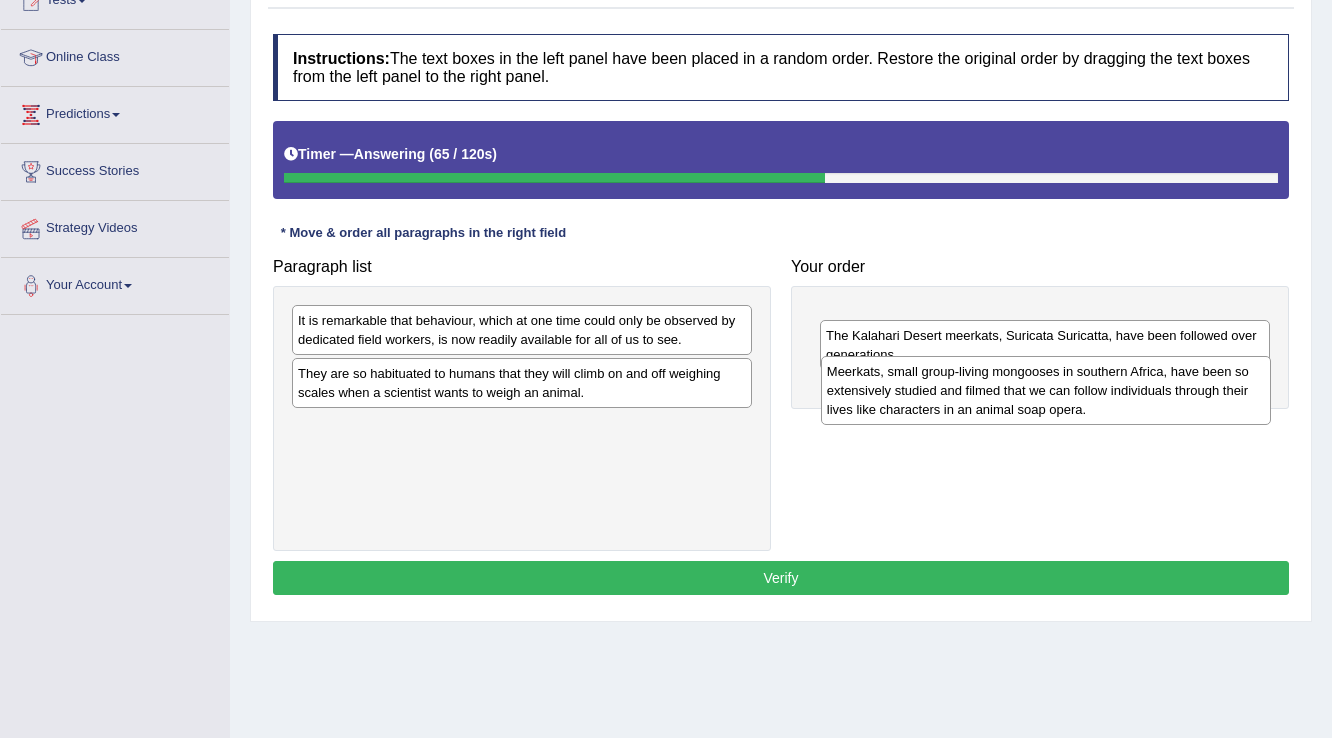 drag, startPoint x: 960, startPoint y: 333, endPoint x: 961, endPoint y: 384, distance: 51.009804 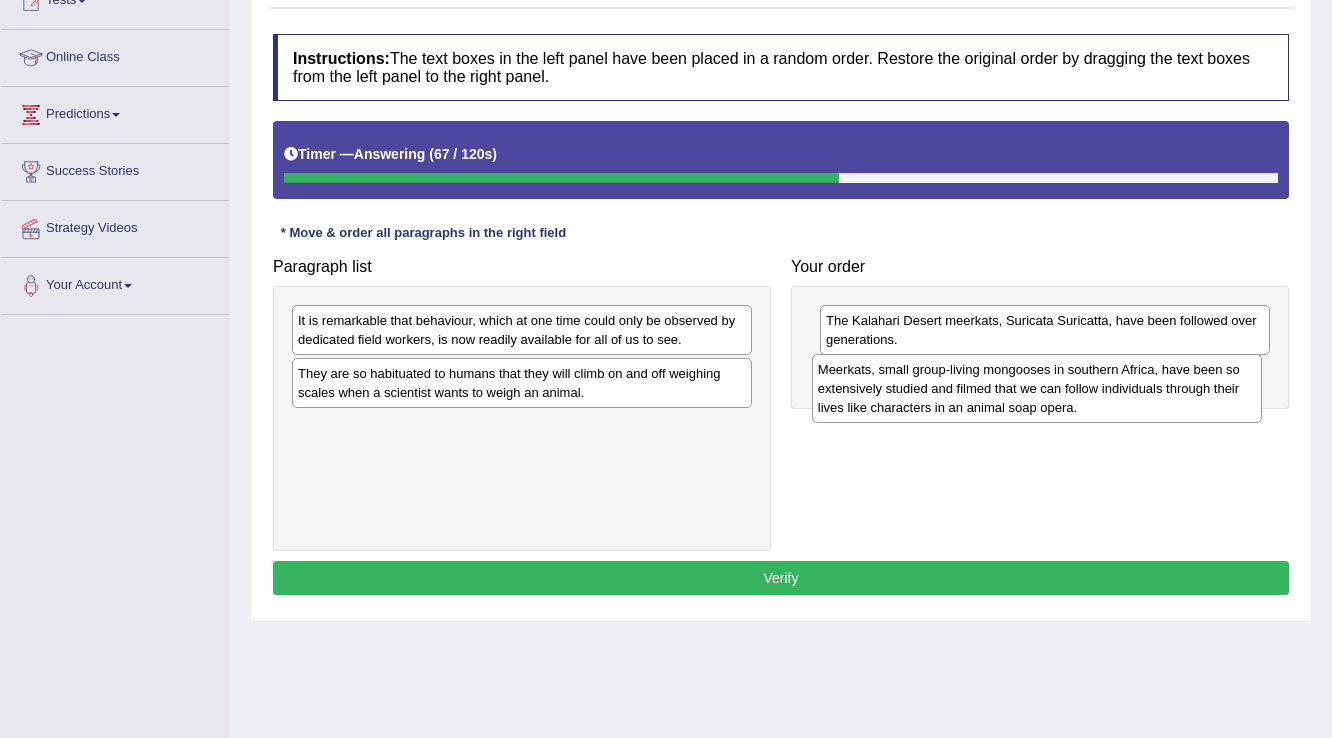 drag, startPoint x: 936, startPoint y: 336, endPoint x: 920, endPoint y: 385, distance: 51.546097 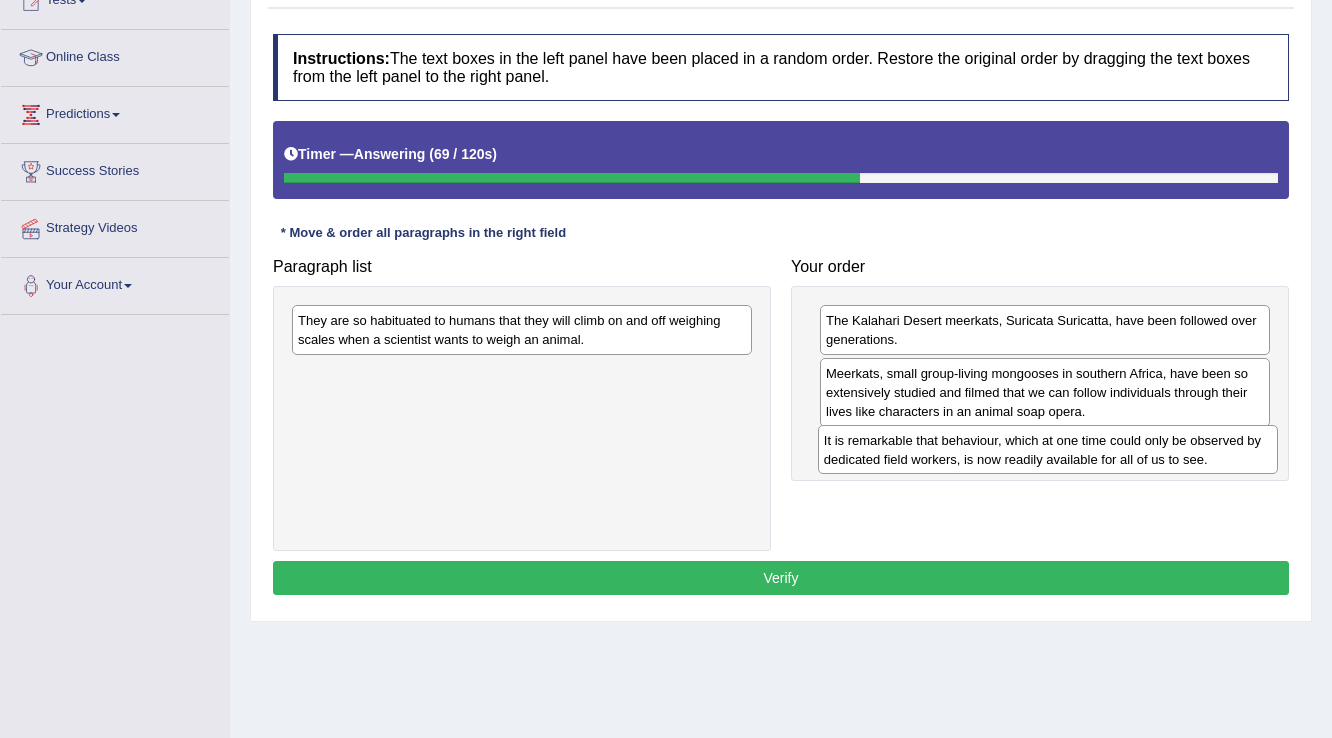 drag, startPoint x: 490, startPoint y: 327, endPoint x: 1019, endPoint y: 446, distance: 542.2195 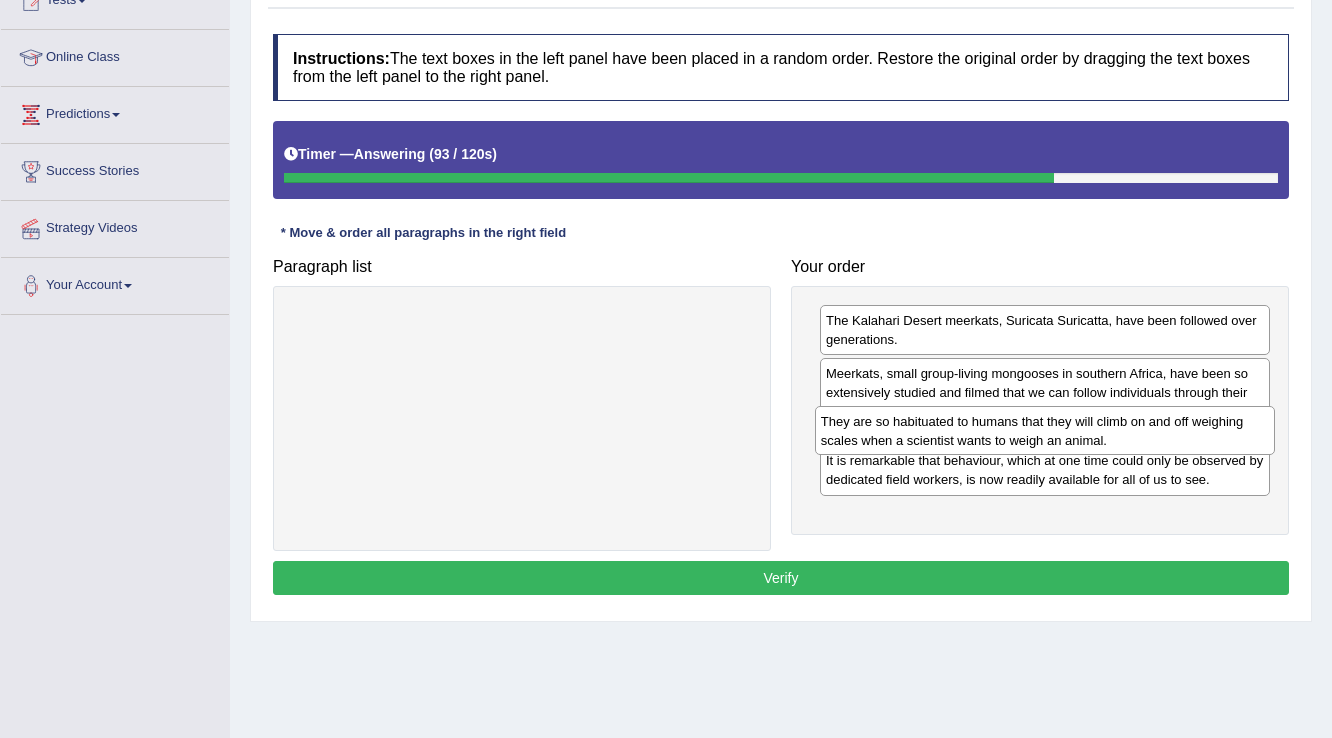 drag, startPoint x: 401, startPoint y: 335, endPoint x: 924, endPoint y: 436, distance: 532.66315 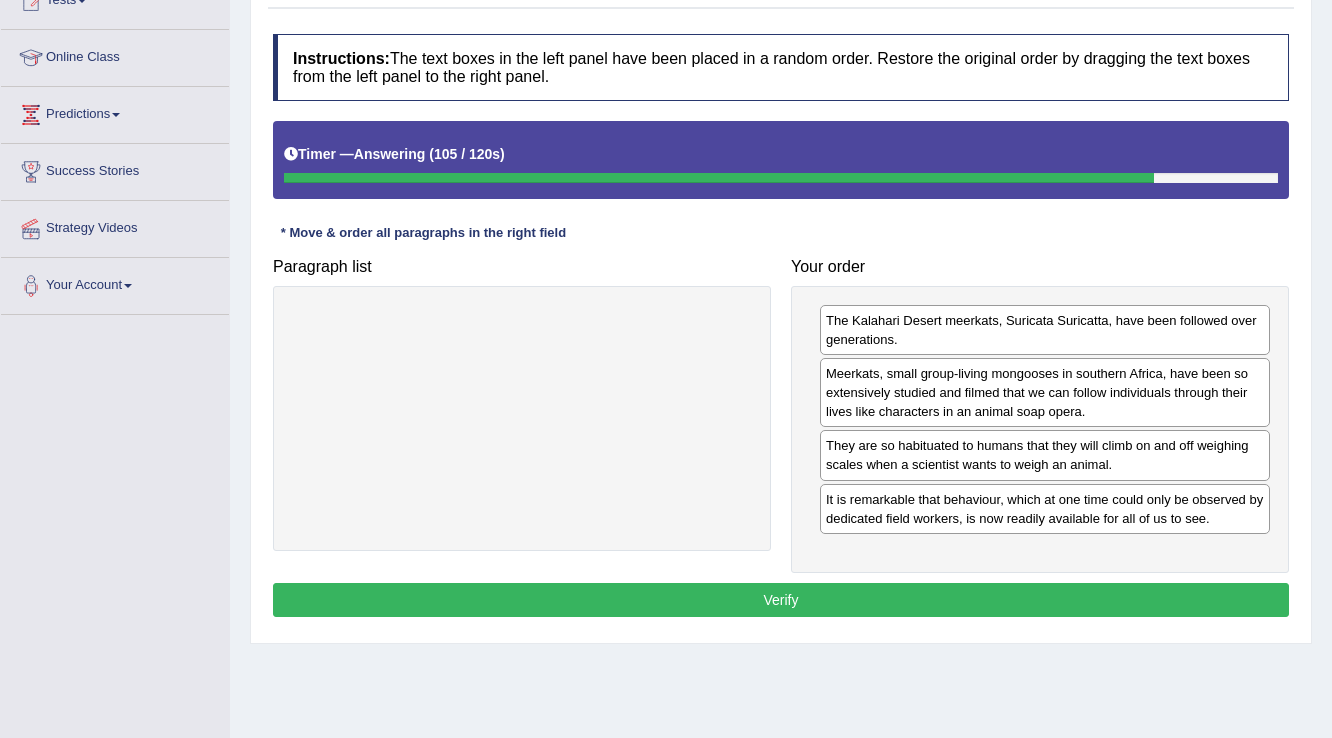 click on "Verify" at bounding box center (781, 600) 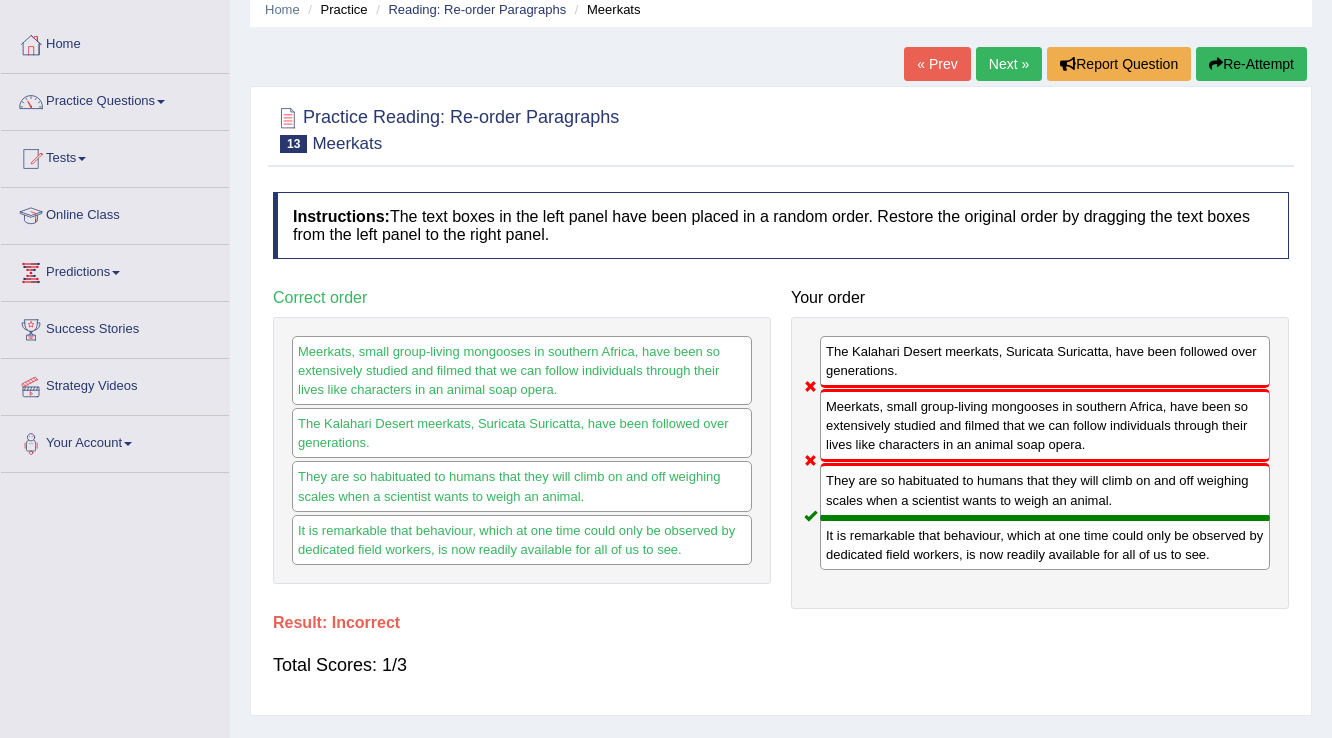 scroll, scrollTop: 80, scrollLeft: 0, axis: vertical 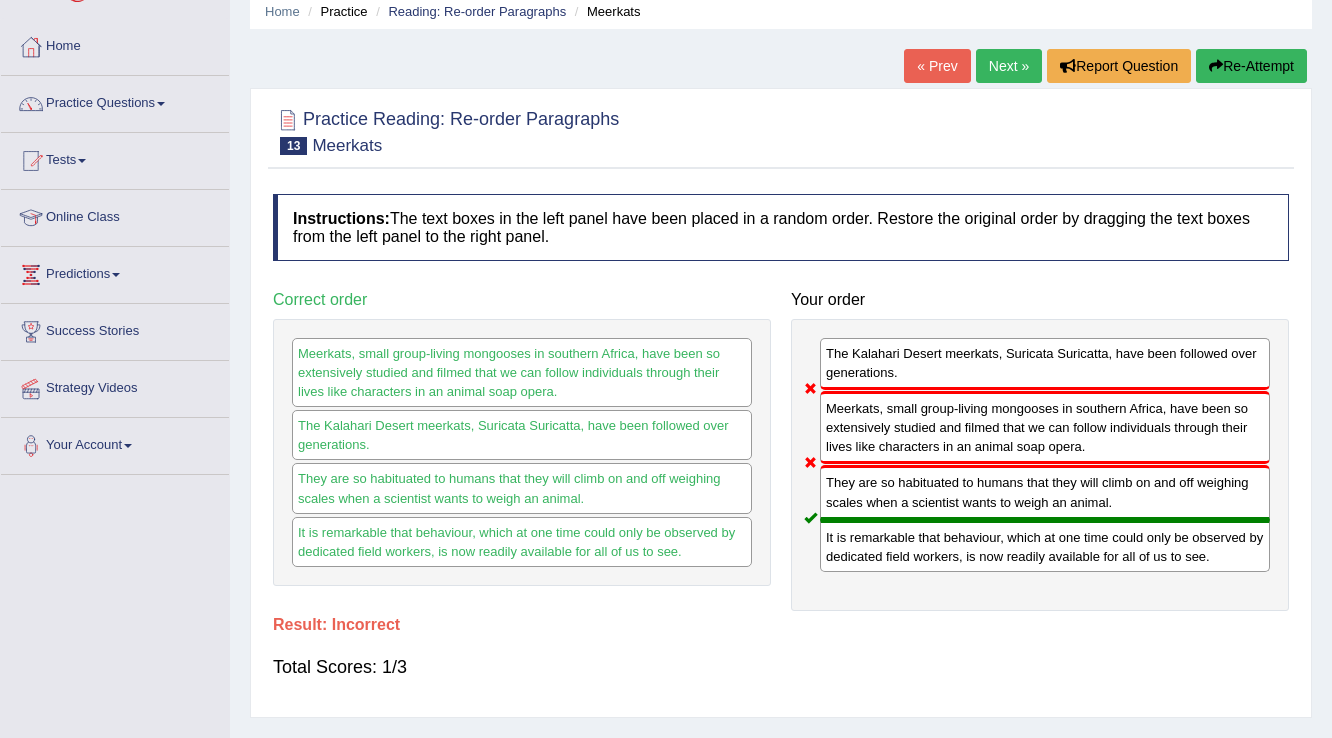 click on "Next »" at bounding box center (1009, 66) 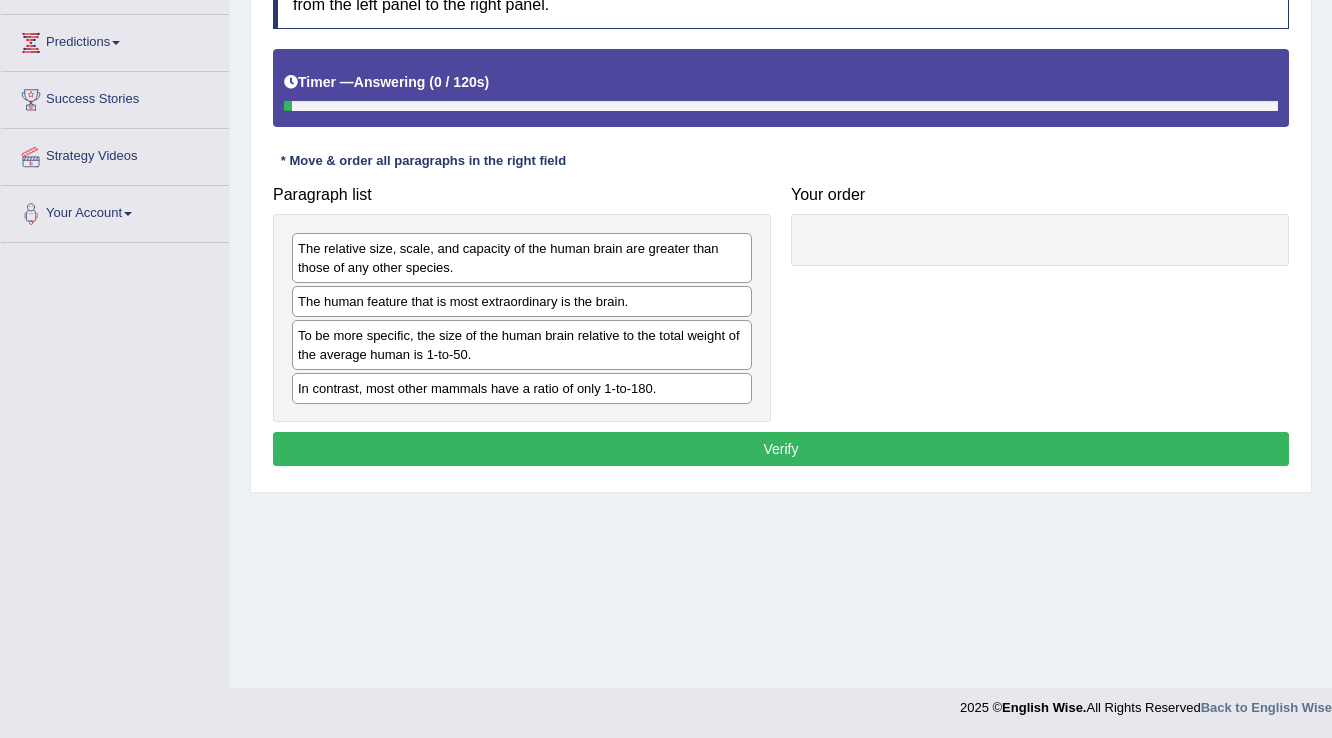 scroll, scrollTop: 0, scrollLeft: 0, axis: both 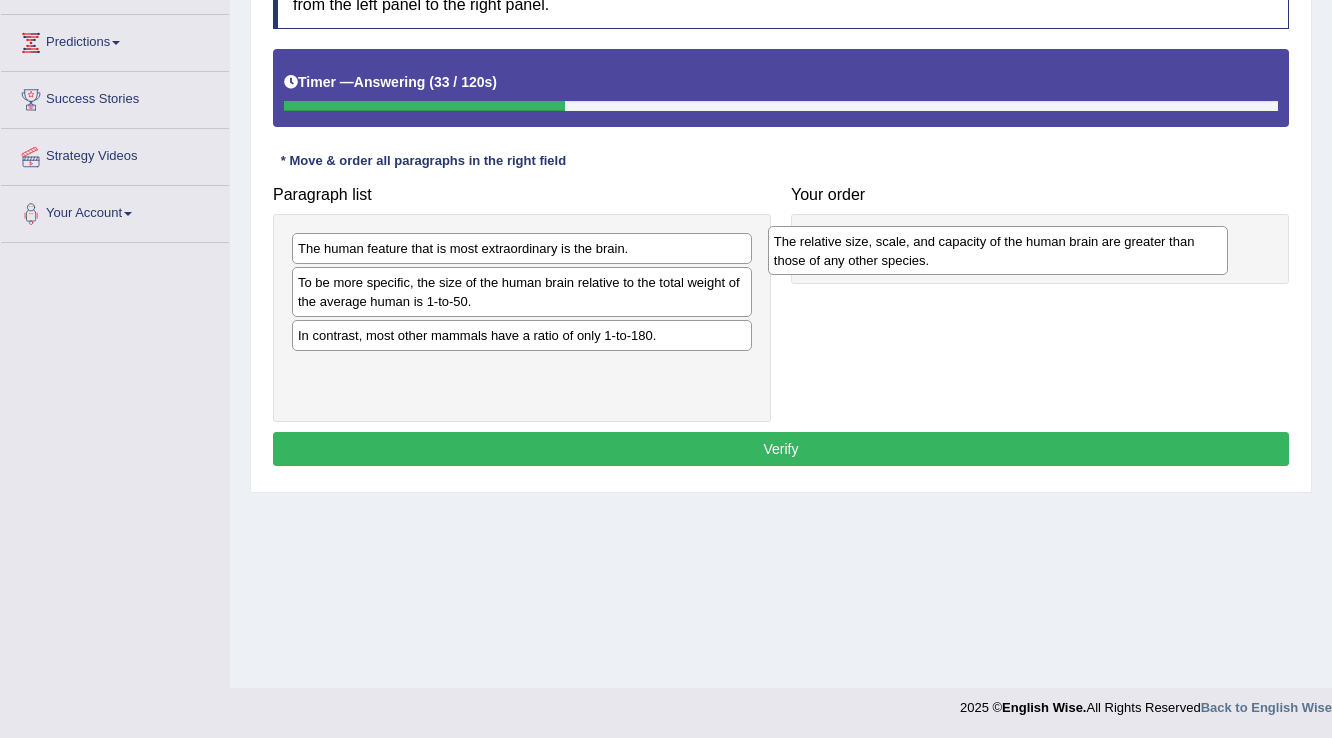 drag, startPoint x: 372, startPoint y: 255, endPoint x: 848, endPoint y: 248, distance: 476.05145 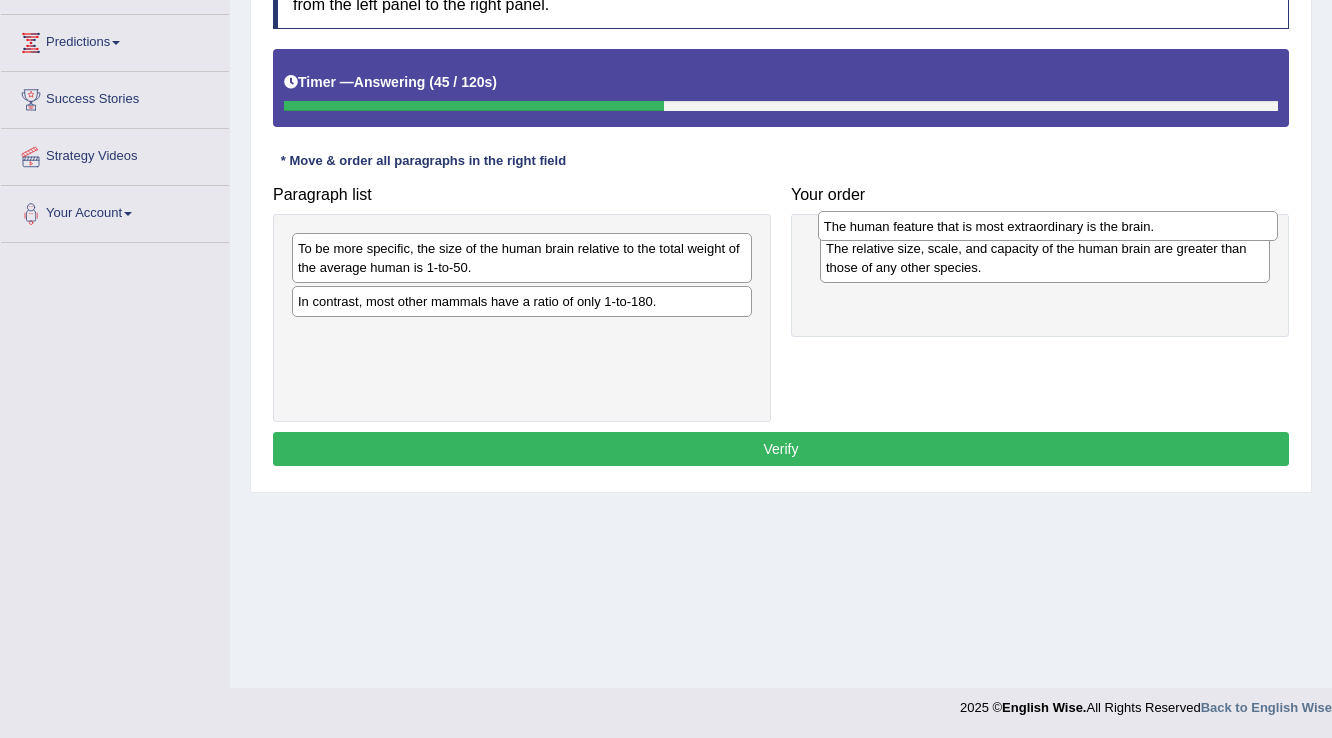 drag, startPoint x: 436, startPoint y: 249, endPoint x: 962, endPoint y: 227, distance: 526.4599 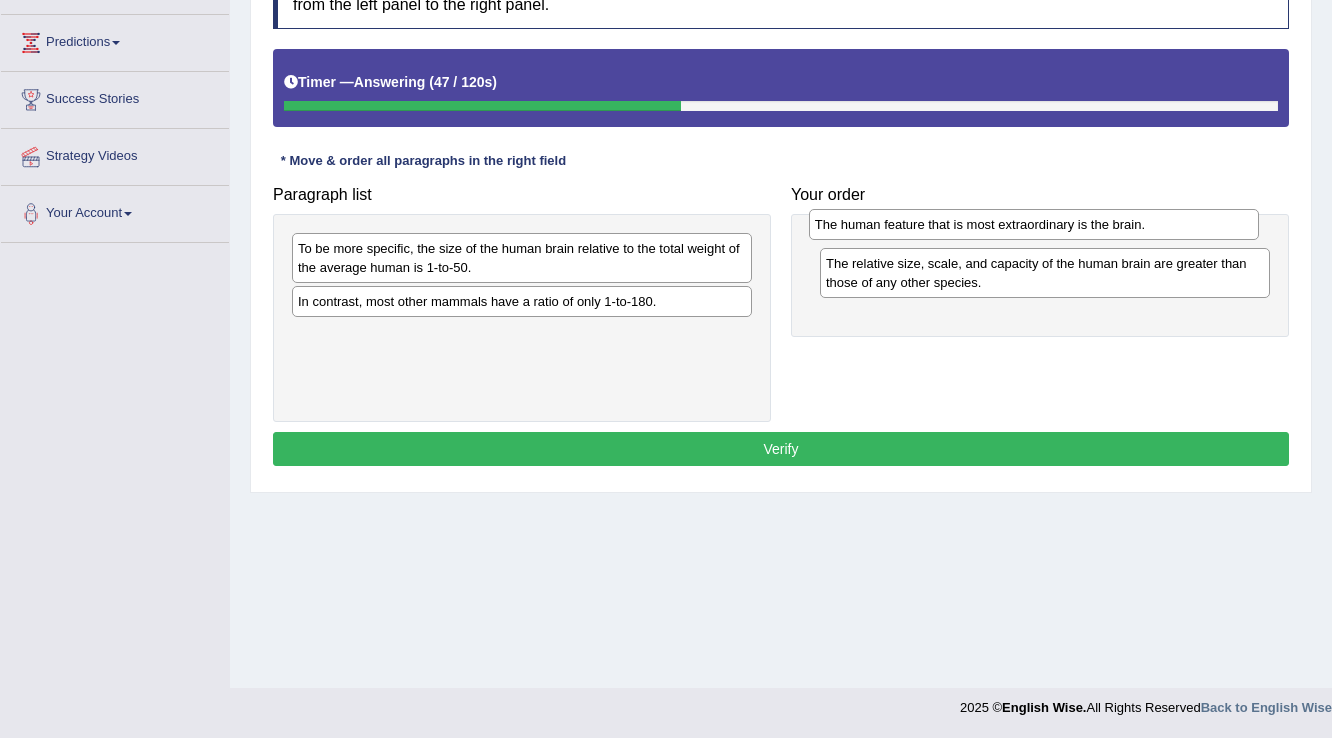 drag, startPoint x: 866, startPoint y: 311, endPoint x: 855, endPoint y: 235, distance: 76.79192 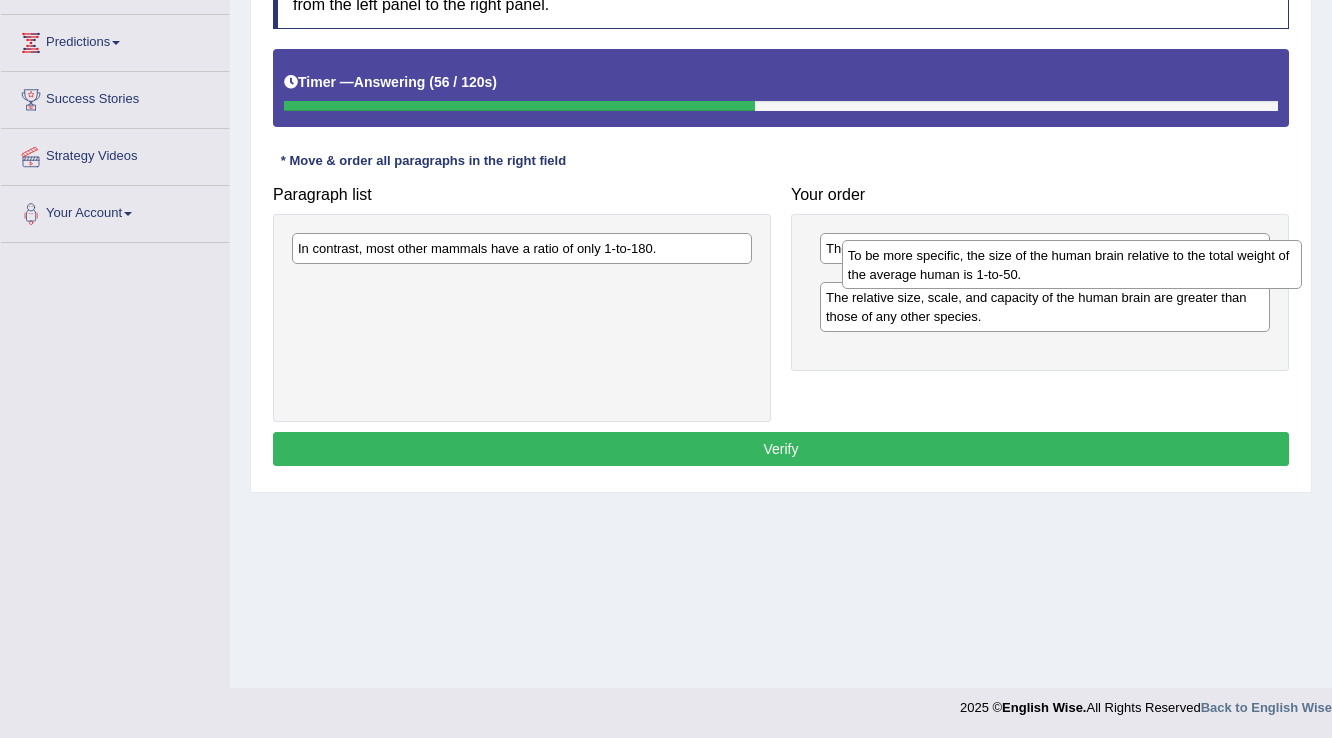 drag, startPoint x: 659, startPoint y: 262, endPoint x: 1209, endPoint y: 269, distance: 550.04456 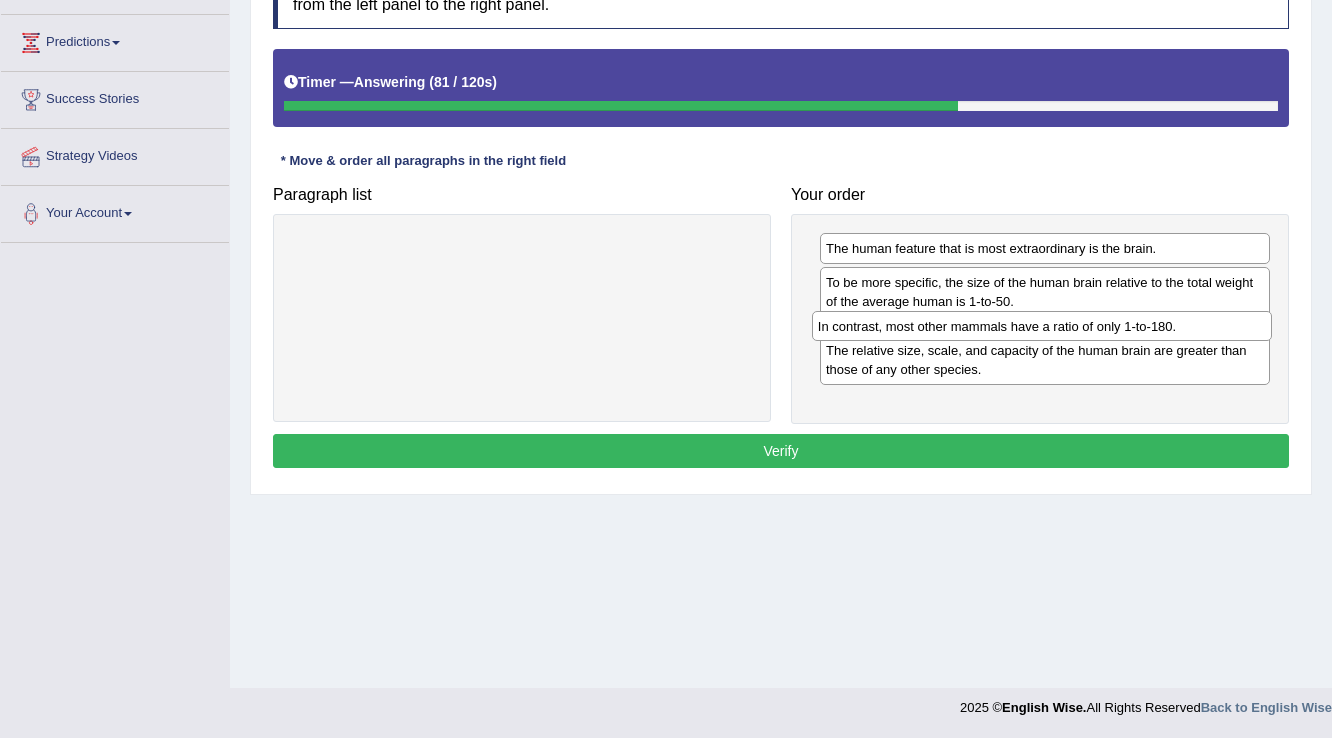 drag, startPoint x: 574, startPoint y: 261, endPoint x: 984, endPoint y: 332, distance: 416.10214 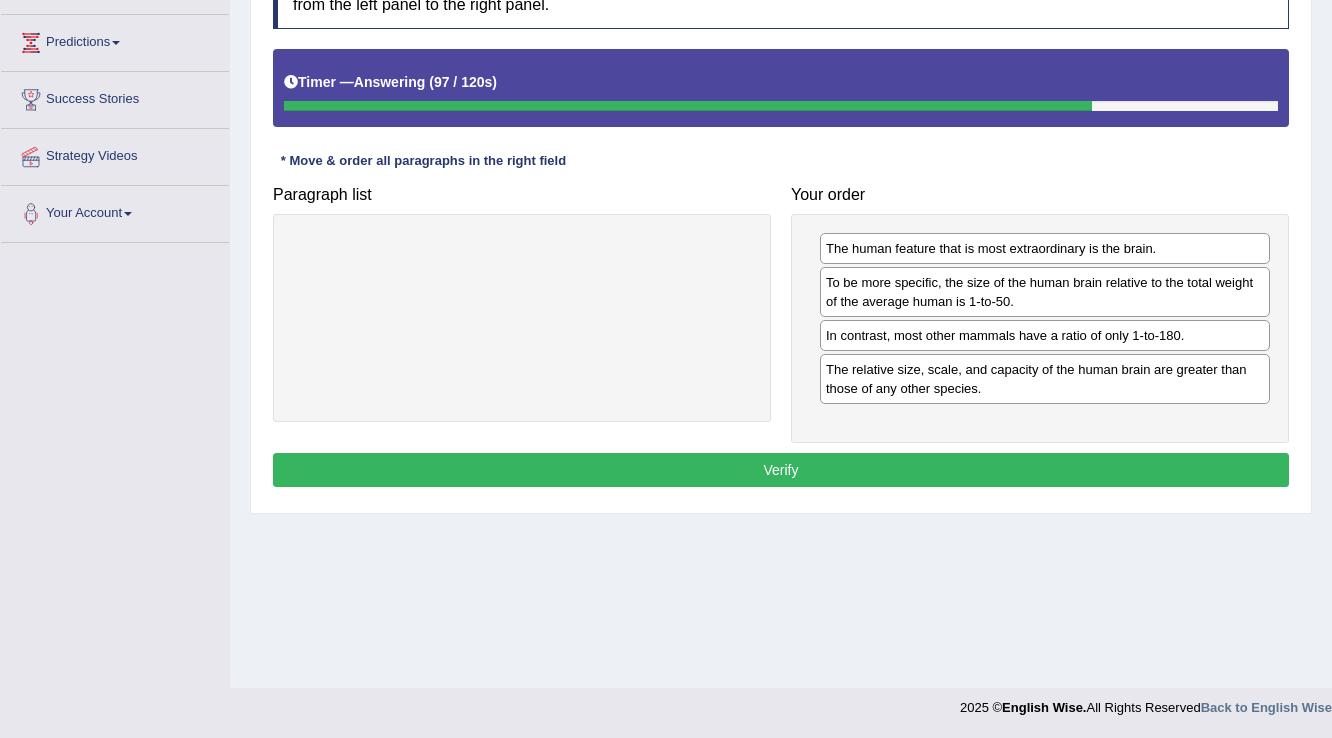 click on "Verify" at bounding box center [781, 470] 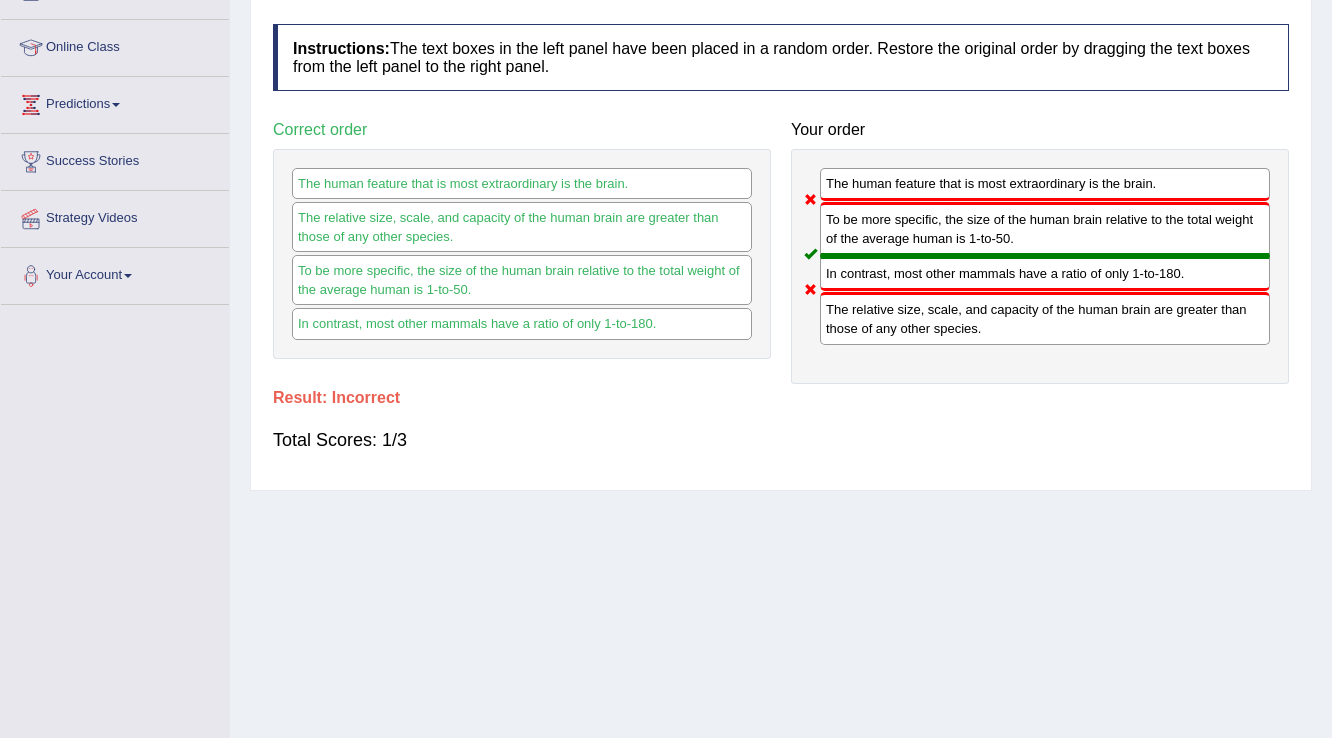 scroll, scrollTop: 72, scrollLeft: 0, axis: vertical 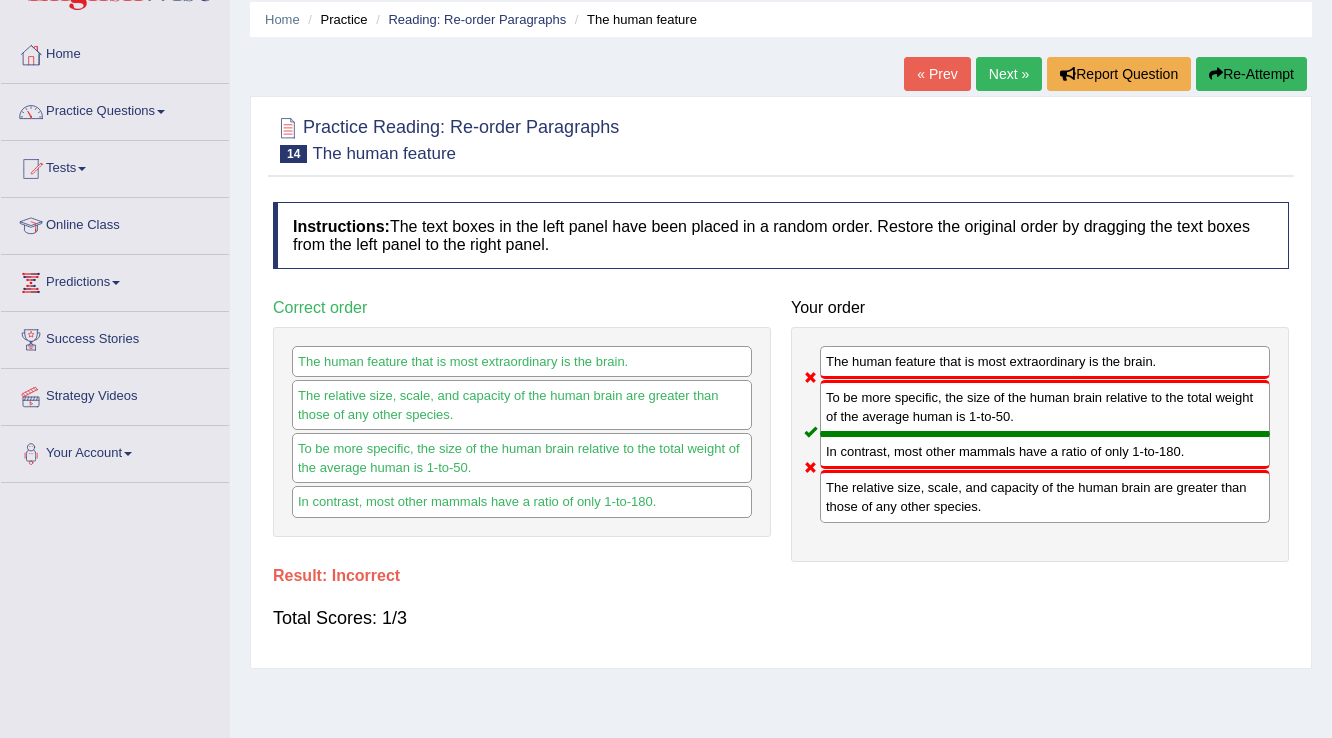 click on "Next »" at bounding box center [1009, 74] 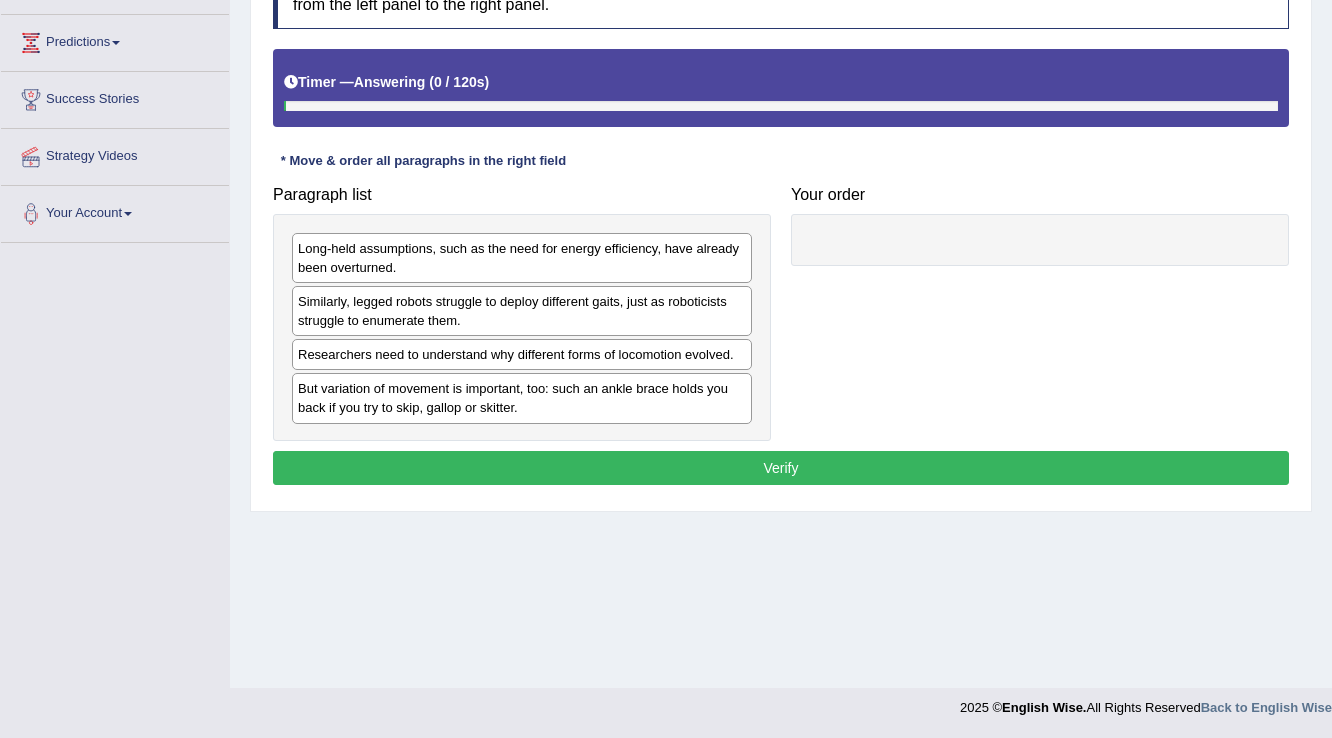 scroll, scrollTop: 312, scrollLeft: 0, axis: vertical 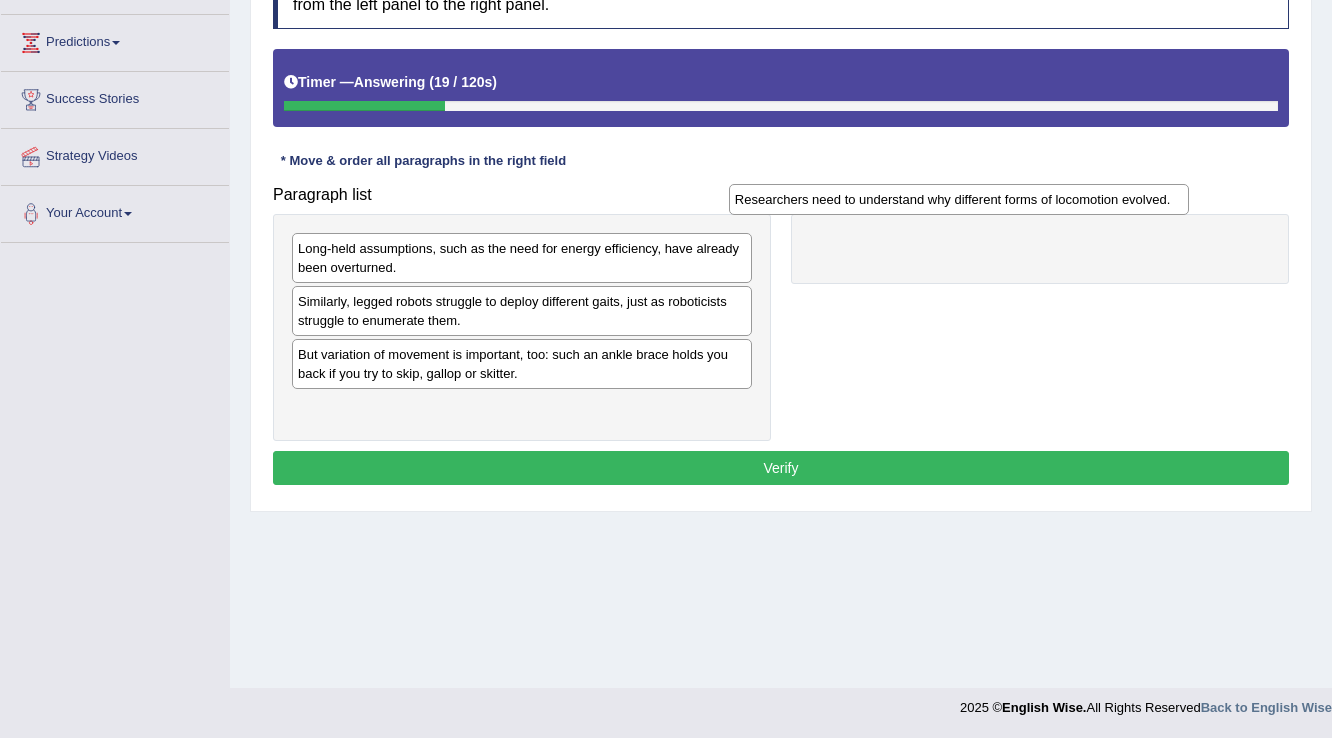 drag, startPoint x: 455, startPoint y: 355, endPoint x: 892, endPoint y: 201, distance: 463.34113 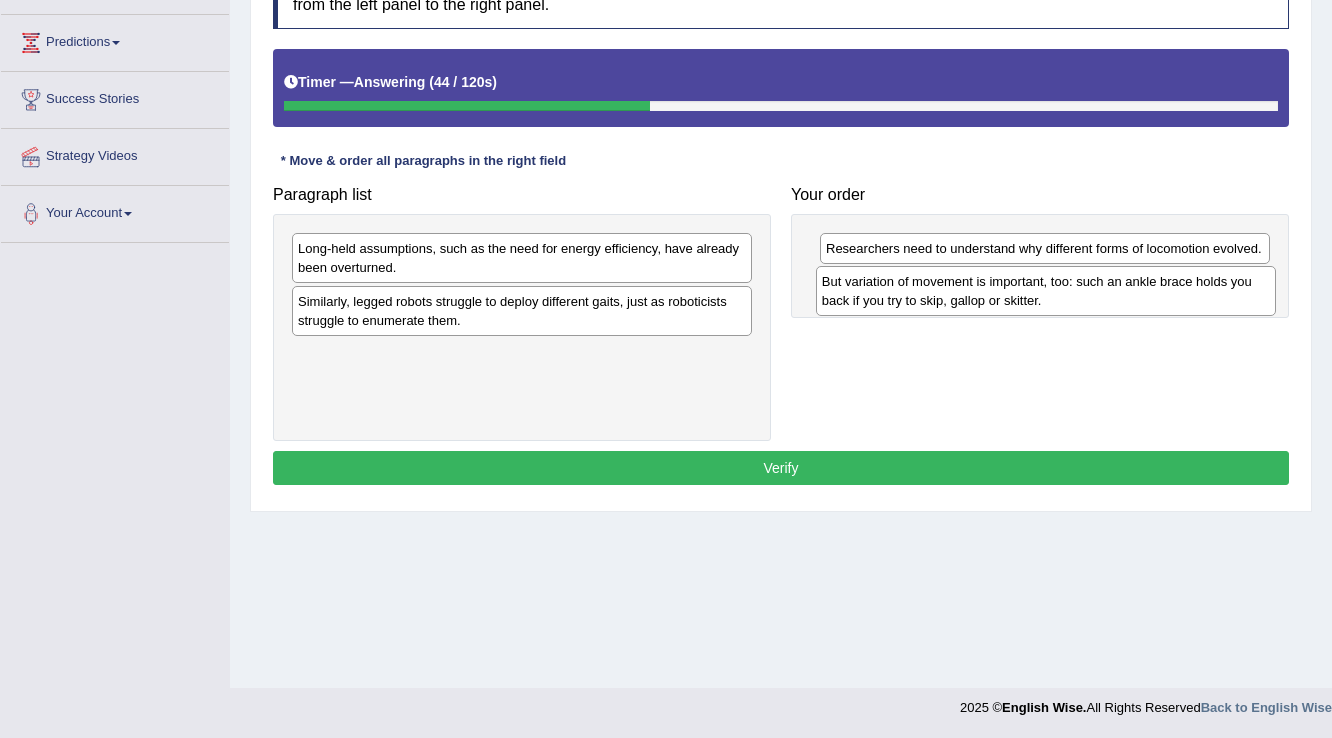 drag, startPoint x: 356, startPoint y: 374, endPoint x: 880, endPoint y: 302, distance: 528.92346 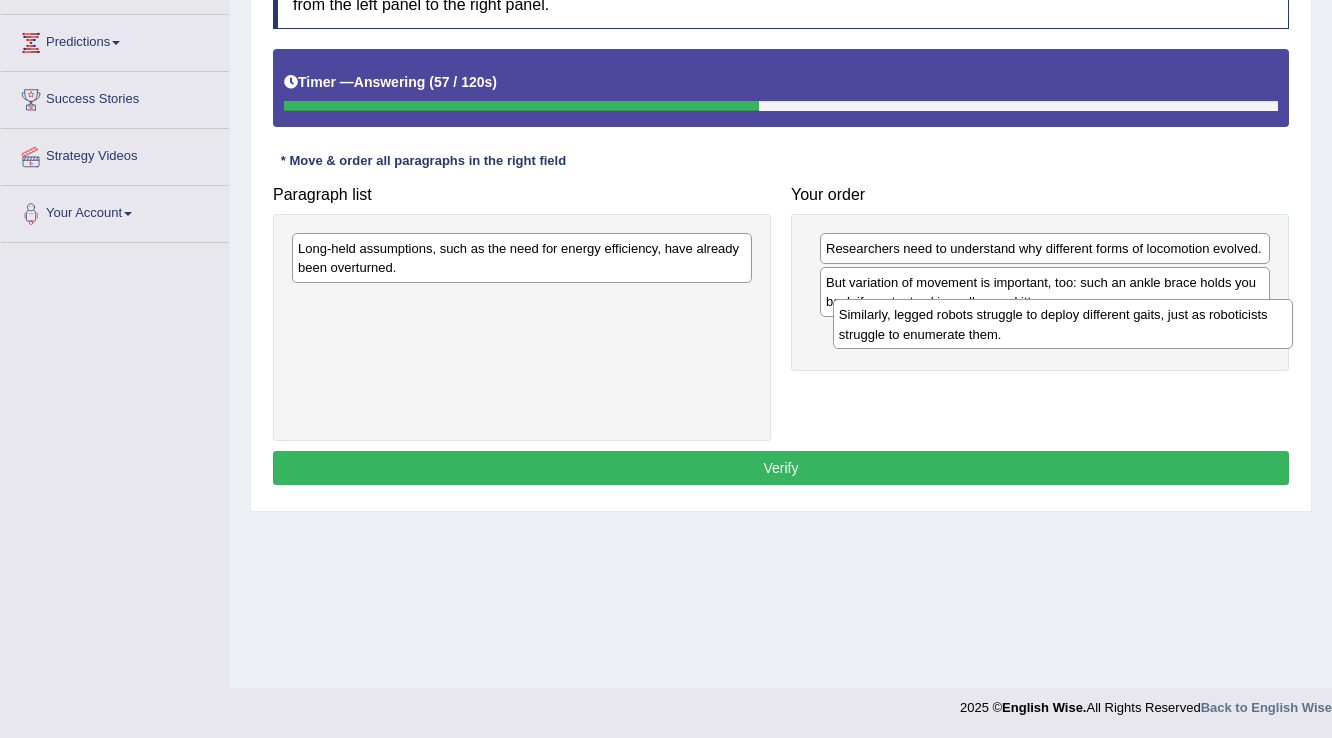 drag, startPoint x: 445, startPoint y: 326, endPoint x: 986, endPoint y: 340, distance: 541.1811 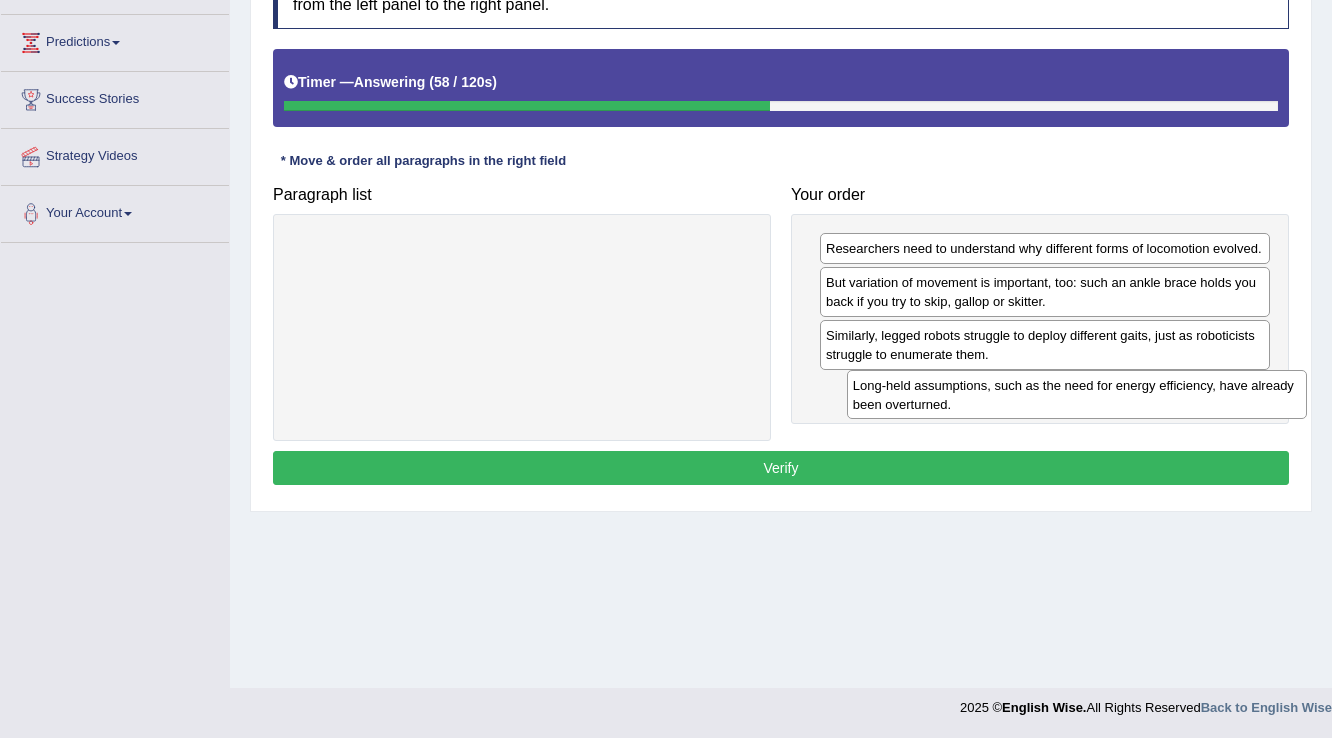 drag, startPoint x: 516, startPoint y: 248, endPoint x: 1060, endPoint y: 386, distance: 561.2308 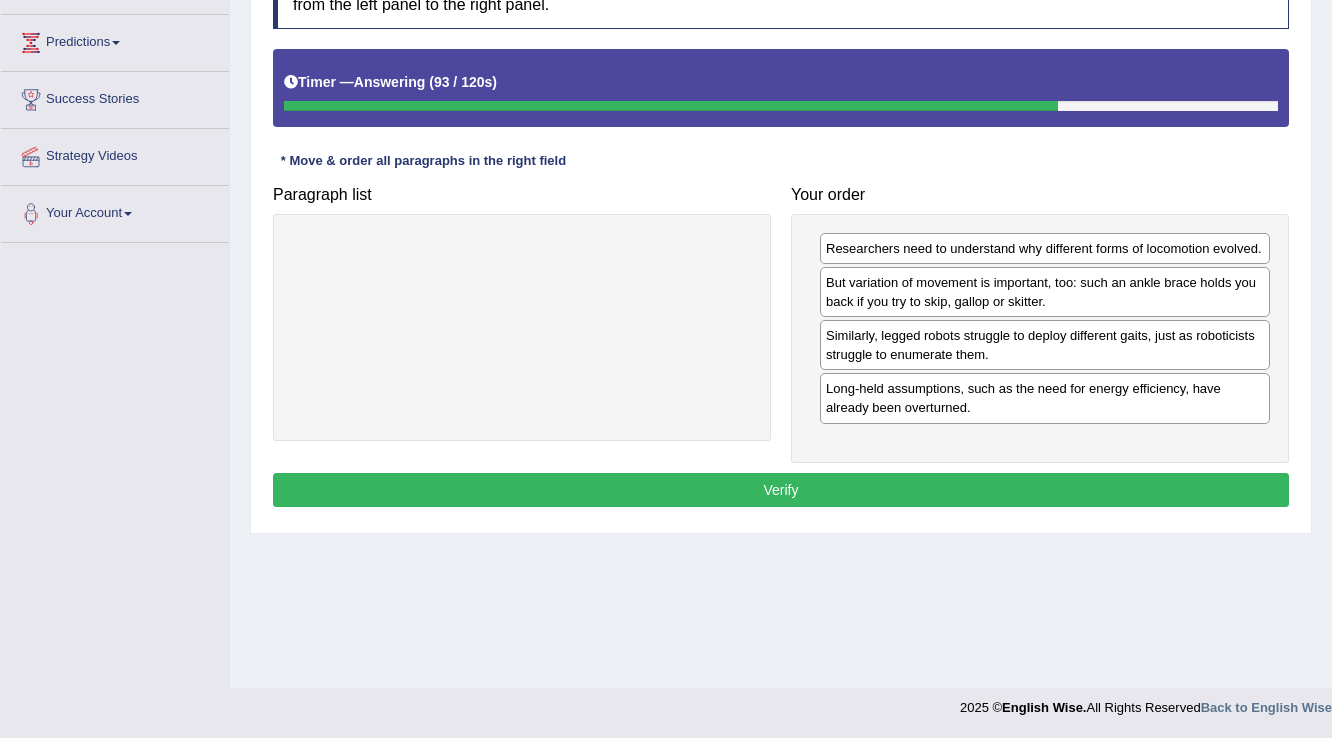 click on "Verify" at bounding box center [781, 490] 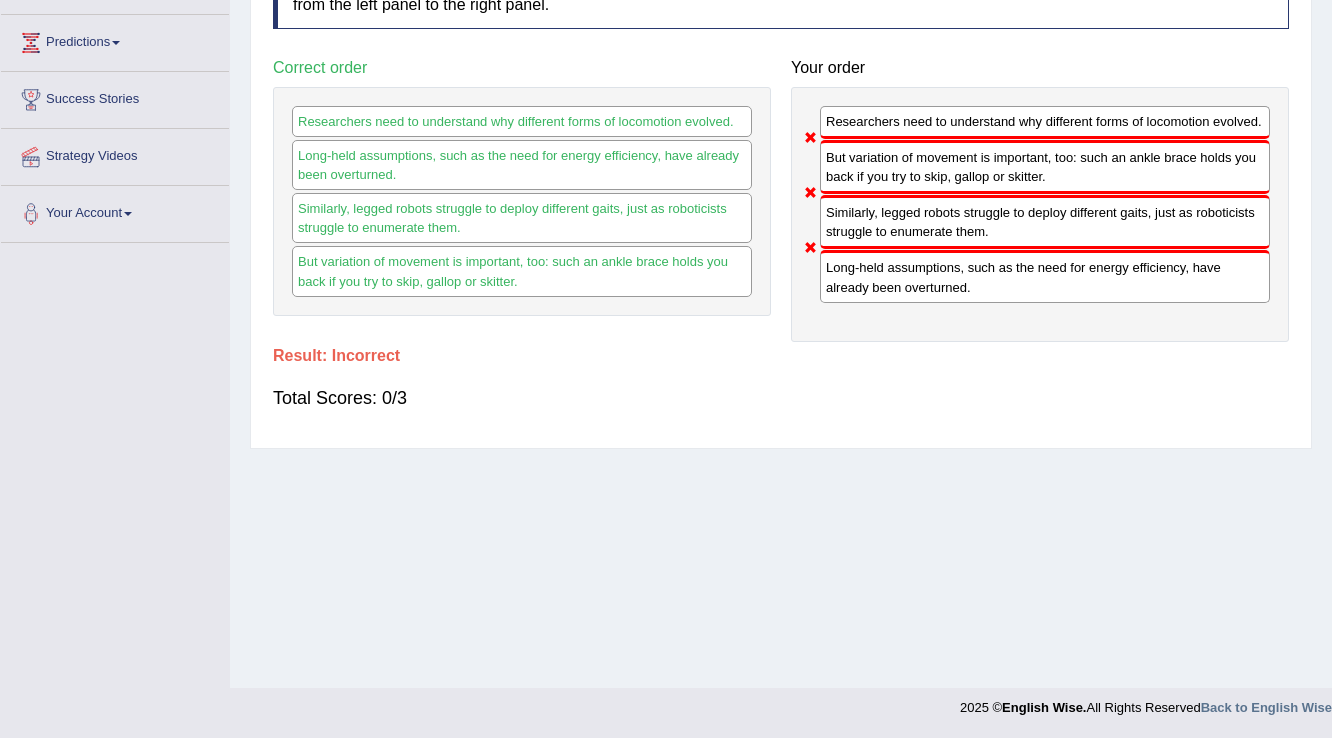 drag, startPoint x: 1135, startPoint y: 125, endPoint x: 1108, endPoint y: 92, distance: 42.638012 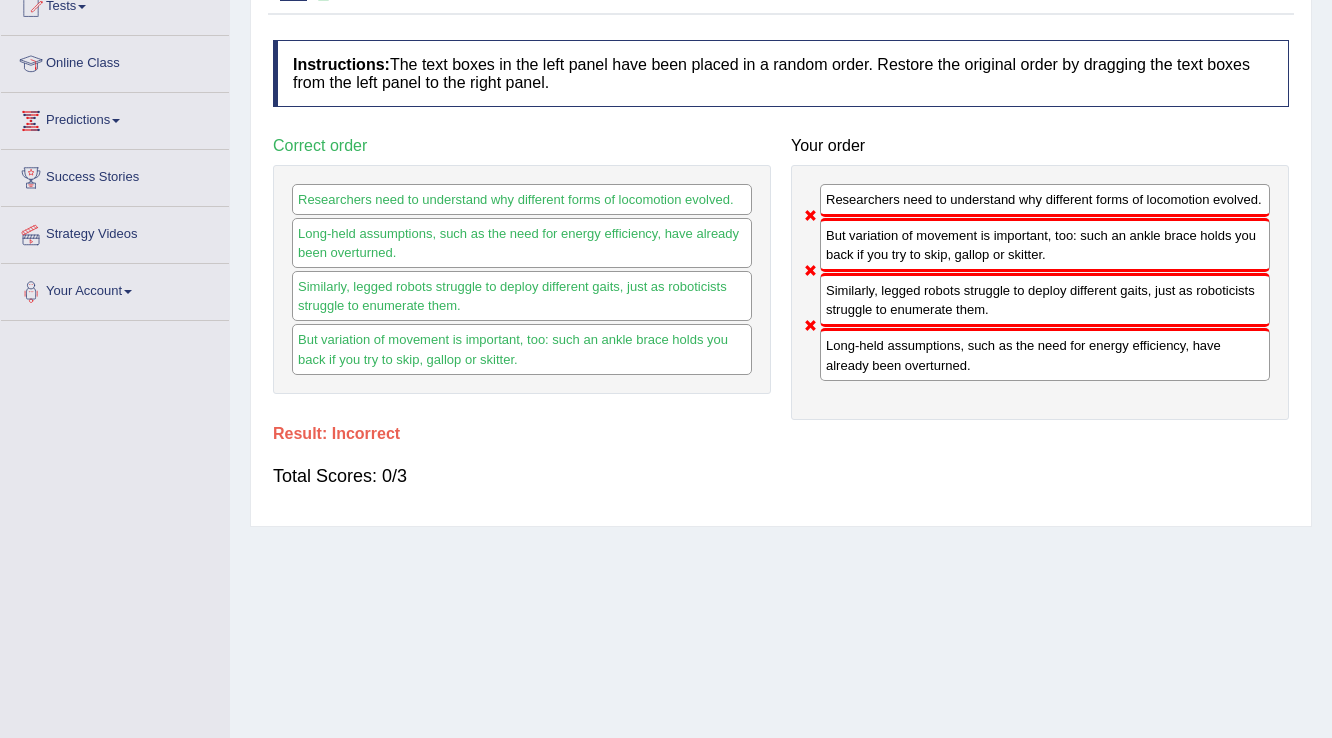 scroll, scrollTop: 0, scrollLeft: 0, axis: both 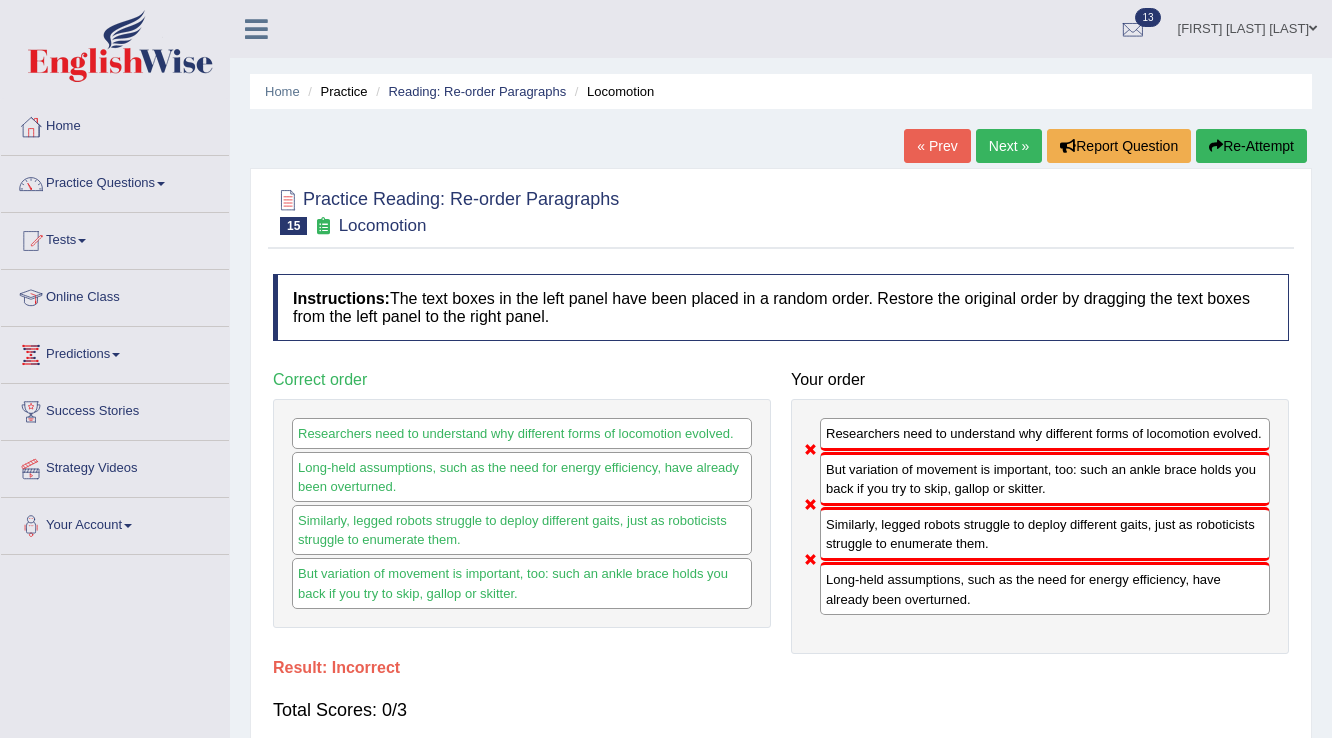 click on "Gurpreet kaur Asthani" at bounding box center (1247, 26) 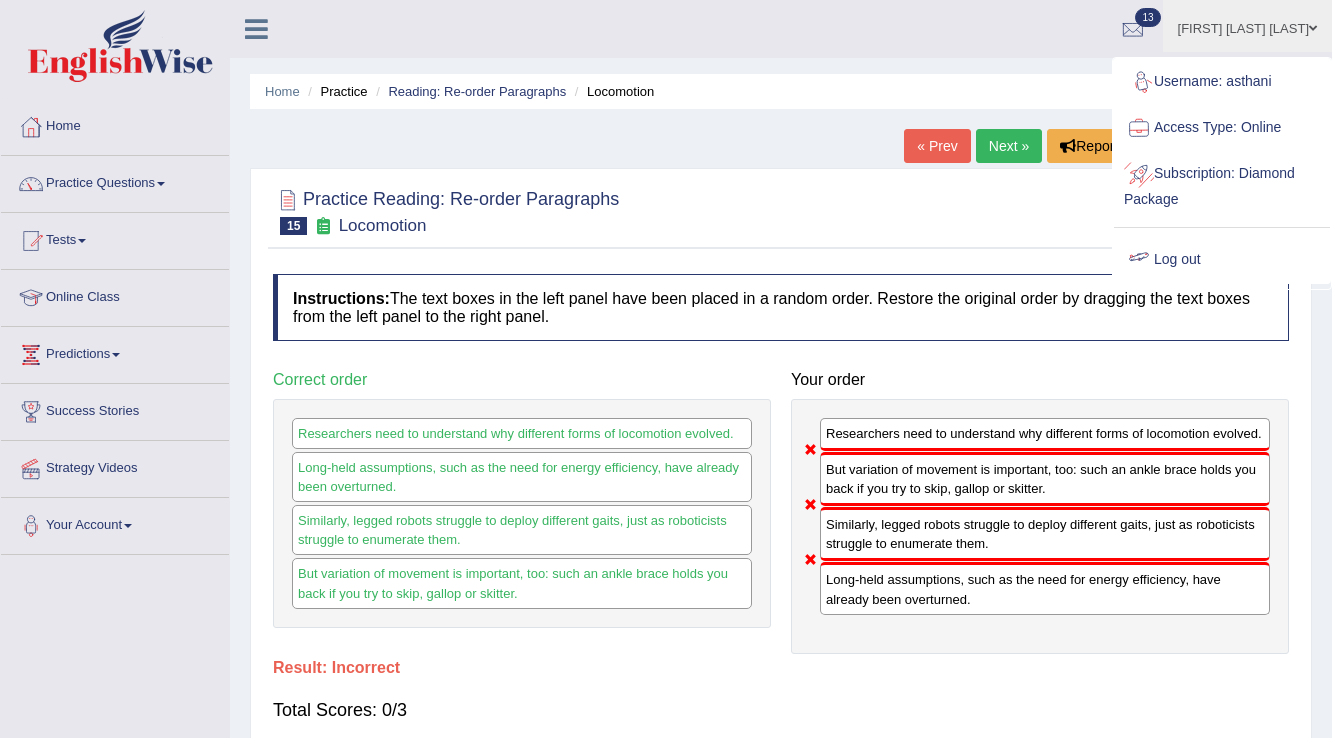 click on "Log out" at bounding box center [1222, 260] 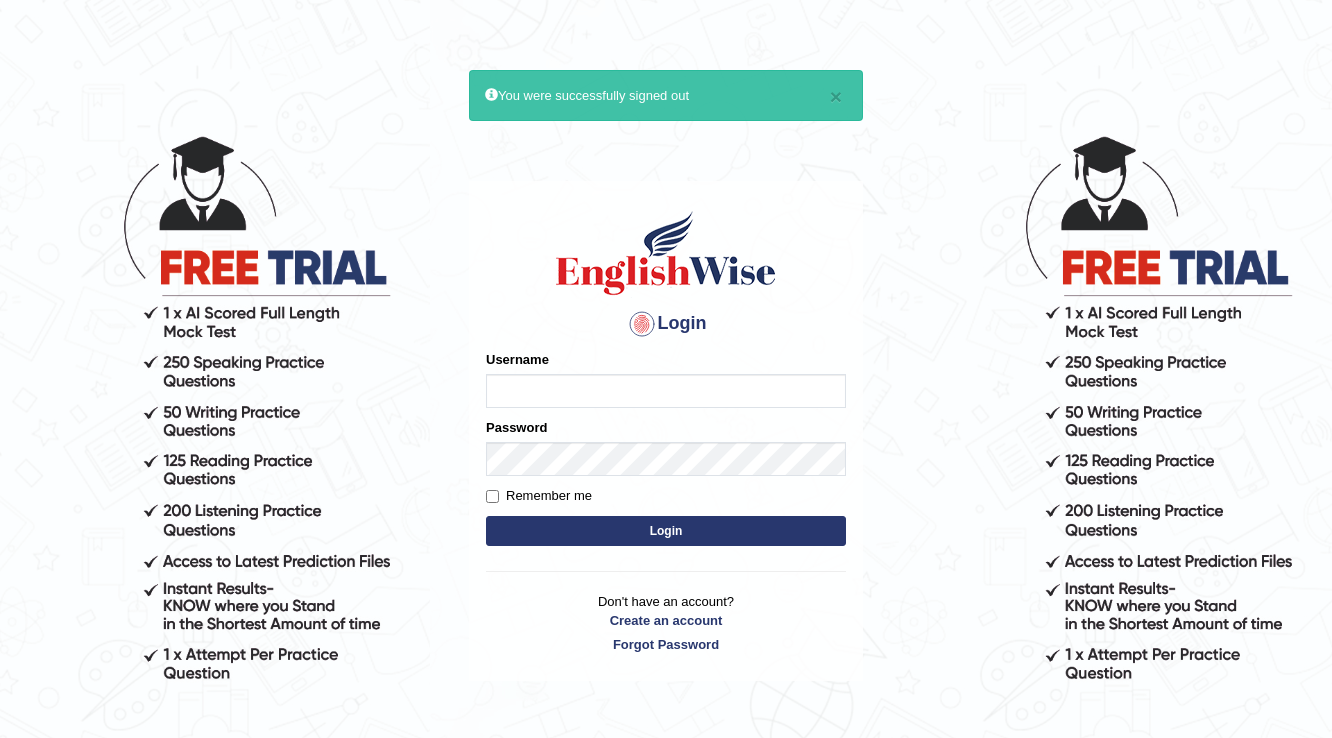 scroll, scrollTop: 0, scrollLeft: 0, axis: both 